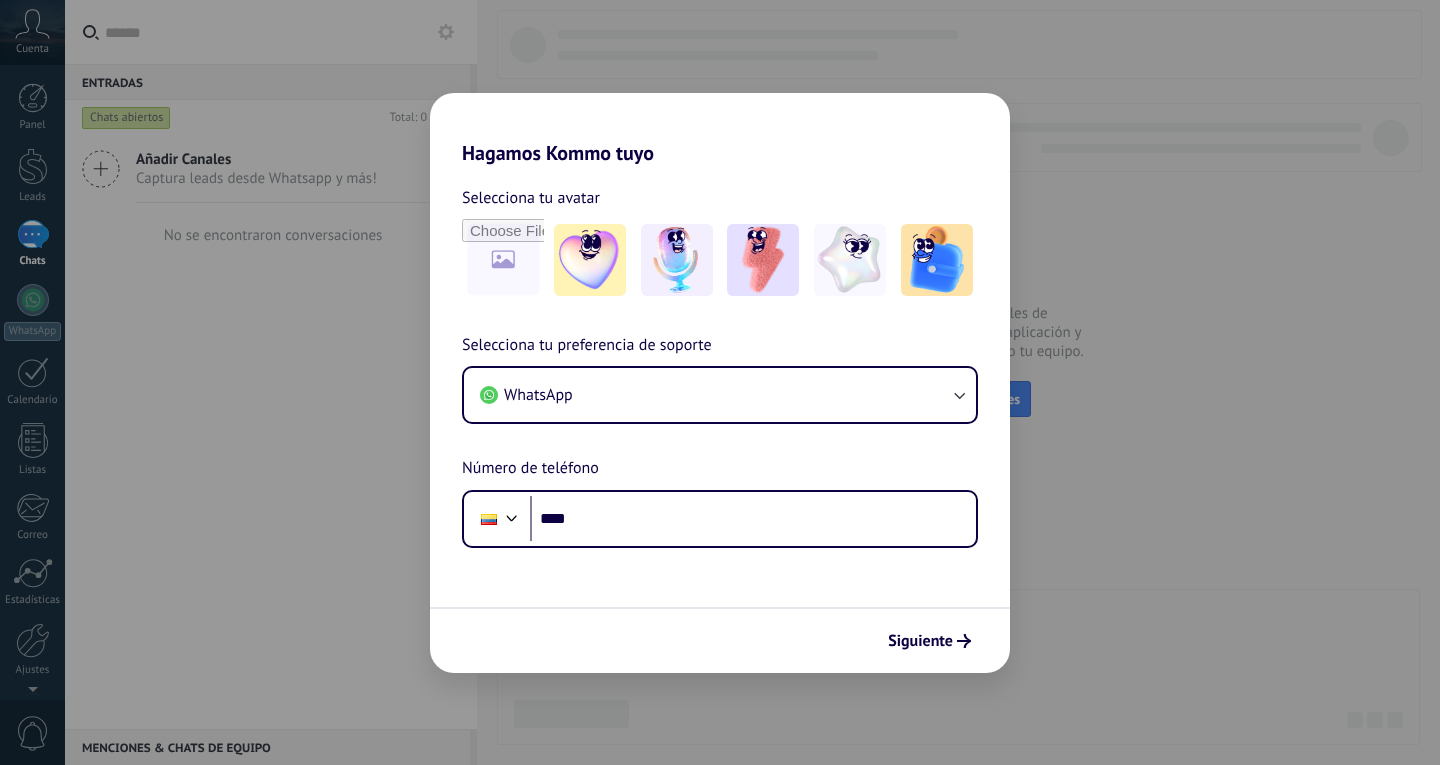 scroll, scrollTop: 0, scrollLeft: 0, axis: both 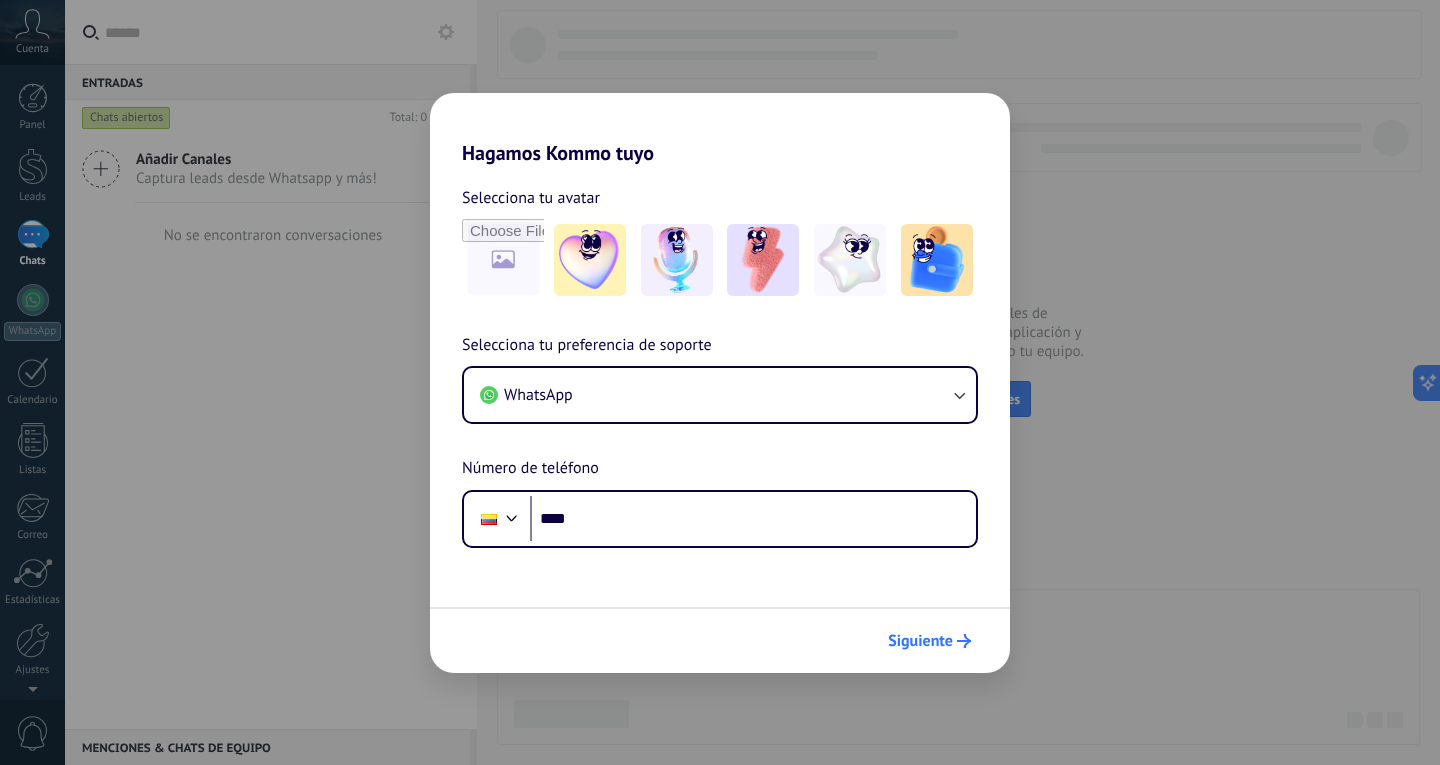 click on "Siguiente" at bounding box center [920, 641] 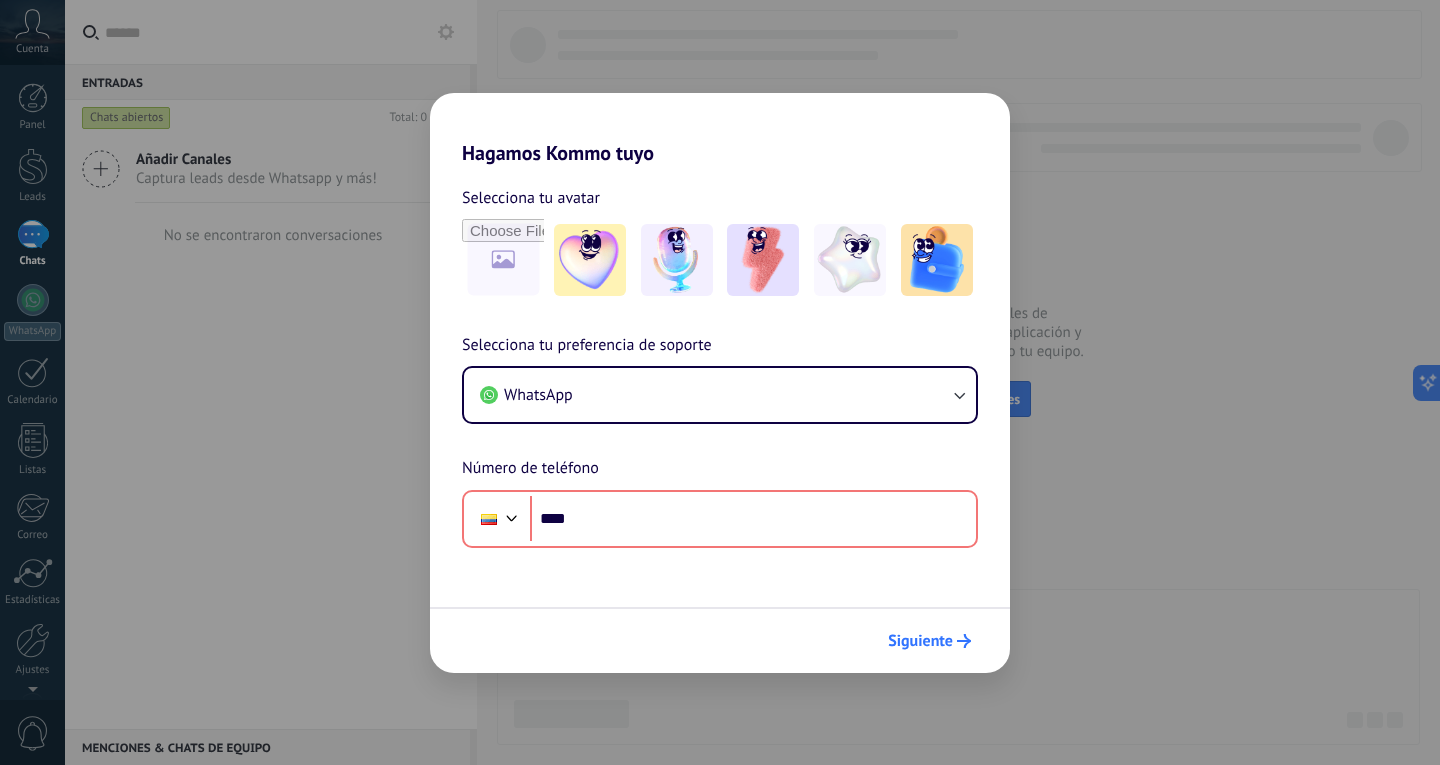 click on "Siguiente" at bounding box center (920, 641) 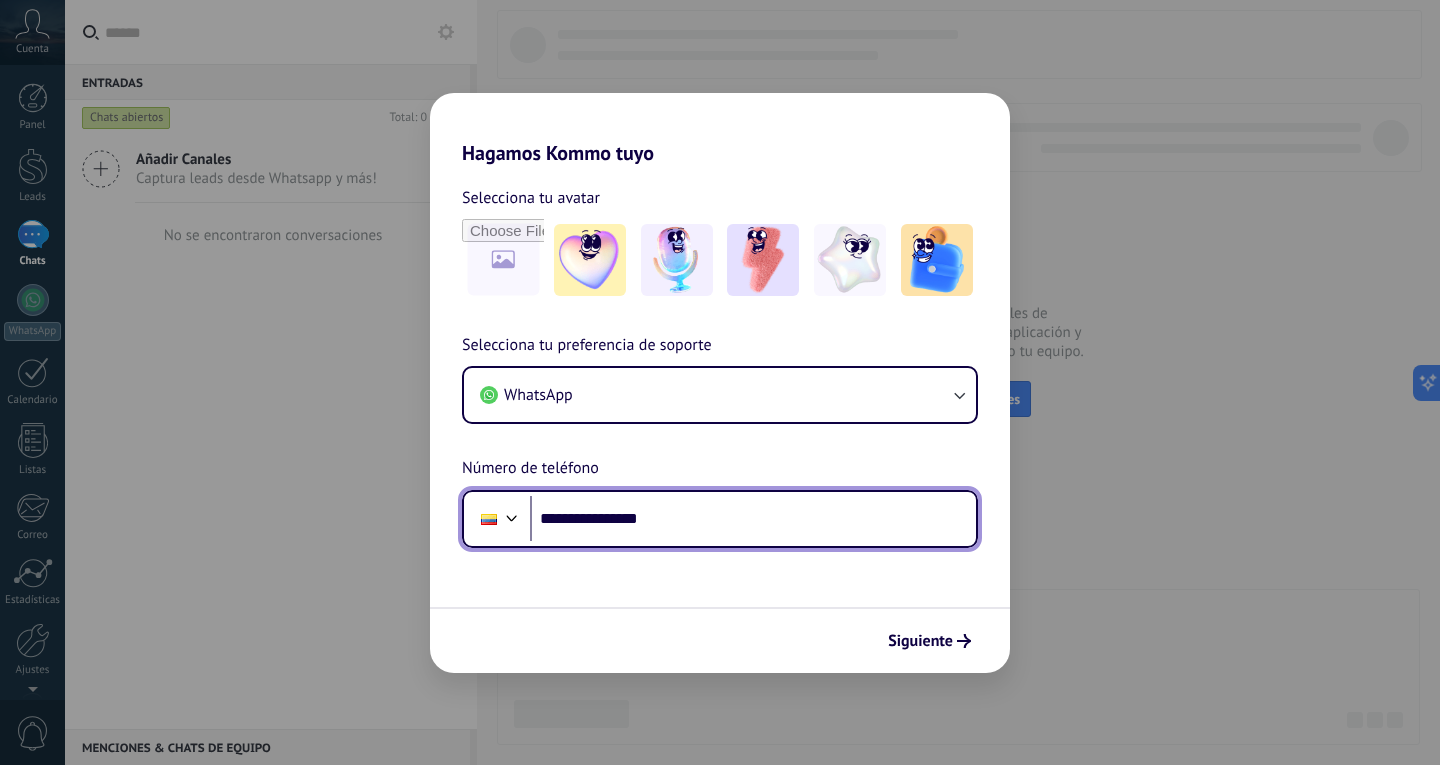 type on "**********" 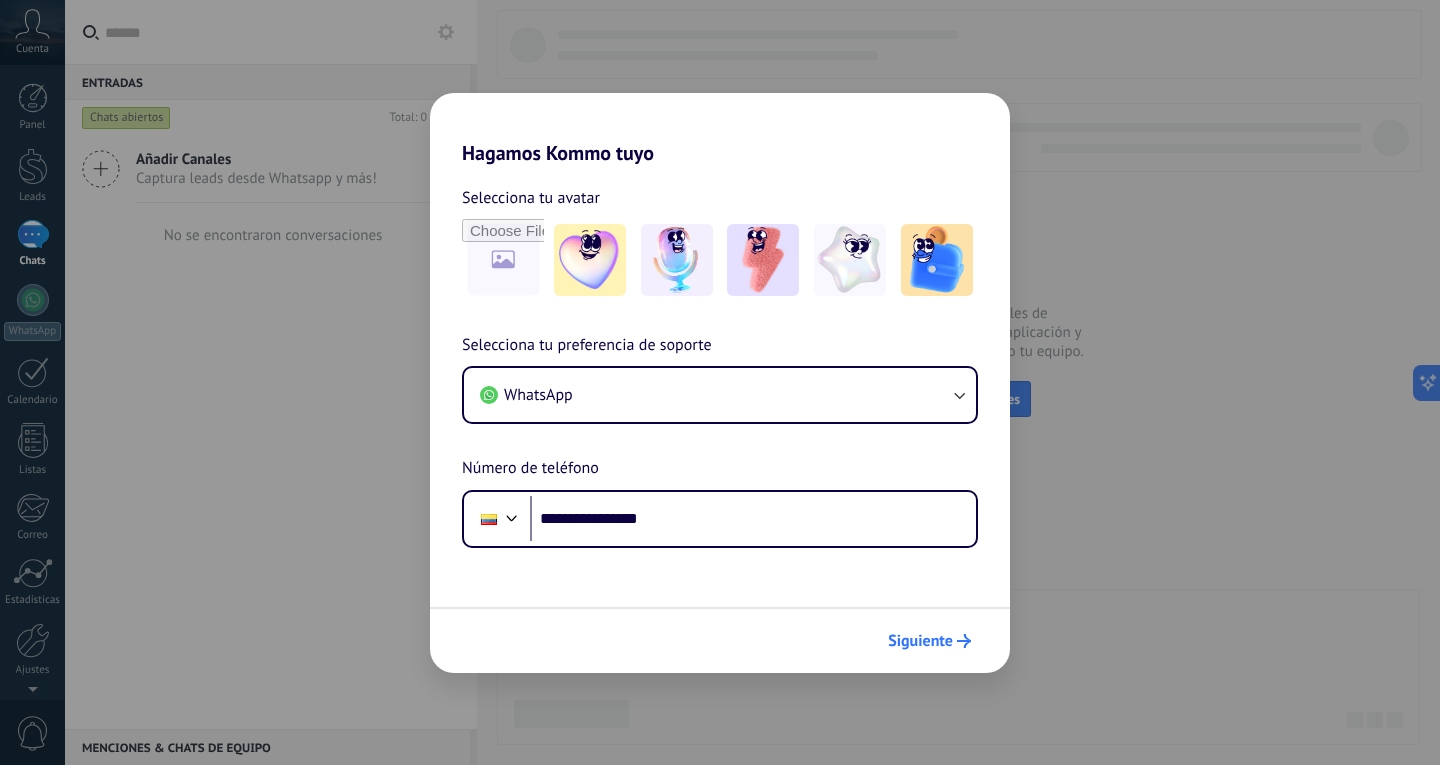 click on "Siguiente" at bounding box center (920, 641) 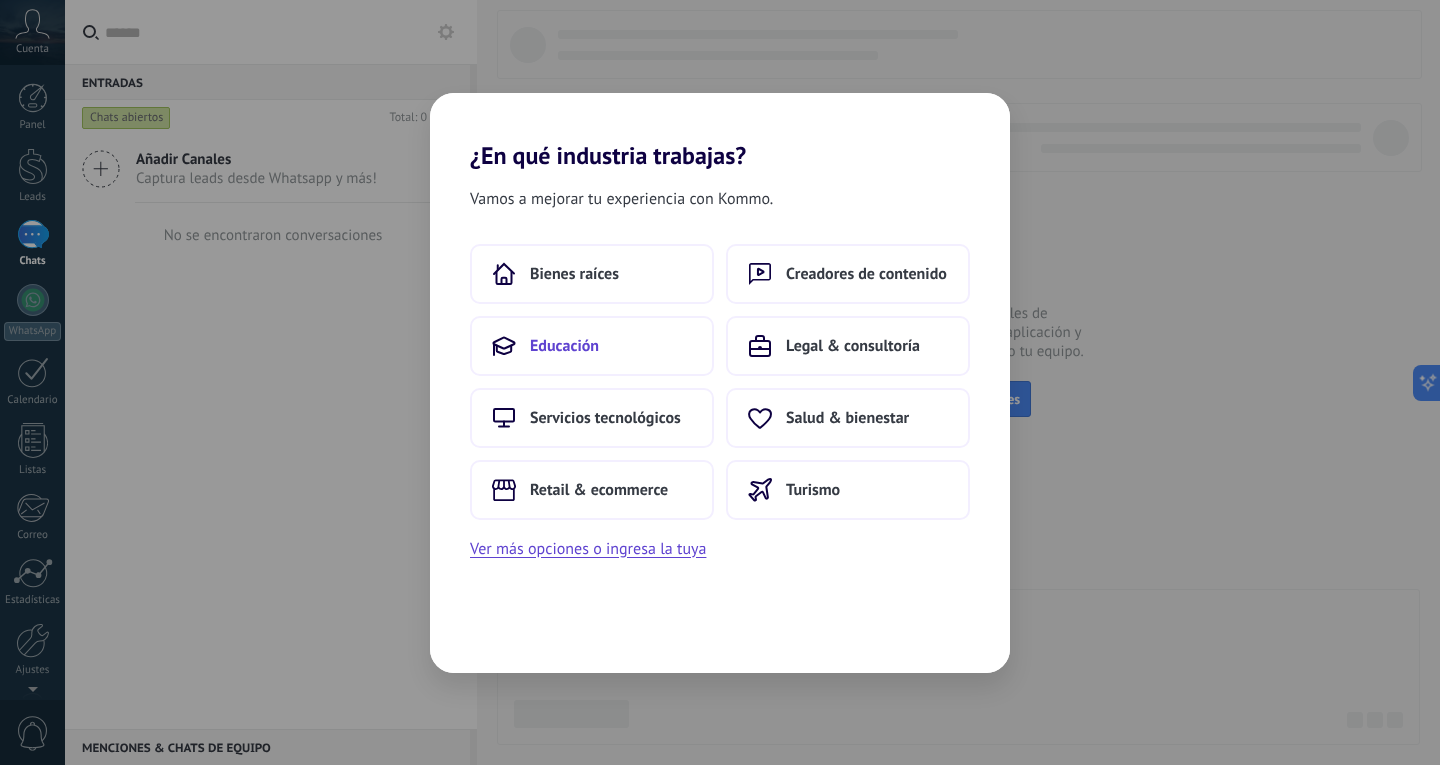 click on "Educación" at bounding box center (564, 346) 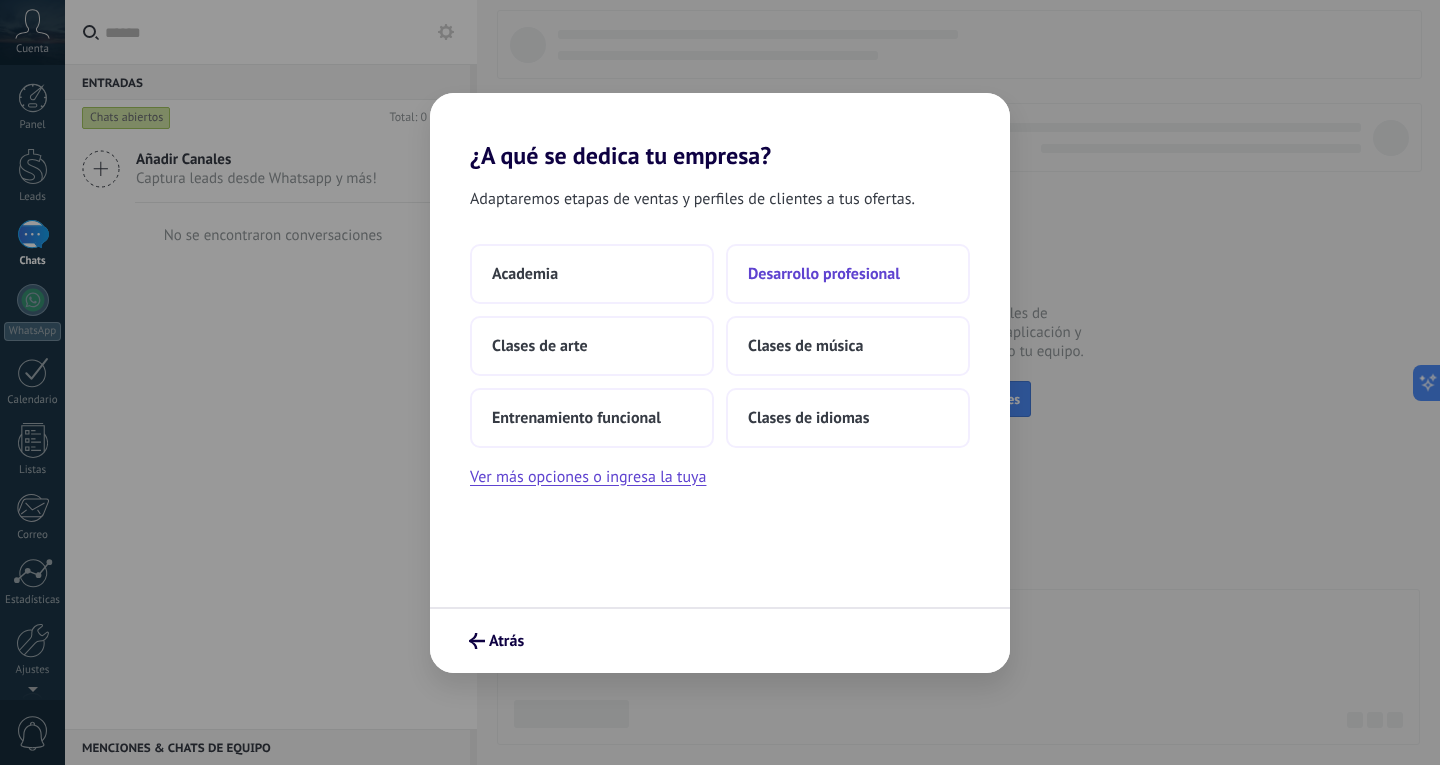 click on "Desarrollo profesional" at bounding box center [824, 274] 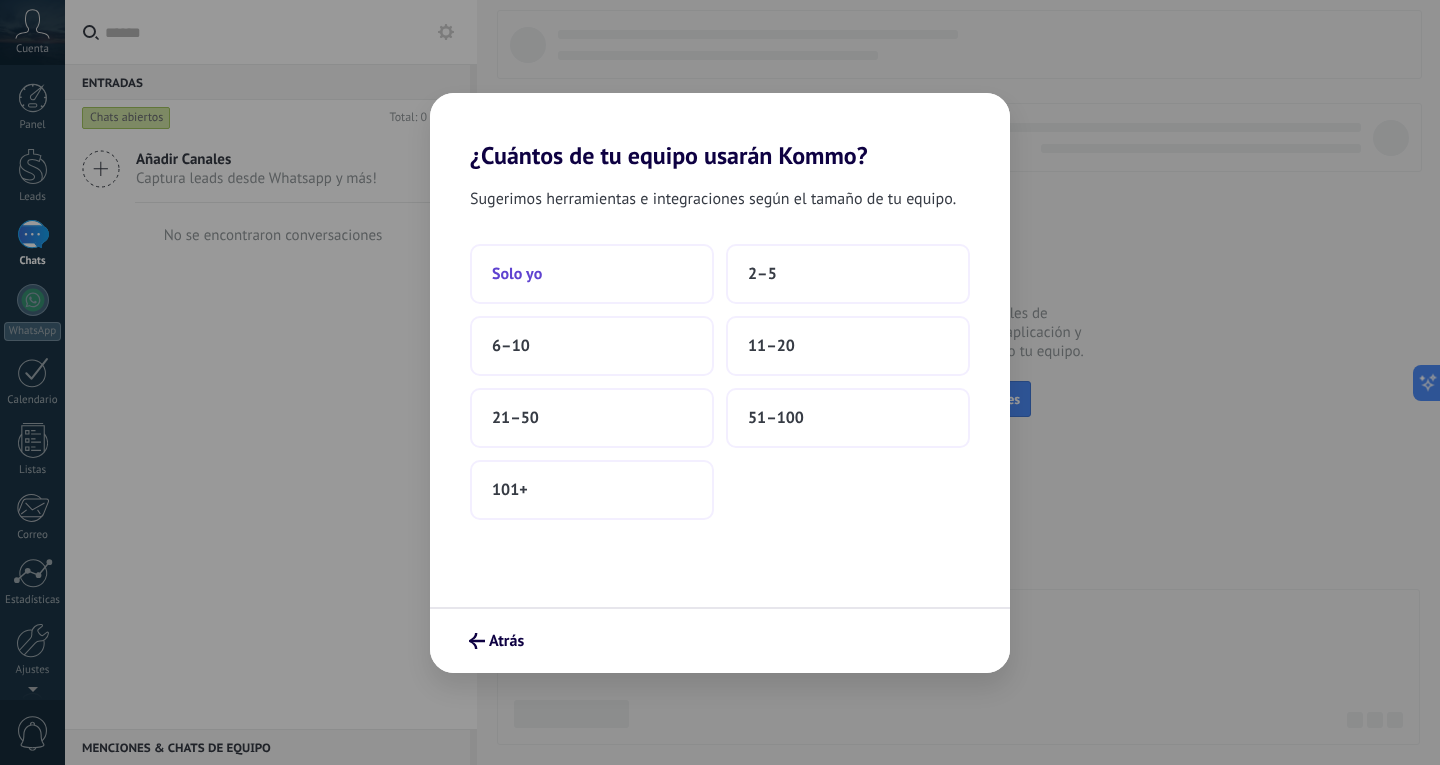 click on "Solo yo" at bounding box center (592, 274) 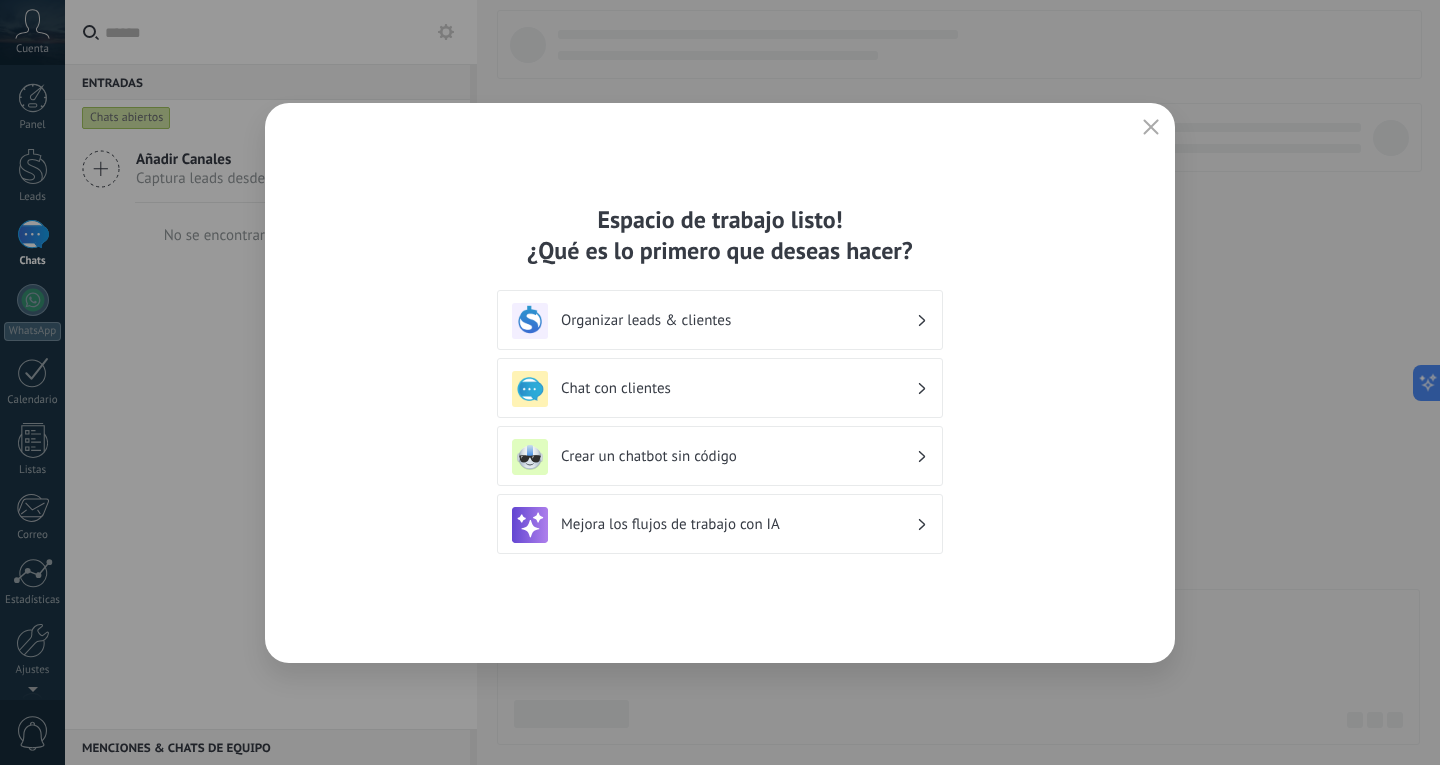 click on "Organizar leads & clientes" at bounding box center [738, 320] 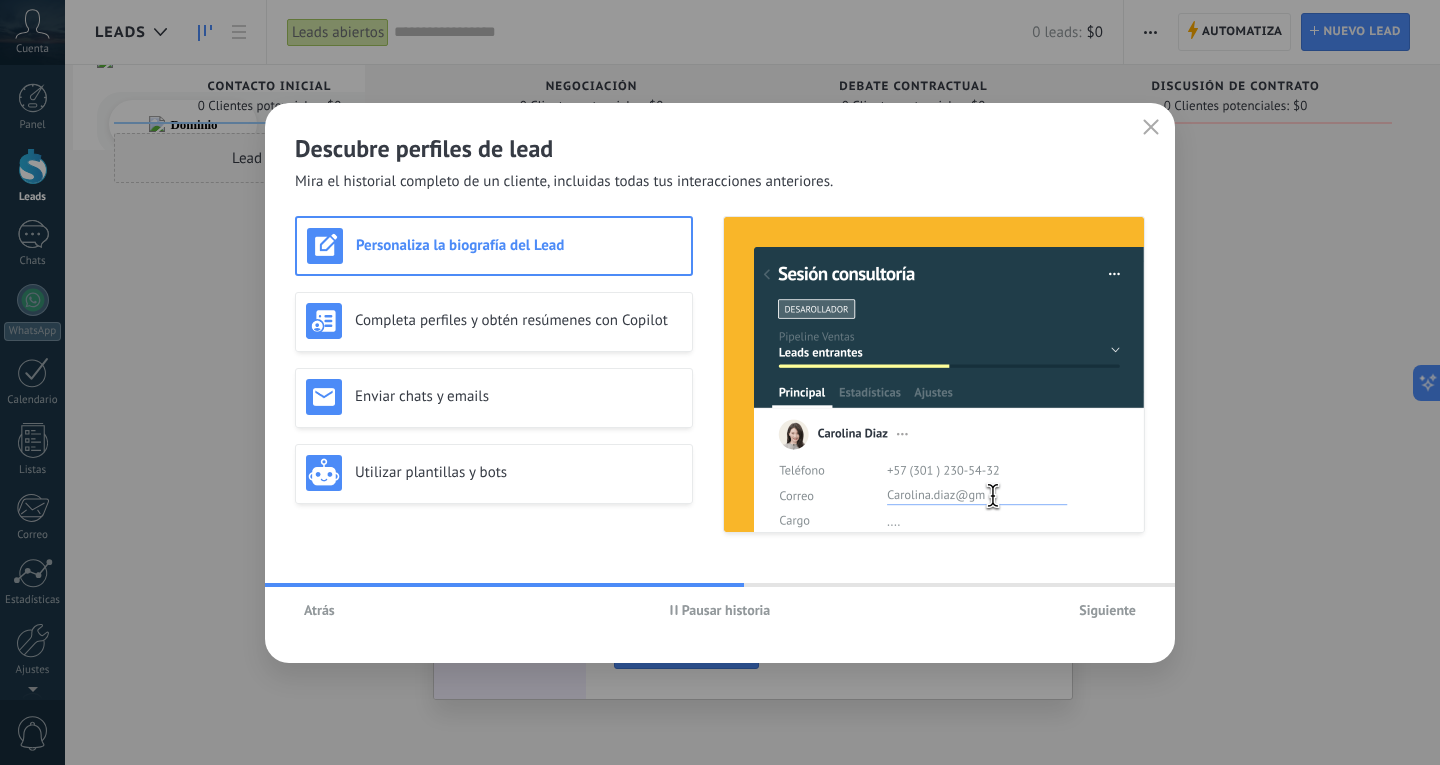 click 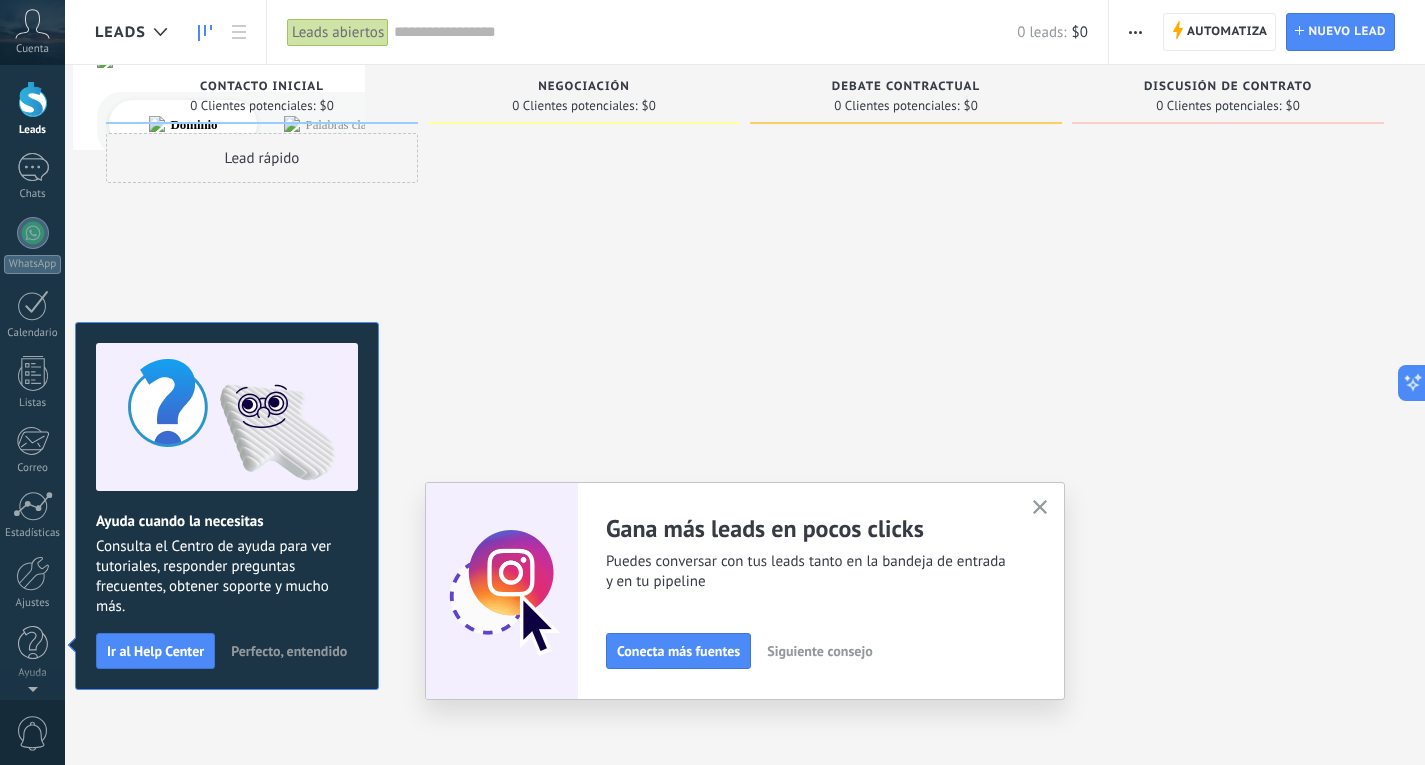 scroll, scrollTop: 0, scrollLeft: 0, axis: both 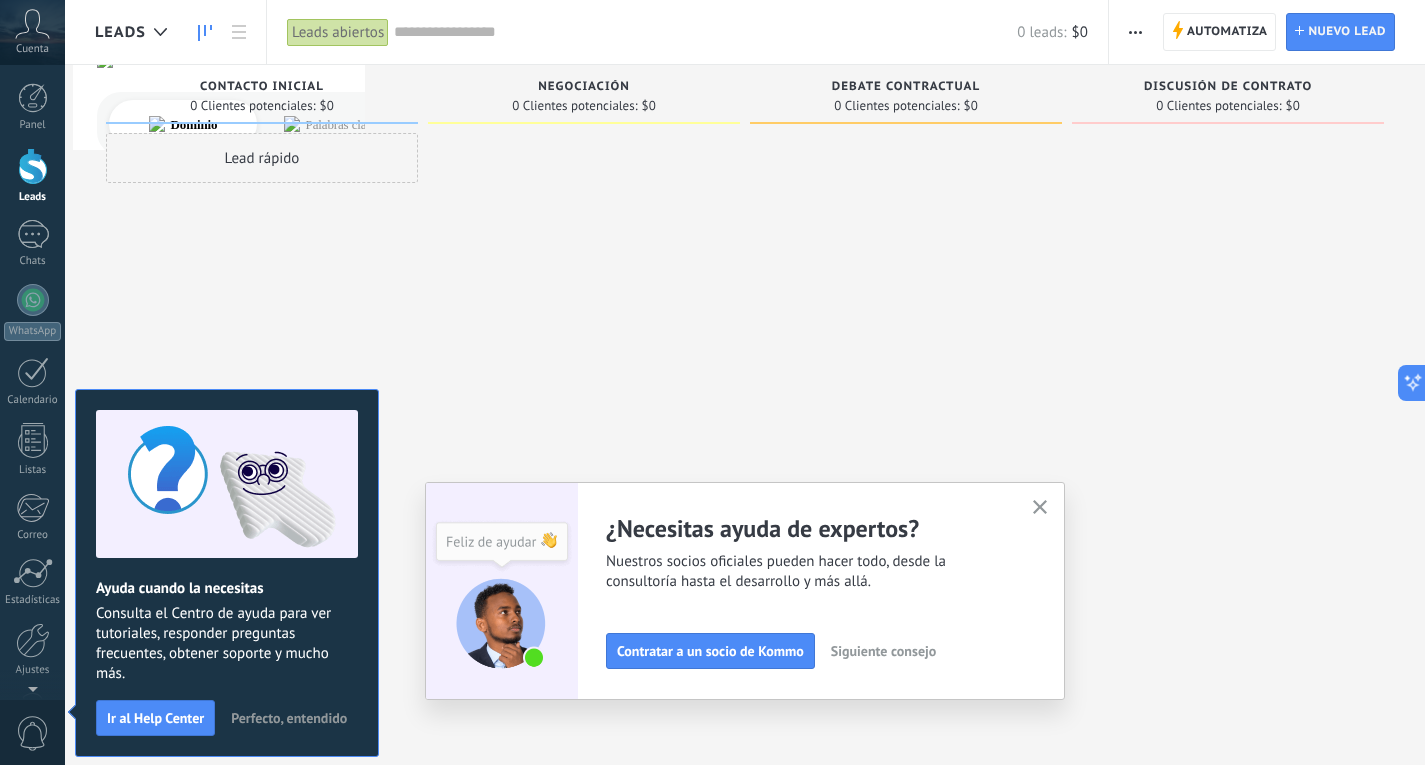 click on "Perfecto, entendido" at bounding box center (289, 718) 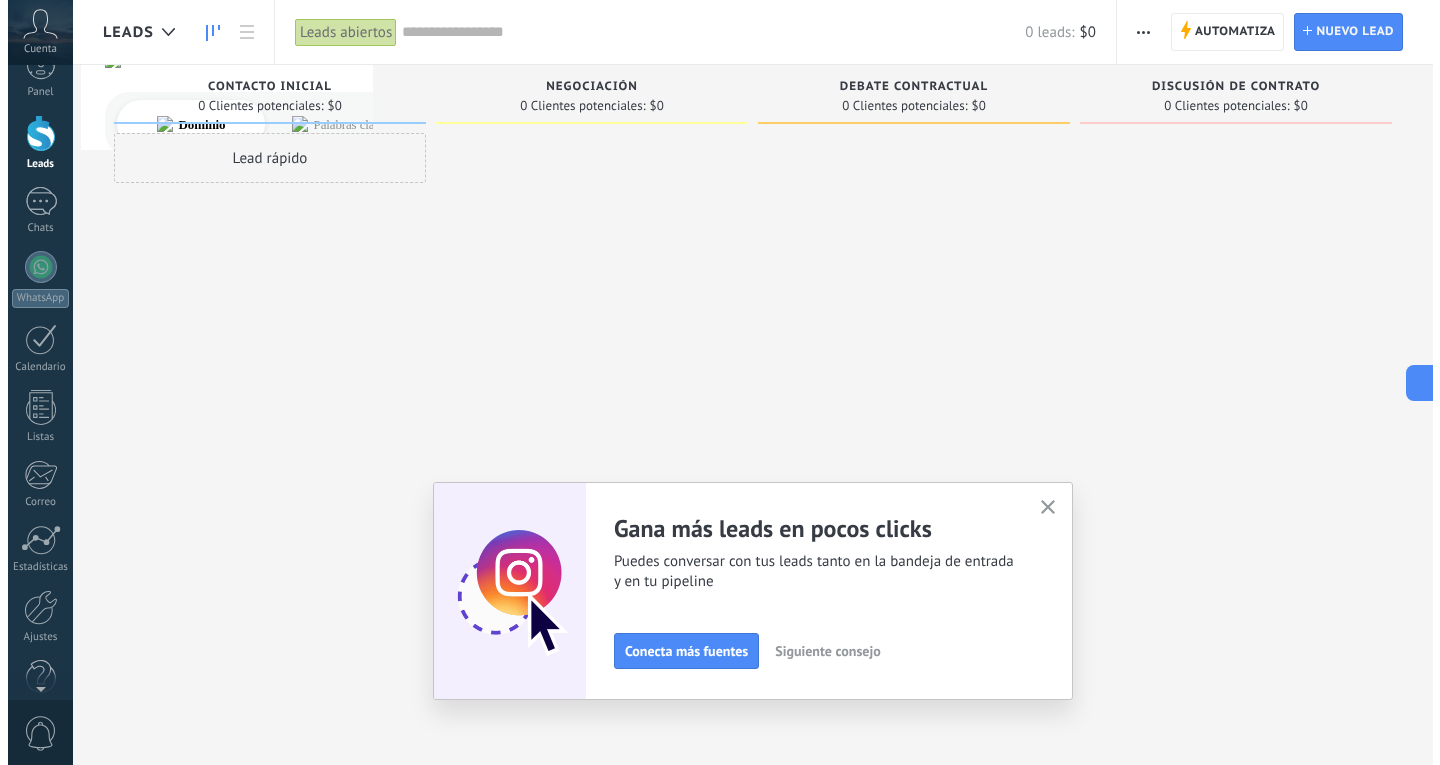 scroll, scrollTop: 0, scrollLeft: 0, axis: both 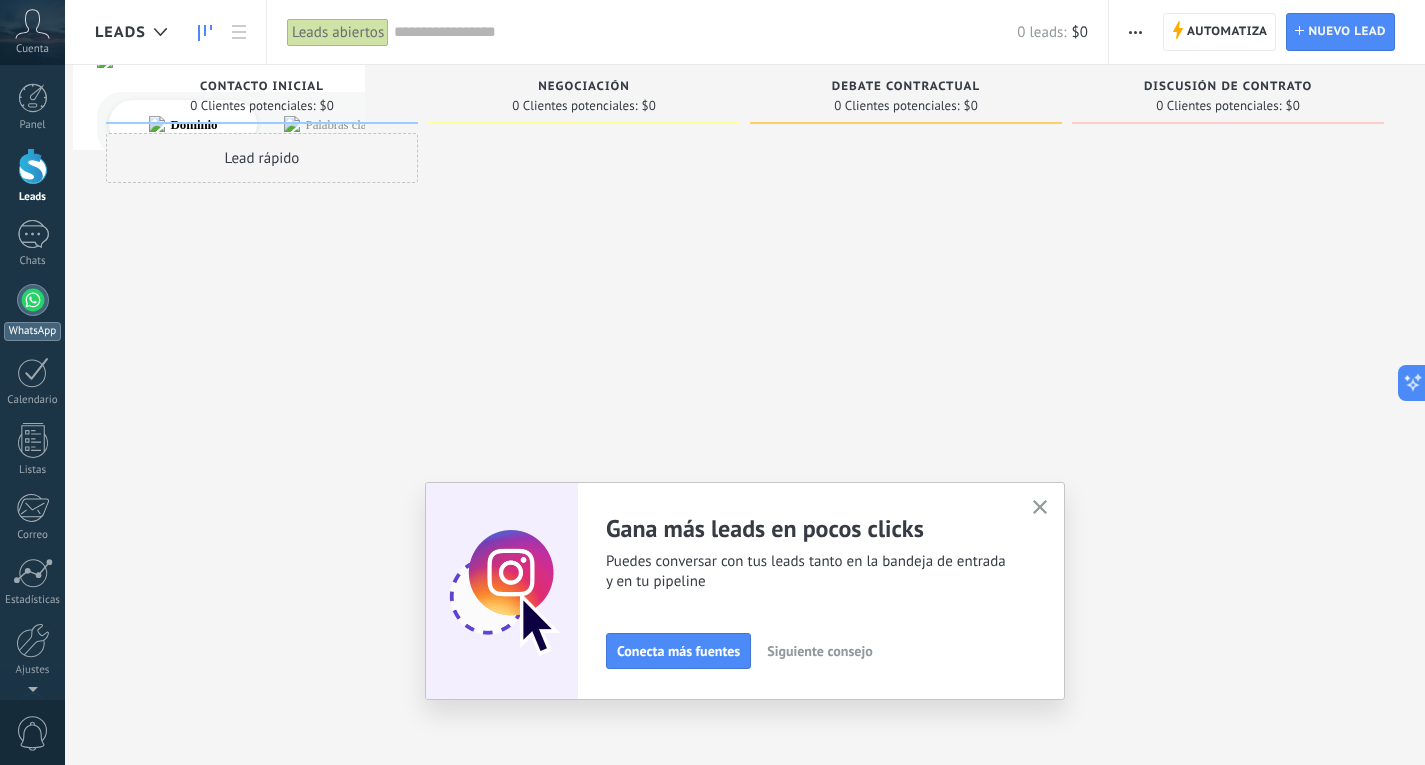 click at bounding box center [33, 300] 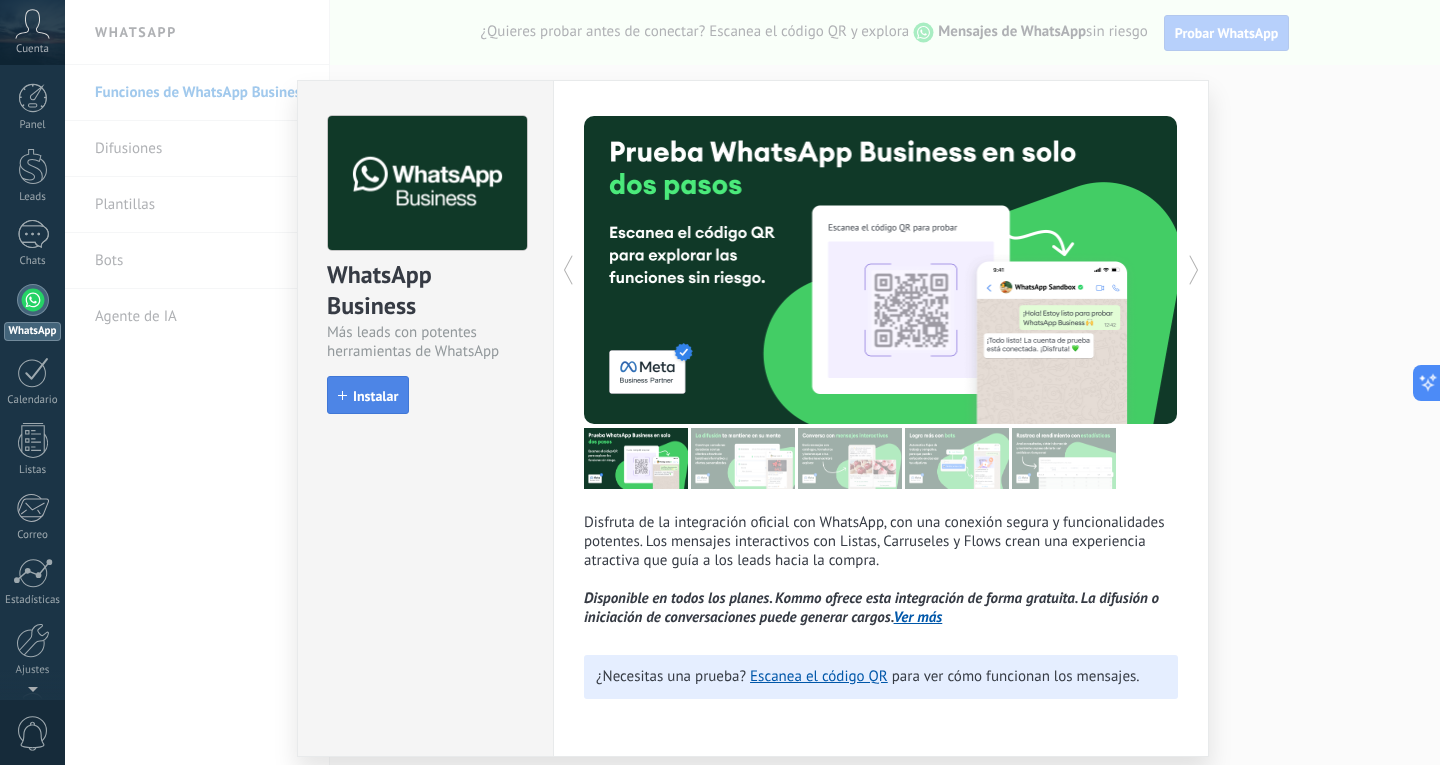 click on "Instalar" at bounding box center [368, 395] 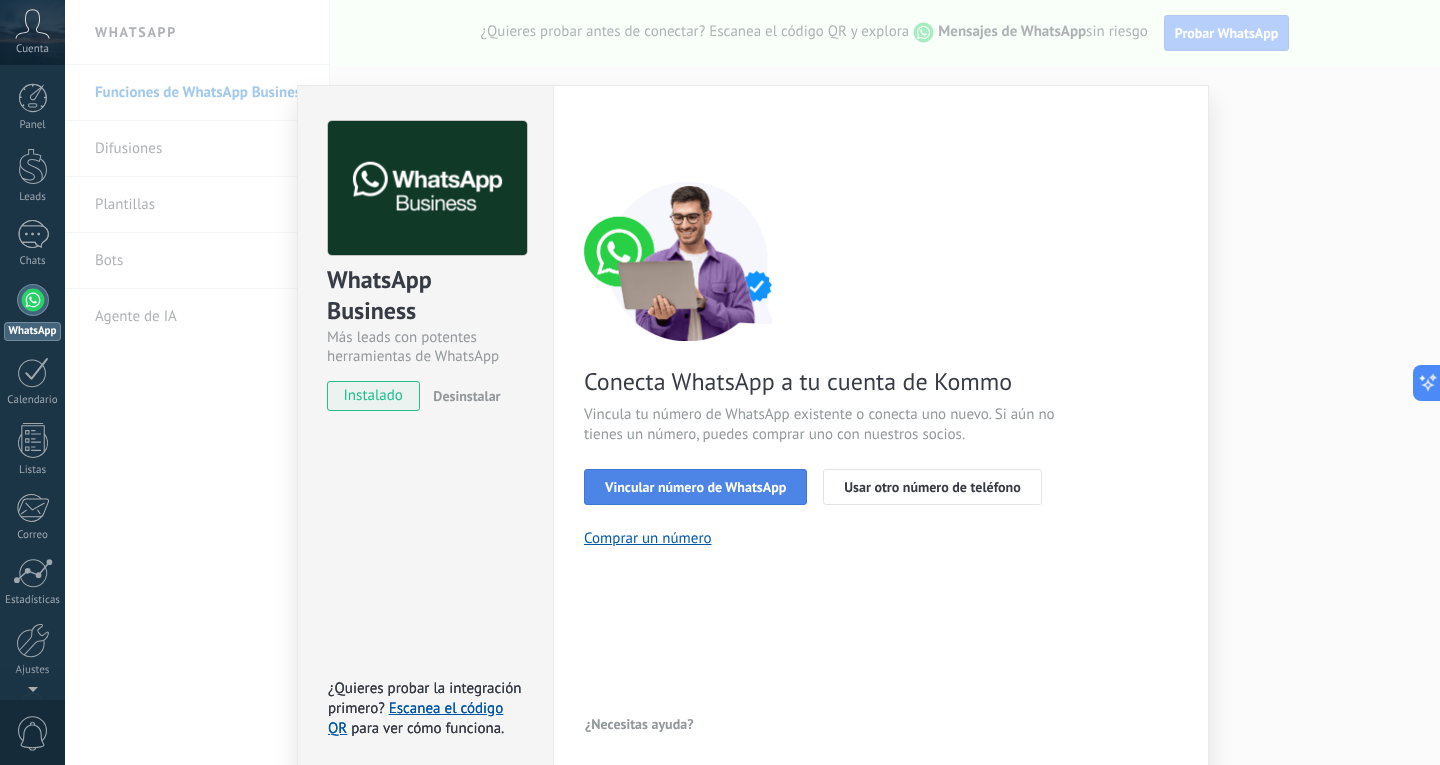 click on "Vincular número de WhatsApp" at bounding box center (695, 487) 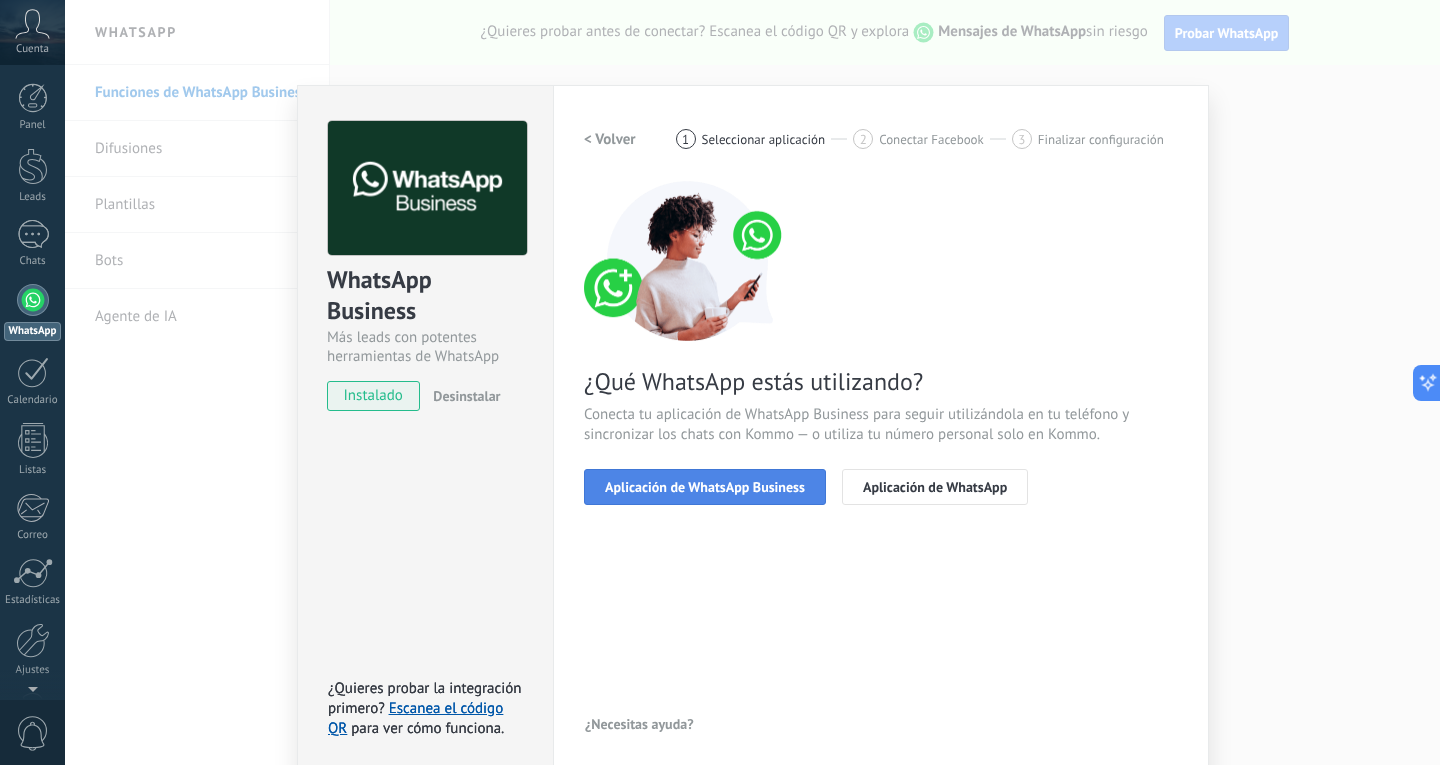 click on "Aplicación de WhatsApp Business" at bounding box center (705, 487) 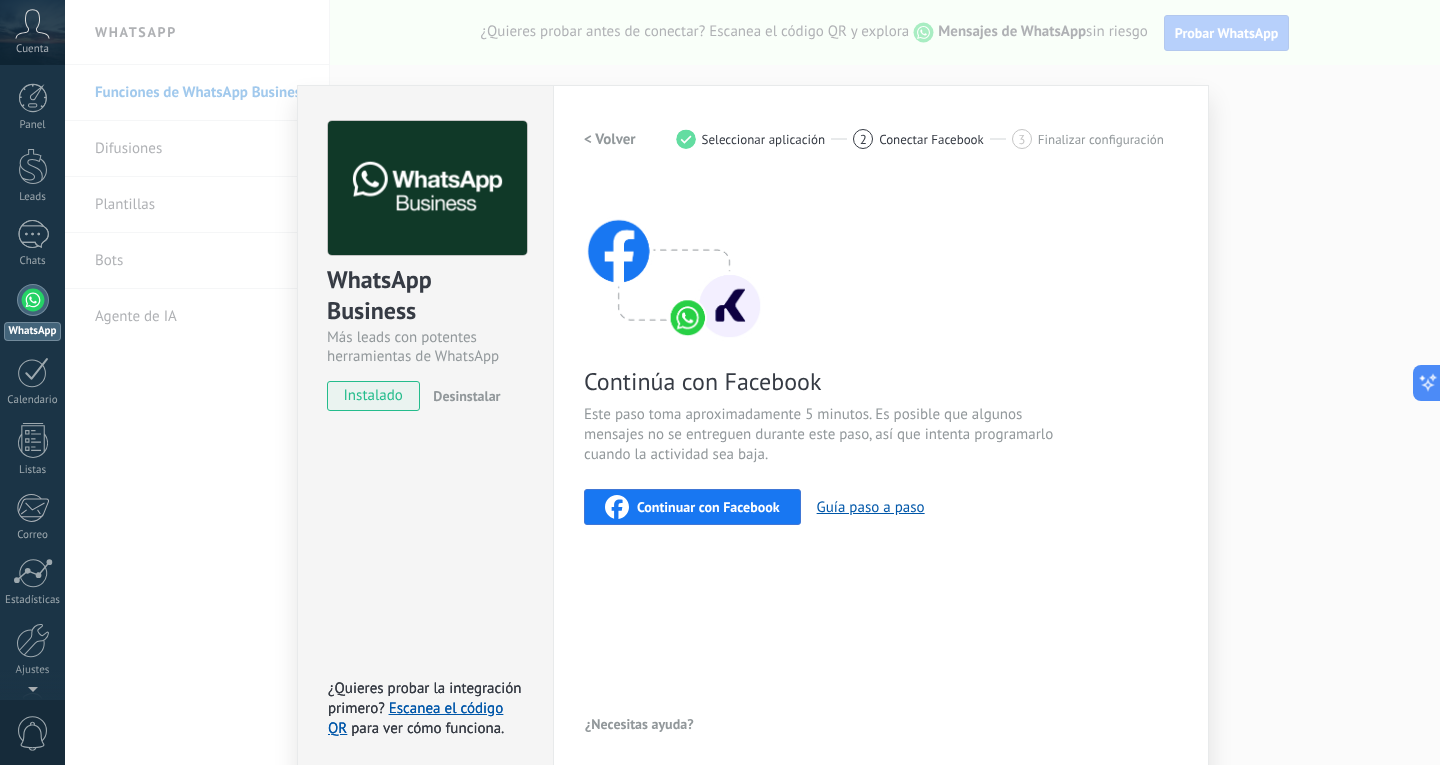 drag, startPoint x: 153, startPoint y: 342, endPoint x: 142, endPoint y: 349, distance: 13.038404 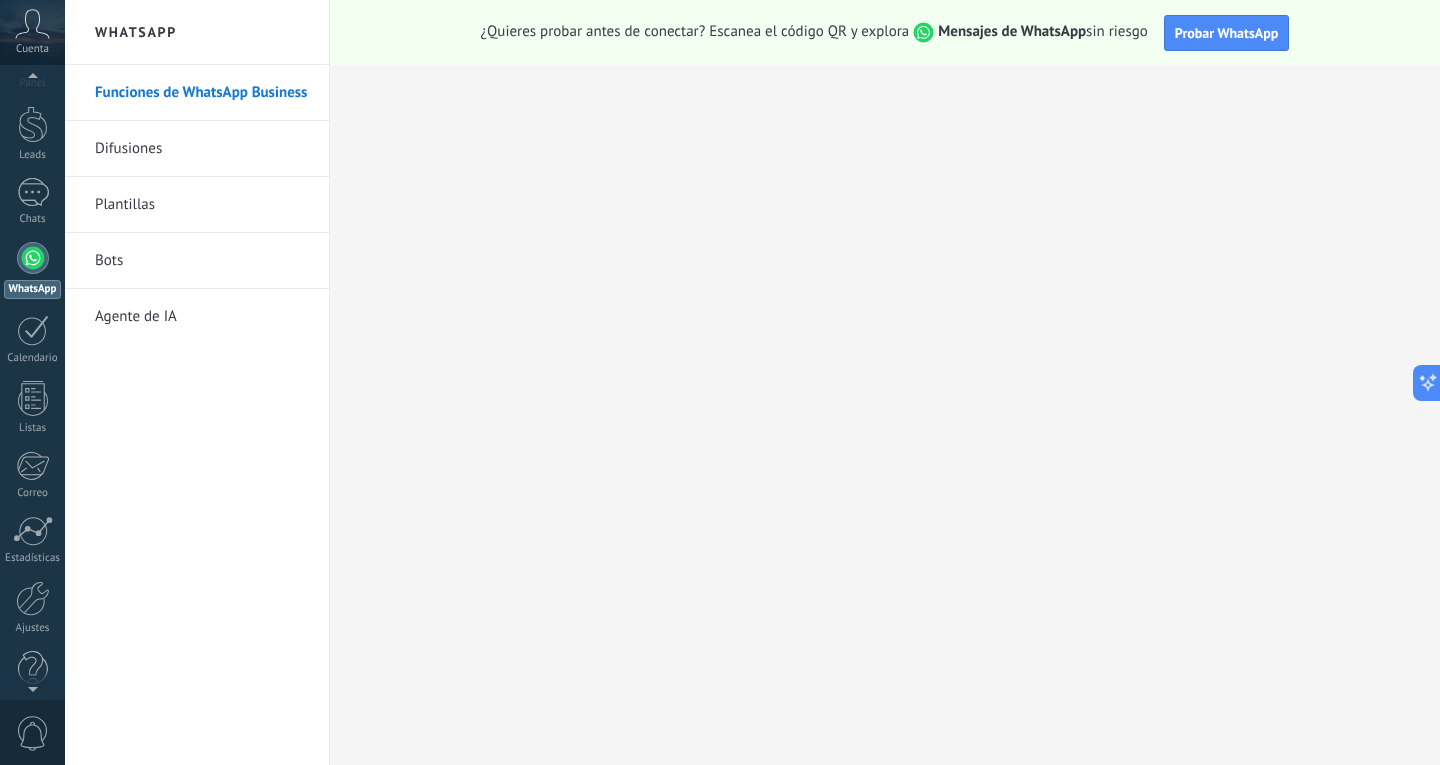 scroll, scrollTop: 0, scrollLeft: 0, axis: both 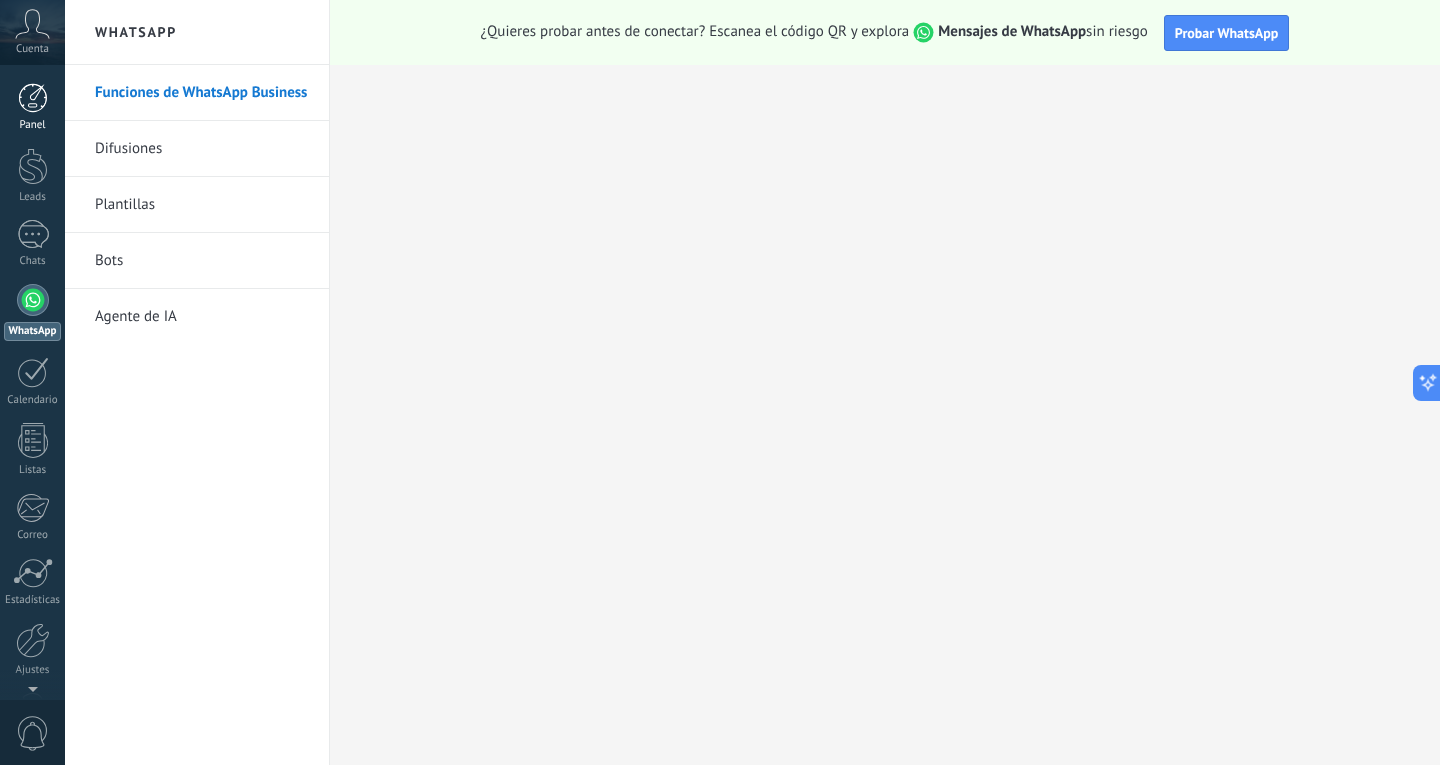 click at bounding box center [33, 98] 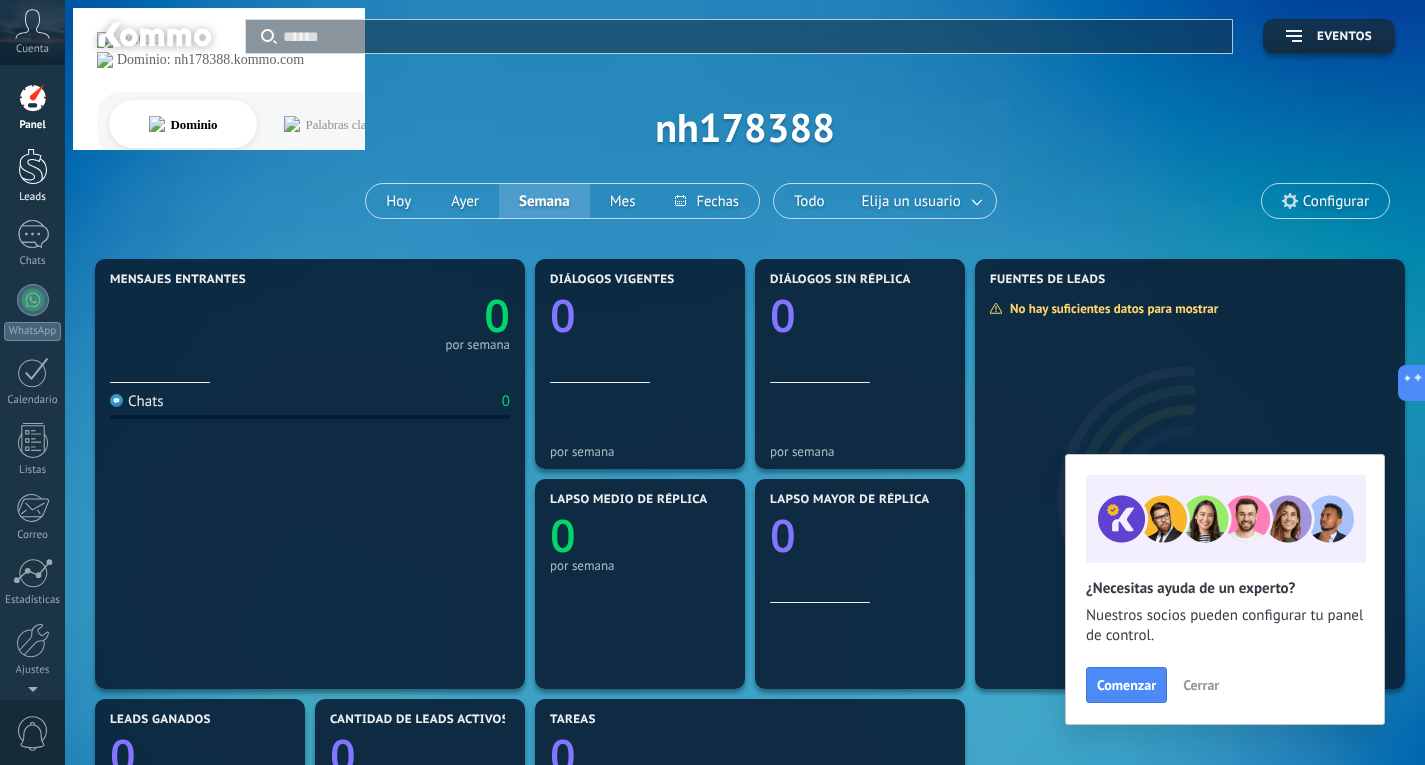 click at bounding box center [33, 166] 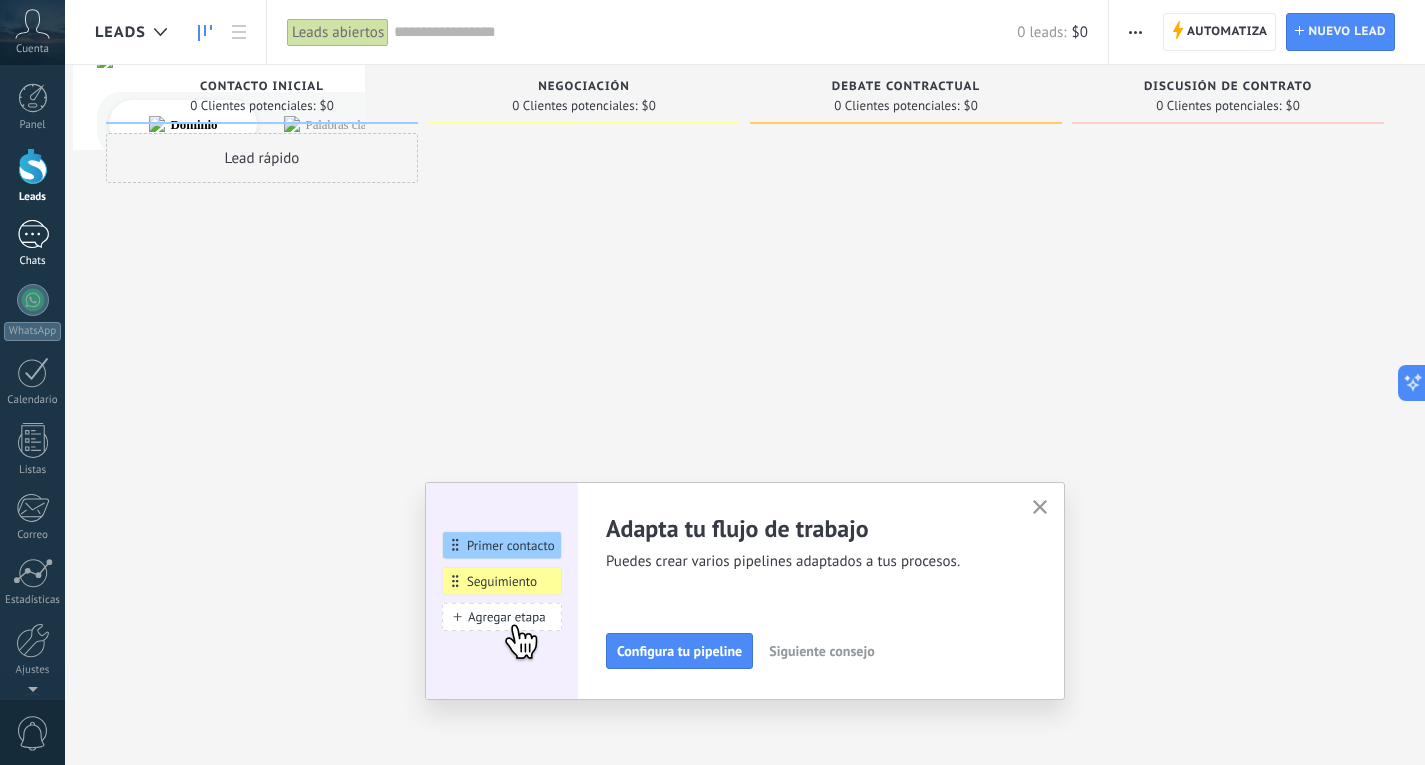 click at bounding box center [33, 234] 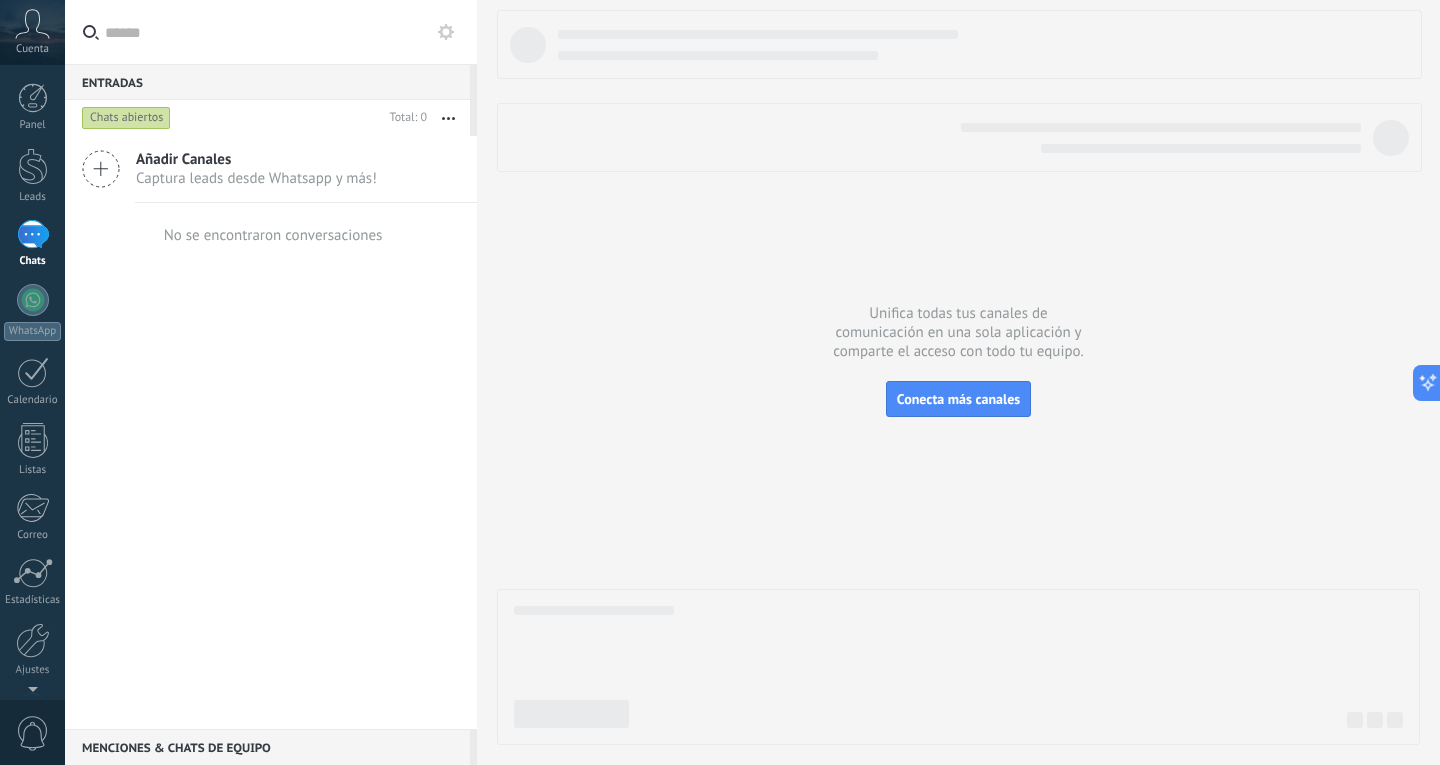 click 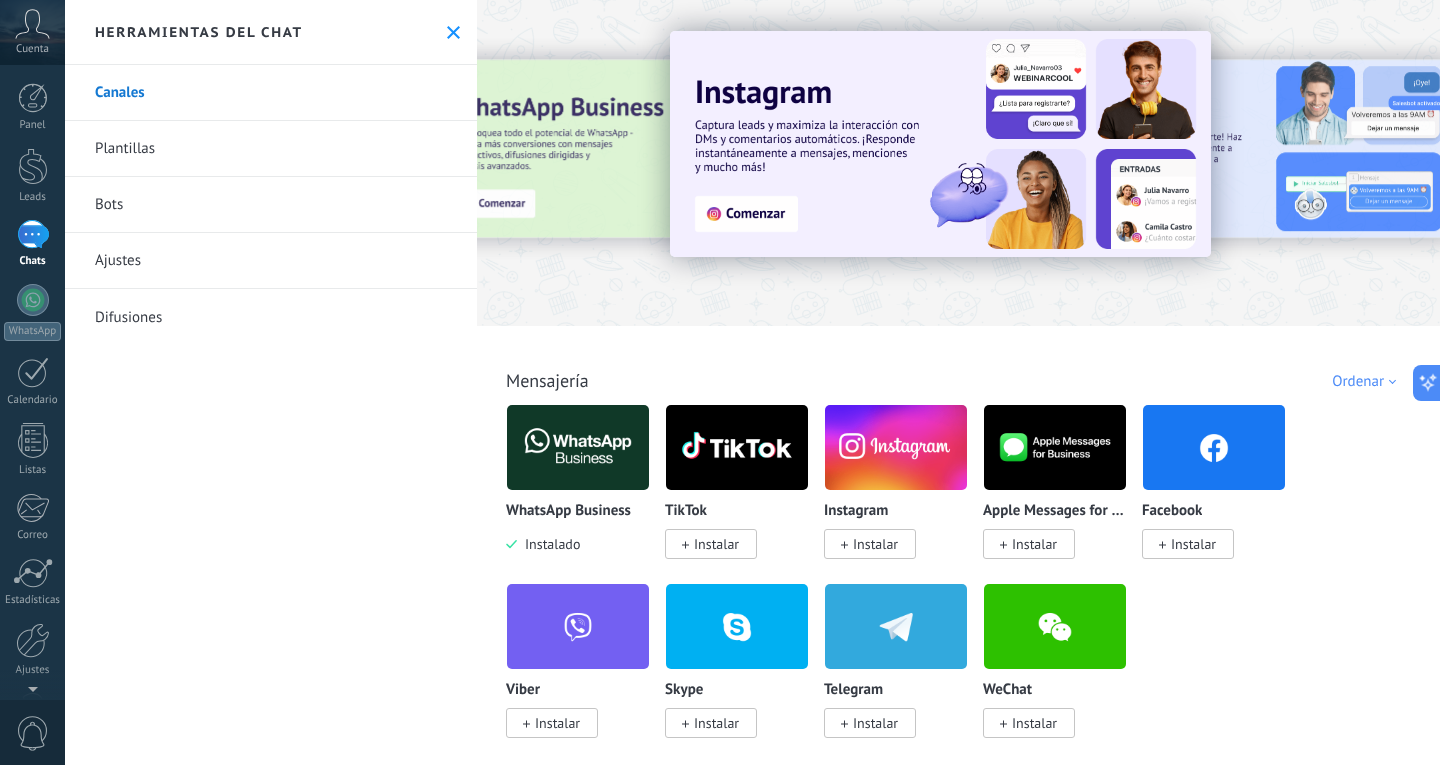 click on "Plantillas" at bounding box center (271, 149) 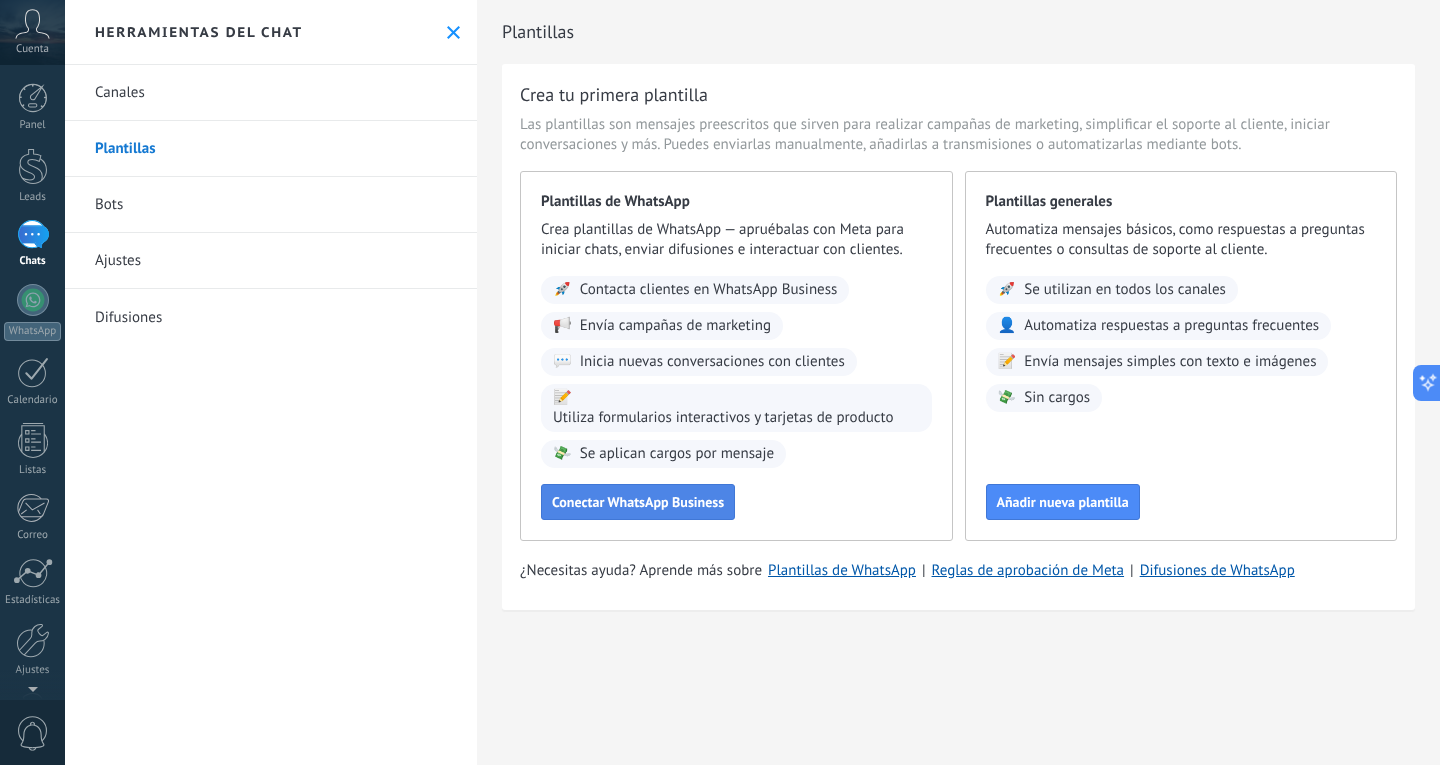 click on "Conectar WhatsApp Business" at bounding box center (638, 502) 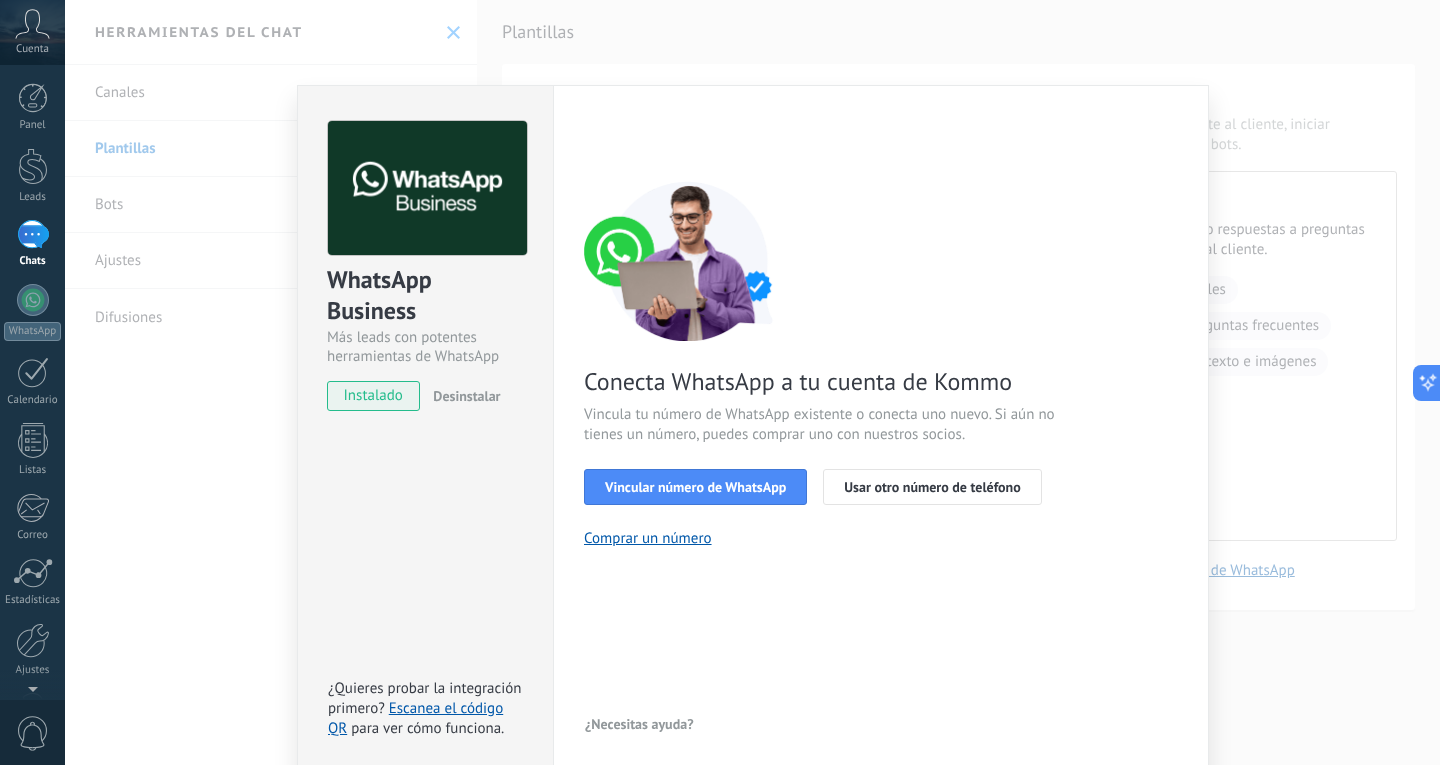 scroll, scrollTop: 10, scrollLeft: 0, axis: vertical 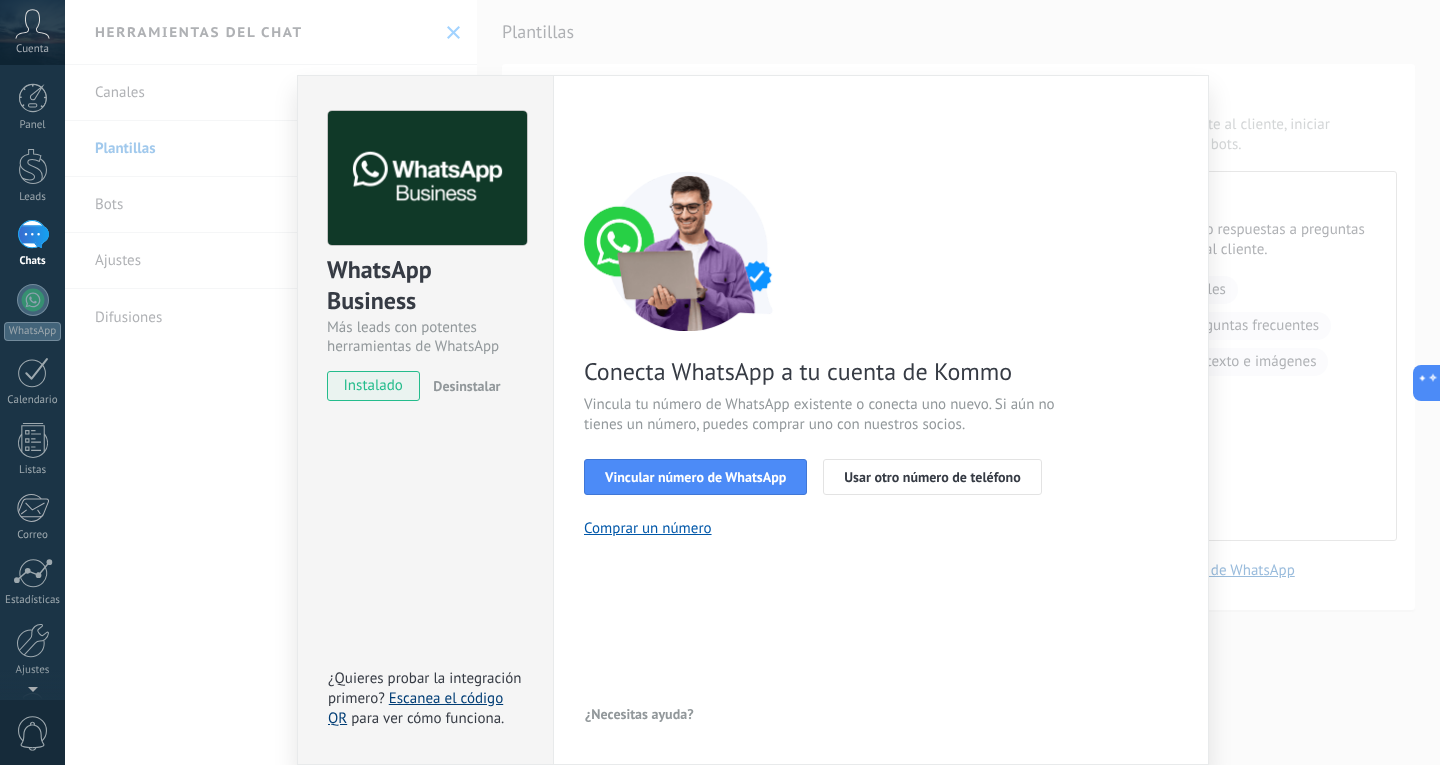 click on "Escanea el código QR" at bounding box center [415, 708] 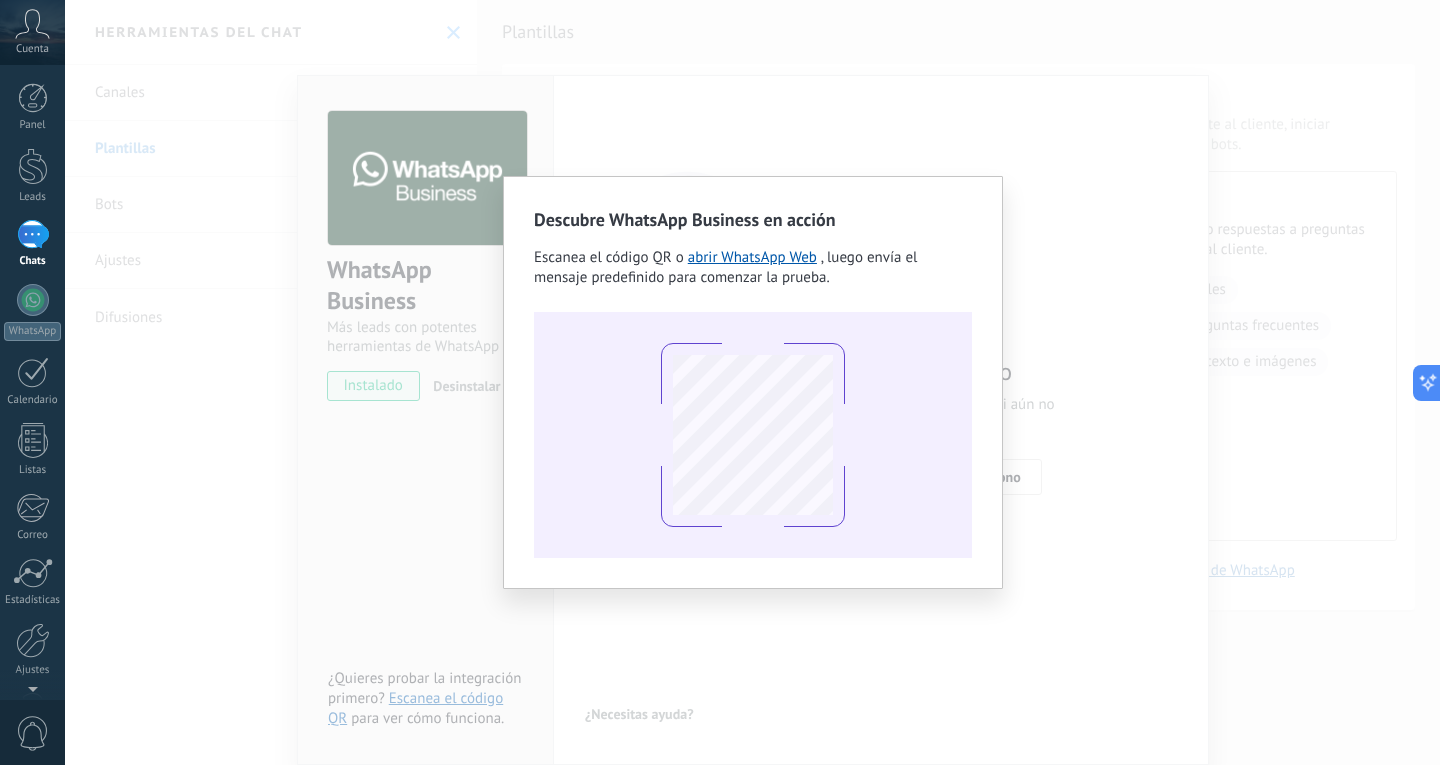 click on "Descubre WhatsApp Business en acción Escanea el código QR o   abrir WhatsApp Web   , luego envía el mensaje predefinido para comenzar la prueba." at bounding box center [752, 382] 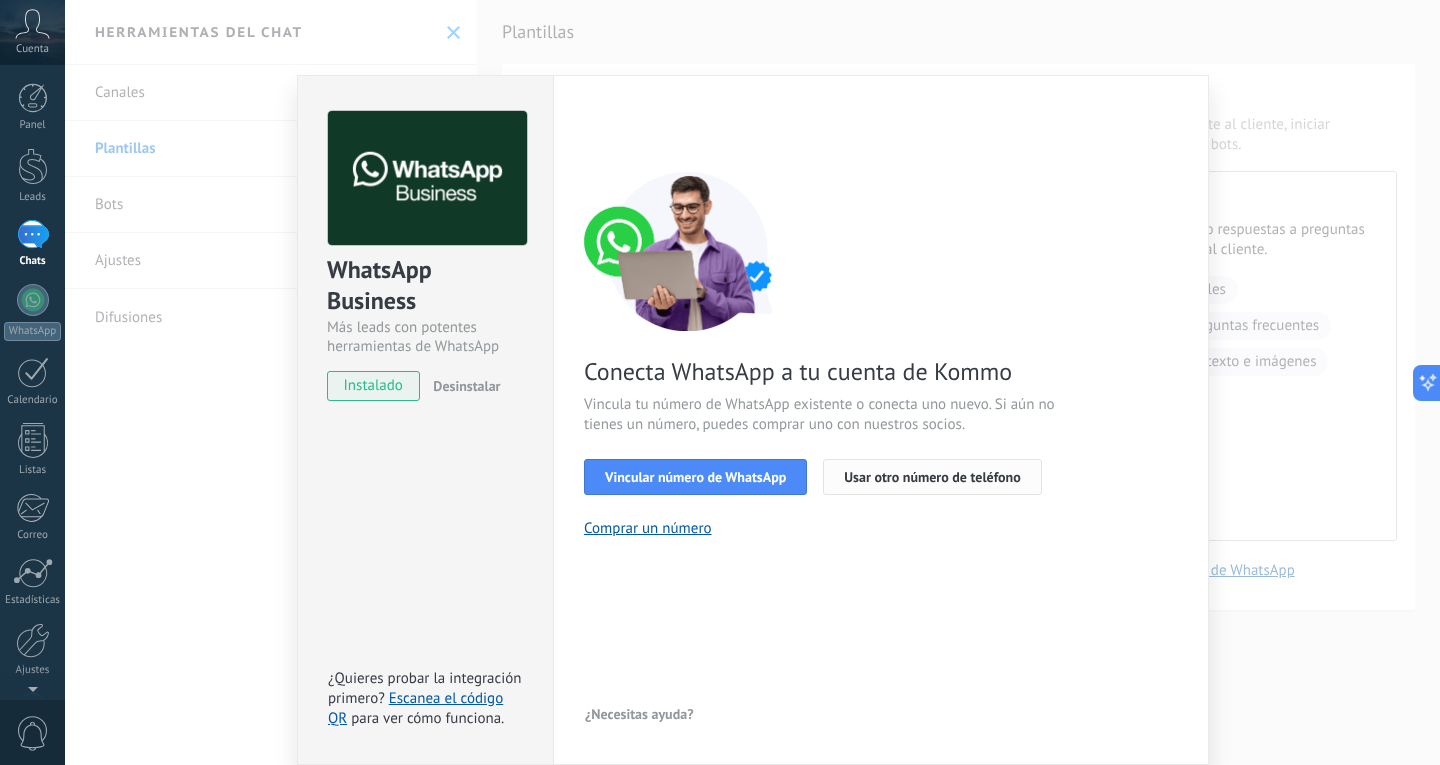 click on "Usar otro número de teléfono" at bounding box center [932, 477] 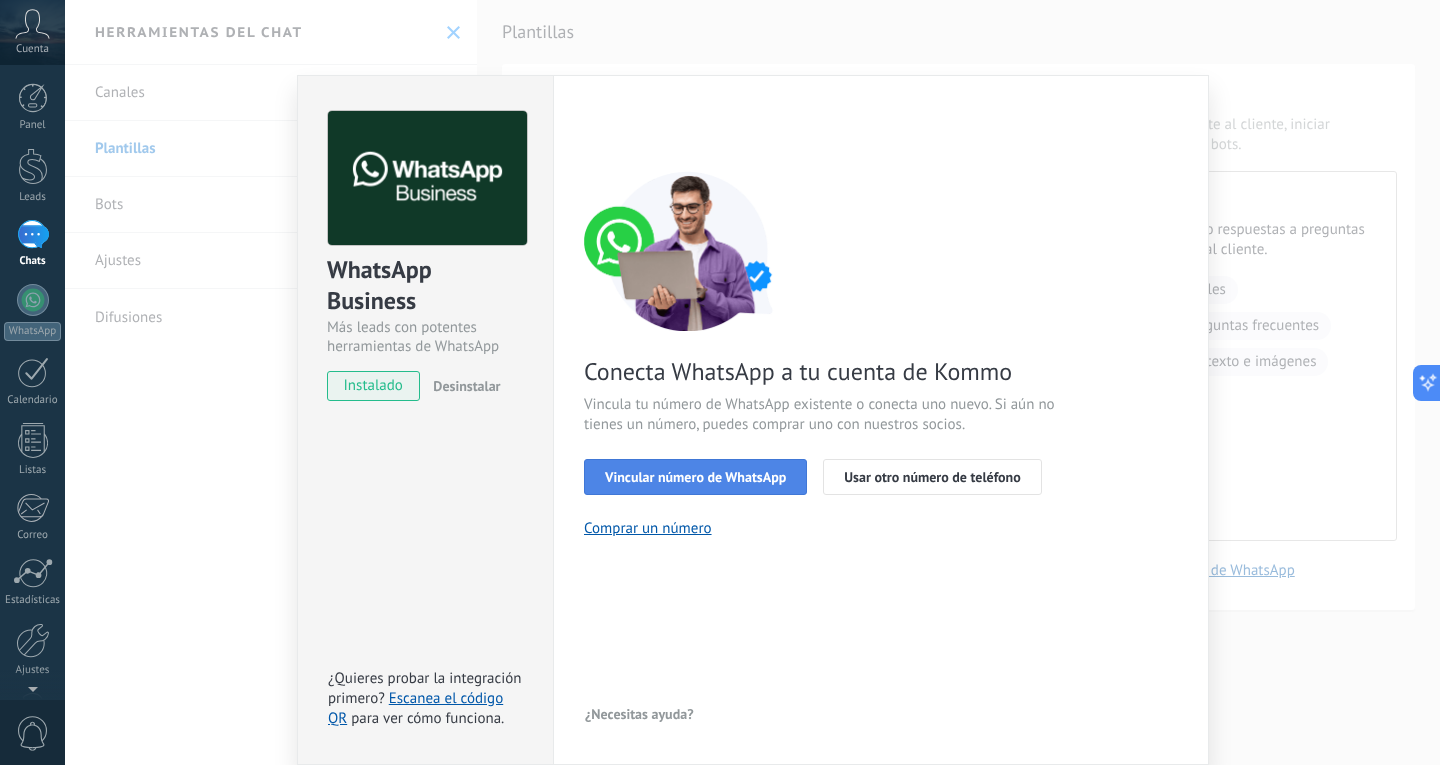 click on "Vincular número de WhatsApp" at bounding box center (695, 477) 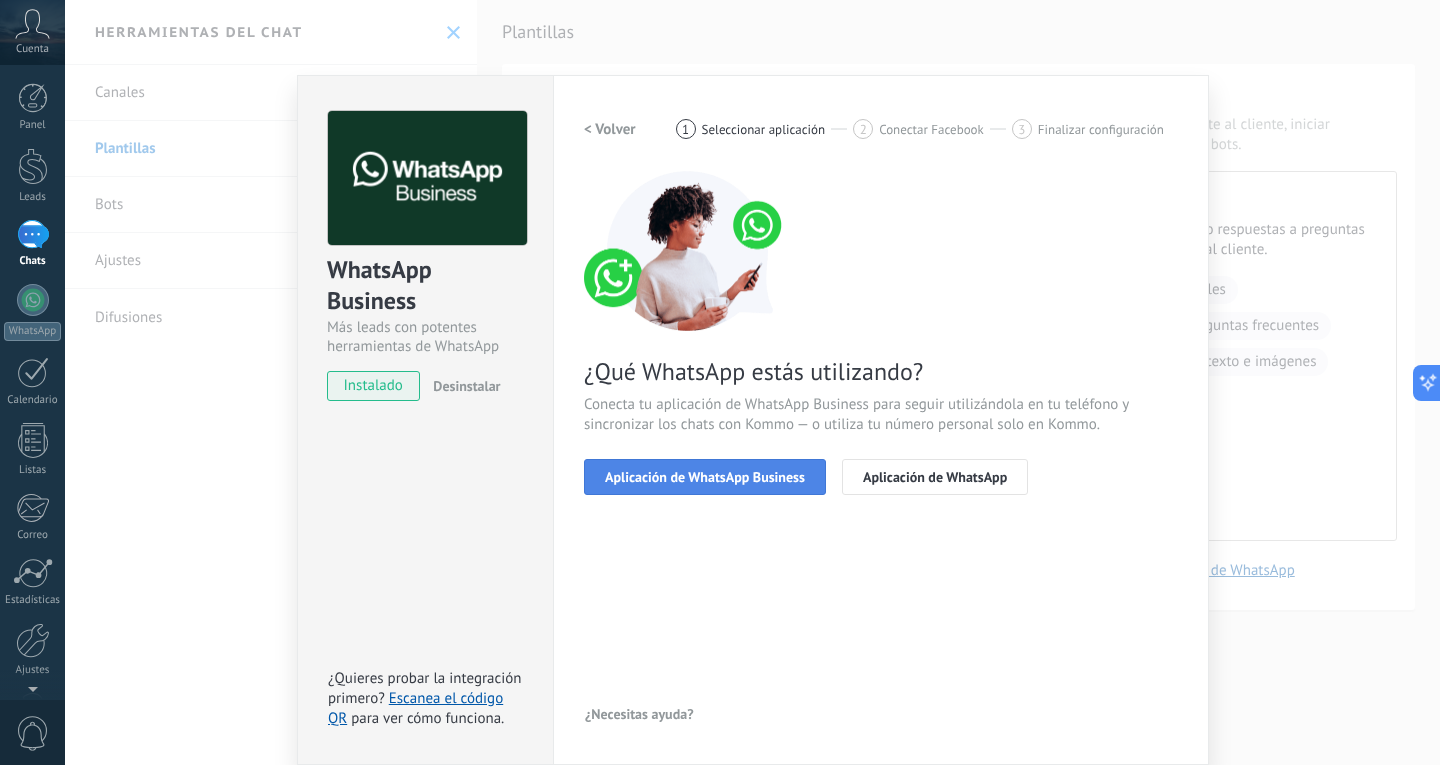 click on "Aplicación de WhatsApp Business" at bounding box center (705, 477) 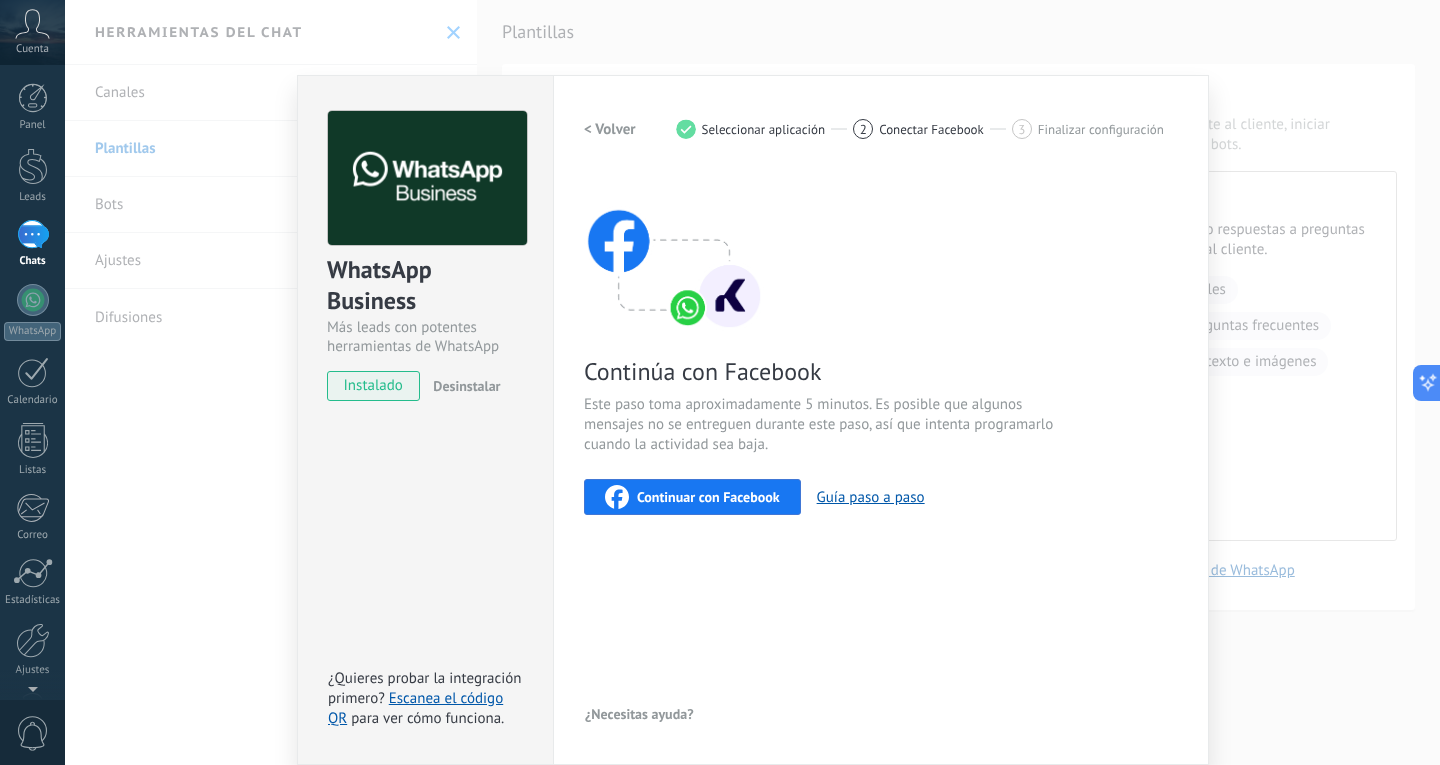 click on "Continuar con Facebook" at bounding box center [708, 497] 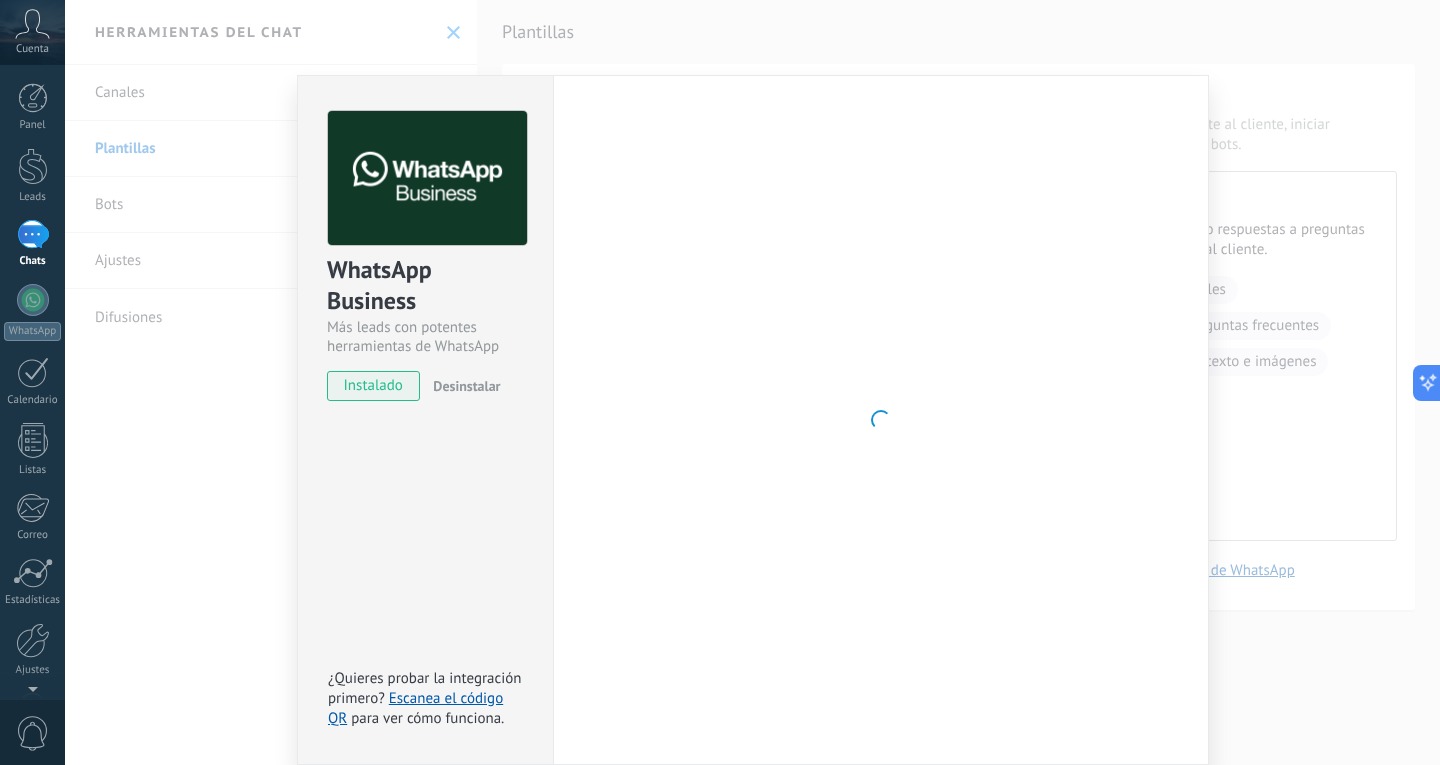 click 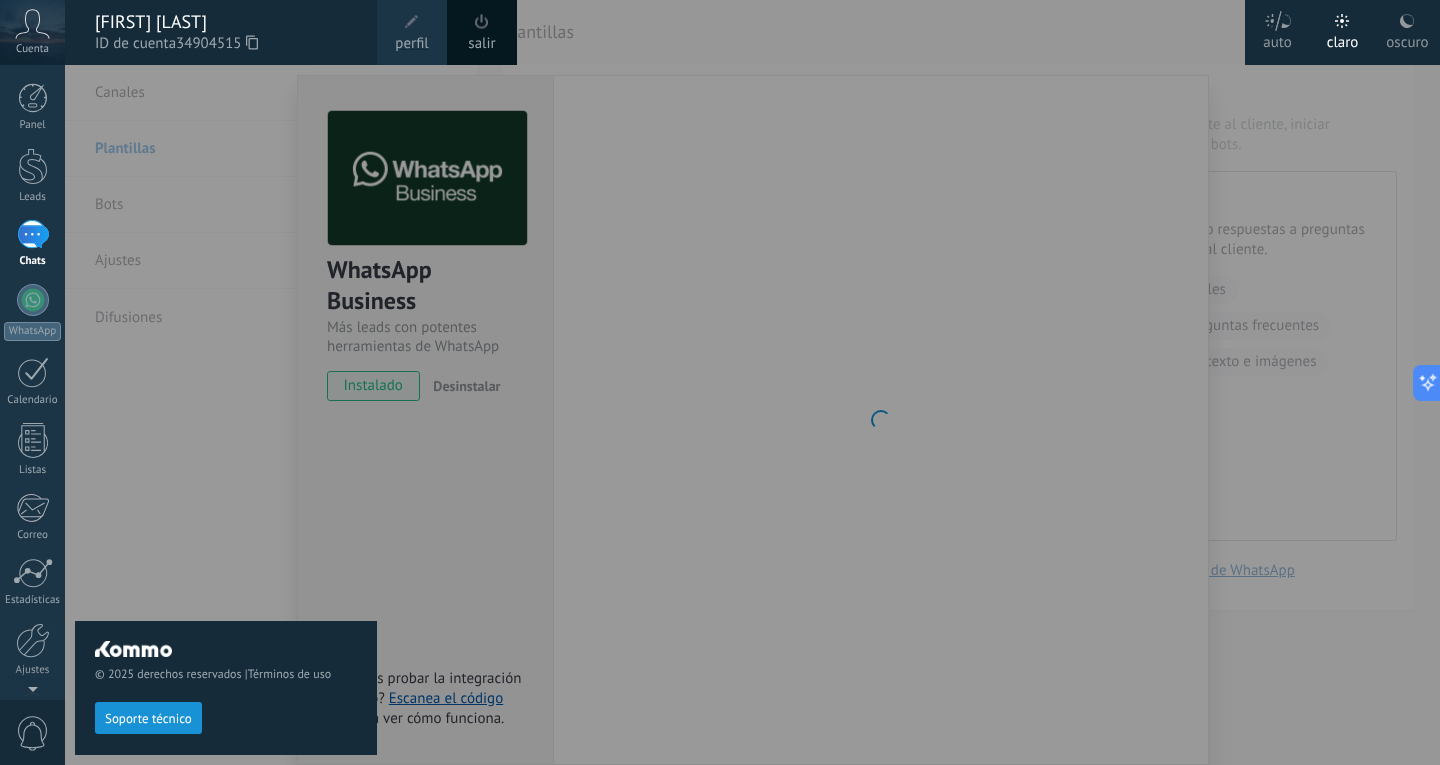 click at bounding box center [785, 382] 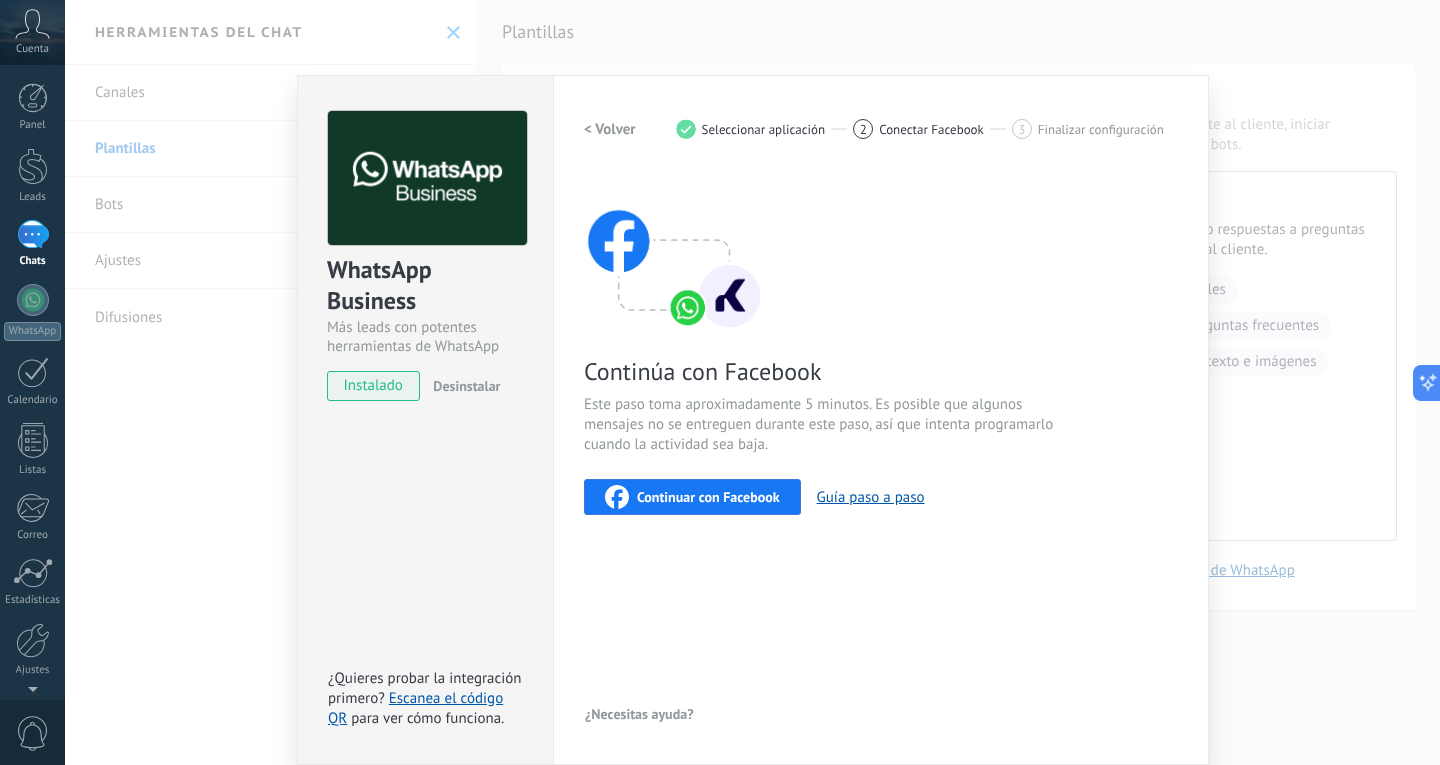 click on "Continuar con Facebook" at bounding box center (708, 497) 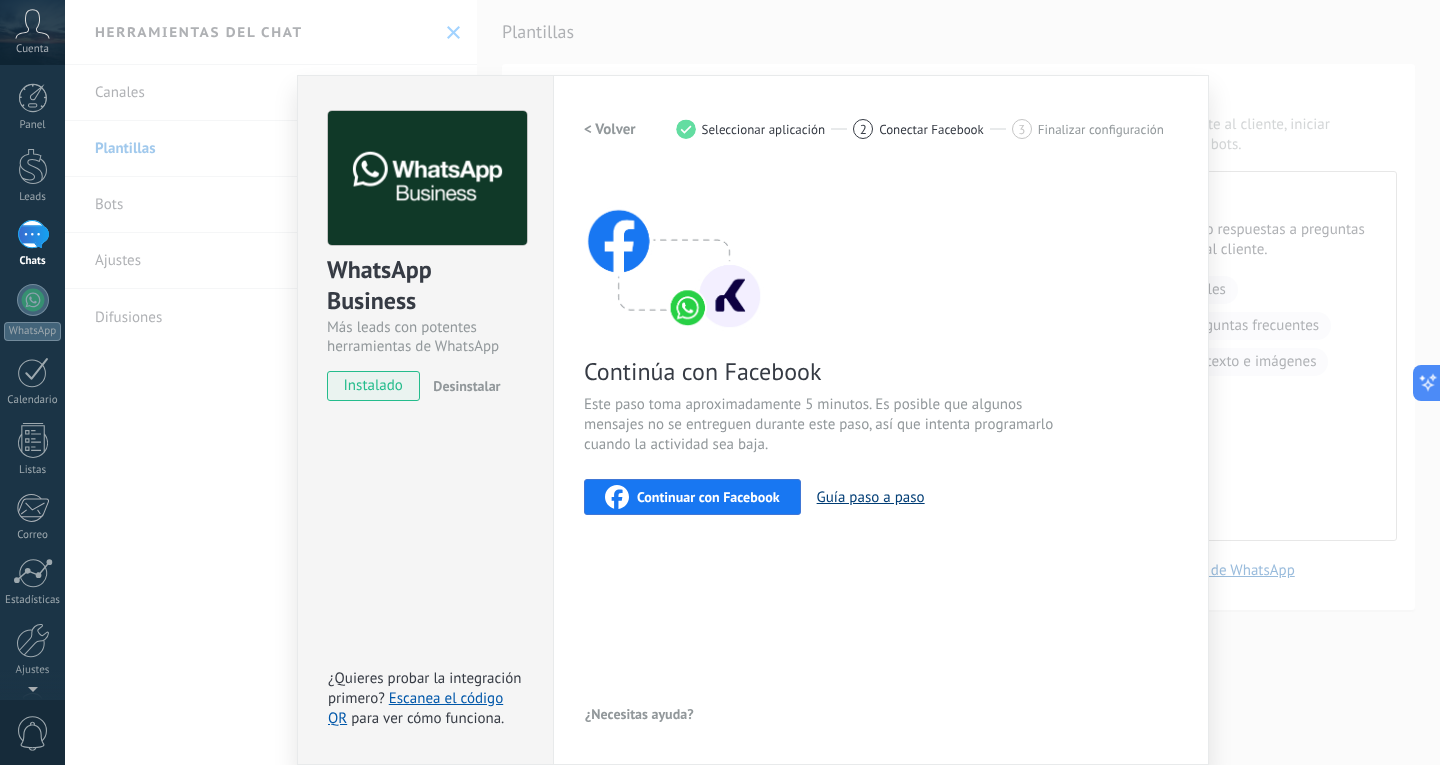 click on "Guía paso a paso" at bounding box center [871, 497] 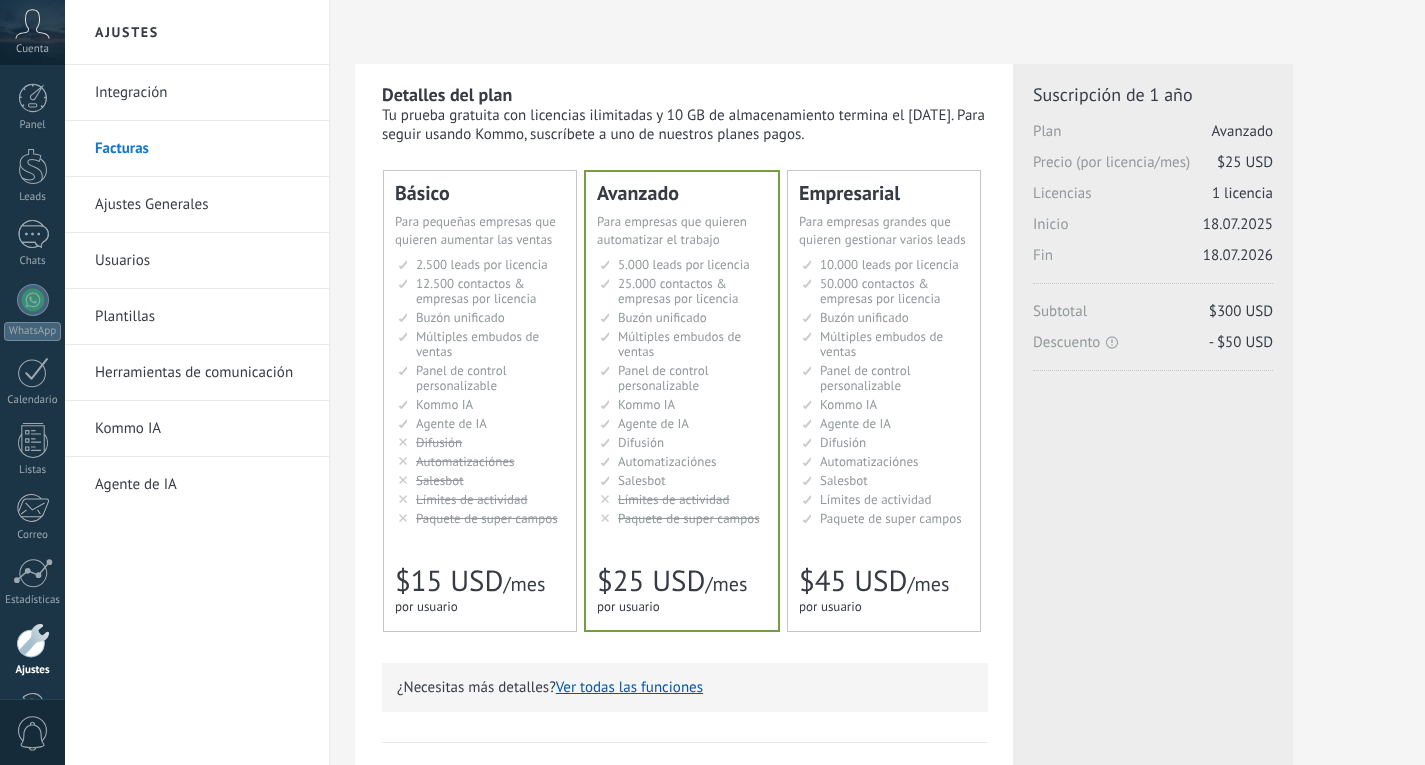 scroll, scrollTop: 0, scrollLeft: 0, axis: both 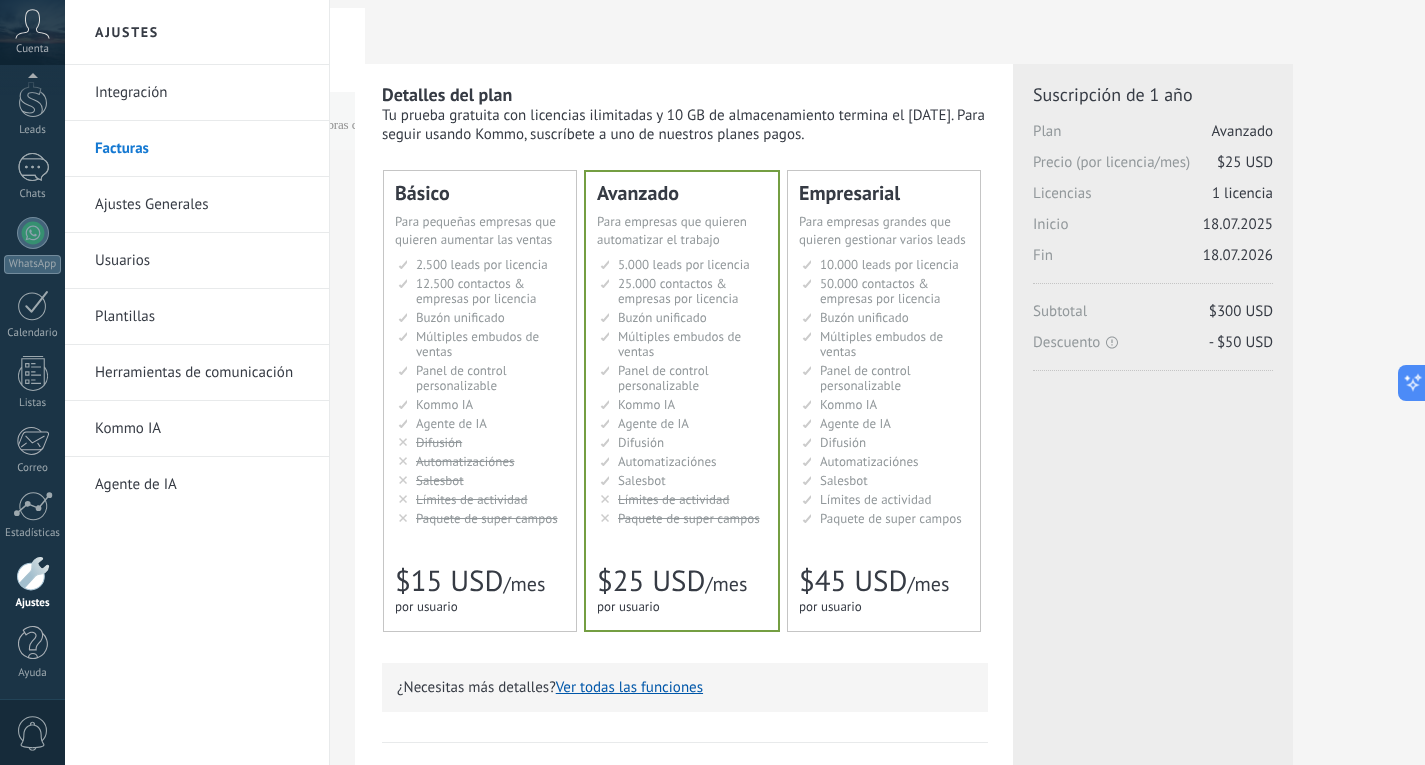 click on "Plantillas" at bounding box center (202, 317) 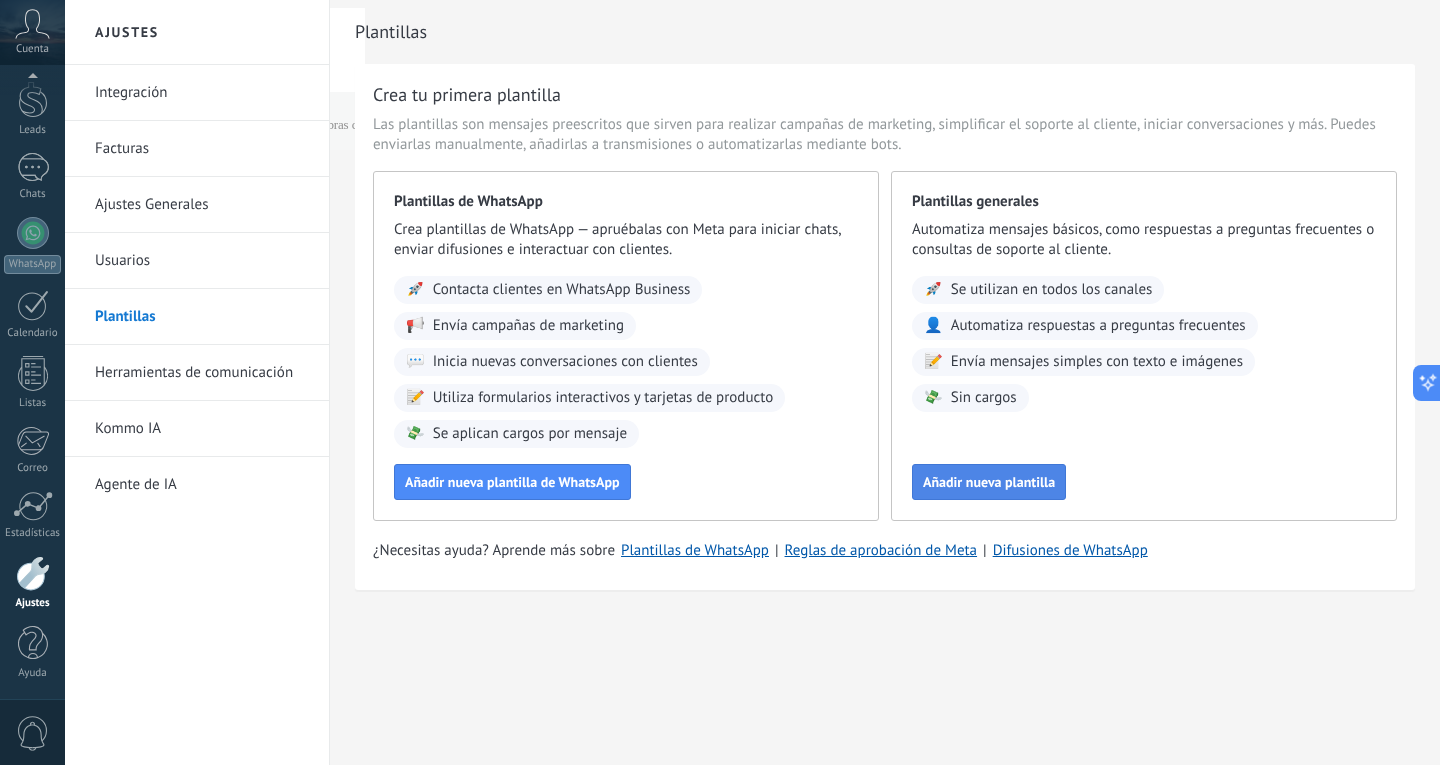 click on "Añadir nueva plantilla" at bounding box center (989, 482) 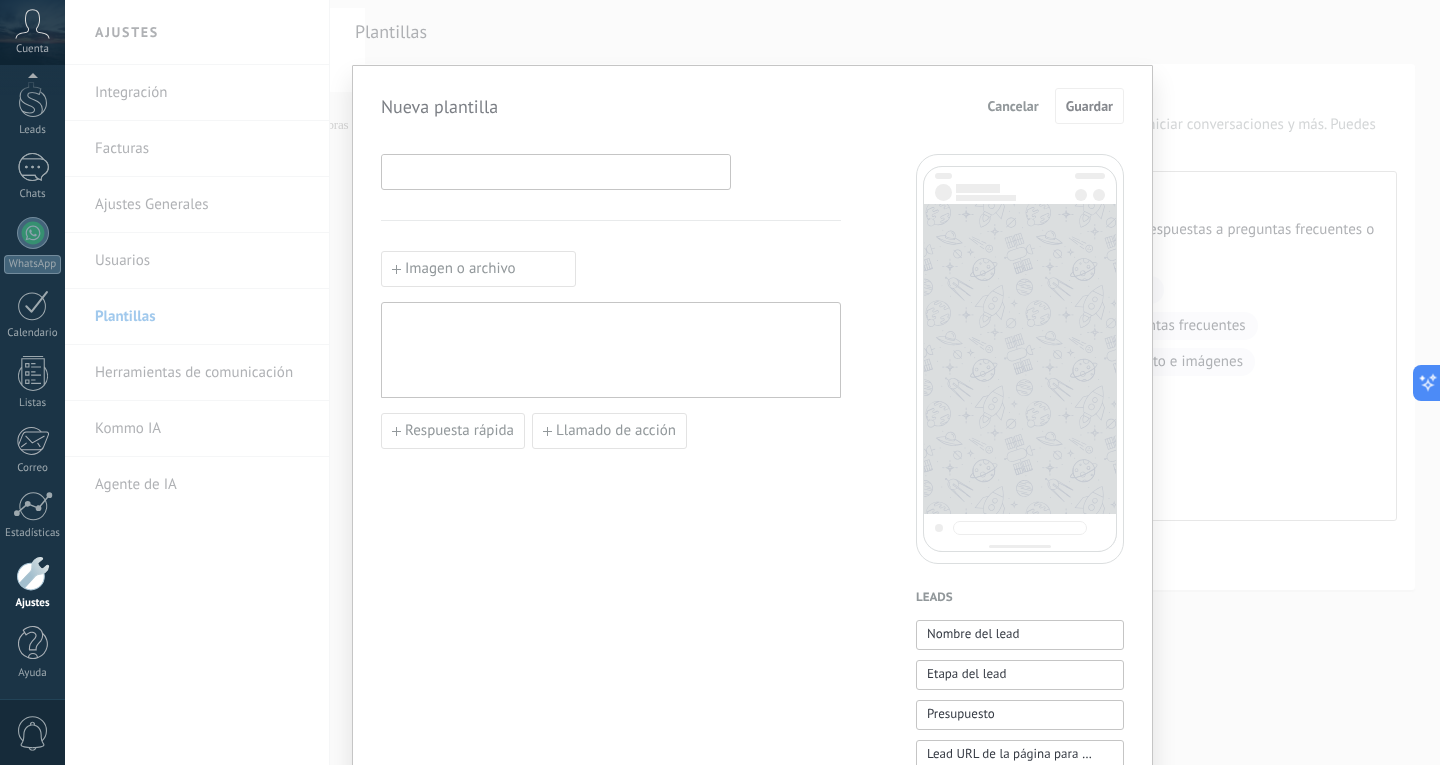 click at bounding box center [556, 171] 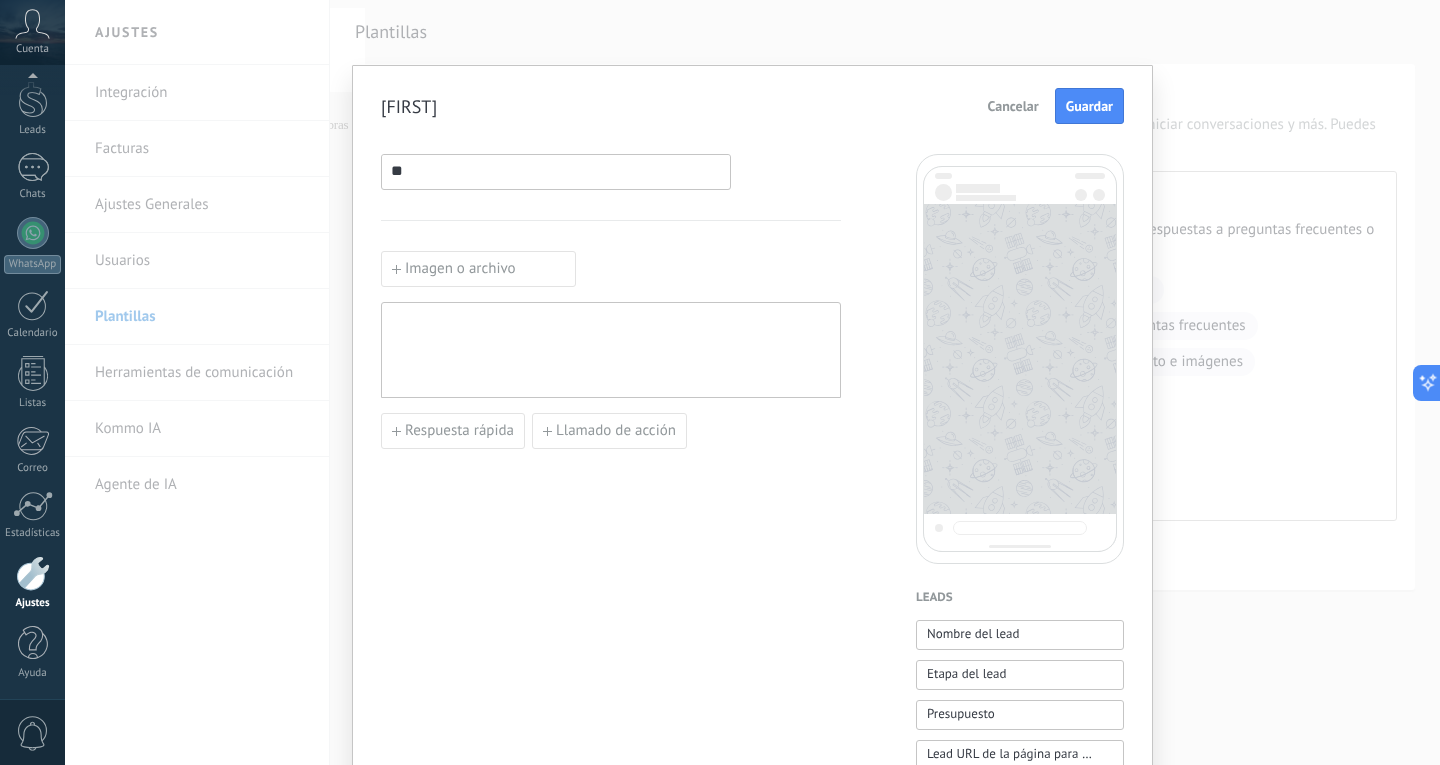 type on "*" 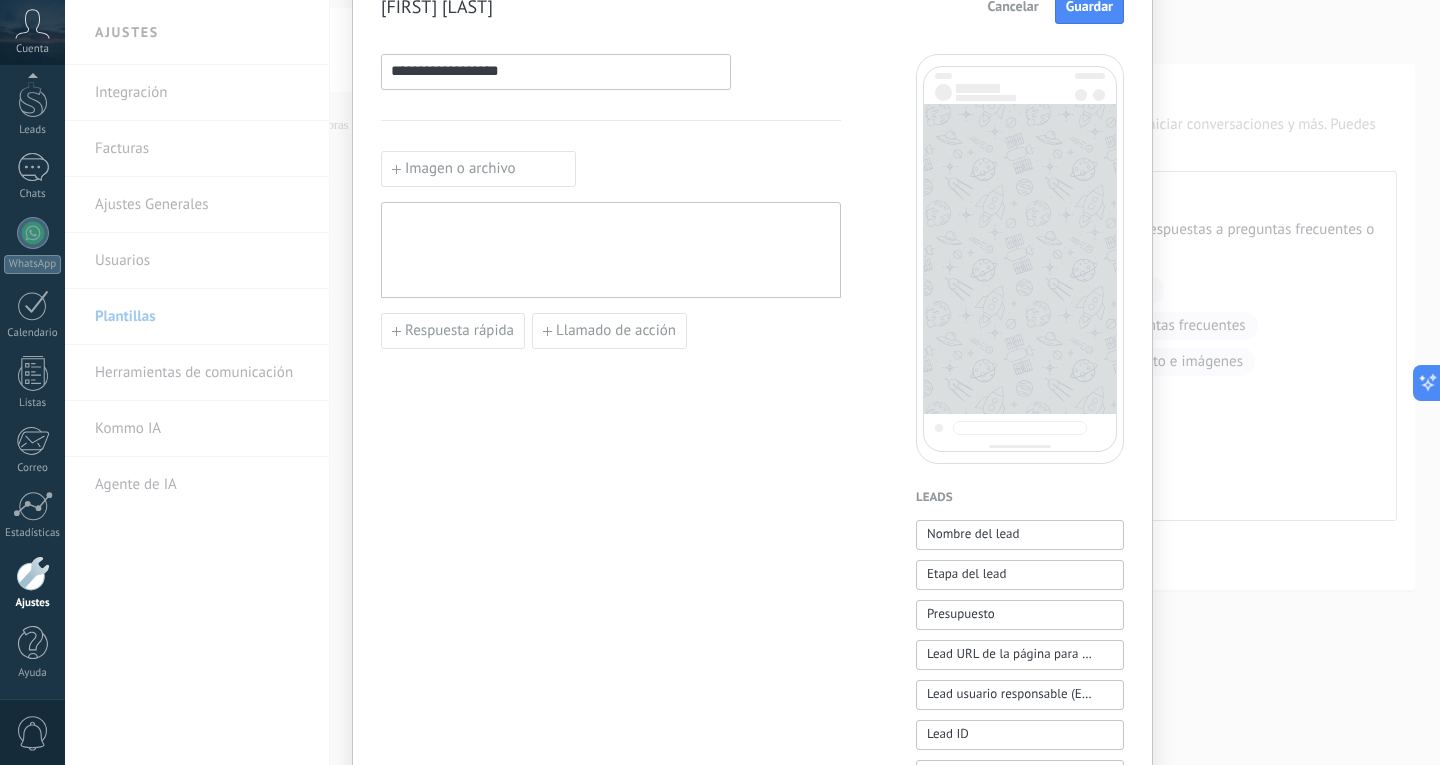 scroll, scrollTop: 0, scrollLeft: 0, axis: both 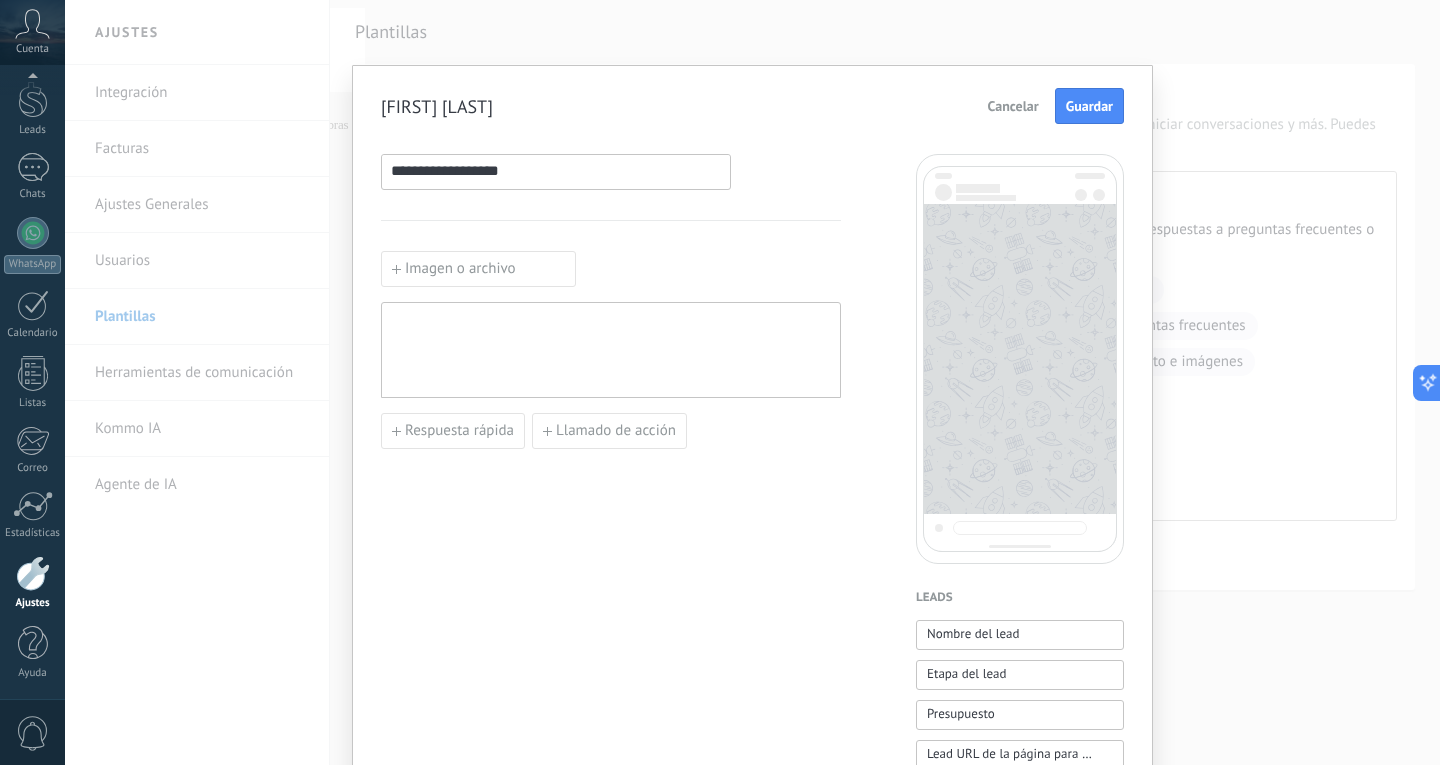 type on "**********" 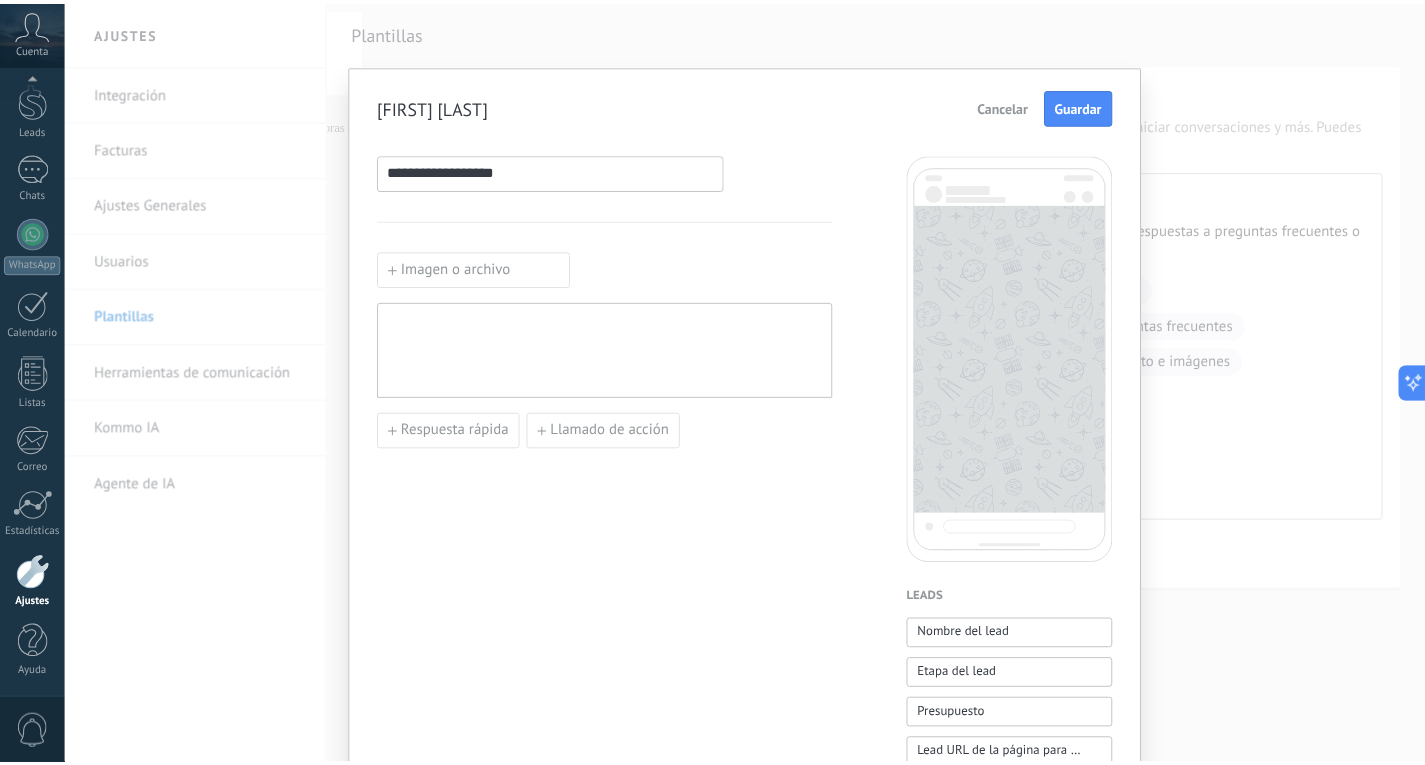 scroll, scrollTop: 0, scrollLeft: 0, axis: both 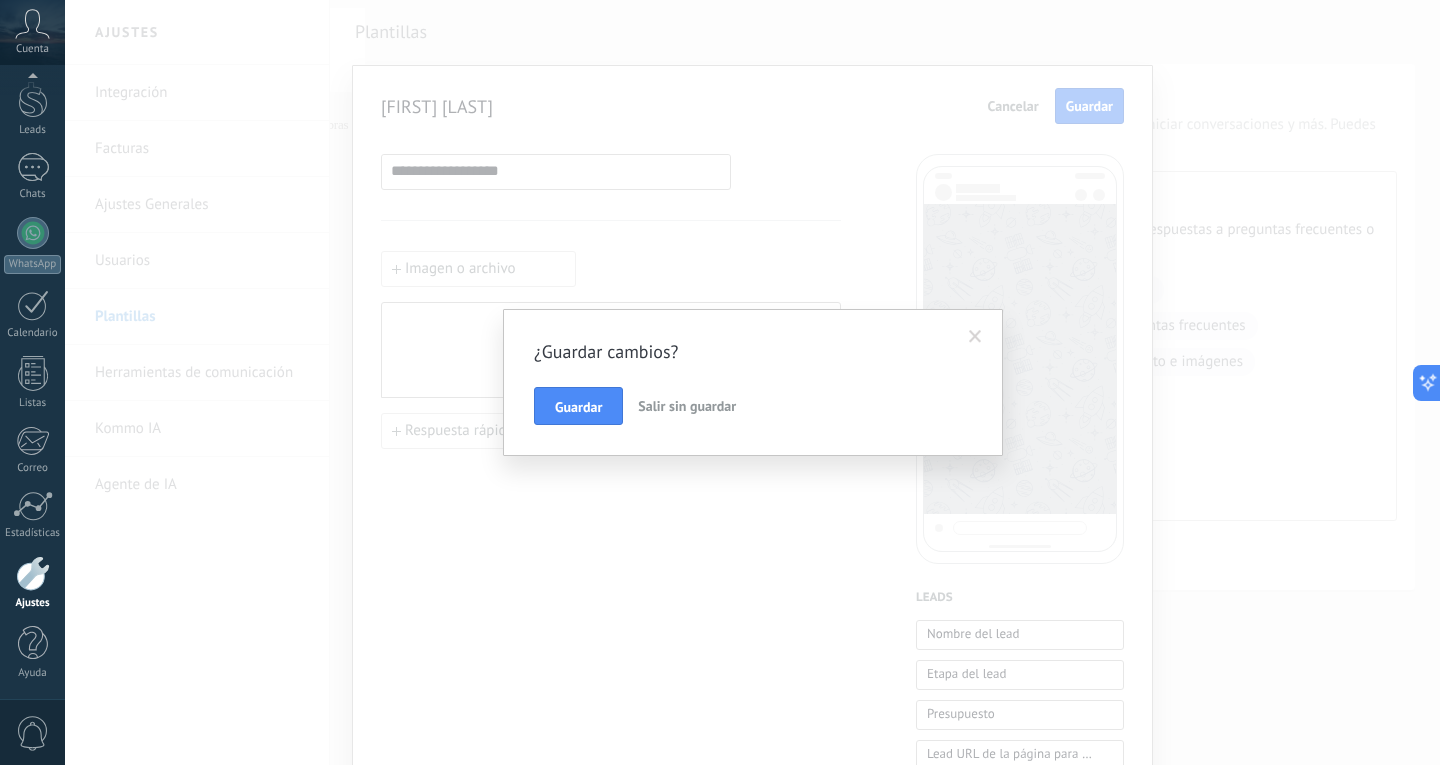 click on "Salir sin guardar" at bounding box center (687, 406) 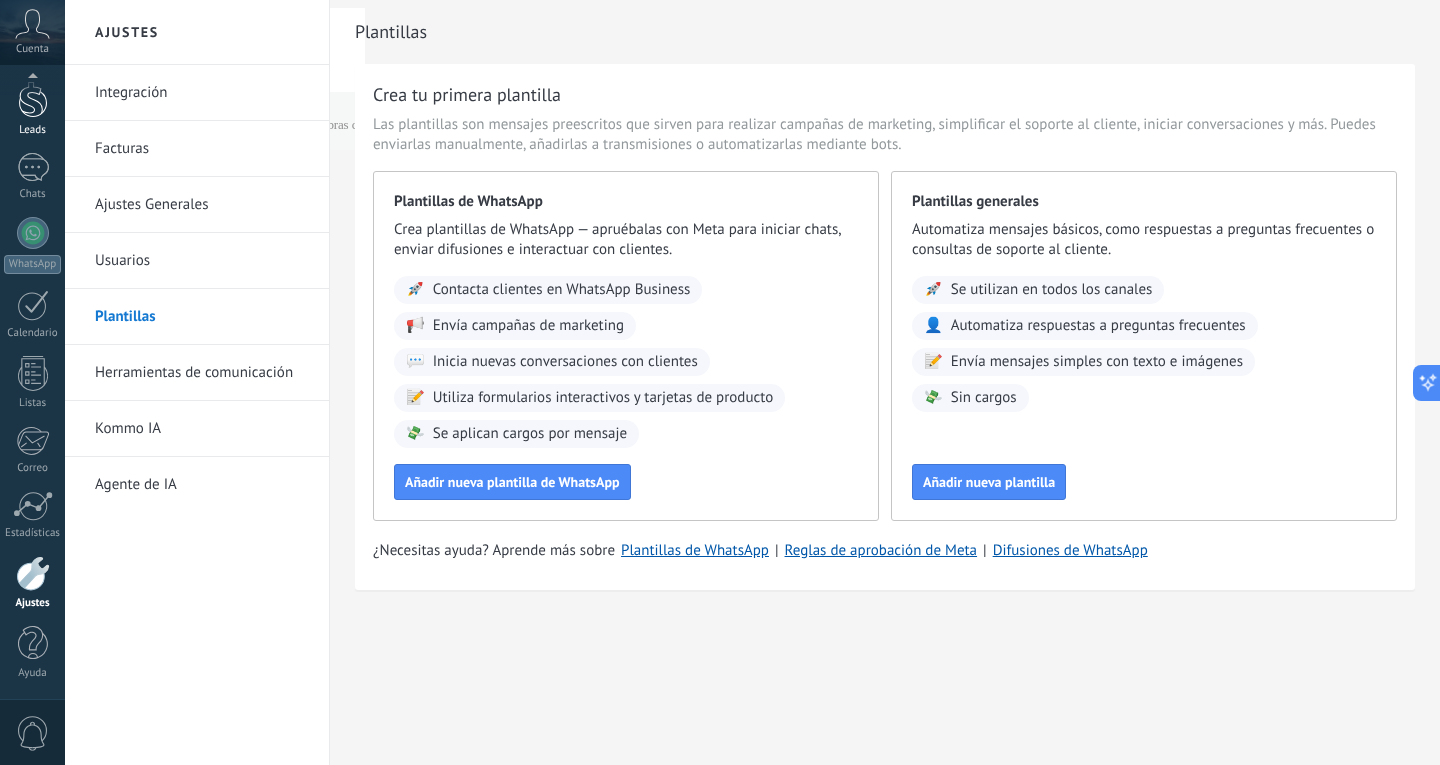 click at bounding box center [33, 99] 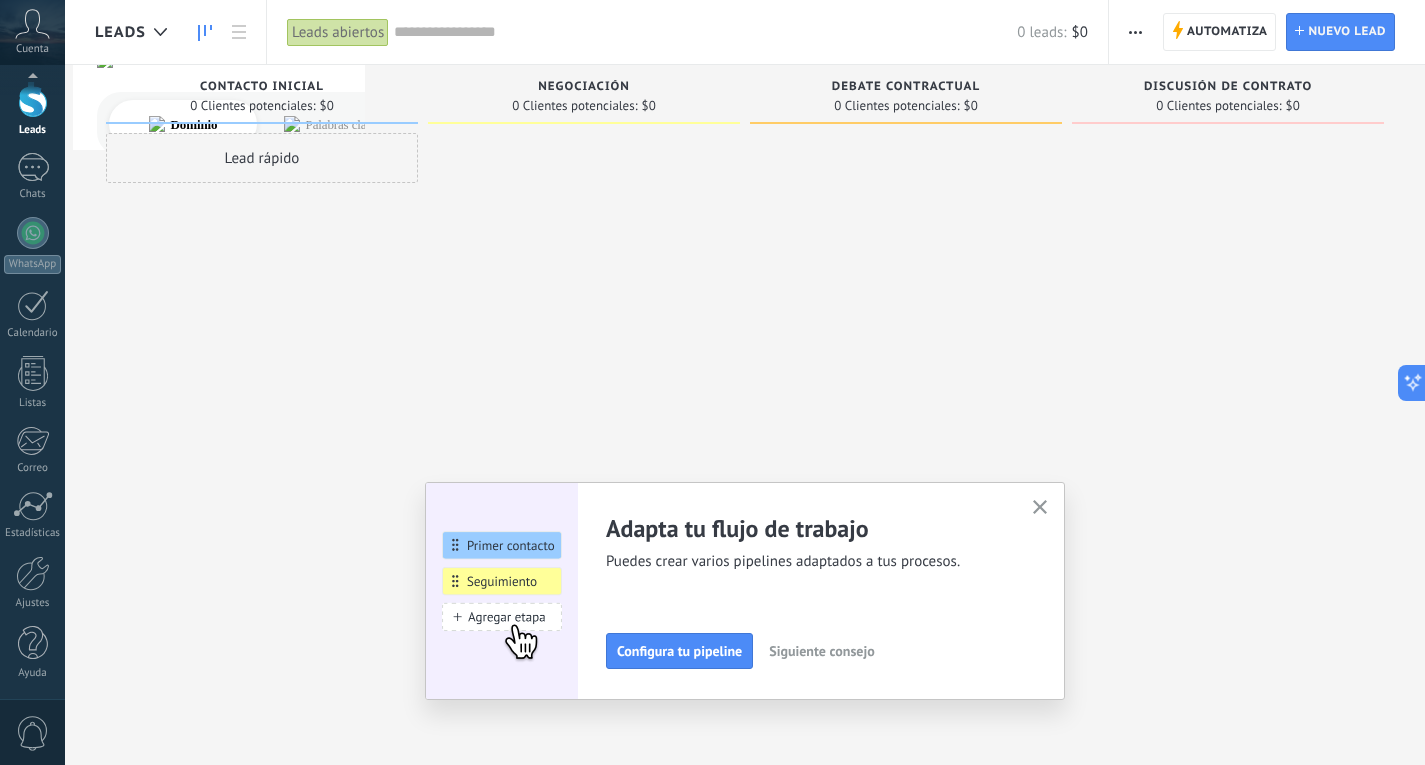 scroll, scrollTop: 0, scrollLeft: 0, axis: both 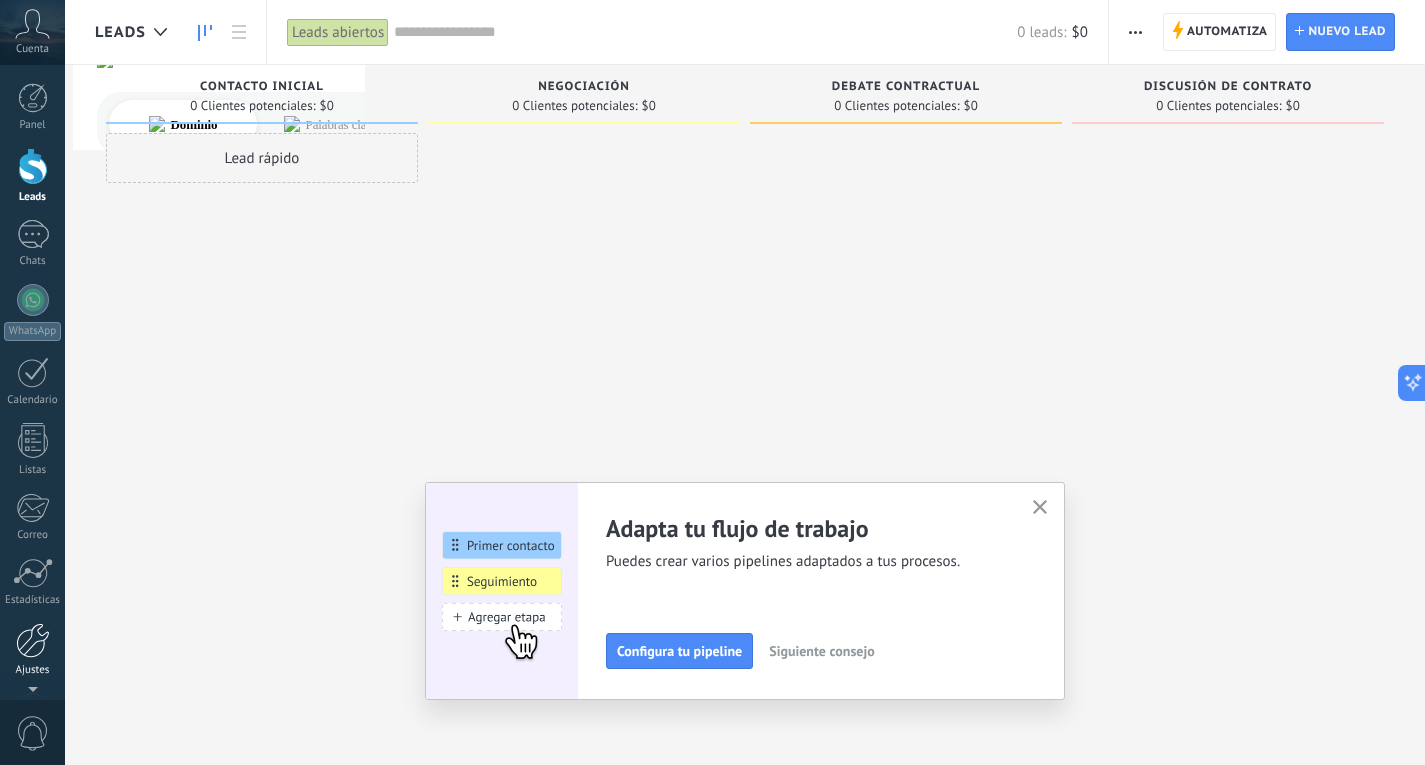 click at bounding box center (33, 640) 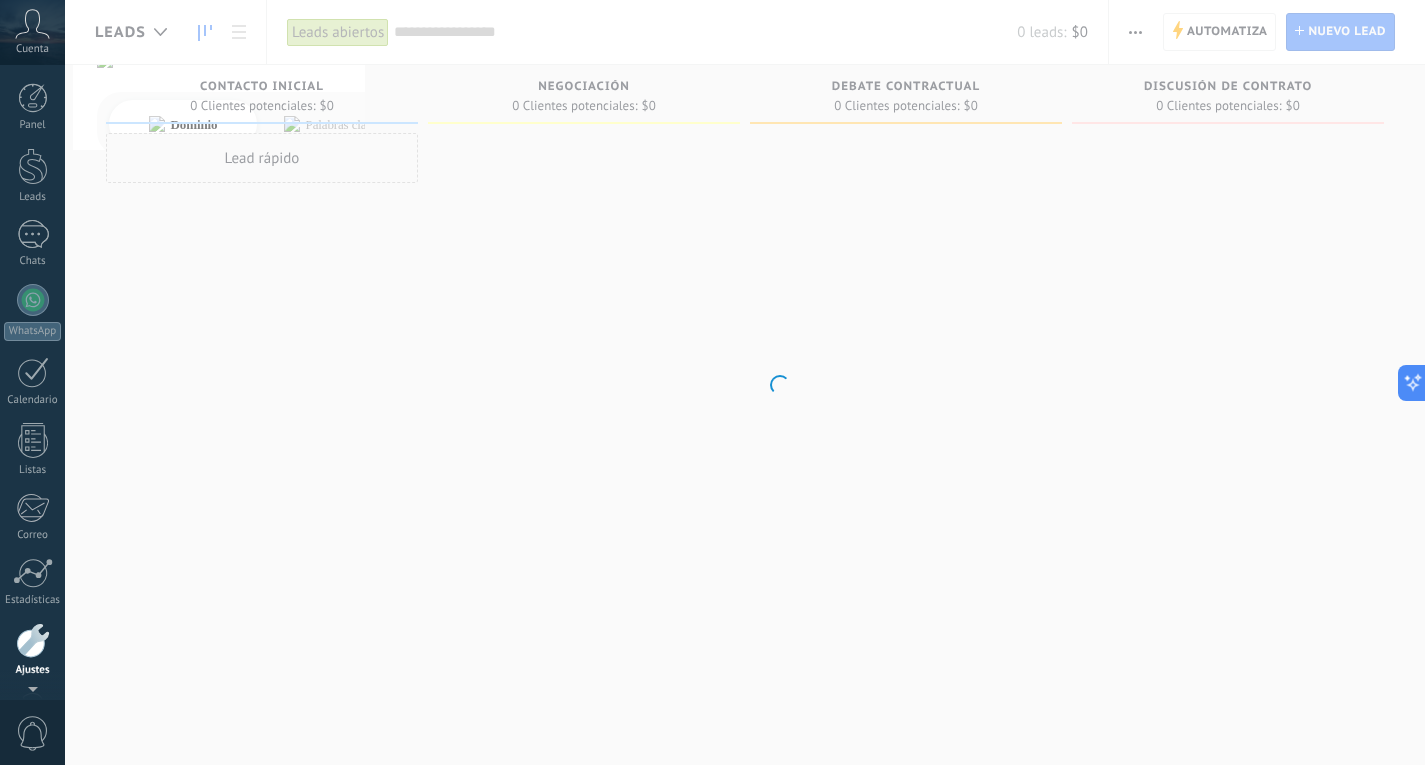 scroll, scrollTop: 67, scrollLeft: 0, axis: vertical 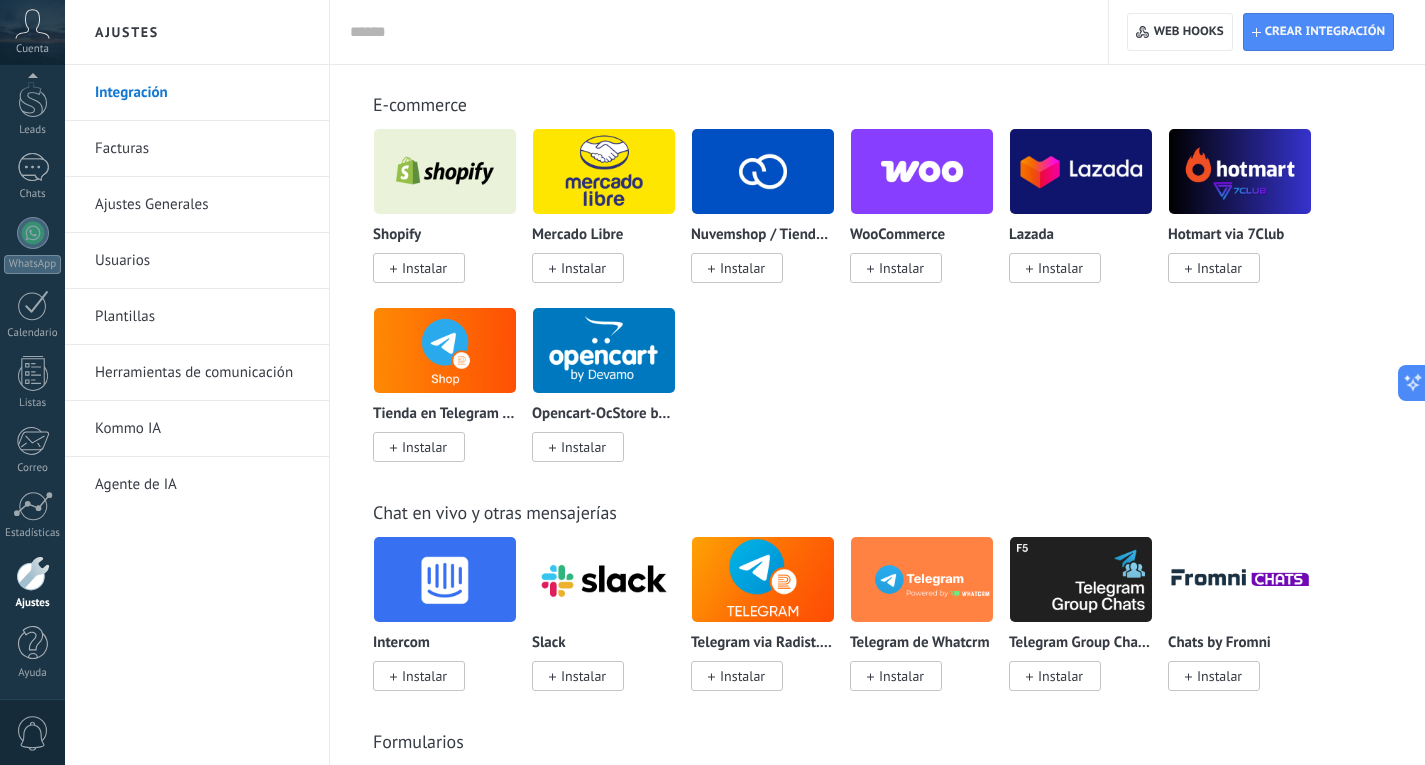 click on "Integración" at bounding box center (202, 93) 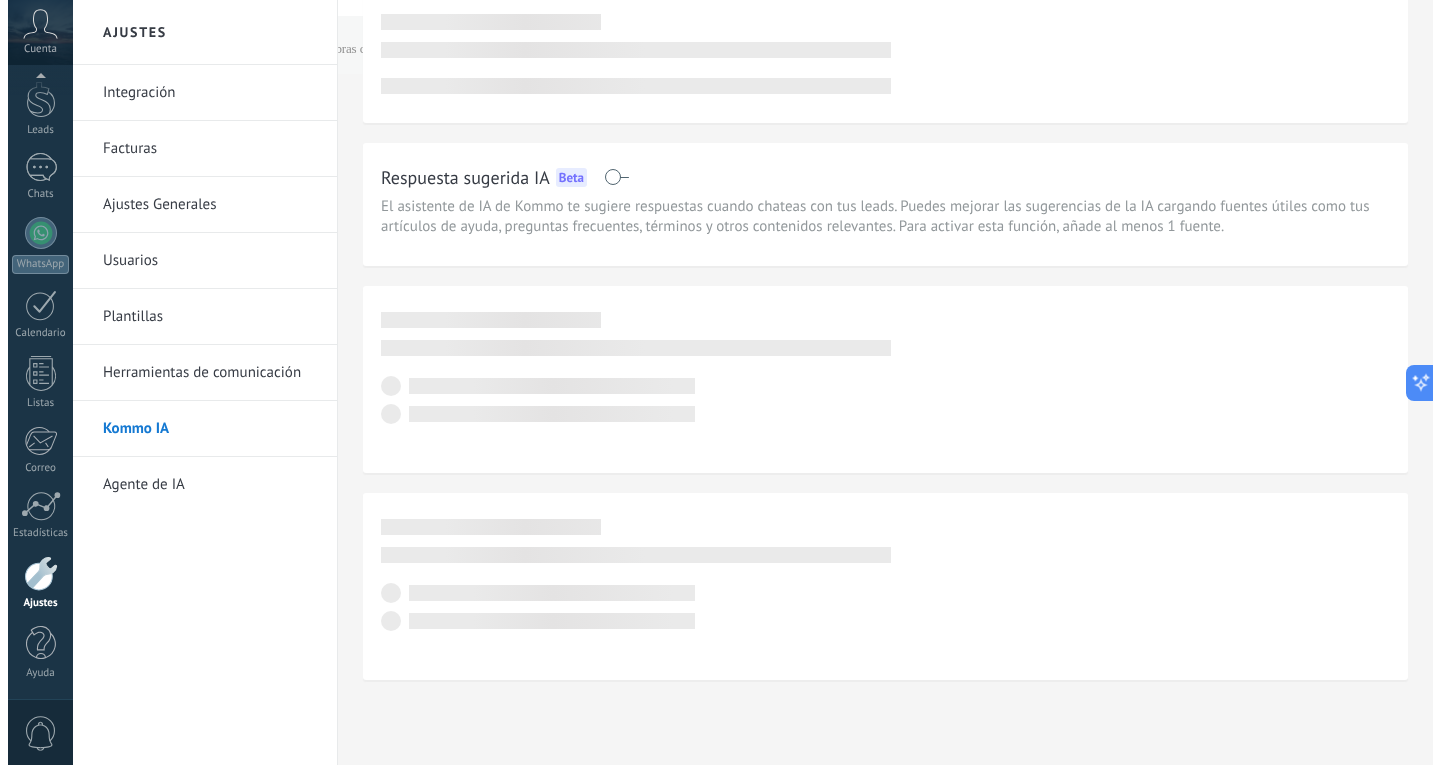 scroll, scrollTop: 0, scrollLeft: 0, axis: both 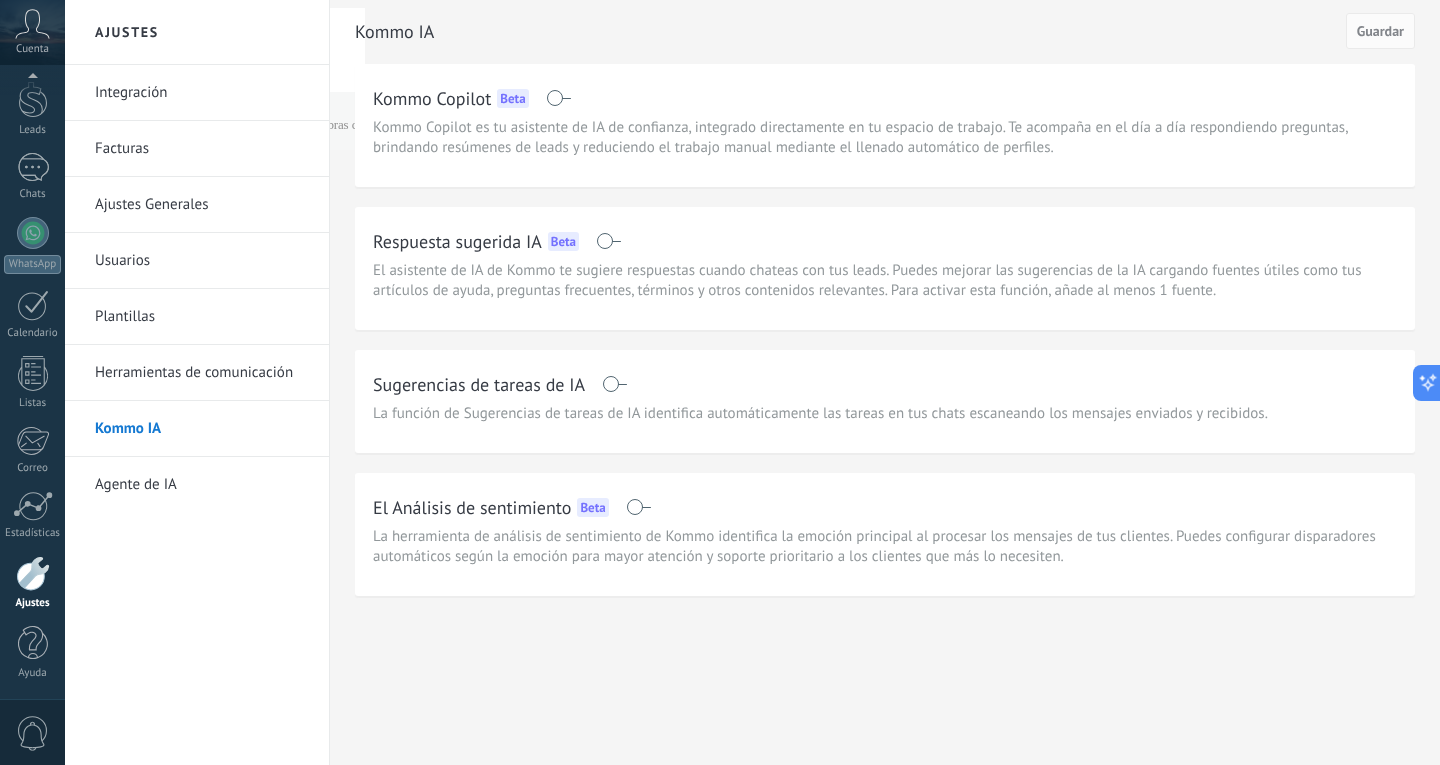 click on "Agente de IA" at bounding box center [202, 485] 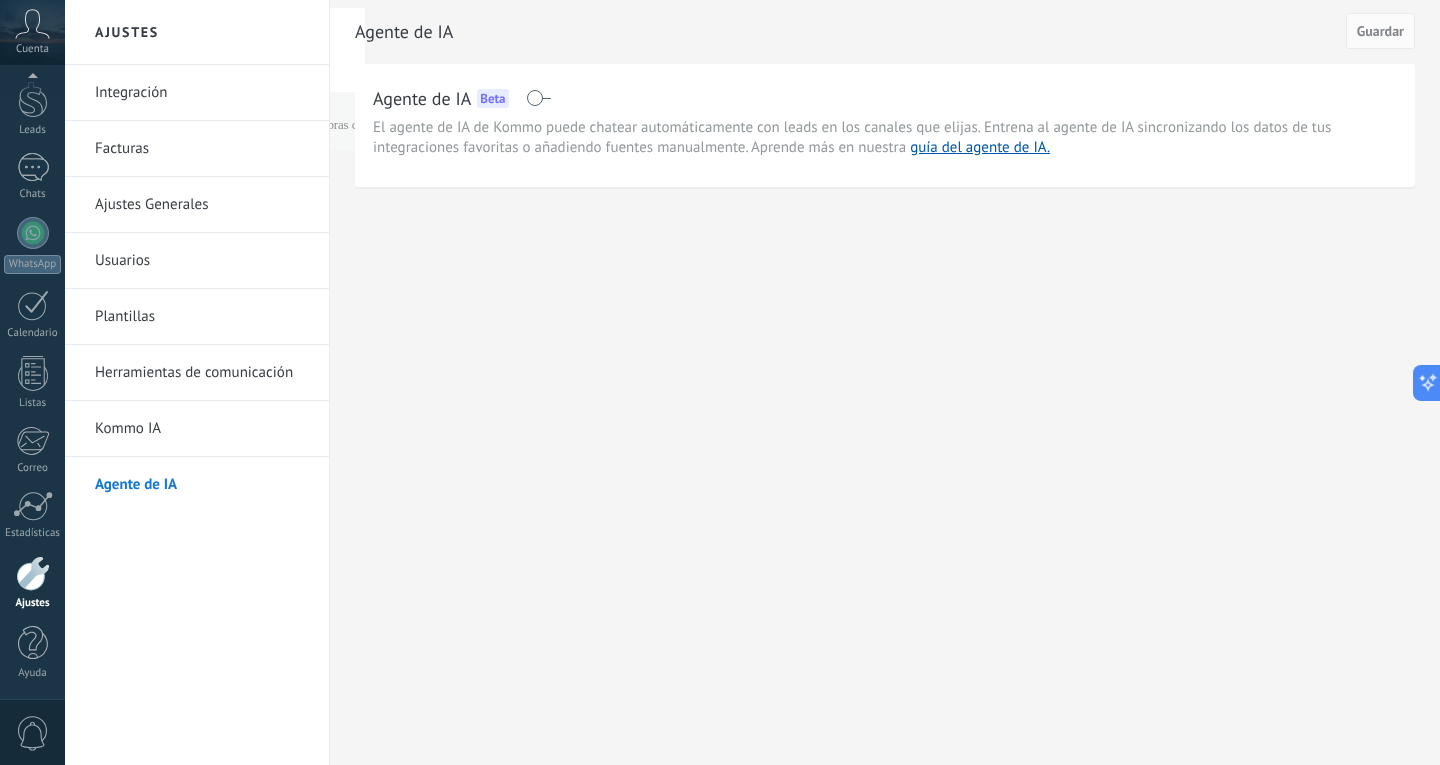click on "Herramientas de comunicación" at bounding box center [202, 373] 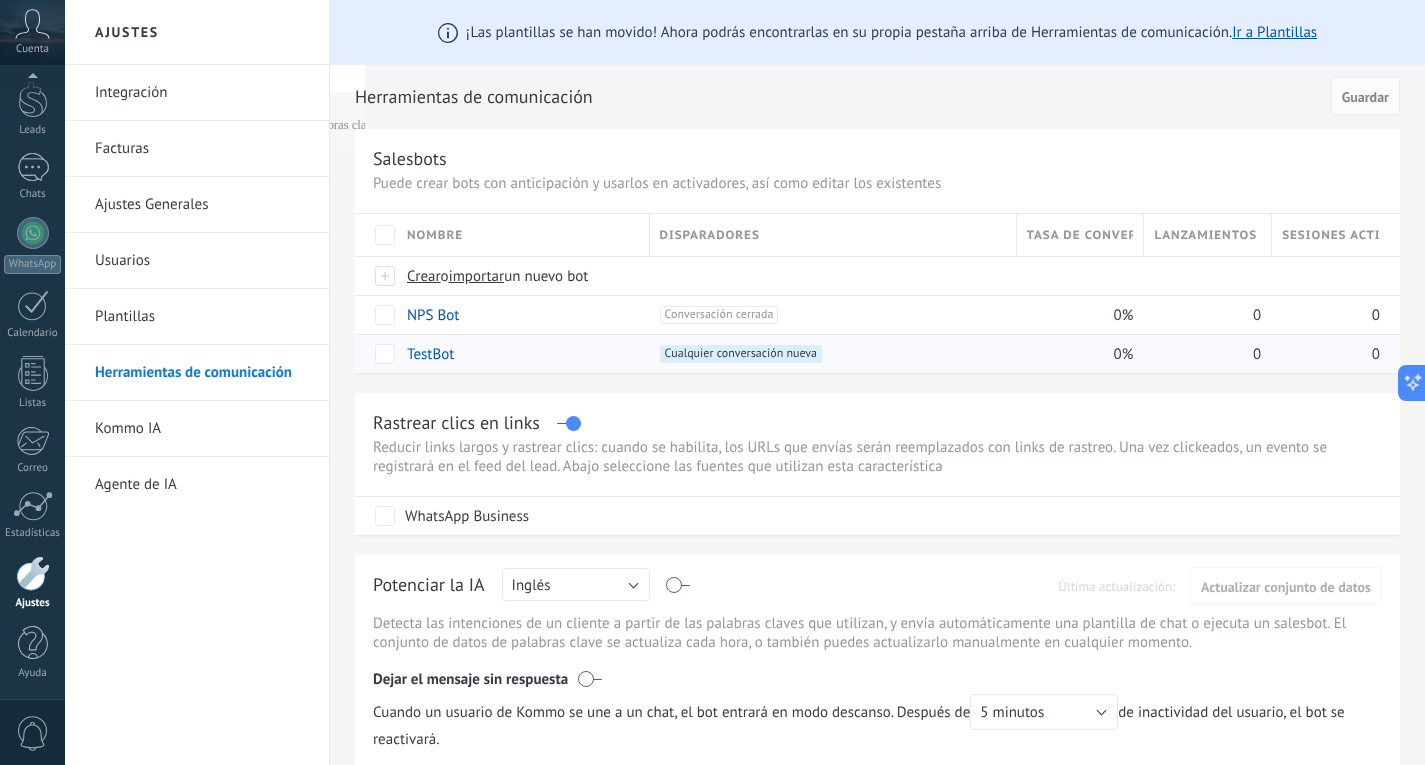 click on "TestBot" at bounding box center (518, 354) 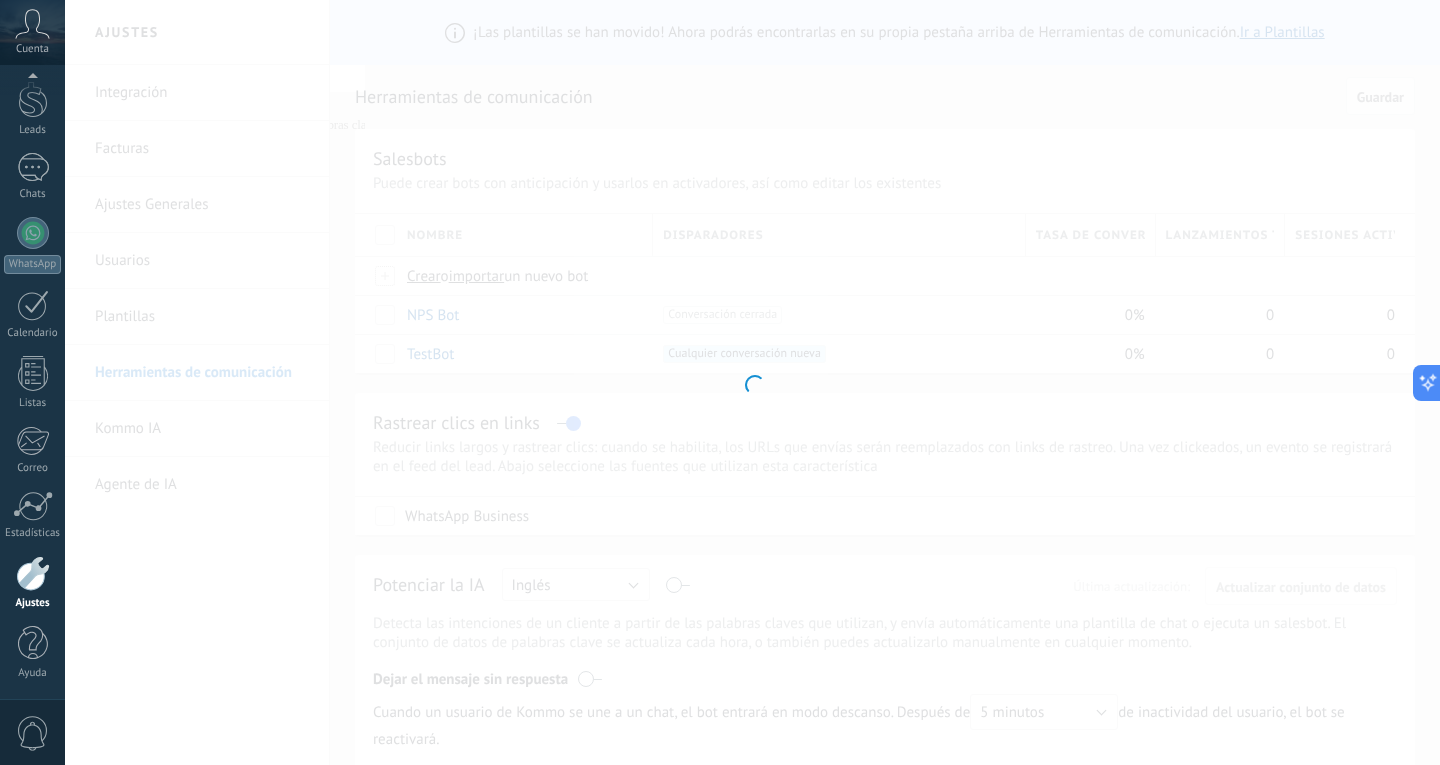 type on "*******" 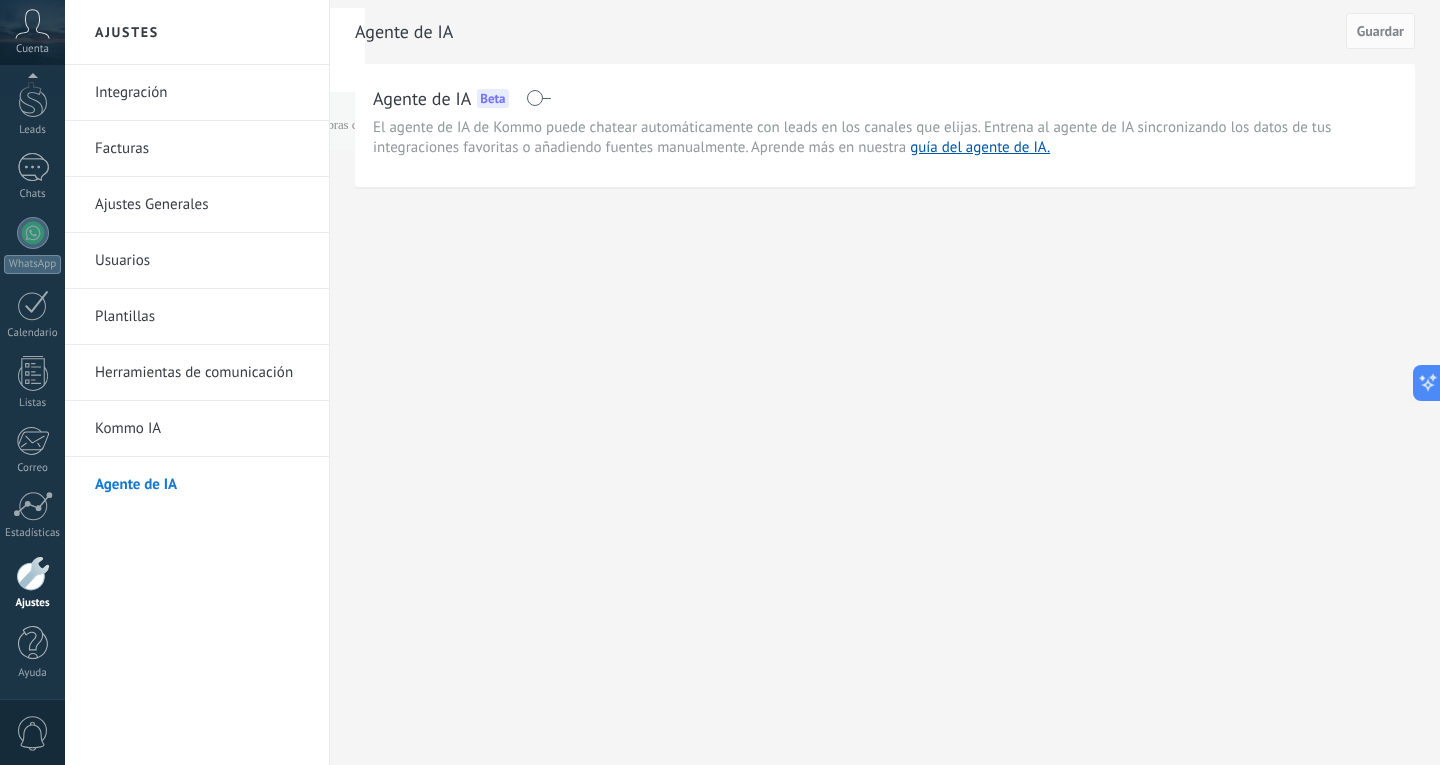 click on "Herramientas de comunicación" at bounding box center (202, 373) 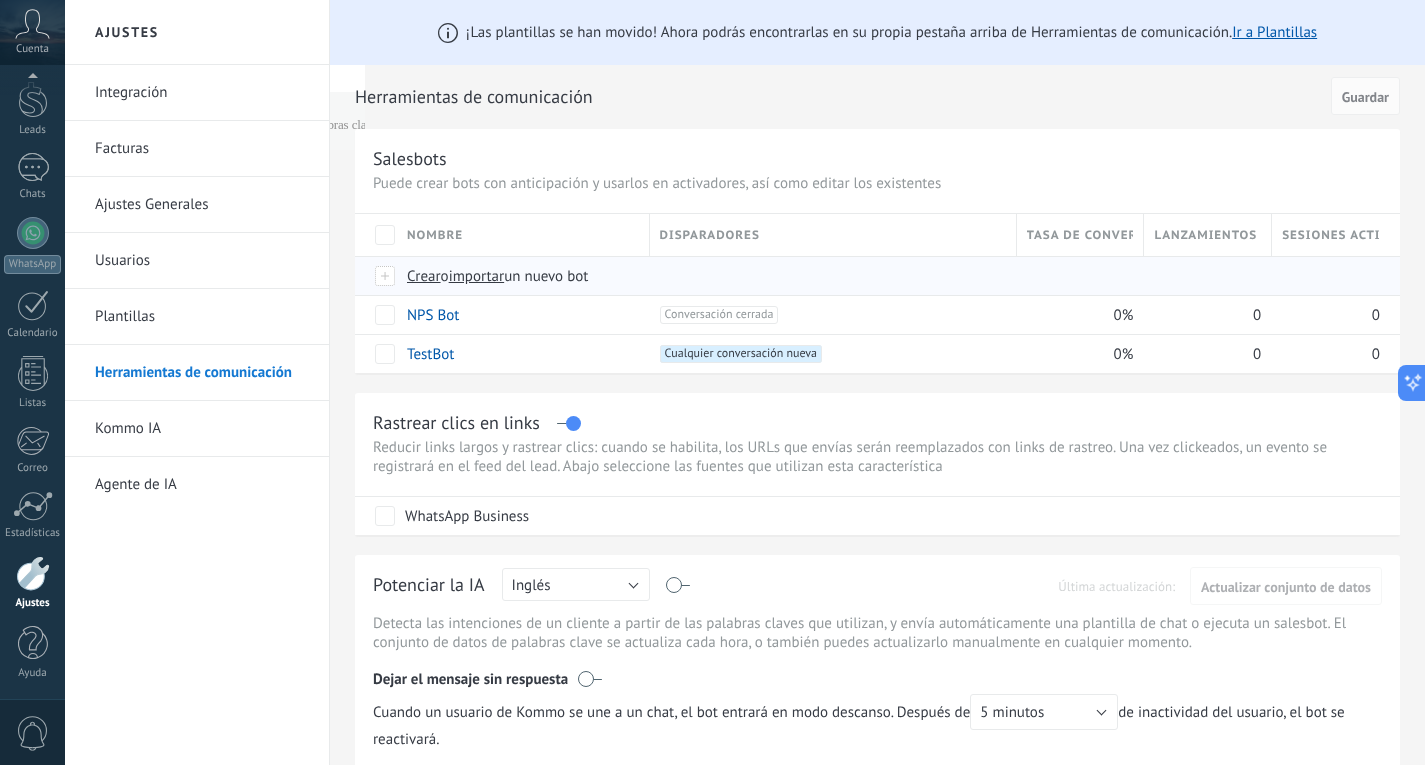 click at bounding box center [386, 276] 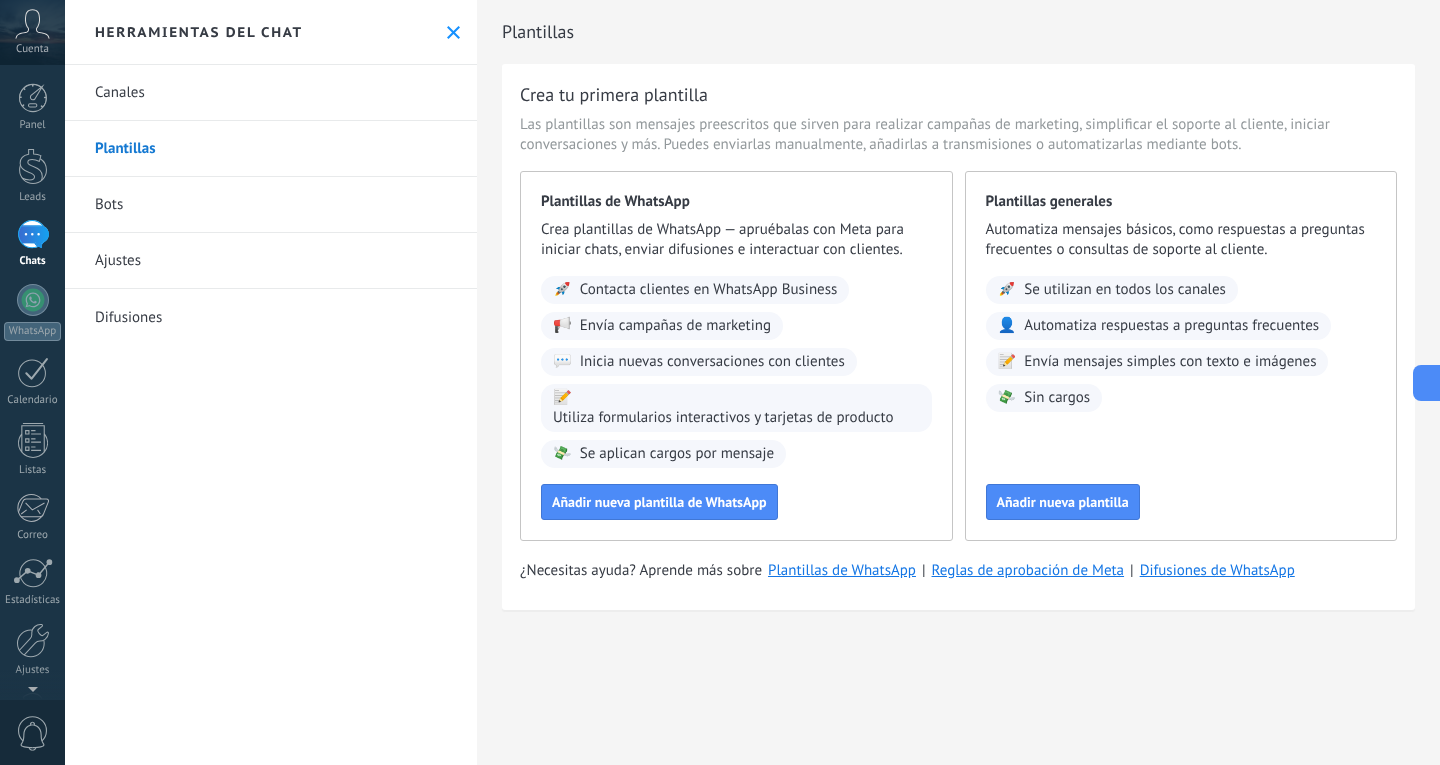 scroll, scrollTop: 0, scrollLeft: 0, axis: both 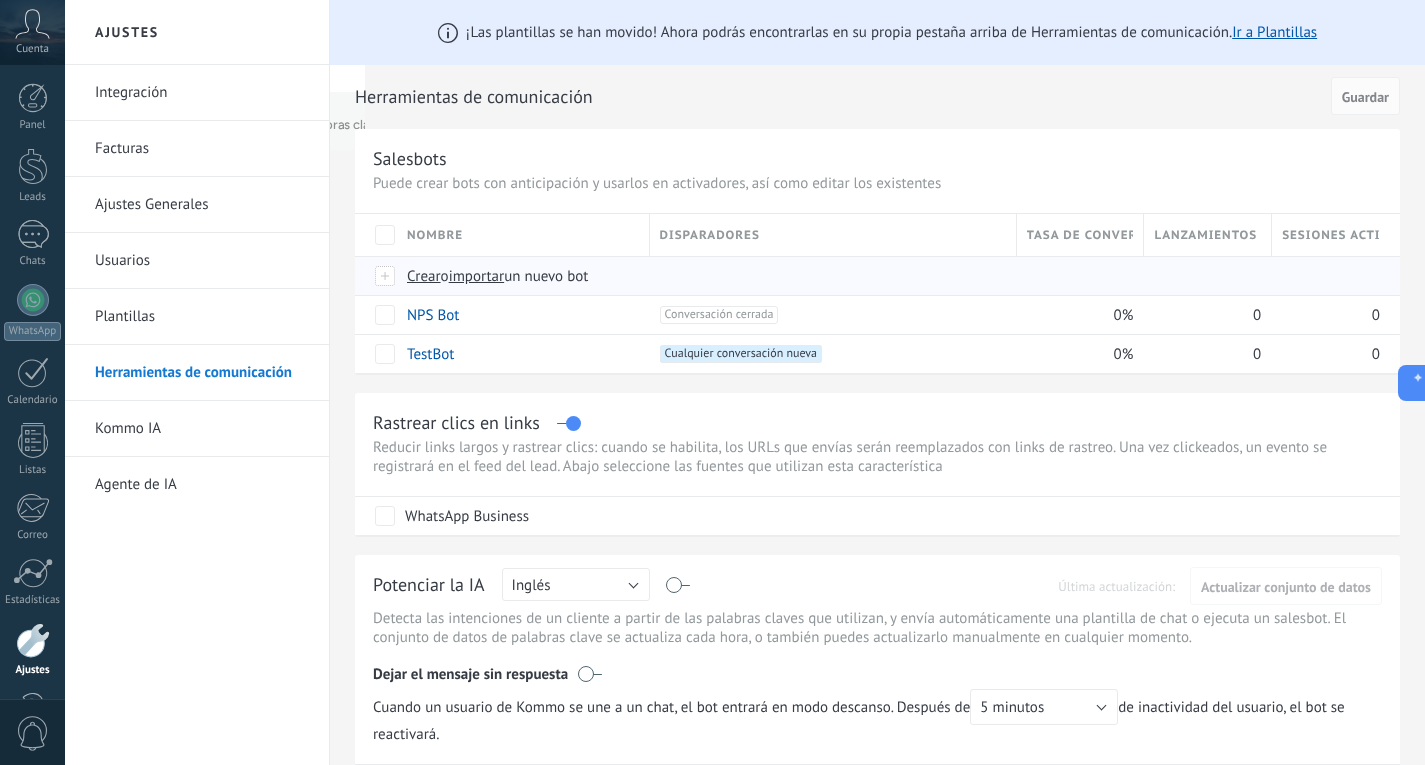 click at bounding box center (386, 276) 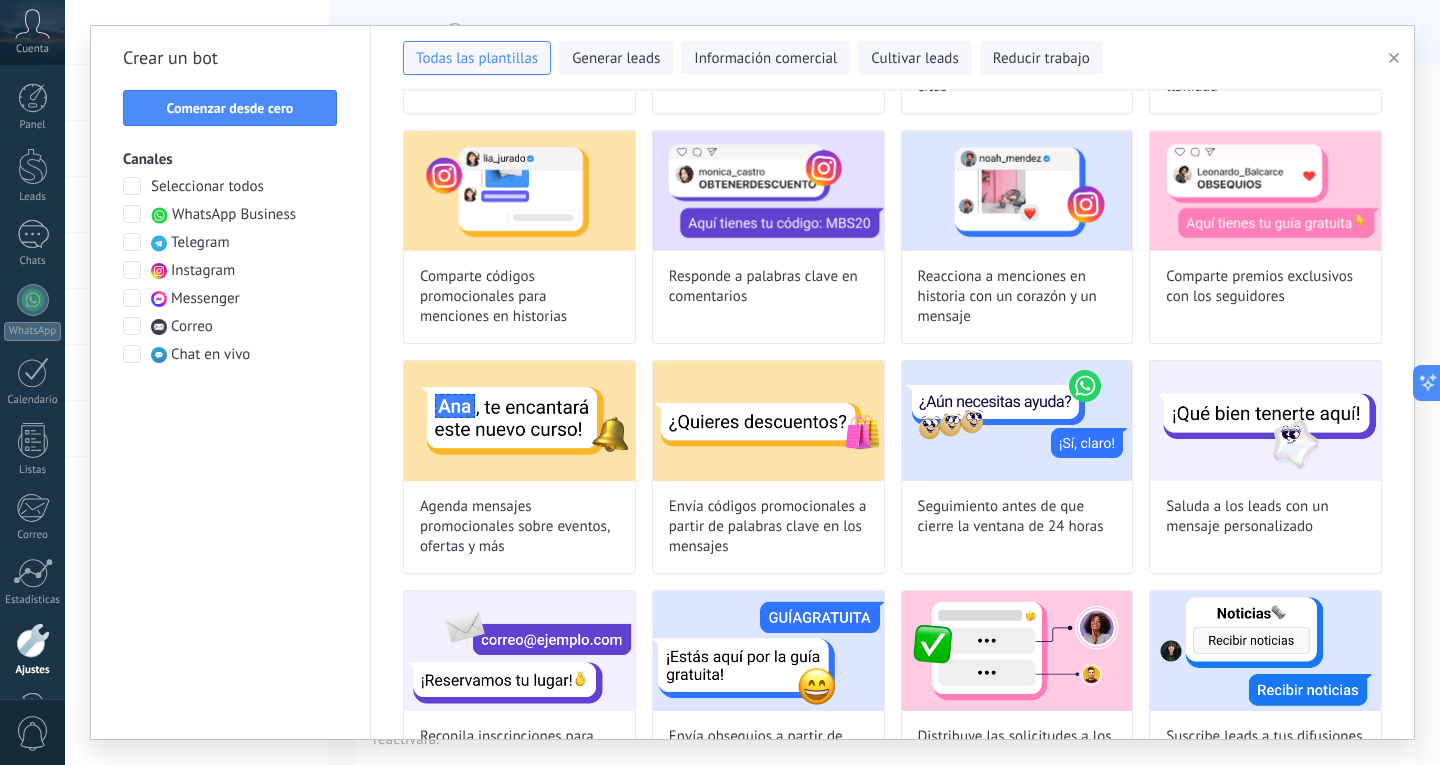 scroll, scrollTop: 0, scrollLeft: 0, axis: both 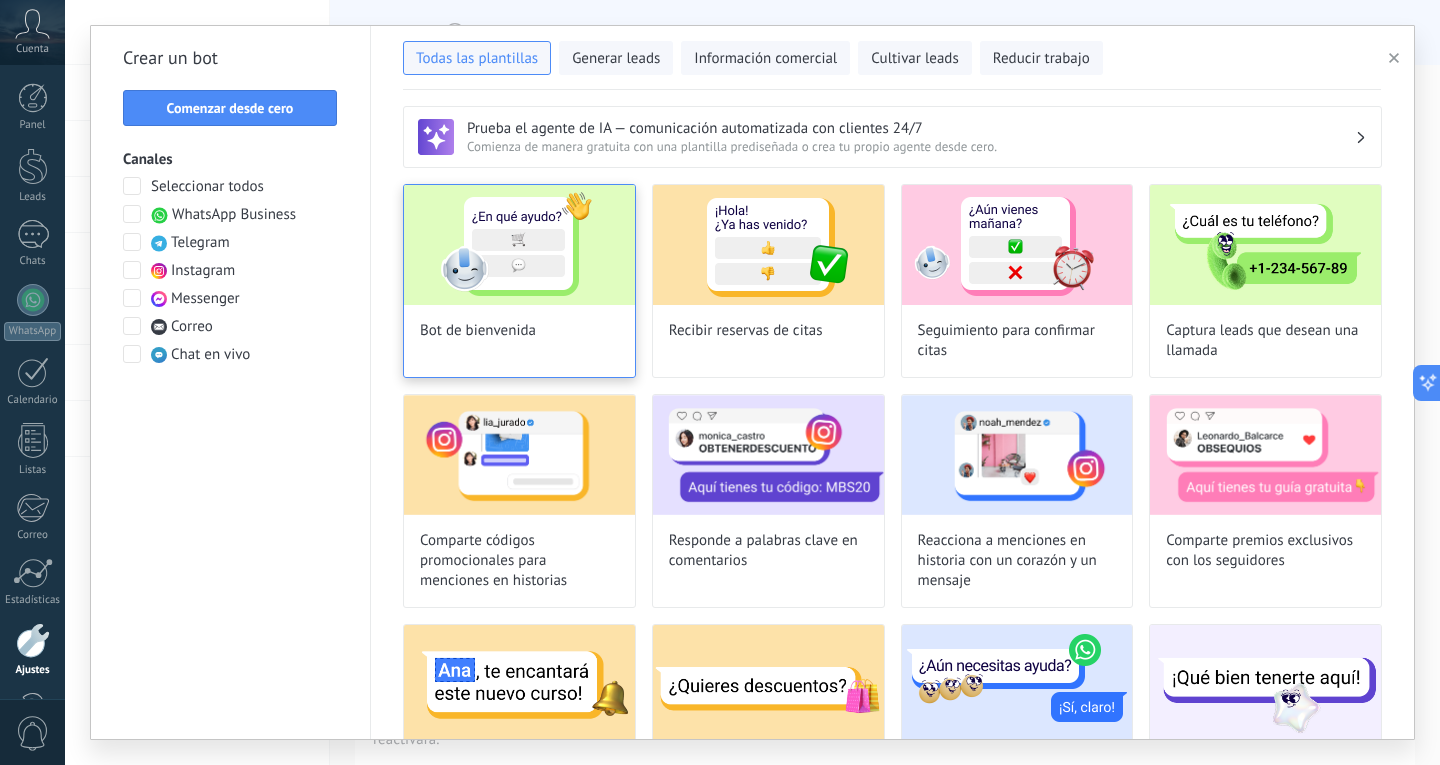 click at bounding box center [519, 245] 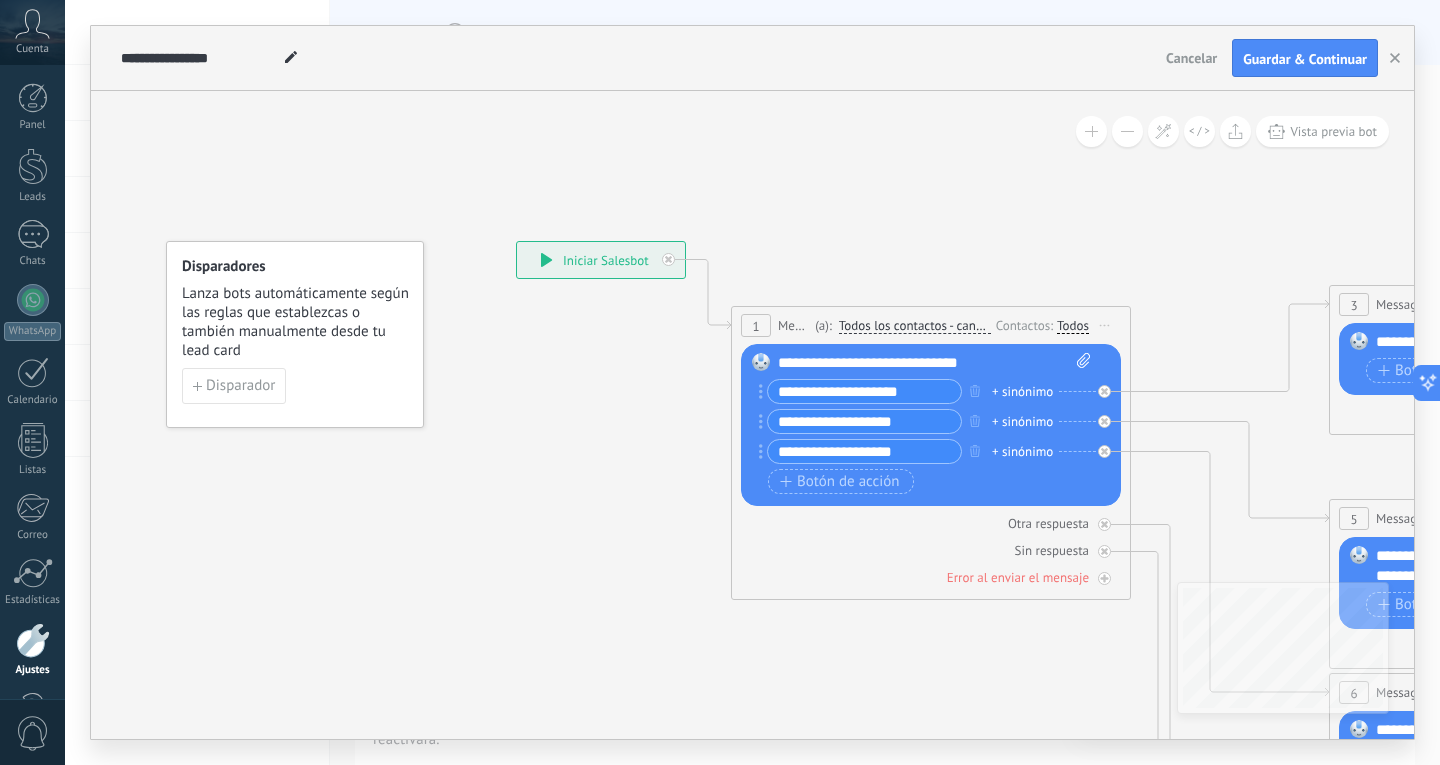 click on "**********" at bounding box center (934, 363) 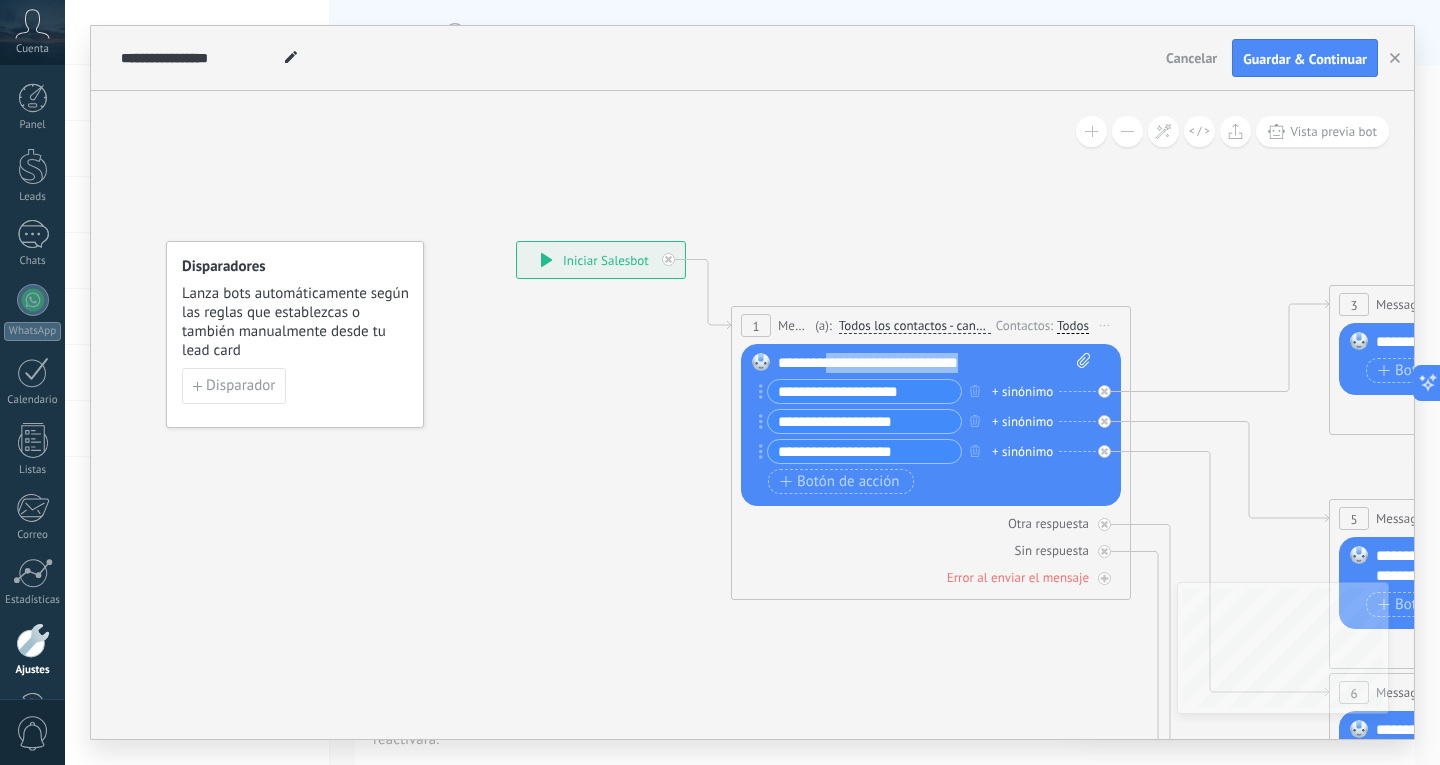 drag, startPoint x: 999, startPoint y: 360, endPoint x: 825, endPoint y: 361, distance: 174.00287 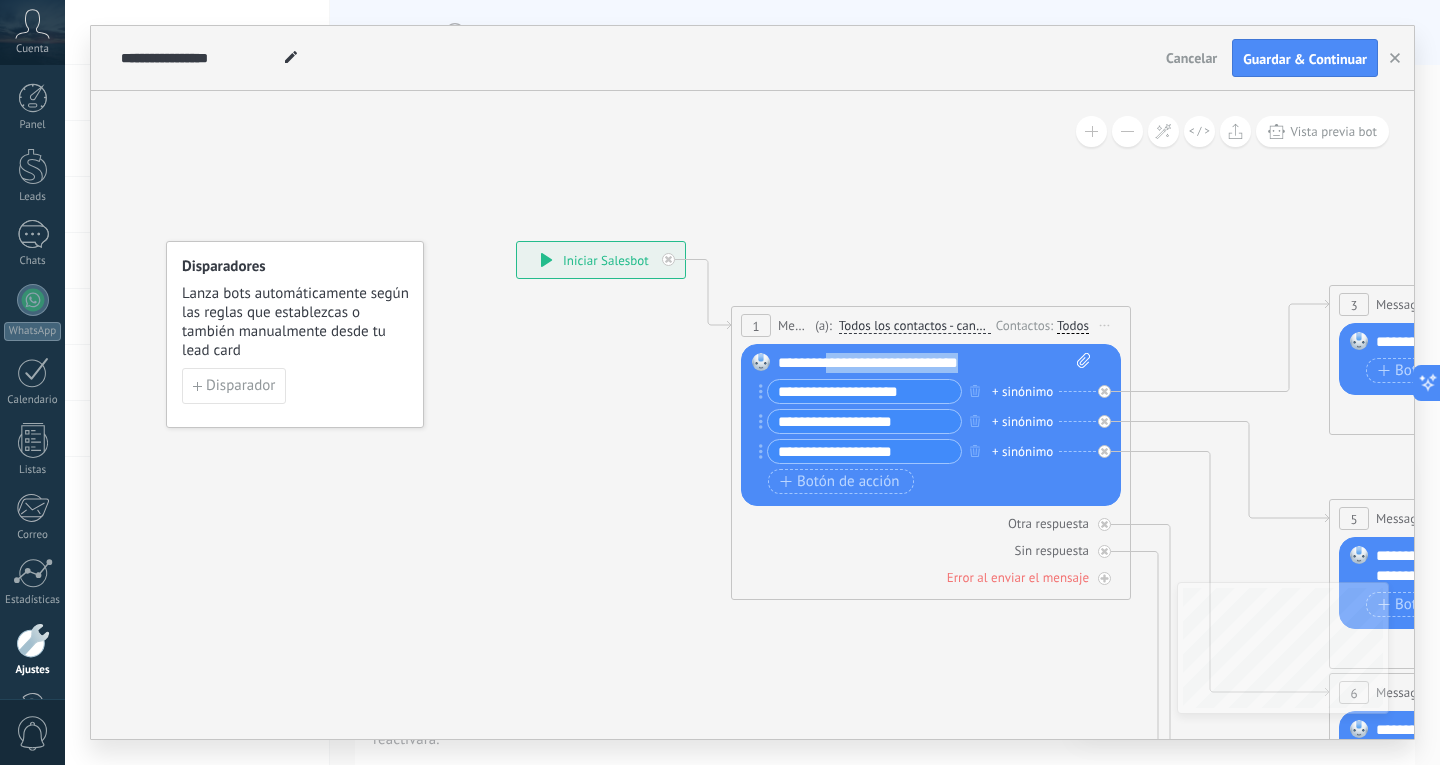 click on "**********" at bounding box center (934, 363) 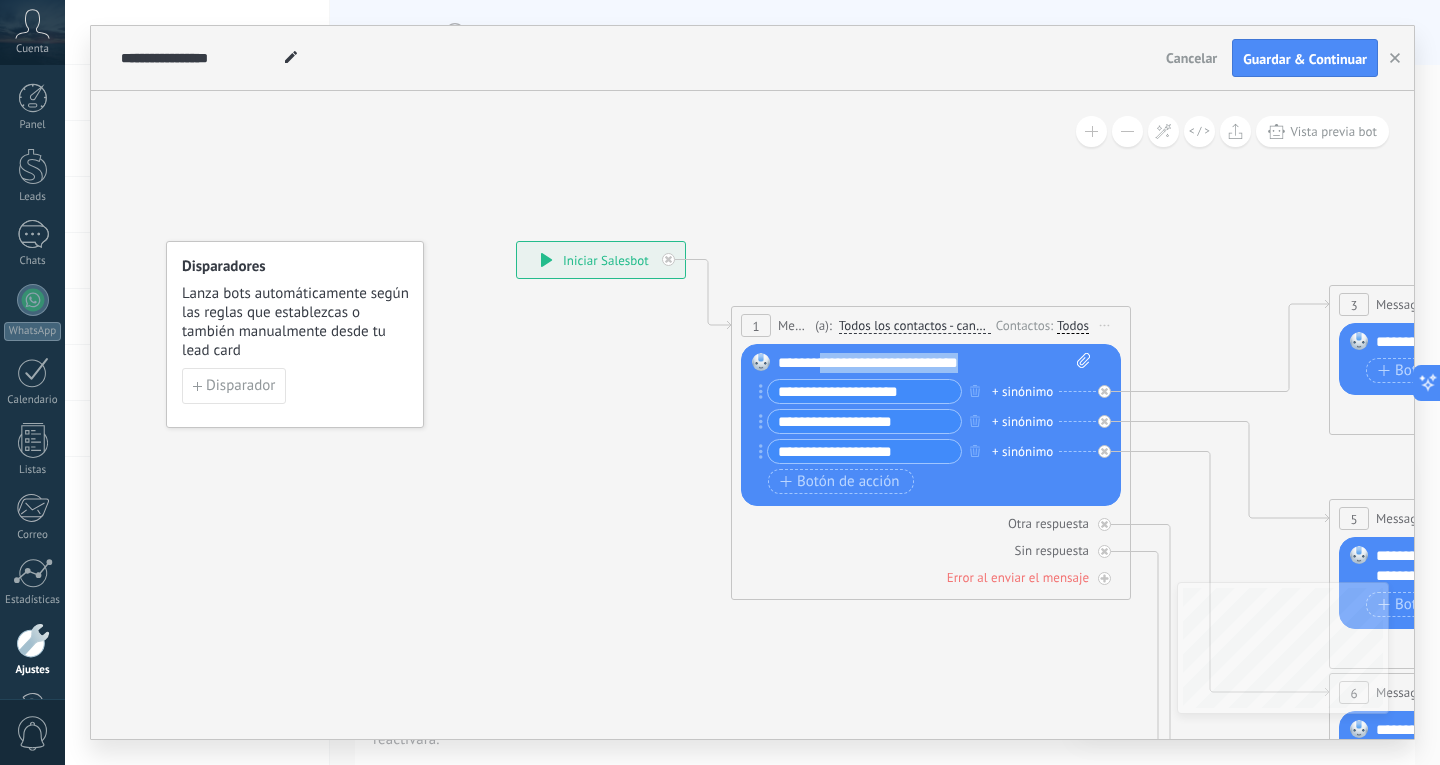 drag, startPoint x: 999, startPoint y: 362, endPoint x: 822, endPoint y: 363, distance: 177.00282 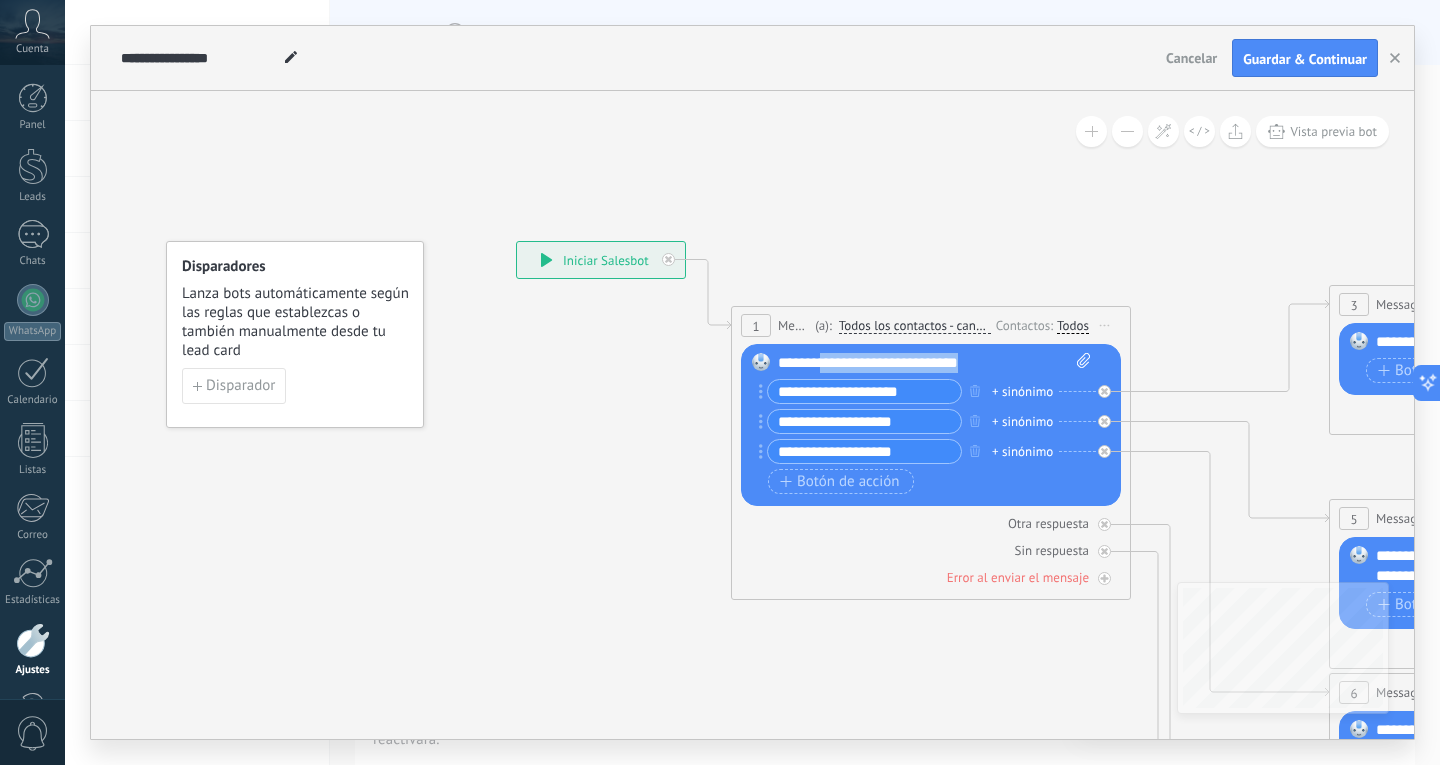 click on "**********" at bounding box center [934, 363] 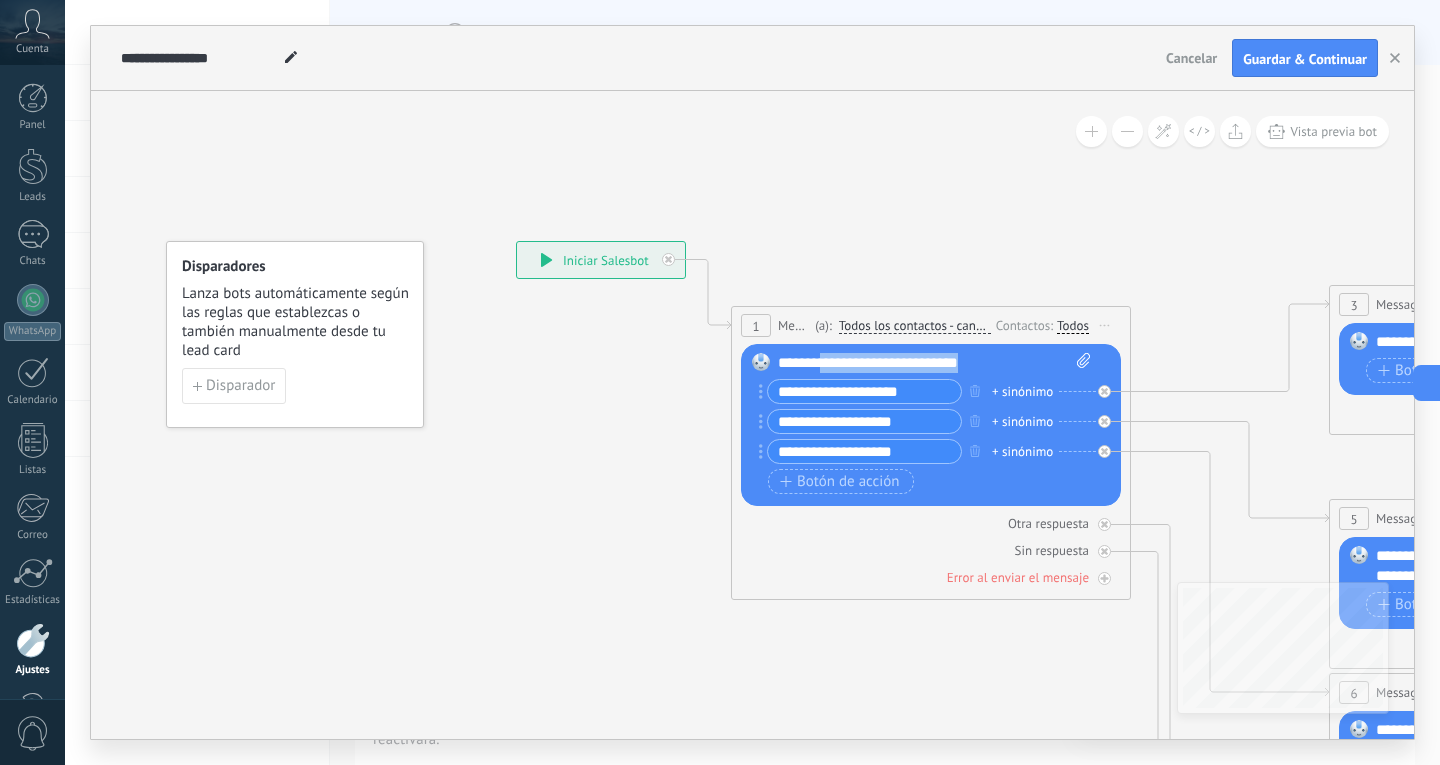 type 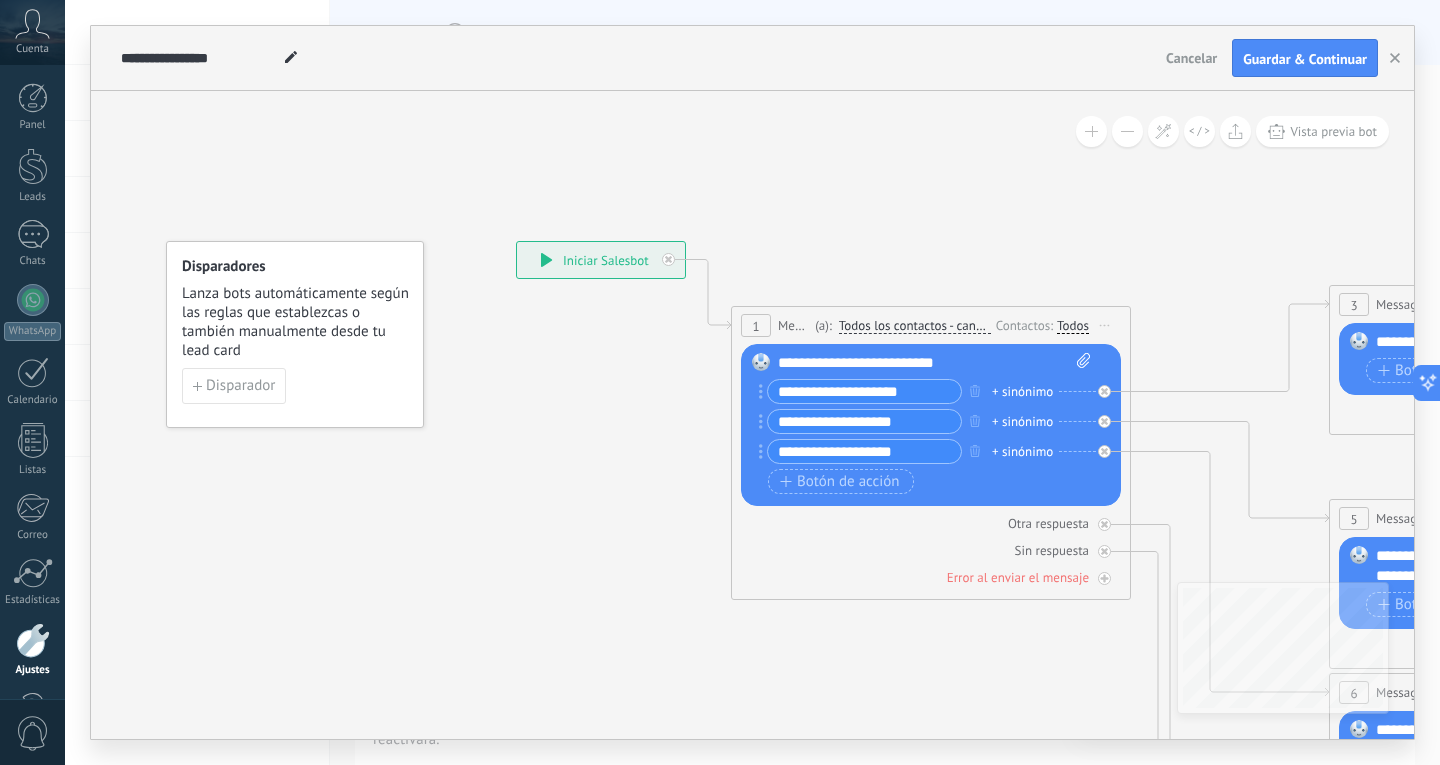 click 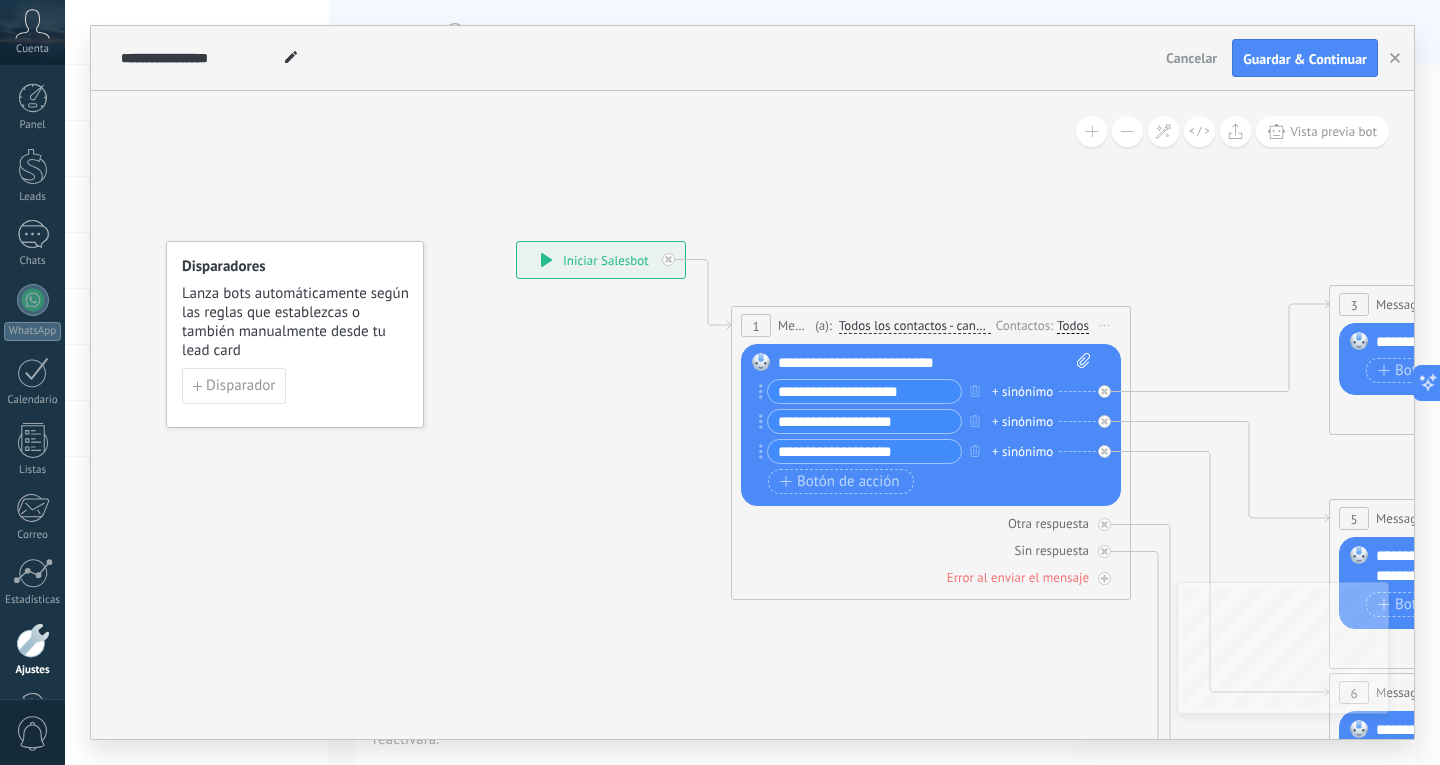 click 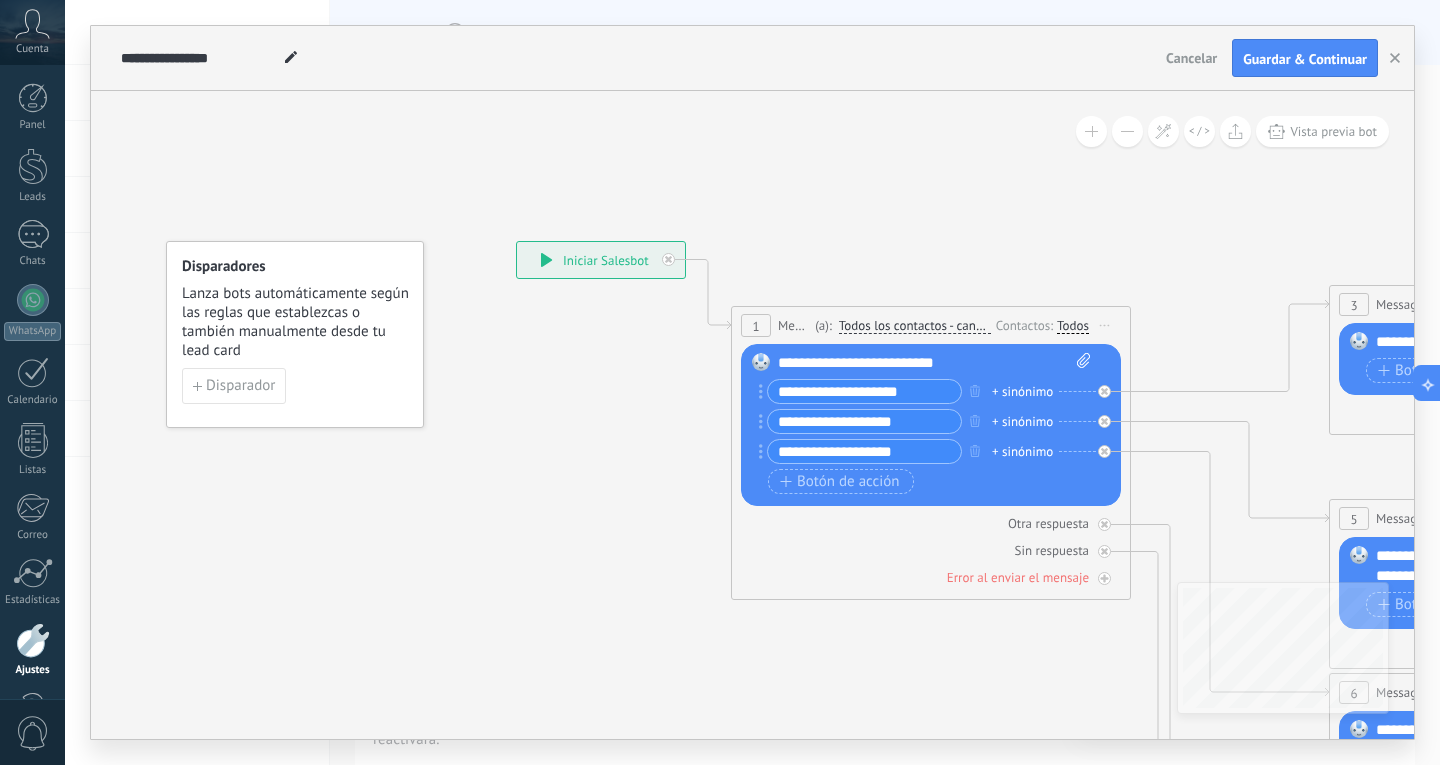 click on "**********" at bounding box center [934, 363] 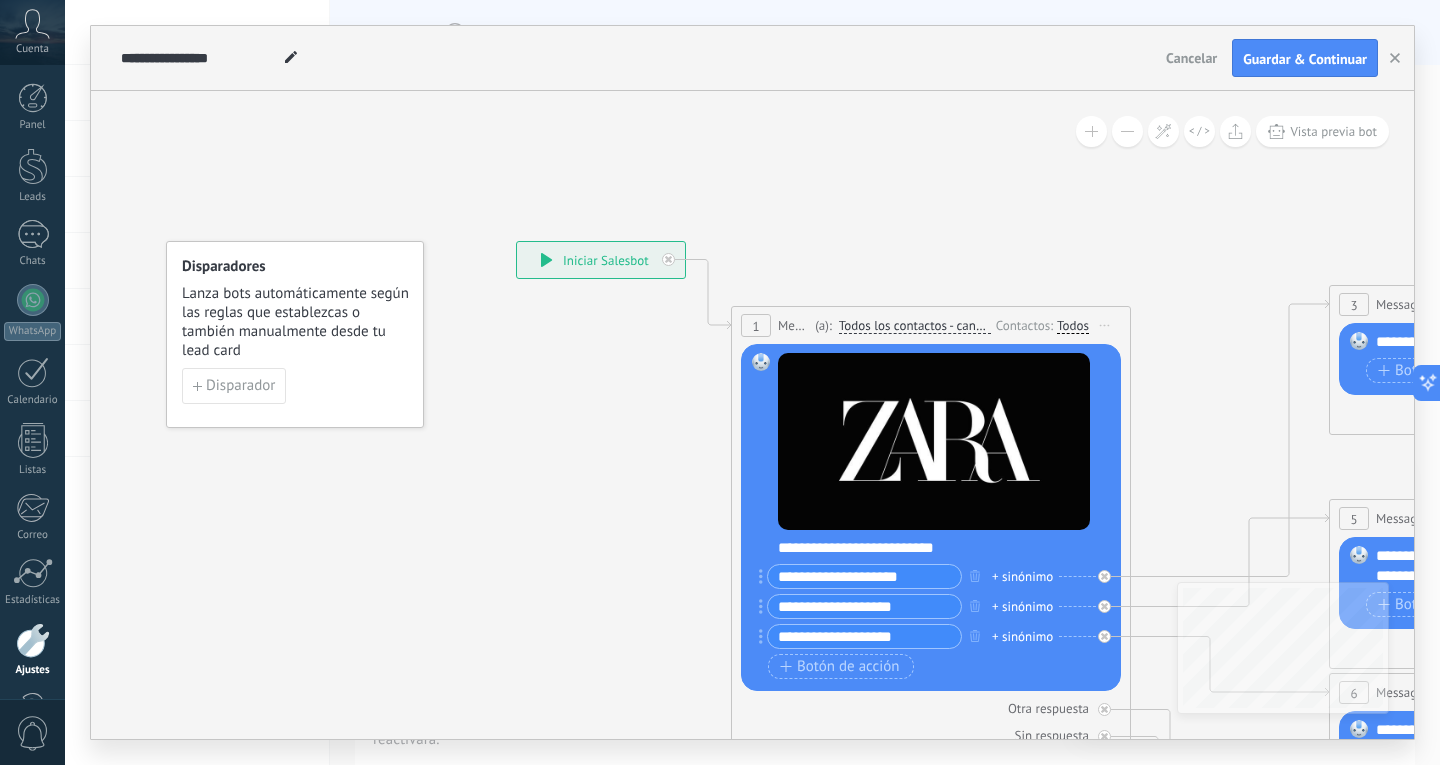 click 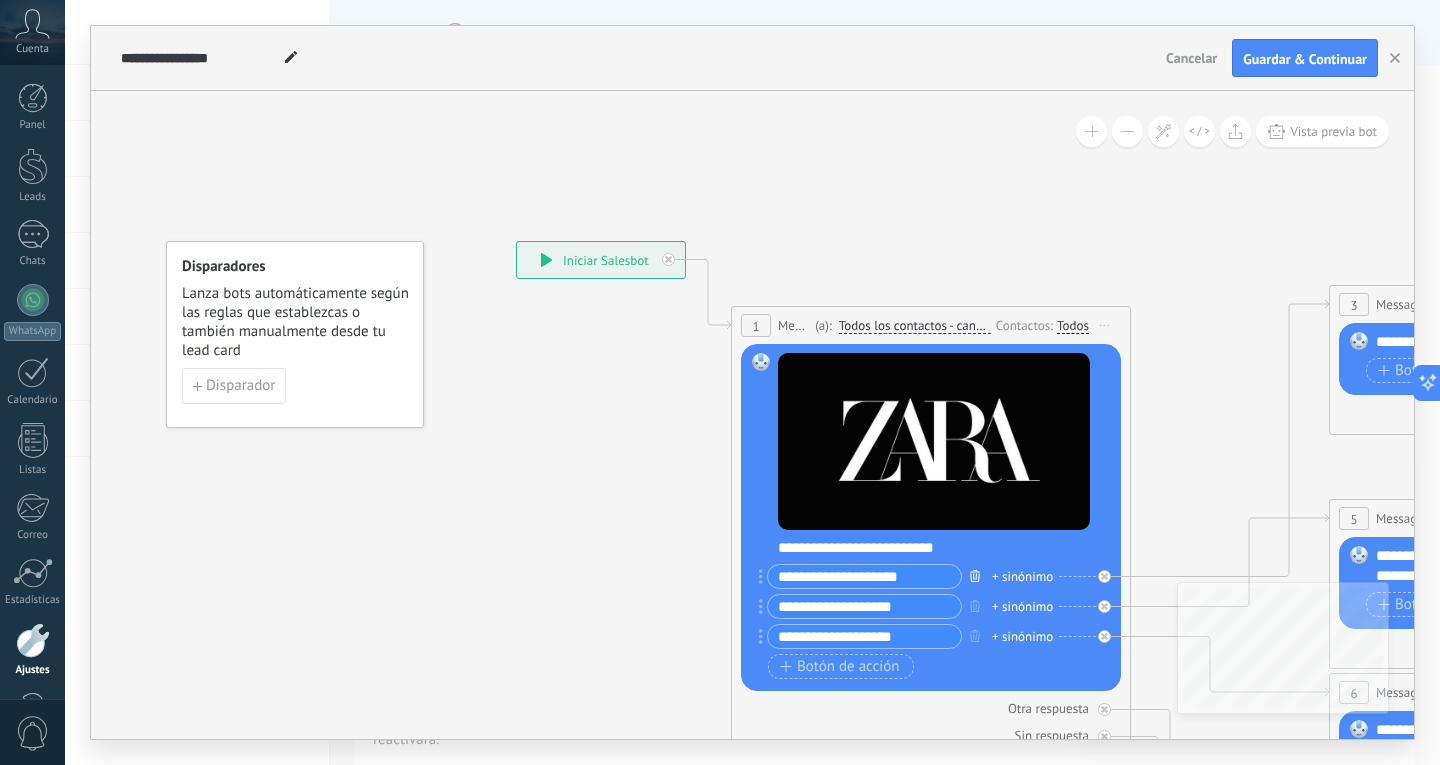 click 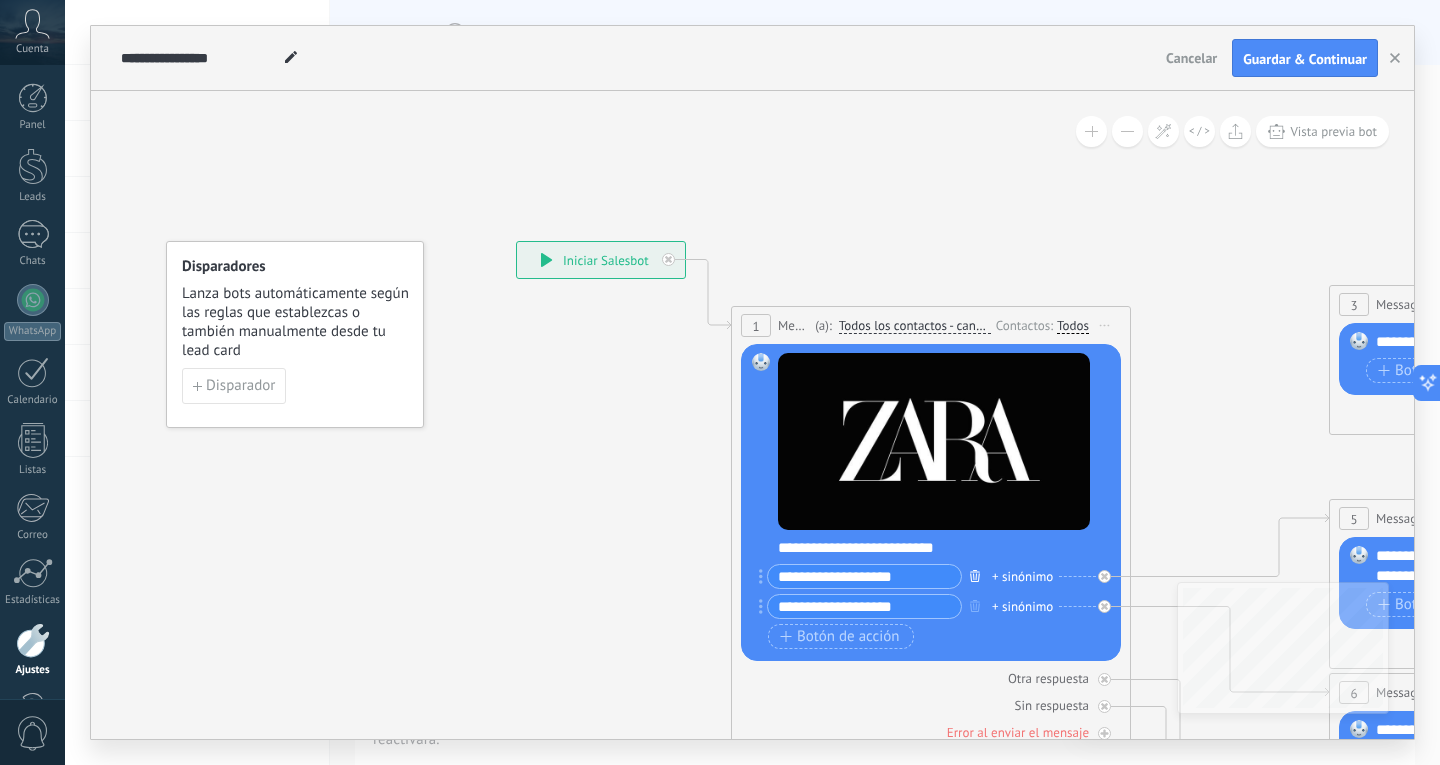 click 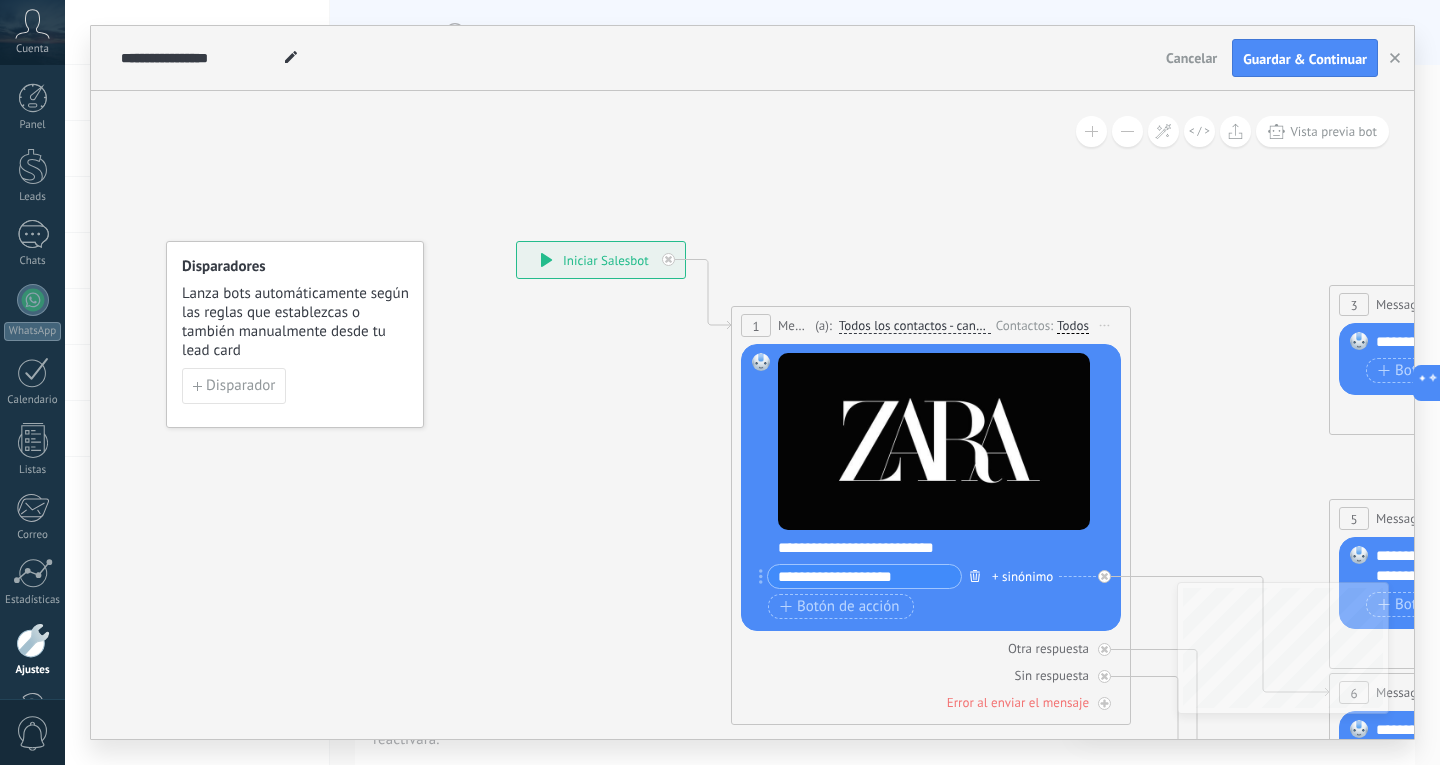 click 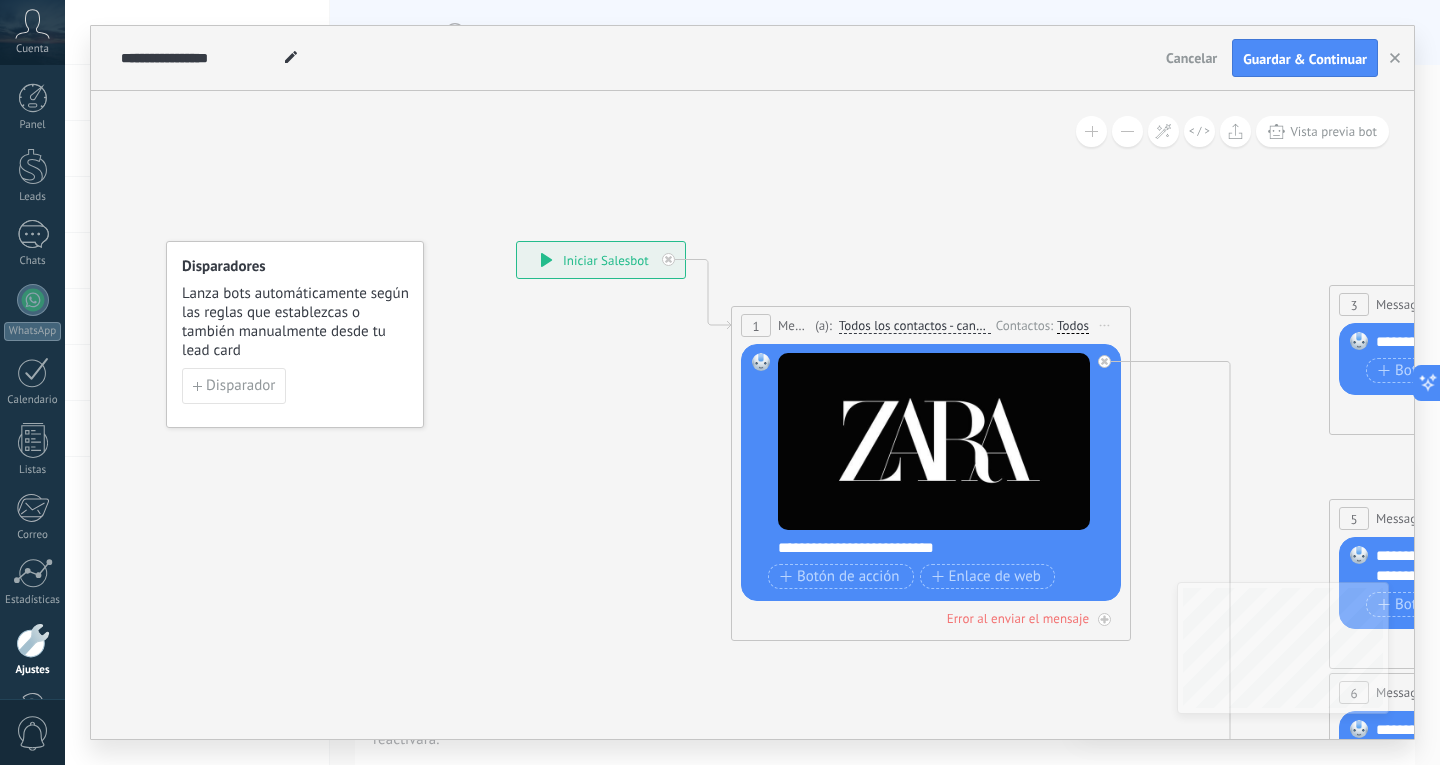 click on "**********" at bounding box center [944, 548] 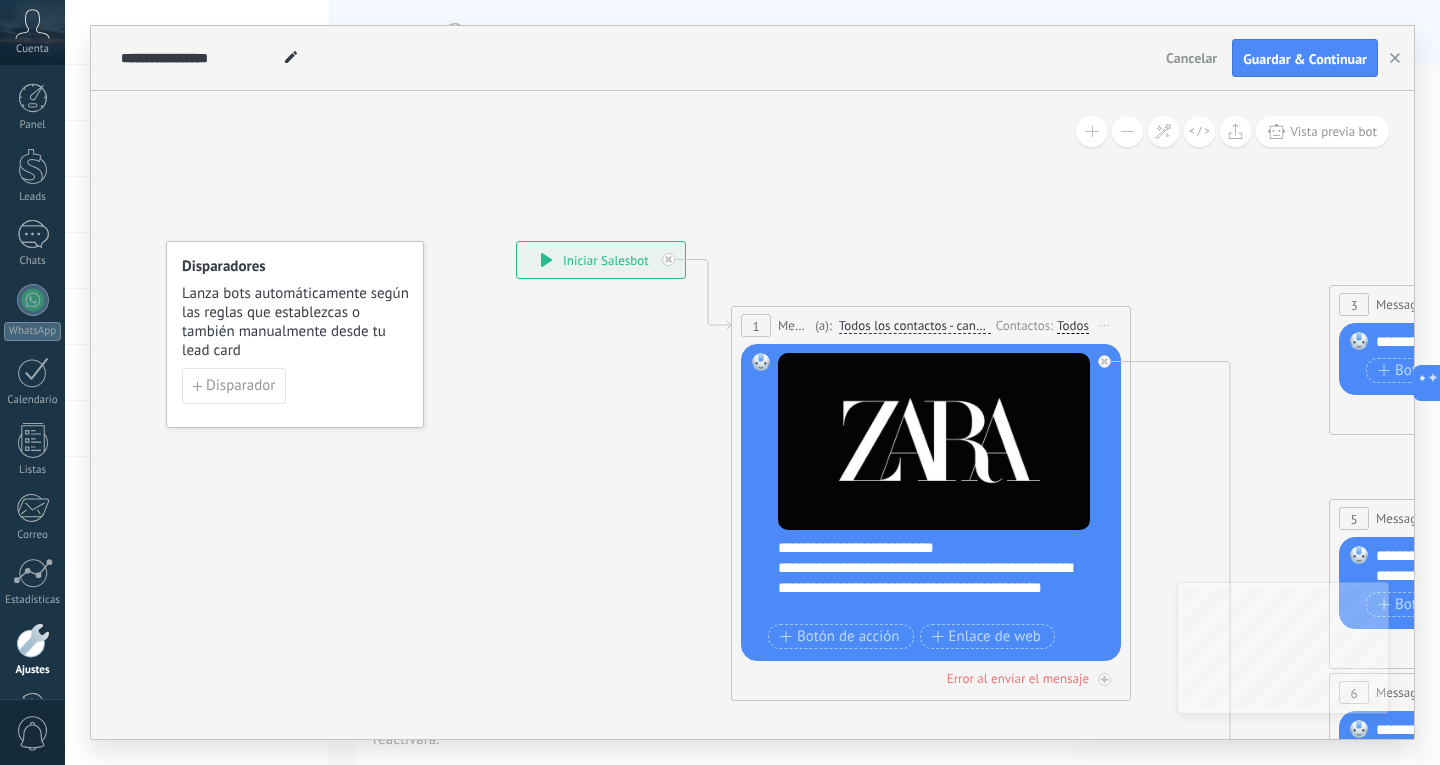 click on "**********" at bounding box center [944, 578] 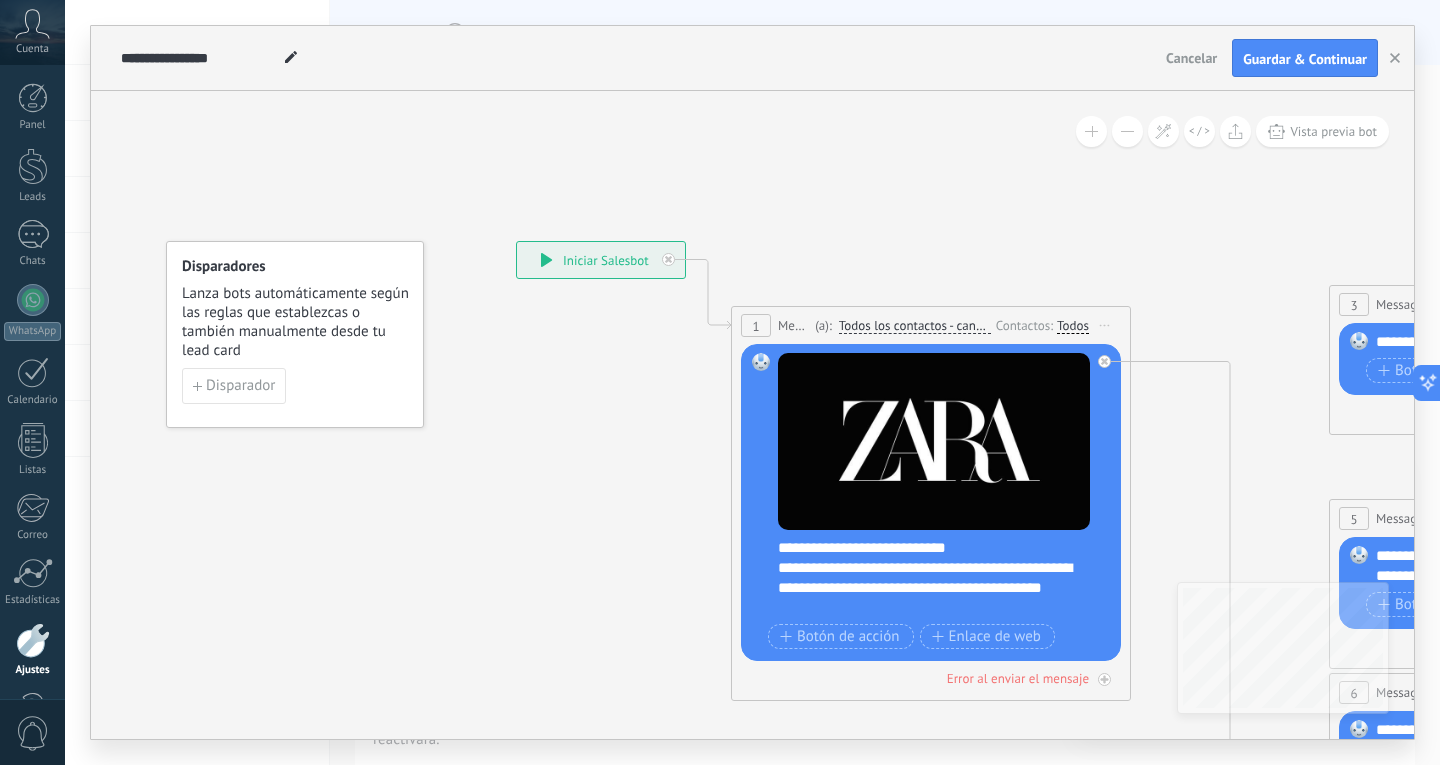 click on "Reemplazar
Quitar
Convertir a mensaje de voz
Arrastre la imagen aquí para adjuntarla.
Añadir imagen
Subir
Arrastrar y soltar
Archivo no encontrado
Escribe tu mensaje..." at bounding box center (931, 502) 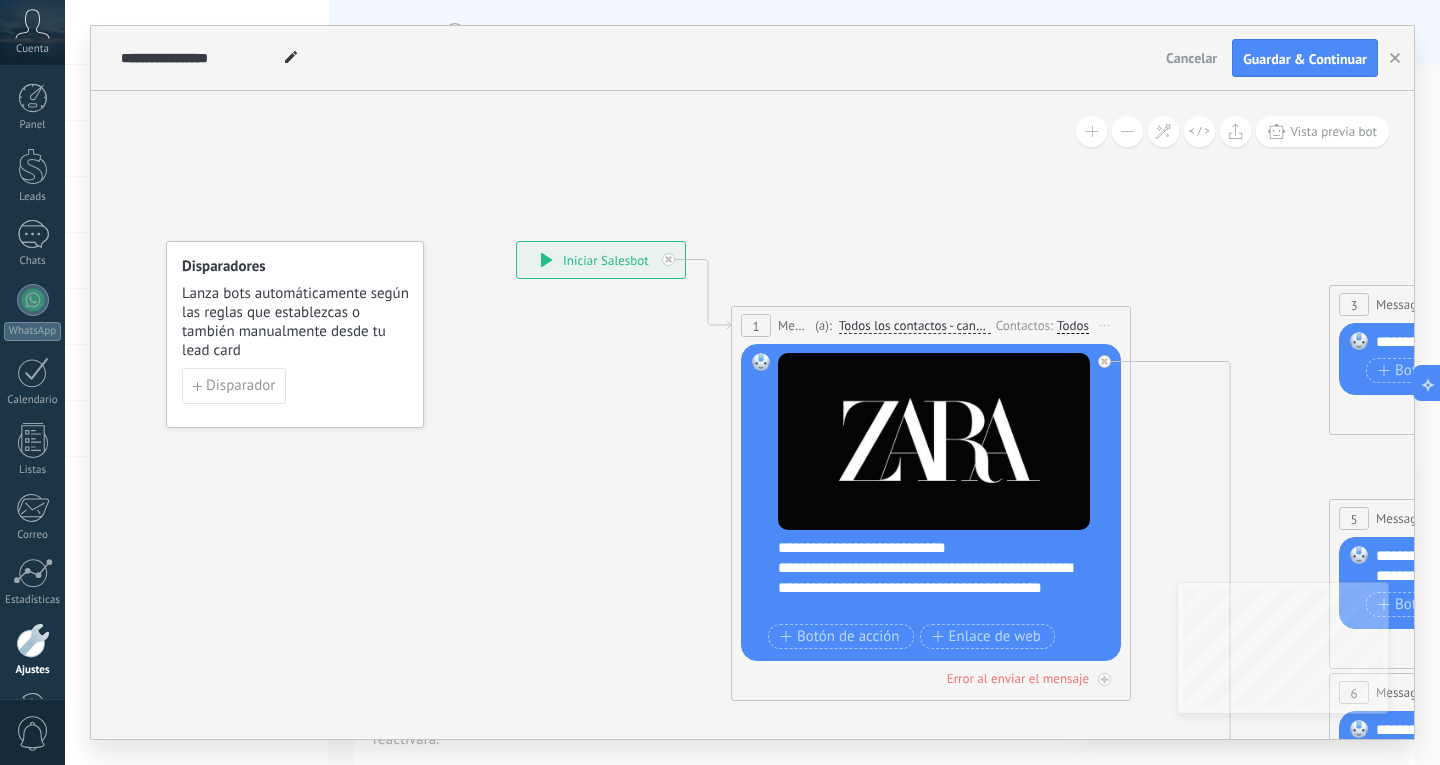 drag, startPoint x: 735, startPoint y: 560, endPoint x: 768, endPoint y: 557, distance: 33.13608 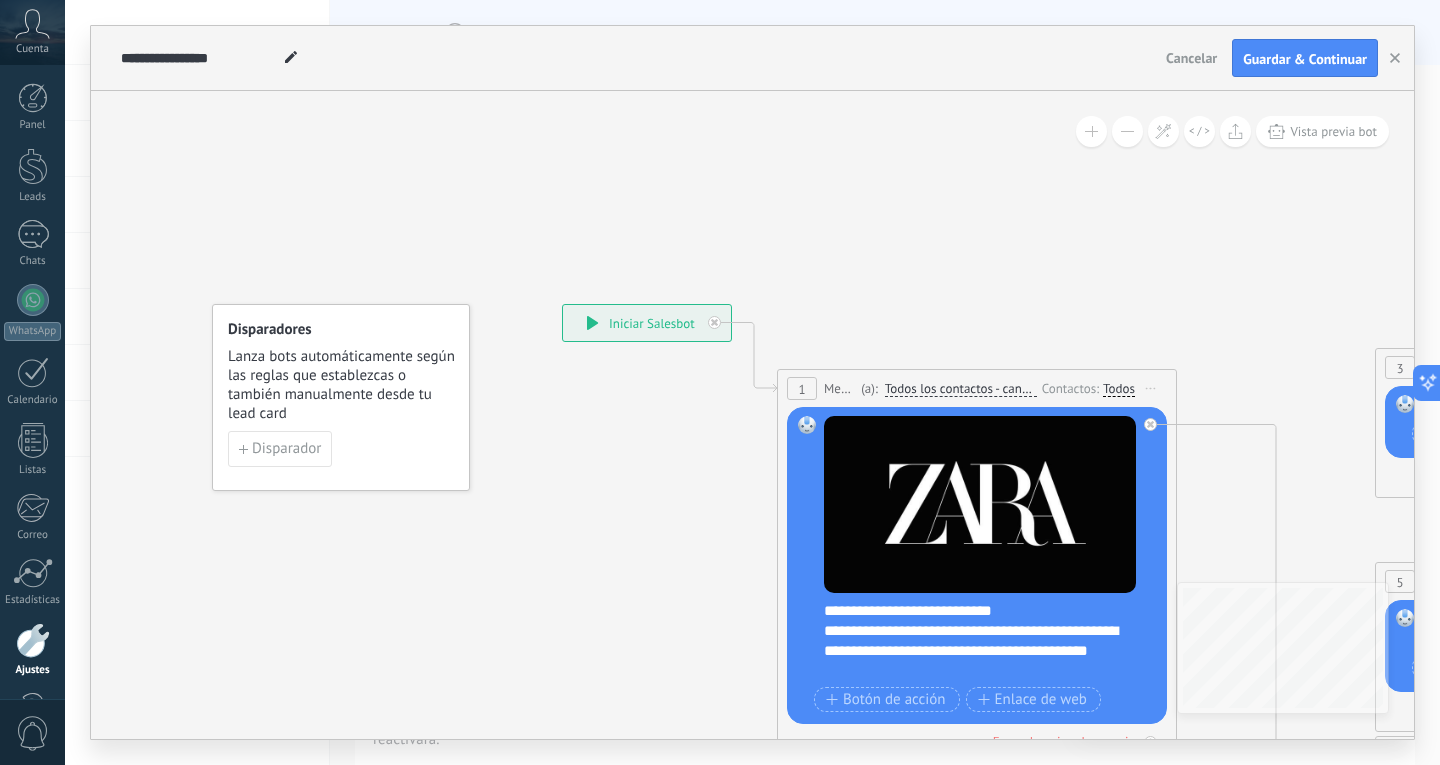 click on "Reemplazar
Quitar
Convertir a mensaje de voz
Arrastre la imagen aquí para adjuntarla.
Añadir imagen
Subir
Arrastrar y soltar
Archivo no encontrado
Escribe tu mensaje..." at bounding box center [977, 565] 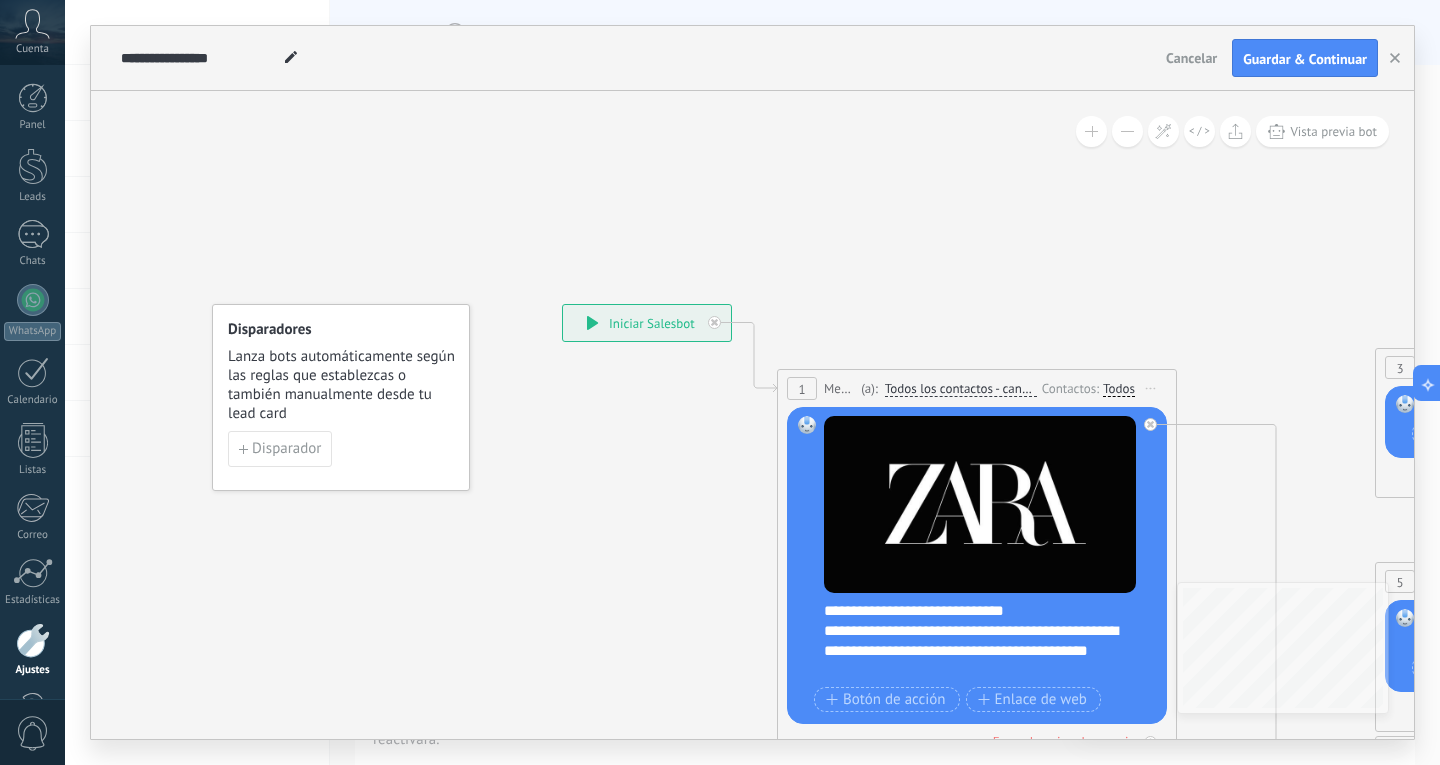 click on "**********" at bounding box center [990, 641] 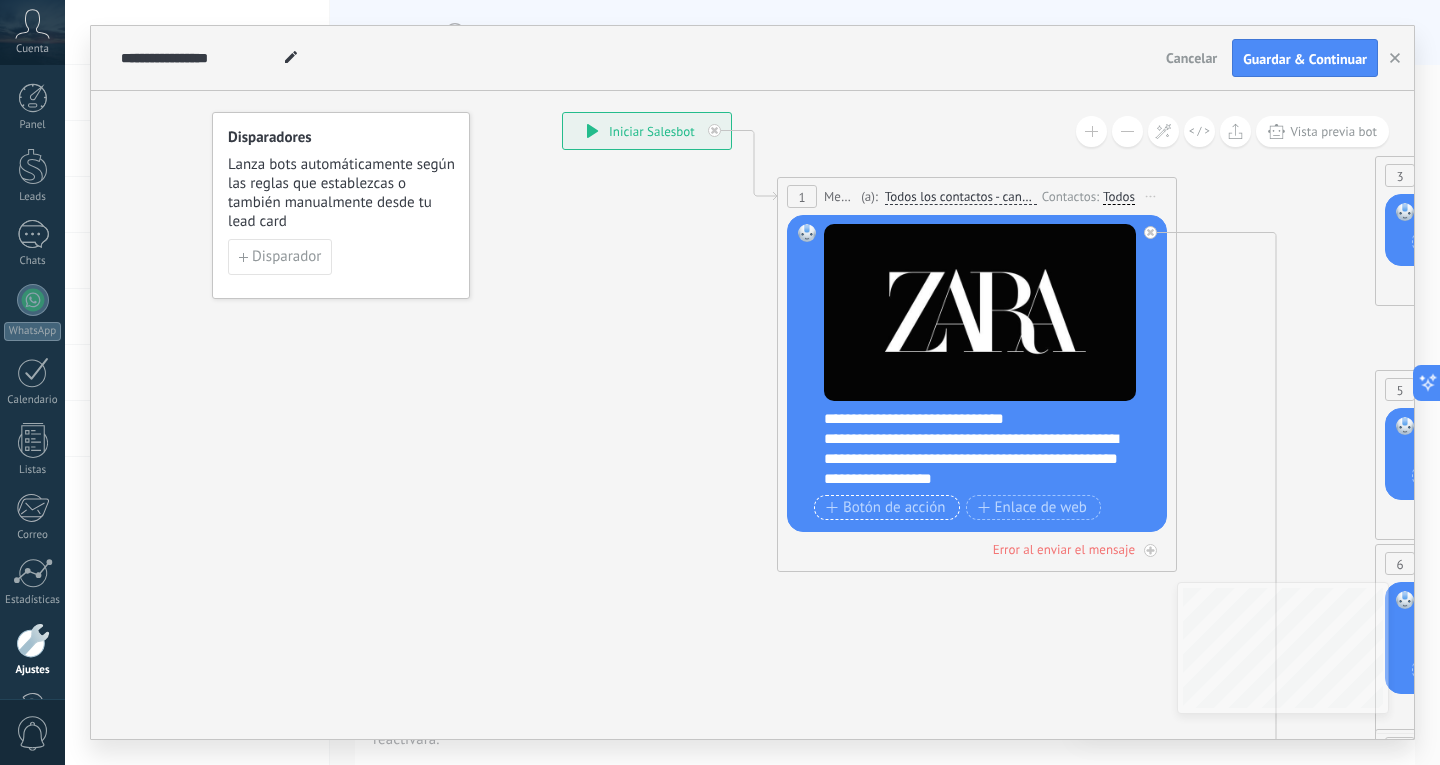 click on "Botón de acción" at bounding box center [887, 507] 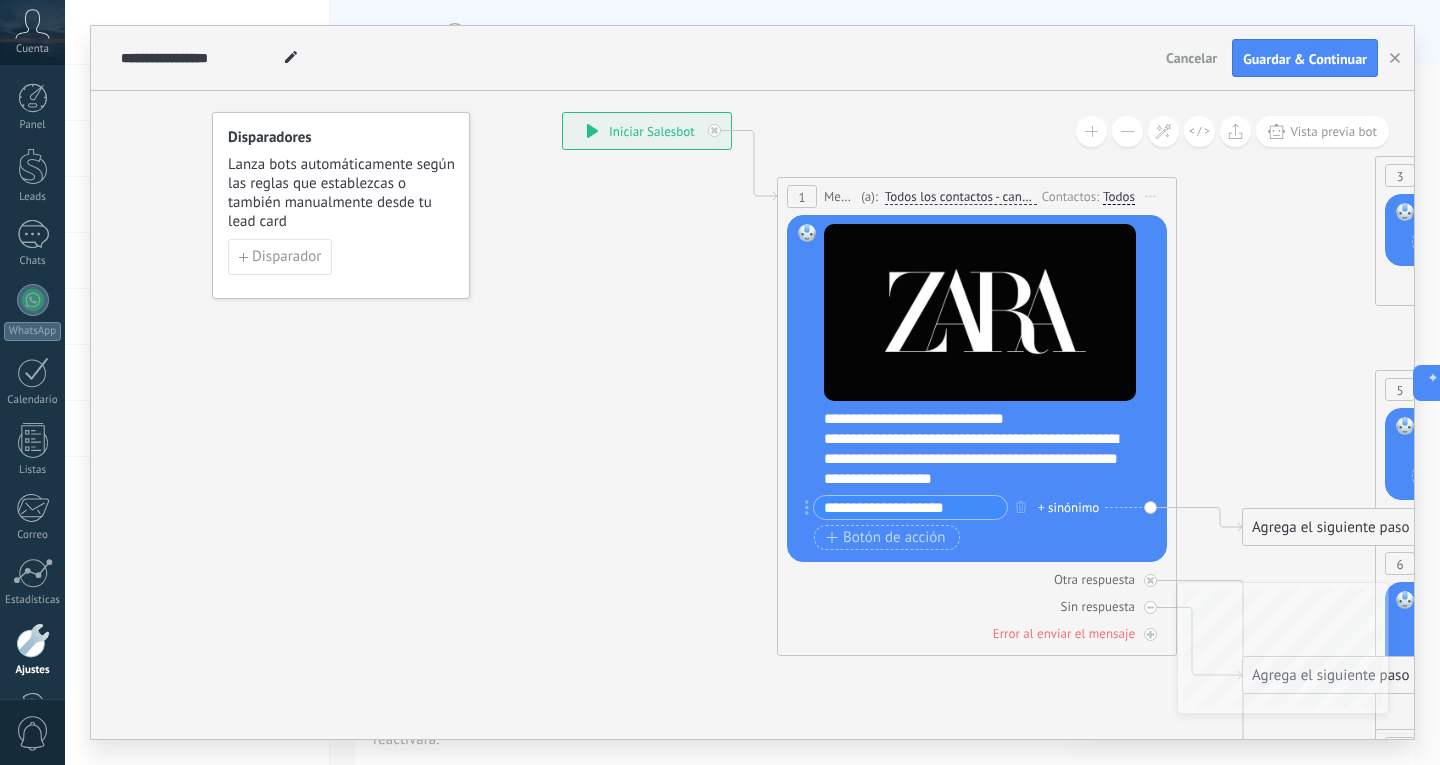 drag, startPoint x: 945, startPoint y: 510, endPoint x: 839, endPoint y: 505, distance: 106.11786 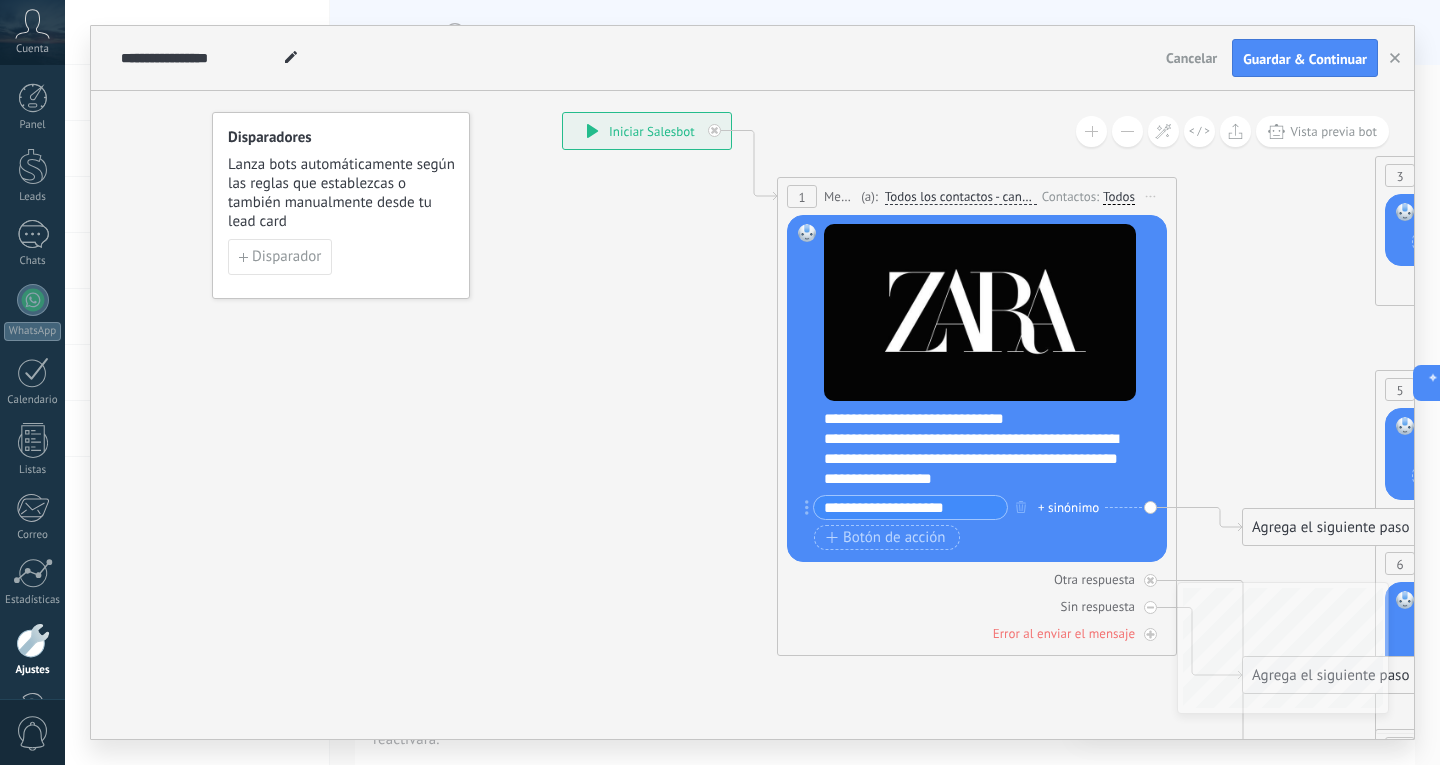 click on "**********" at bounding box center [910, 507] 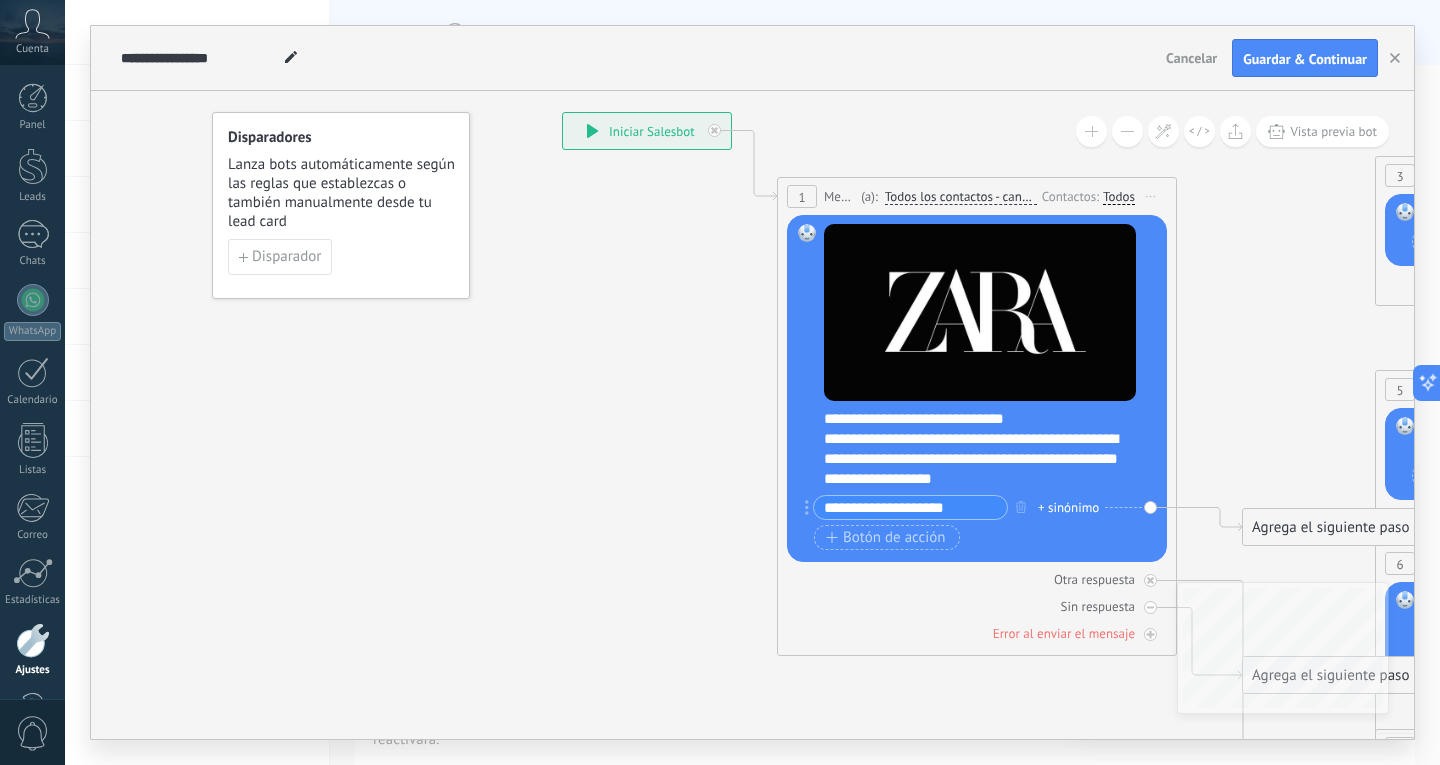click on "**********" at bounding box center [910, 507] 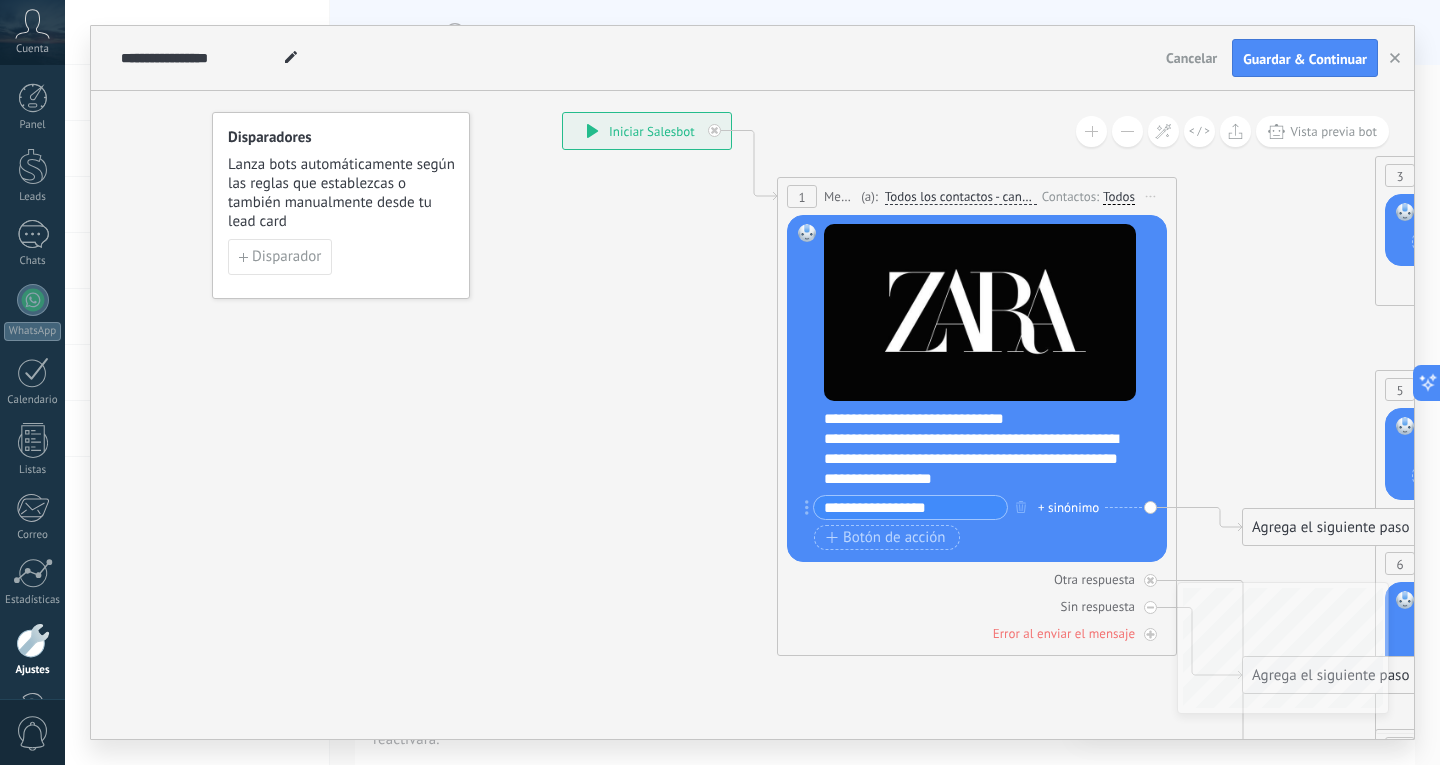 click on "**********" at bounding box center [910, 507] 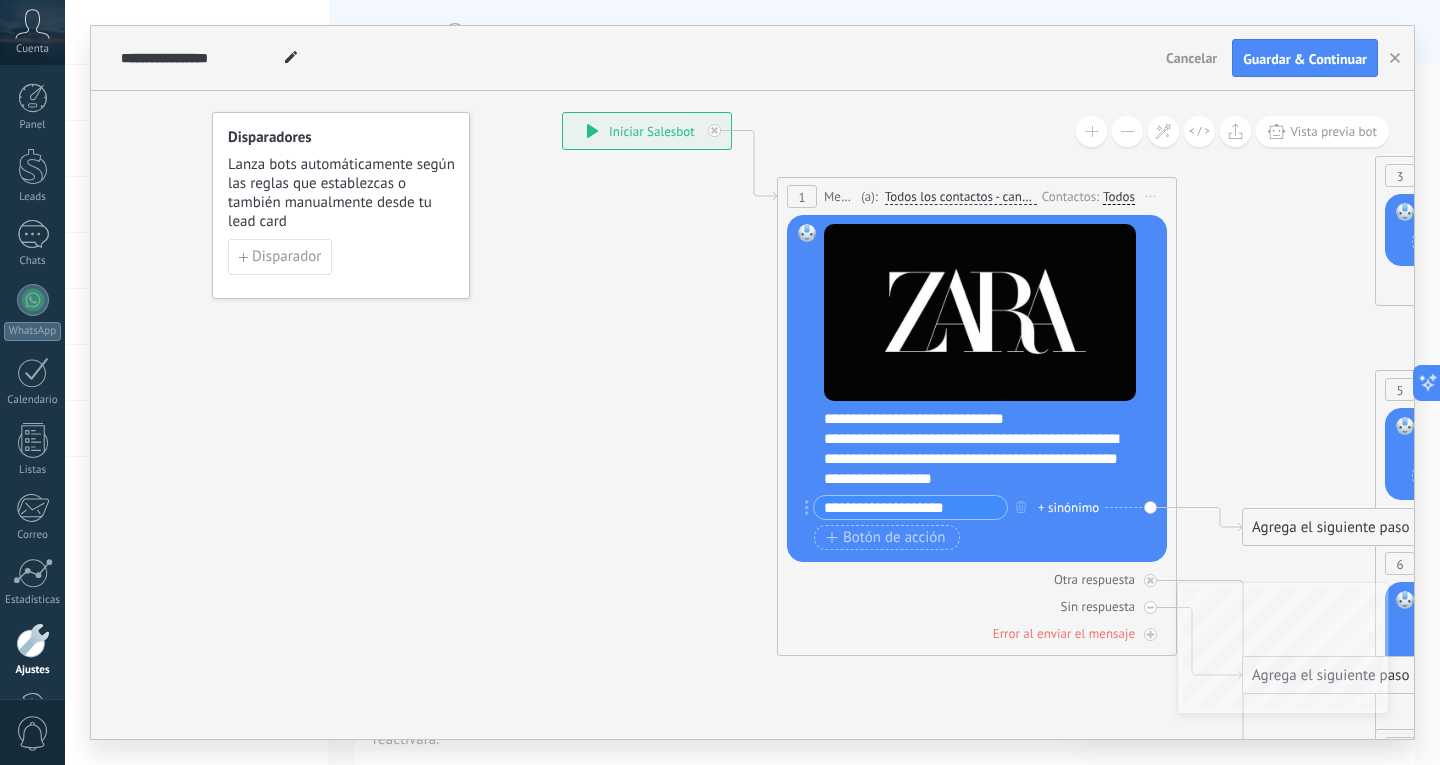 drag, startPoint x: 876, startPoint y: 505, endPoint x: 820, endPoint y: 505, distance: 56 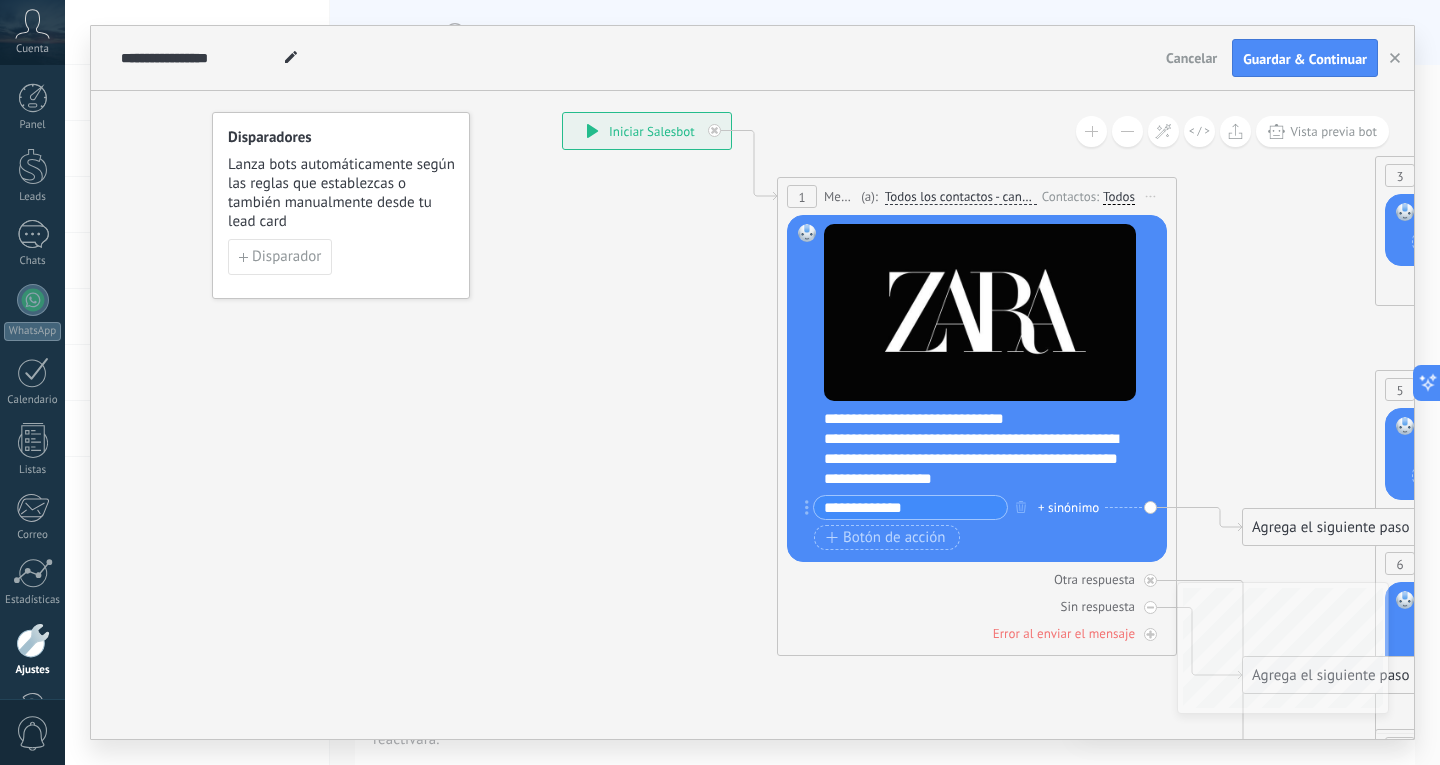 click on "**********" at bounding box center (910, 507) 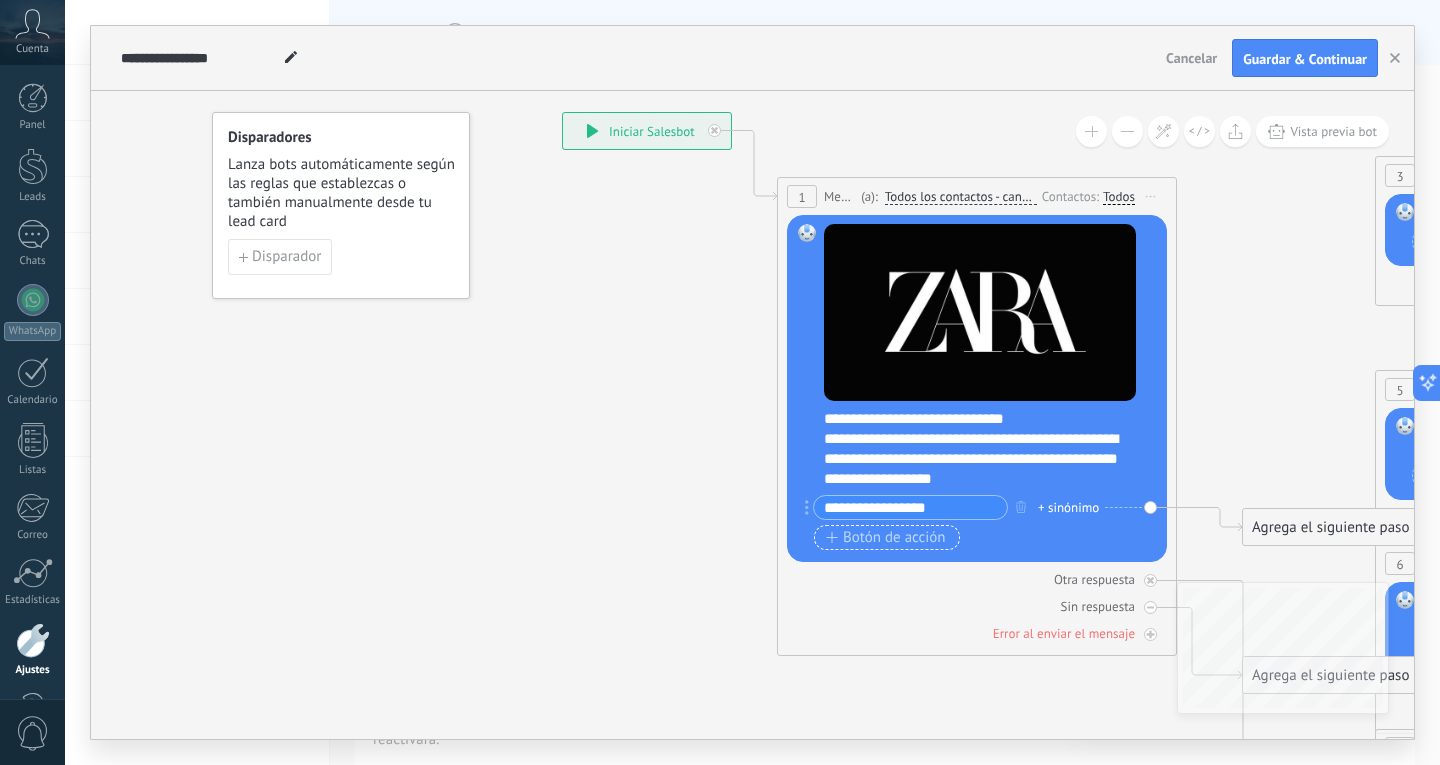 type on "**********" 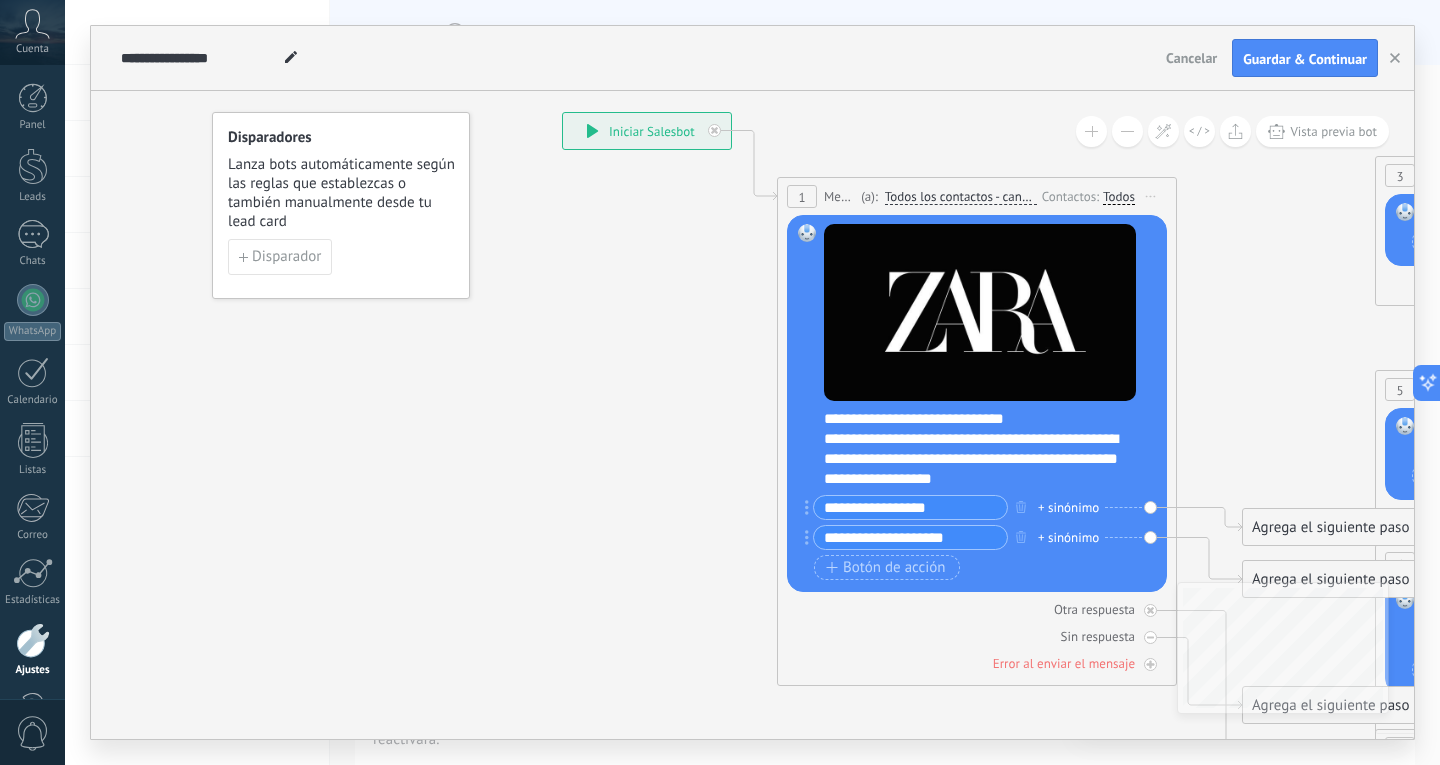 type on "**********" 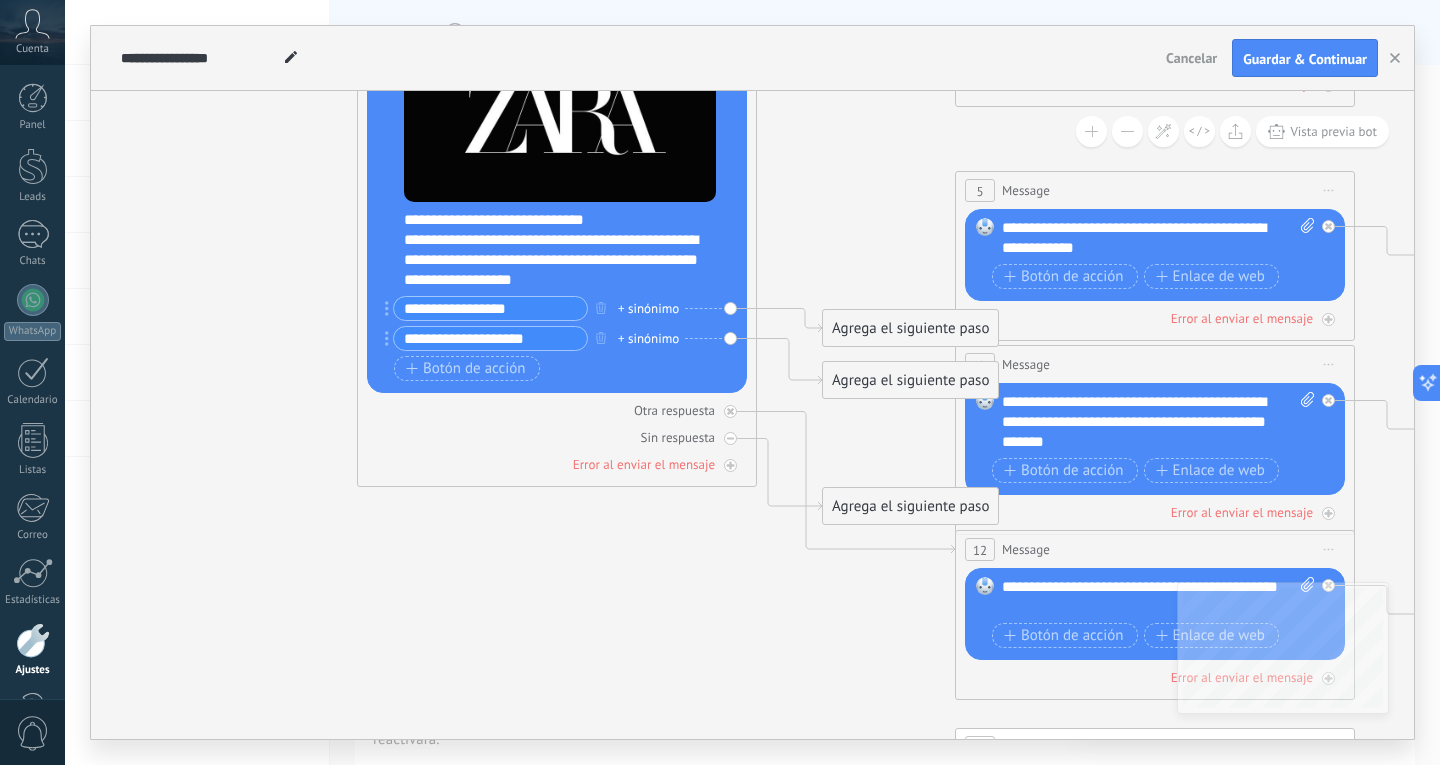 drag, startPoint x: 1241, startPoint y: 438, endPoint x: 783, endPoint y: 227, distance: 504.26678 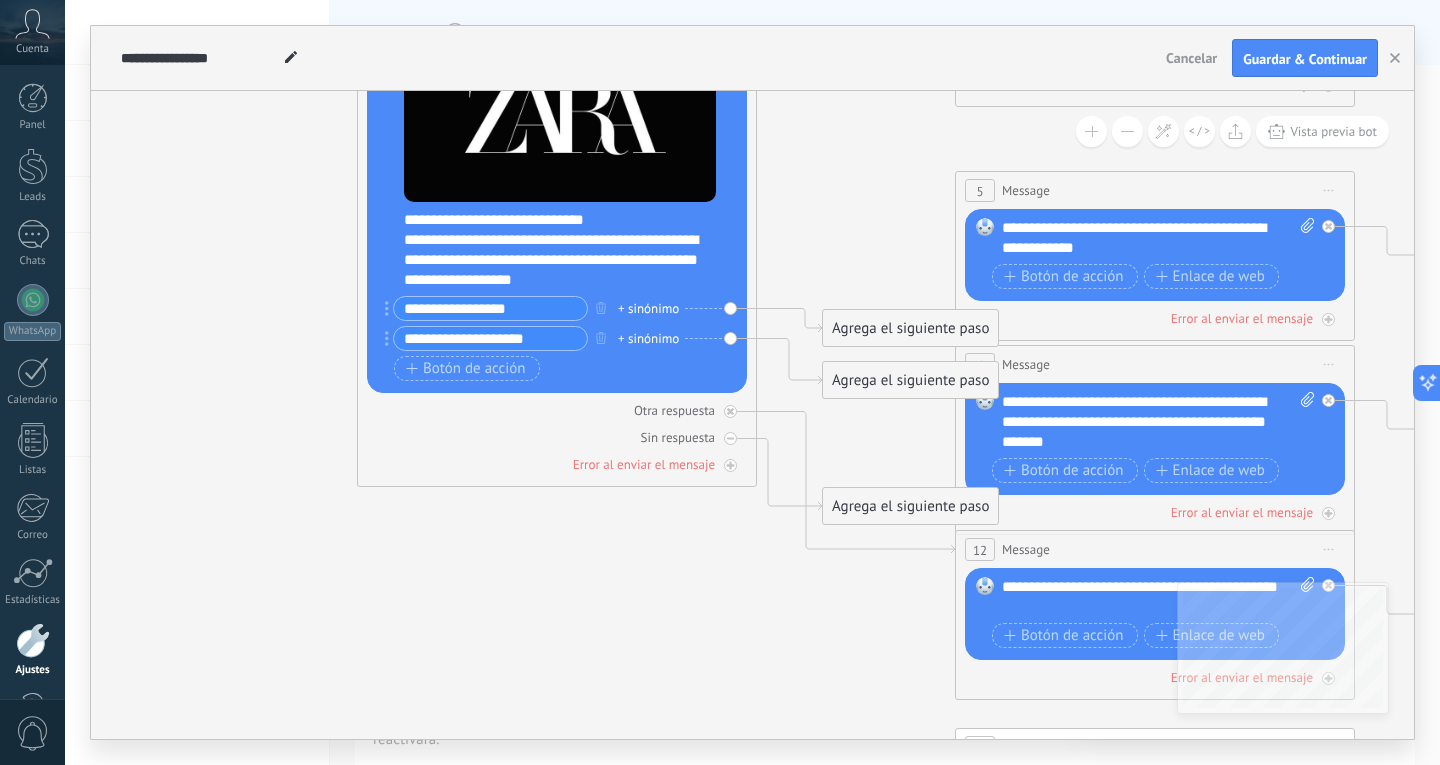 click 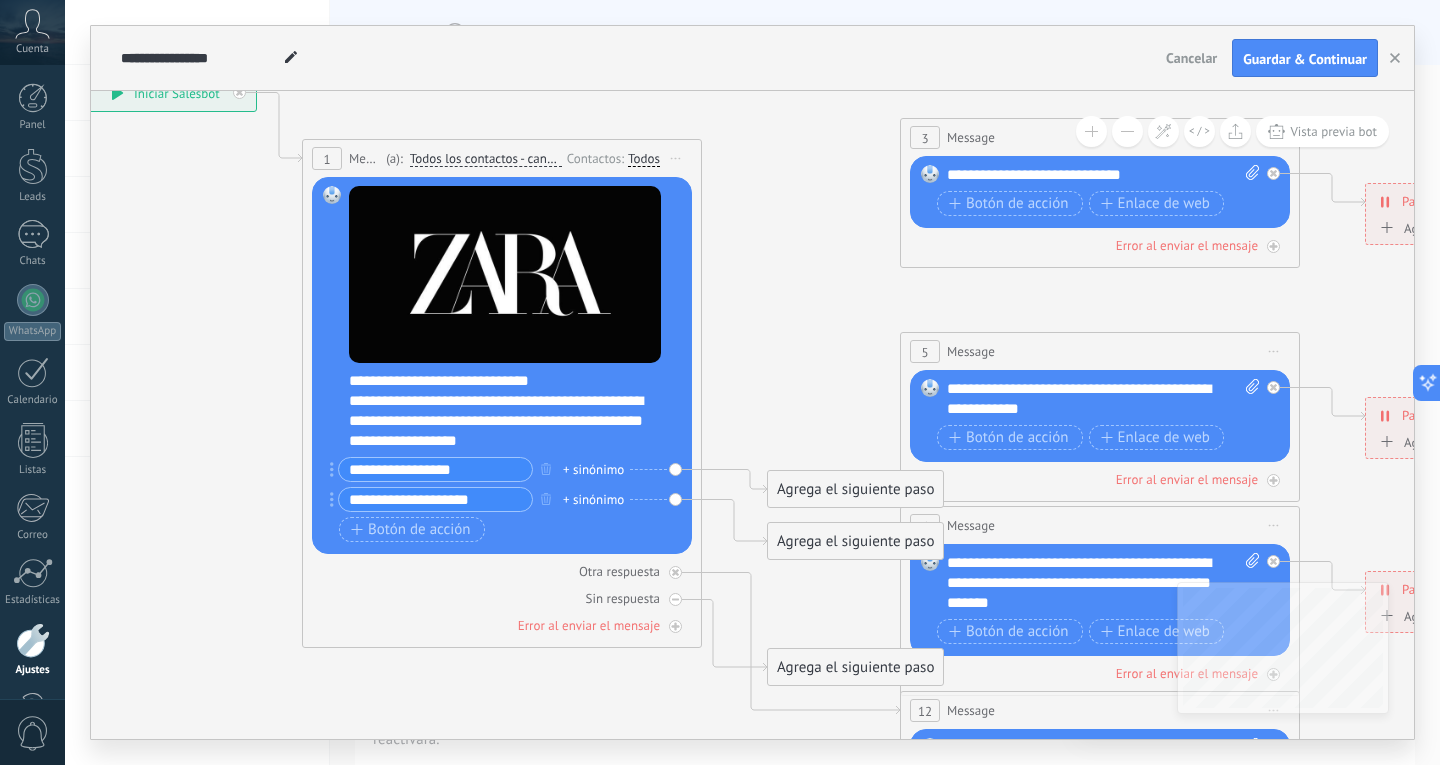 drag, startPoint x: 897, startPoint y: 125, endPoint x: 874, endPoint y: 272, distance: 148.78844 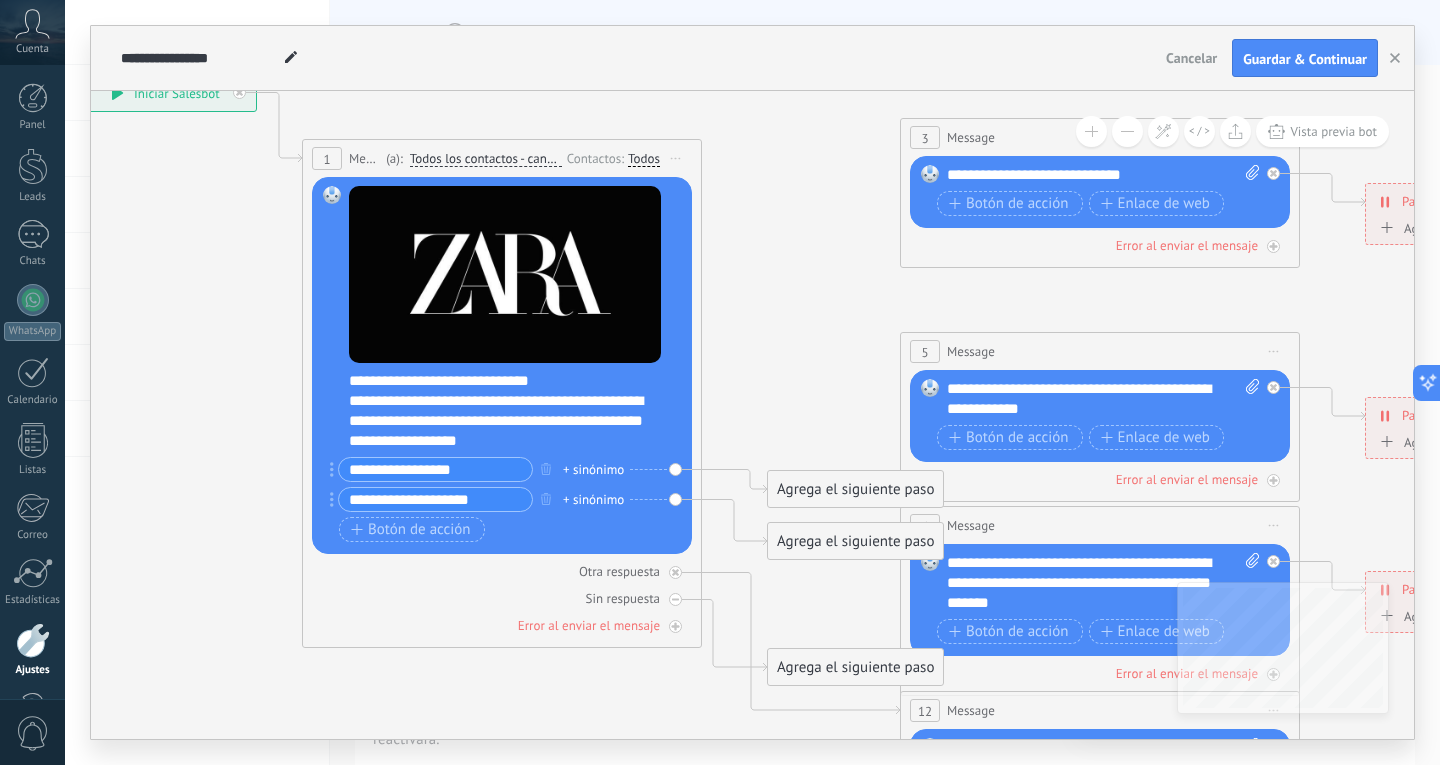 click 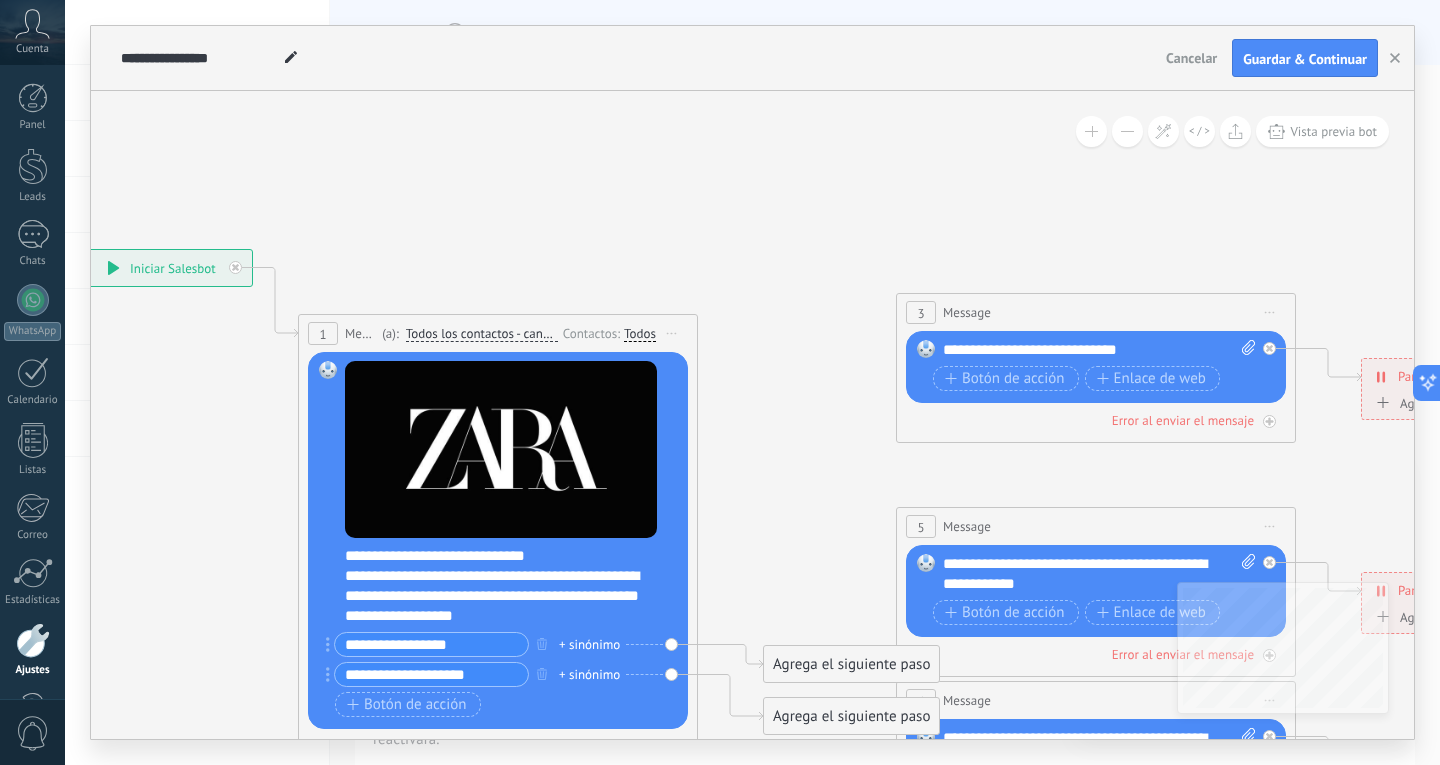click on "Iniciar vista previa aquí
Cambiar nombre
Duplicar
Borrar" at bounding box center [1270, 312] 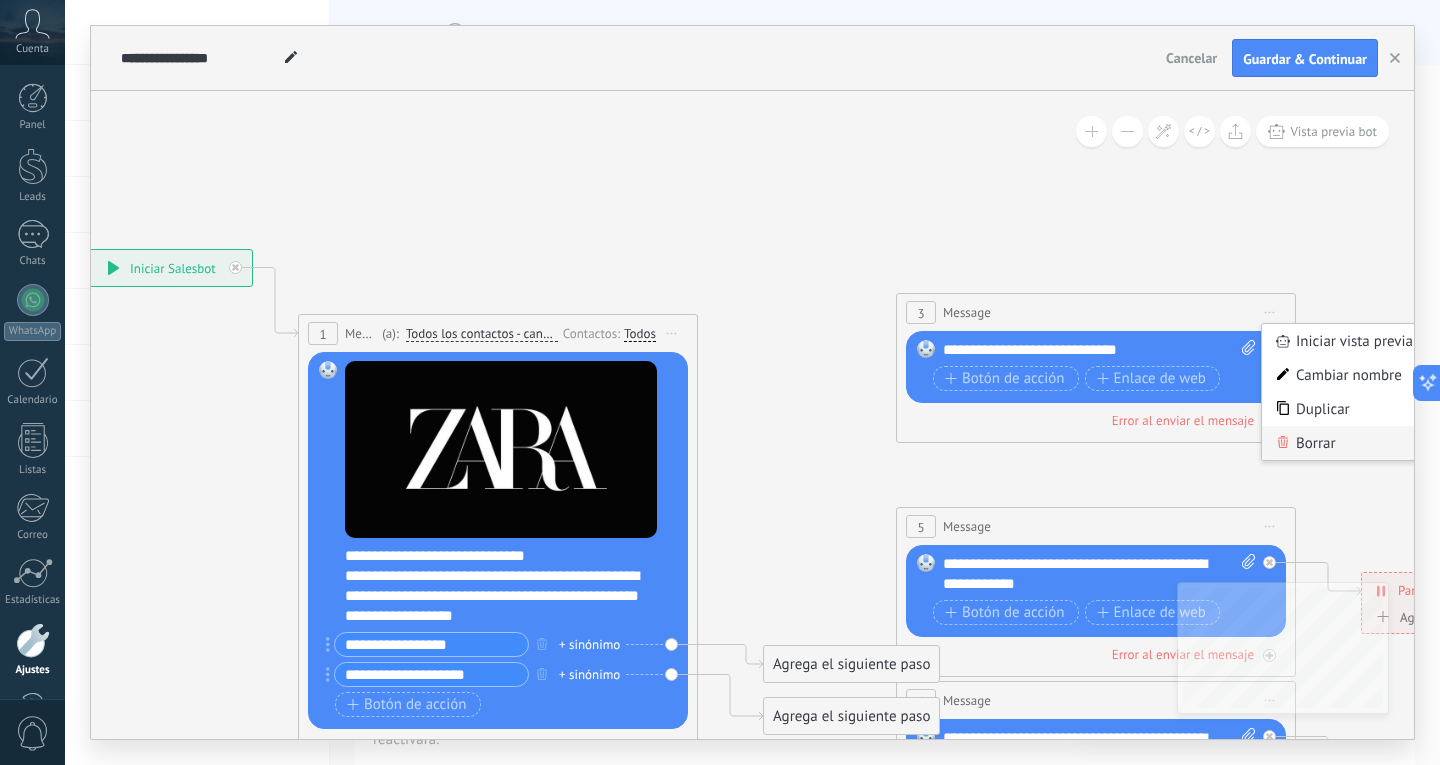 click on "Borrar" at bounding box center [1361, 443] 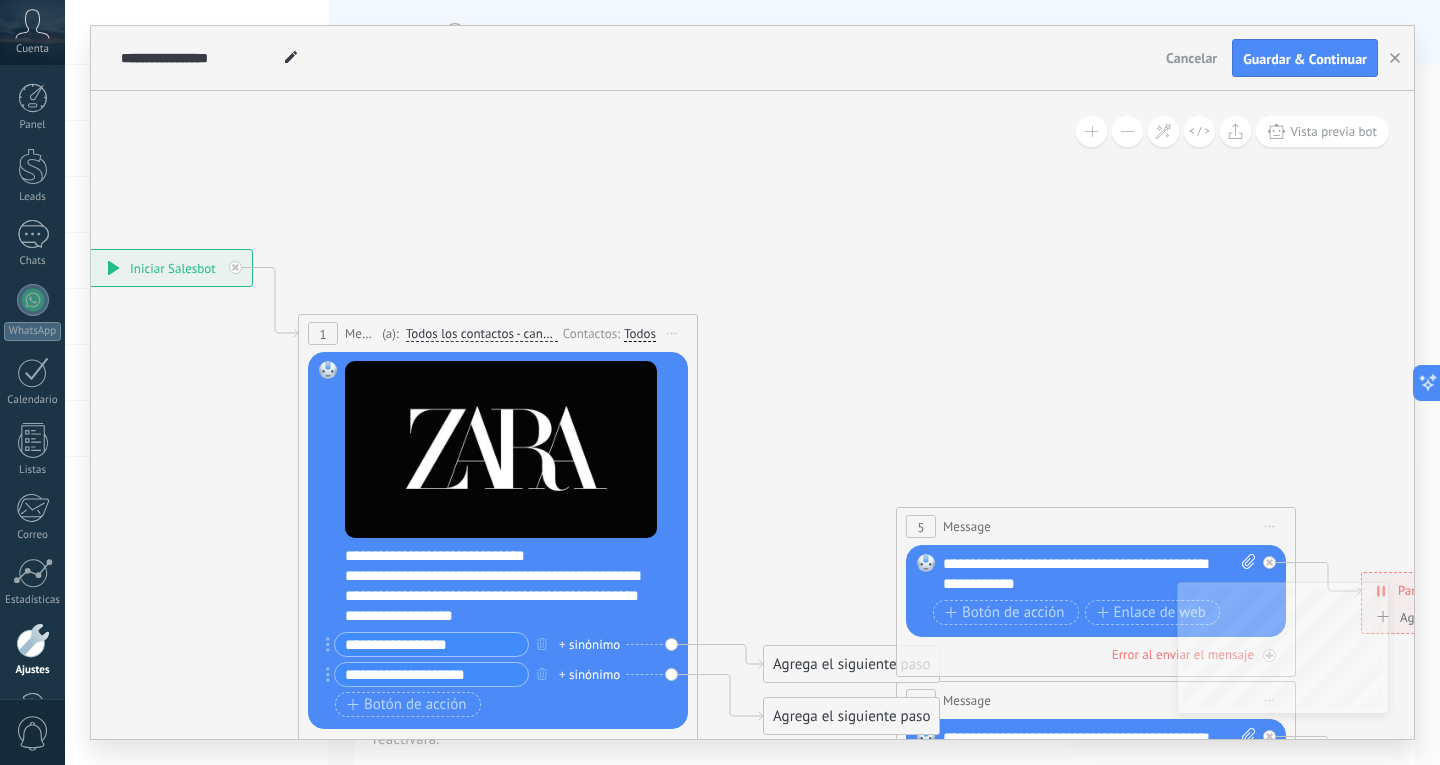 click on "Iniciar vista previa aquí
Cambiar nombre
Duplicar
Borrar" at bounding box center [1270, 526] 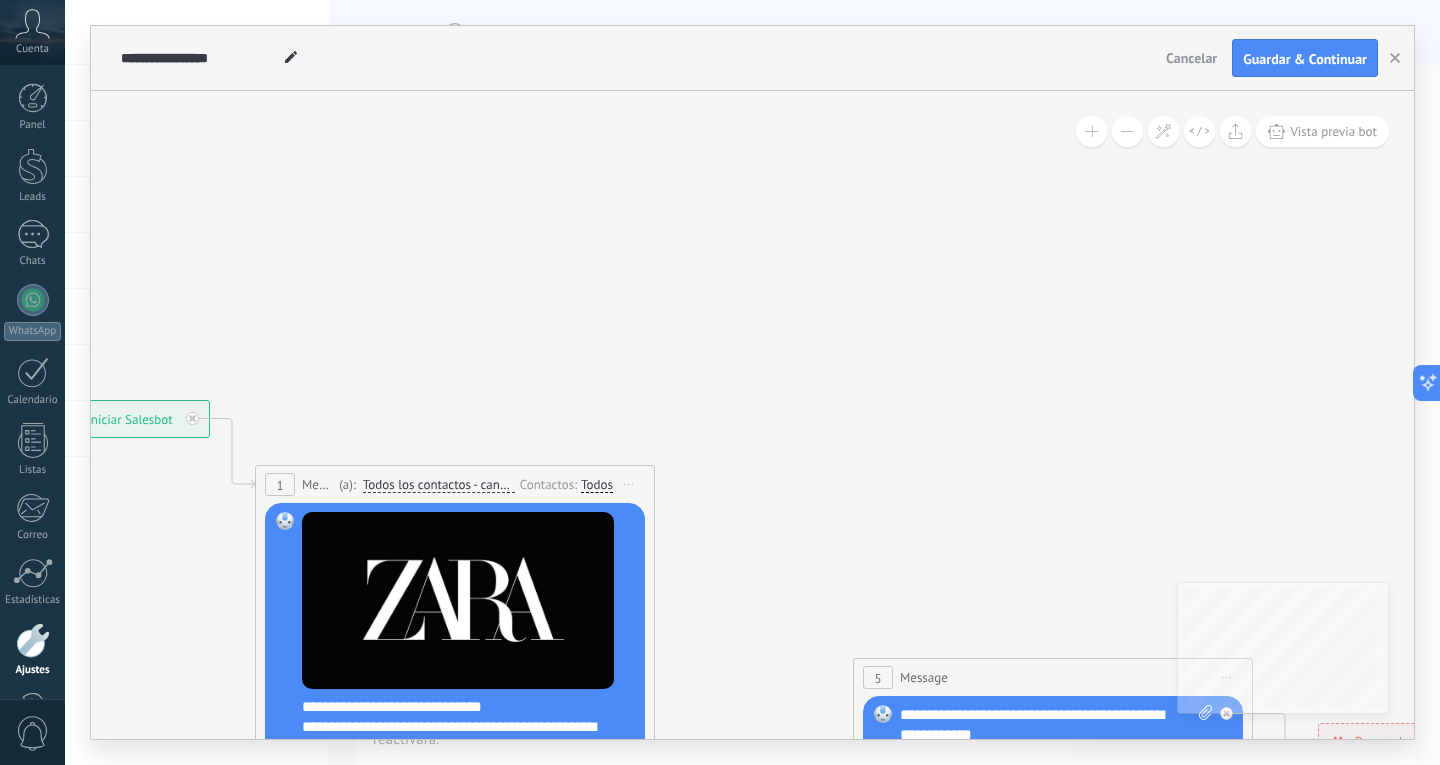 drag, startPoint x: 1031, startPoint y: 576, endPoint x: 1147, endPoint y: 3, distance: 584.62384 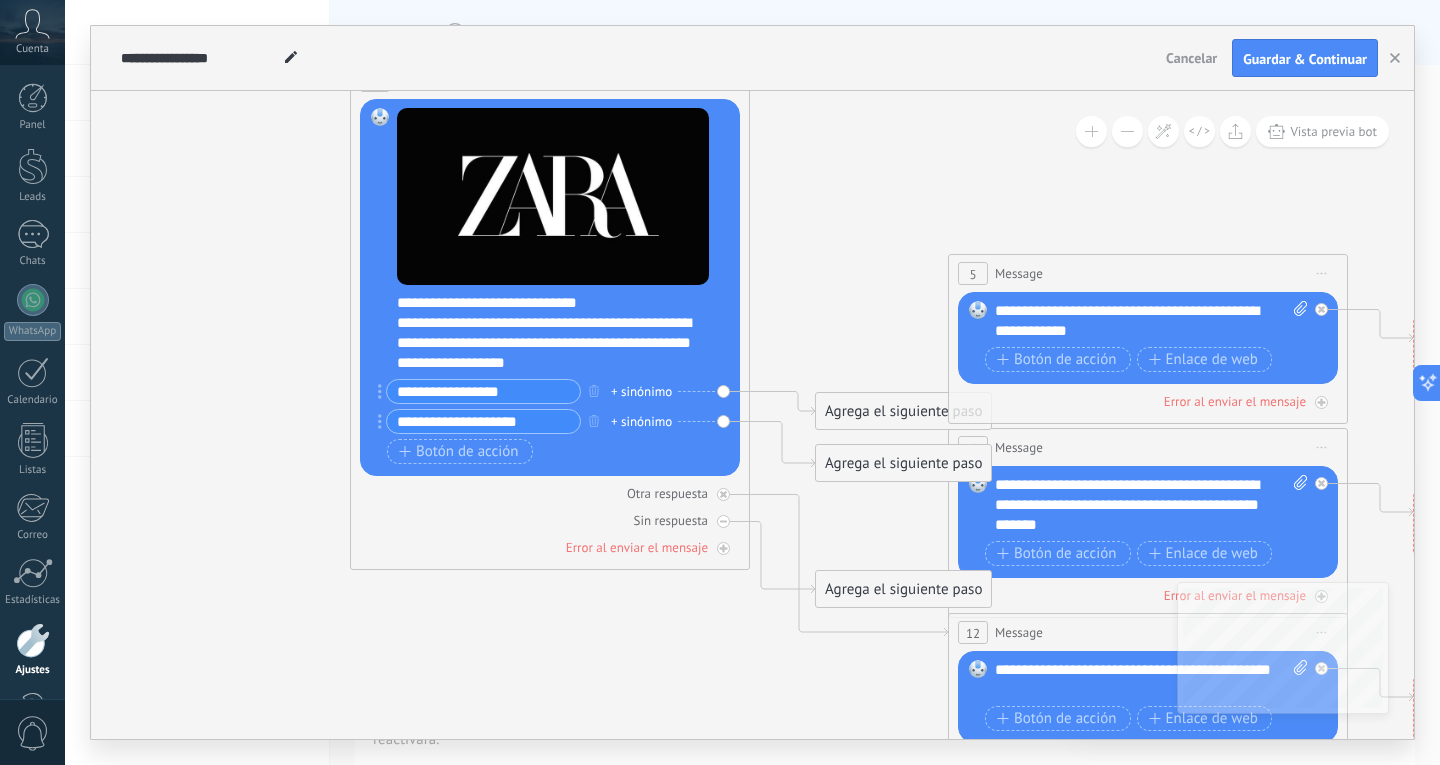 click on "Iniciar vista previa aquí
Cambiar nombre
Duplicar
Borrar" at bounding box center (1322, 273) 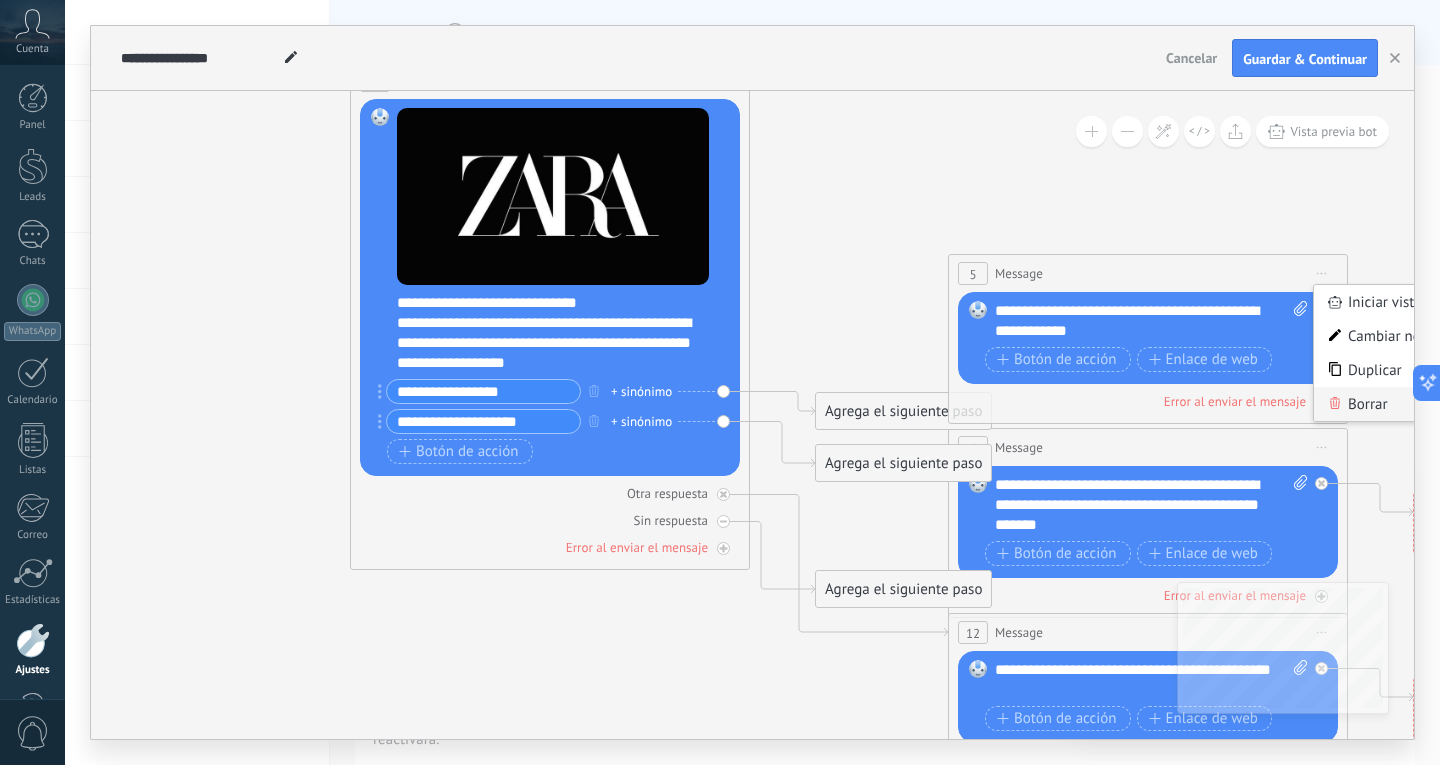 click on "Borrar" at bounding box center [1413, 404] 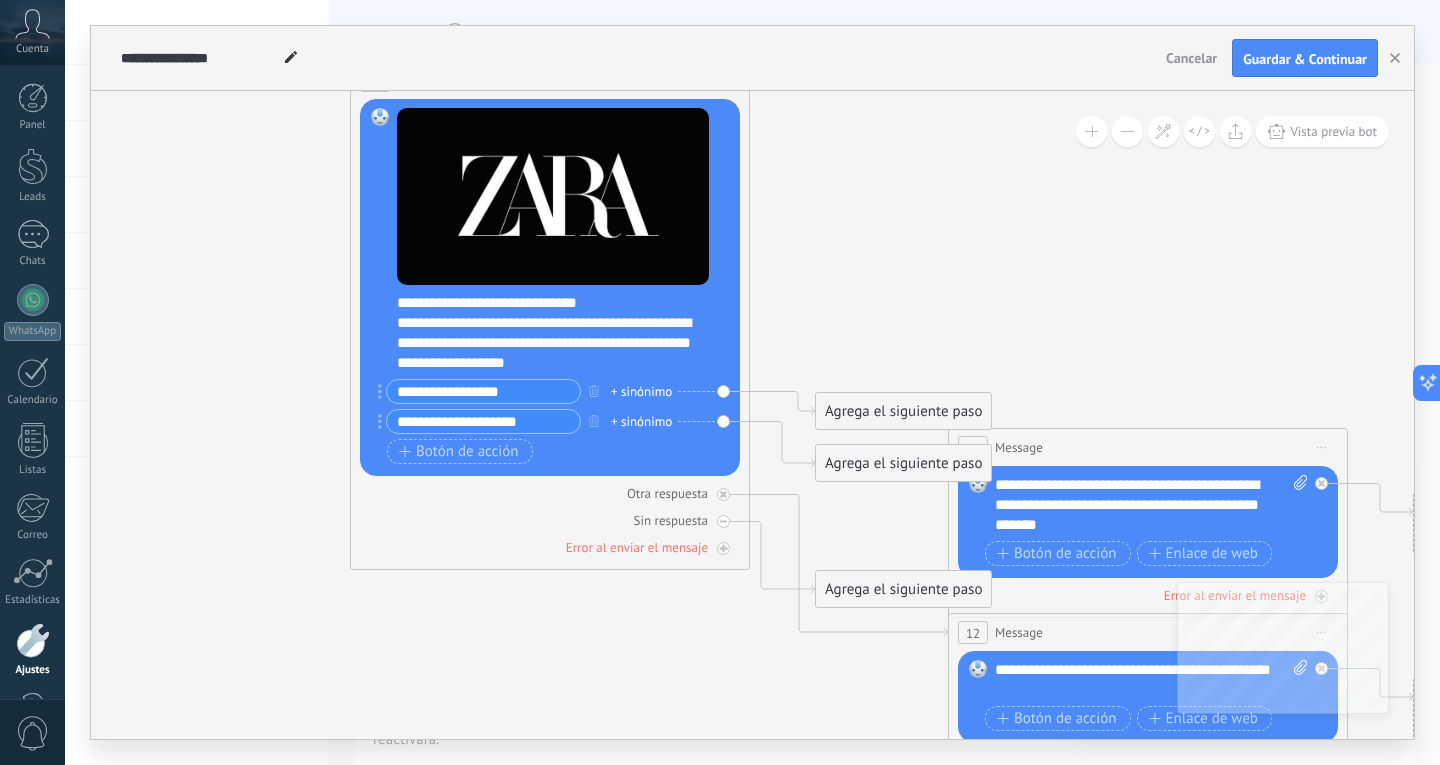 drag, startPoint x: 1325, startPoint y: 444, endPoint x: 1324, endPoint y: 454, distance: 10.049875 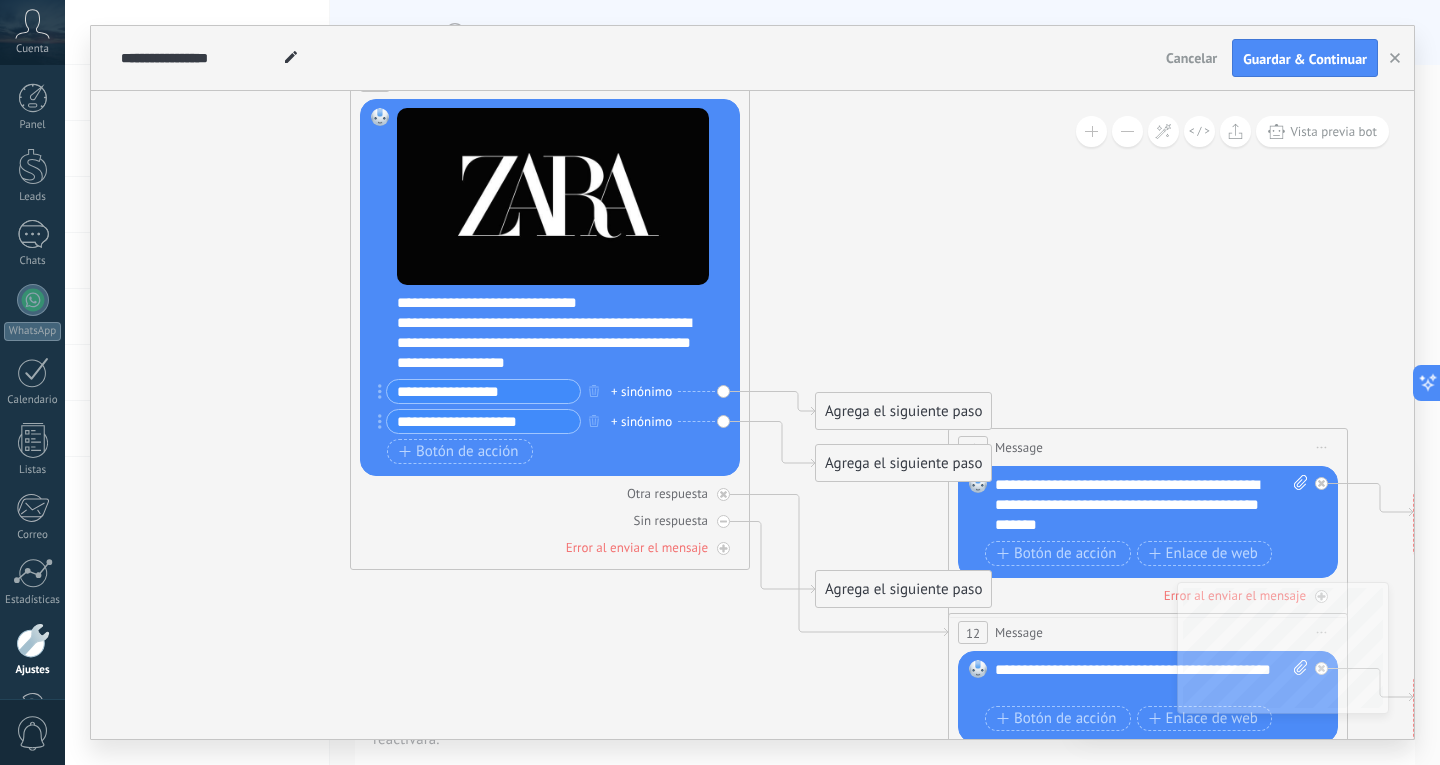 click on "Iniciar vista previa aquí
Cambiar nombre
Duplicar
Borrar" at bounding box center (1322, 447) 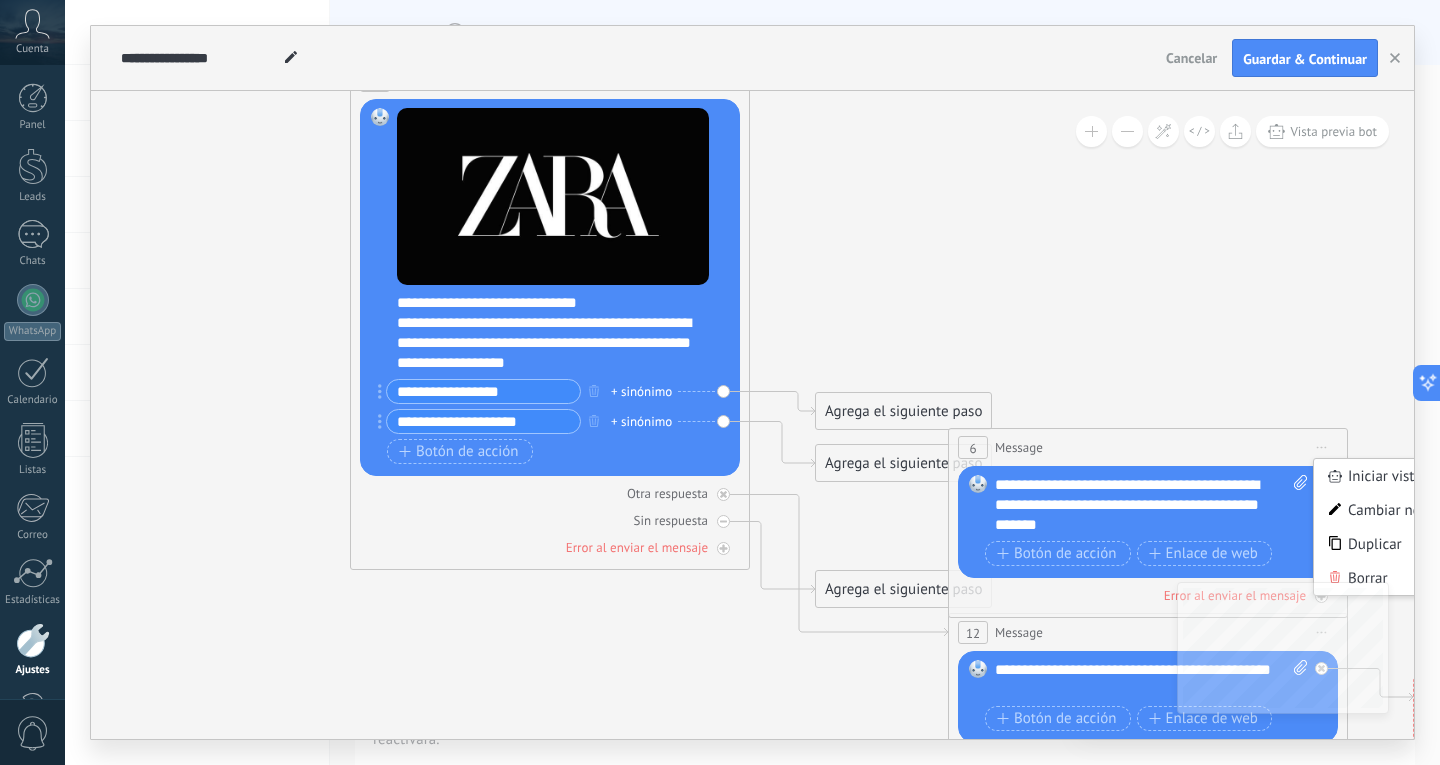 click 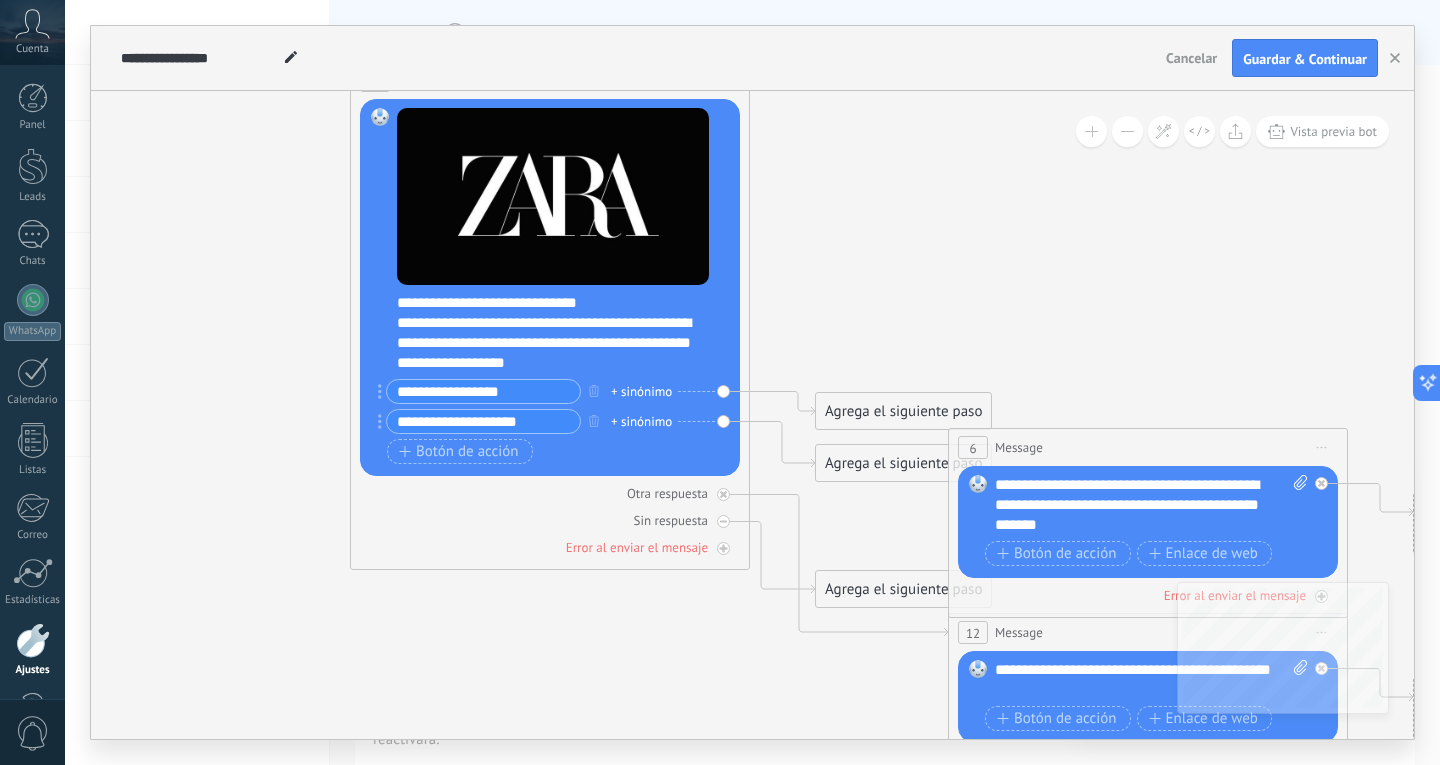 click on "Iniciar vista previa aquí
Cambiar nombre
Duplicar
Borrar" at bounding box center (1322, 447) 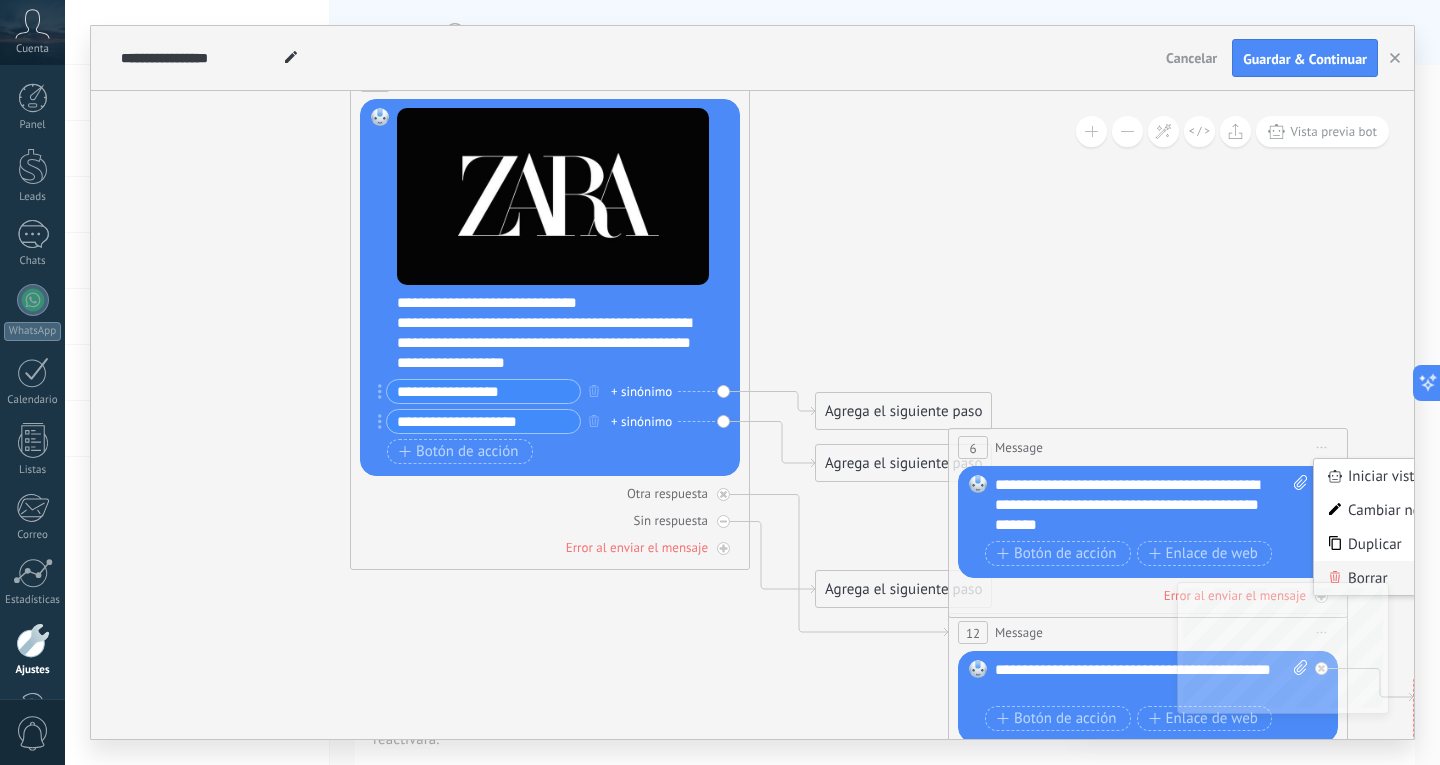 click on "Borrar" at bounding box center (1413, 578) 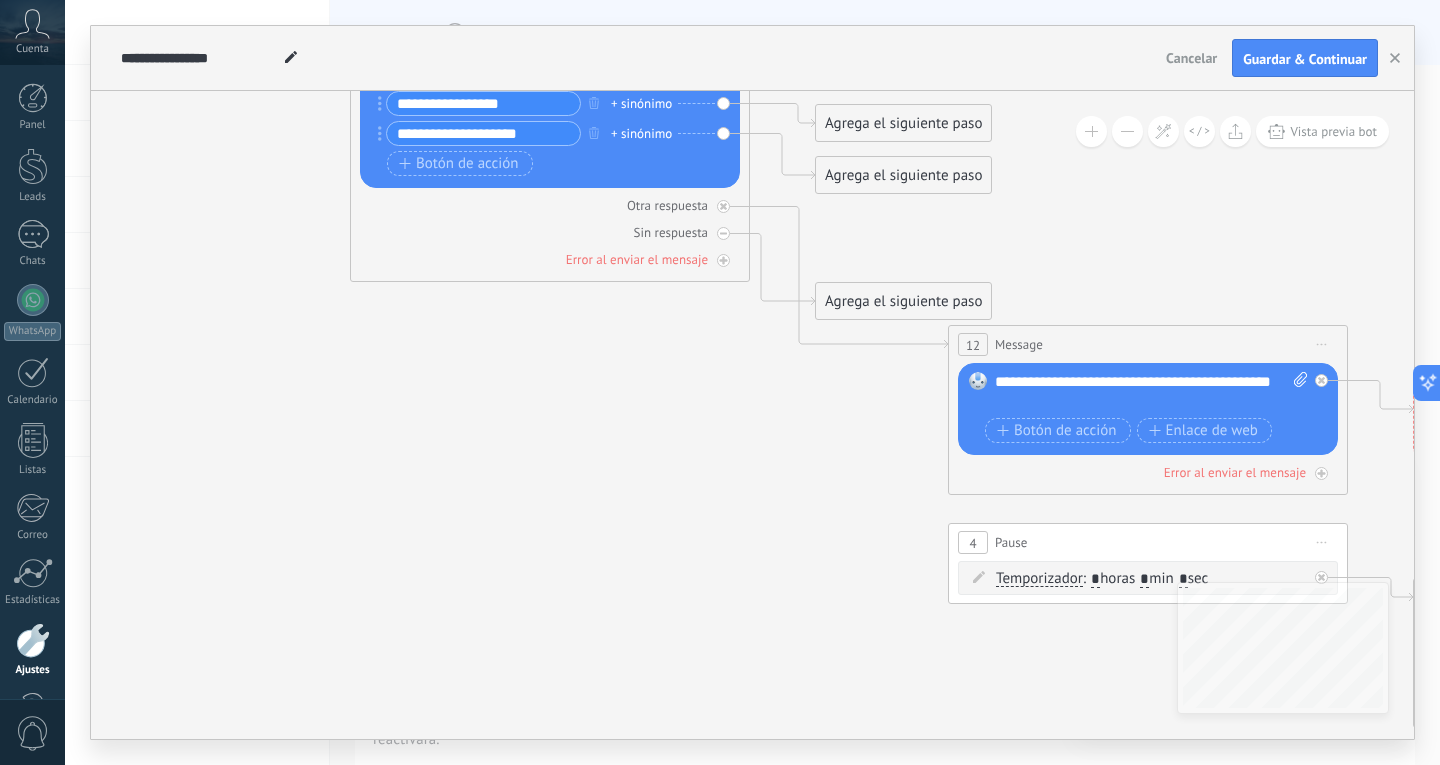 click on "Iniciar vista previa aquí
Cambiar nombre
Duplicar
Borrar" at bounding box center [1322, 344] 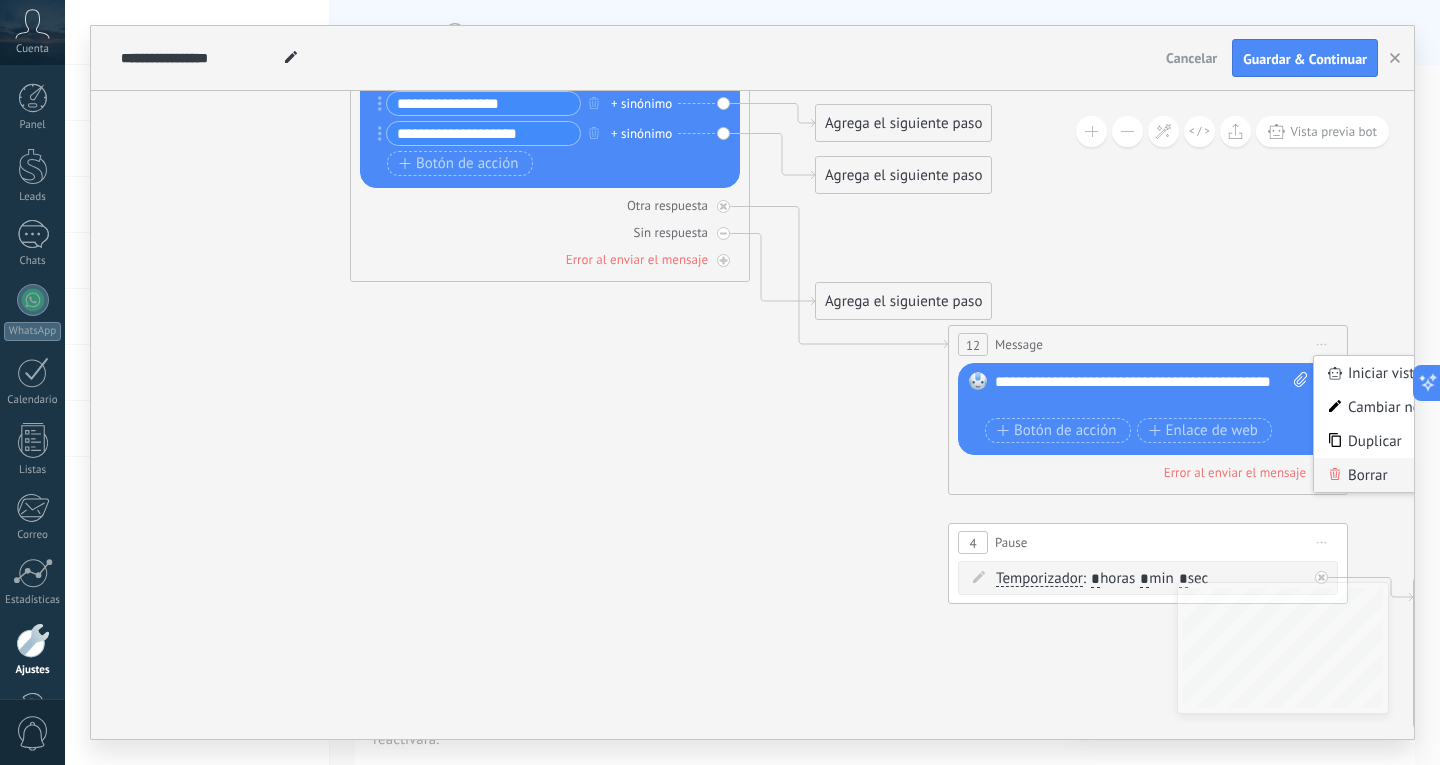 click on "Borrar" at bounding box center [1413, 475] 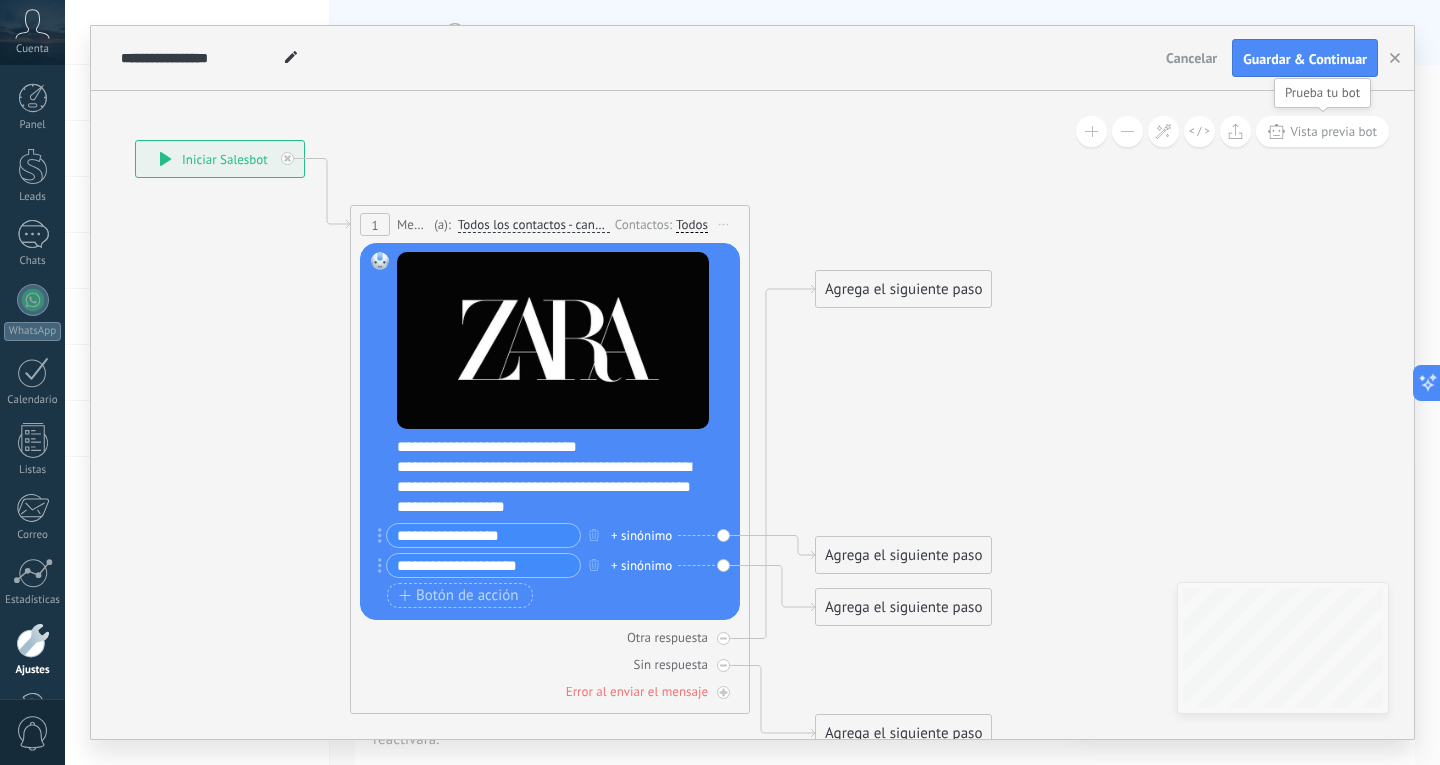 click on "Vista previa bot" at bounding box center [1333, 131] 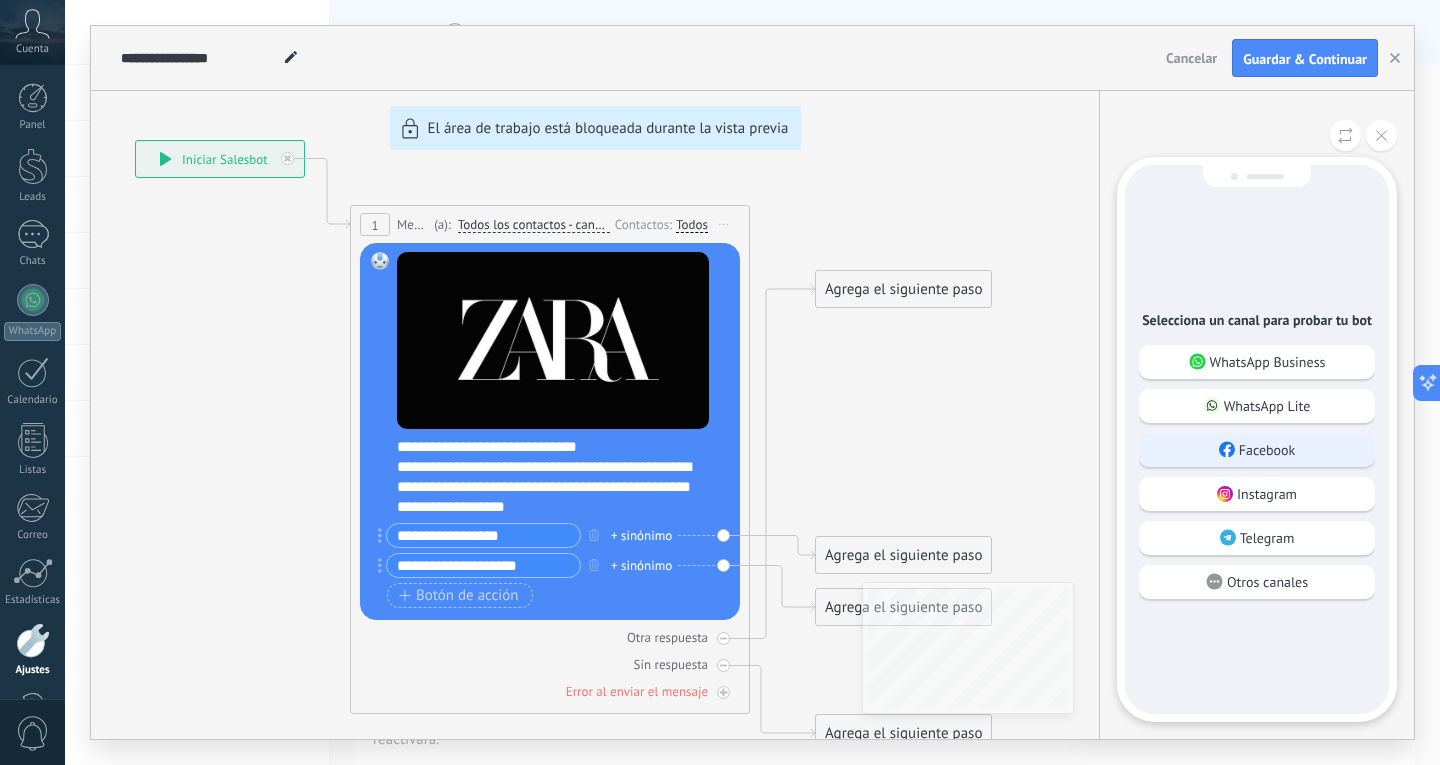 click on "Facebook" at bounding box center [1257, 450] 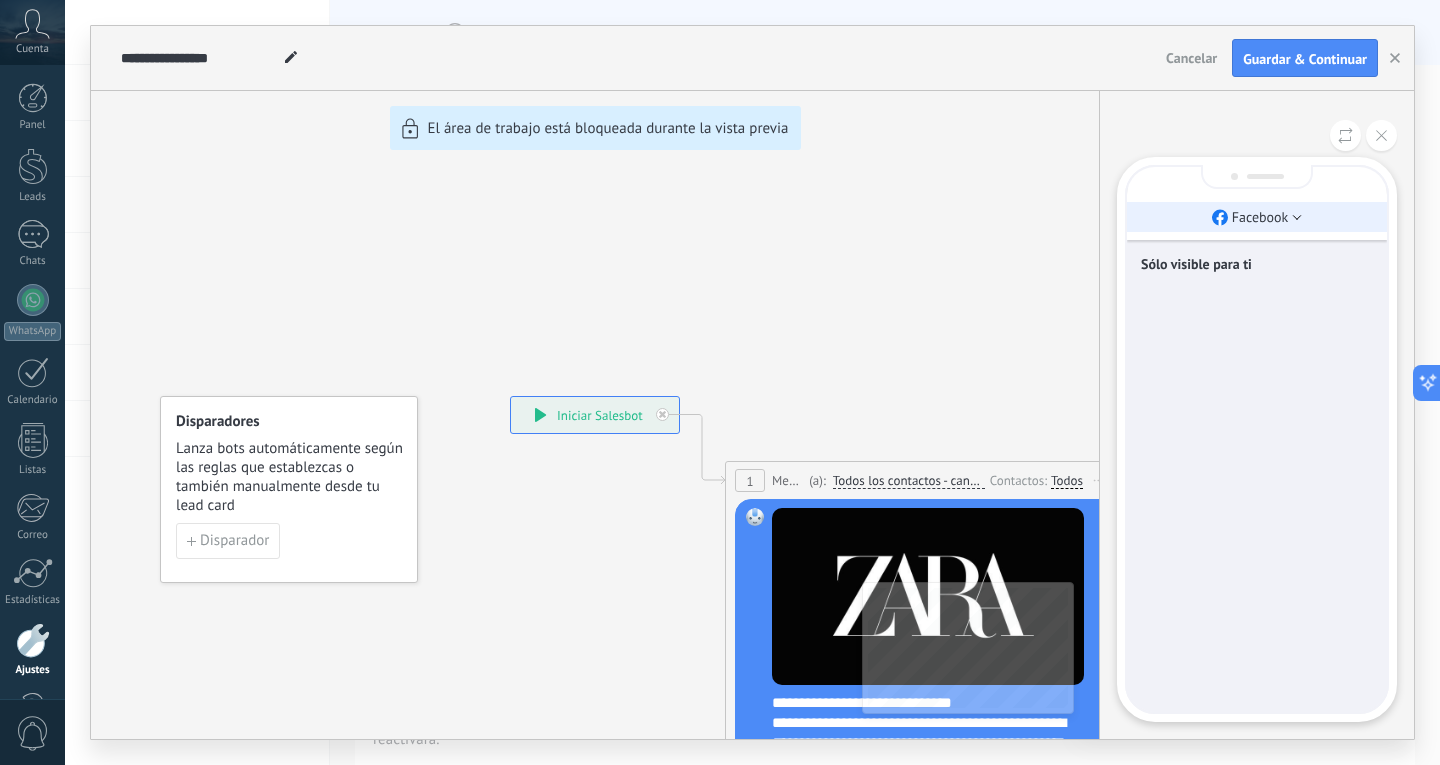 click on "Facebook" at bounding box center (1257, 217) 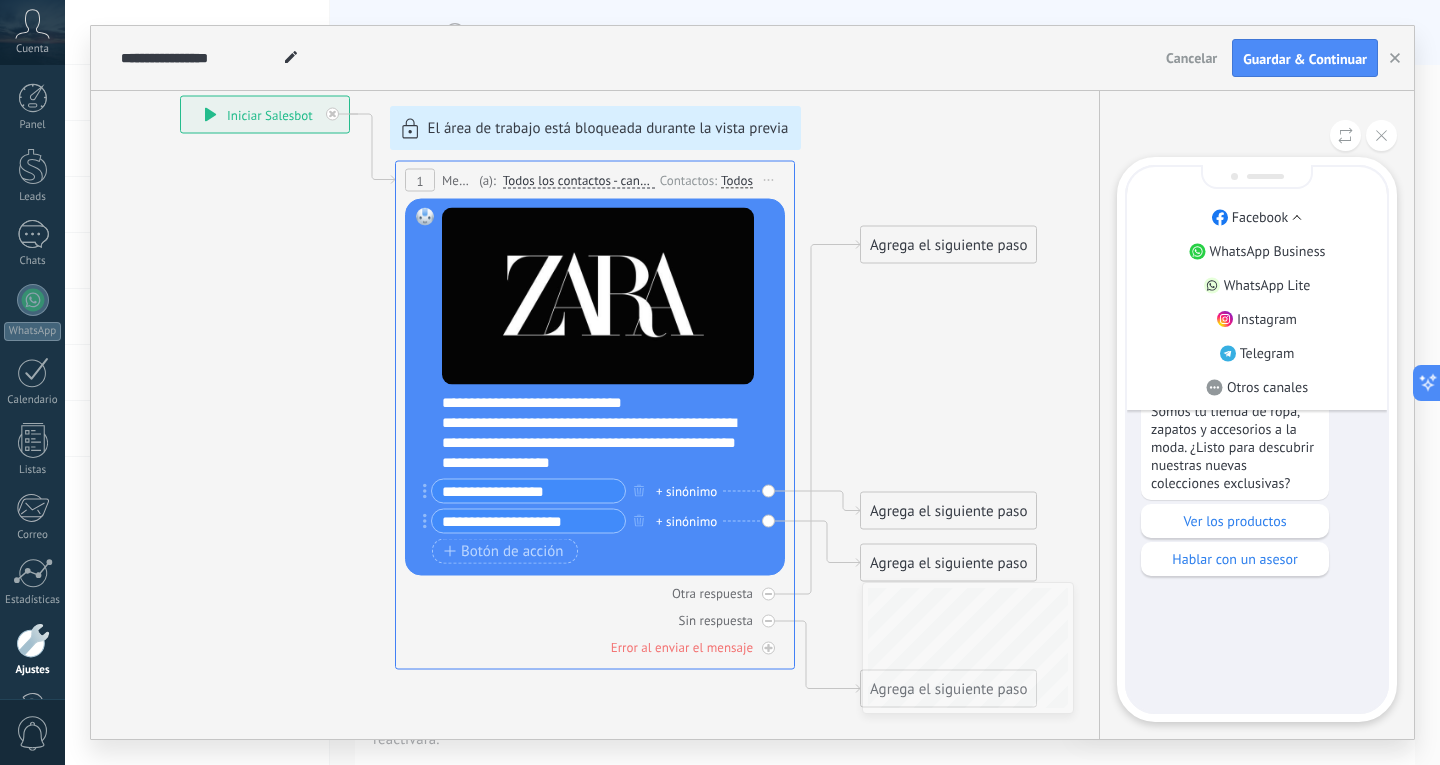 click on "Sólo visible para ti 👋¡Hola! Bienvenido/a a ZARA🌟
Somos tu tienda de ropa, zapatos y accesorios a la moda. ¿Listo para descubrir nuestras nuevas colecciones exclusivas? Ver los productos Hablar con un asesor" at bounding box center [1257, 439] 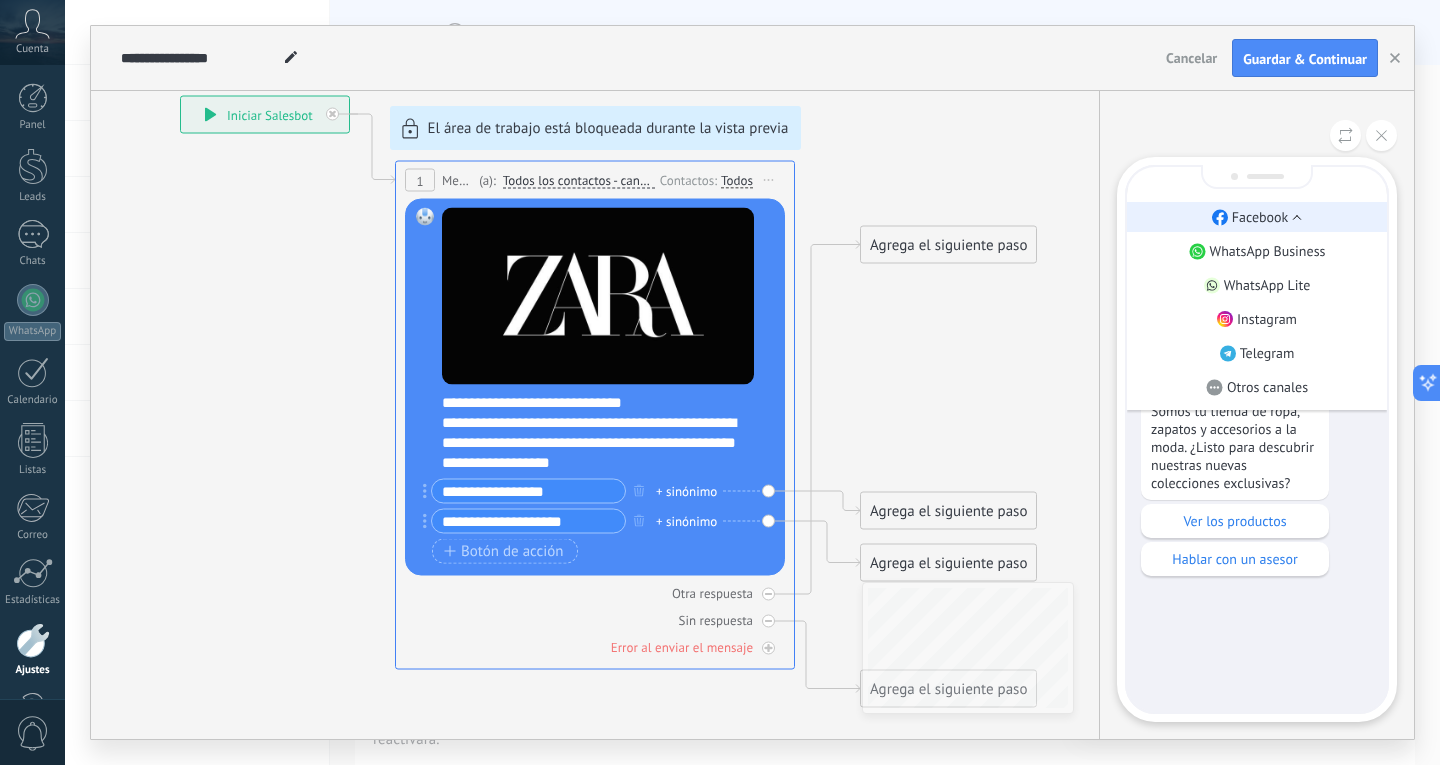 click on "Facebook" at bounding box center (1260, 217) 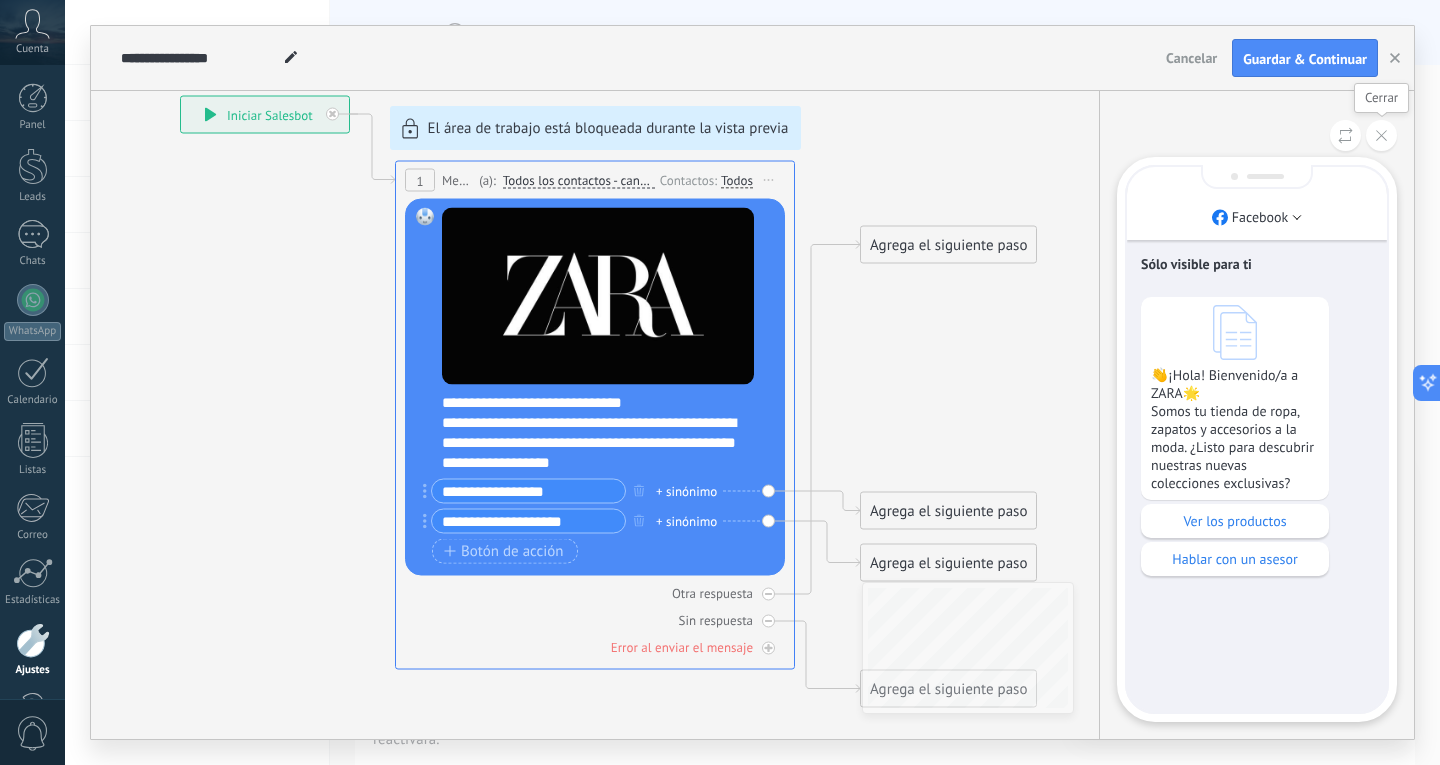 click 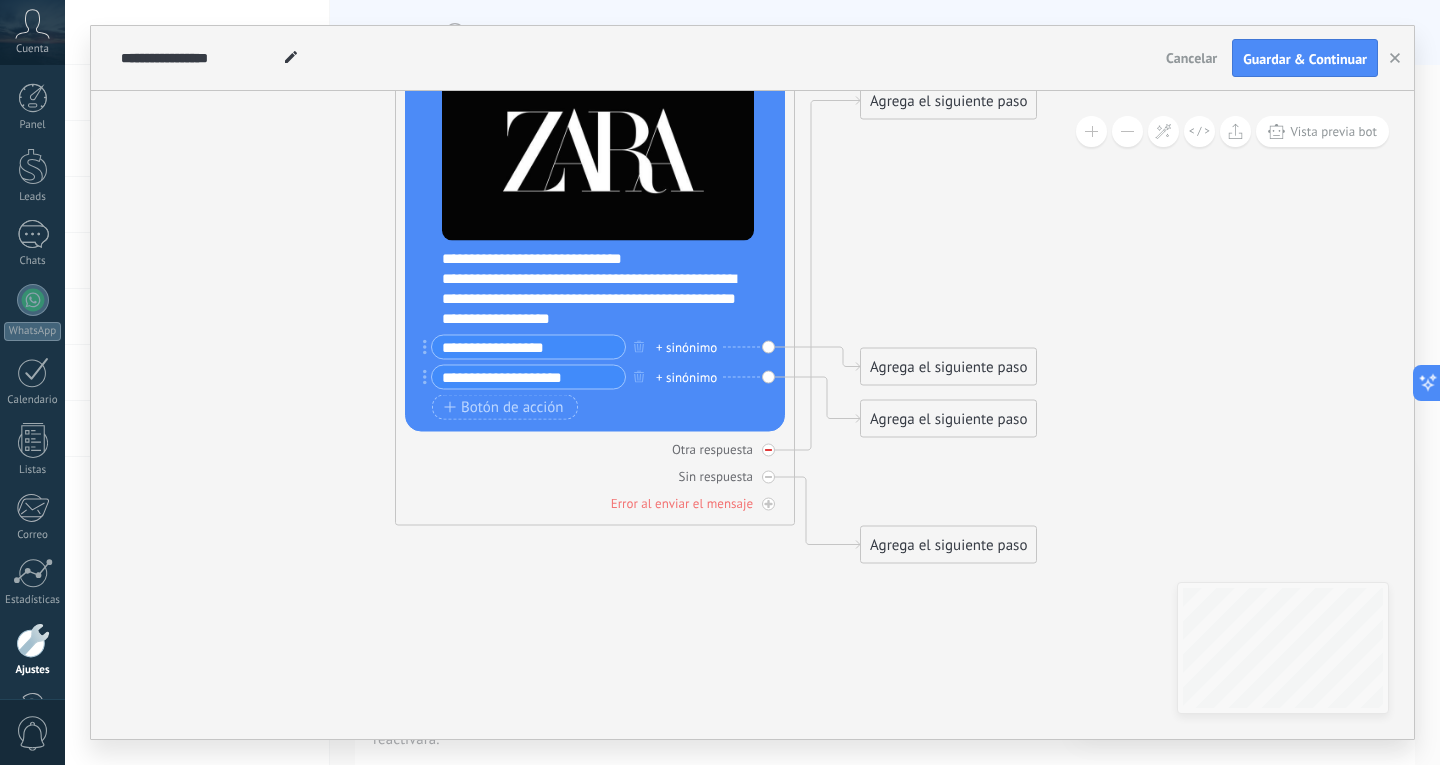 click 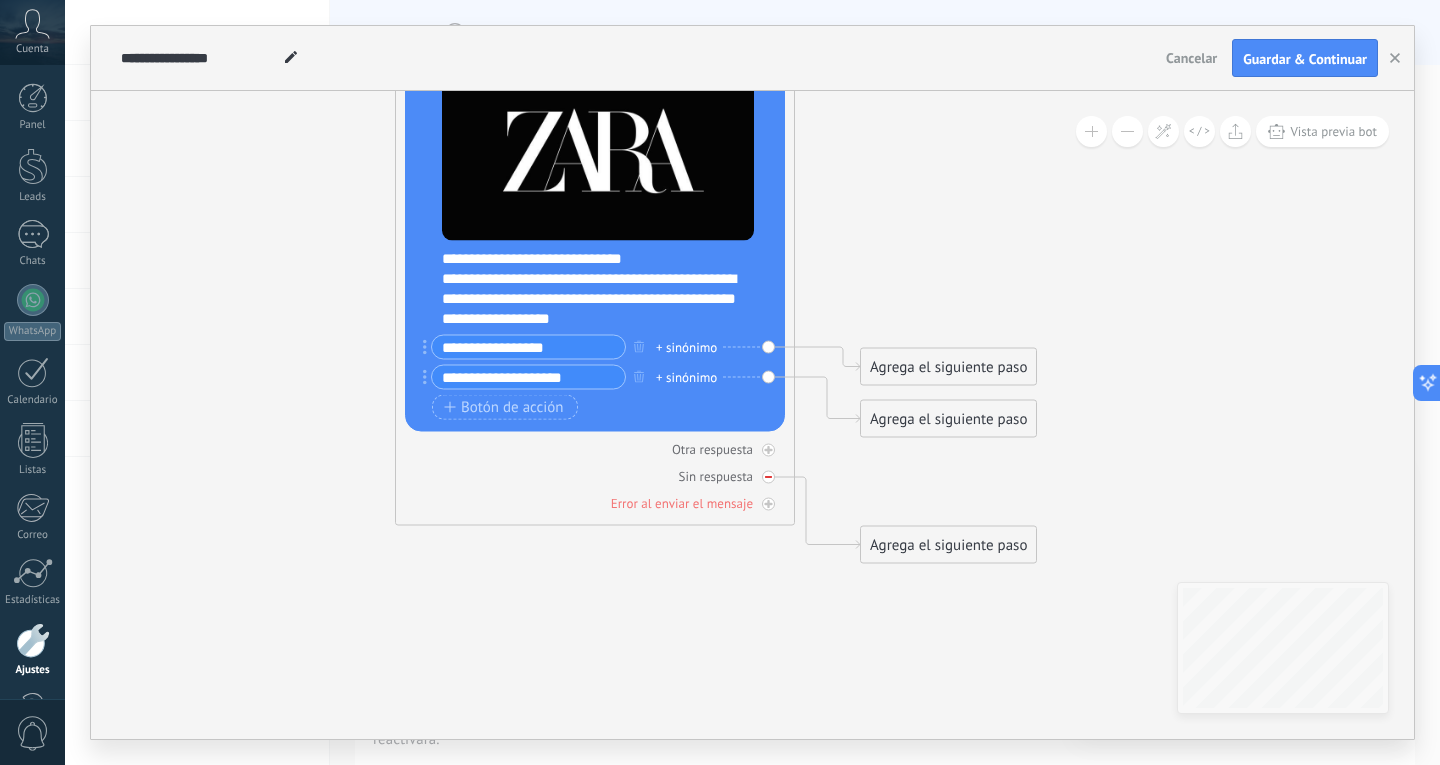 click 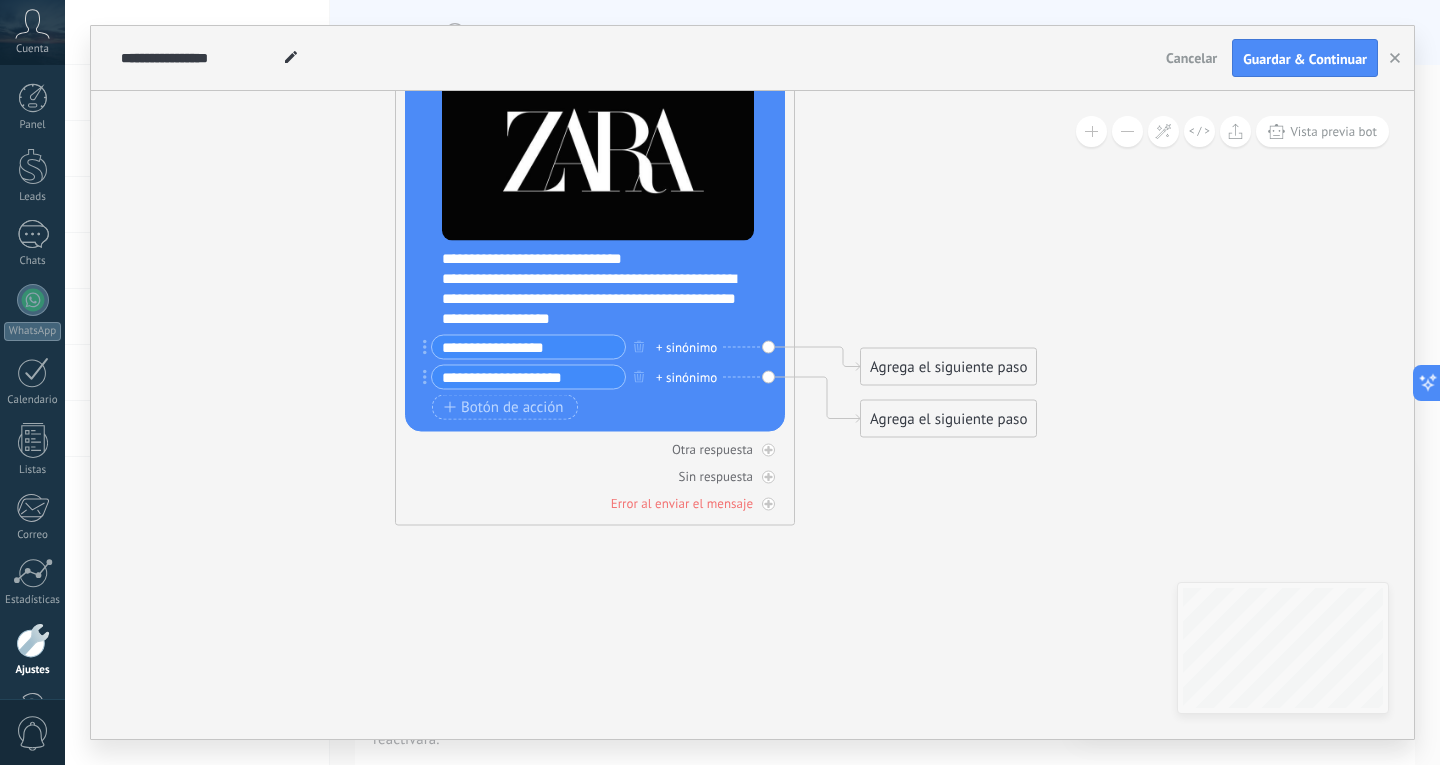 click on "Agrega el siguiente paso" at bounding box center (948, 367) 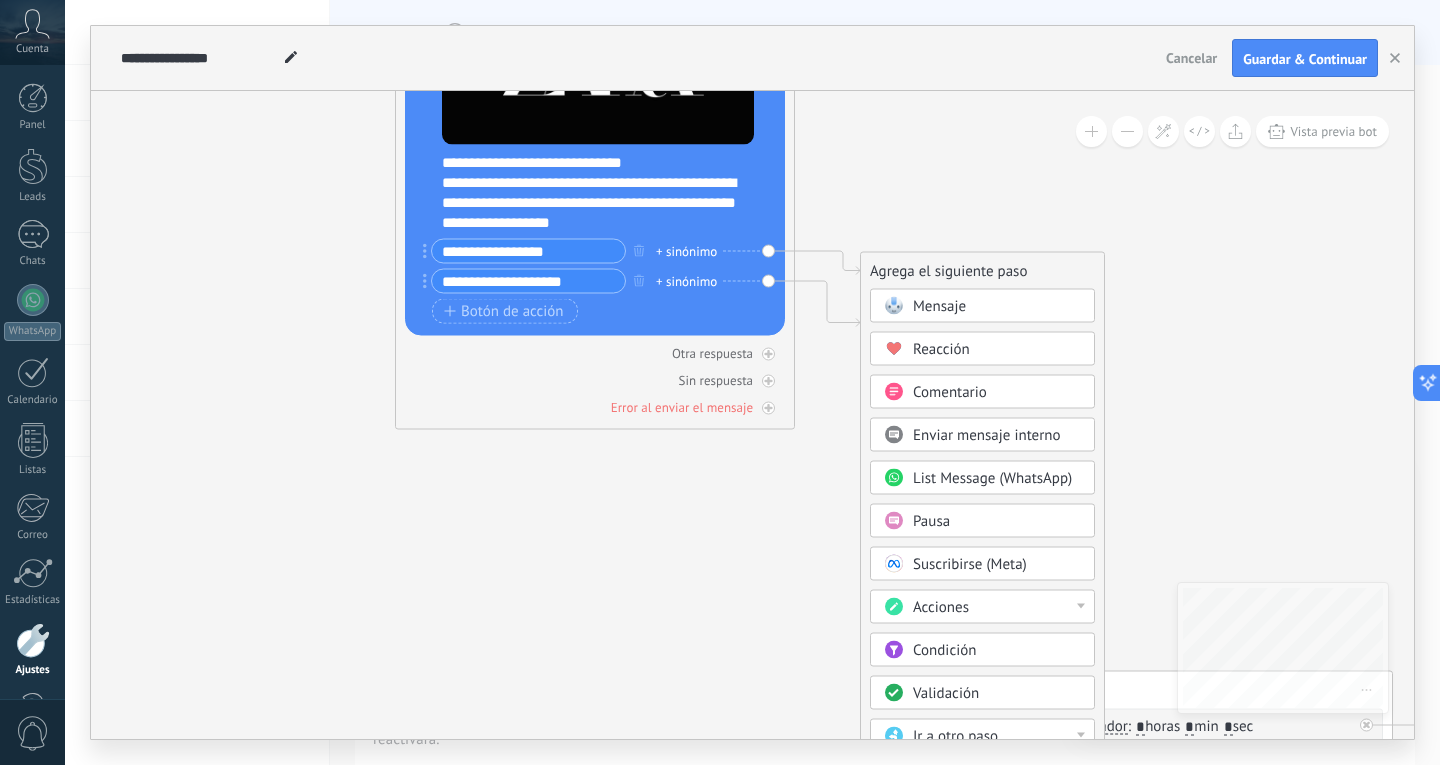 click on "Mensaje" at bounding box center (997, 307) 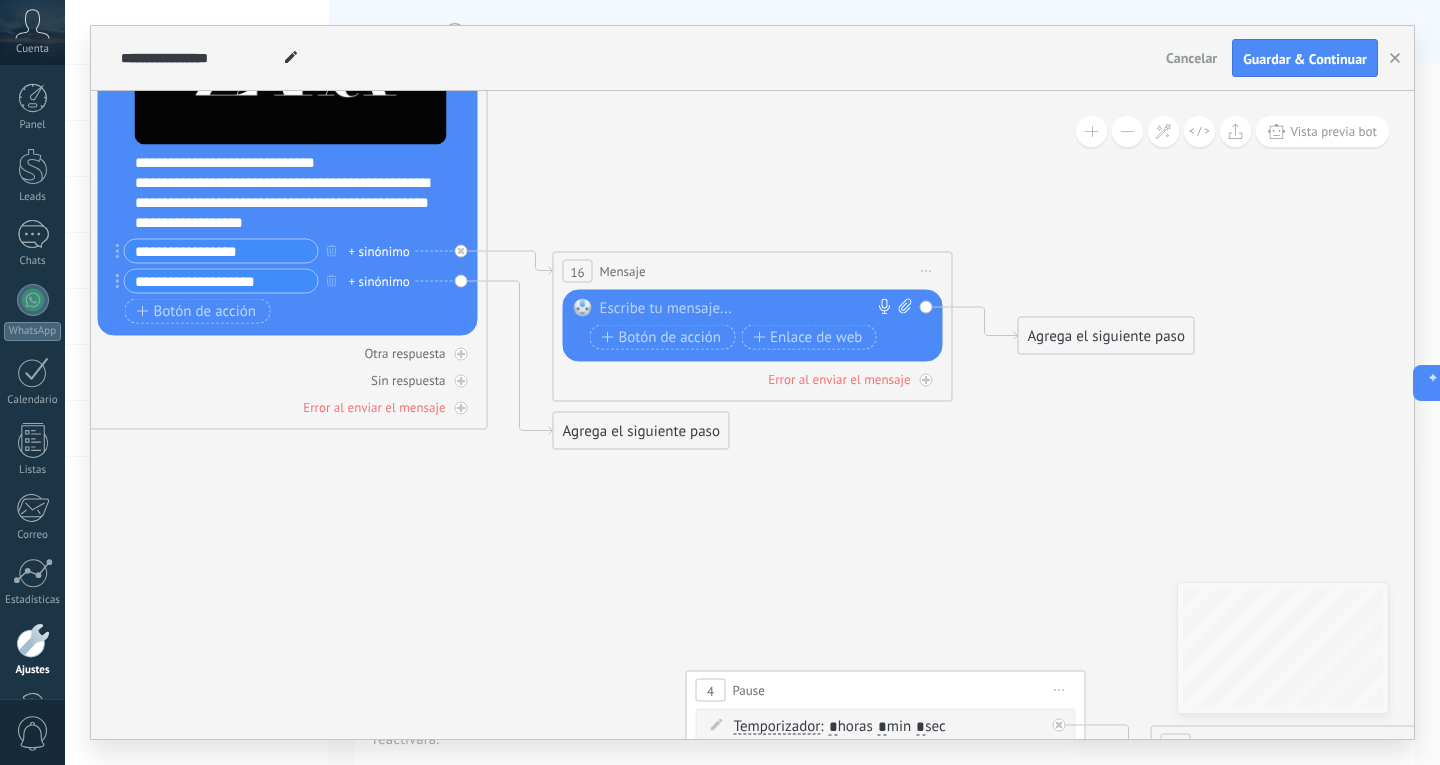 click on "Reemplazar
Quitar
Convertir a mensaje de voz
Arrastre la imagen aquí para adjuntarla.
Añadir imagen
Subir
Arrastrar y soltar
Archivo no encontrado
Escribe tu mensaje..." at bounding box center (753, 326) 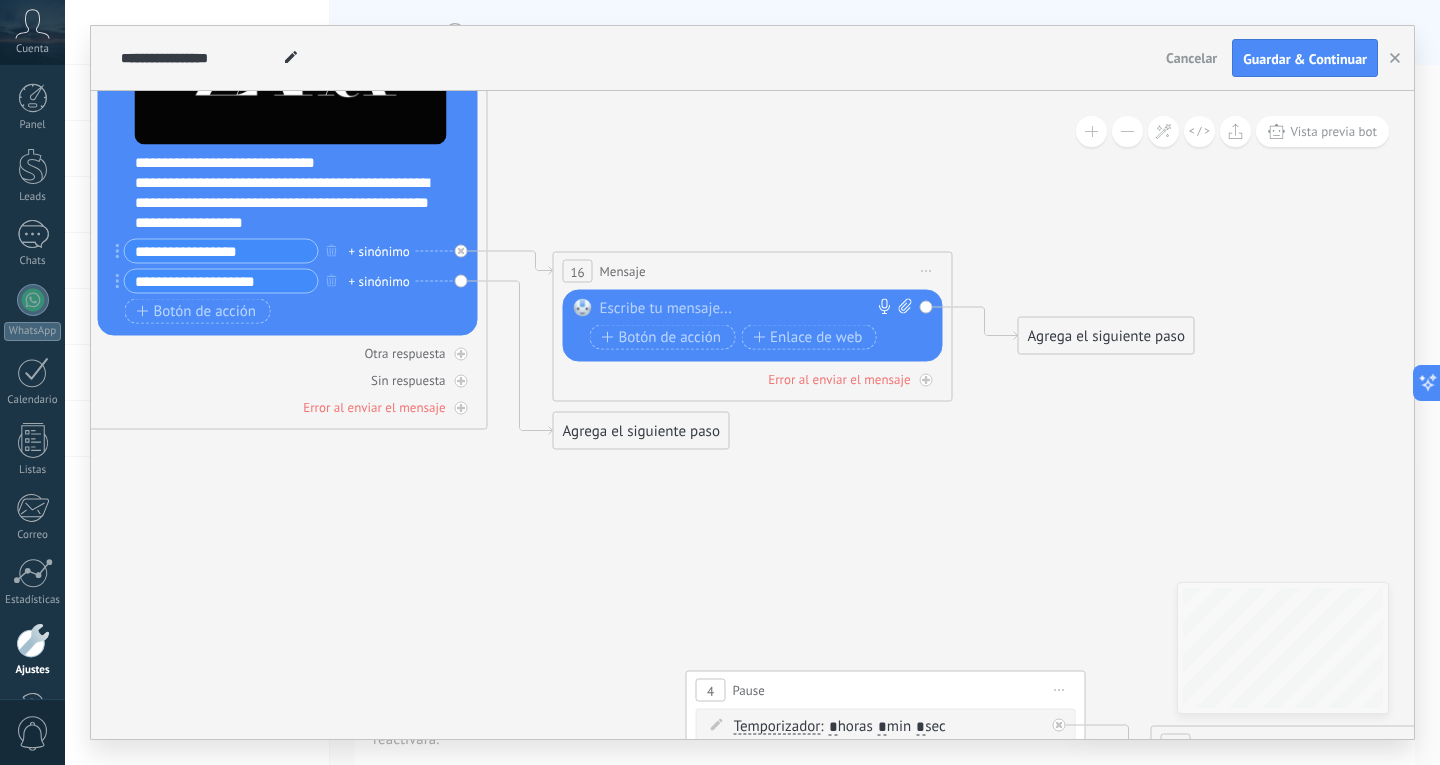 click at bounding box center [748, 309] 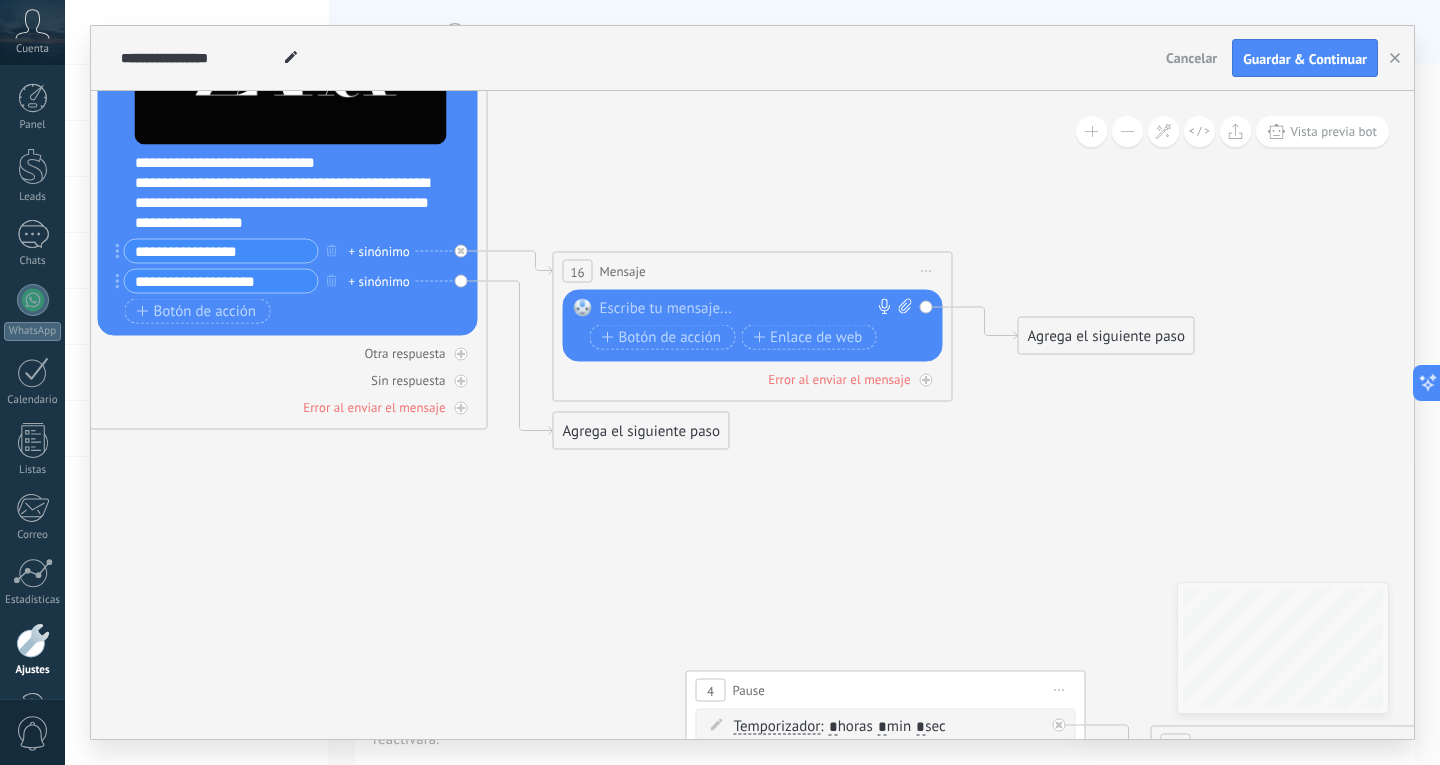 type 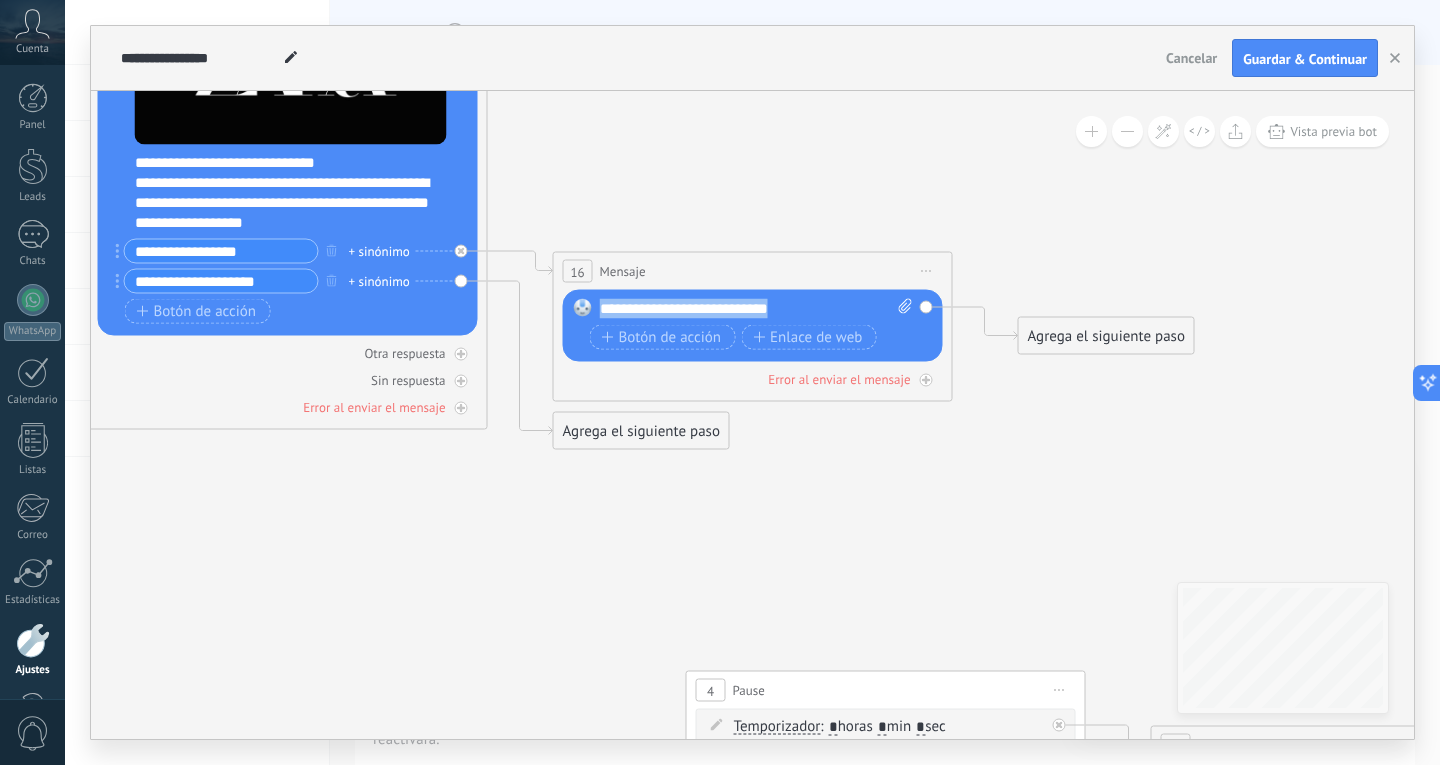 drag, startPoint x: 783, startPoint y: 308, endPoint x: 589, endPoint y: 300, distance: 194.16487 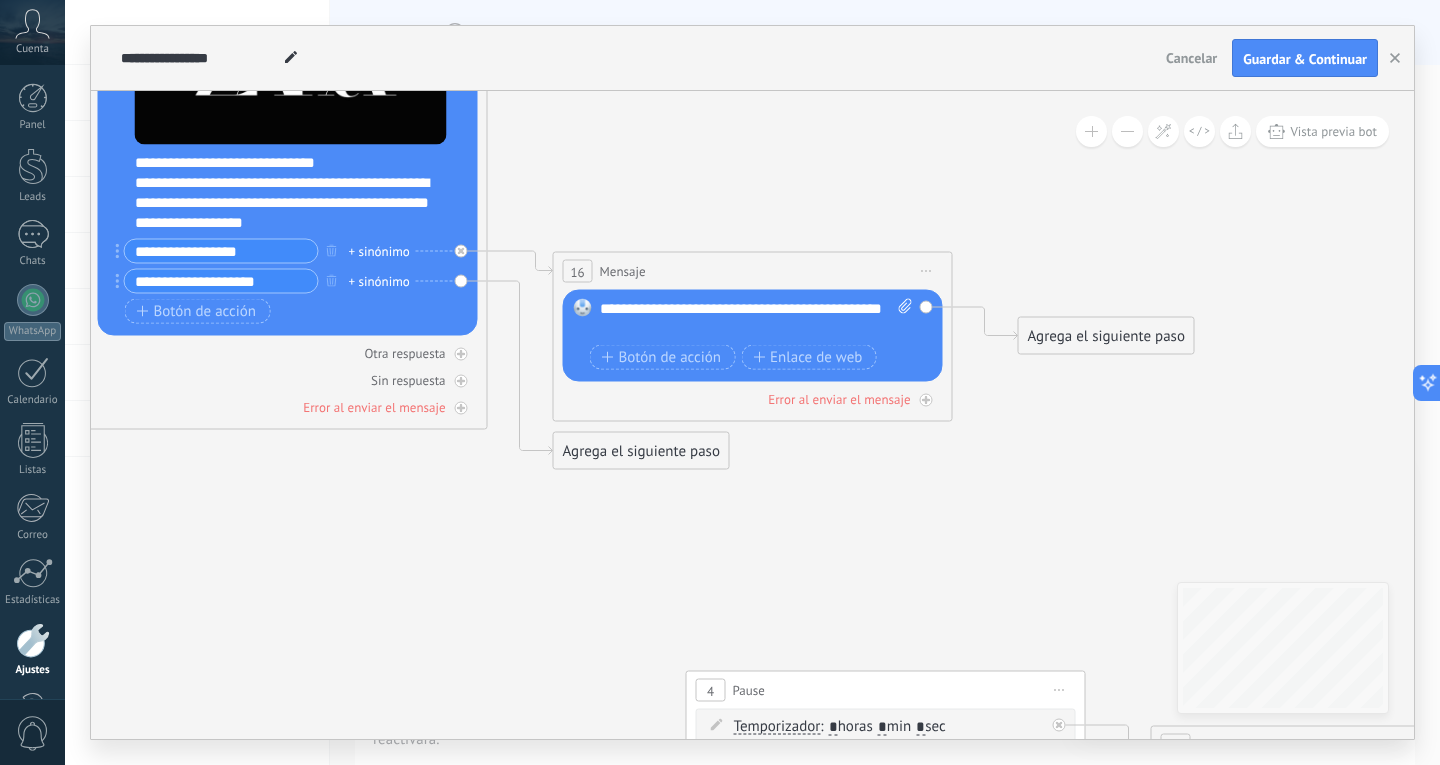 click on "**********" at bounding box center (756, 319) 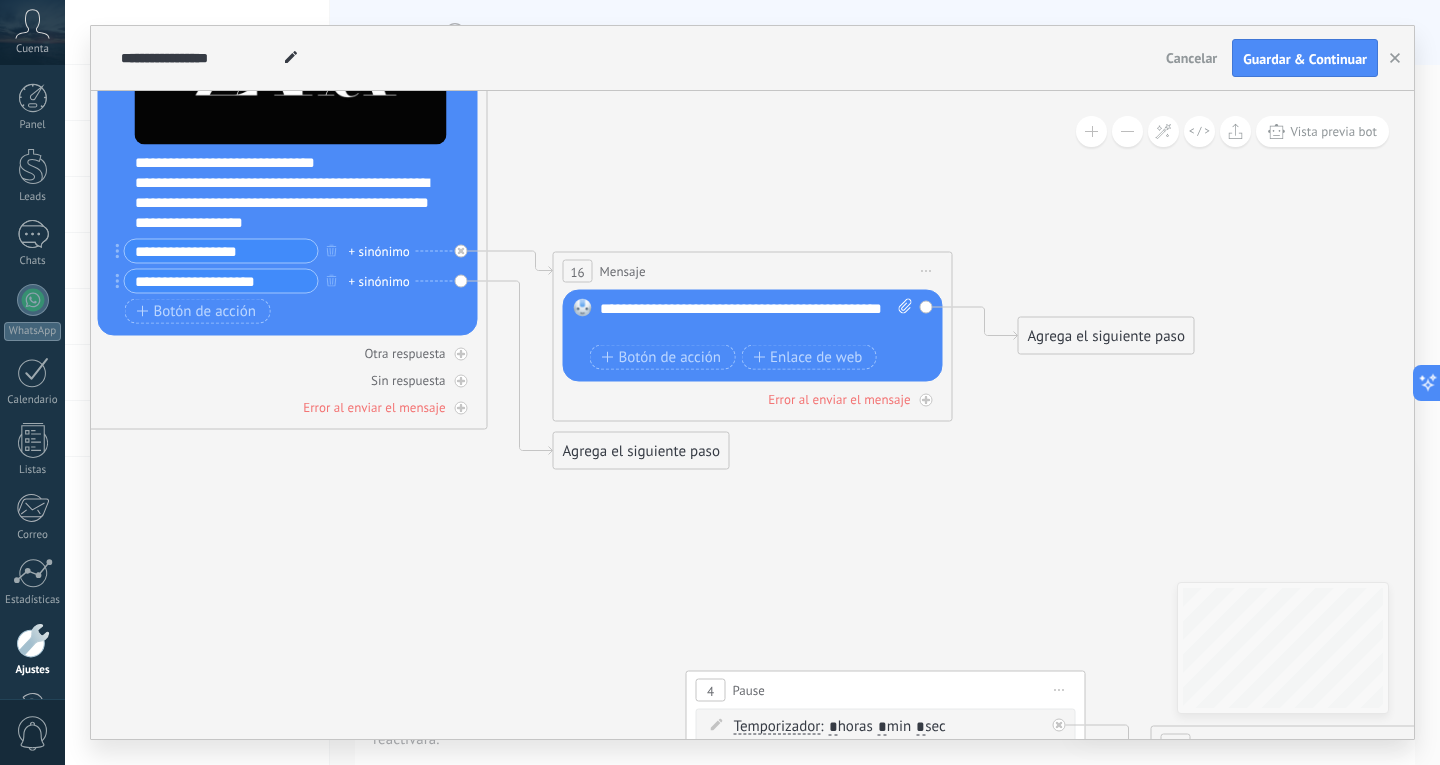 click on "**********" at bounding box center (756, 319) 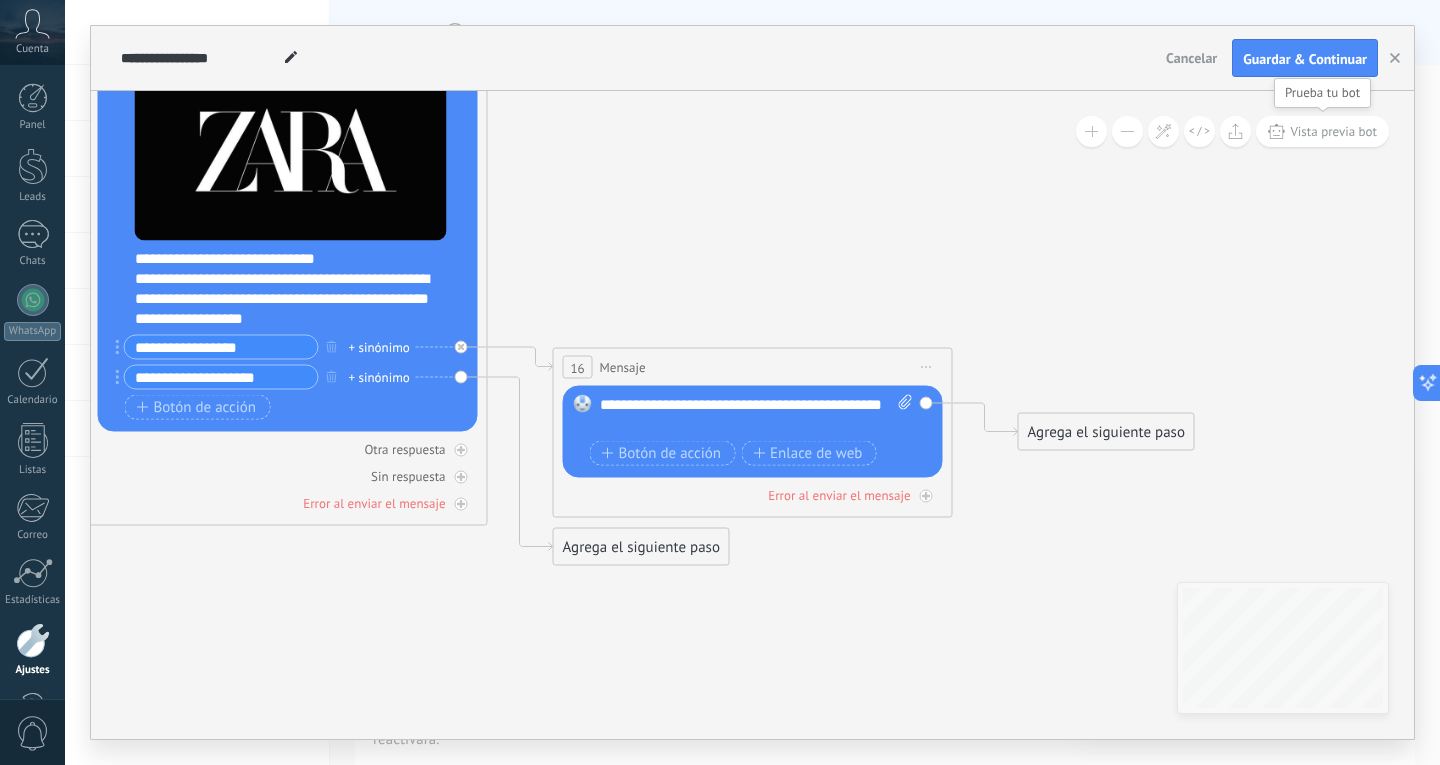 click on "Vista previa bot" at bounding box center [1333, 131] 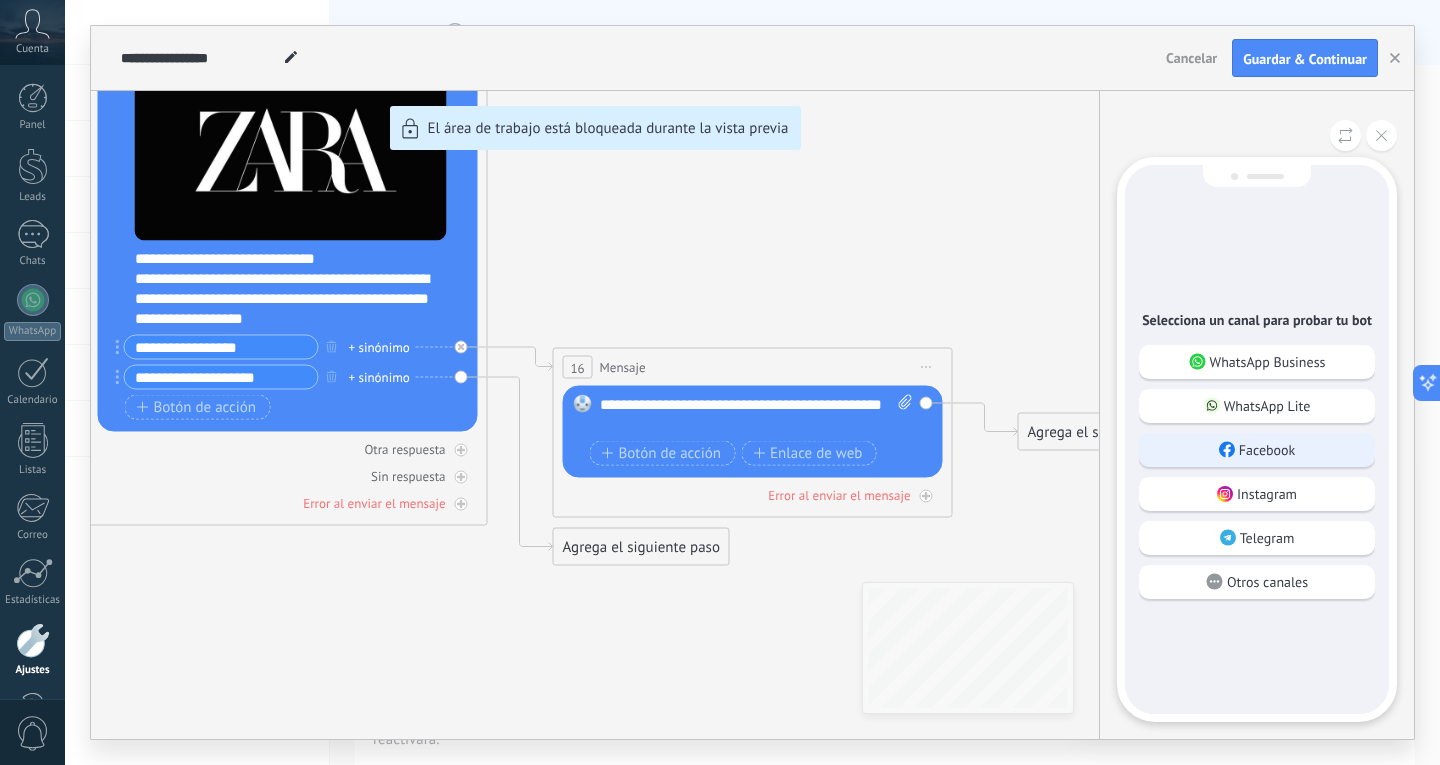 click on "Facebook" at bounding box center [1267, 450] 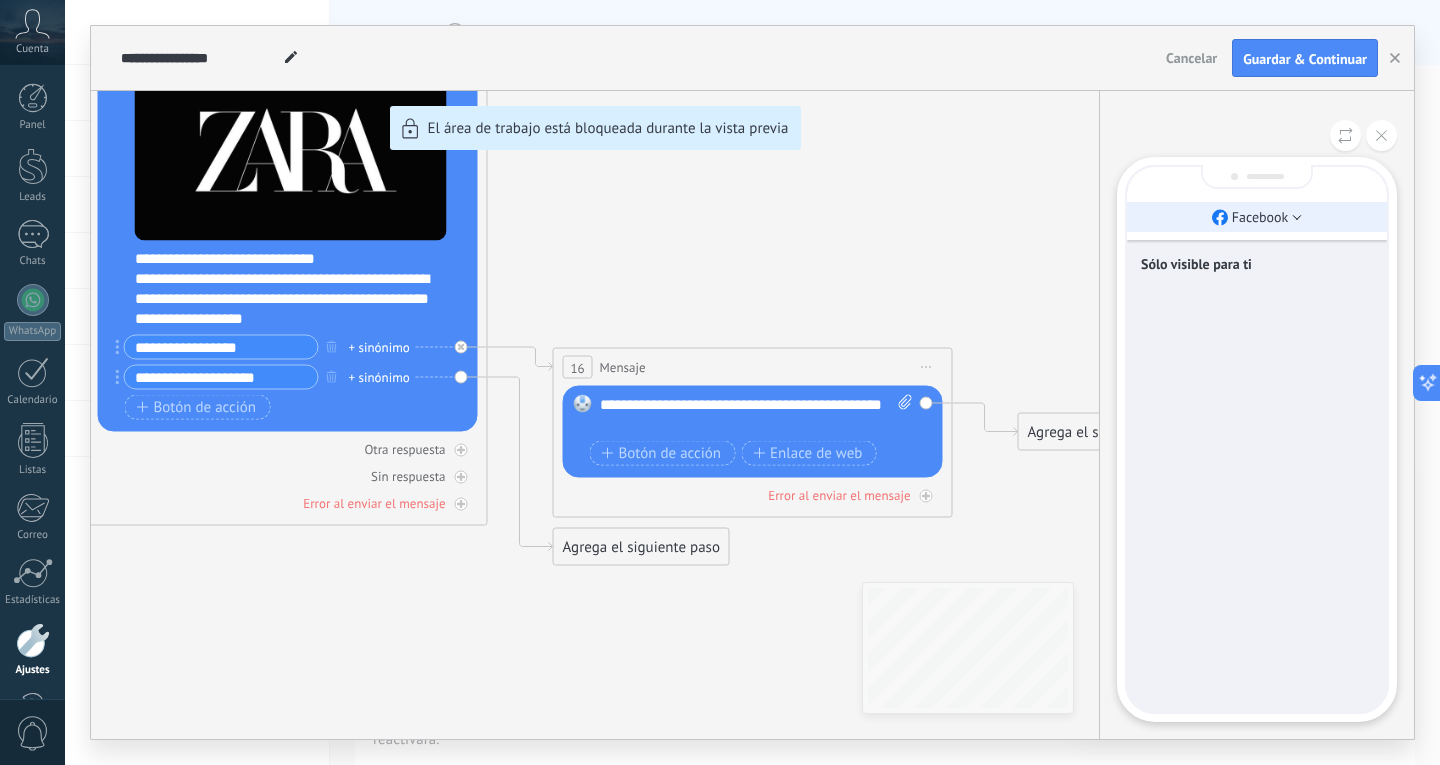 click on "Facebook" at bounding box center [1260, 217] 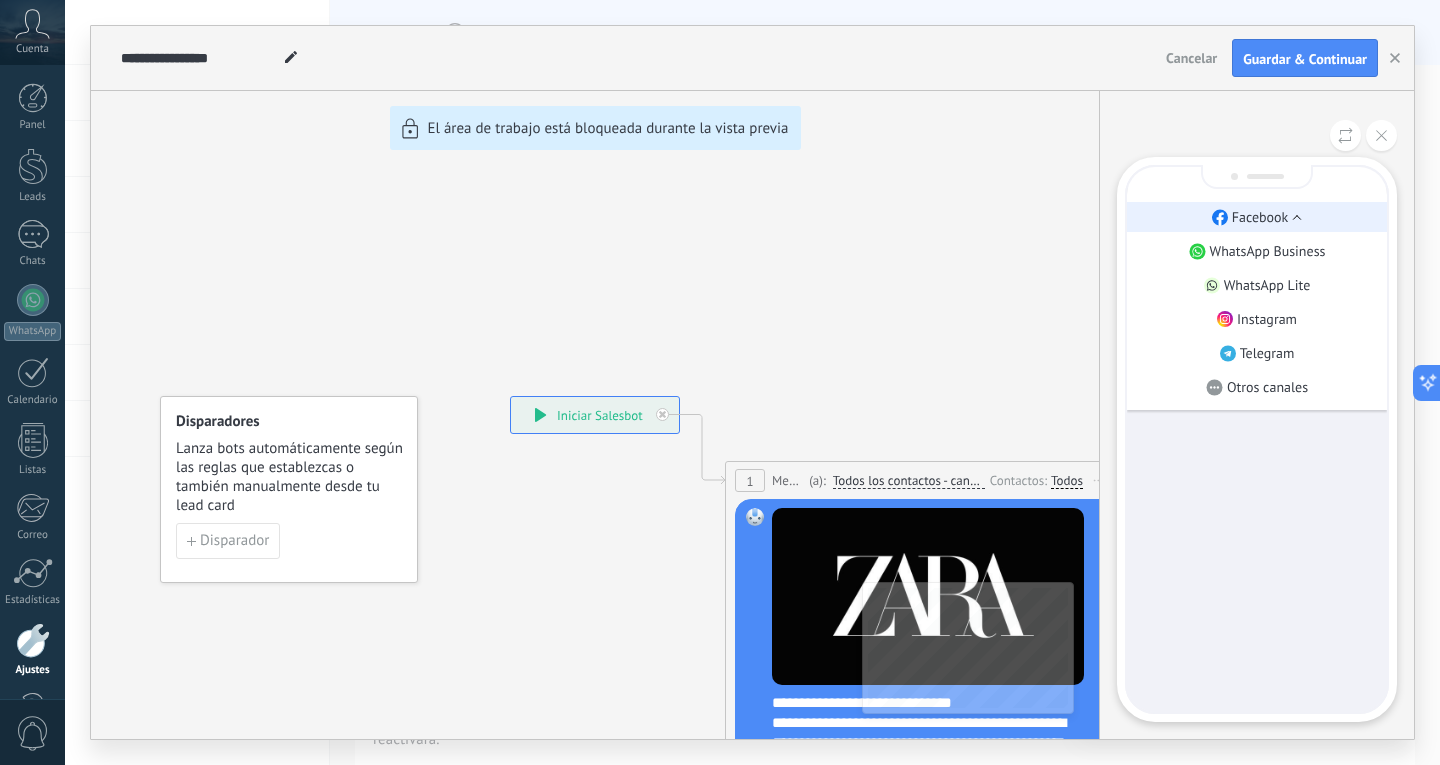 click on "Facebook" at bounding box center (1257, 217) 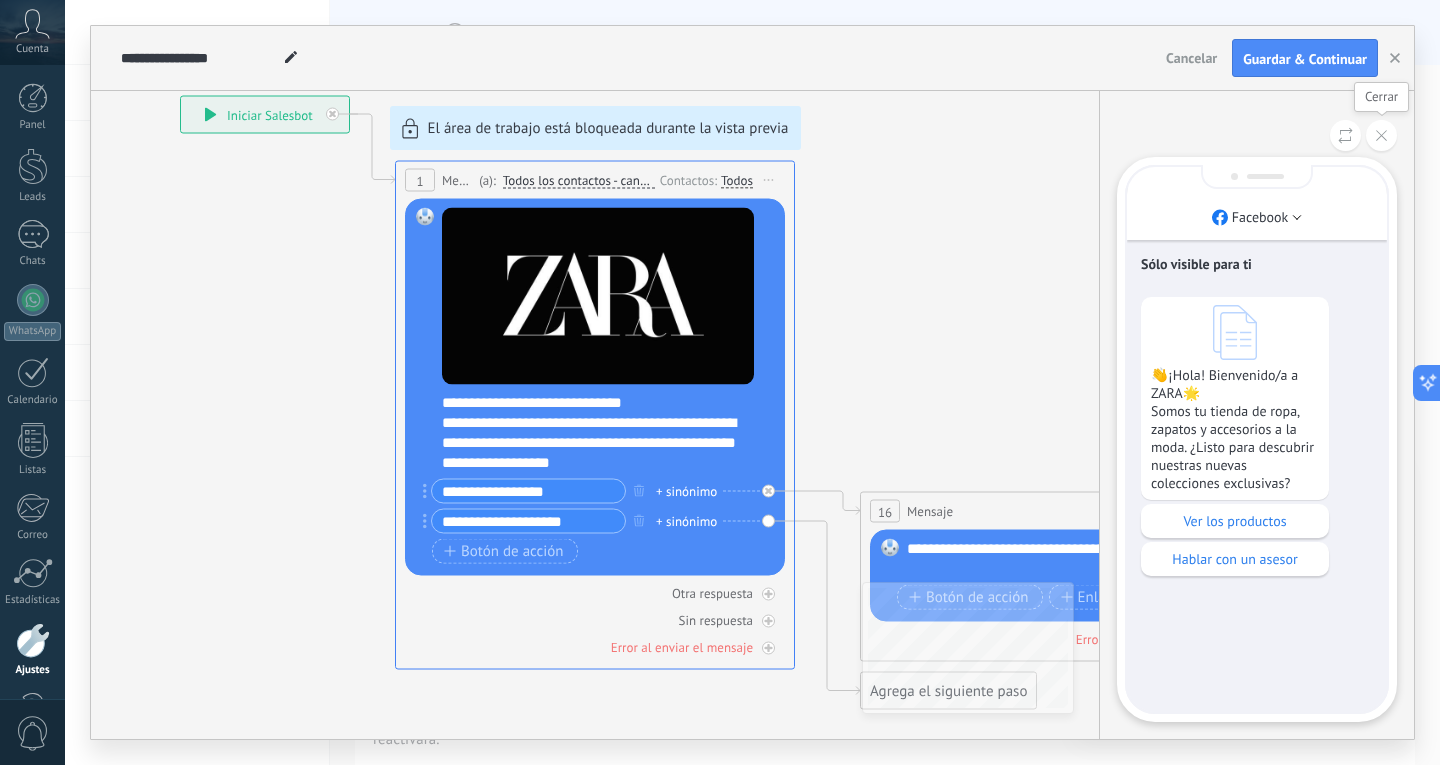 click 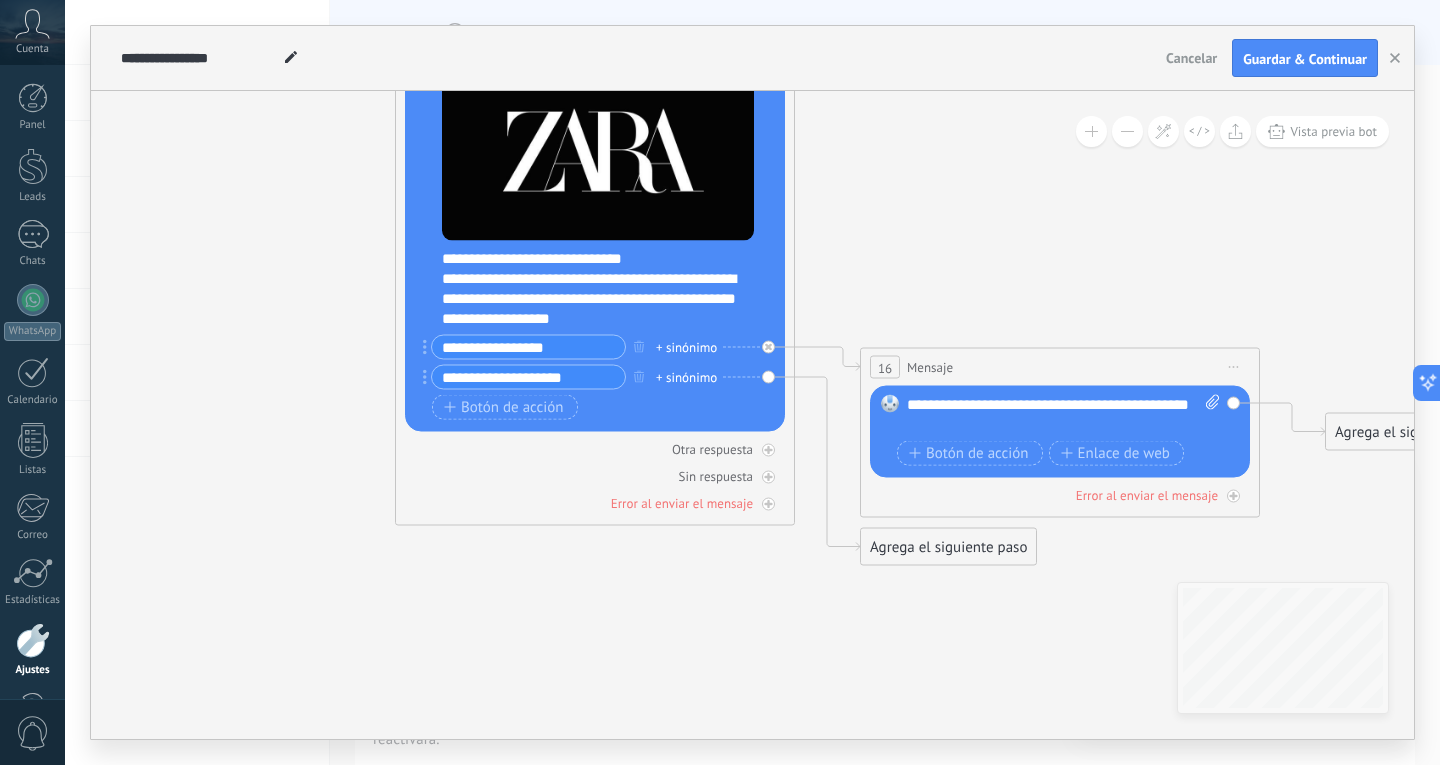 click on "**********" at bounding box center (1063, 415) 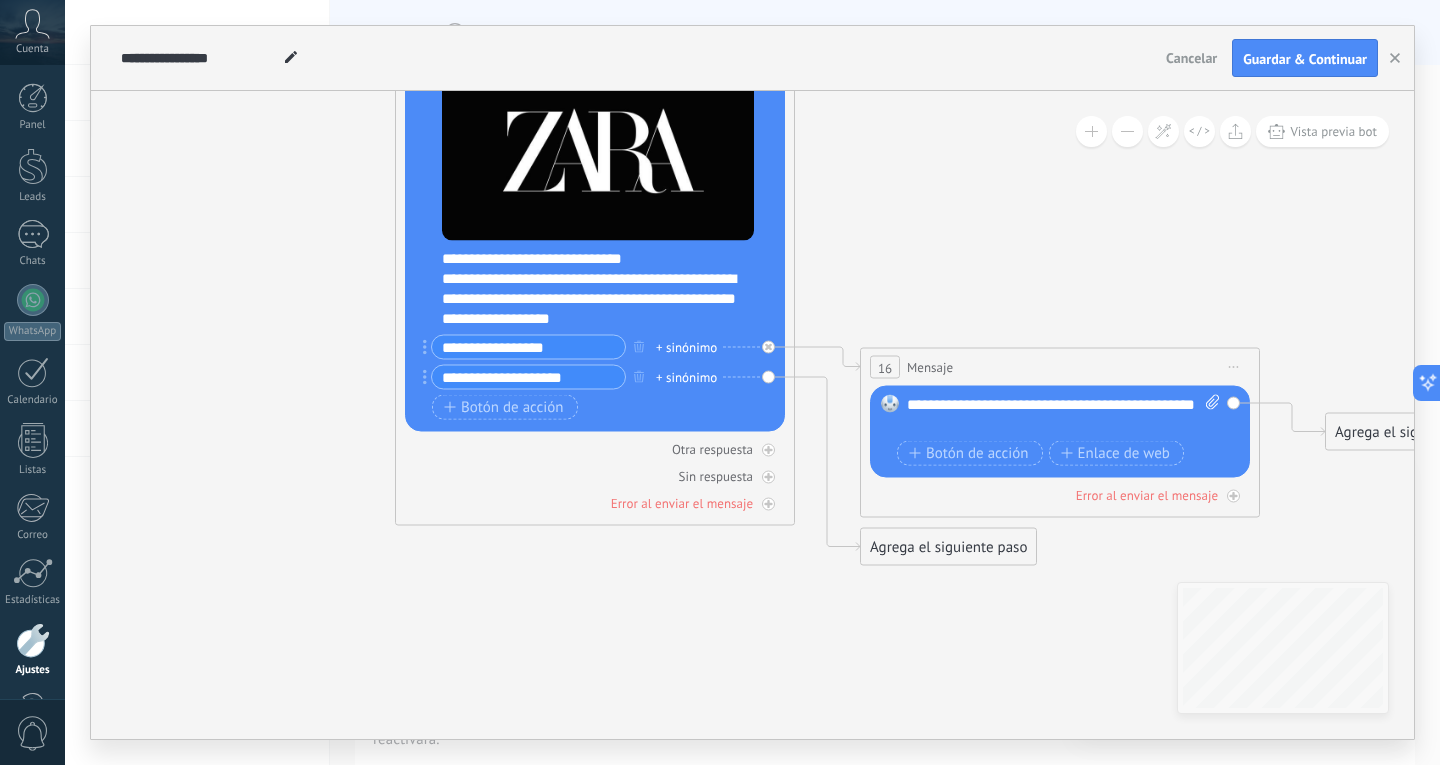 click on "**********" at bounding box center (1063, 415) 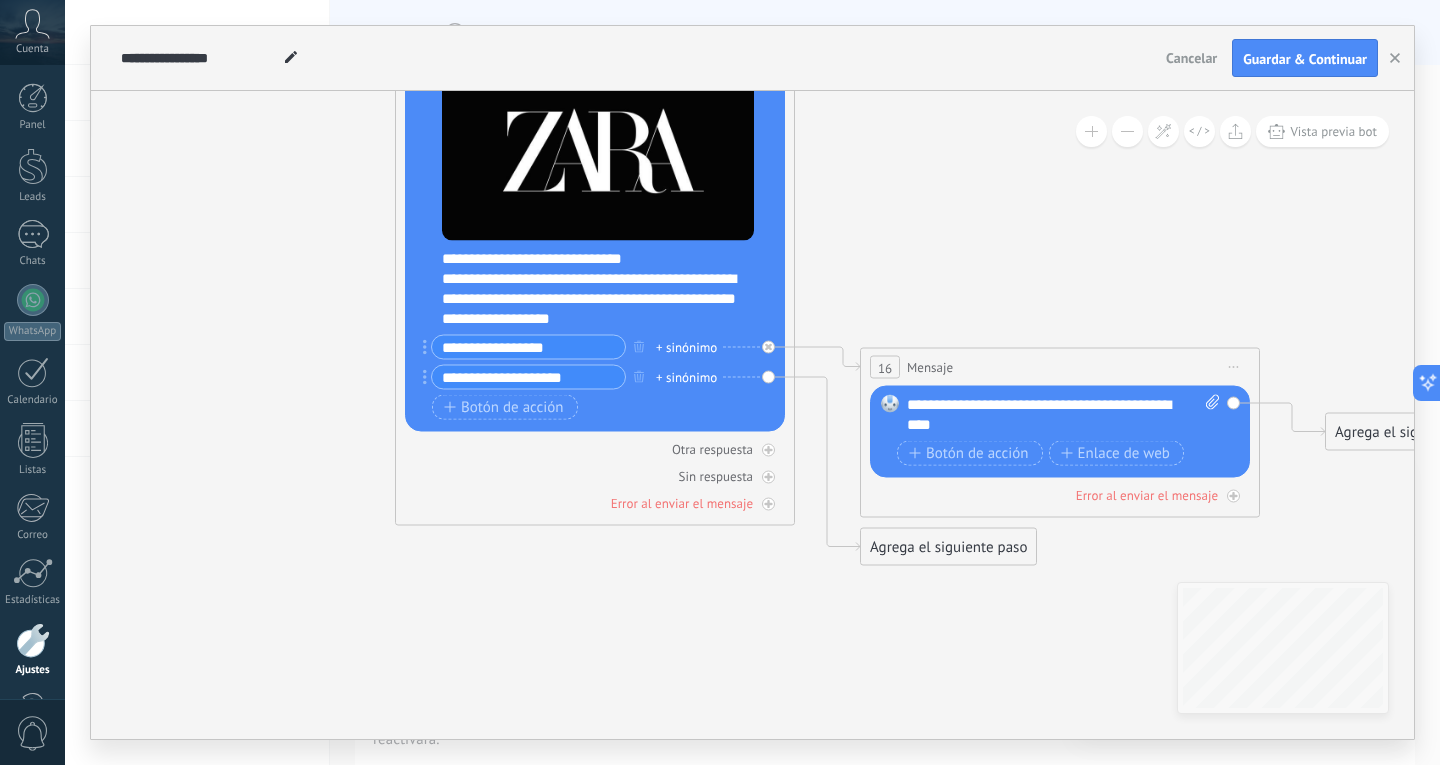 click on "**********" at bounding box center [1063, 415] 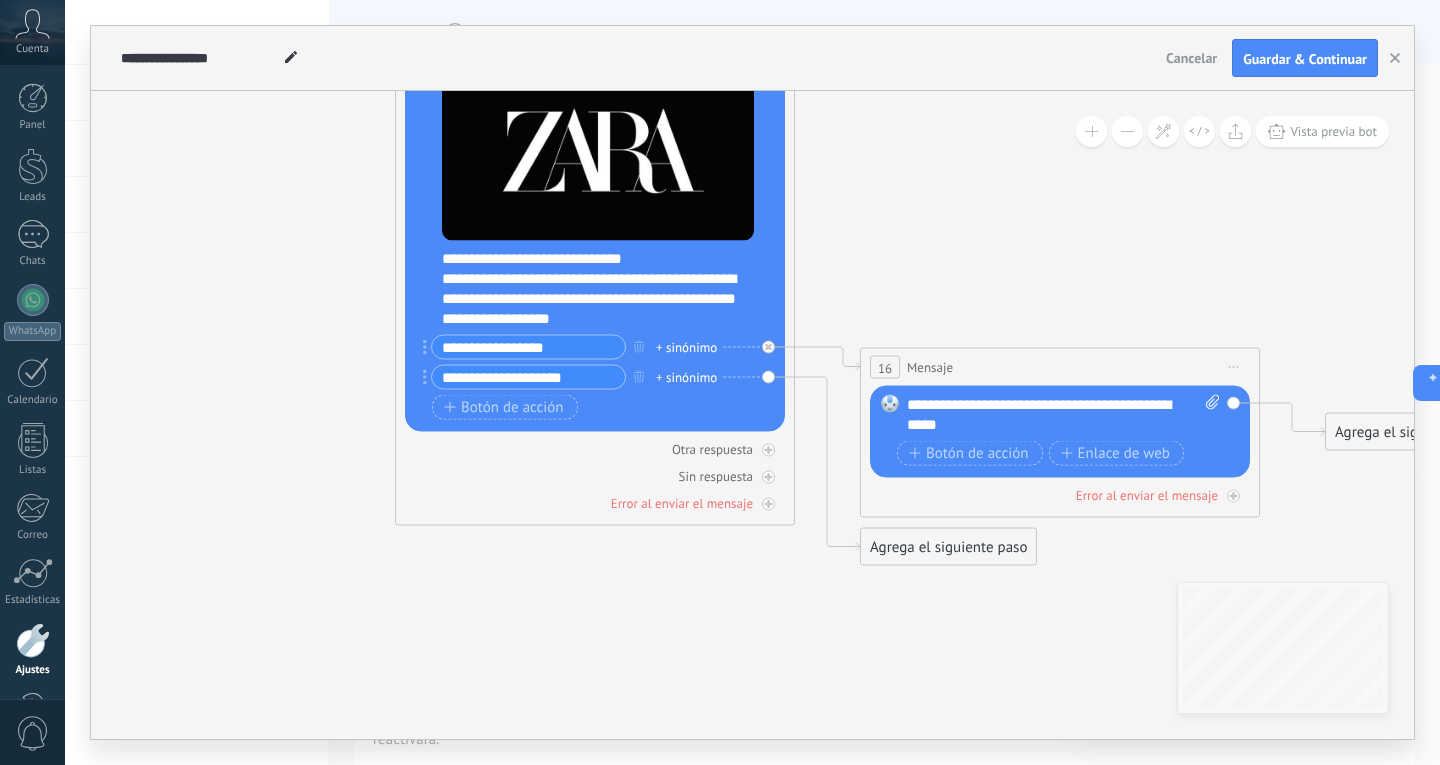 click on "**********" at bounding box center (1063, 415) 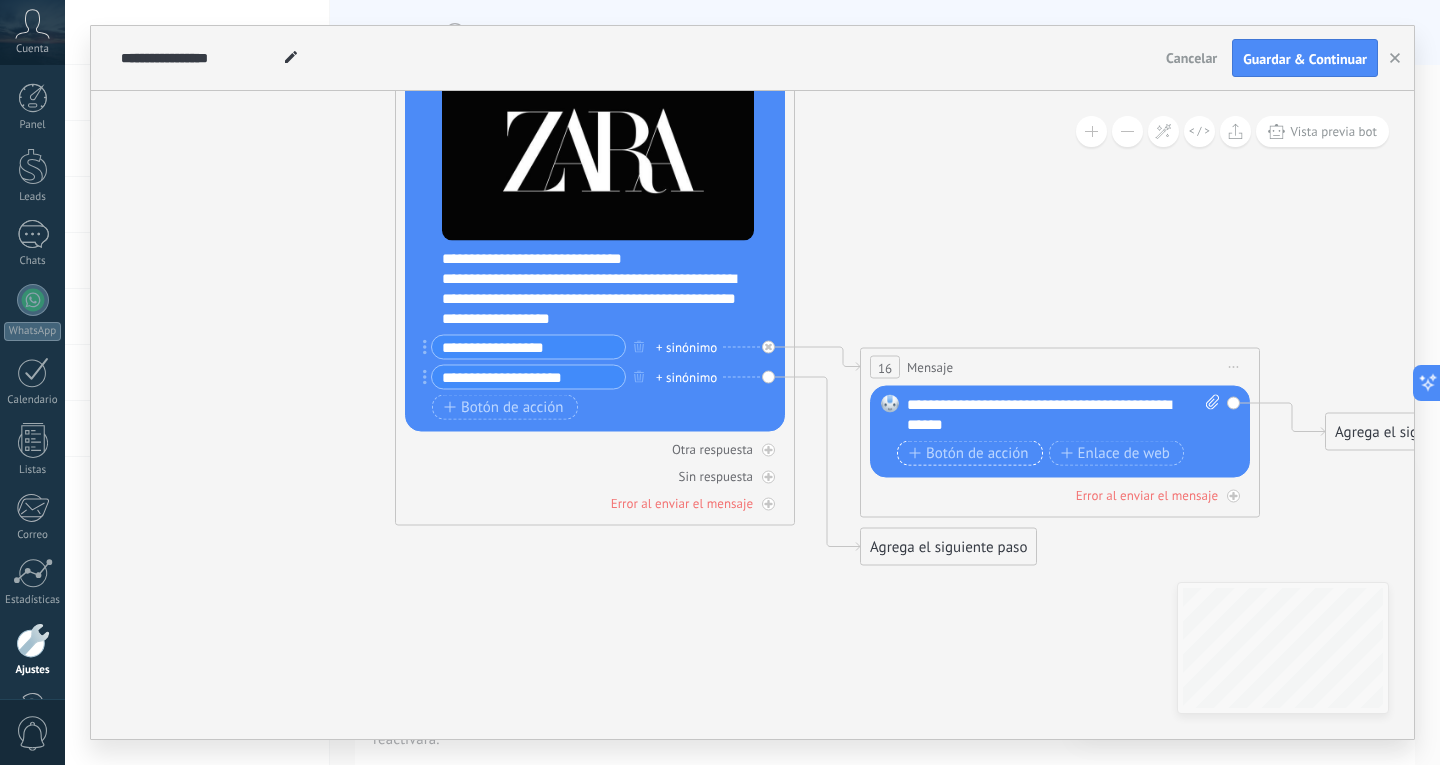 click on "Botón de acción" at bounding box center [969, 453] 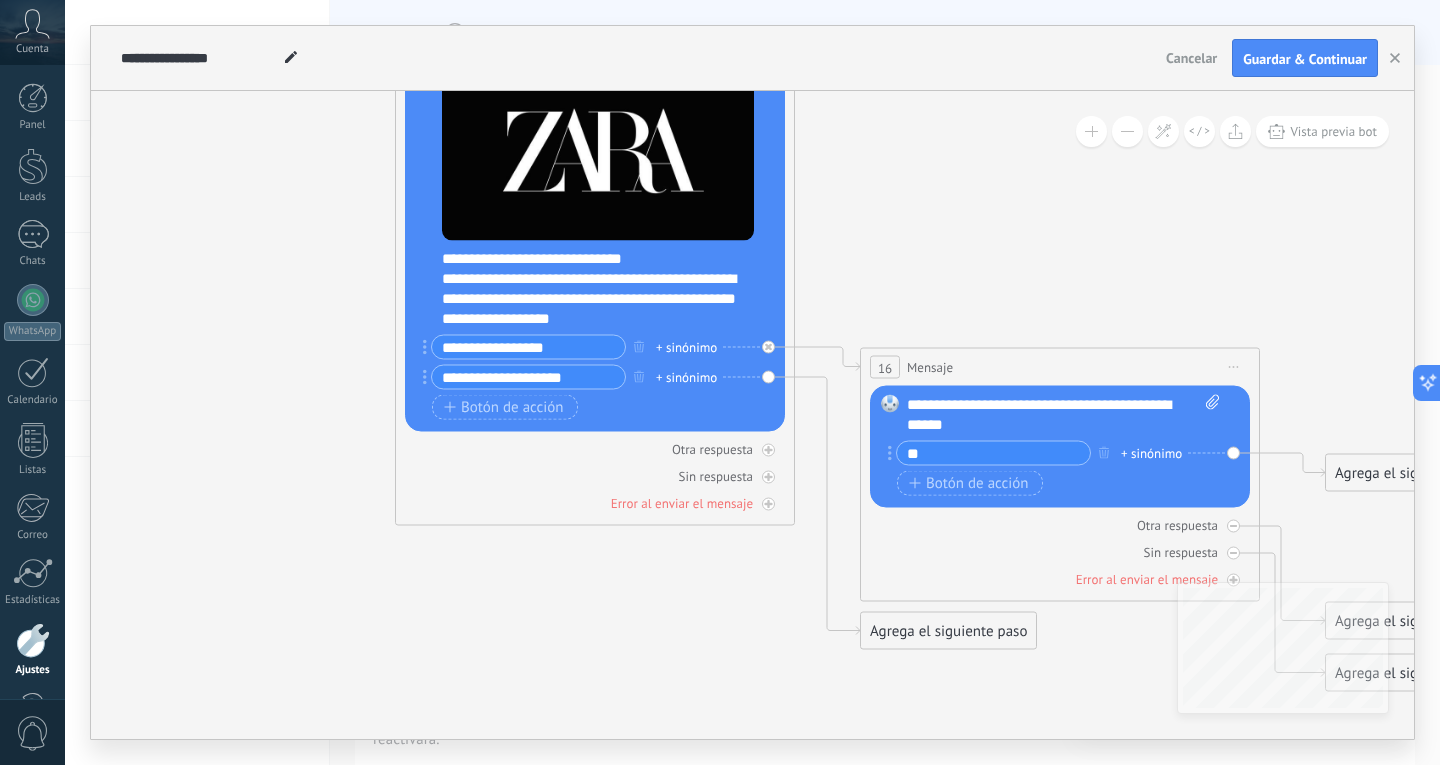 type on "*" 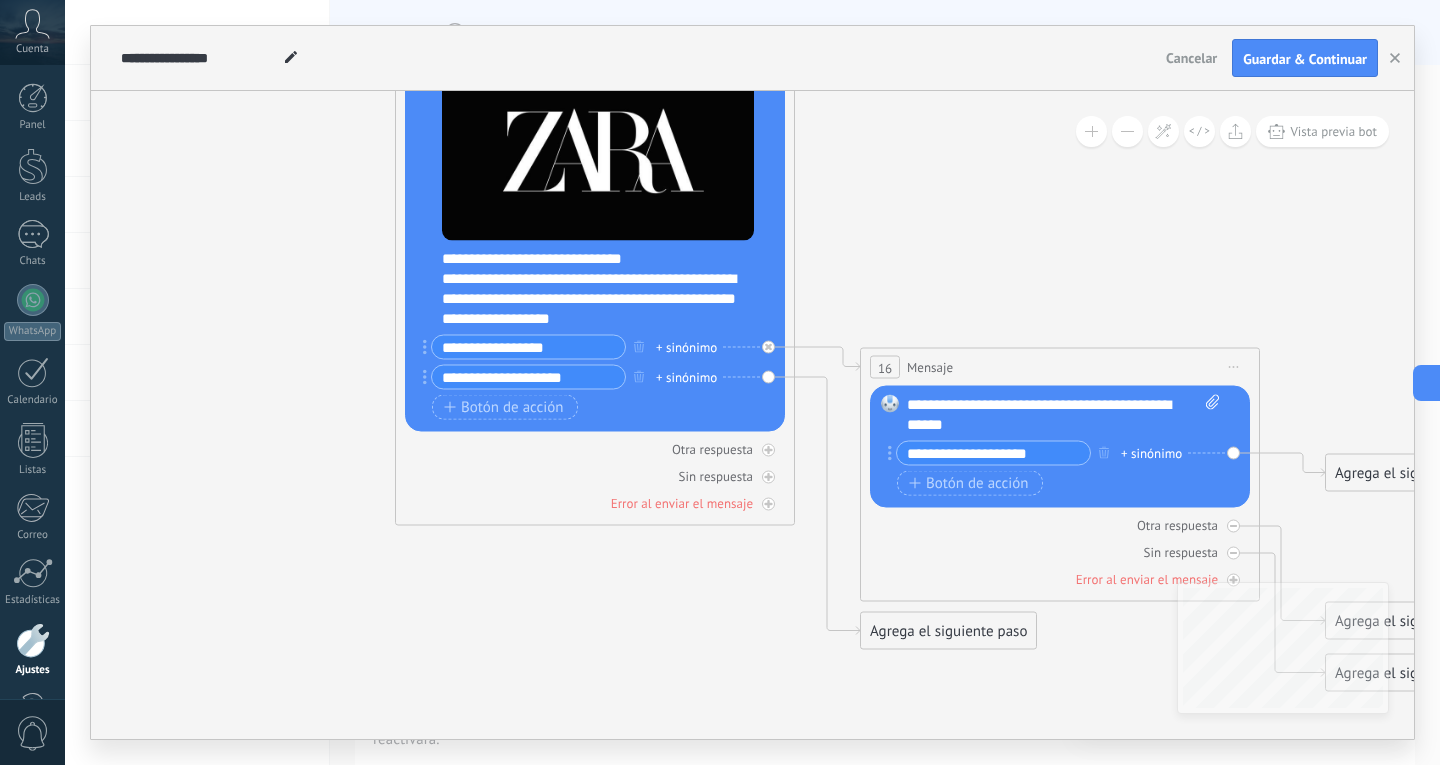 drag, startPoint x: 943, startPoint y: 454, endPoint x: 1060, endPoint y: 454, distance: 117 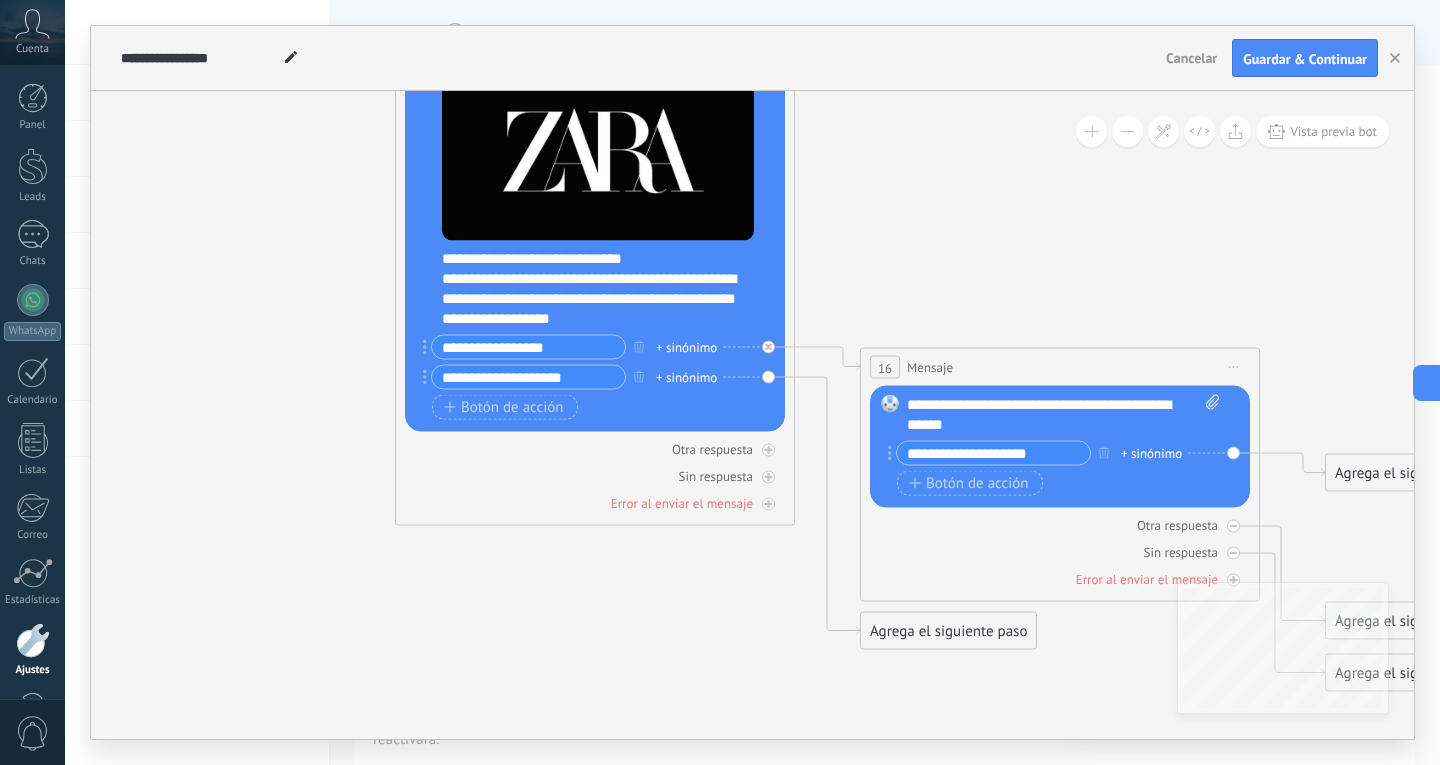 click on "**********" at bounding box center (993, 453) 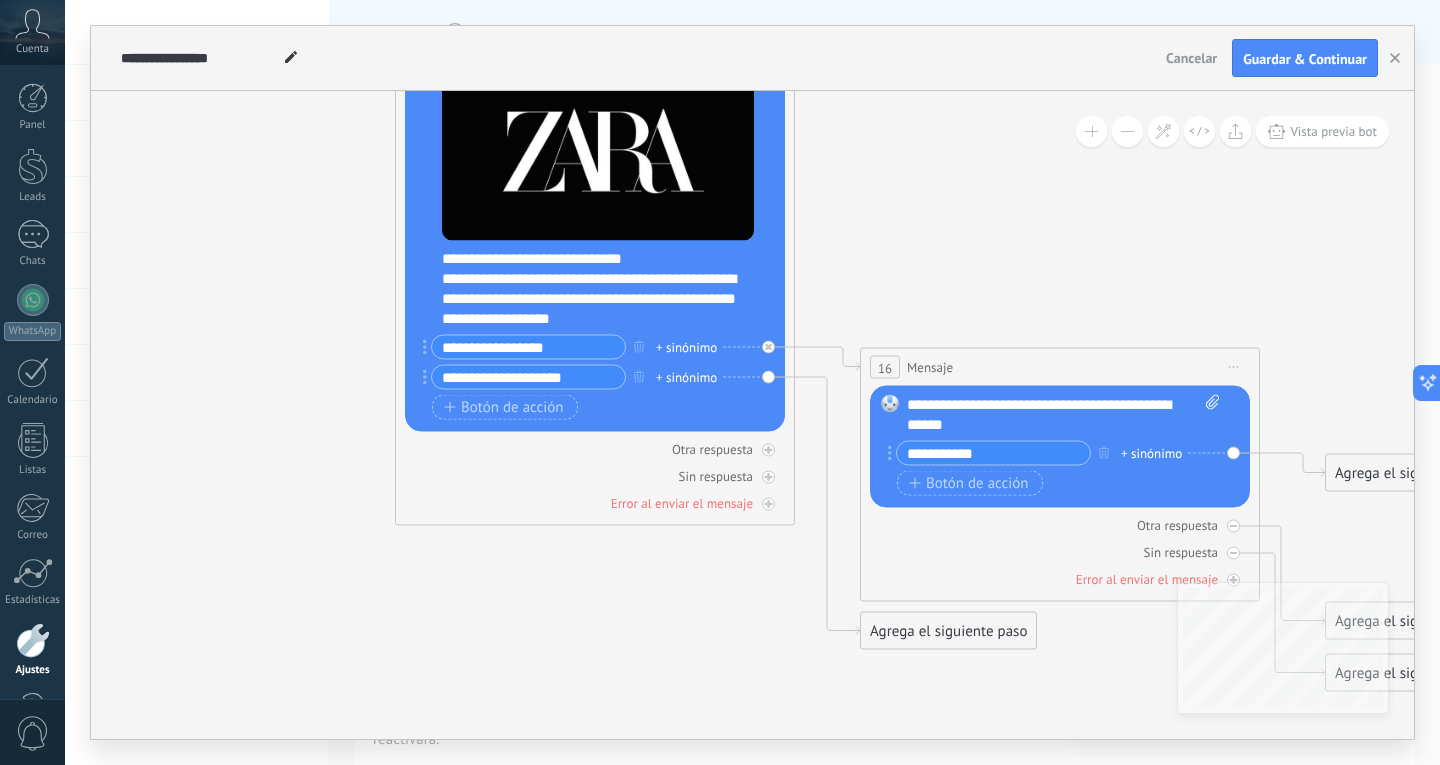 type on "**********" 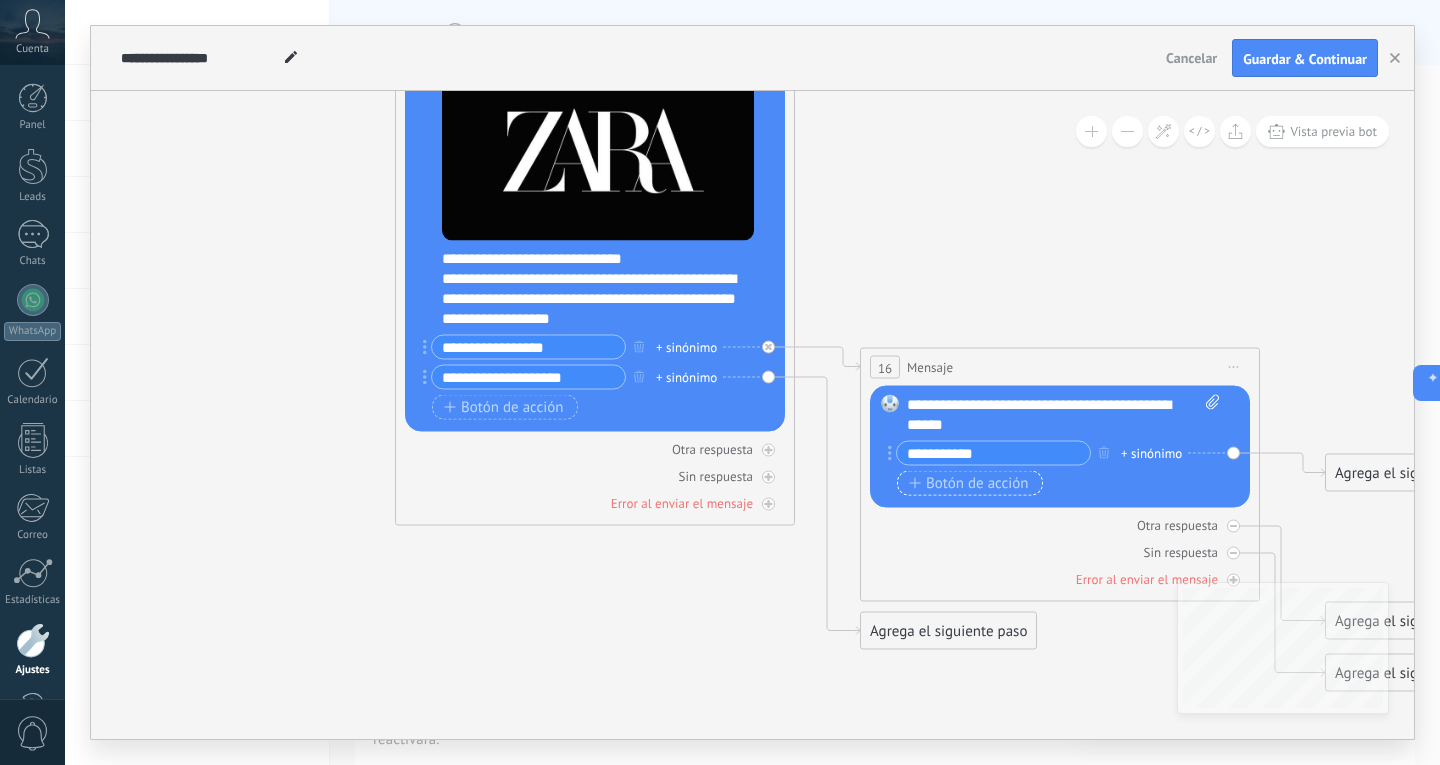 click on "Botón de acción" at bounding box center [969, 483] 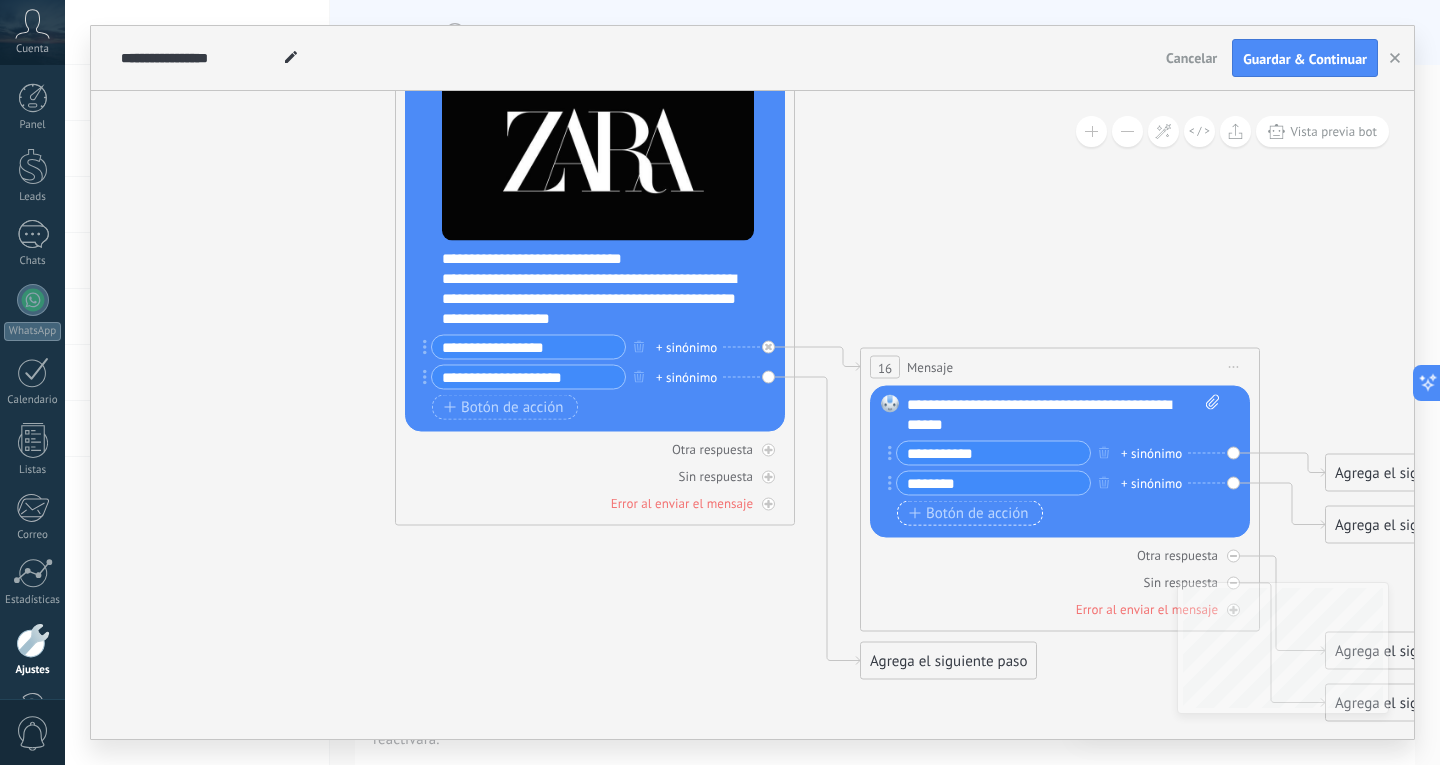 type on "*******" 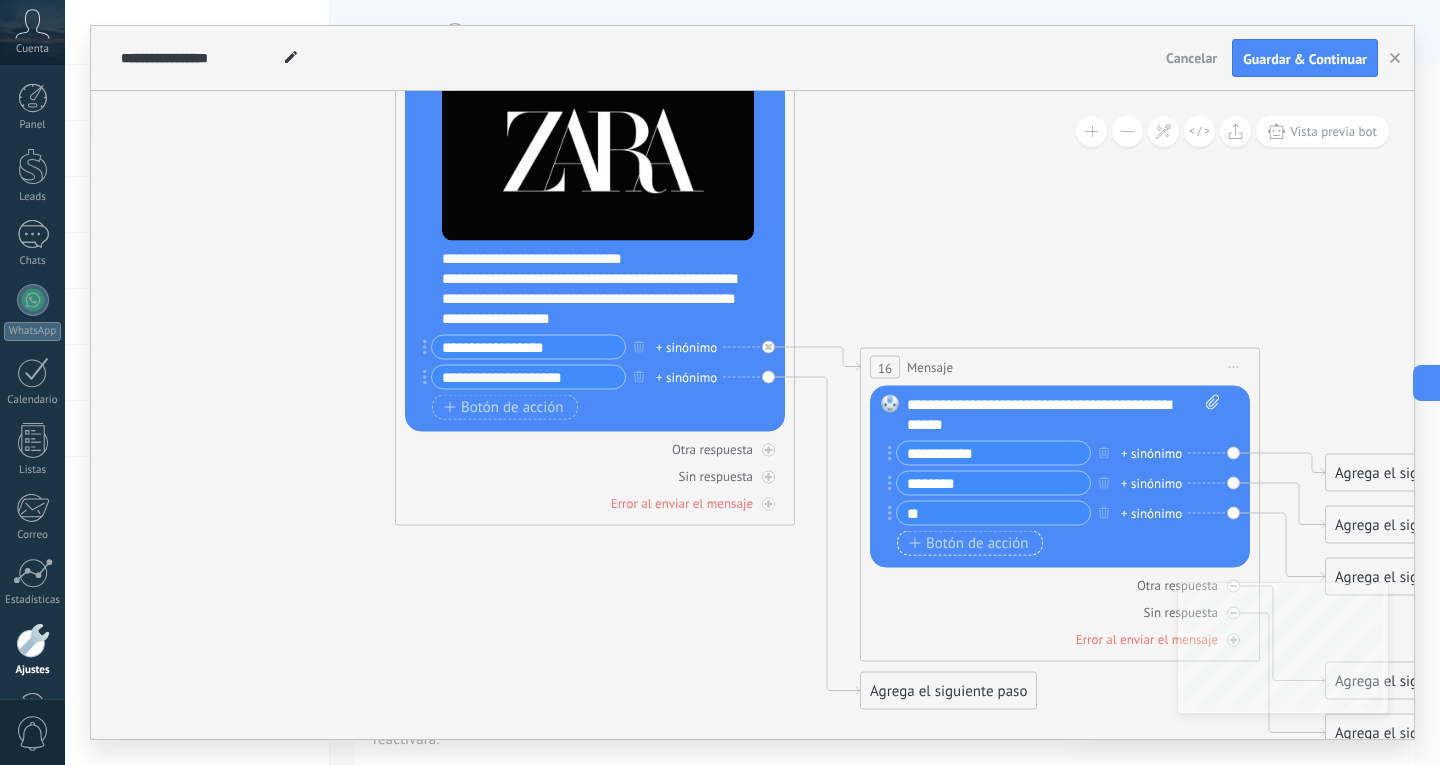 type on "*" 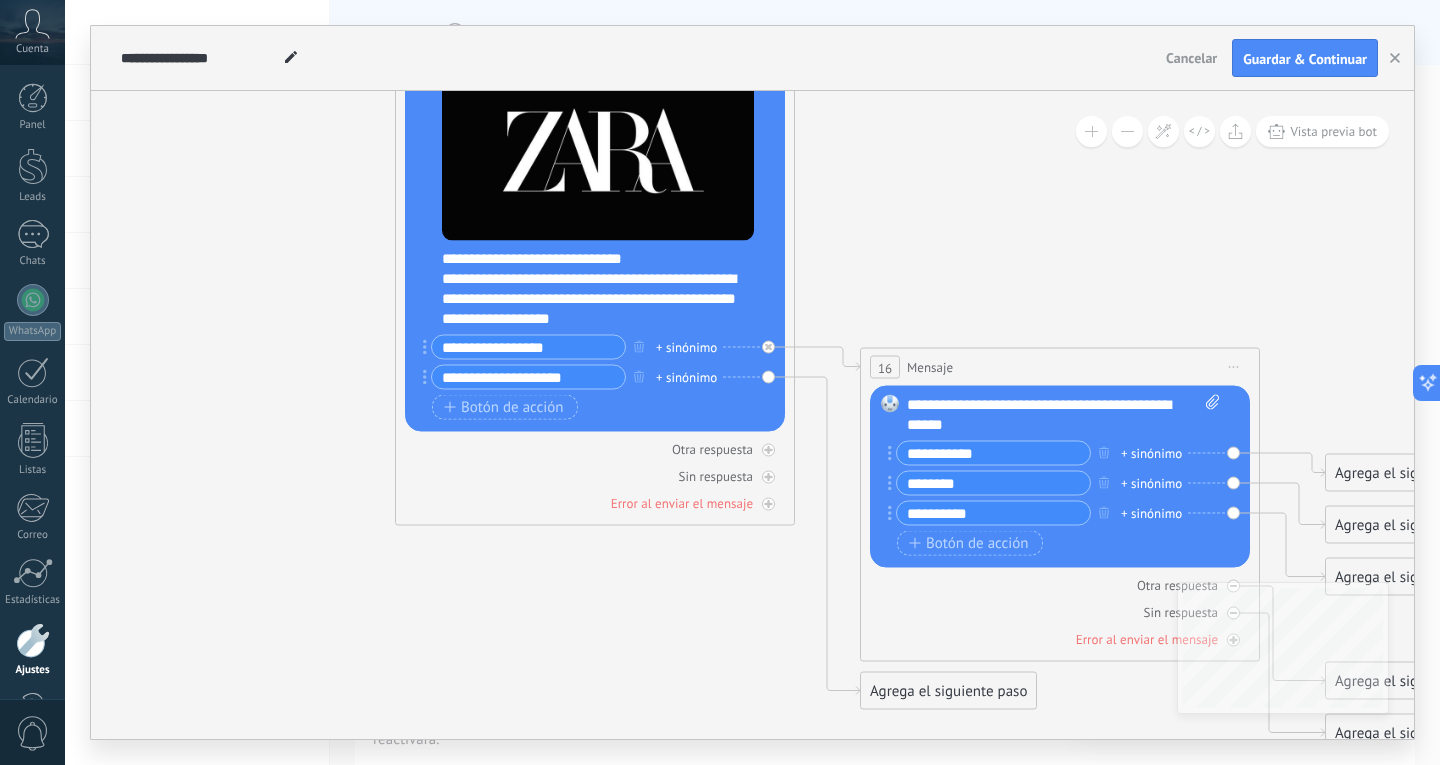 type on "**********" 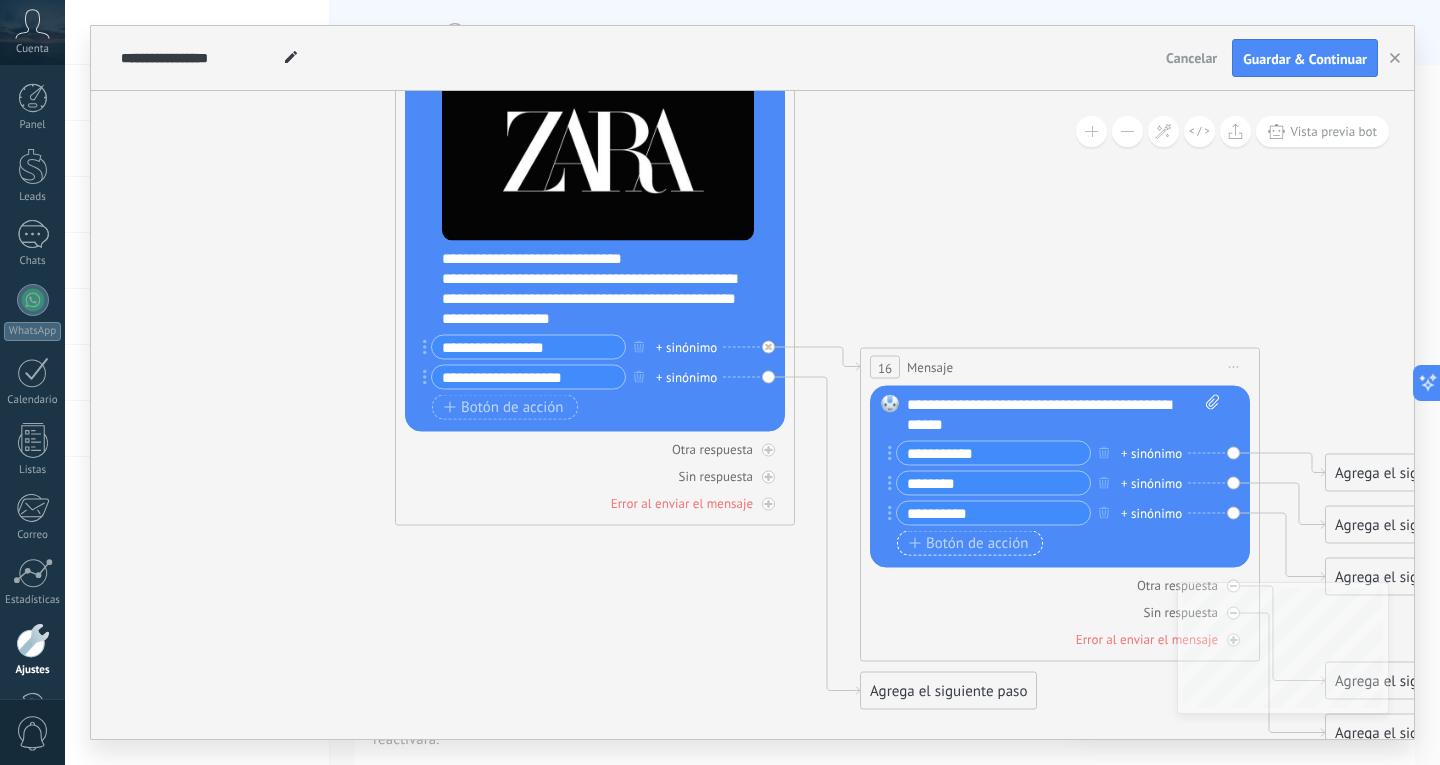 click on "Botón de acción" at bounding box center [969, 543] 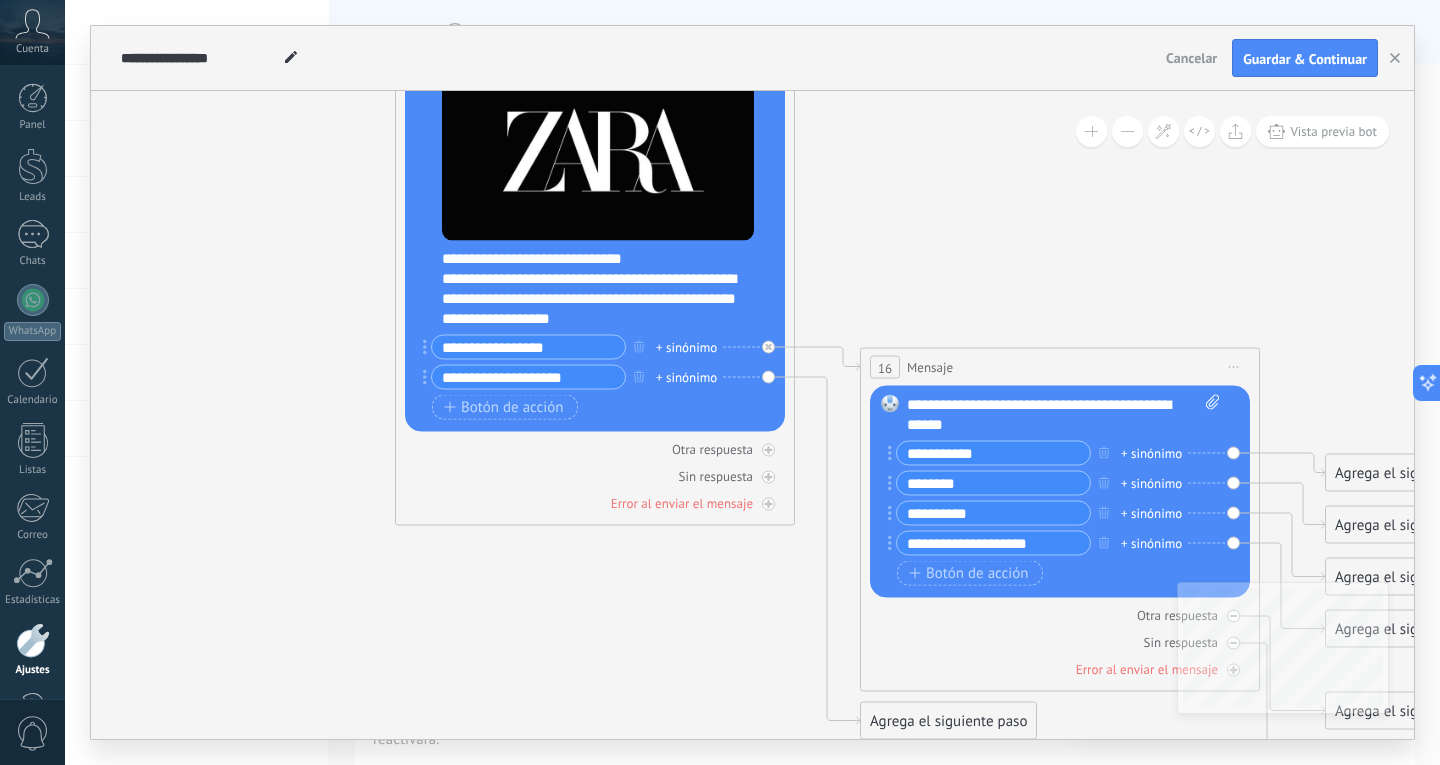 click on "**********" at bounding box center [993, 543] 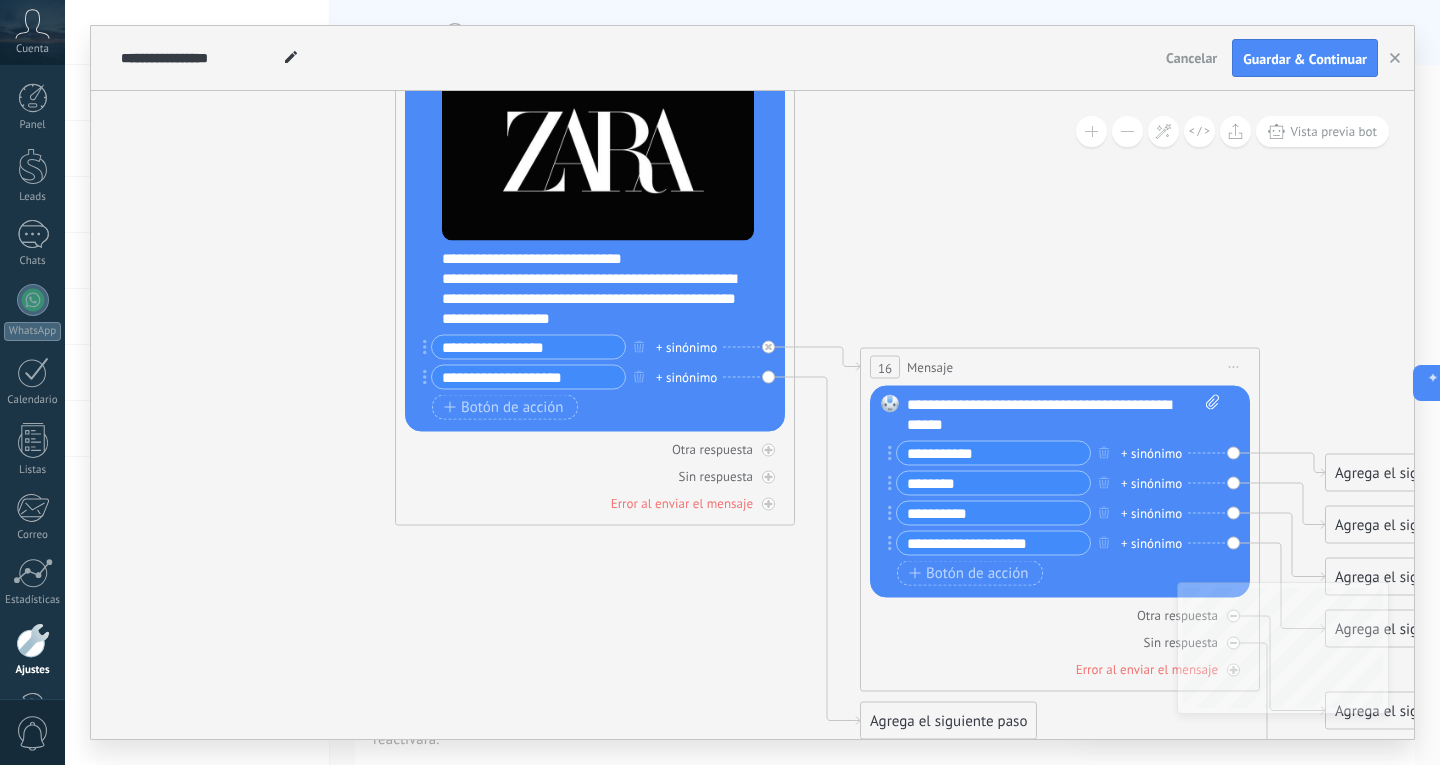 type on "**********" 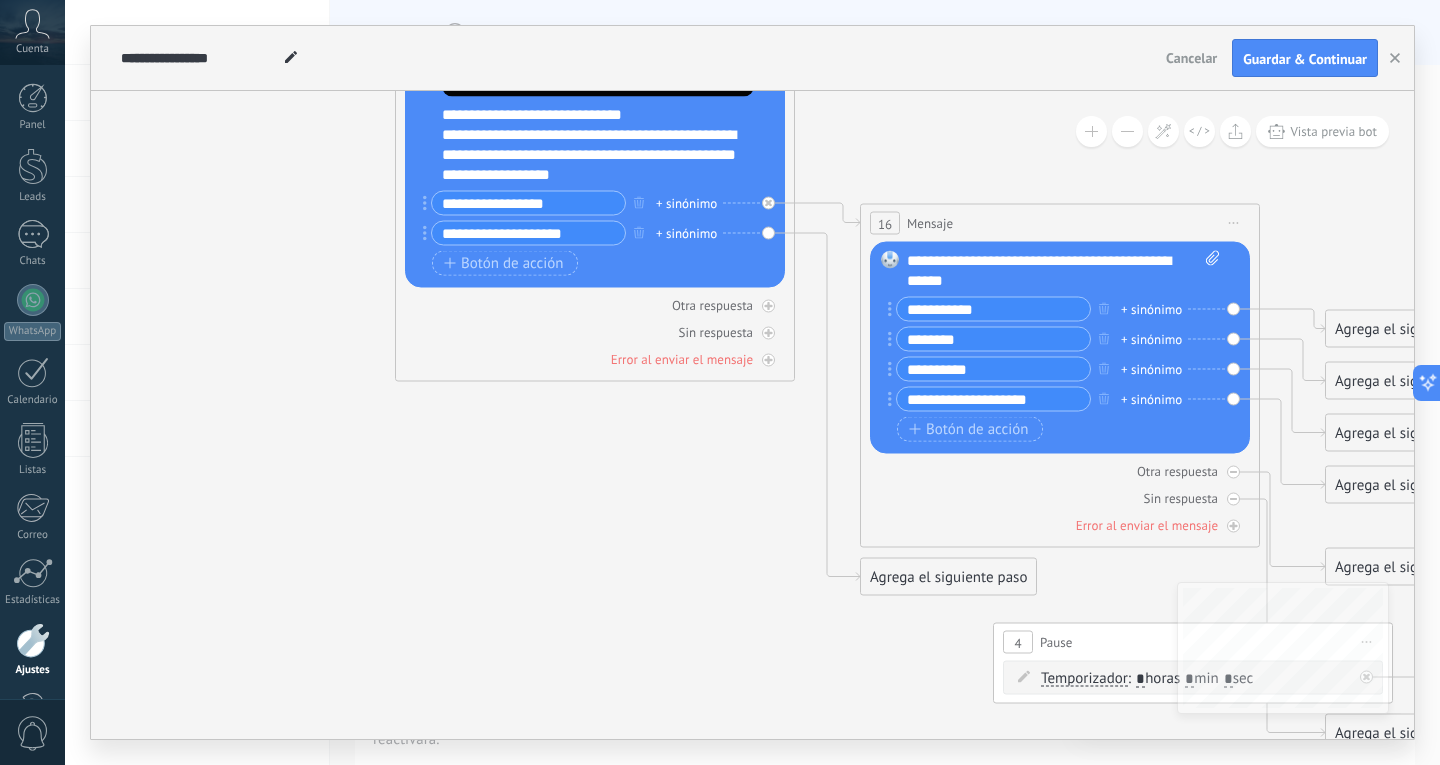 click on "Agrega el siguiente paso" at bounding box center (948, 577) 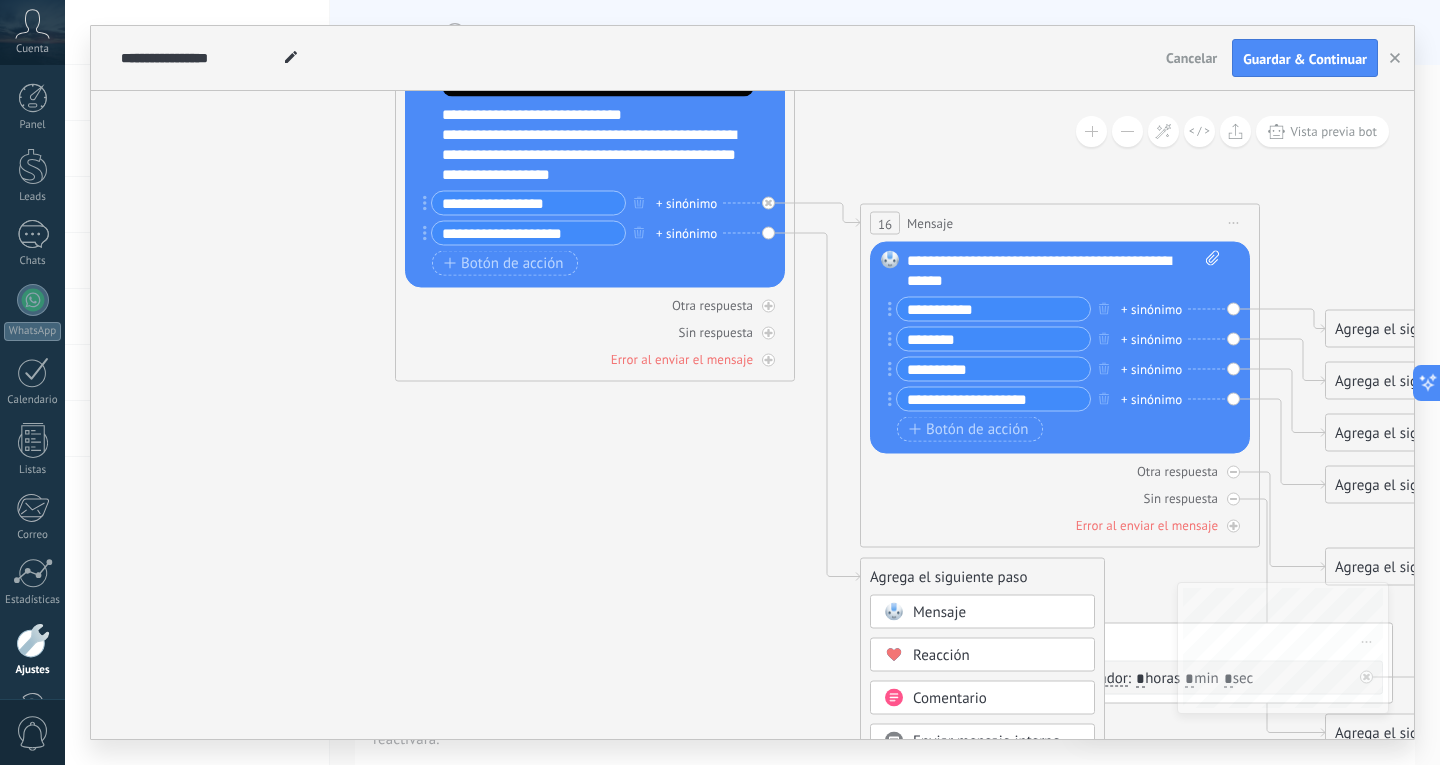 click on "Mensaje" at bounding box center (997, 613) 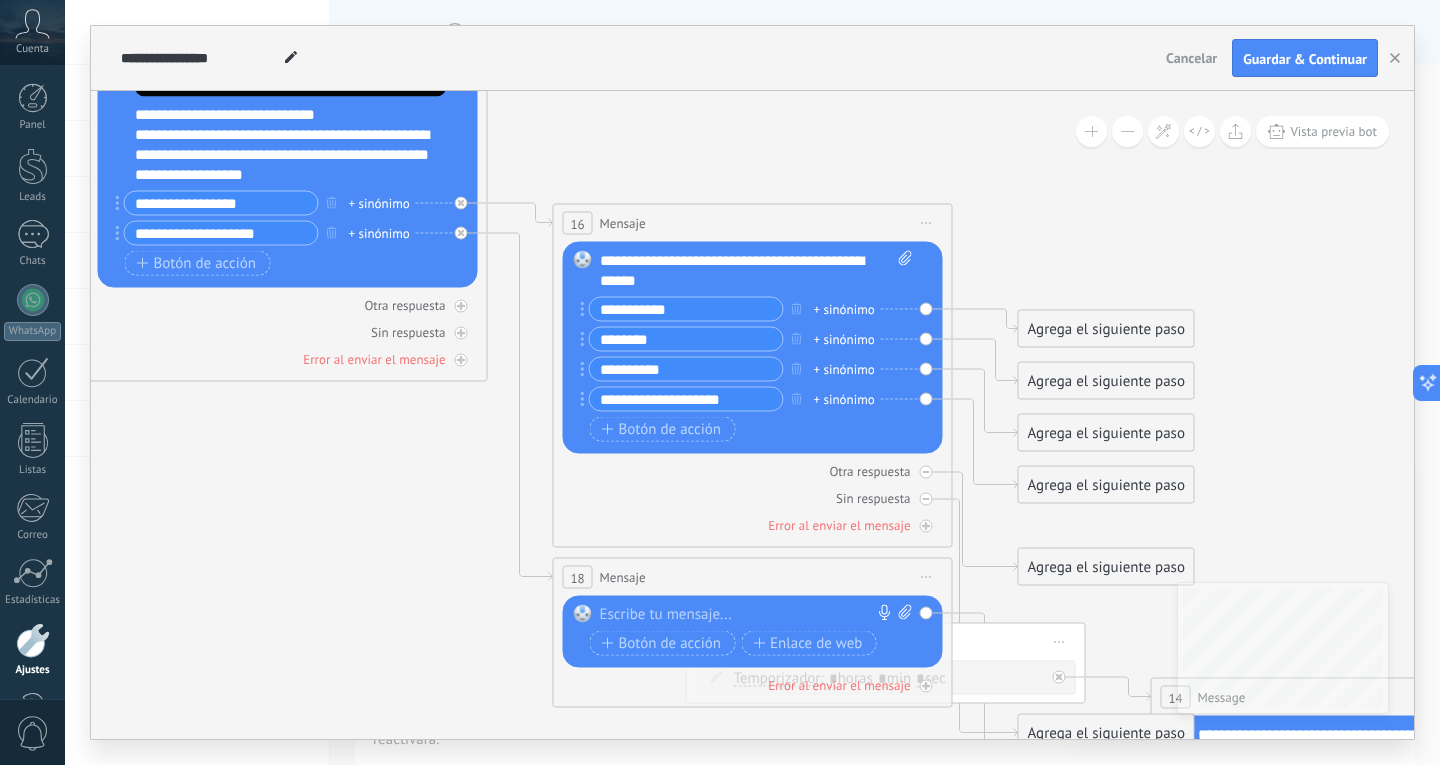 click at bounding box center (748, 615) 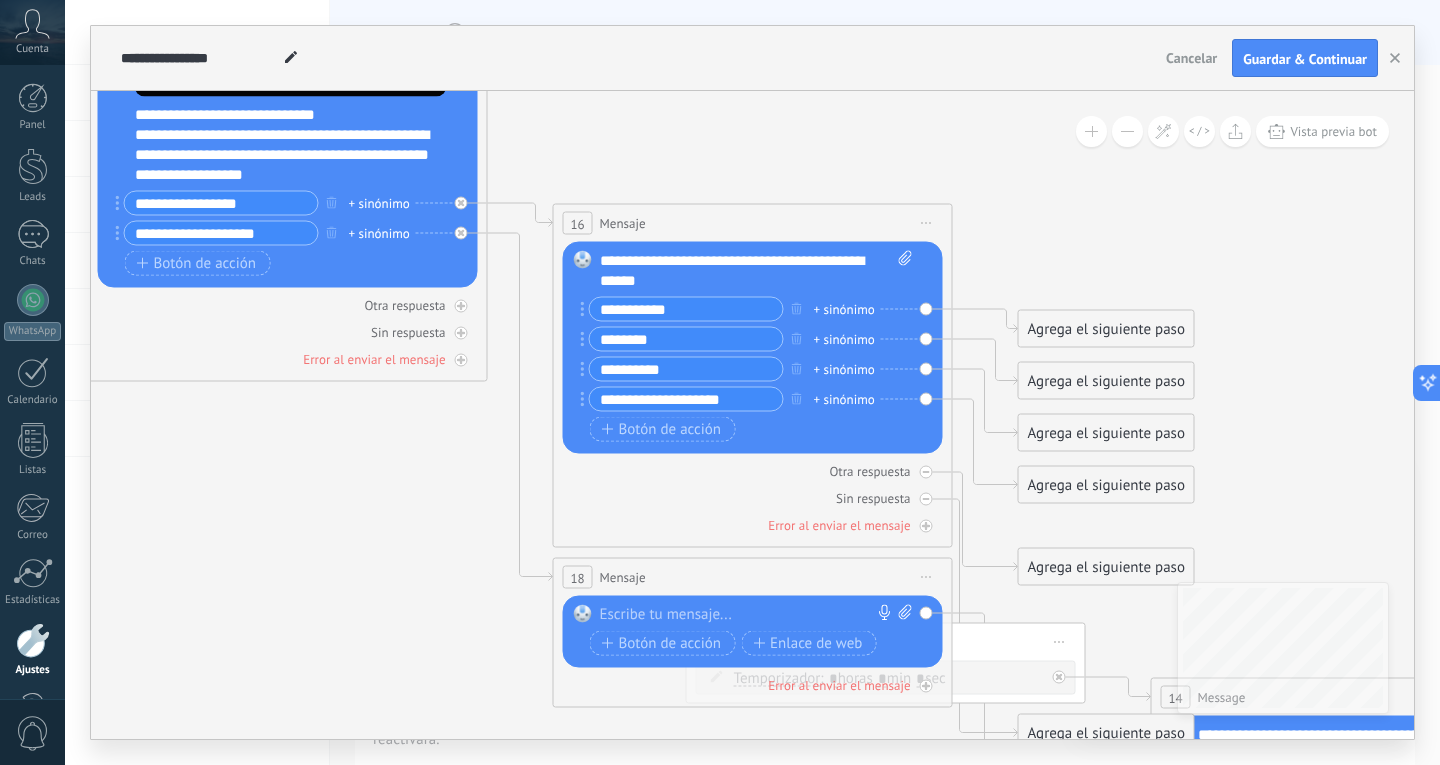 type 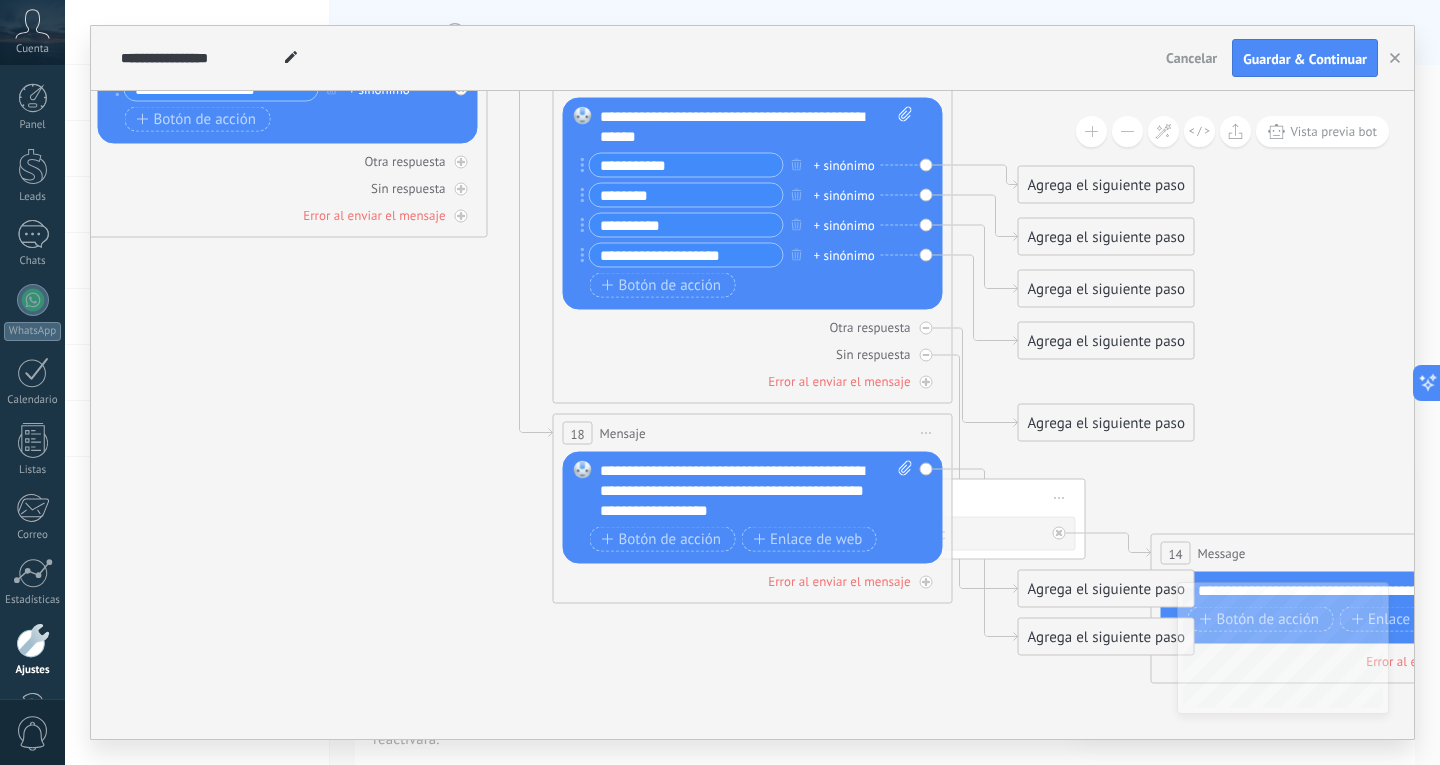 click 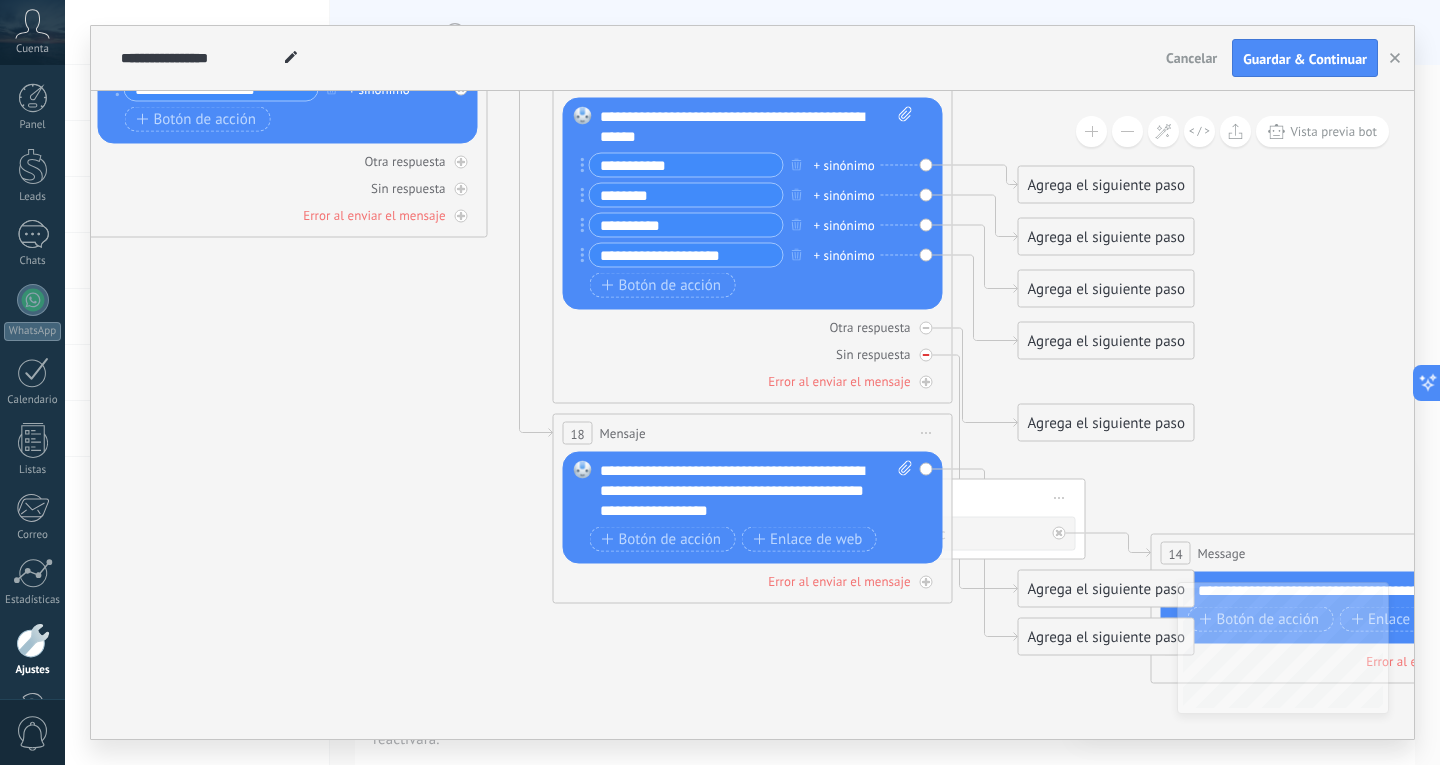 click 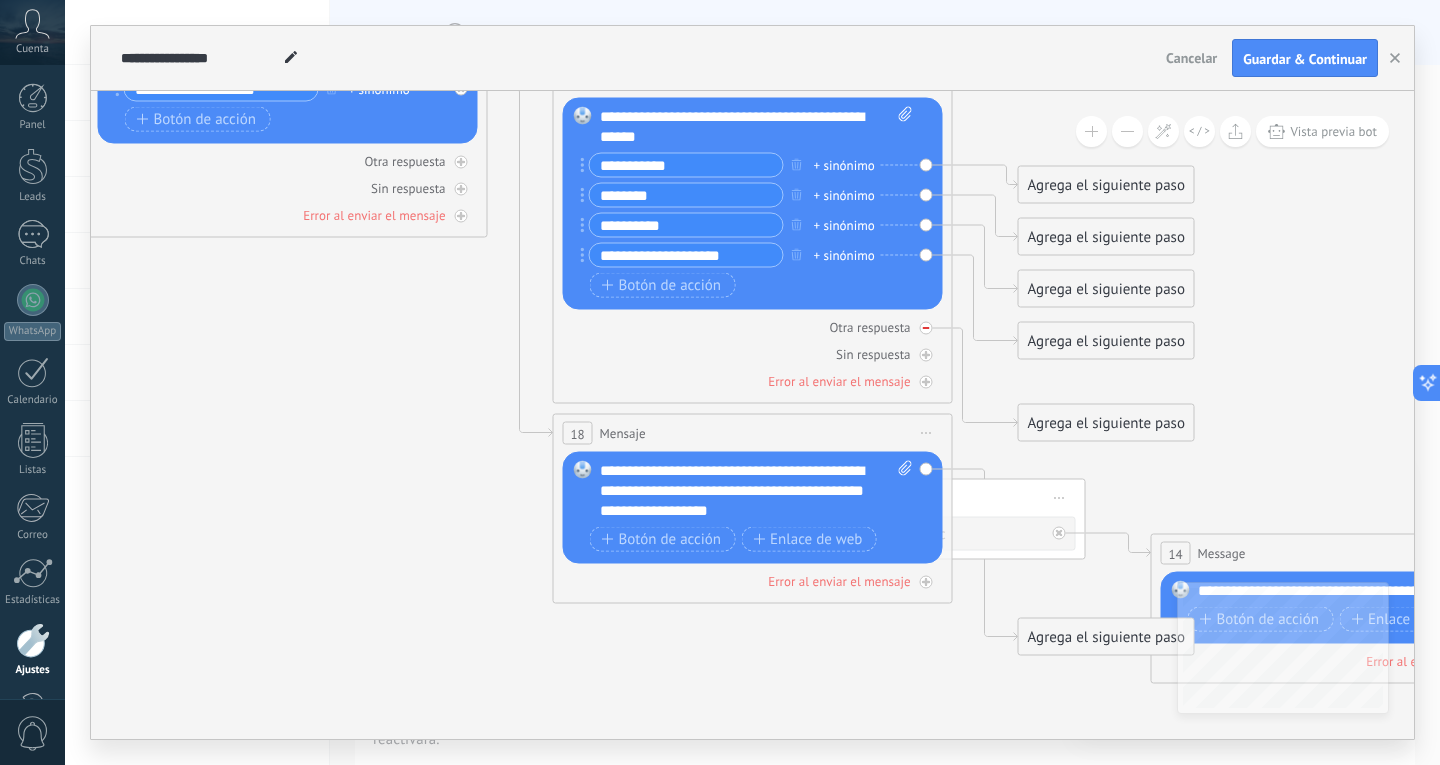 click 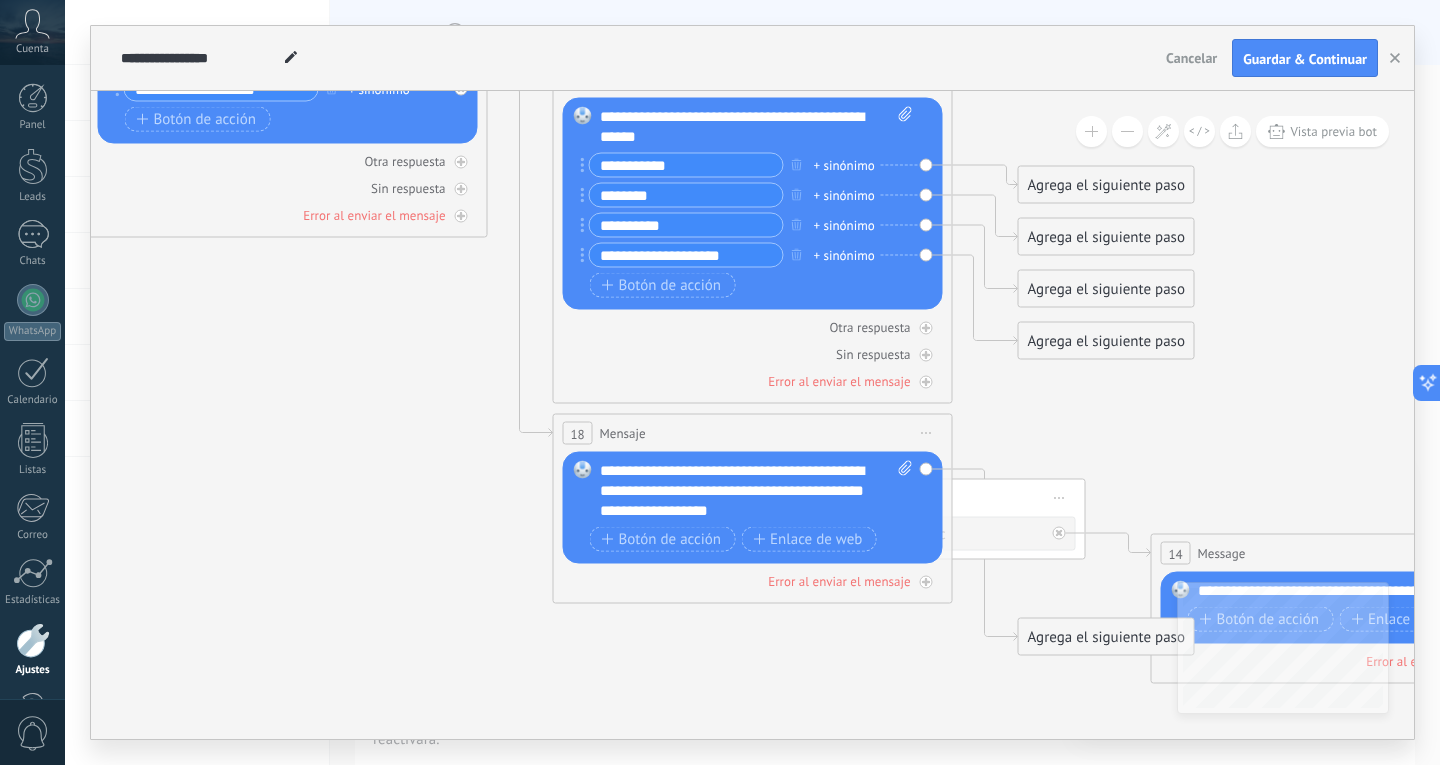 click 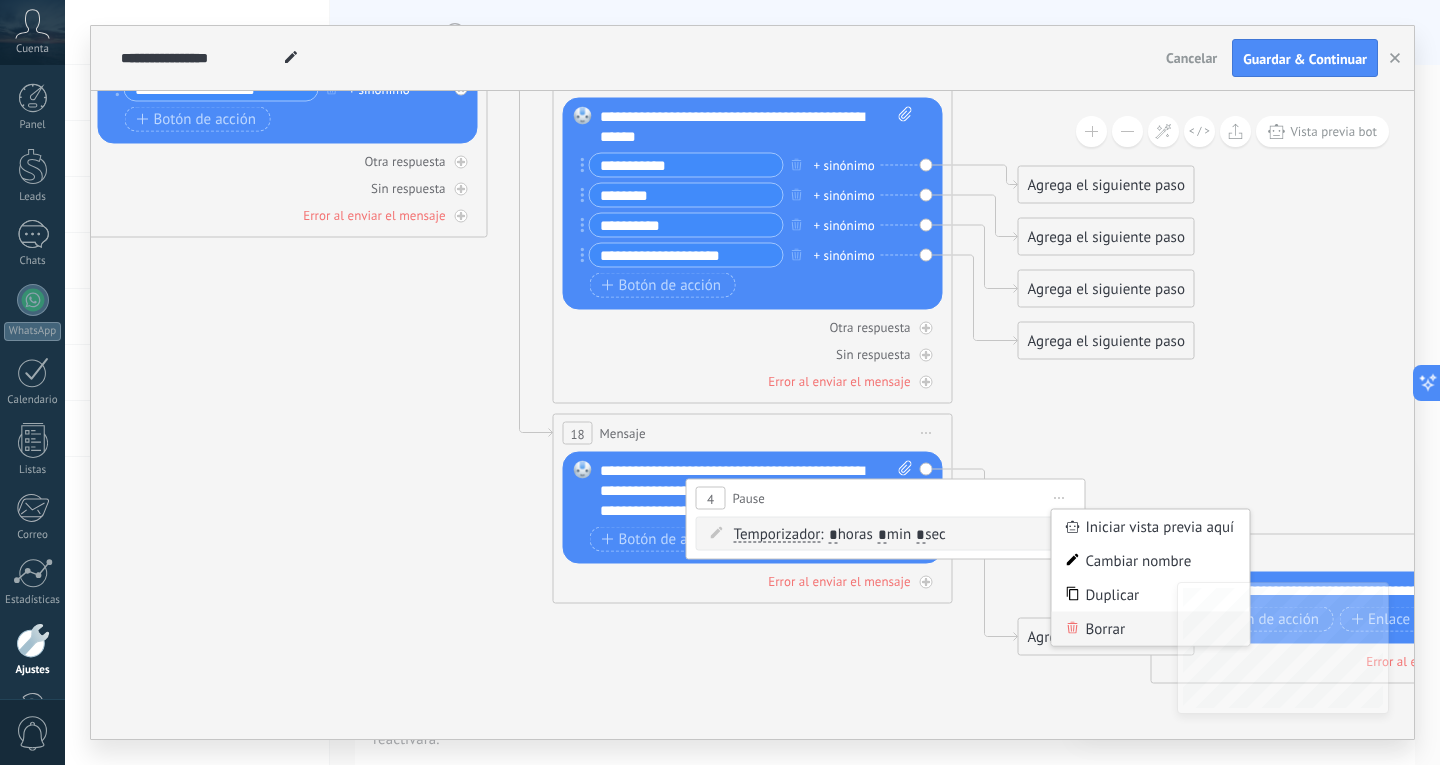 click on "Borrar" at bounding box center (1151, 629) 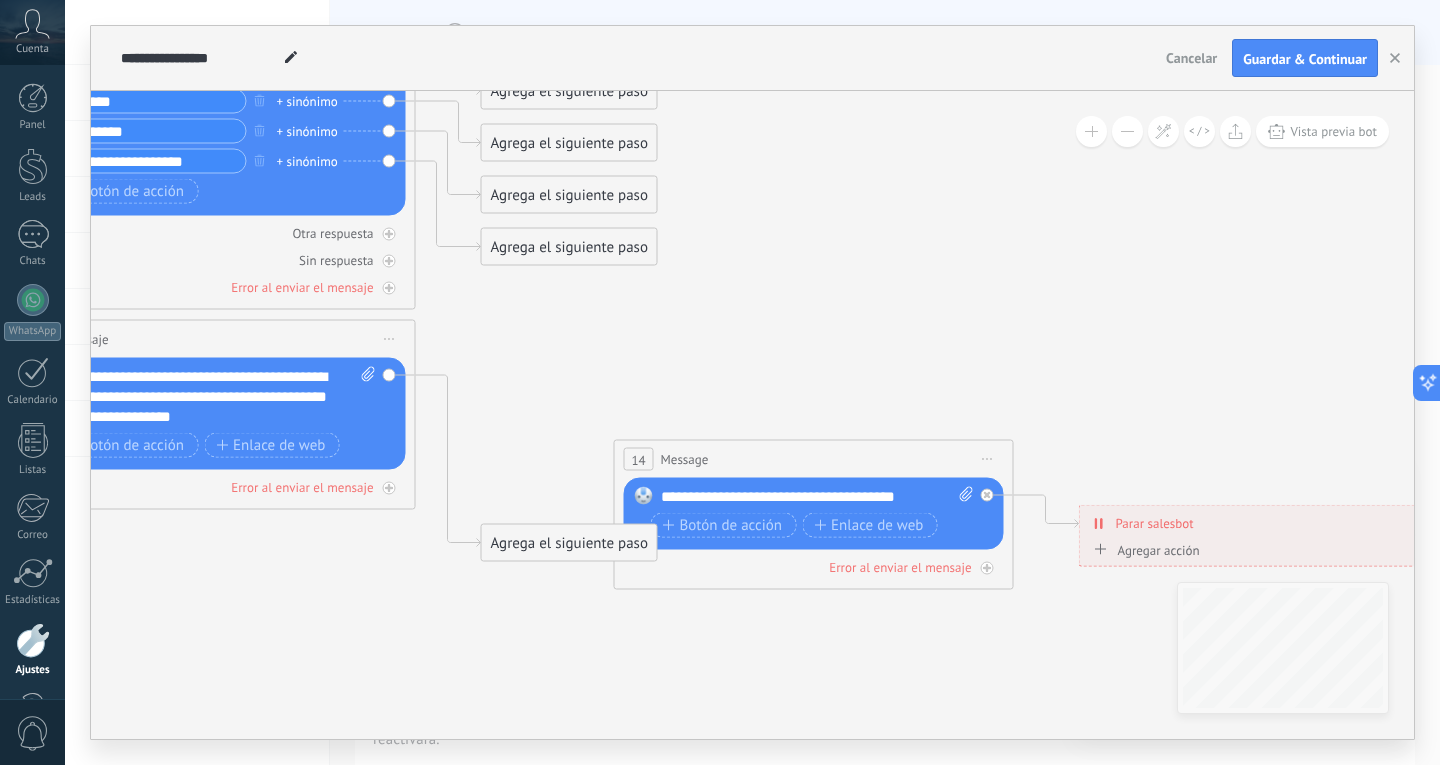 drag, startPoint x: 1222, startPoint y: 421, endPoint x: 669, endPoint y: 325, distance: 561.2709 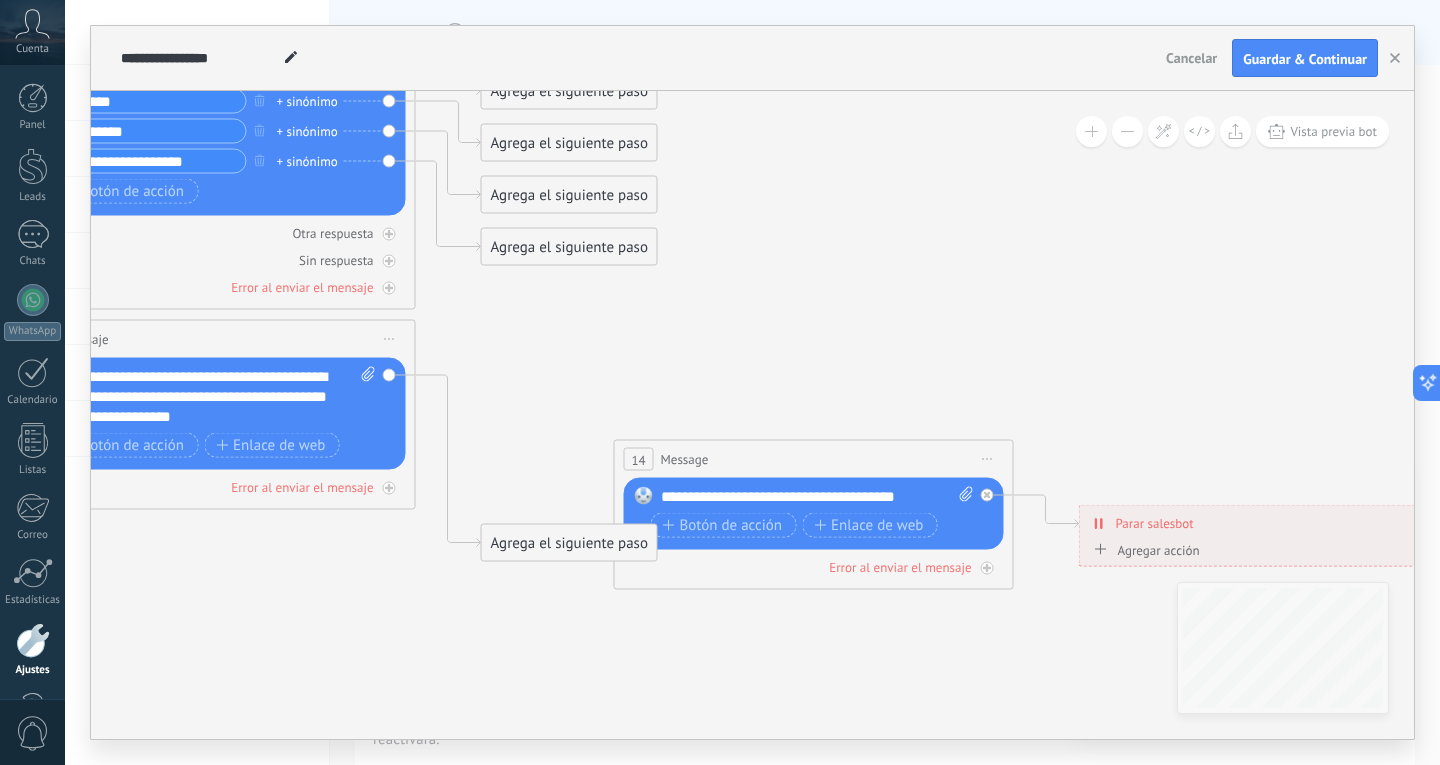 click 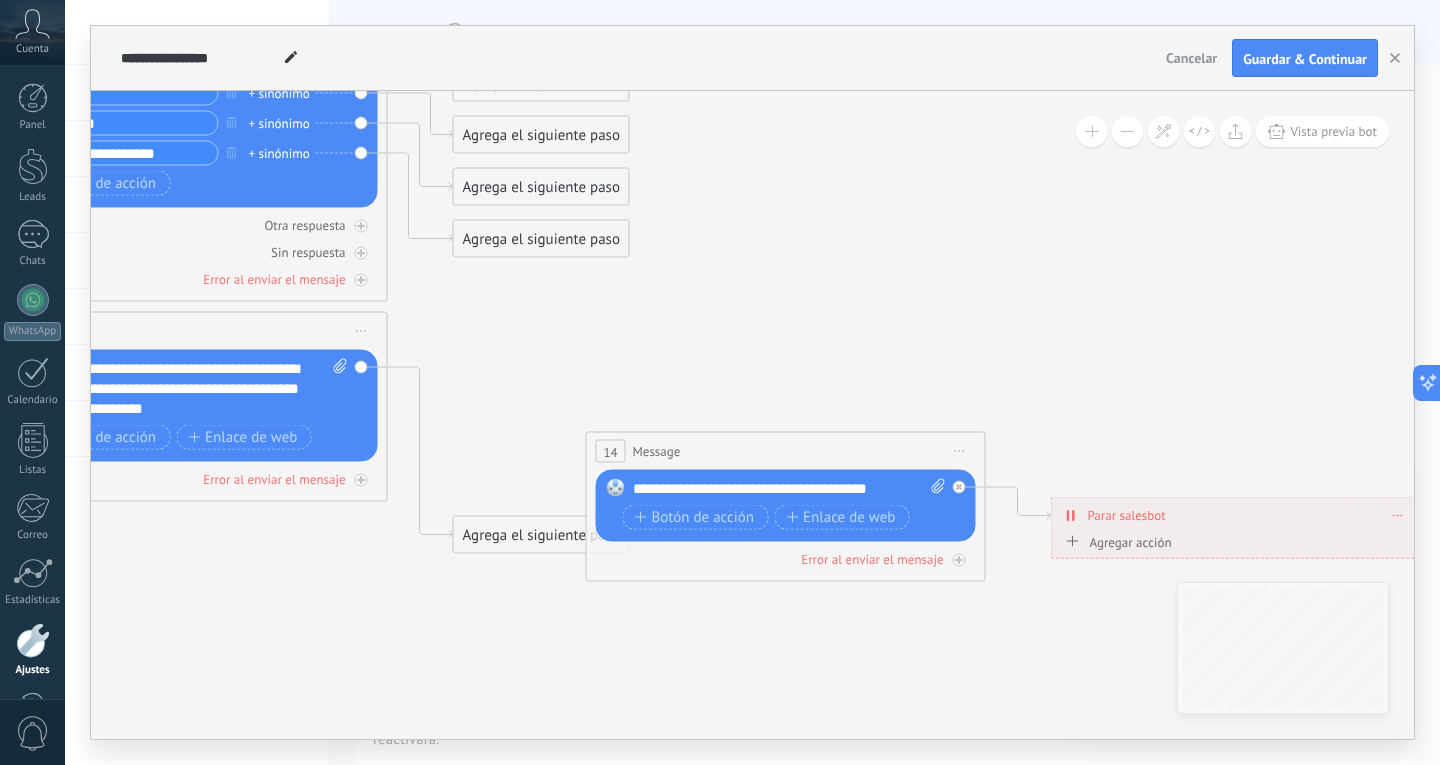 click on "Iniciar vista previa aquí
Cambiar nombre
Duplicar
Borrar" at bounding box center (960, 451) 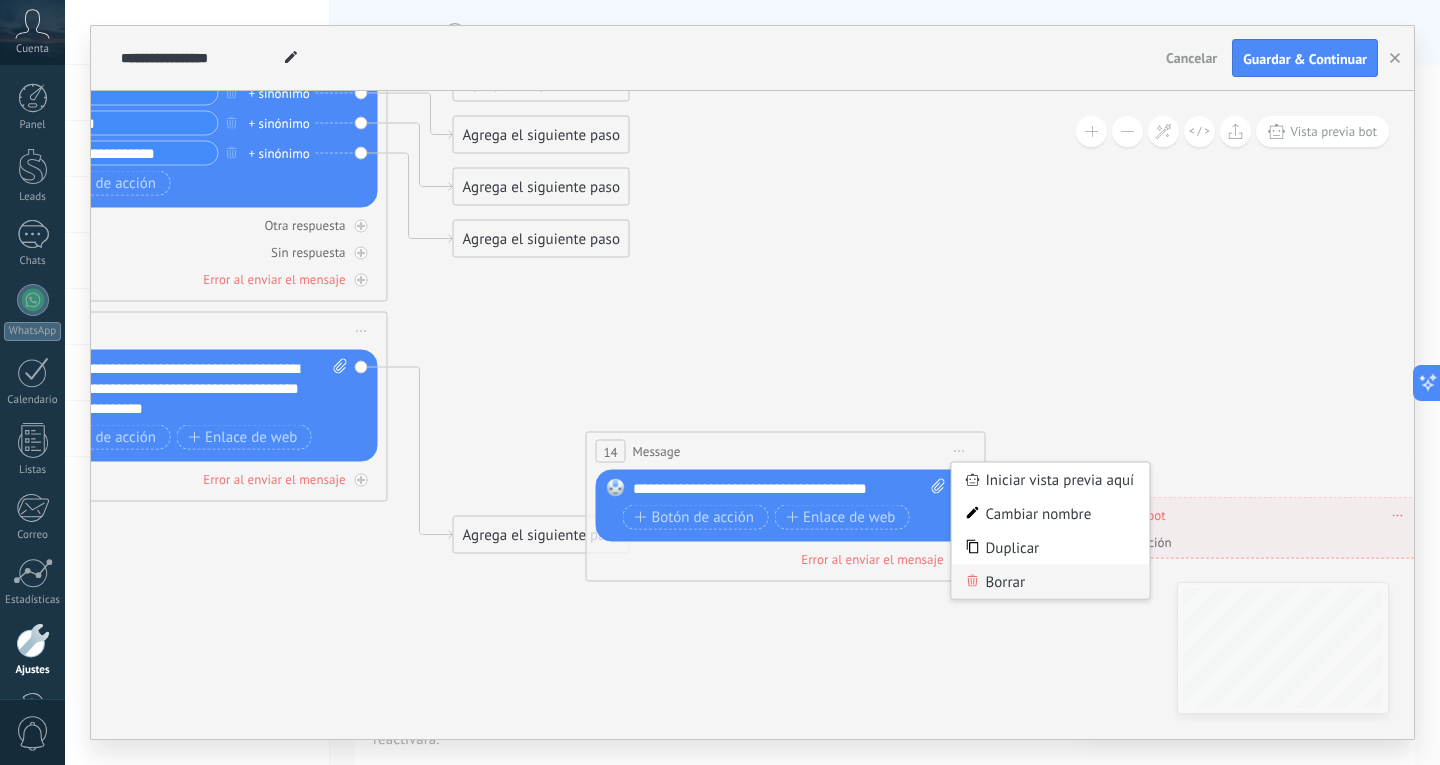 click on "Borrar" at bounding box center (1051, 582) 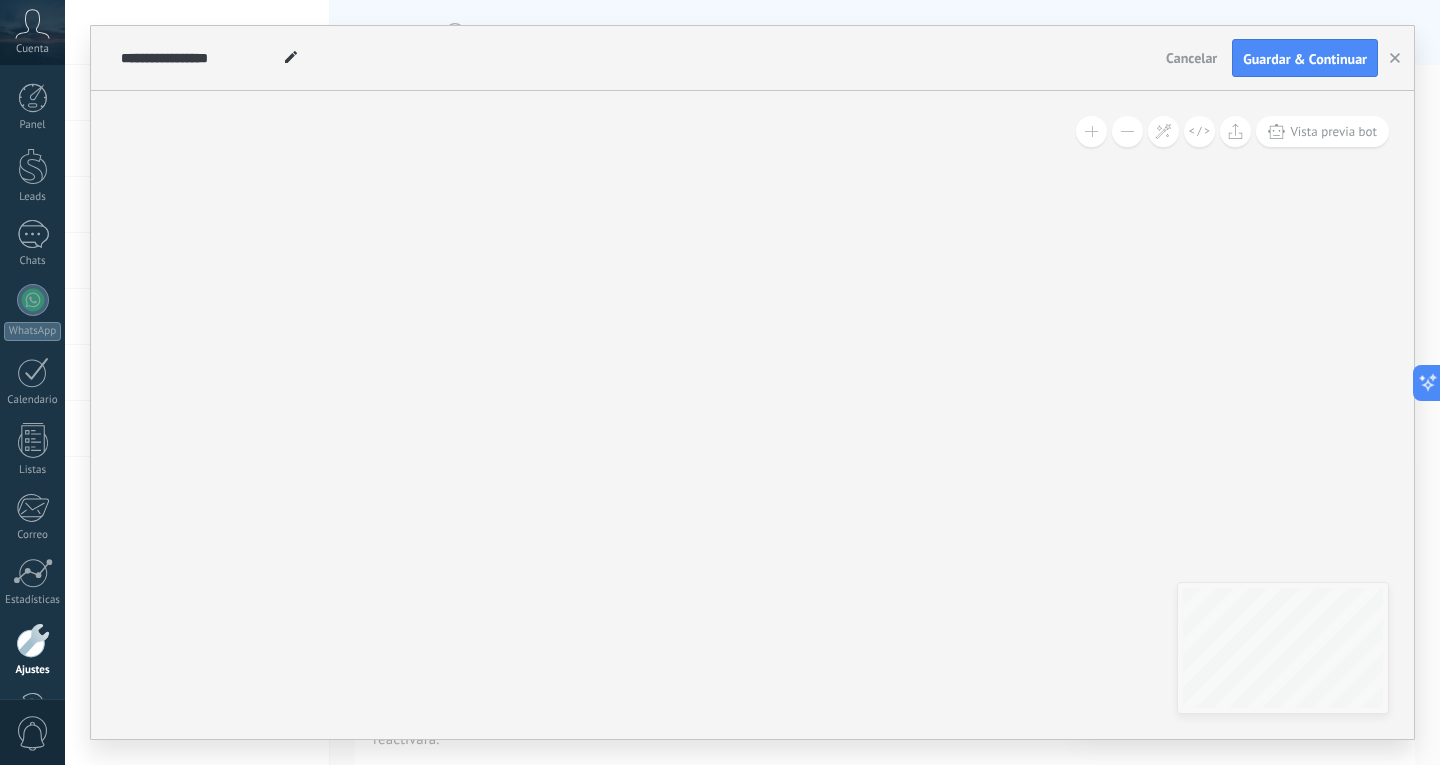 drag, startPoint x: 1217, startPoint y: 429, endPoint x: 507, endPoint y: 691, distance: 756.7985 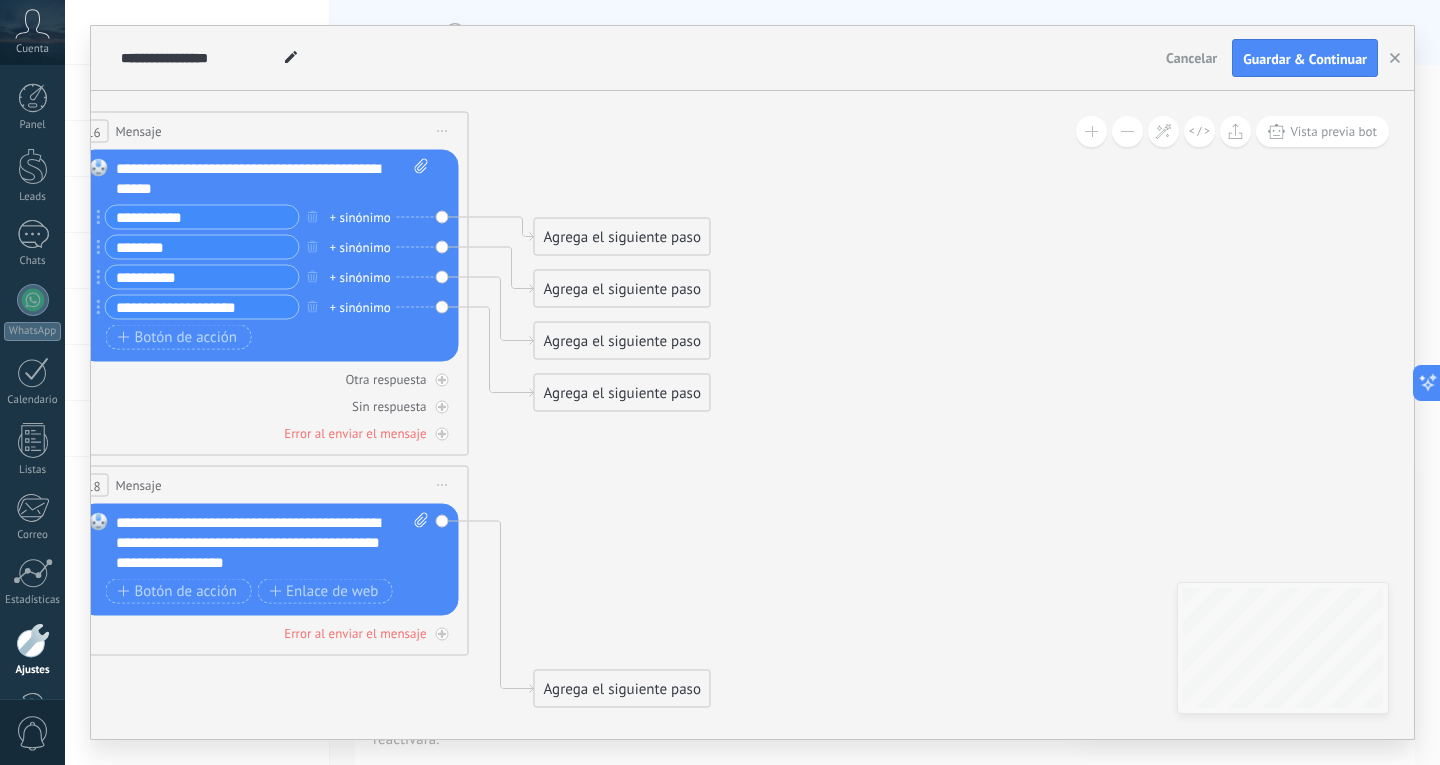 drag, startPoint x: 249, startPoint y: 448, endPoint x: 1038, endPoint y: 445, distance: 789.0057 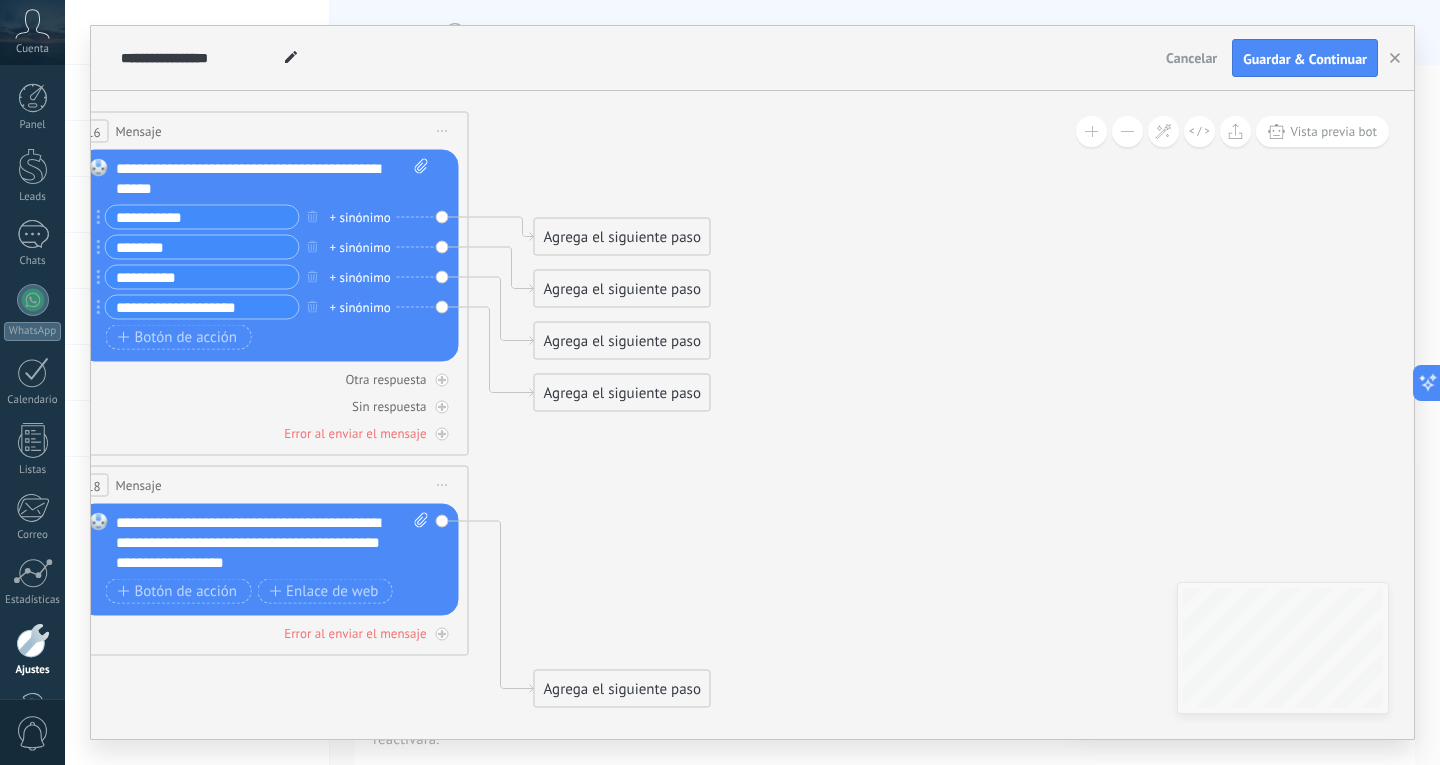 click 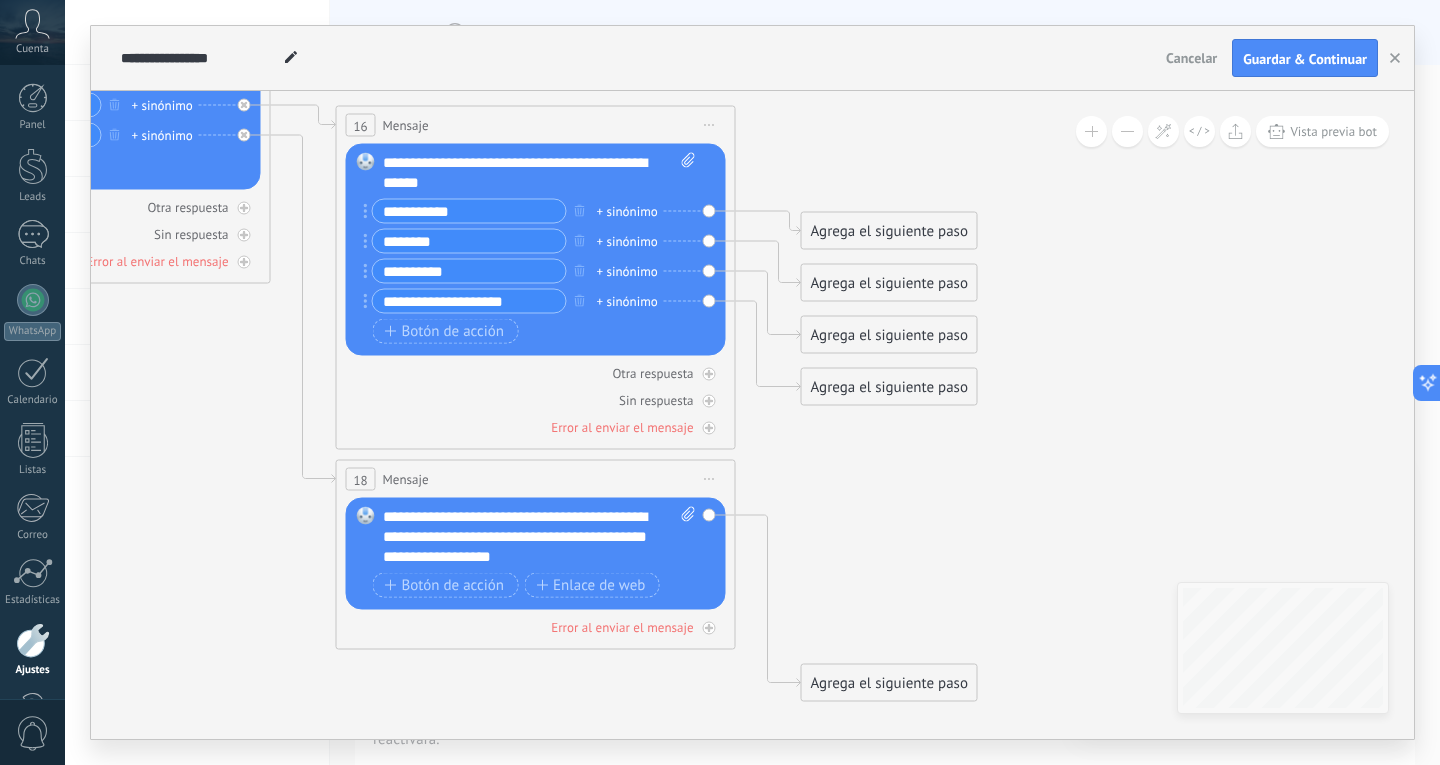 drag, startPoint x: 846, startPoint y: 448, endPoint x: 1113, endPoint y: 442, distance: 267.0674 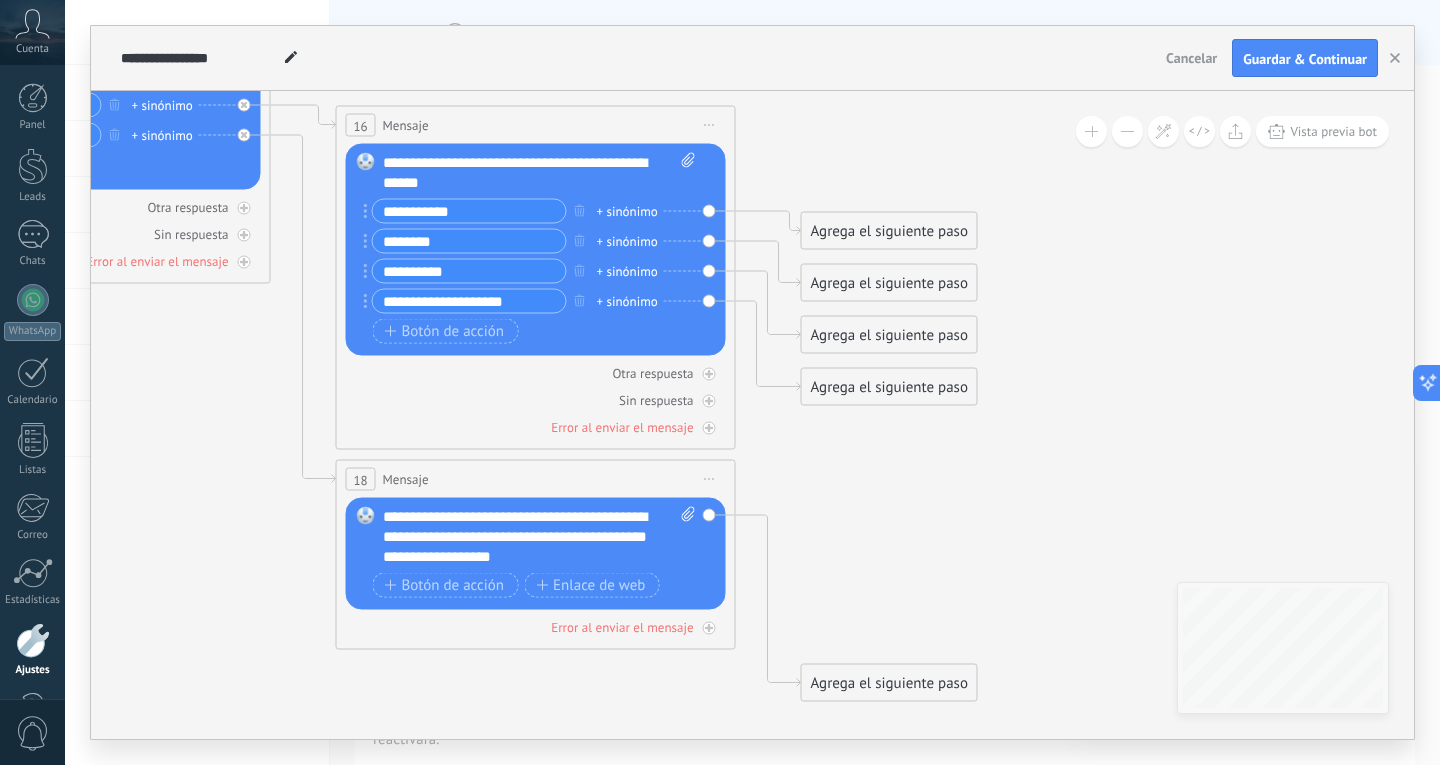 click 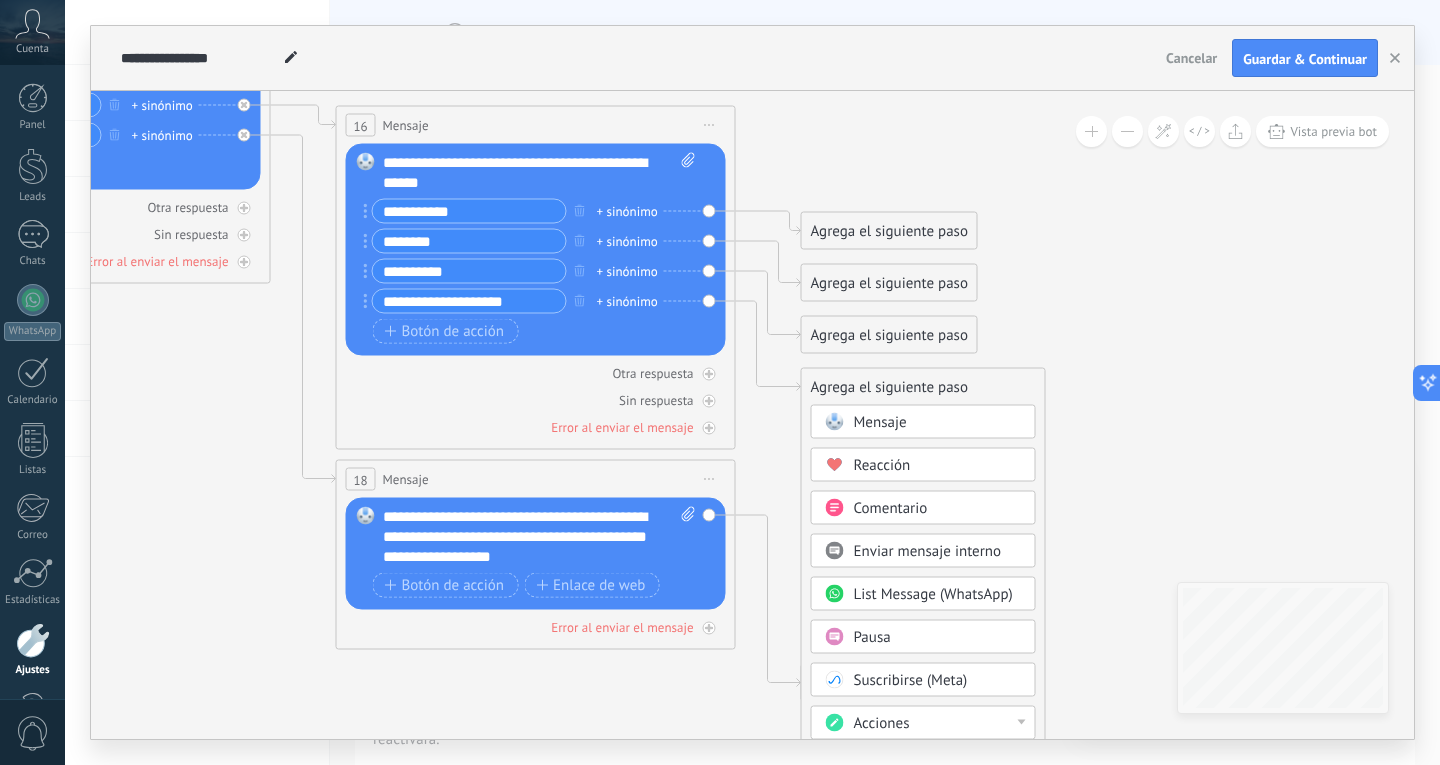 click on "Mensaje" at bounding box center (938, 423) 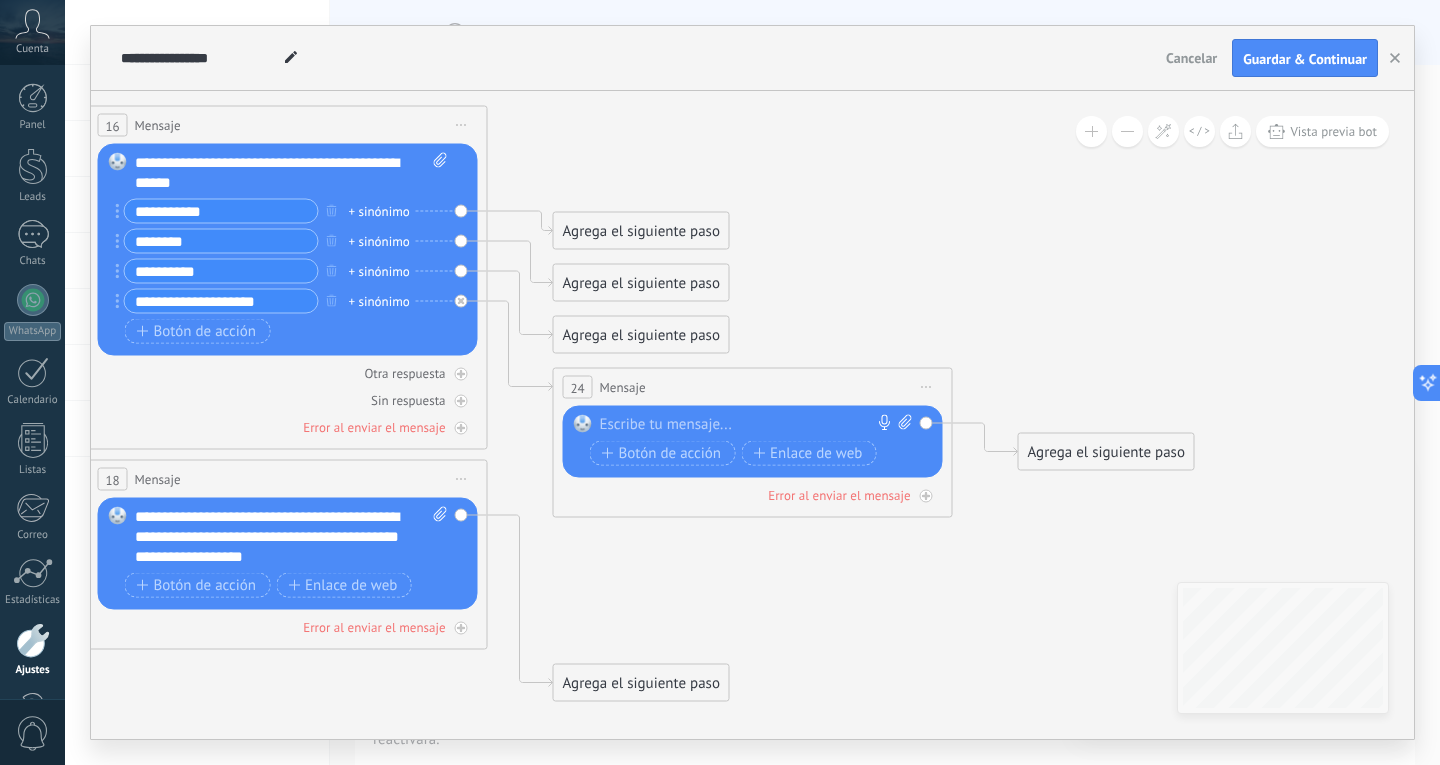 click at bounding box center (748, 425) 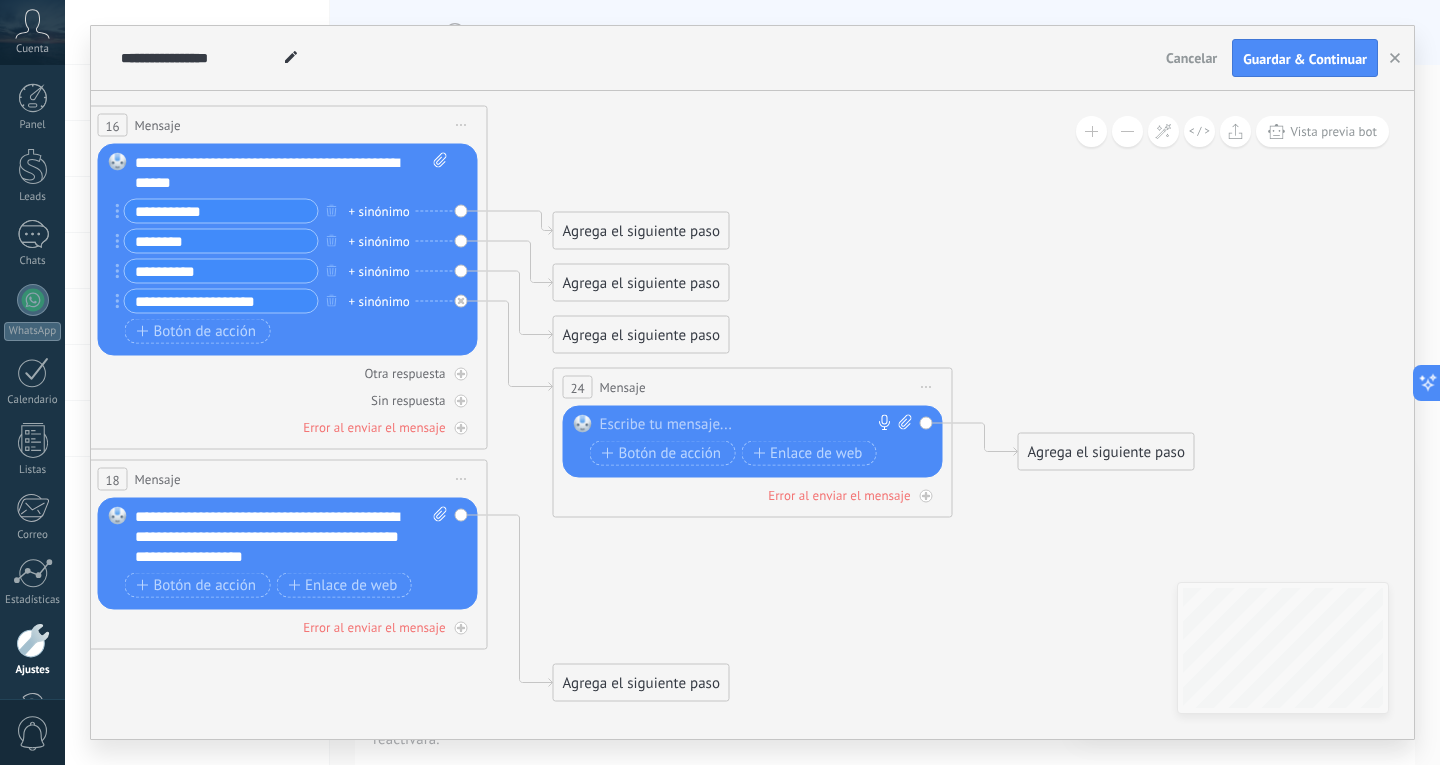 paste 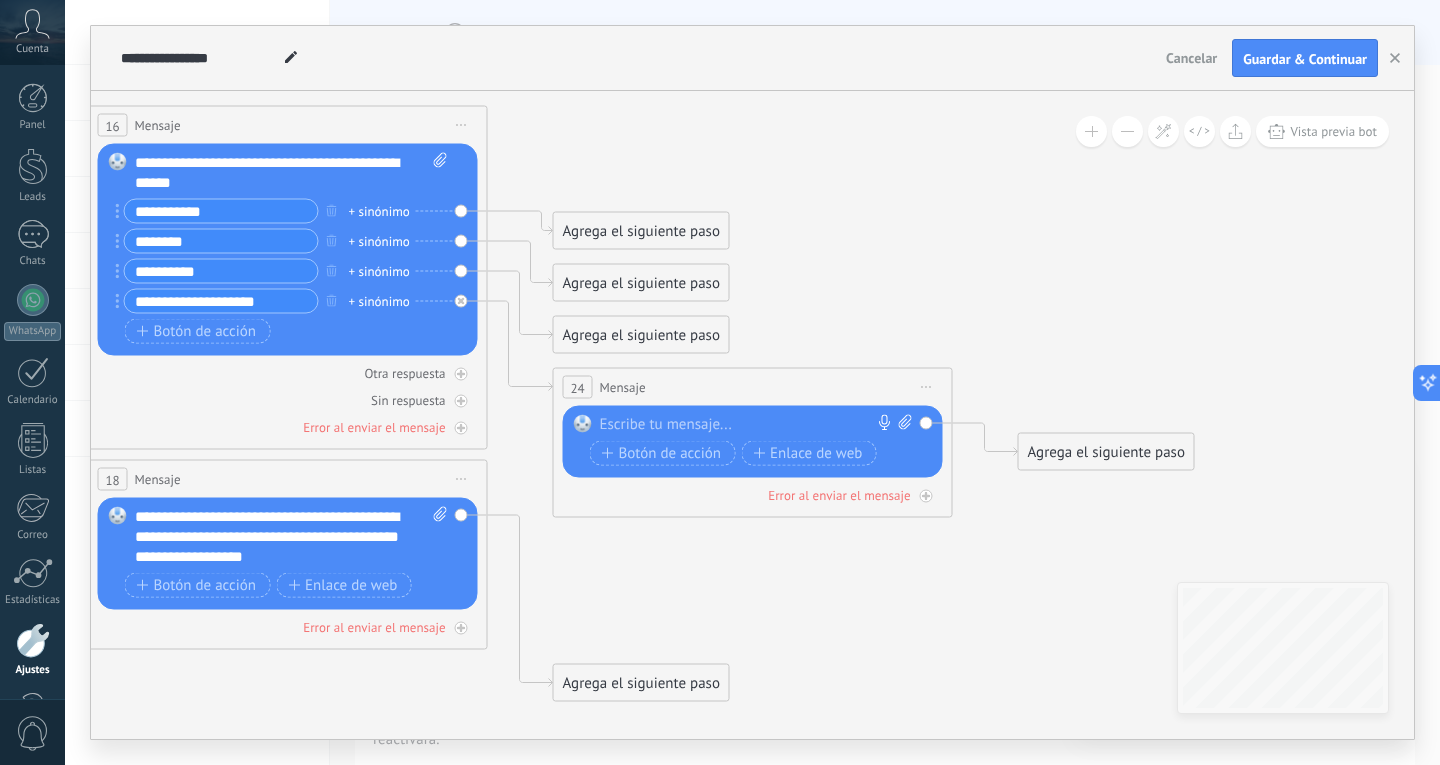 type 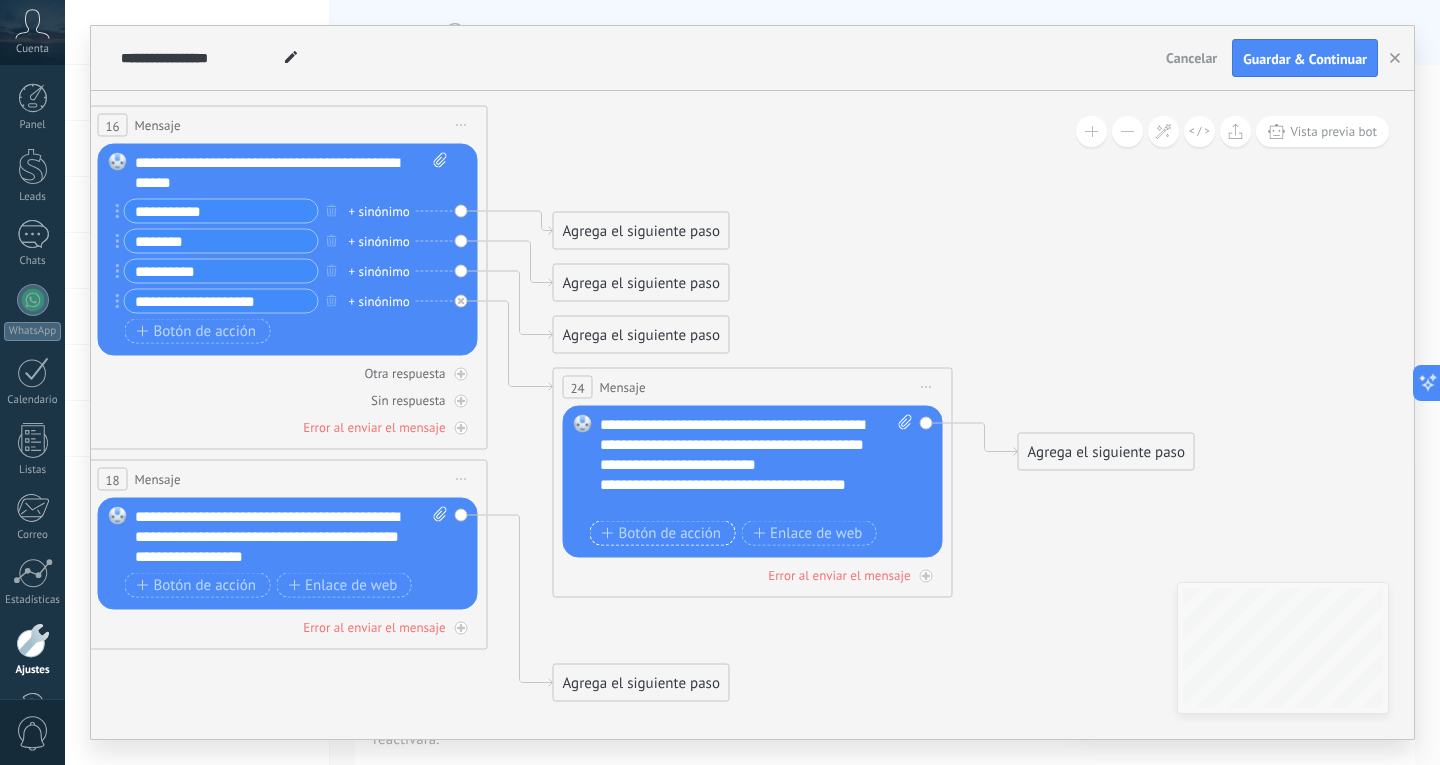 click on "Botón de acción" at bounding box center (662, 533) 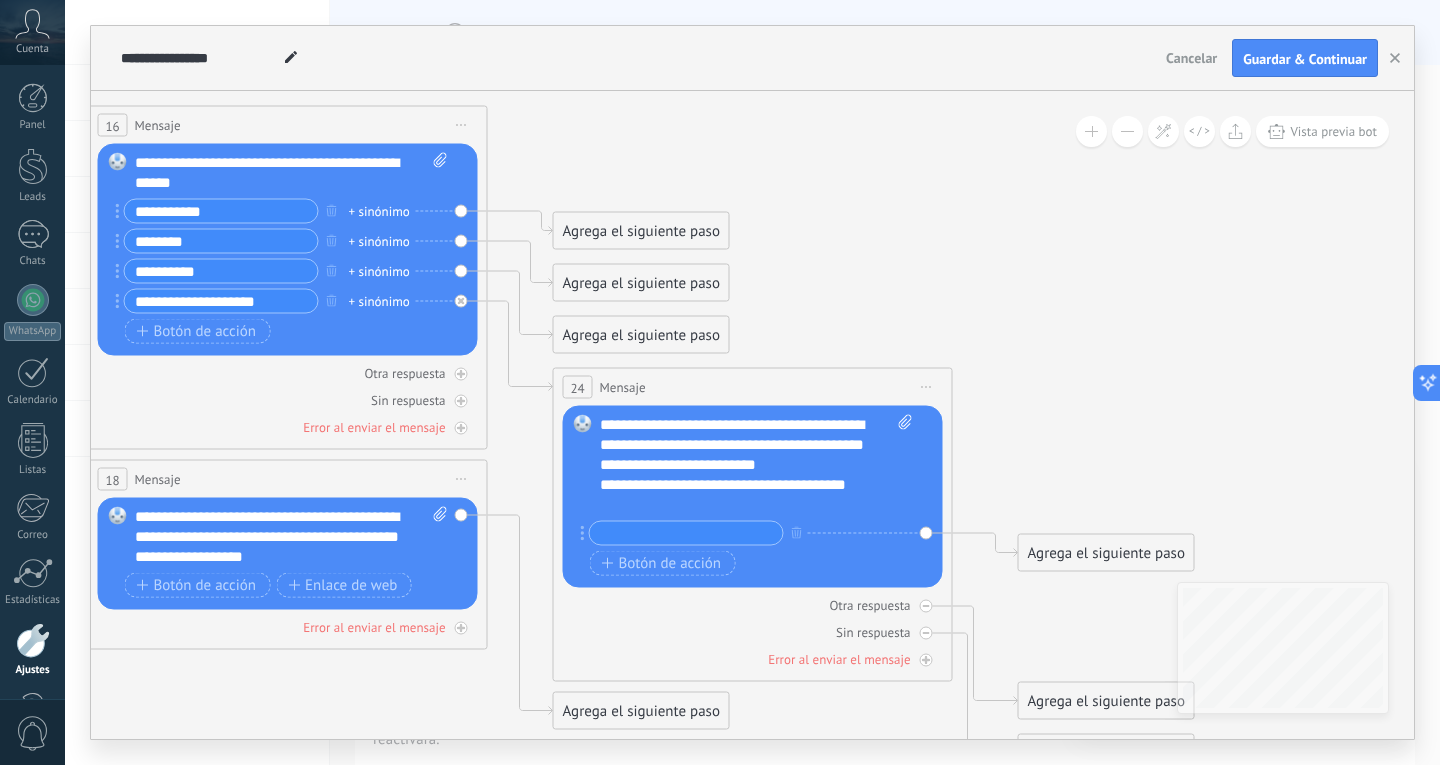 click at bounding box center (902, 465) 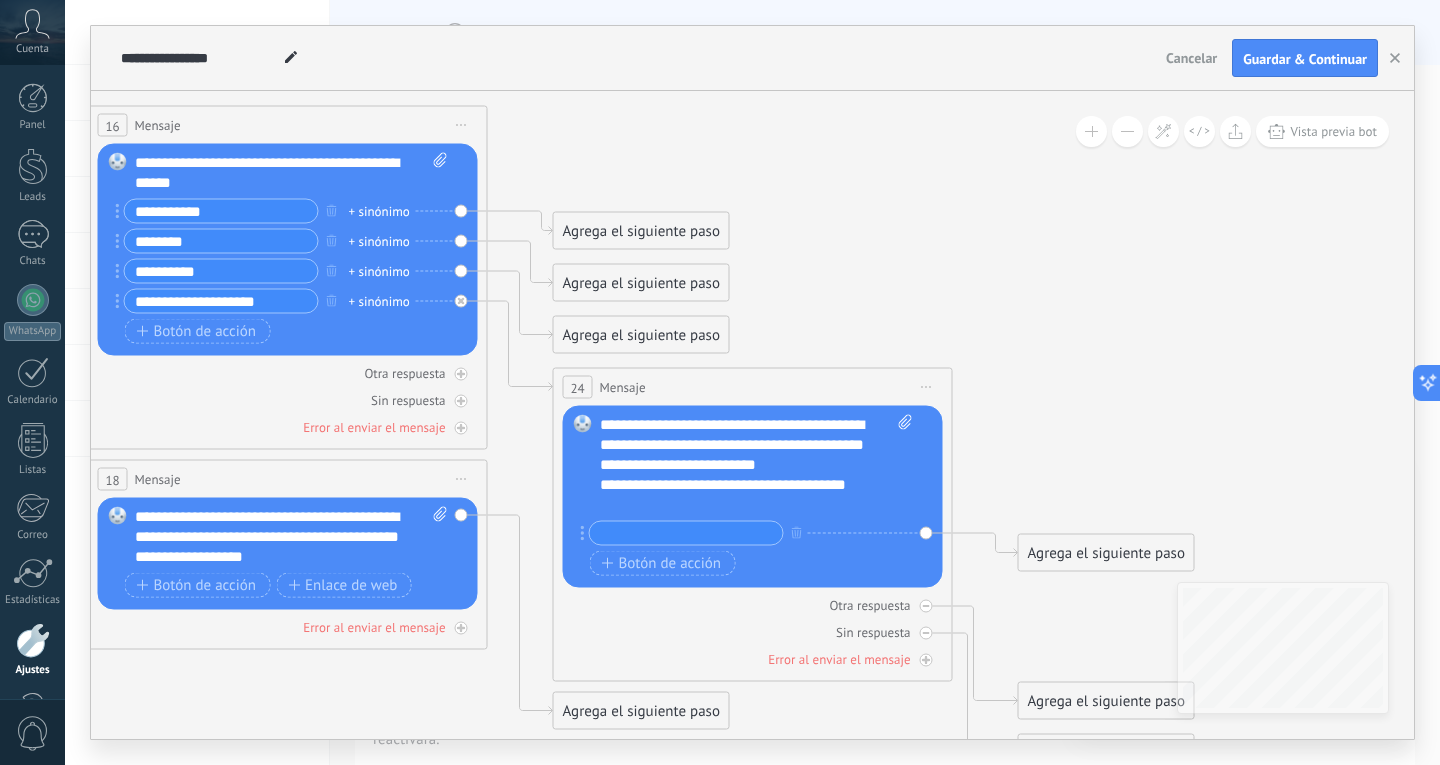 click at bounding box center [902, 465] 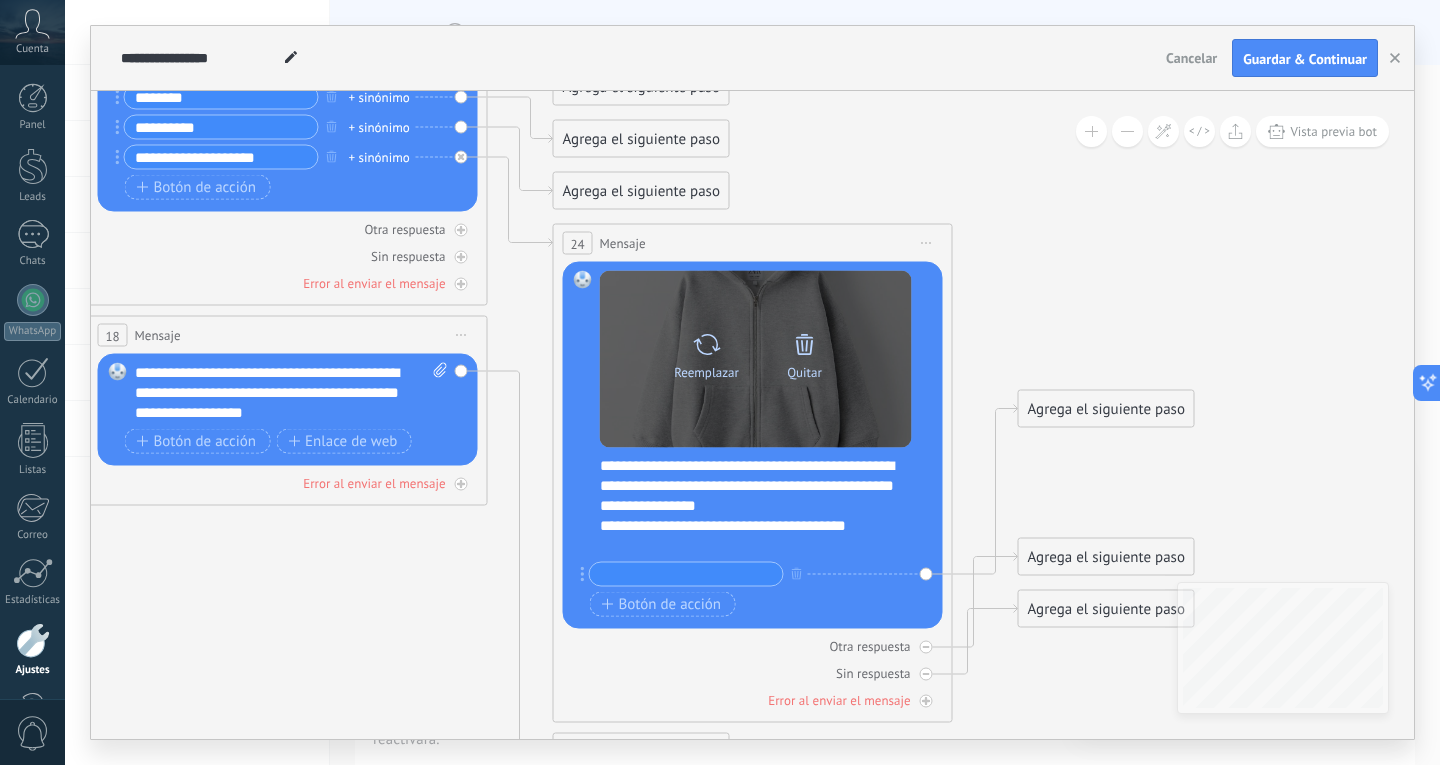 click 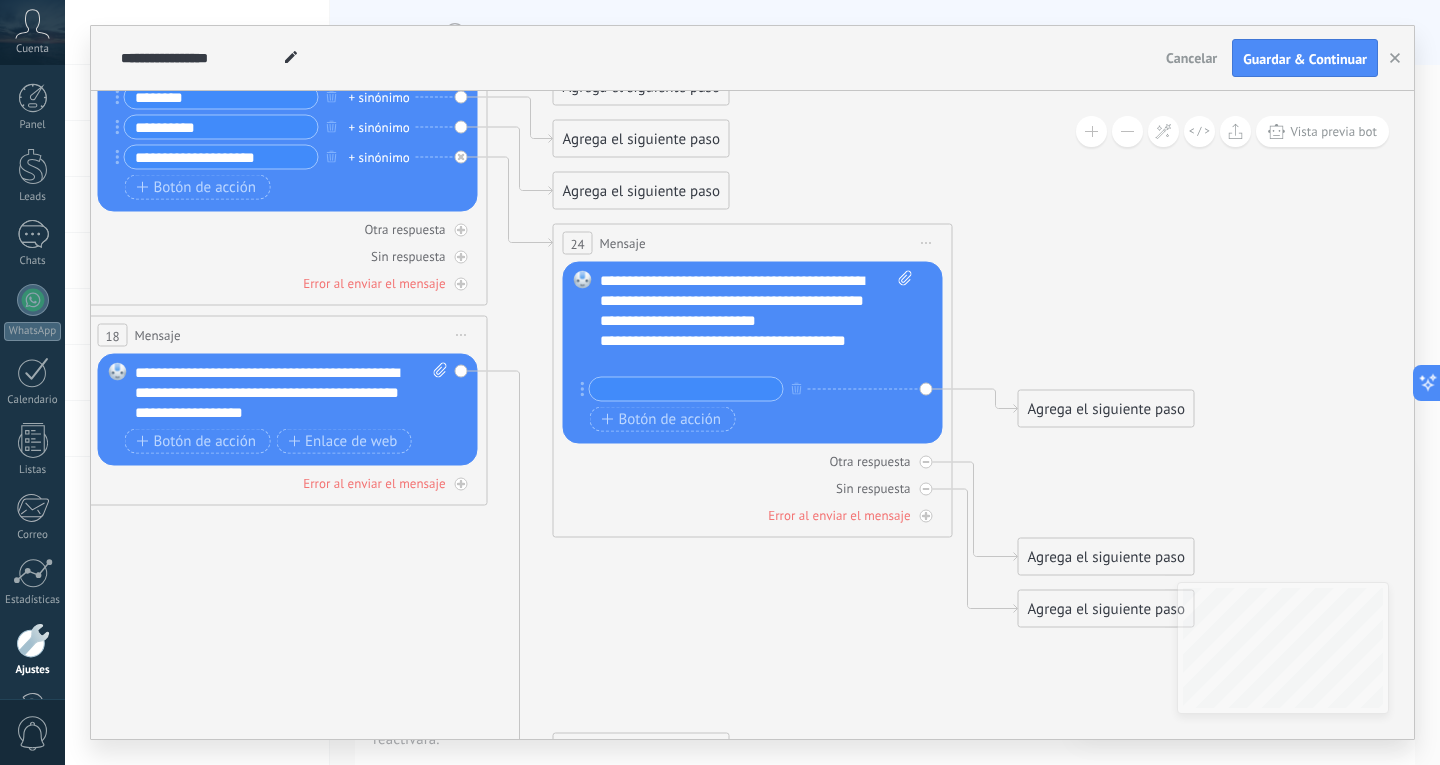click on "**********" at bounding box center (756, 321) 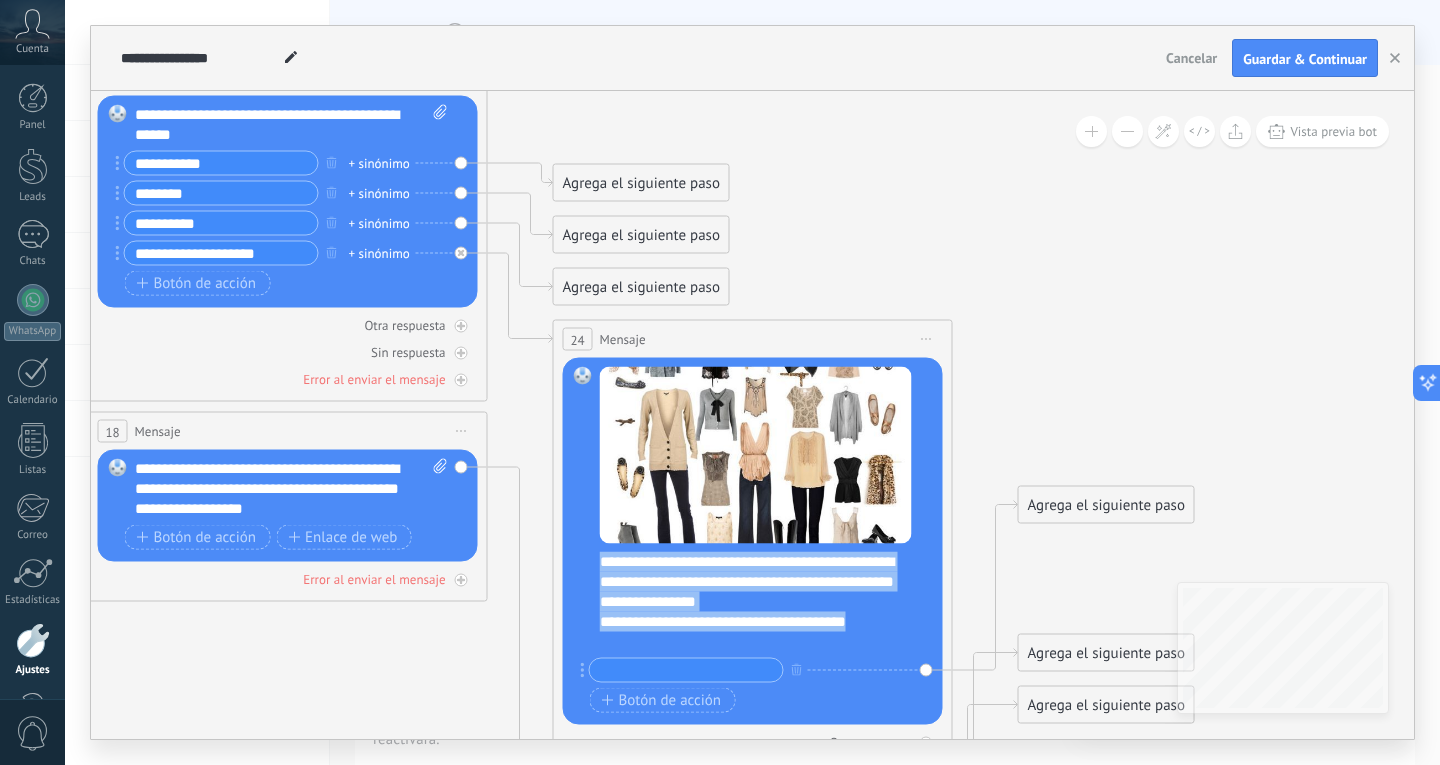 drag, startPoint x: 882, startPoint y: 642, endPoint x: 598, endPoint y: 563, distance: 294.78296 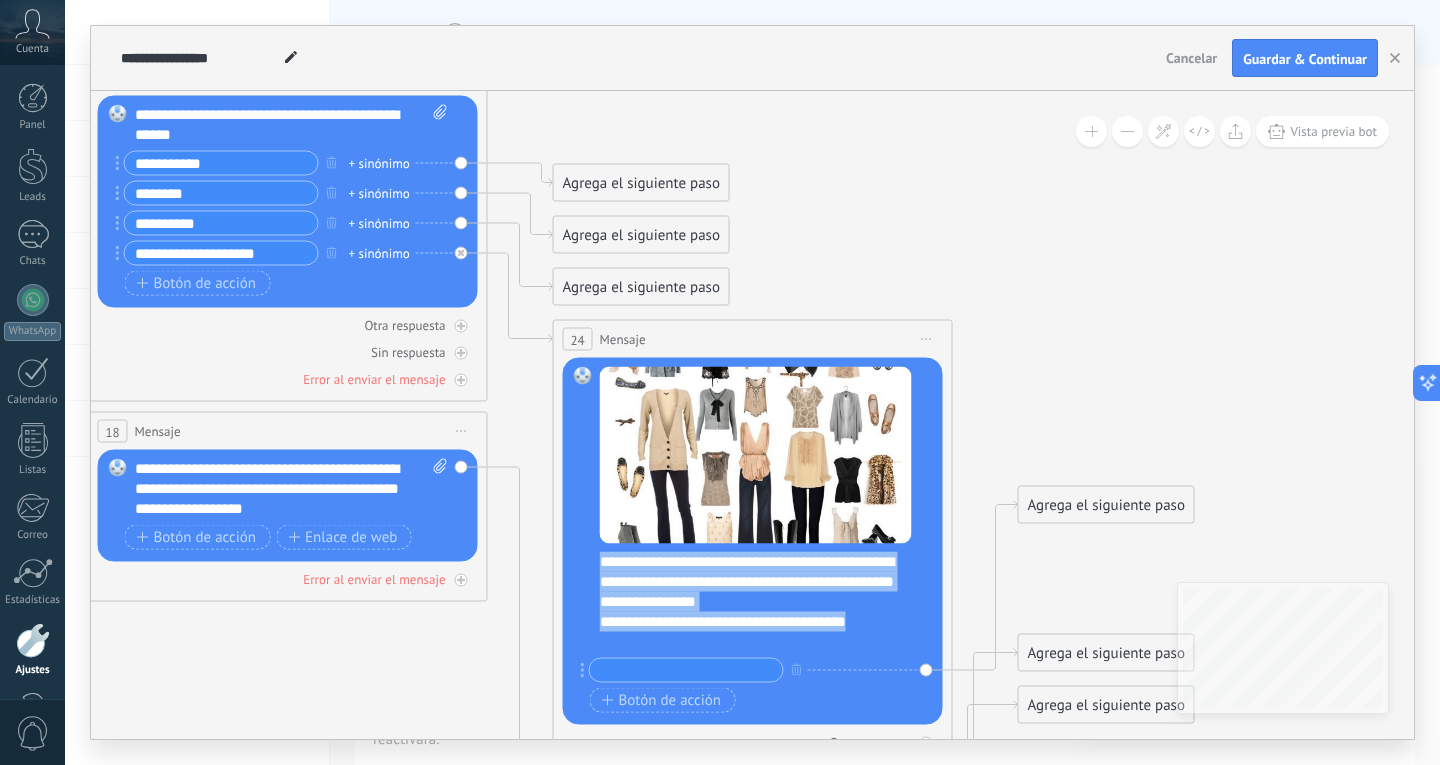 click on "Reemplazar
Quitar
Convertir a mensaje de voz
Arrastre la imagen aquí para adjuntarla.
Añadir imagen
Subir
Arrastrar y soltar
Archivo no encontrado
Escribe tu mensaje..." at bounding box center [753, 541] 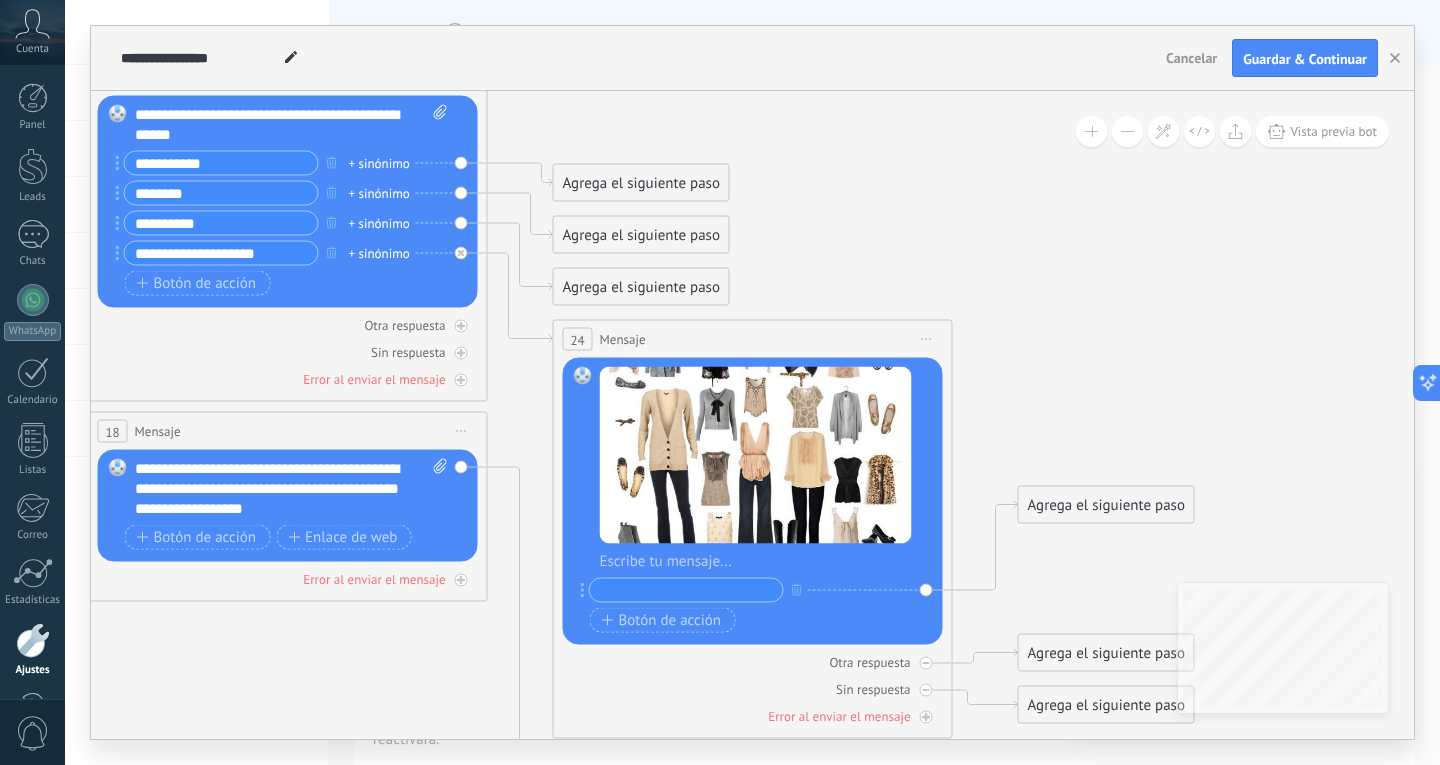 click on "Iniciar vista previa aquí
Cambiar nombre
Duplicar
Borrar" at bounding box center (927, 339) 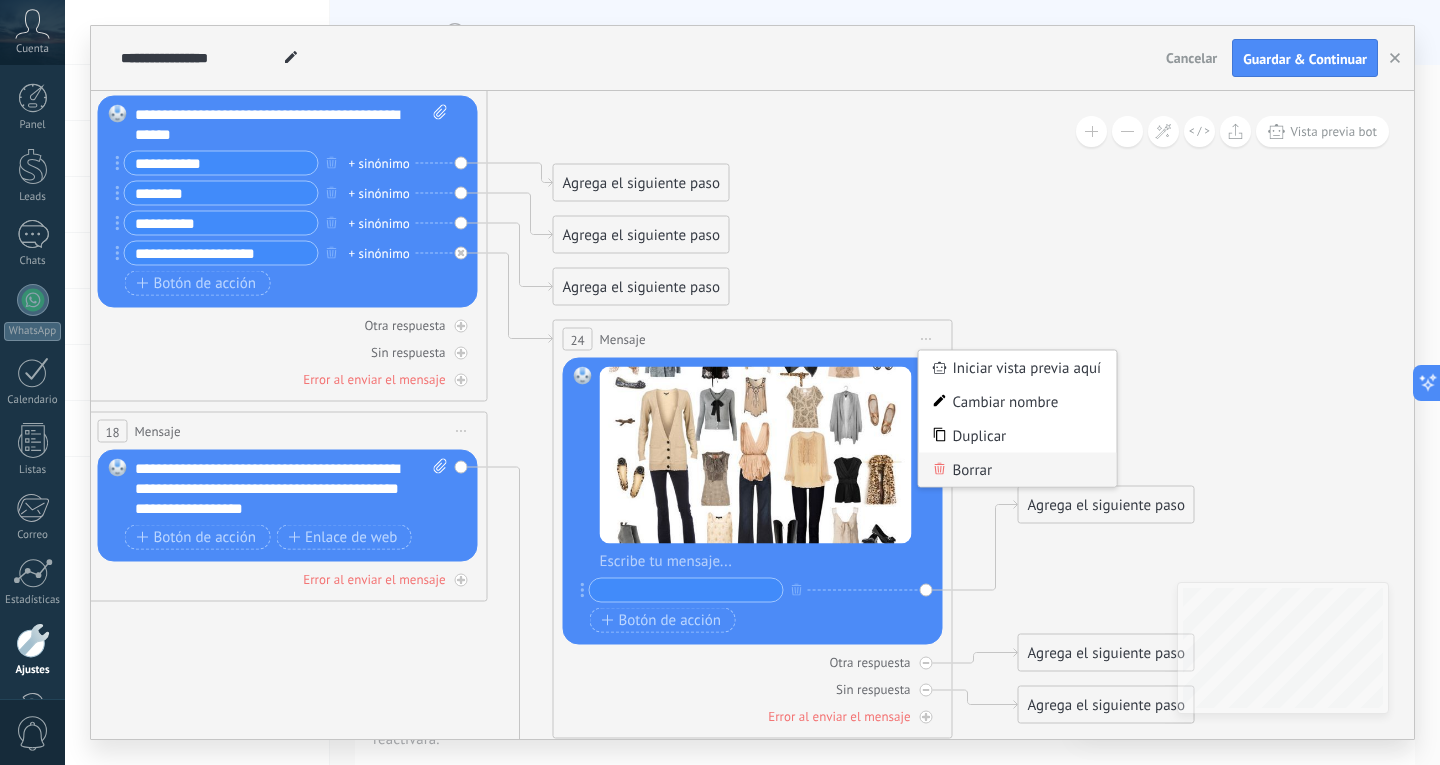 click on "Borrar" at bounding box center (1018, 470) 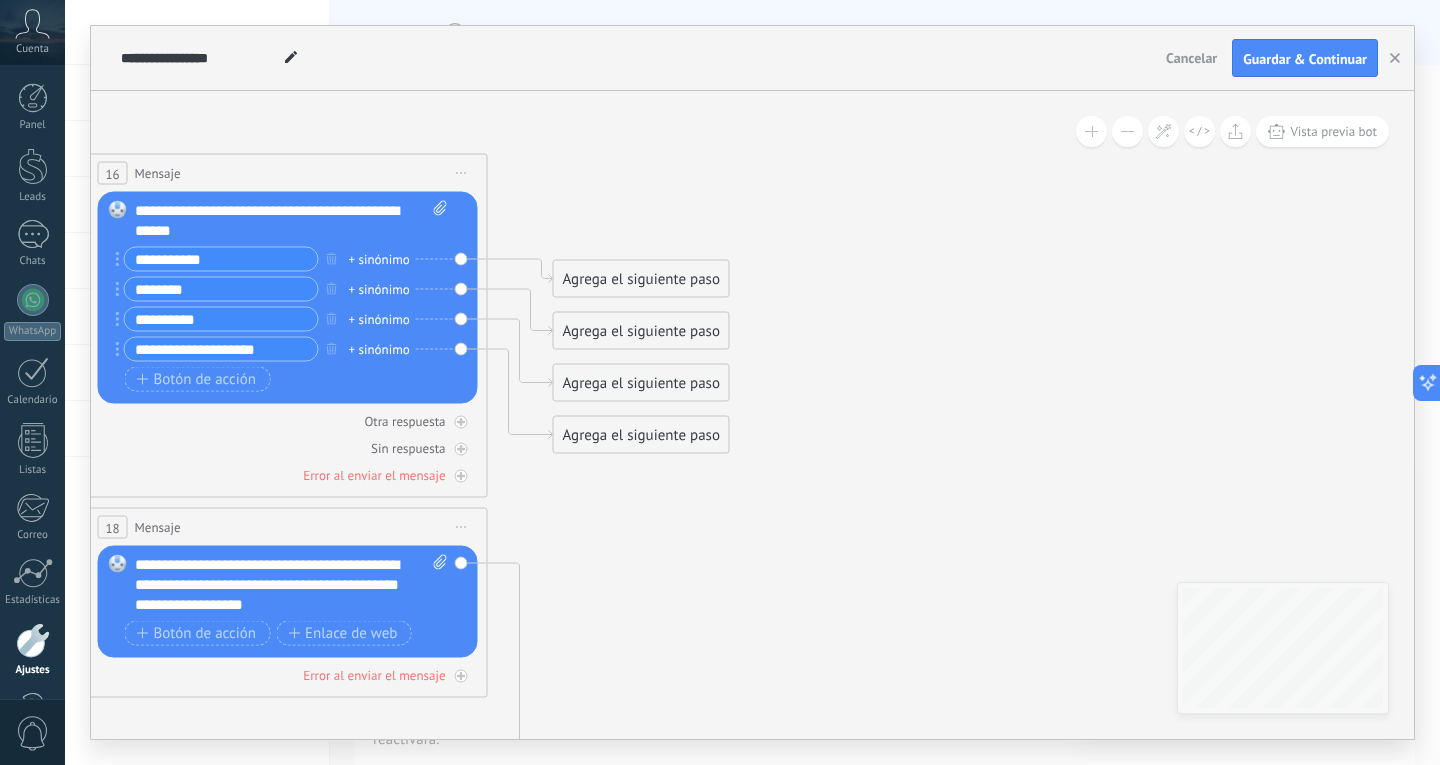 click on "Agrega el siguiente paso" at bounding box center [641, 279] 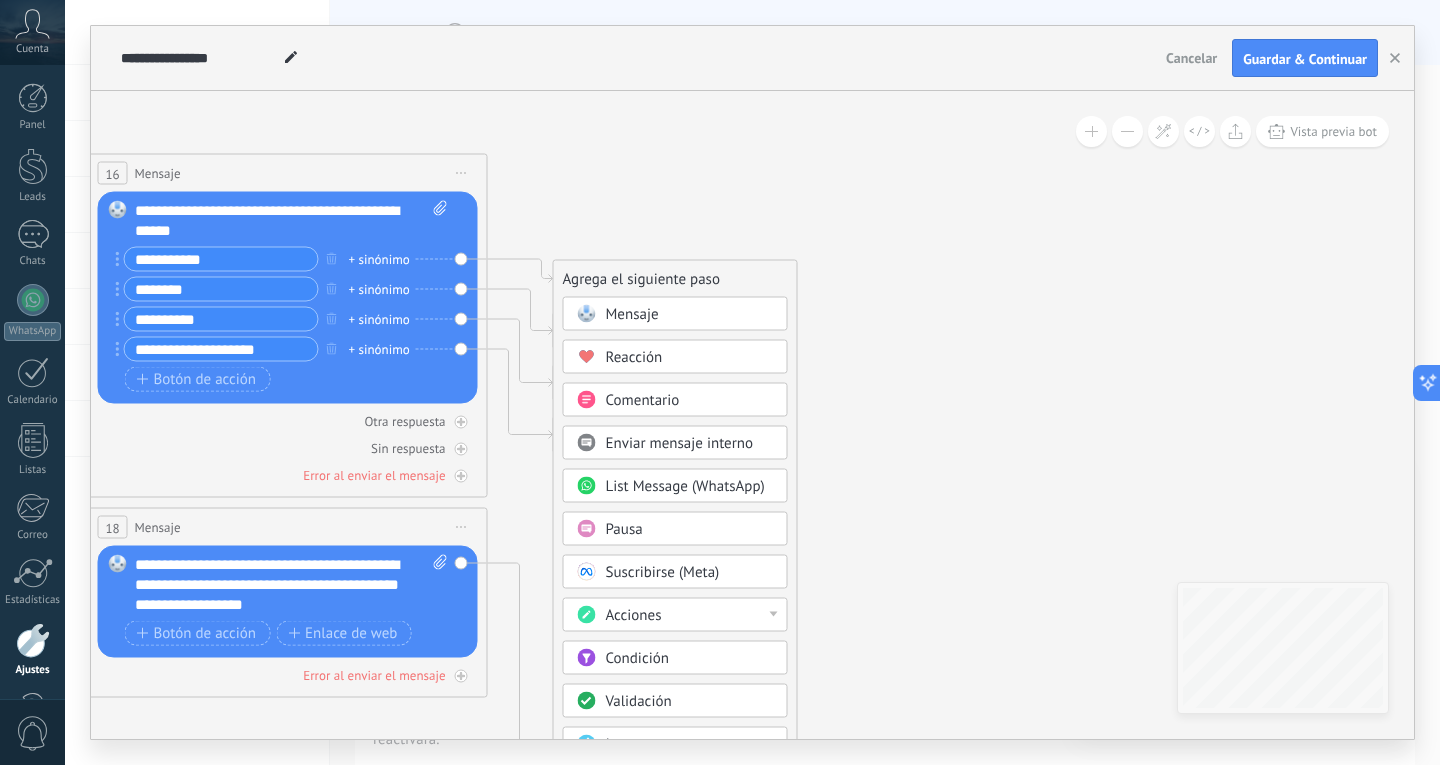 click on "Mensaje" at bounding box center (690, 315) 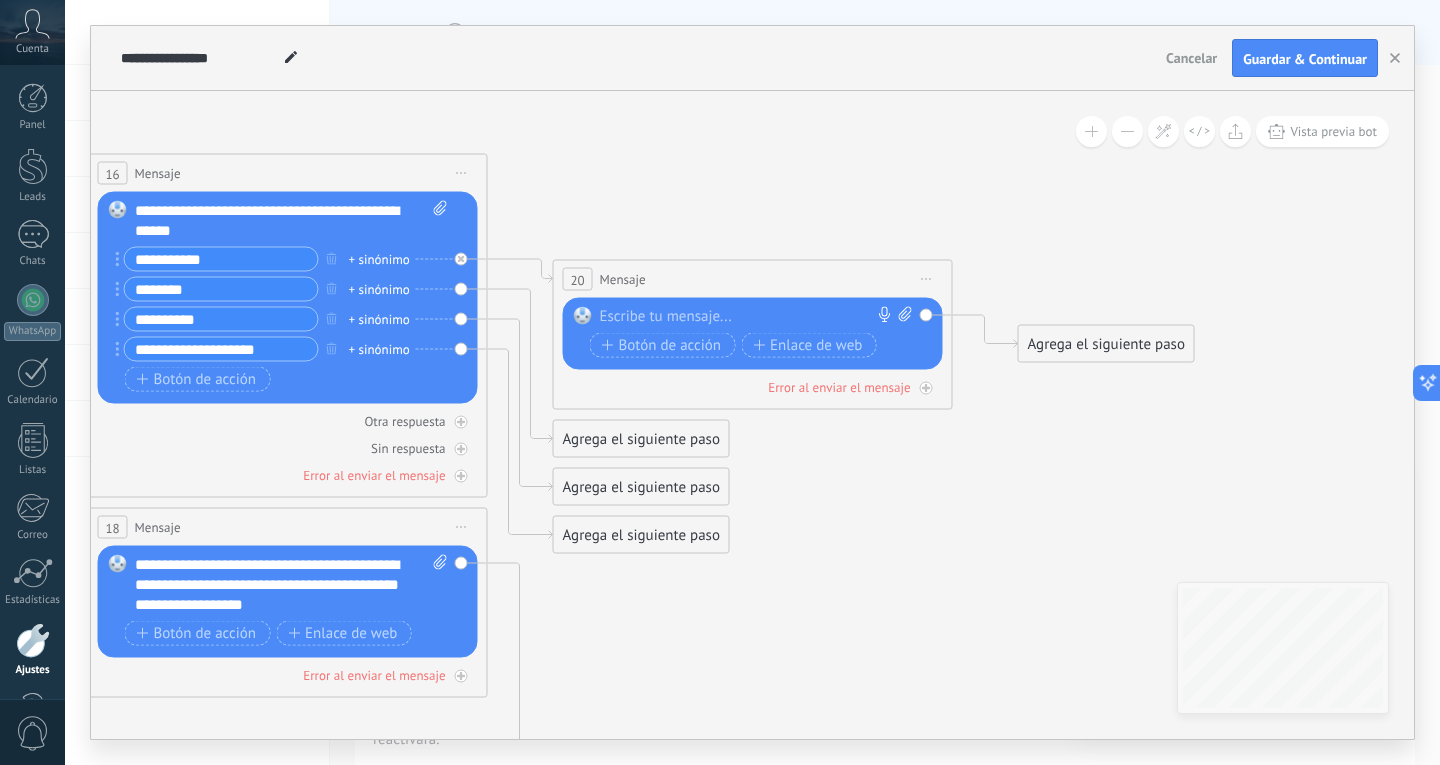 click at bounding box center [748, 317] 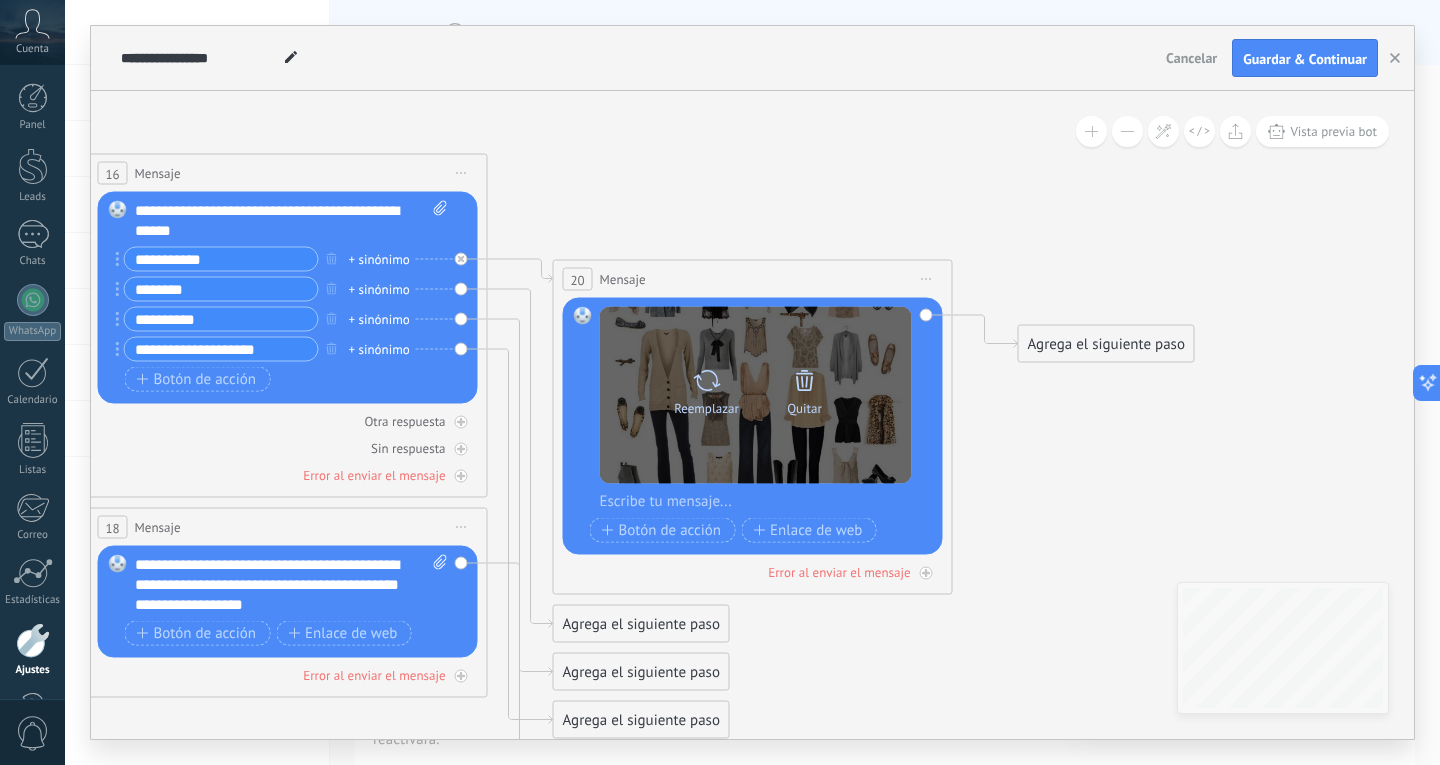 click 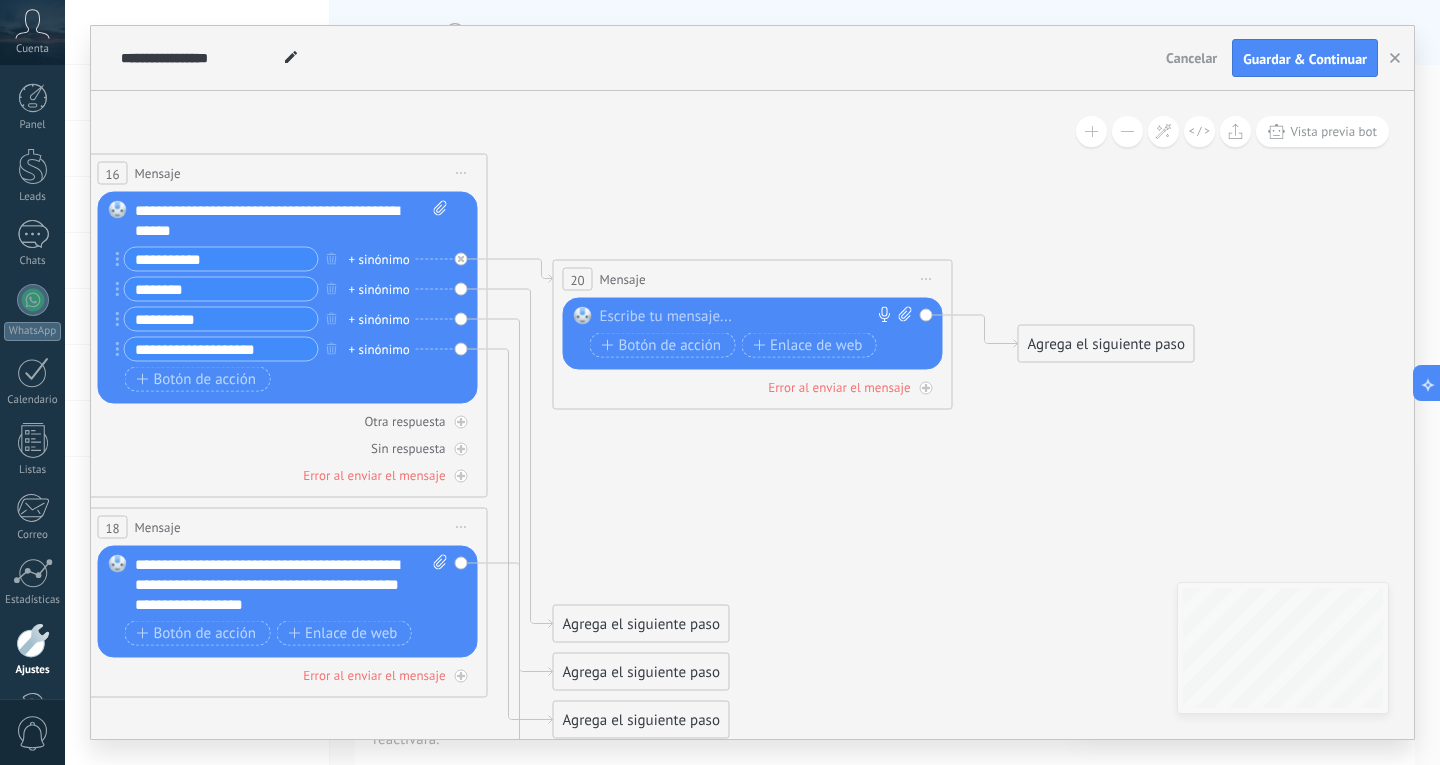 click at bounding box center (748, 317) 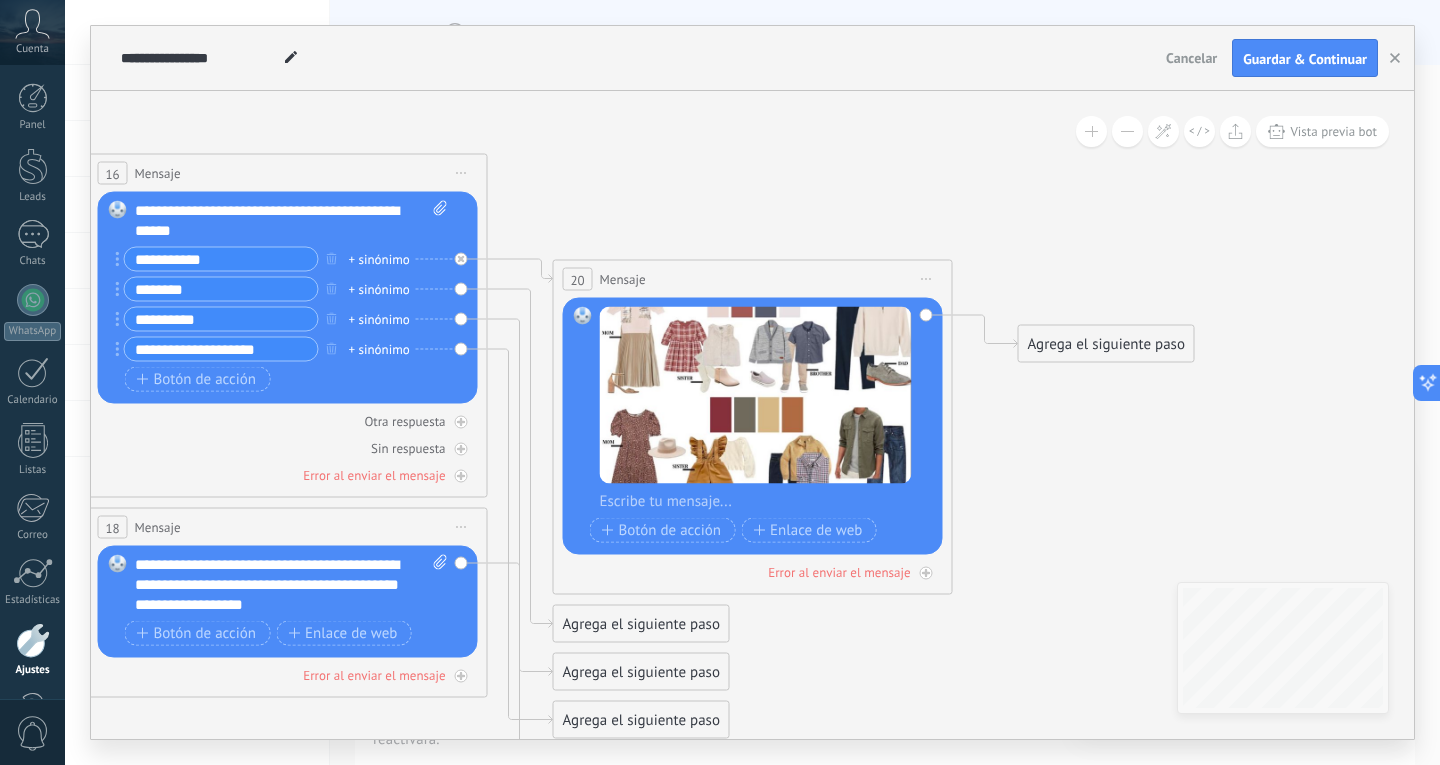click on "*******" at bounding box center [221, 289] 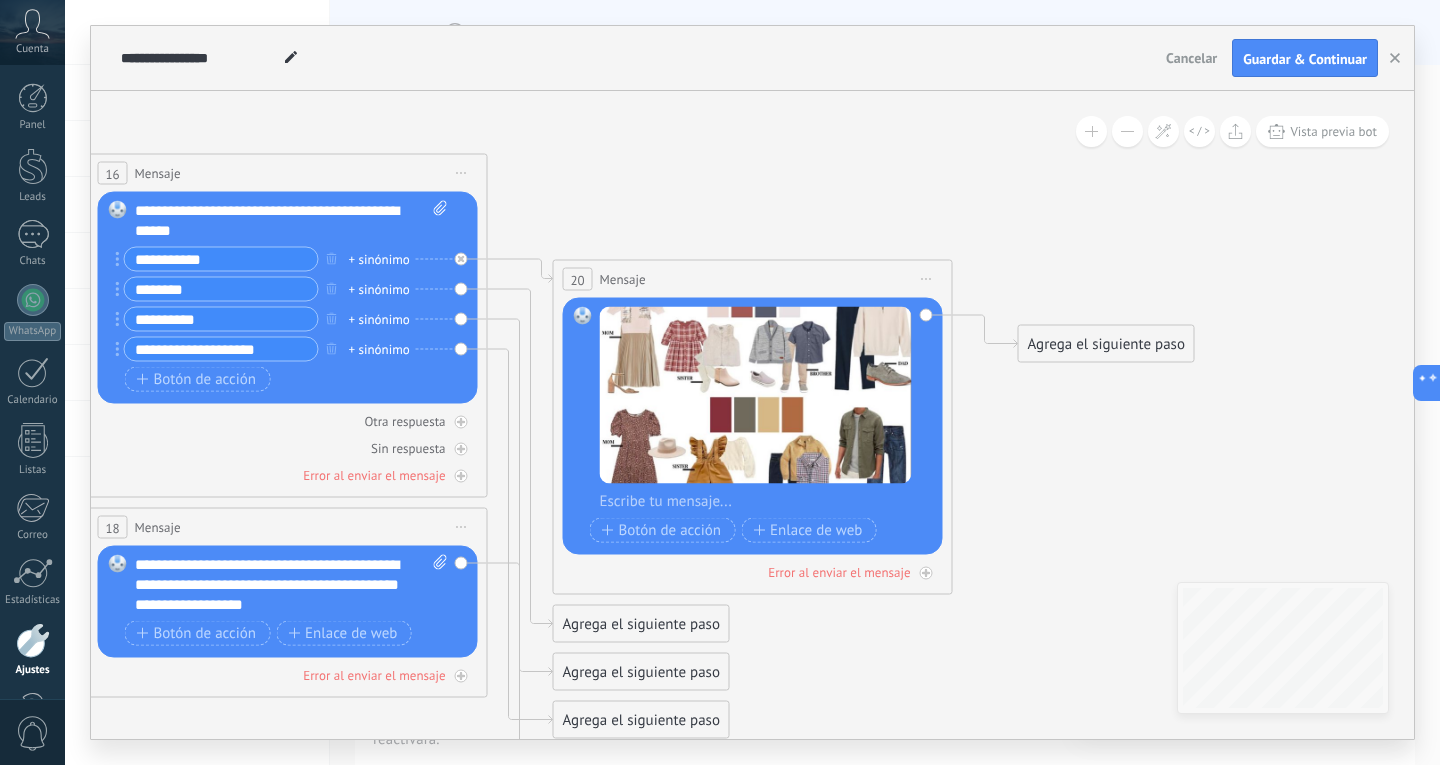 click at bounding box center (437, 221) 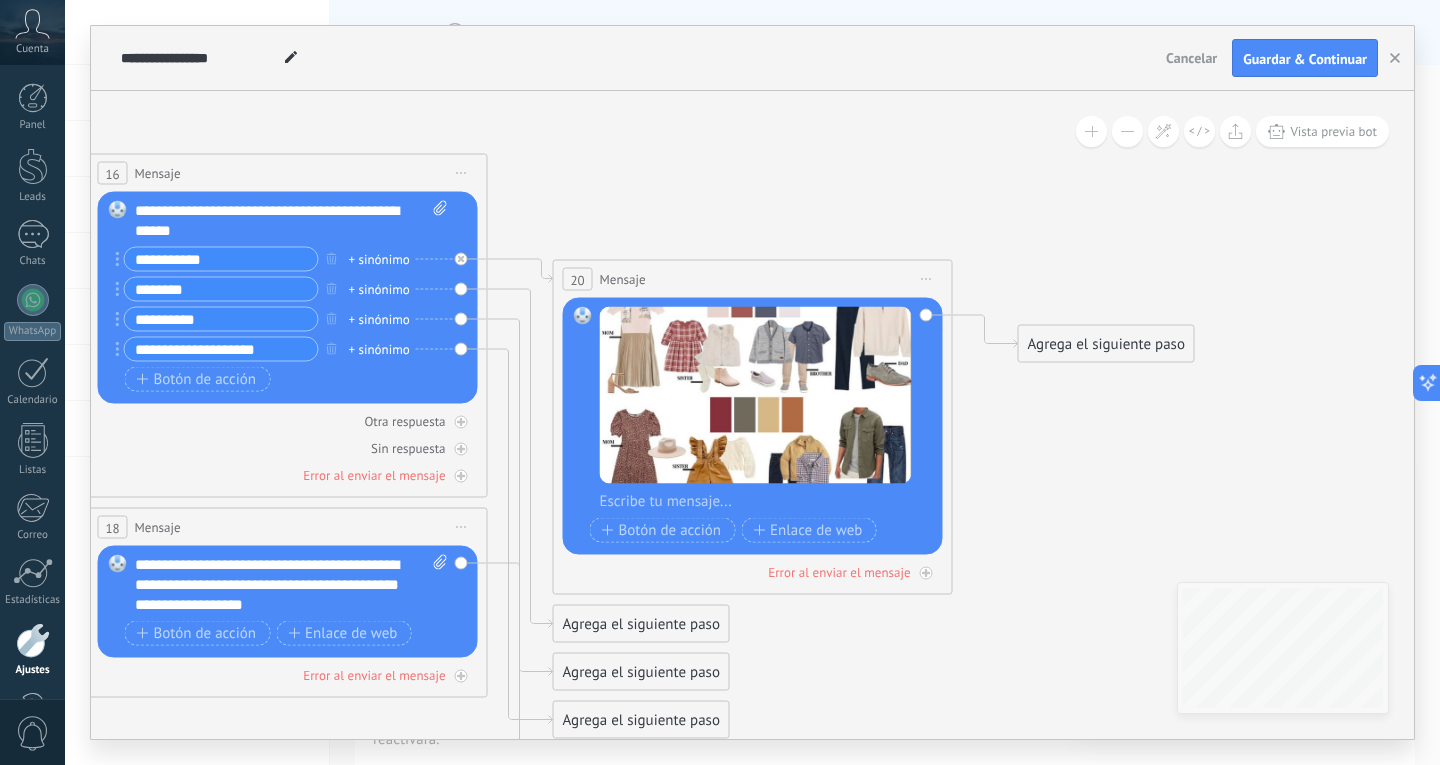 click on "Agrega el siguiente paso" at bounding box center (641, 624) 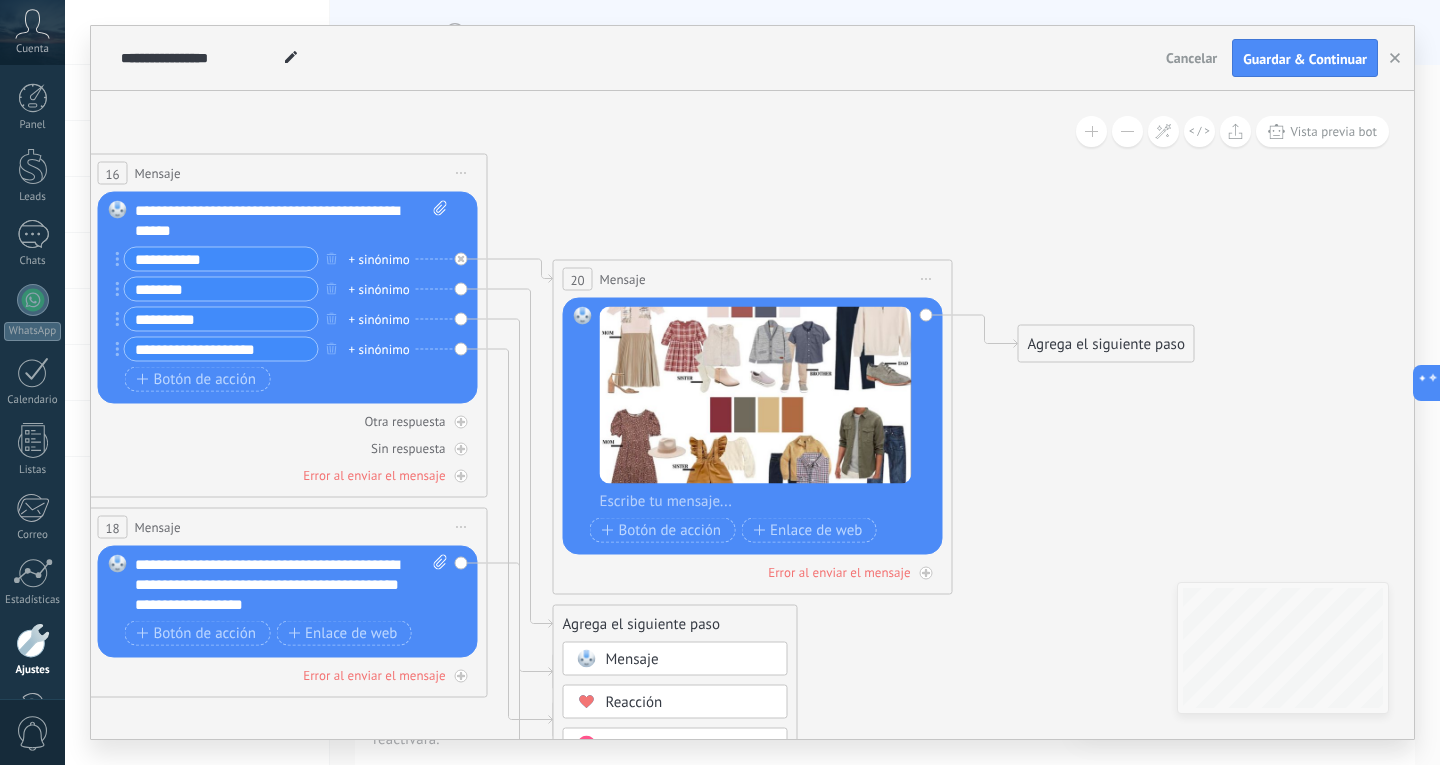 click on "Mensaje" at bounding box center [690, 660] 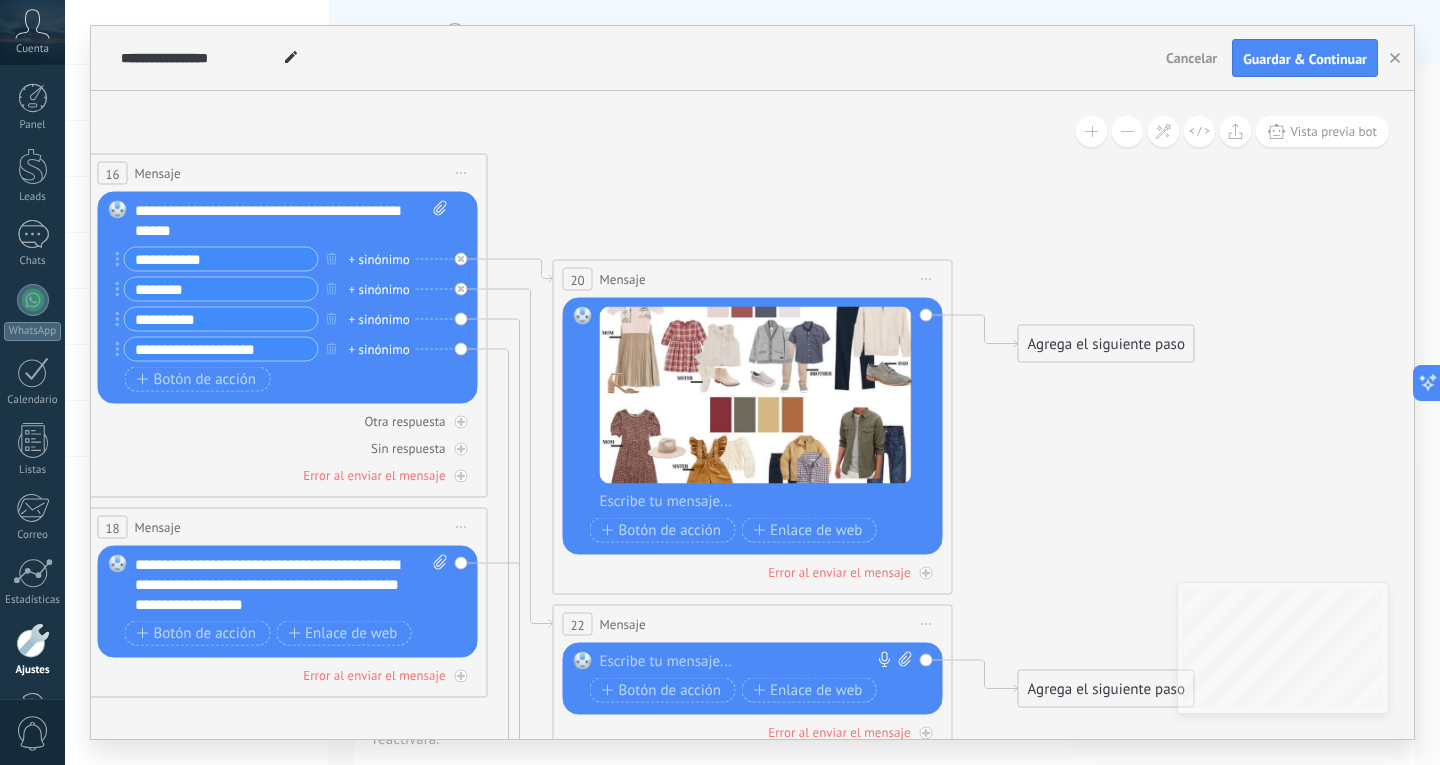 click at bounding box center [748, 662] 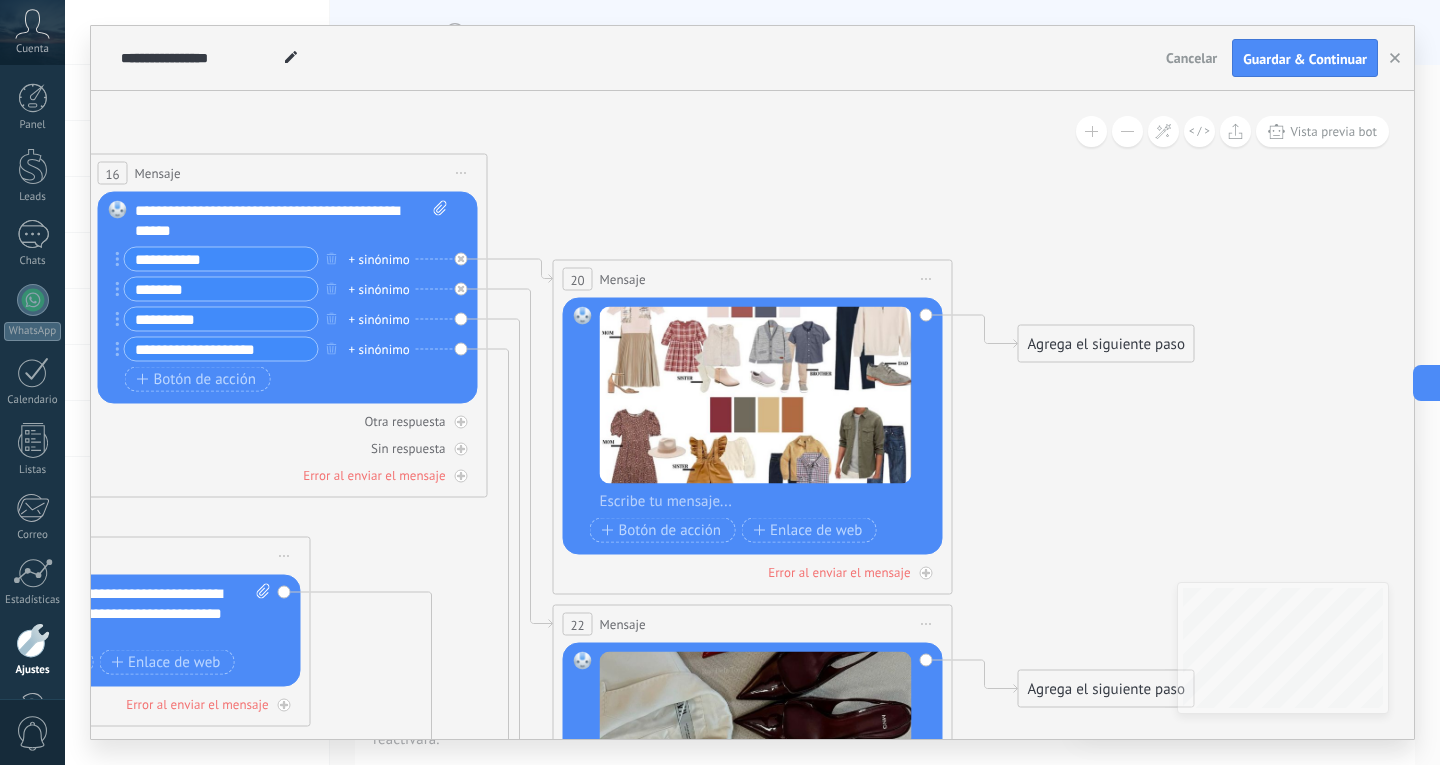 drag, startPoint x: 460, startPoint y: 514, endPoint x: 283, endPoint y: 543, distance: 179.35997 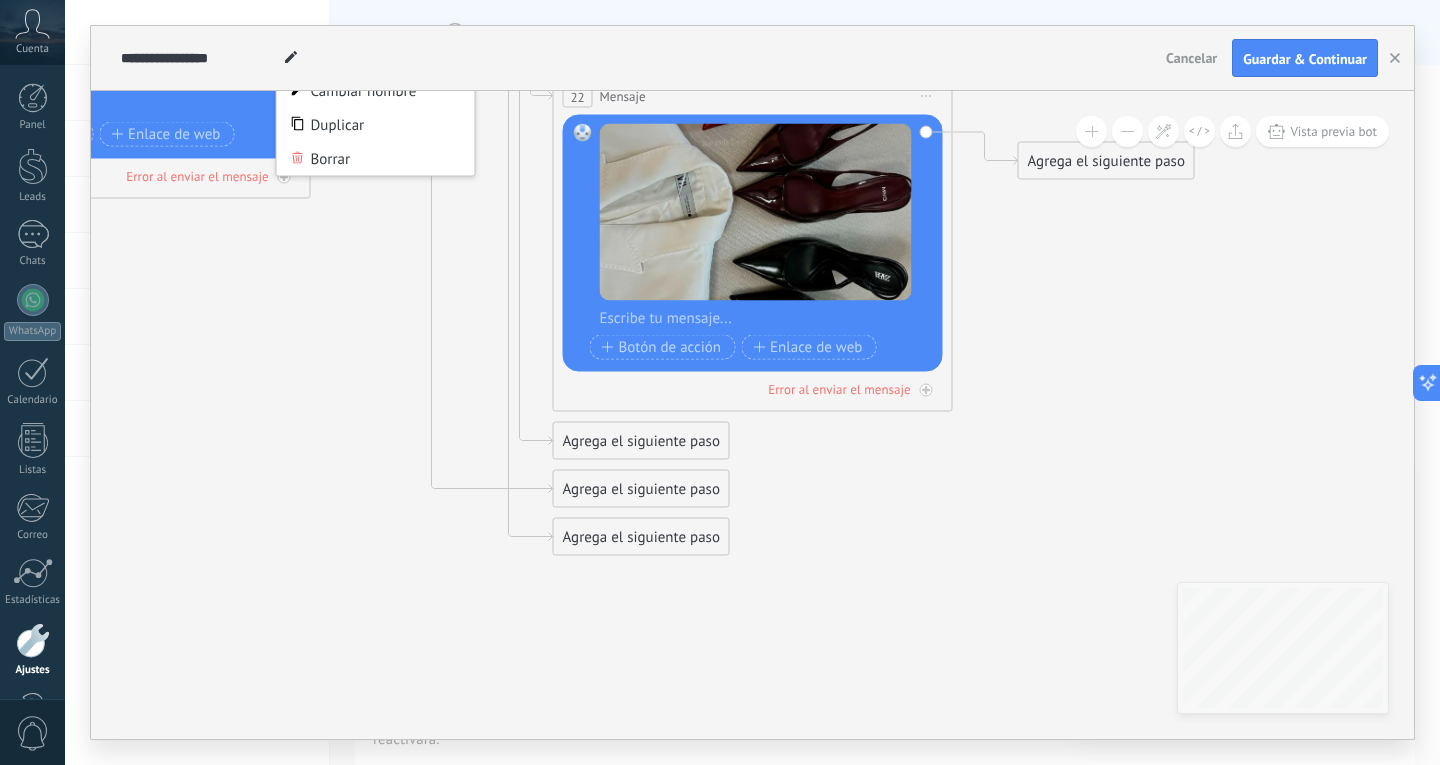 click 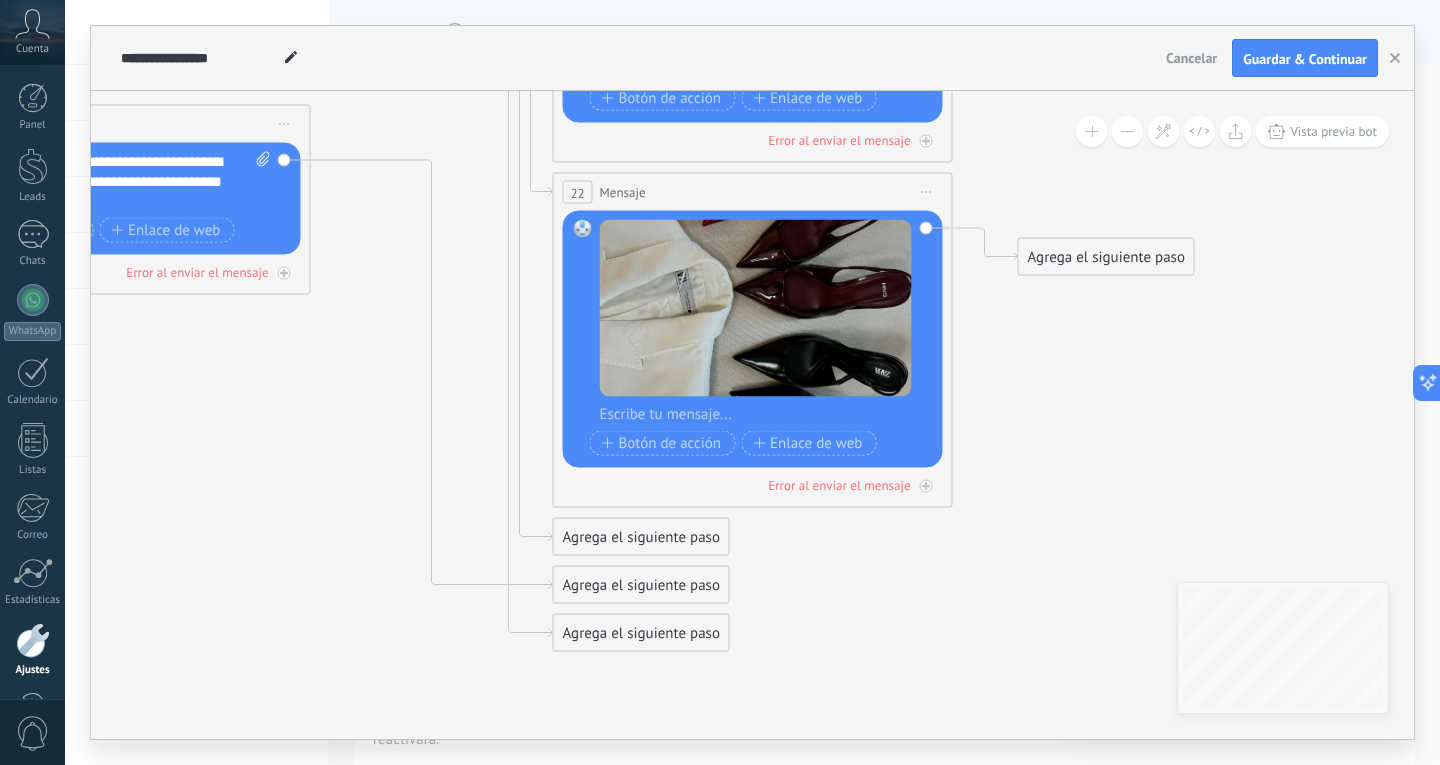 click on "Agrega el siguiente paso" at bounding box center [641, 633] 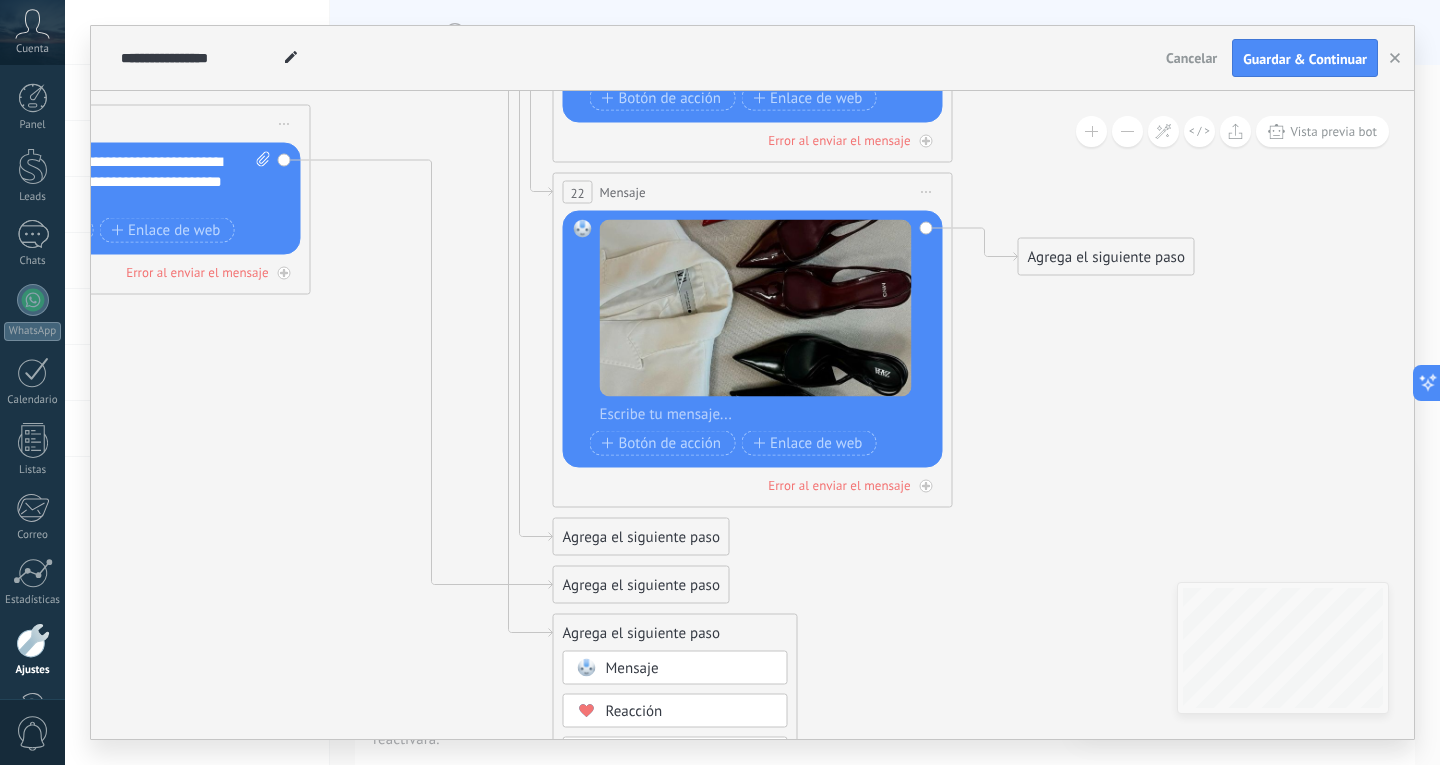 click on "Mensaje" at bounding box center [632, 668] 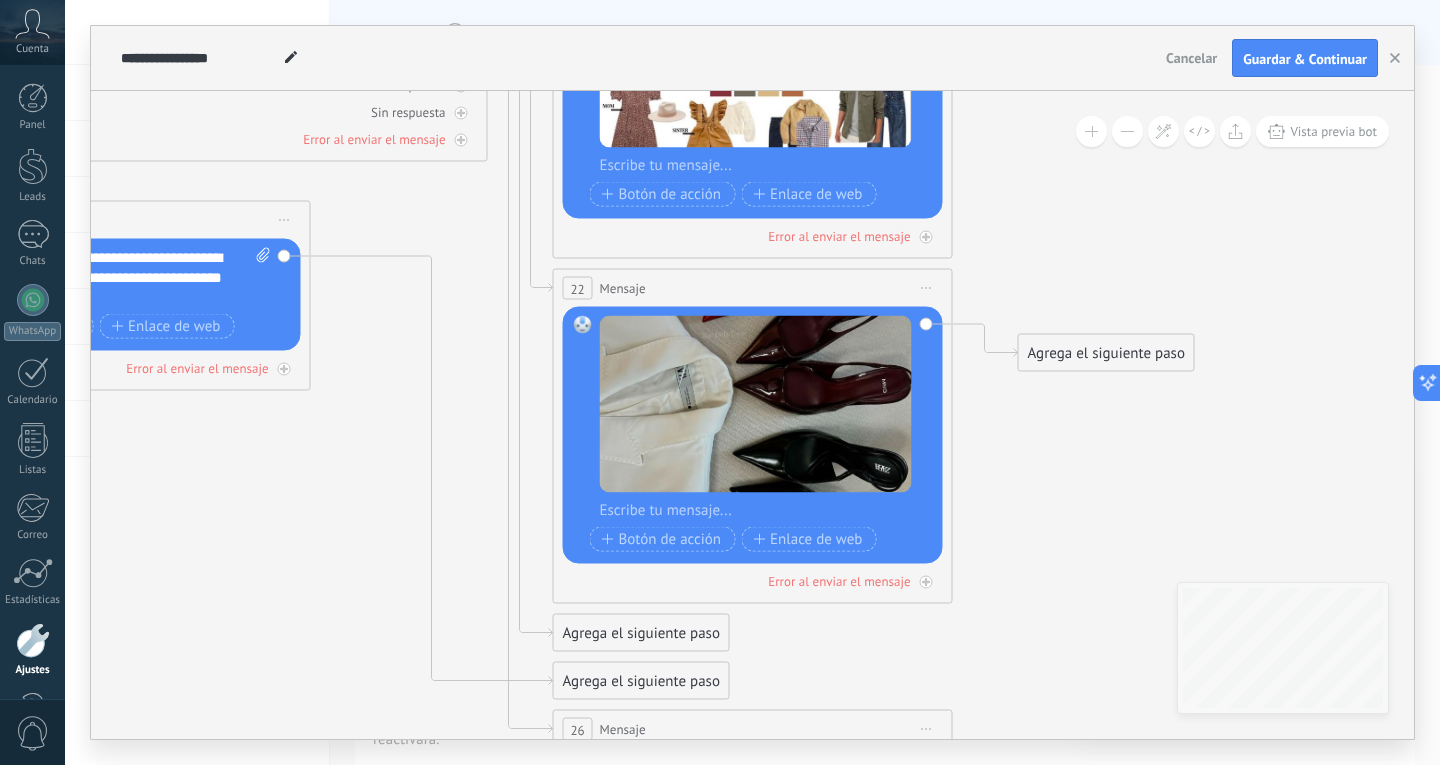 click on "Agrega el siguiente paso" at bounding box center [641, 633] 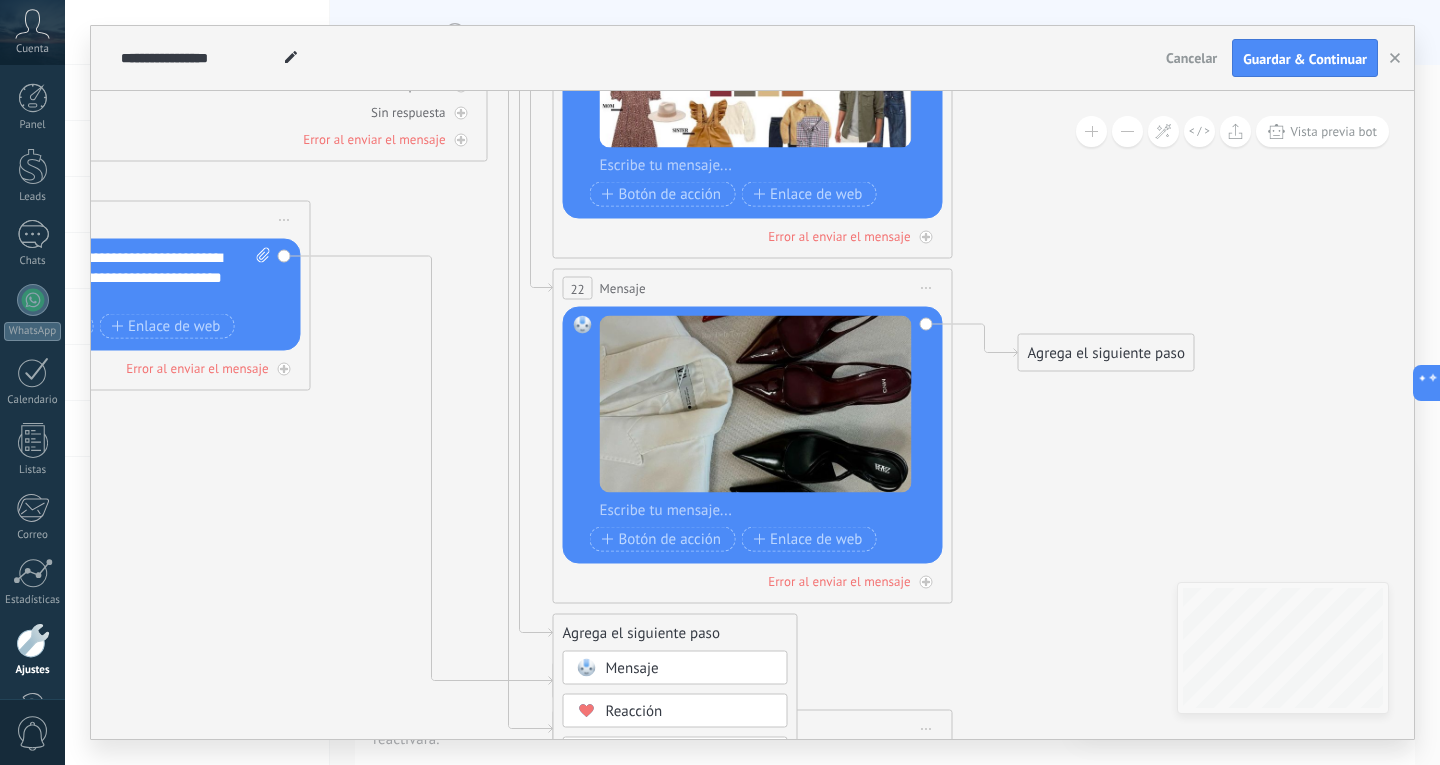 click on "Mensaje" at bounding box center (632, 668) 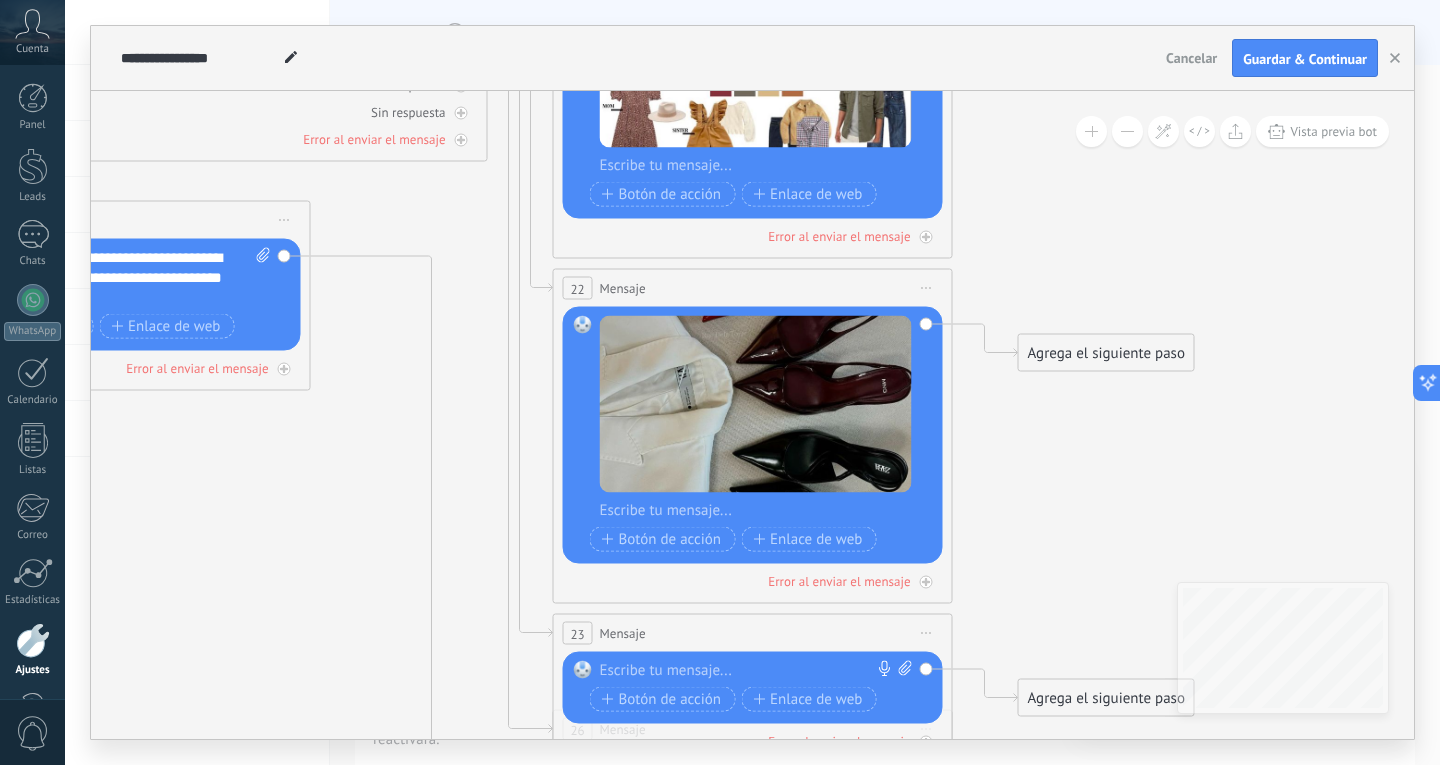 click at bounding box center [748, 671] 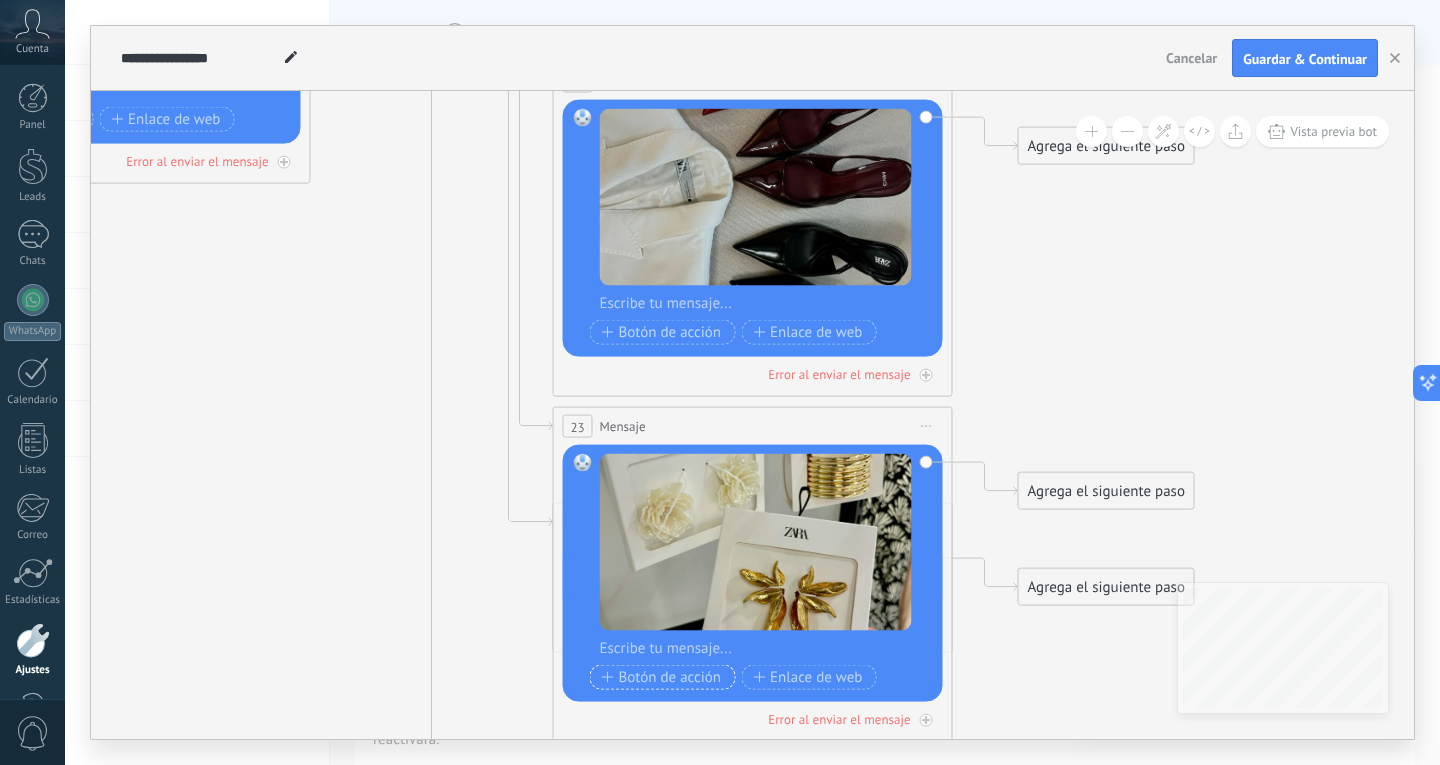 drag, startPoint x: 583, startPoint y: 486, endPoint x: 599, endPoint y: 686, distance: 200.63898 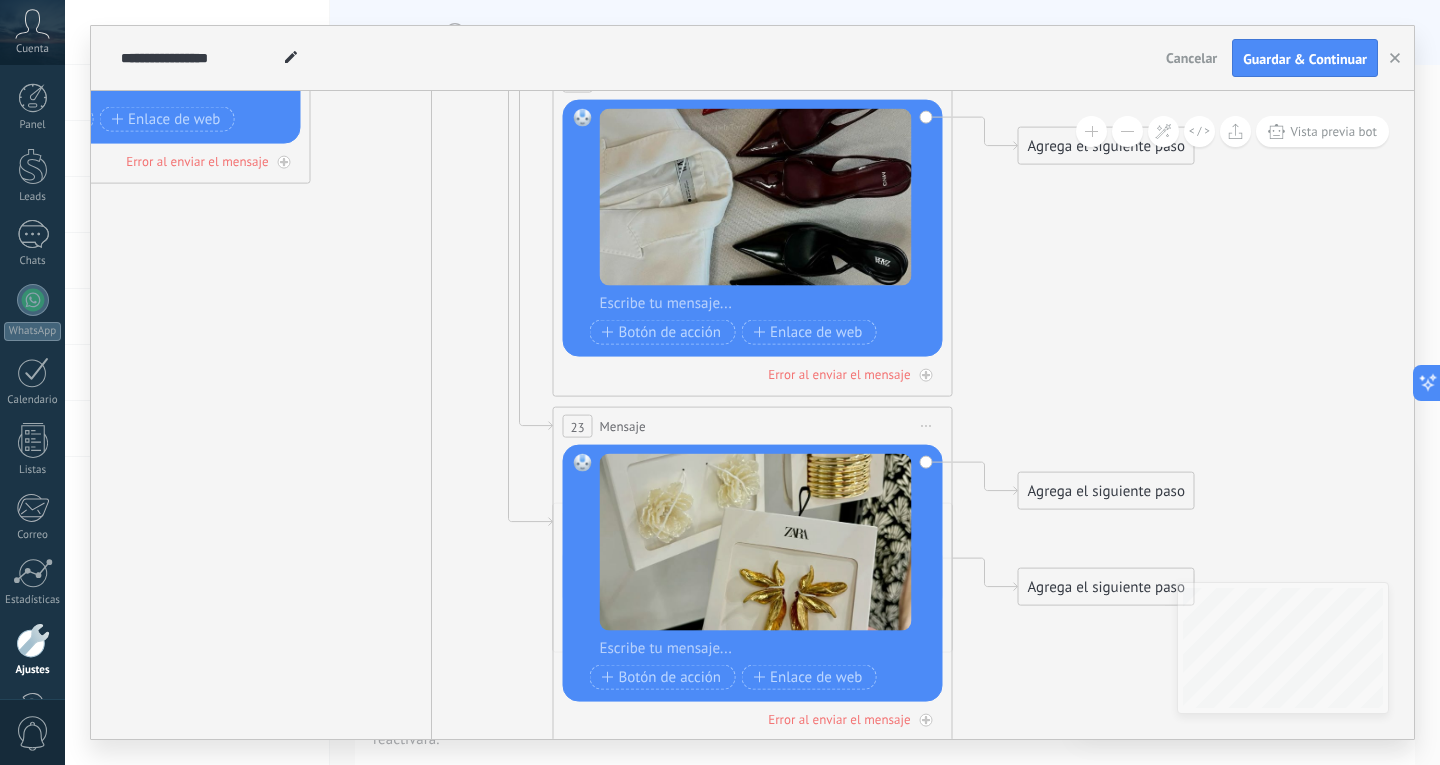 click on "Reemplazar
Quitar
Convertir a mensaje de voz
Arrastre la imagen aquí para adjuntarla.
Añadir imagen
Subir
Arrastrar y soltar
Archivo no encontrado
Escribe tu mensaje..." at bounding box center [753, 573] 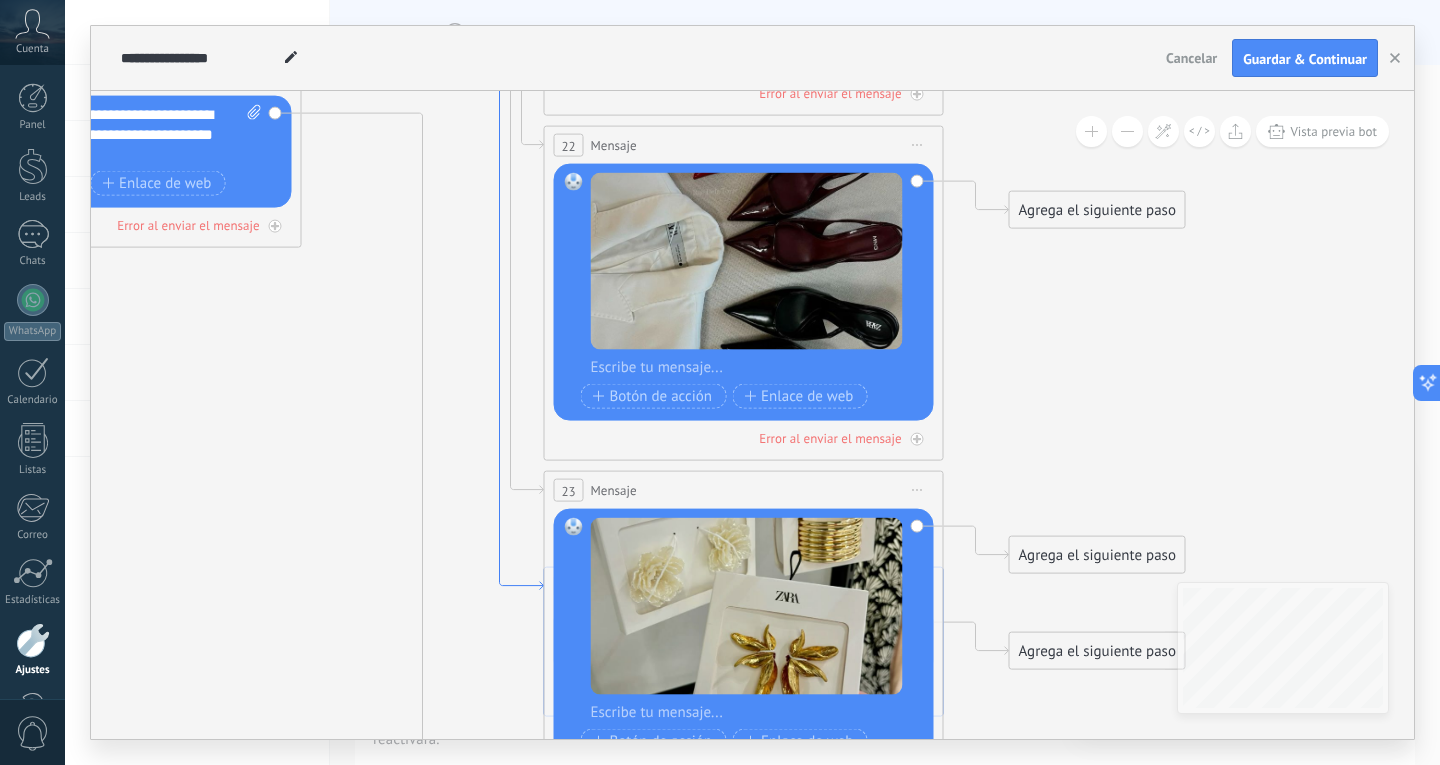 drag, startPoint x: 513, startPoint y: 512, endPoint x: 504, endPoint y: 576, distance: 64.629715 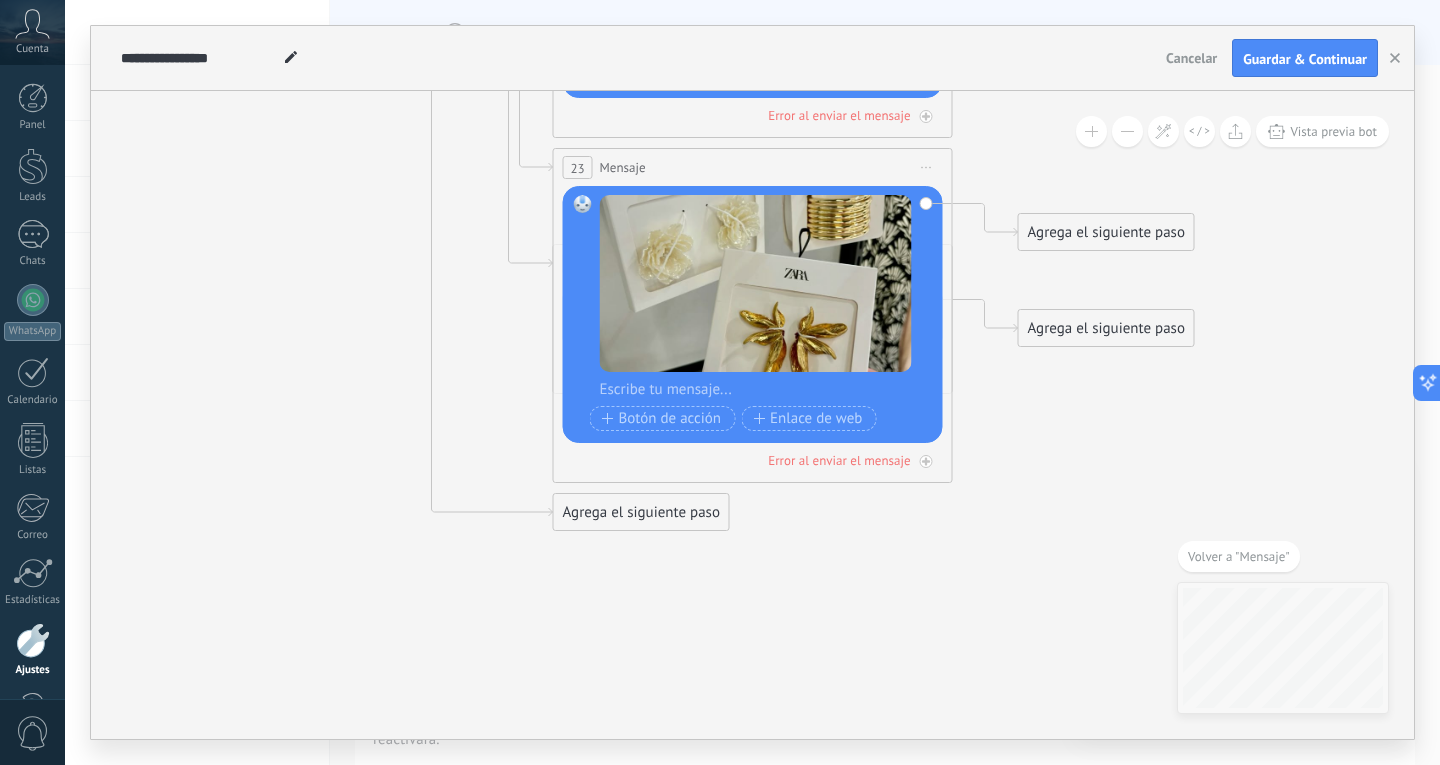 click on "23
Mensaje
*******
(a):
Todos los contactos - canales seleccionados
Todos los contactos - canales seleccionados
Todos los contactos - canal primario
Contacto principal - canales seleccionados
Contacto principal - canal primario
Todos los contactos - canales seleccionados
Todos los contactos - canales seleccionados
Todos los contactos - canal primario
Contacto principal - canales seleccionados" at bounding box center [753, 167] 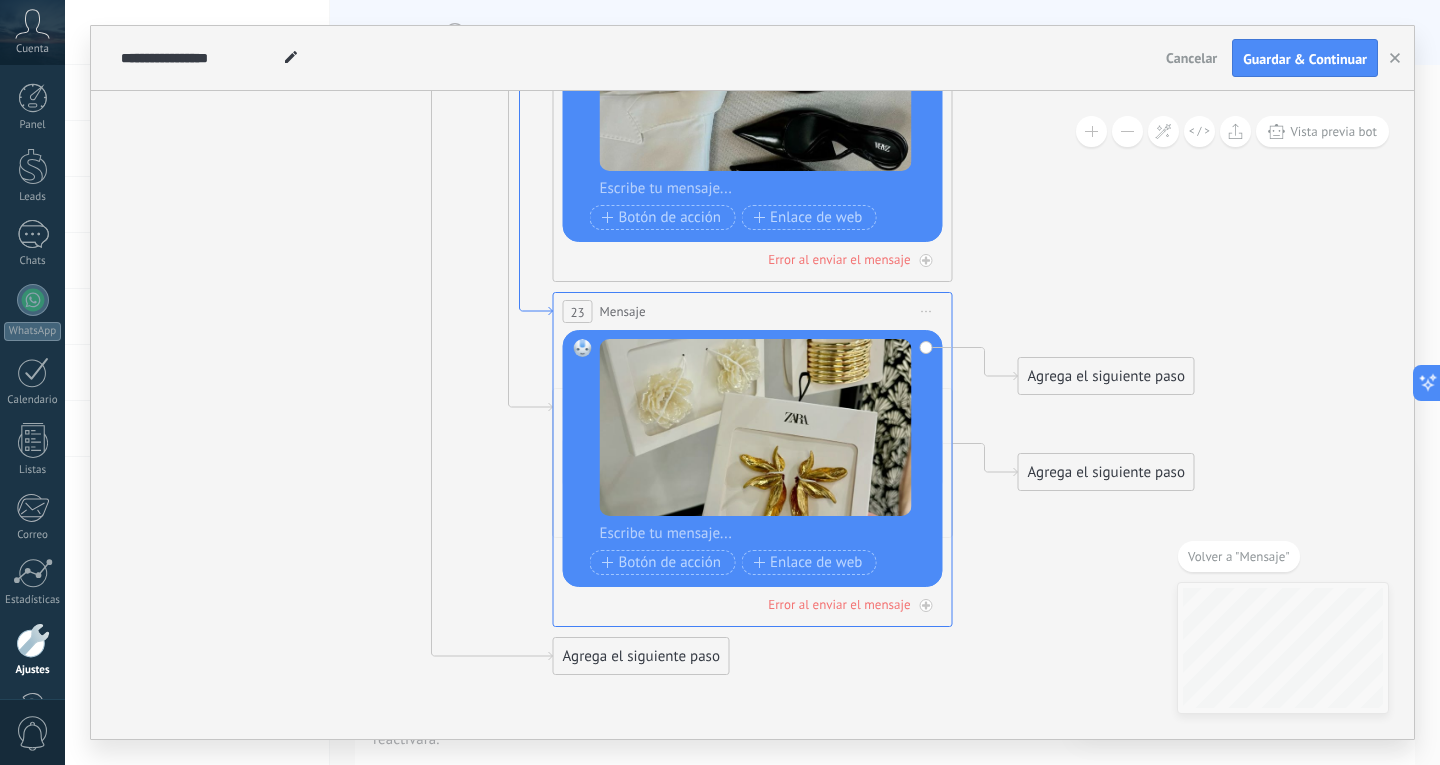 click 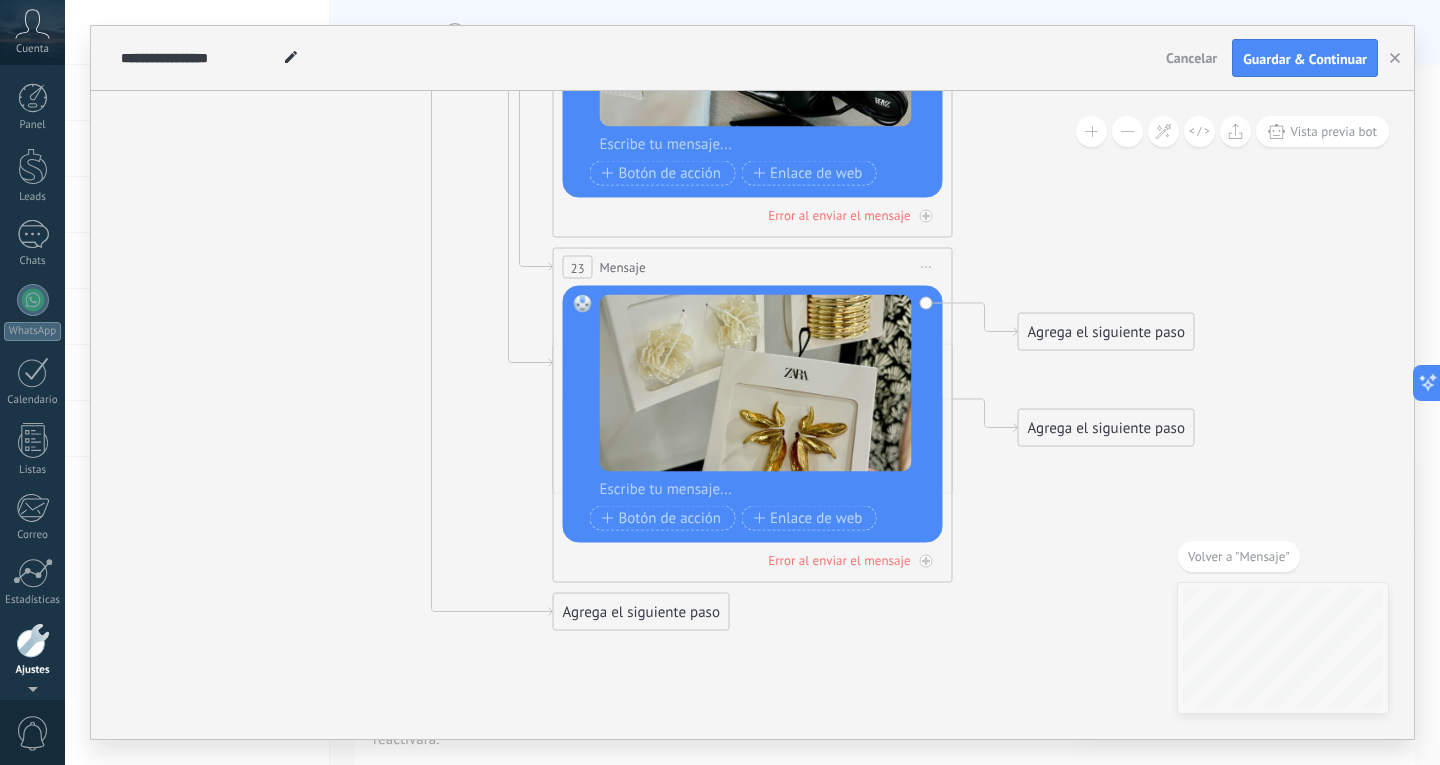 scroll, scrollTop: 67, scrollLeft: 0, axis: vertical 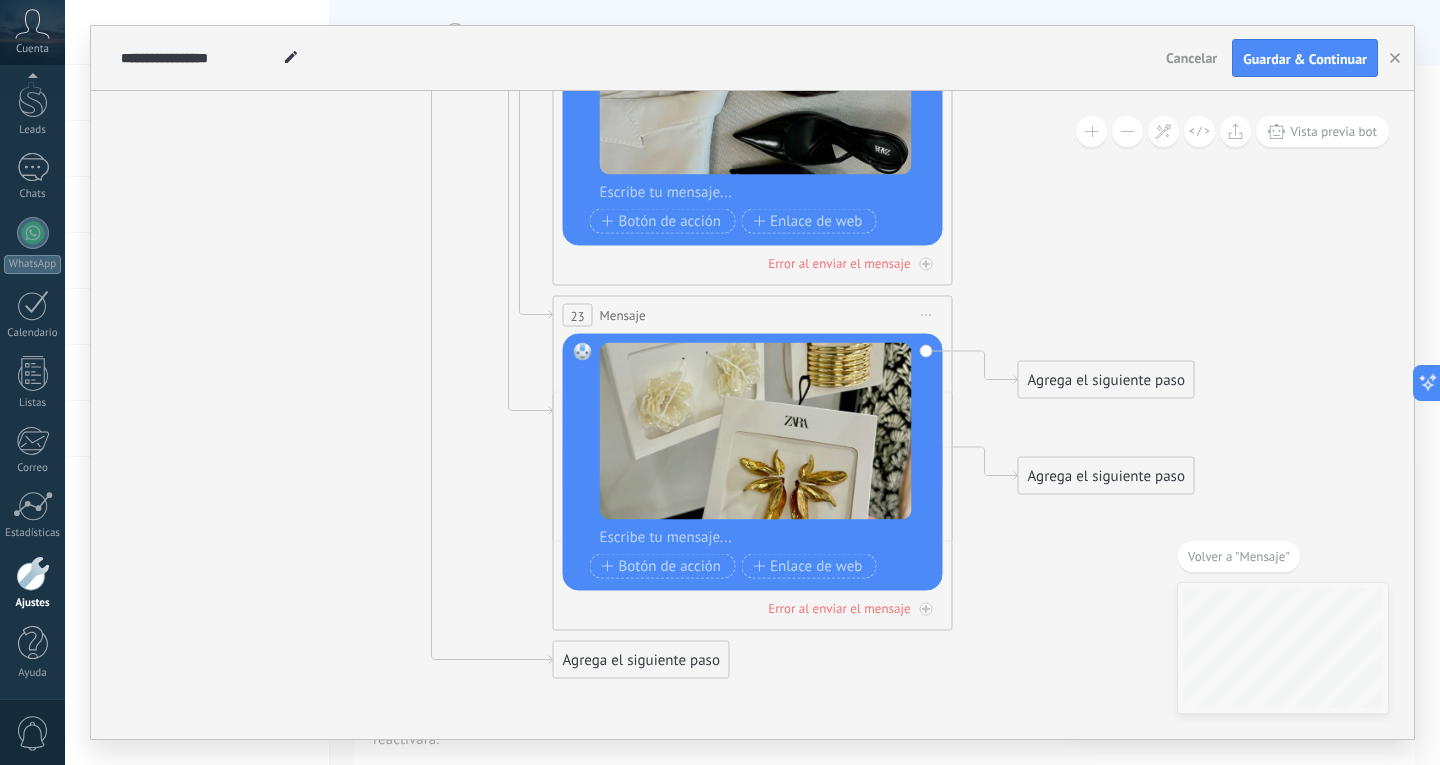 click on "Iniciar vista previa aquí
Cambiar nombre
Duplicar
Borrar" at bounding box center (927, 315) 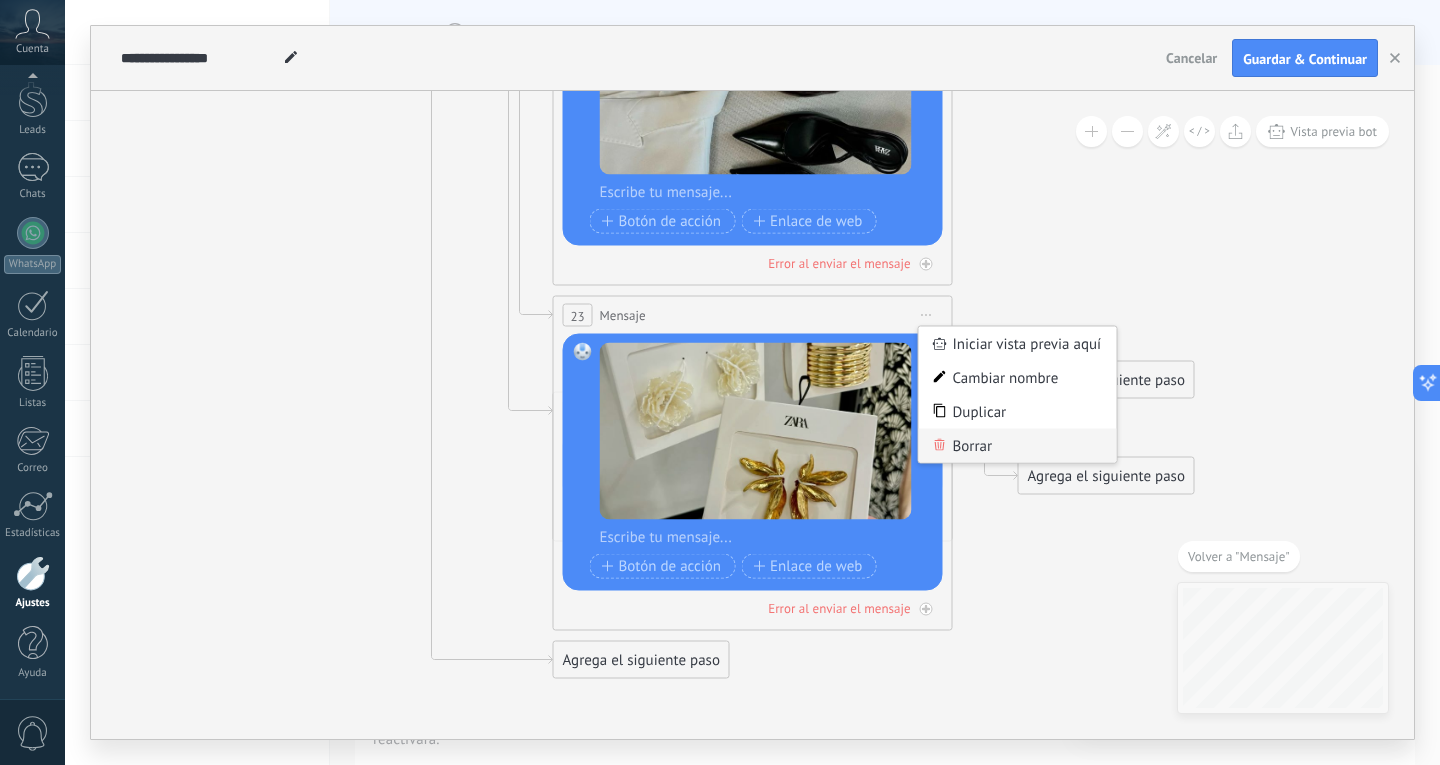 click on "Borrar" at bounding box center [1018, 446] 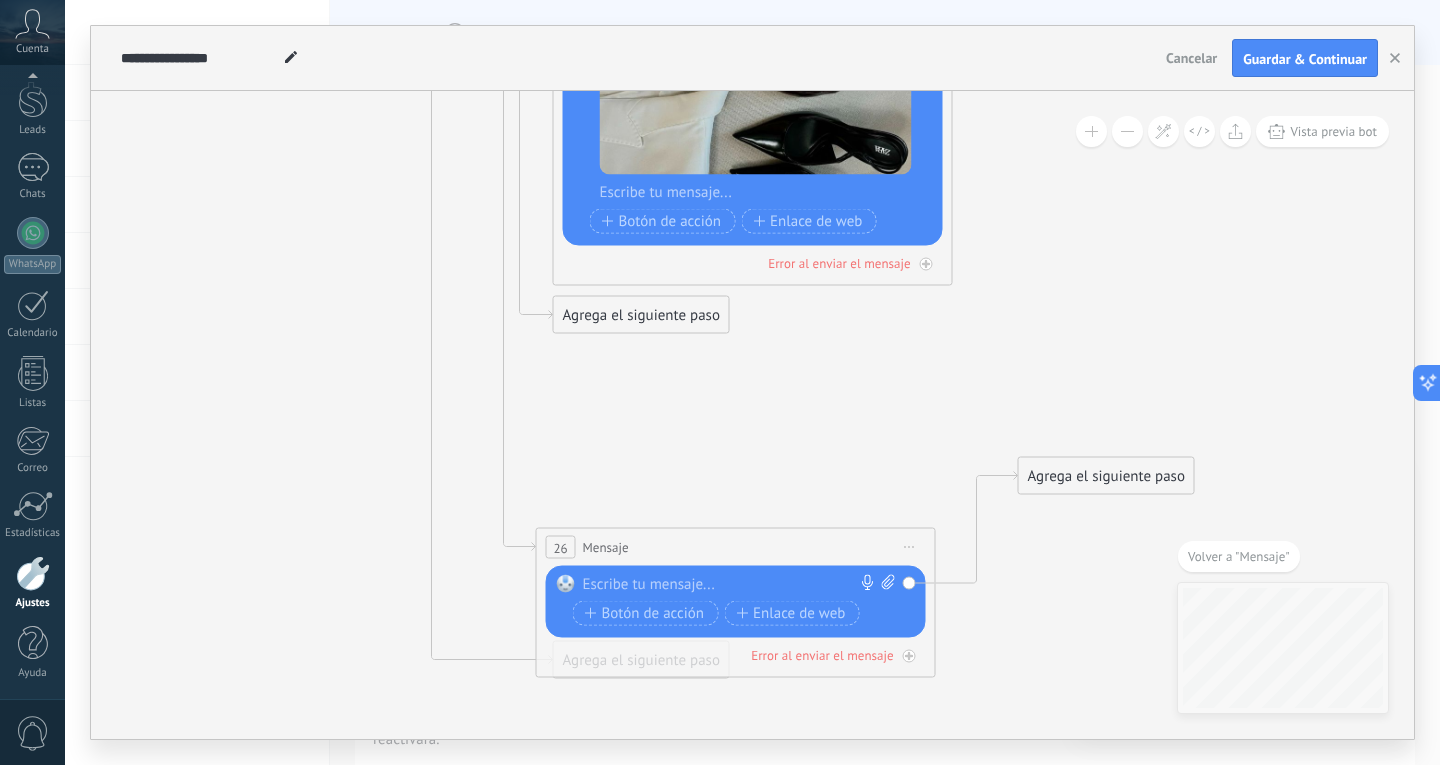 drag, startPoint x: 634, startPoint y: 408, endPoint x: 624, endPoint y: 534, distance: 126.3962 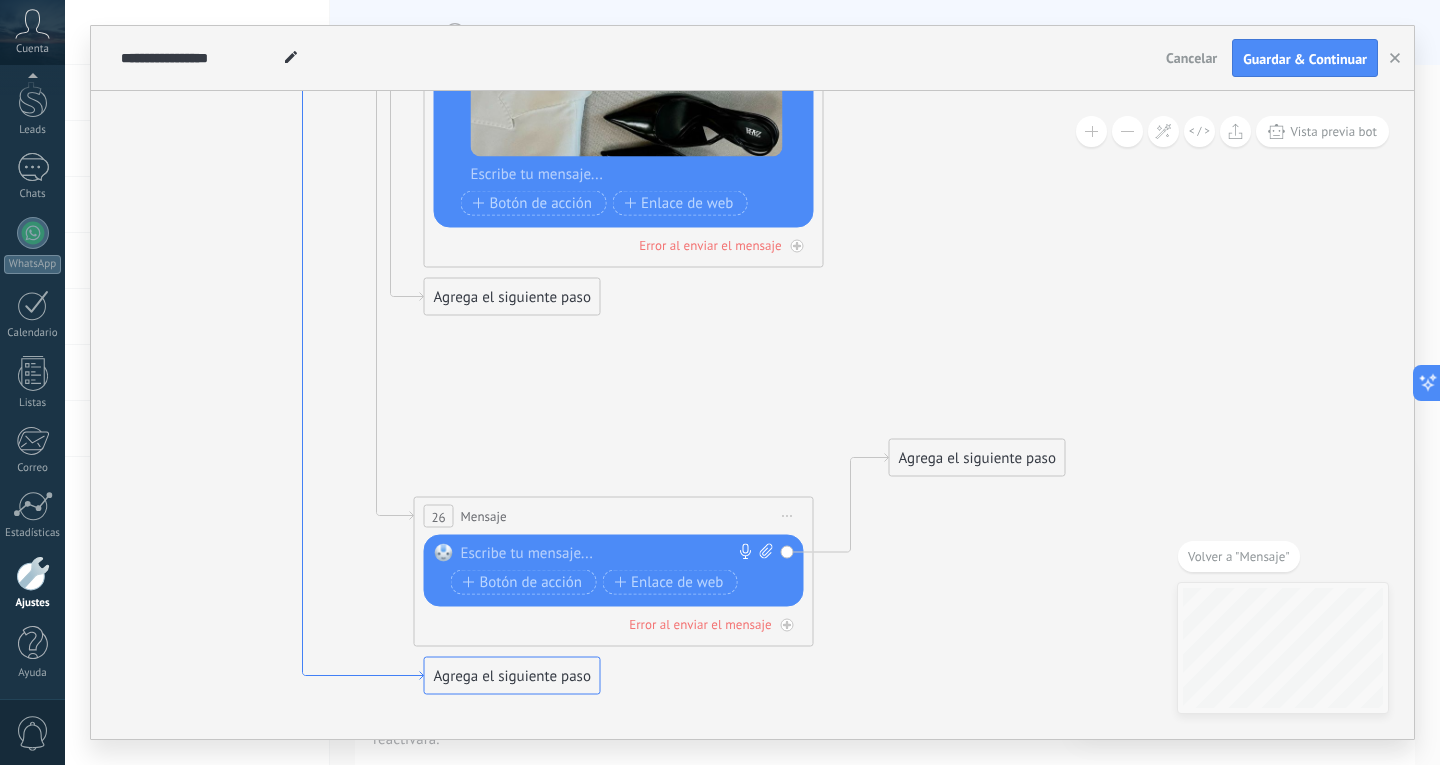 drag, startPoint x: 444, startPoint y: 691, endPoint x: 319, endPoint y: 664, distance: 127.88276 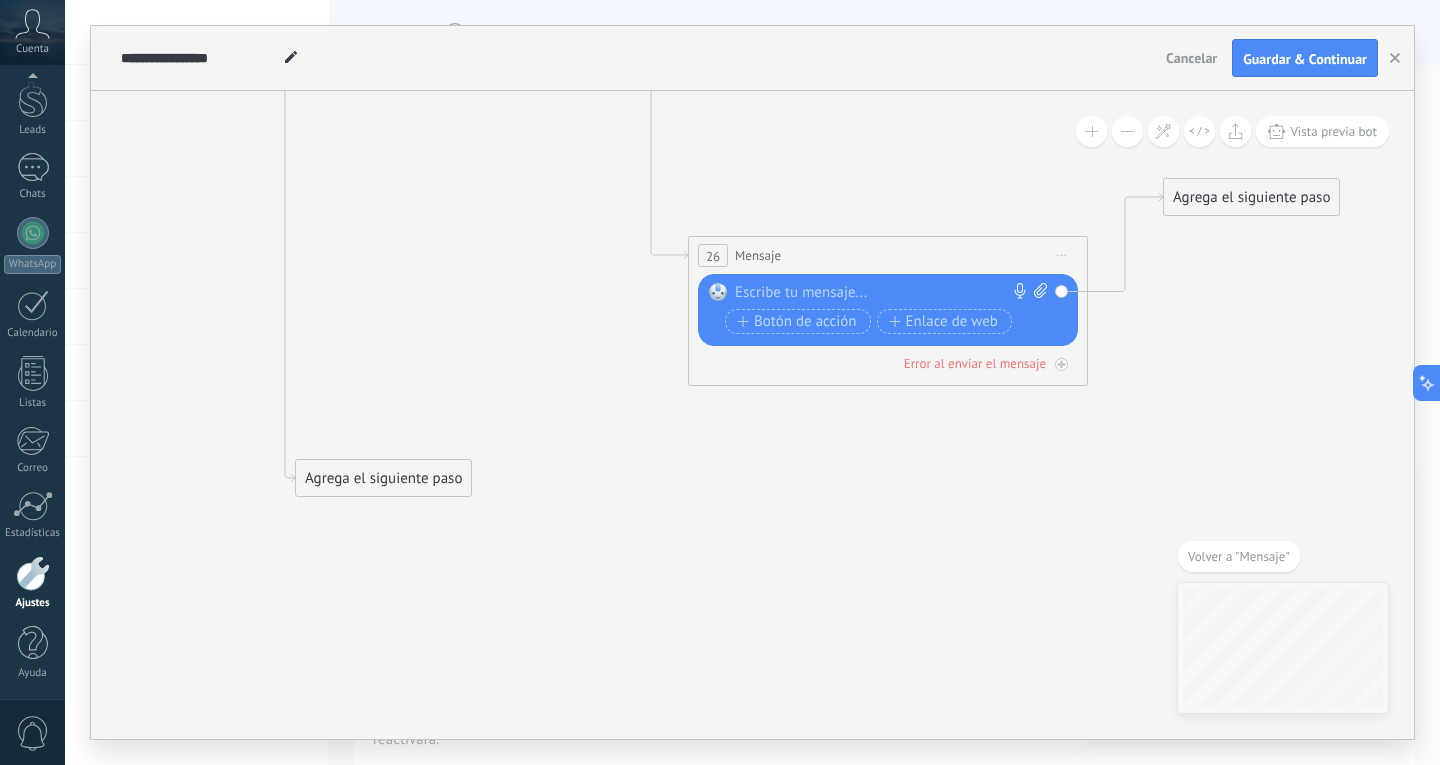drag, startPoint x: 726, startPoint y: 415, endPoint x: 299, endPoint y: 478, distance: 431.62253 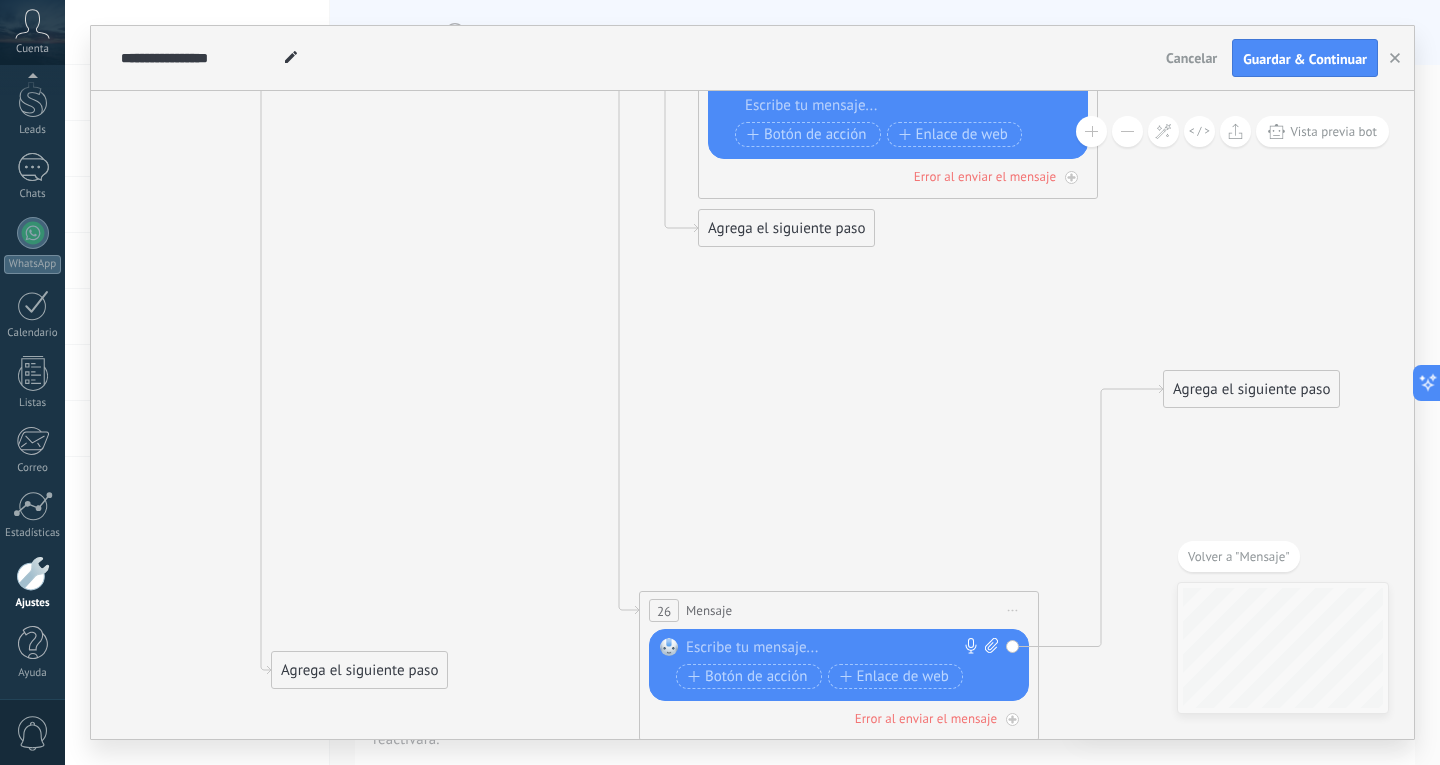 drag, startPoint x: 795, startPoint y: 438, endPoint x: 746, endPoint y: 601, distance: 170.20576 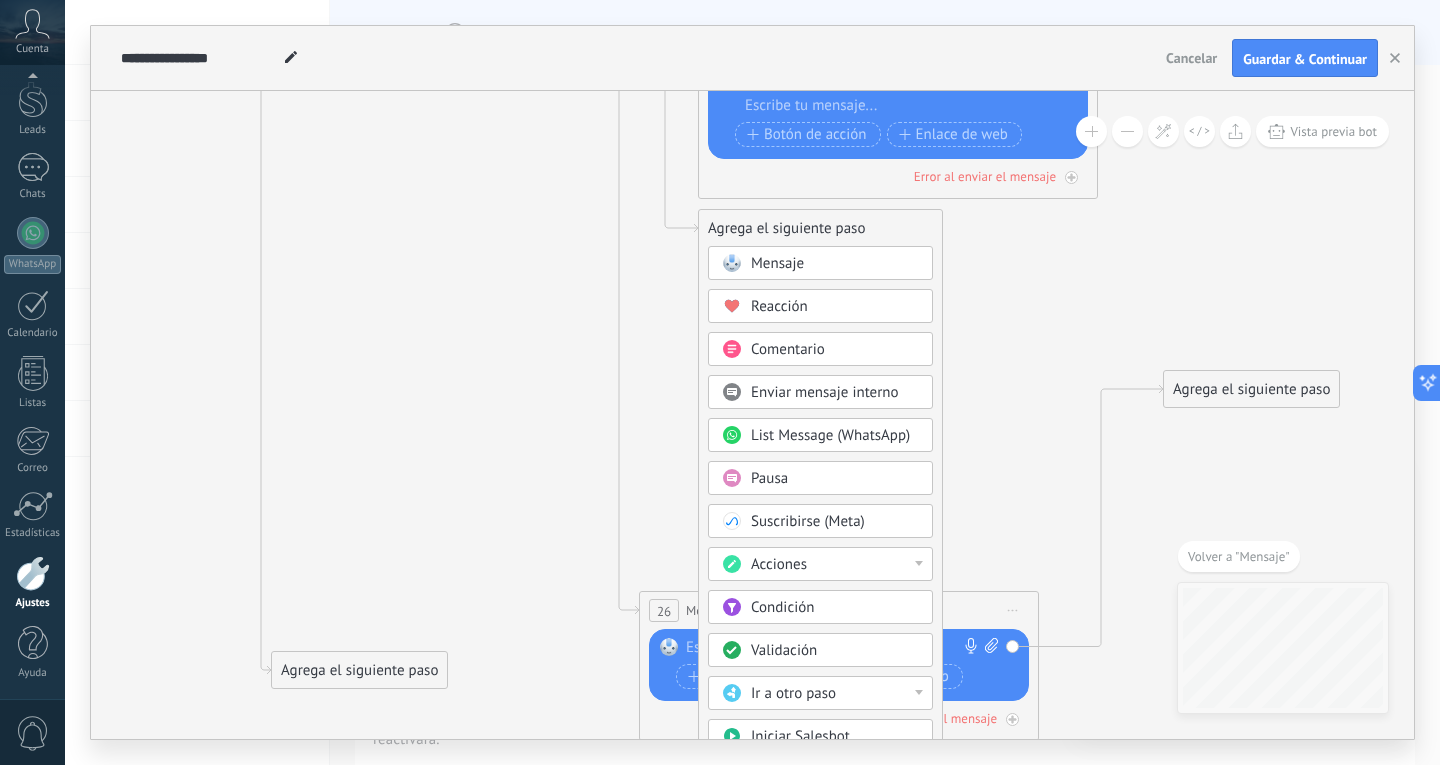 click on "Mensaje" at bounding box center (835, 264) 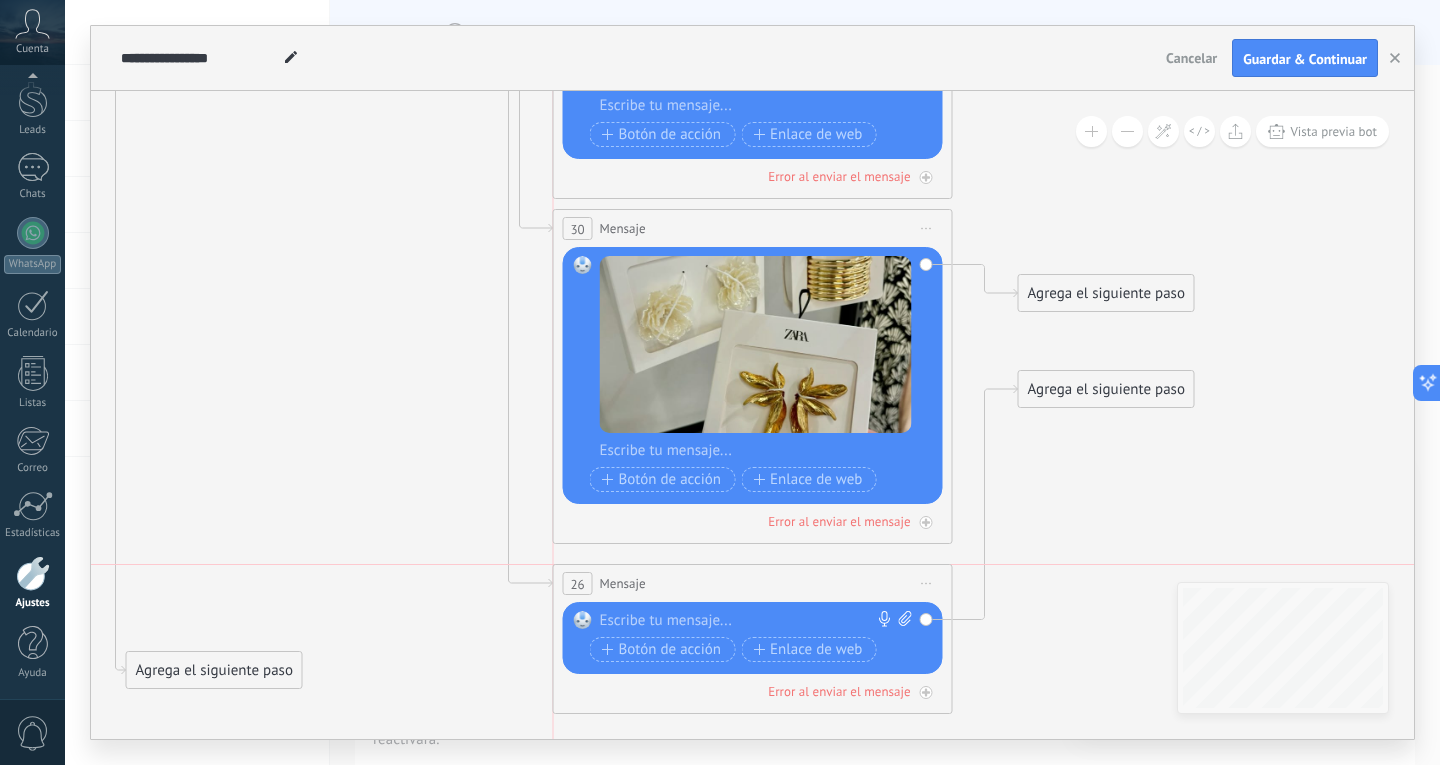 drag, startPoint x: 586, startPoint y: 603, endPoint x: 646, endPoint y: 579, distance: 64.62198 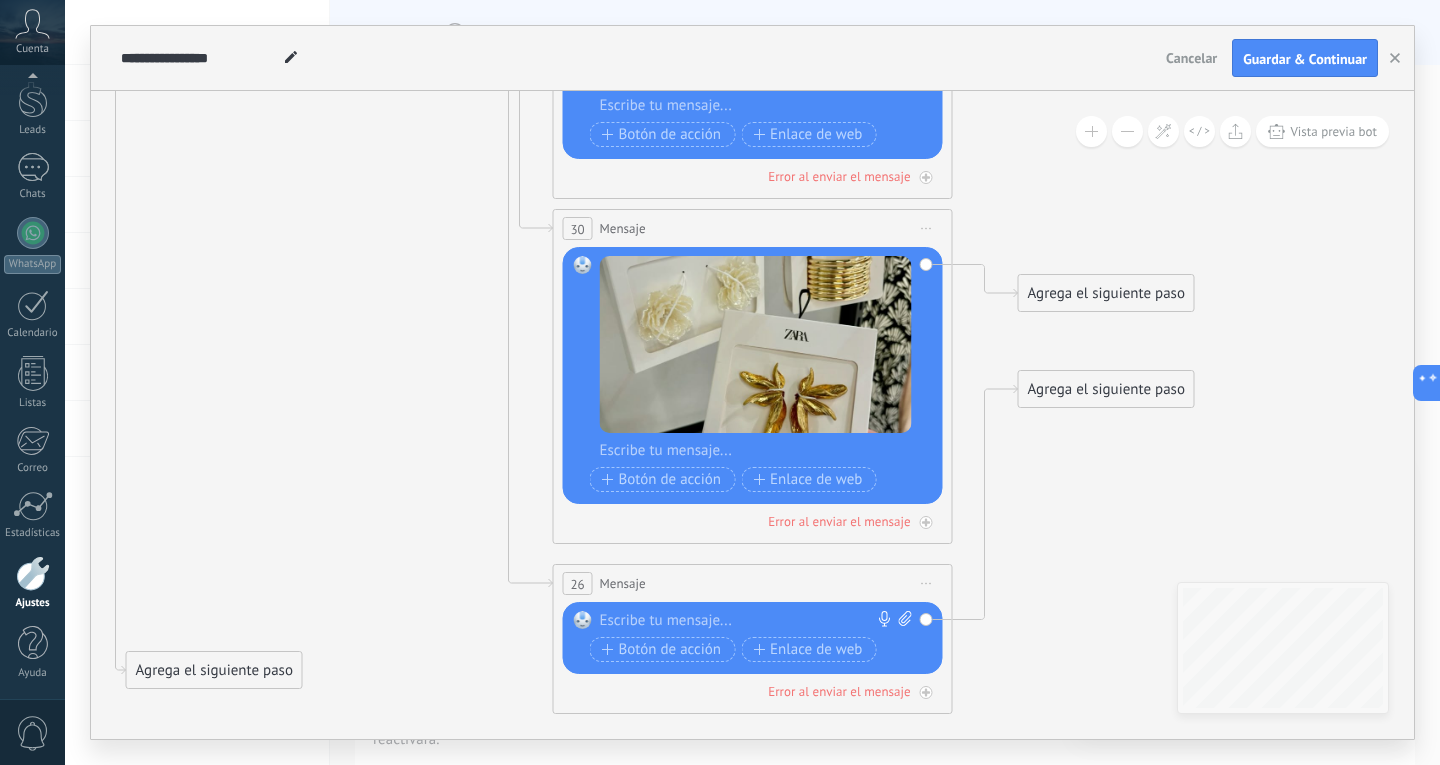 click at bounding box center [748, 621] 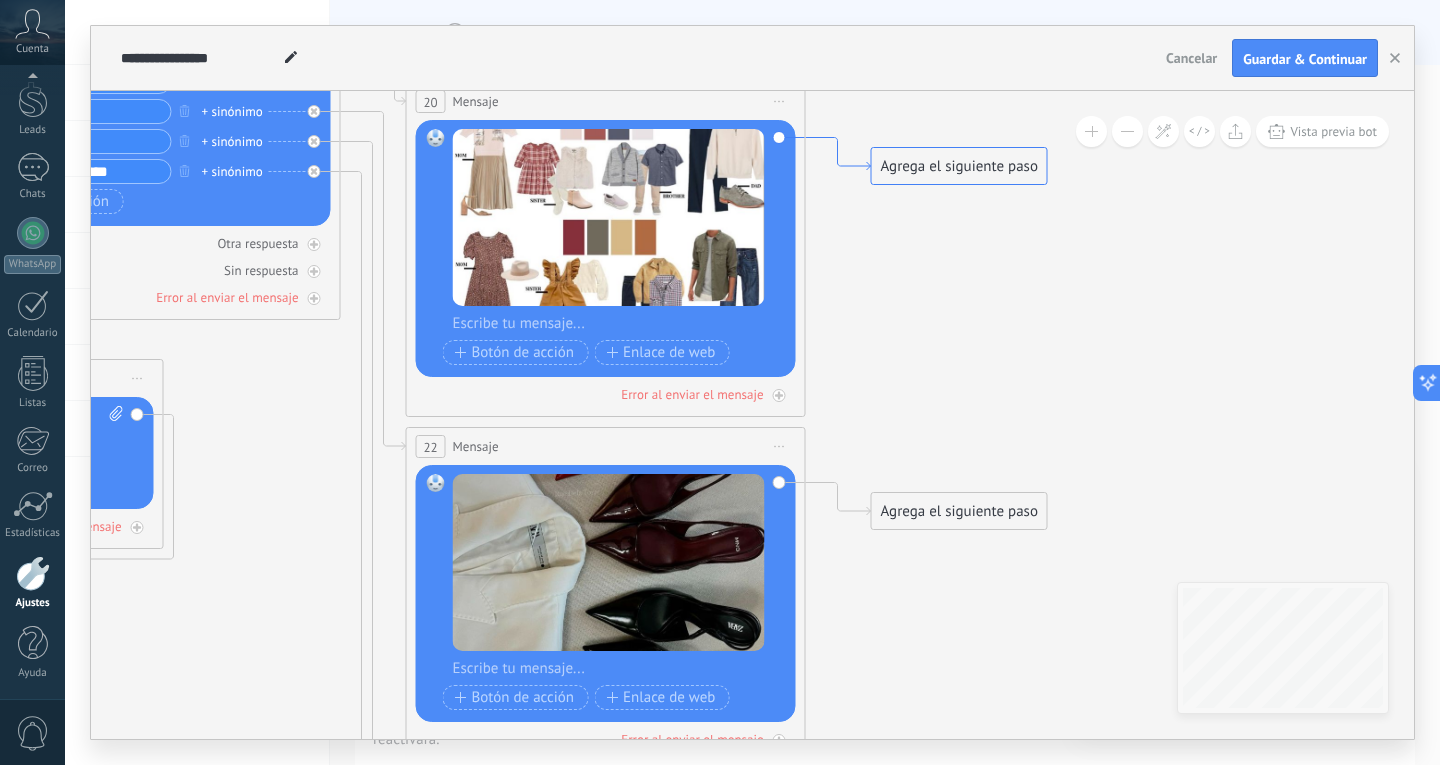 drag, startPoint x: 1001, startPoint y: 226, endPoint x: 833, endPoint y: 162, distance: 179.77763 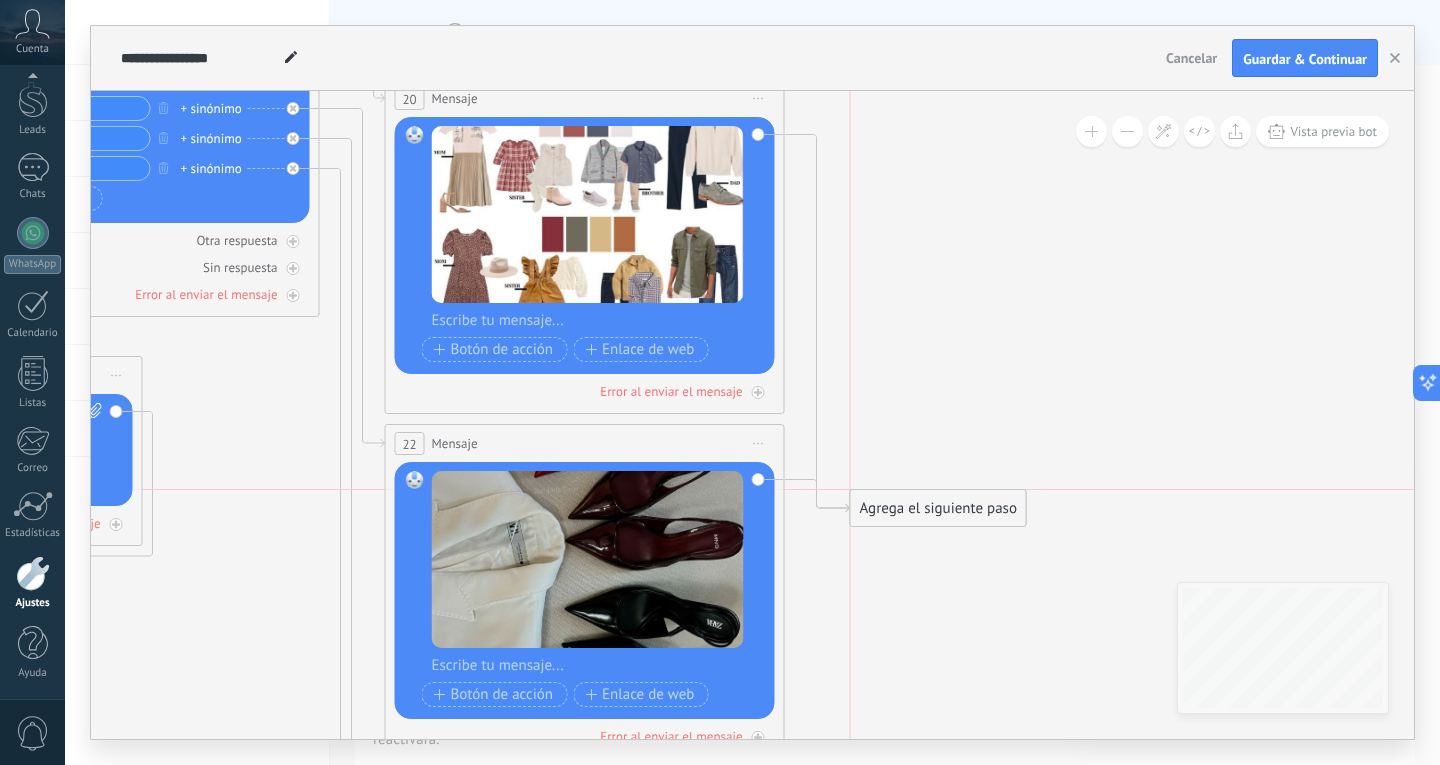 drag, startPoint x: 872, startPoint y: 162, endPoint x: 866, endPoint y: 508, distance: 346.05203 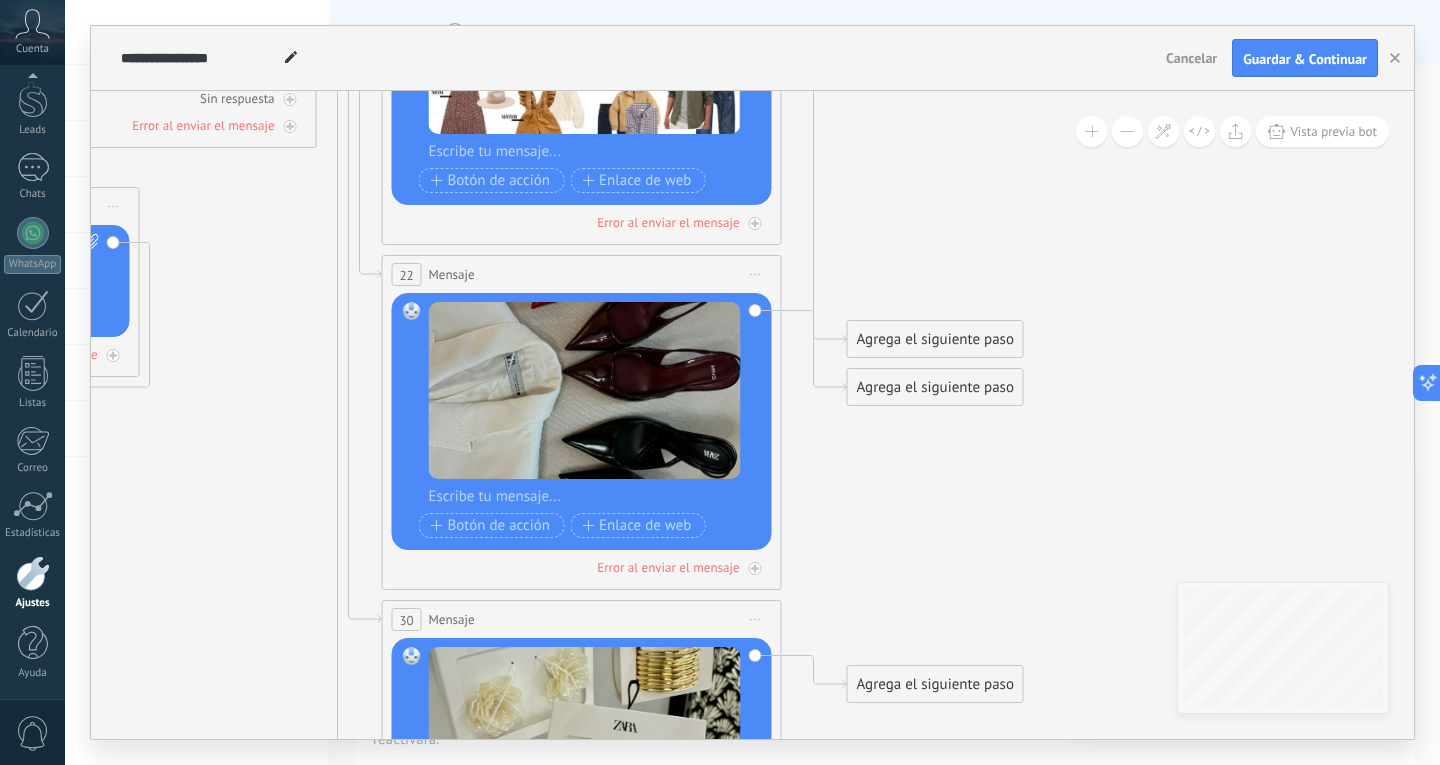 drag, startPoint x: 949, startPoint y: 623, endPoint x: 941, endPoint y: 404, distance: 219.14607 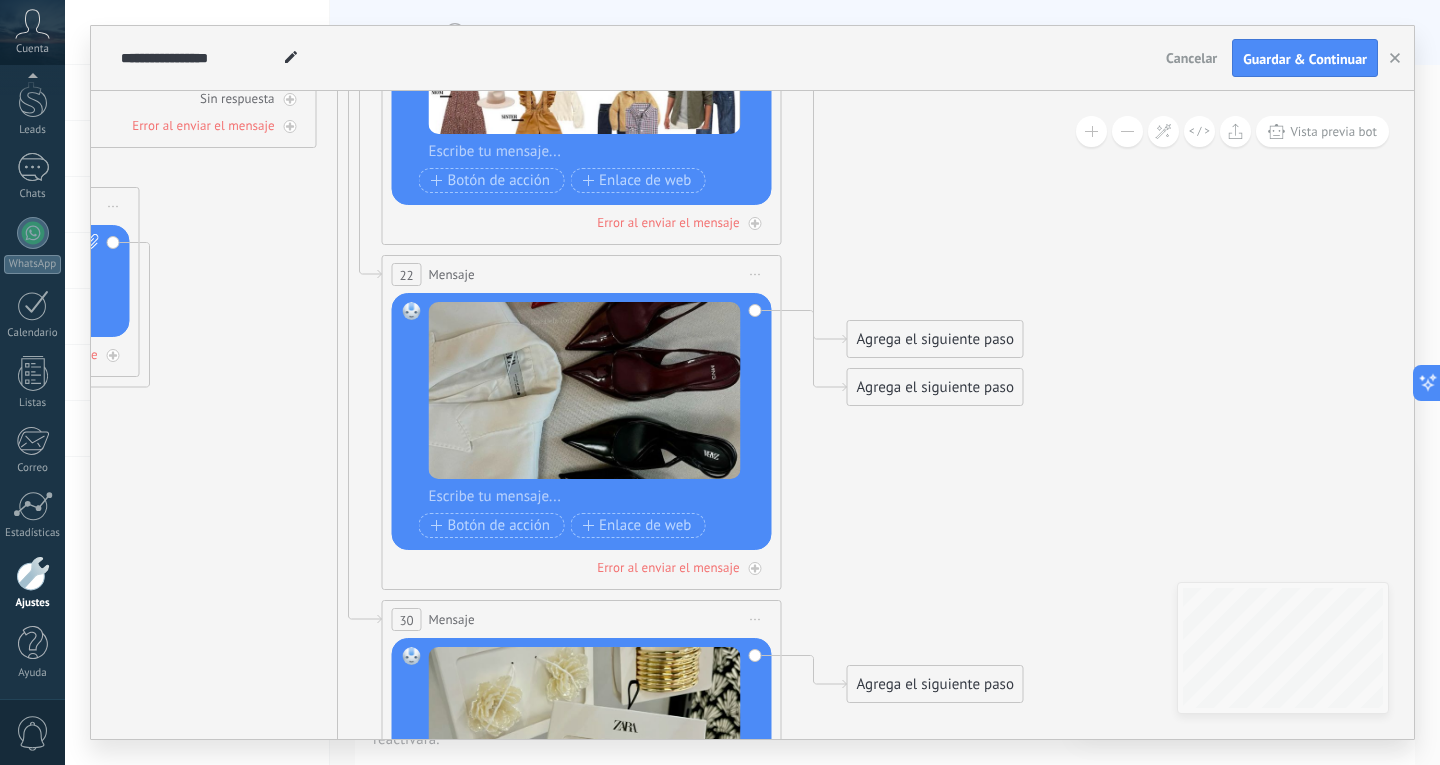 click 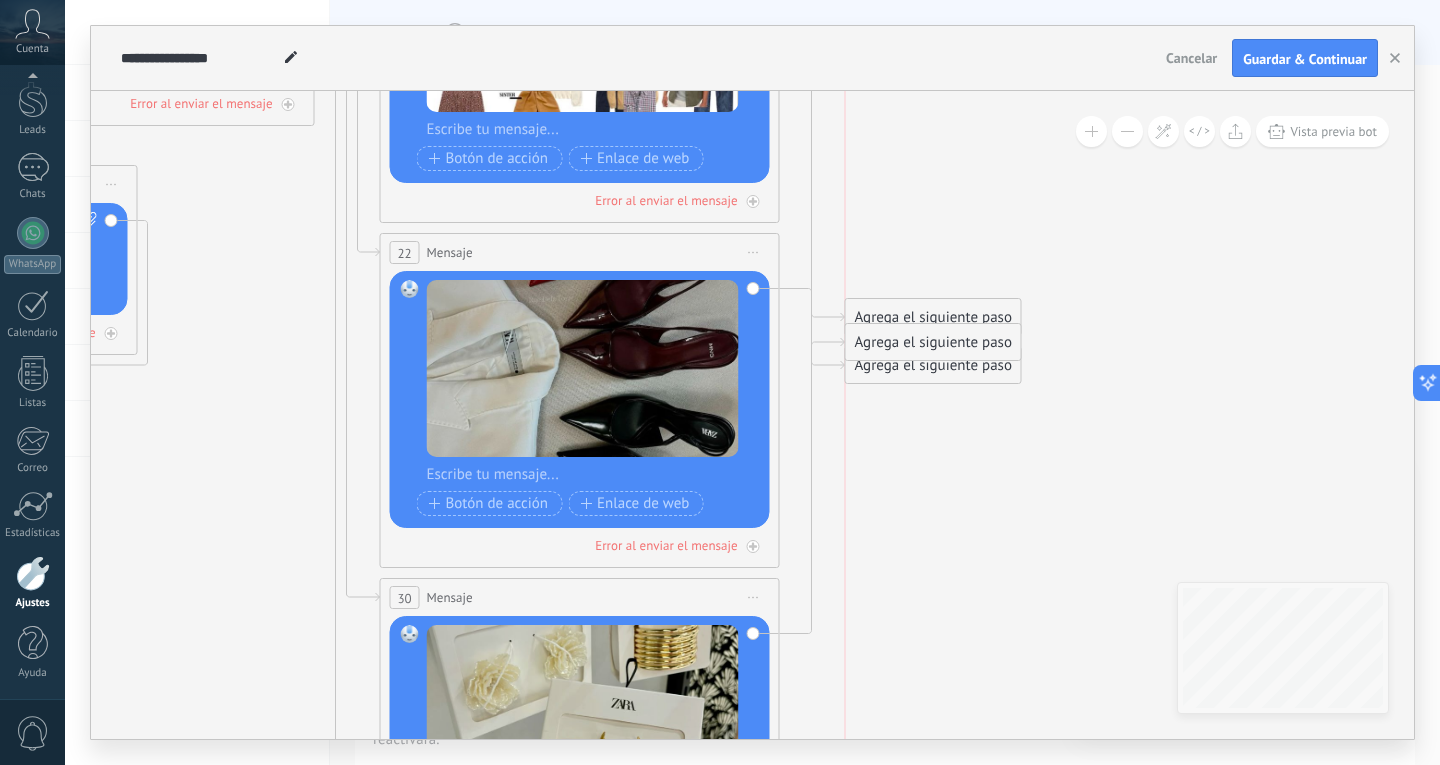 drag, startPoint x: 930, startPoint y: 661, endPoint x: 930, endPoint y: 341, distance: 320 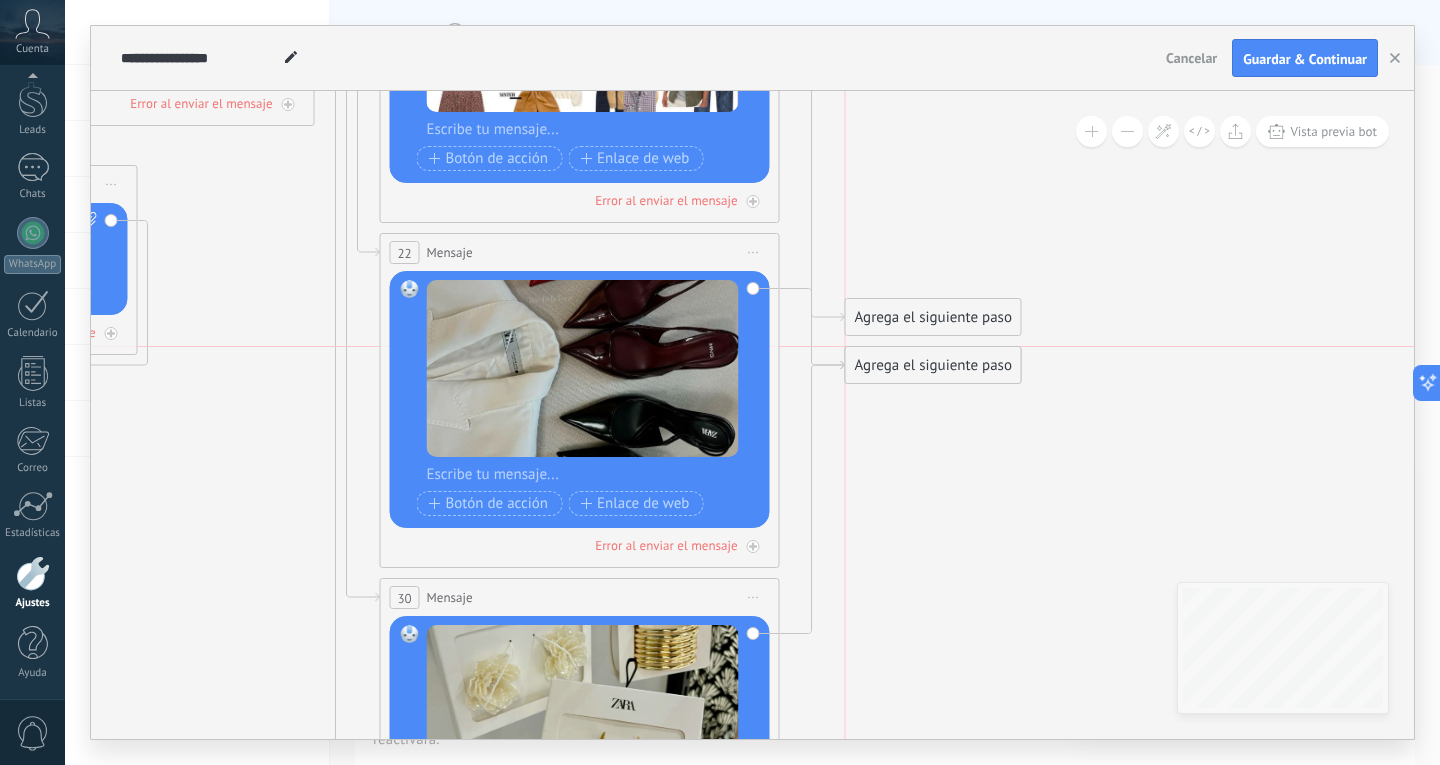 drag, startPoint x: 936, startPoint y: 411, endPoint x: 943, endPoint y: 358, distance: 53.460266 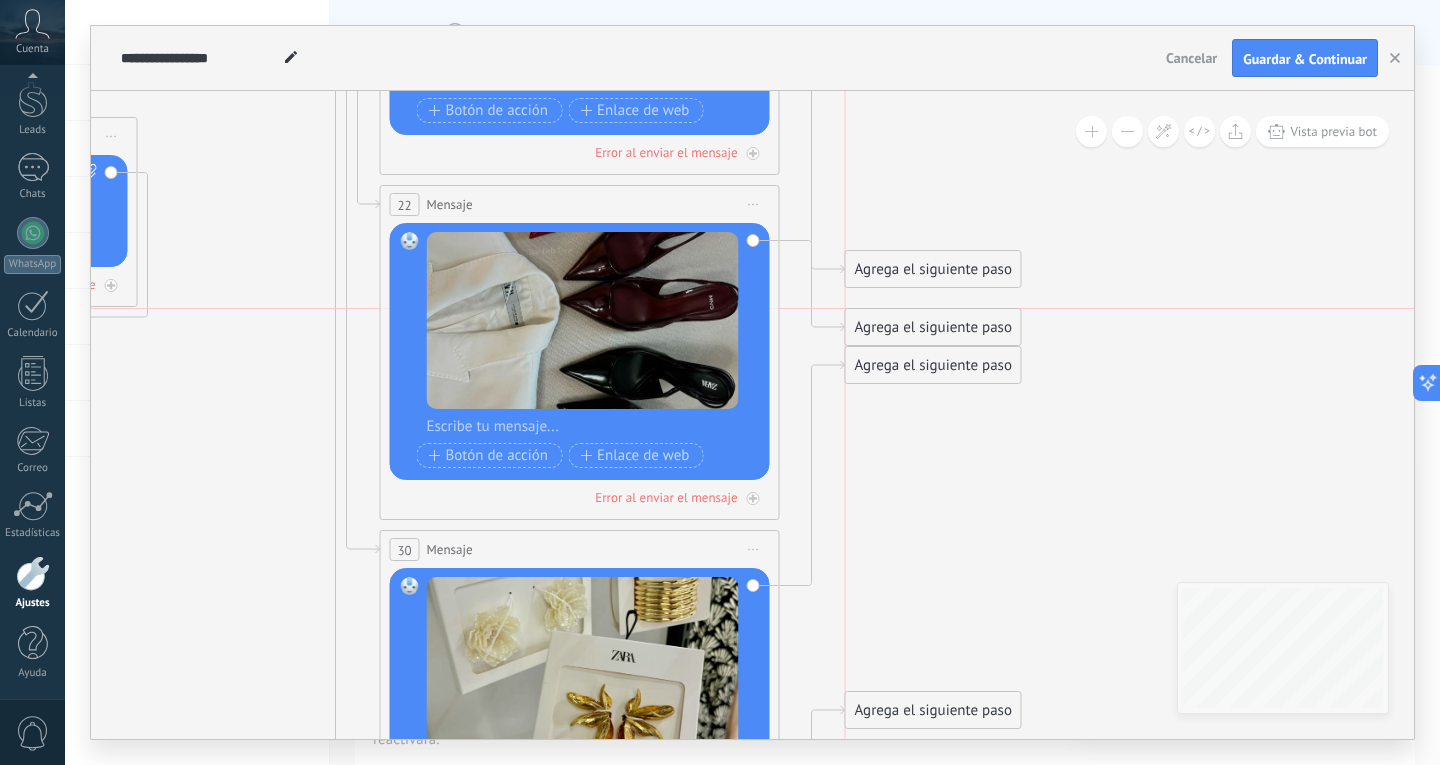 click on "Agrega el siguiente paso" at bounding box center (933, 327) 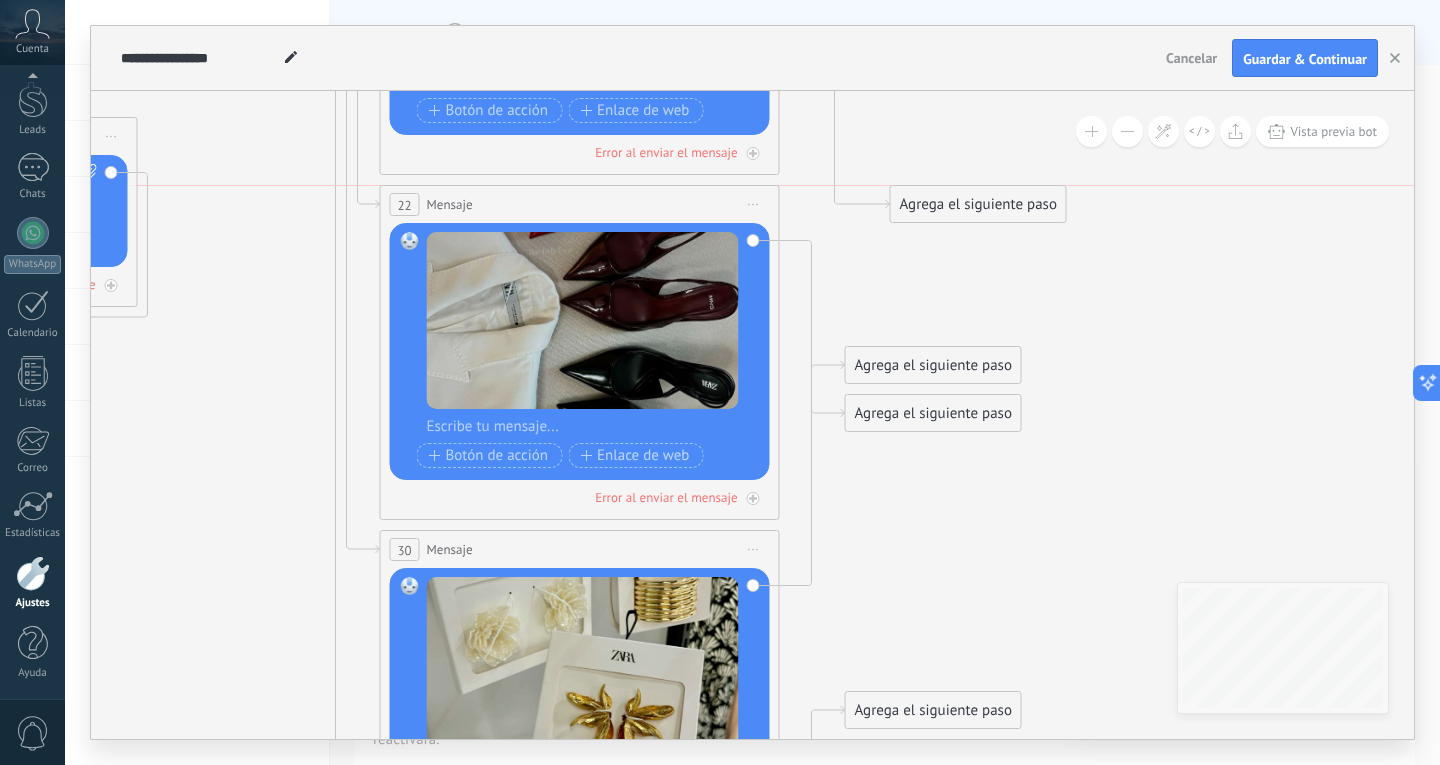 drag, startPoint x: 880, startPoint y: 268, endPoint x: 925, endPoint y: 204, distance: 78.23682 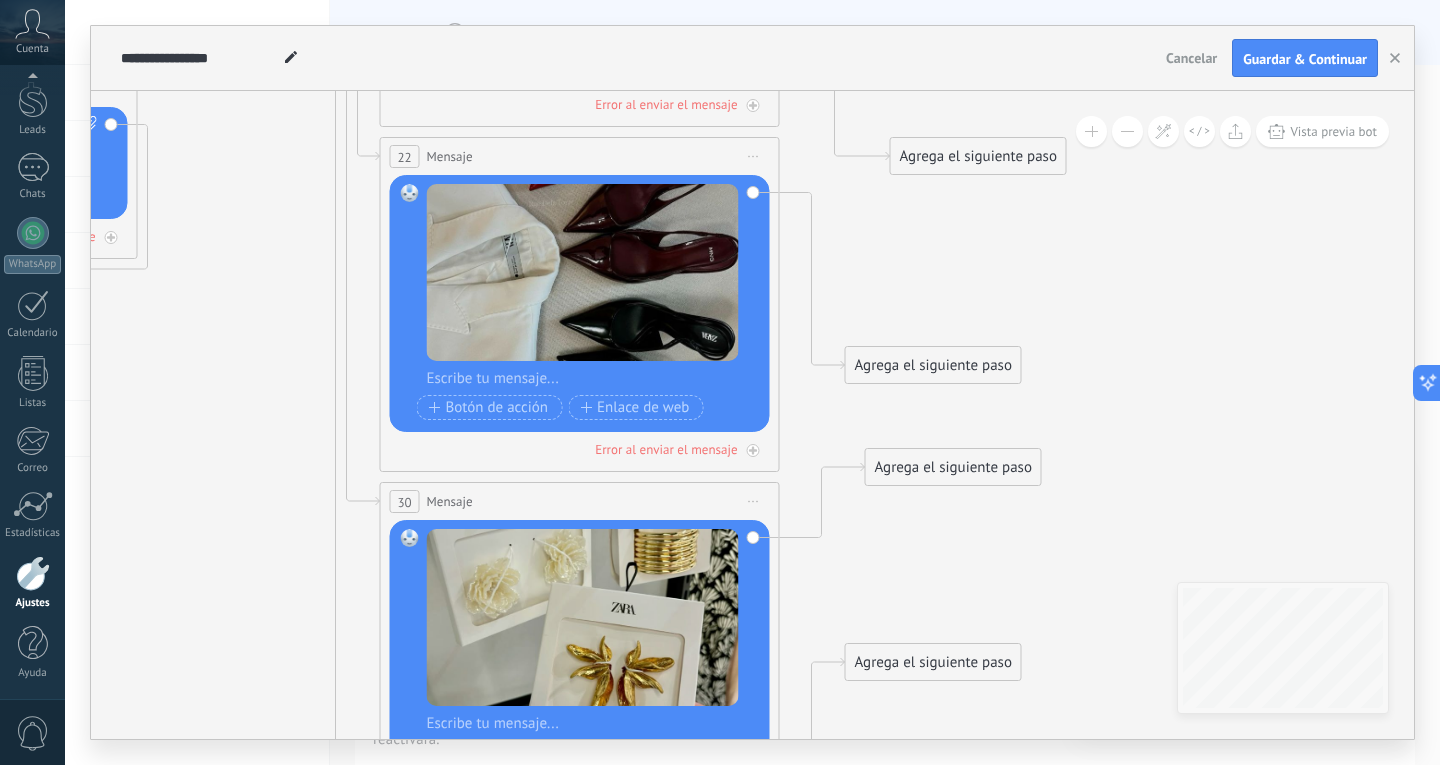 drag, startPoint x: 939, startPoint y: 311, endPoint x: 959, endPoint y: 461, distance: 151.32745 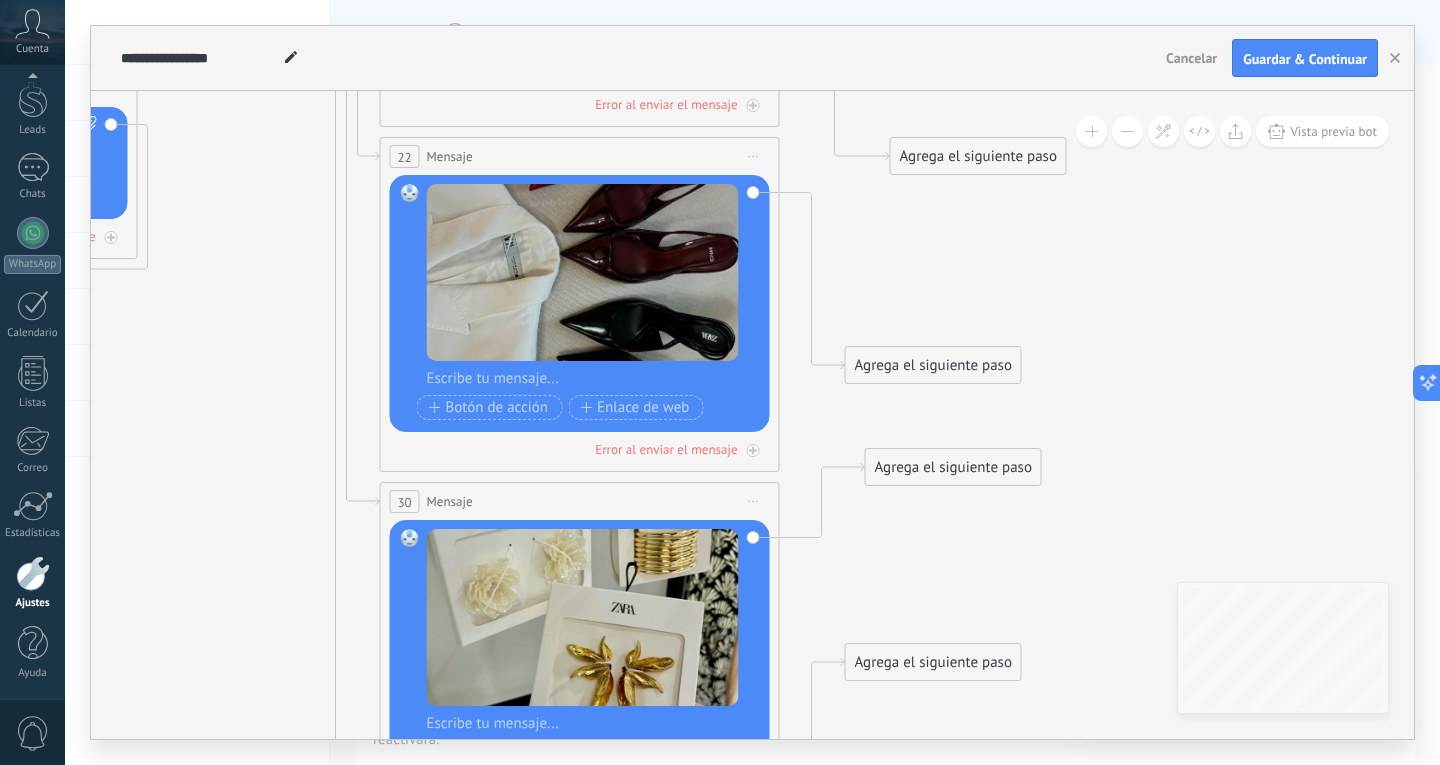 click on "Agrega el siguiente paso" at bounding box center [953, 467] 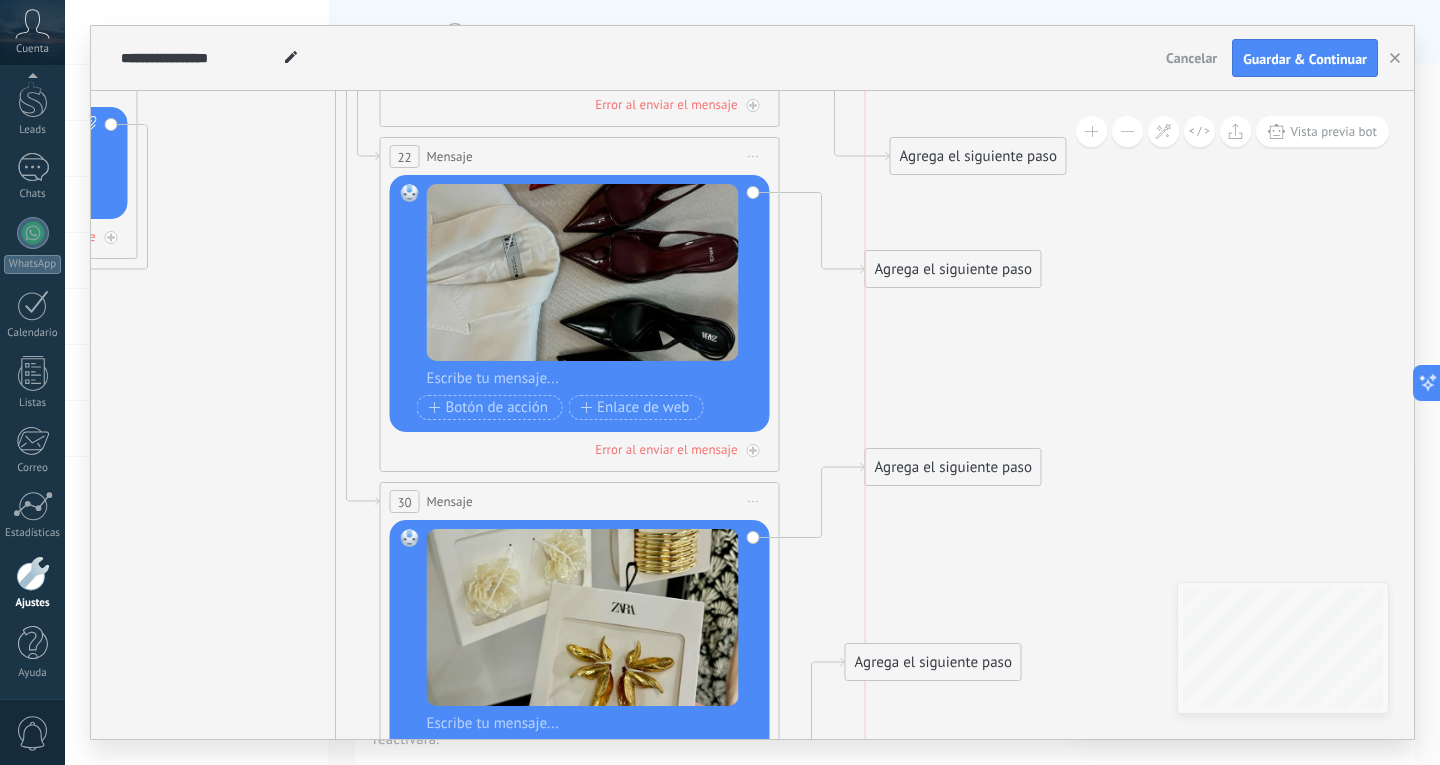 drag, startPoint x: 912, startPoint y: 364, endPoint x: 931, endPoint y: 268, distance: 97.862144 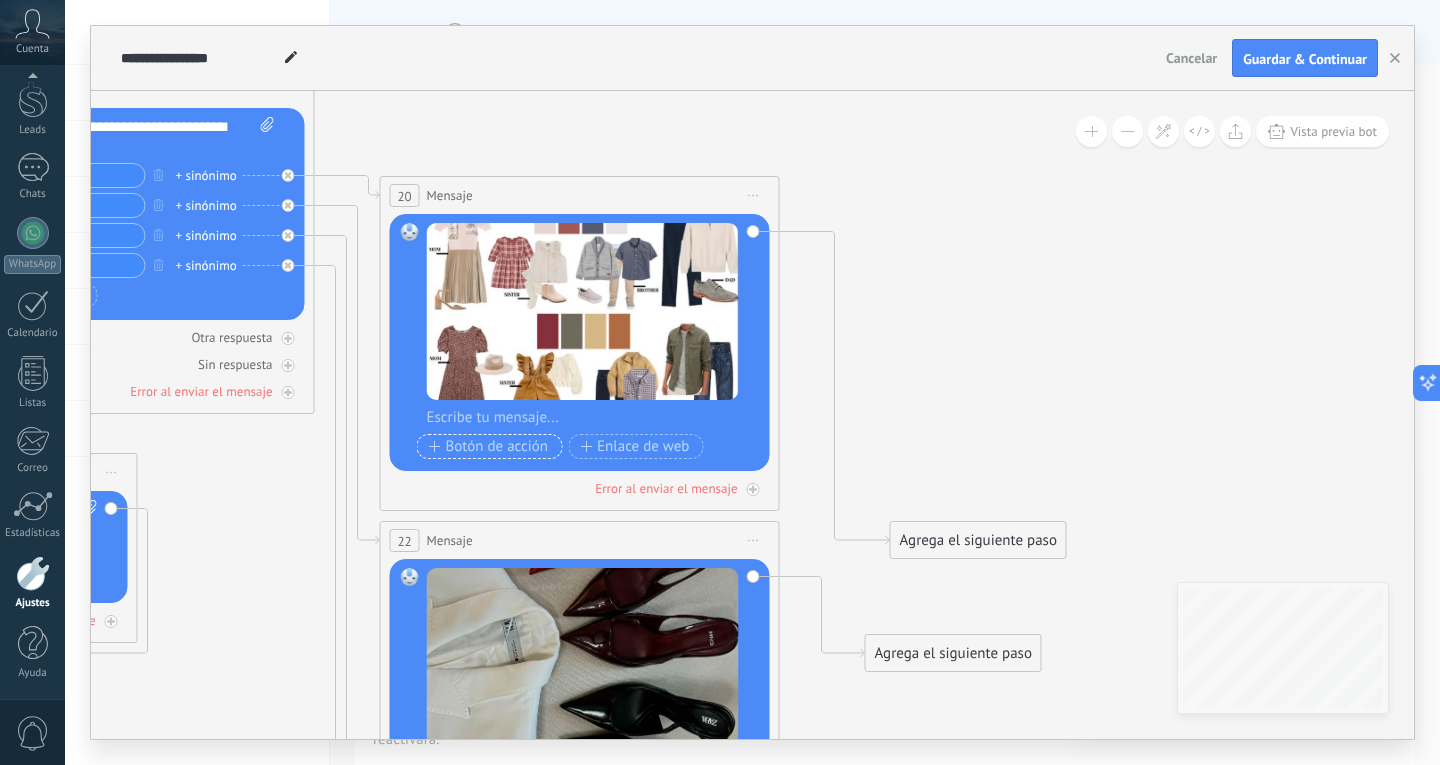 click on "Botón de acción" at bounding box center [489, 447] 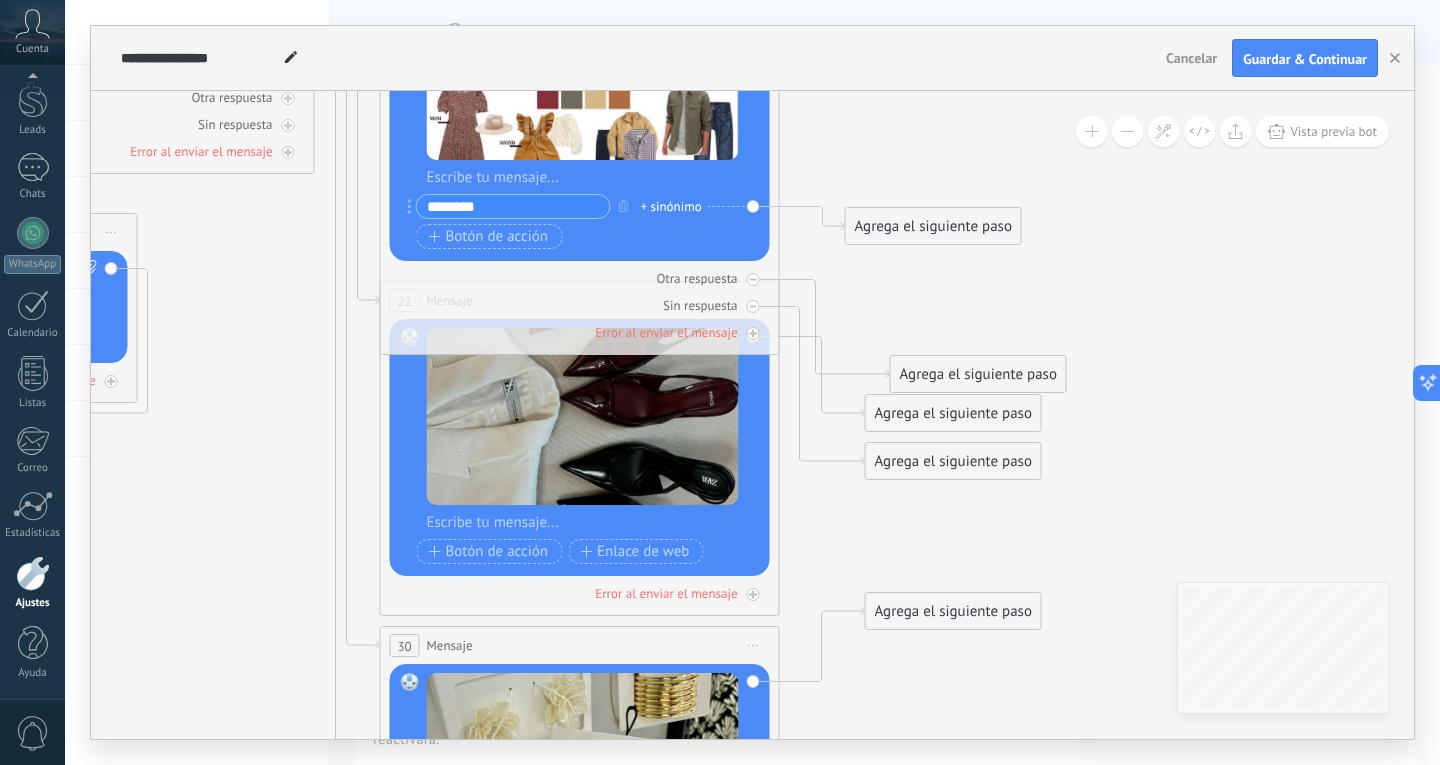 type on "*******" 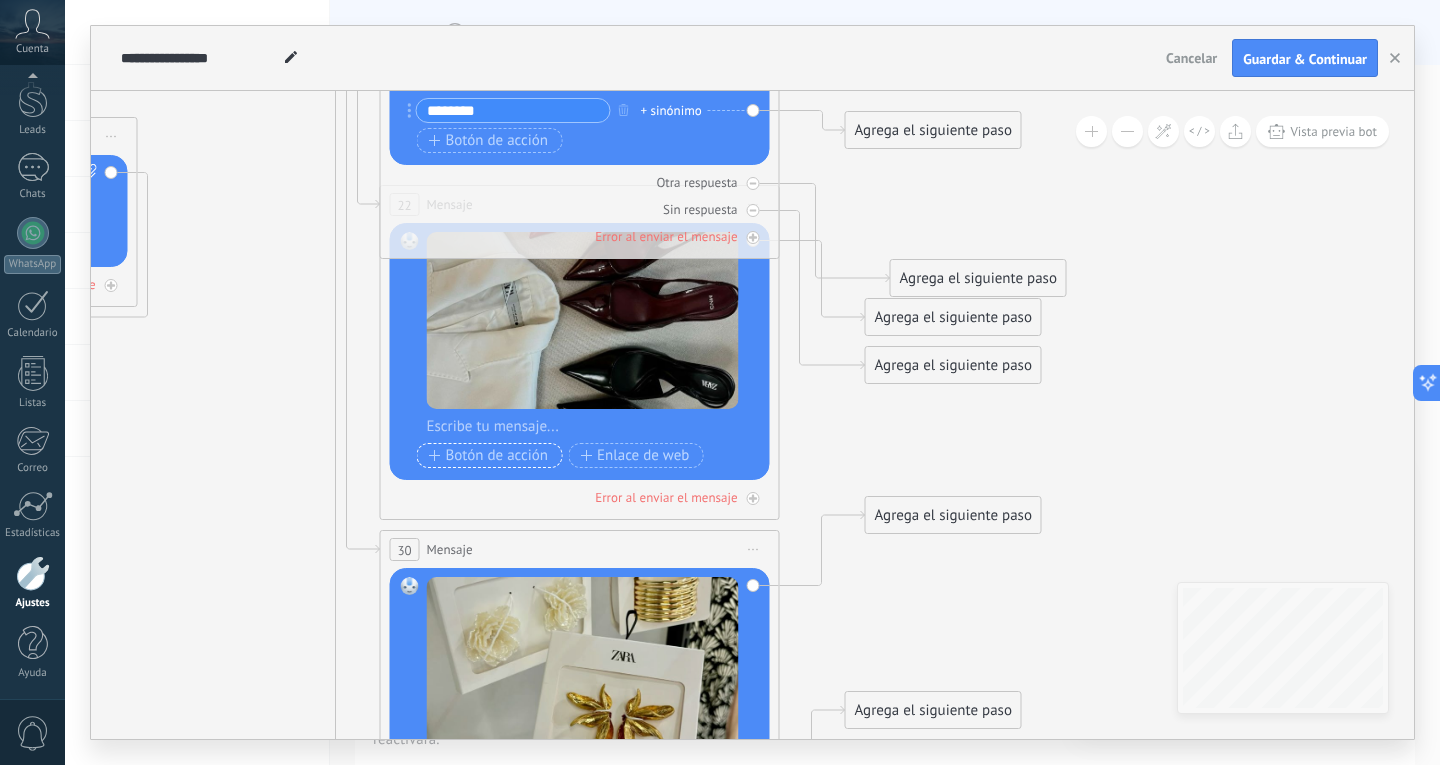 click on "Botón de acción" at bounding box center [489, 456] 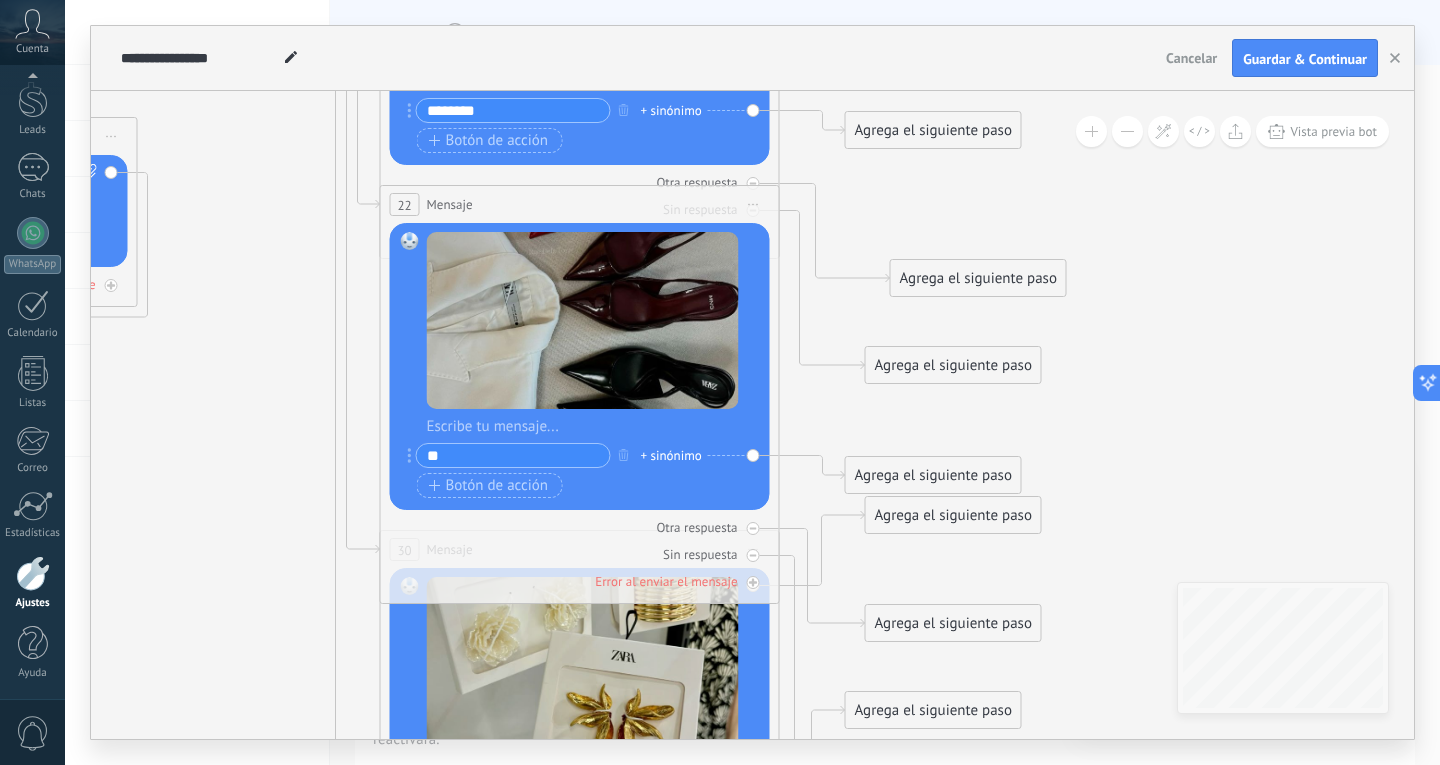 type on "*" 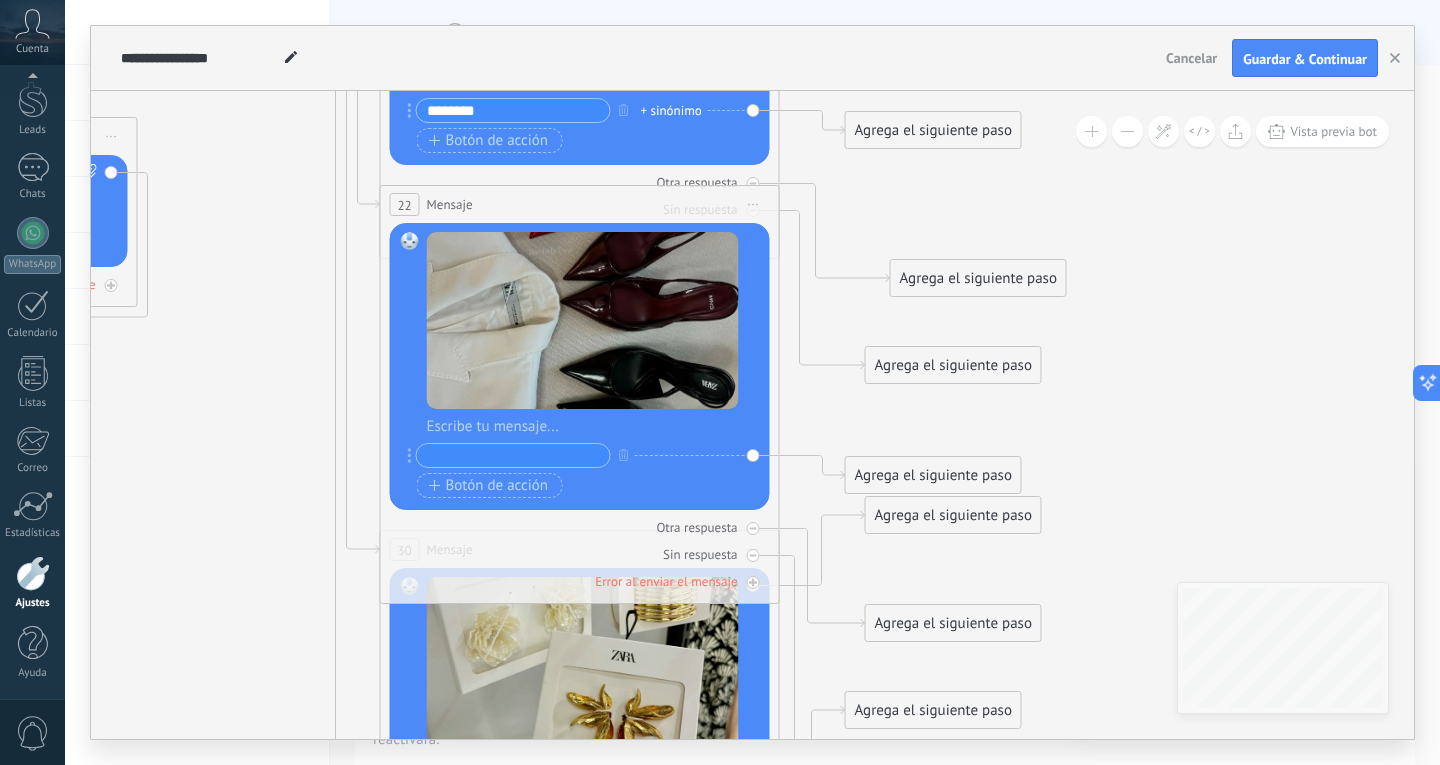 type on "*" 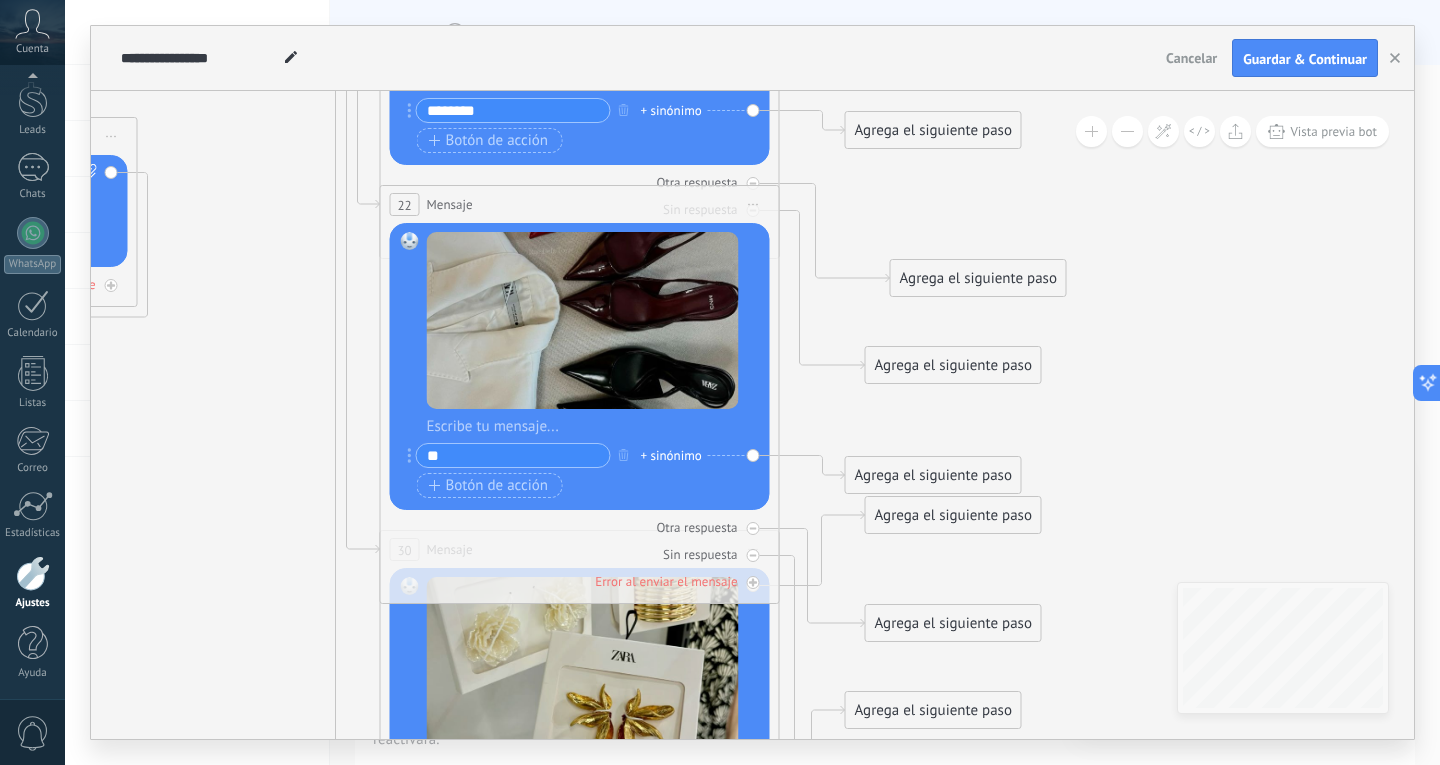 type on "*" 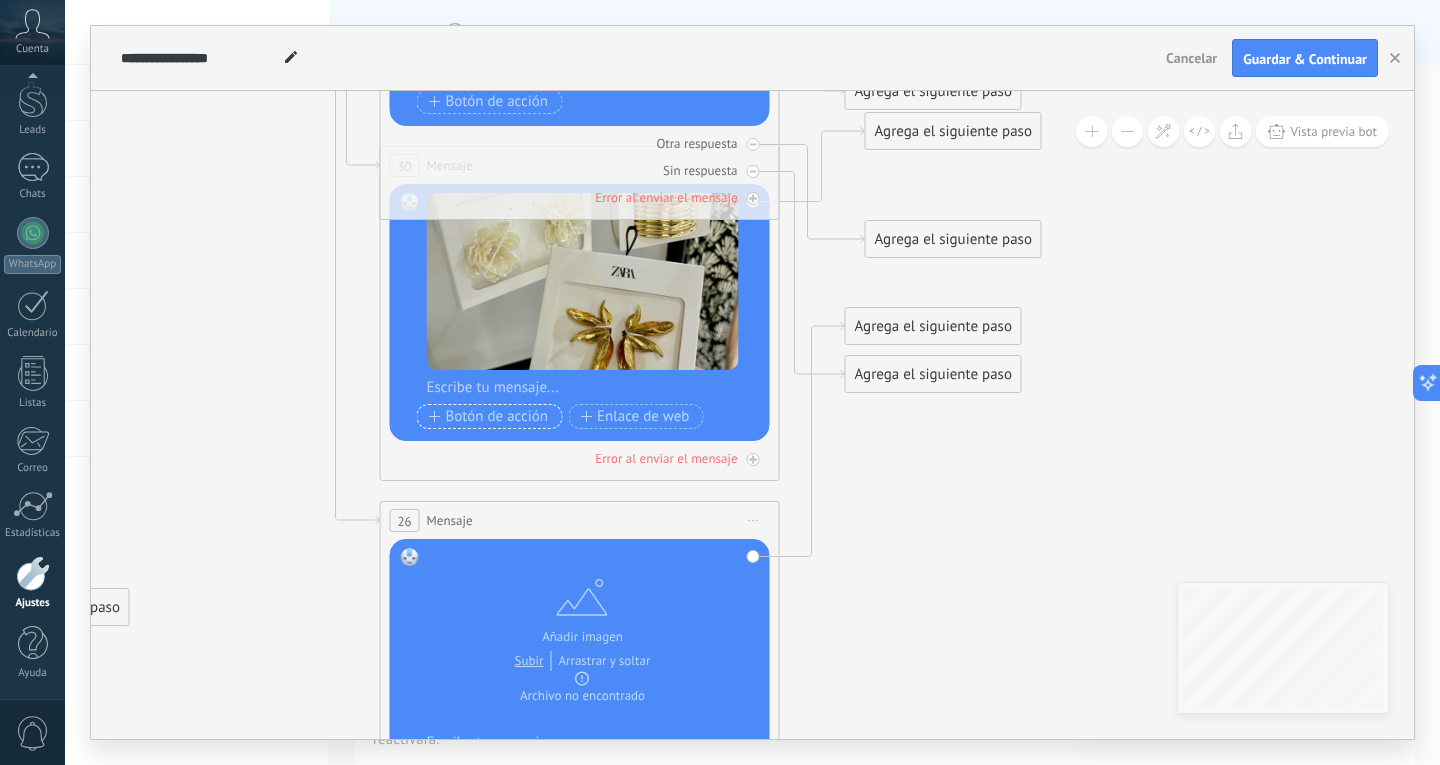 type on "*******" 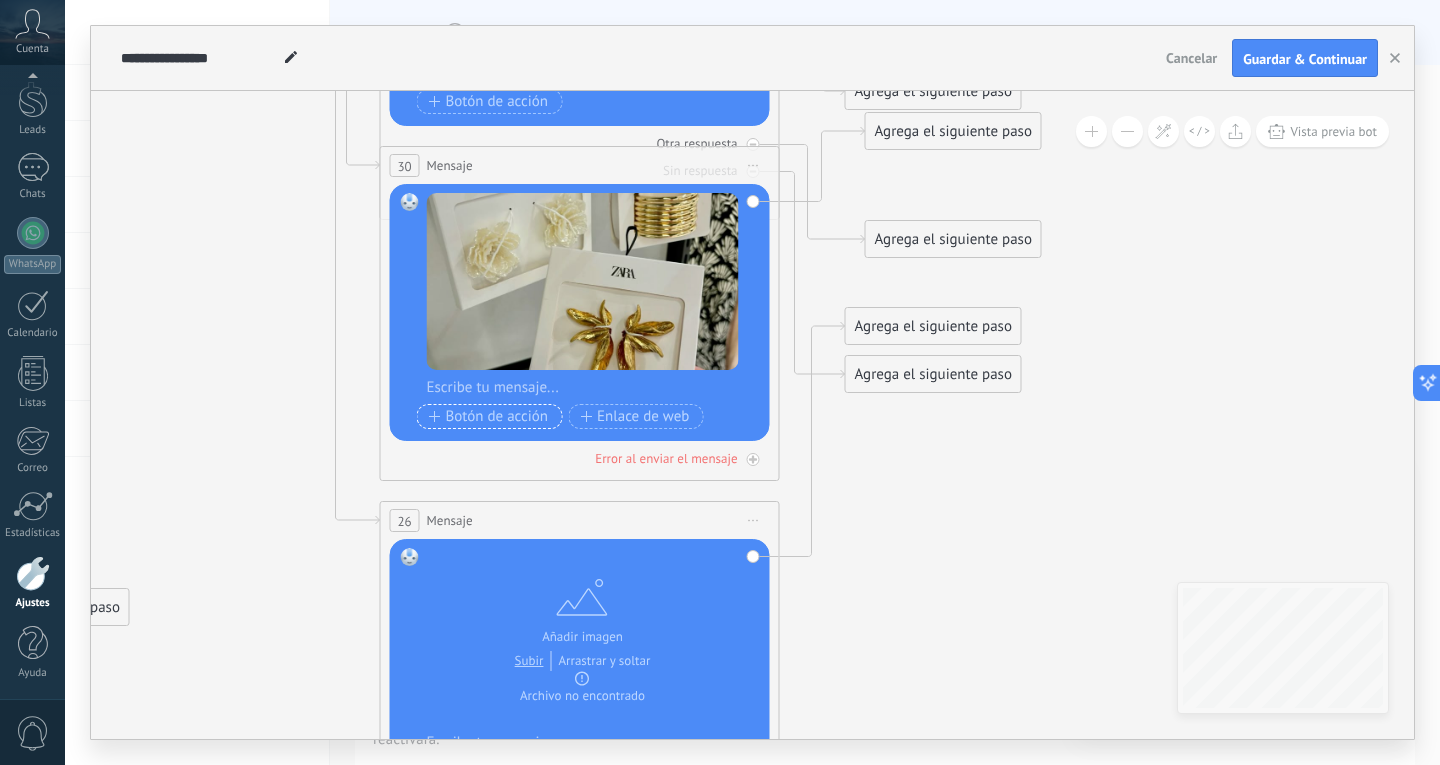 click on "Botón de acción" at bounding box center (489, 417) 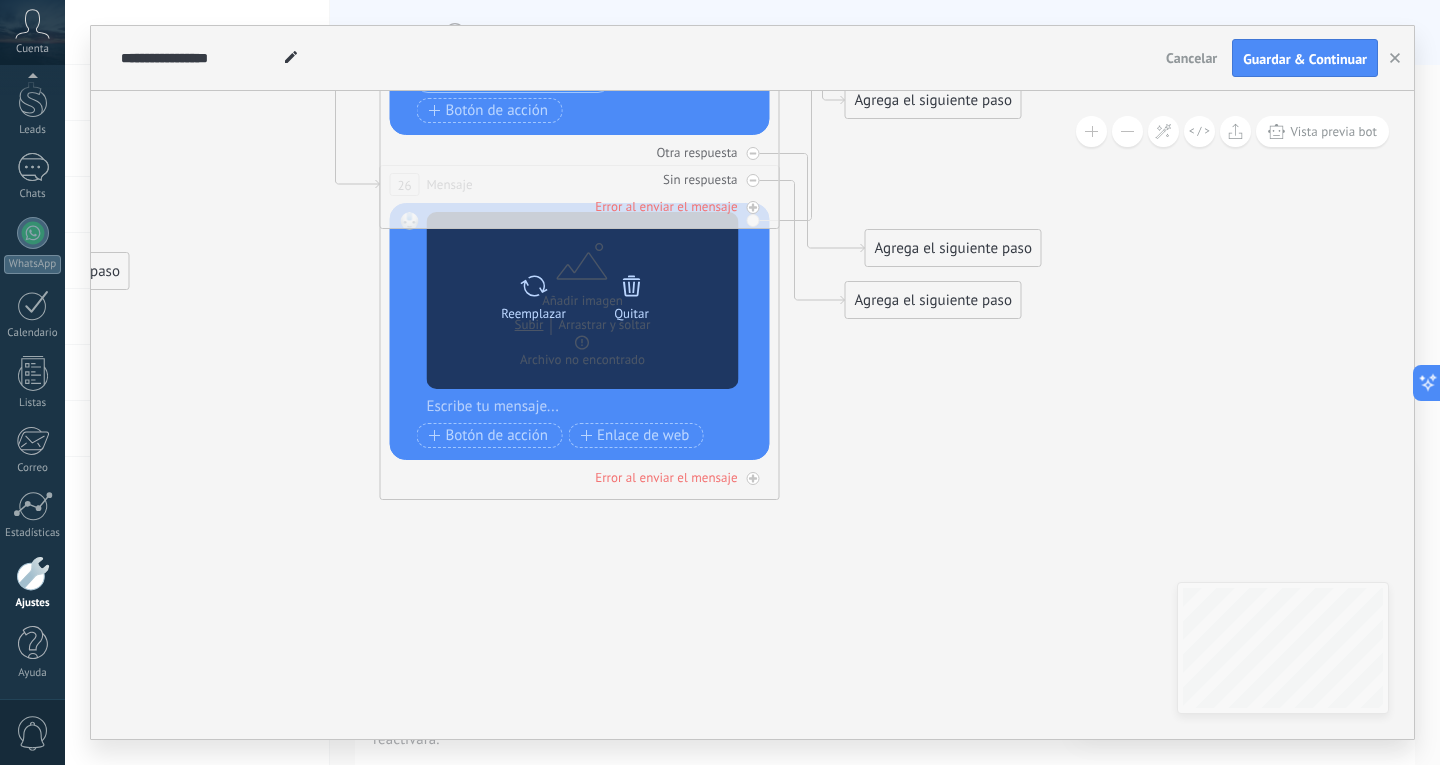 type on "*******" 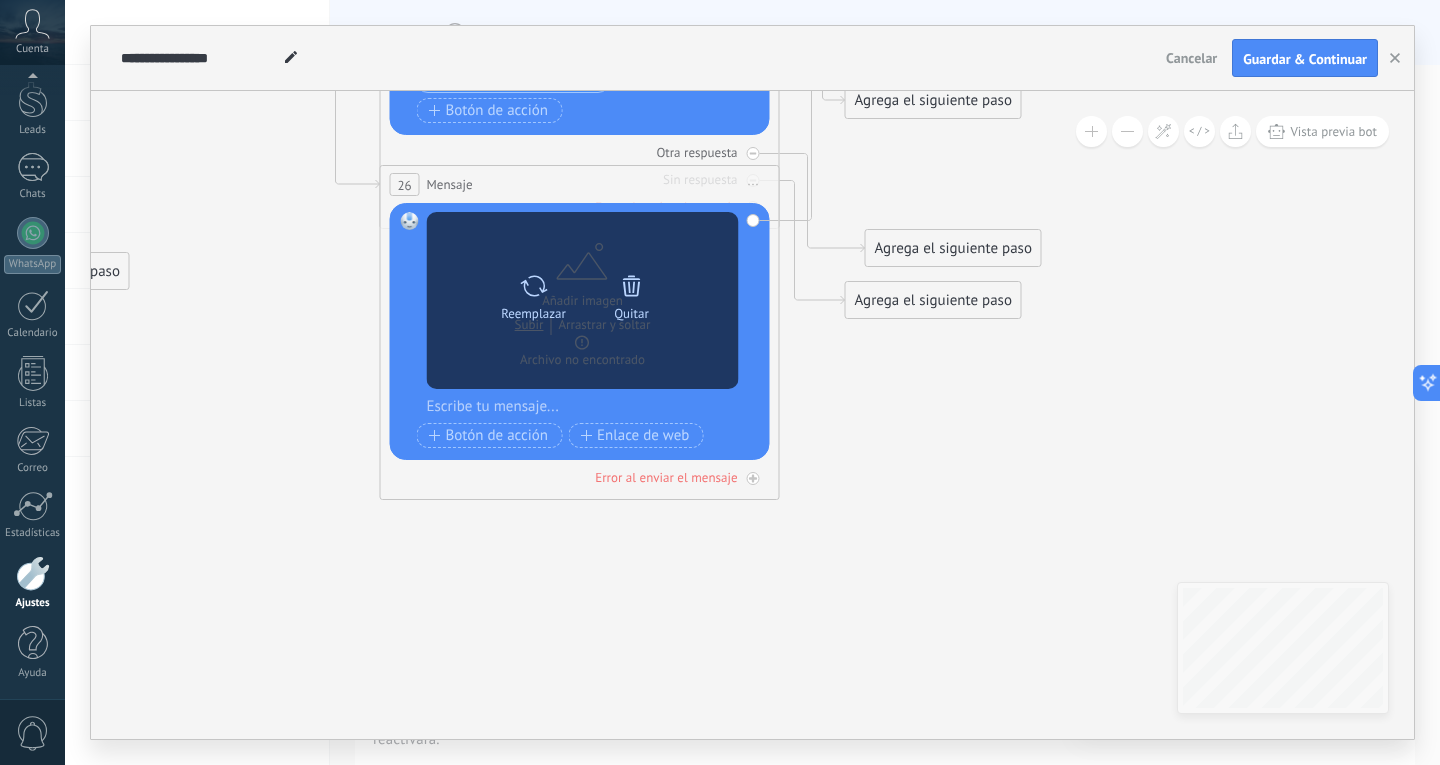 click 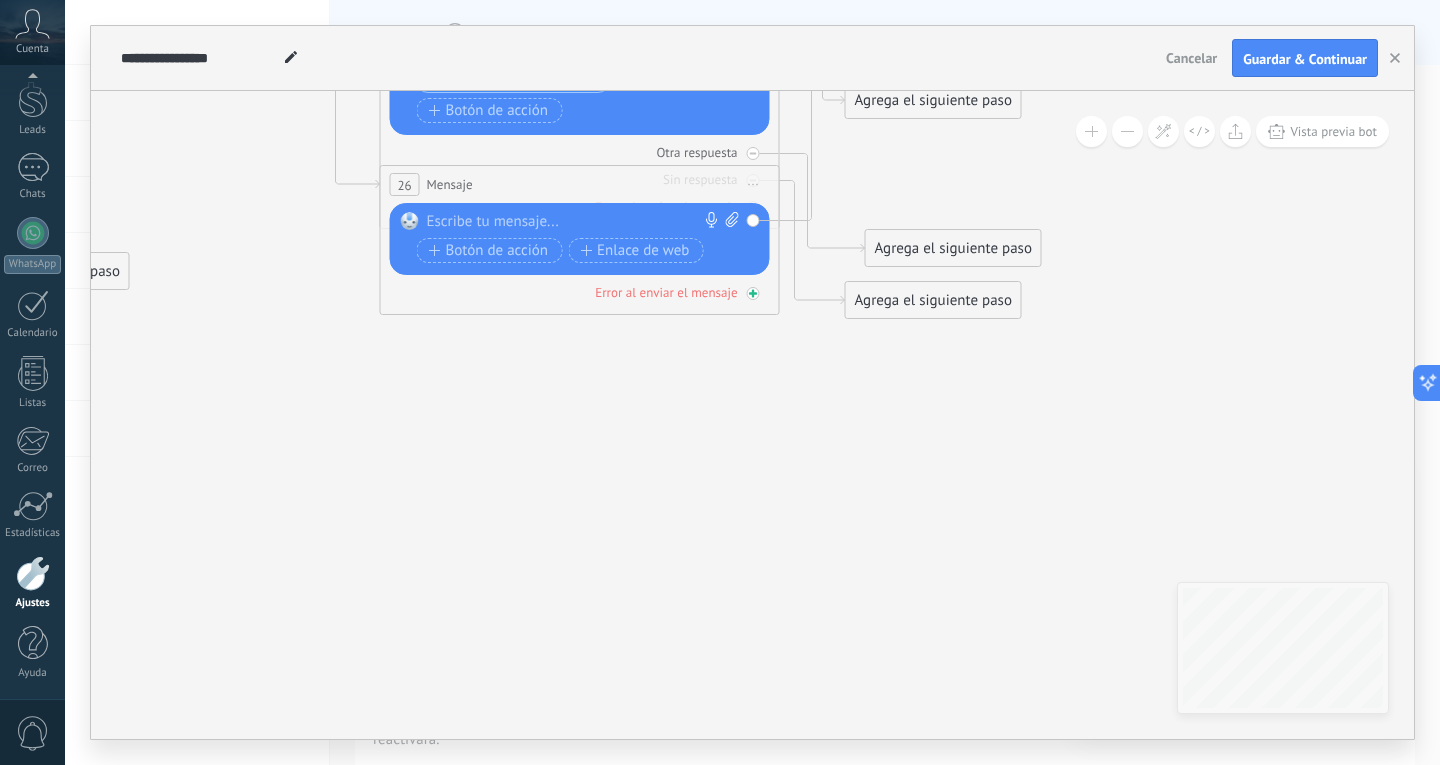 drag, startPoint x: 428, startPoint y: 297, endPoint x: 404, endPoint y: 288, distance: 25.632011 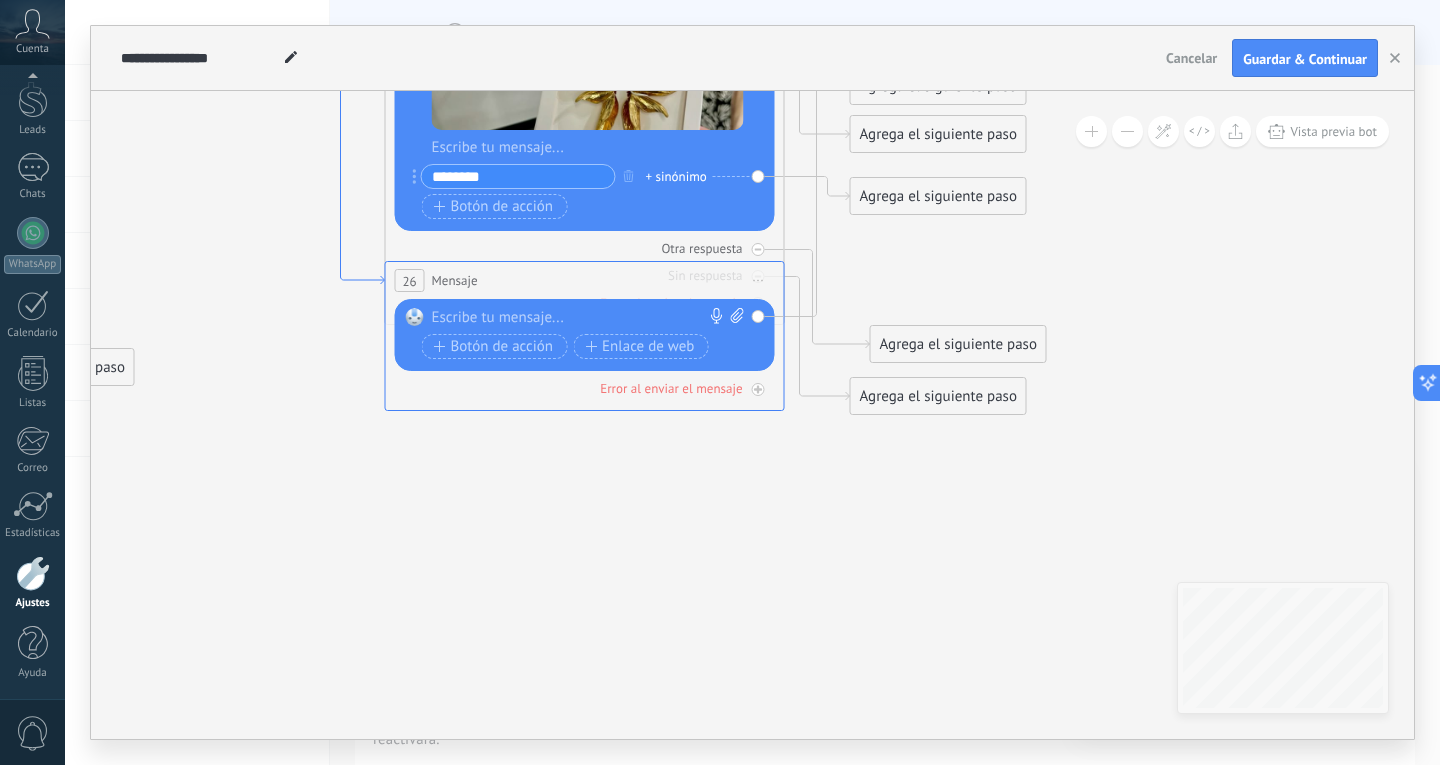 drag, startPoint x: 357, startPoint y: 179, endPoint x: 362, endPoint y: 275, distance: 96.13012 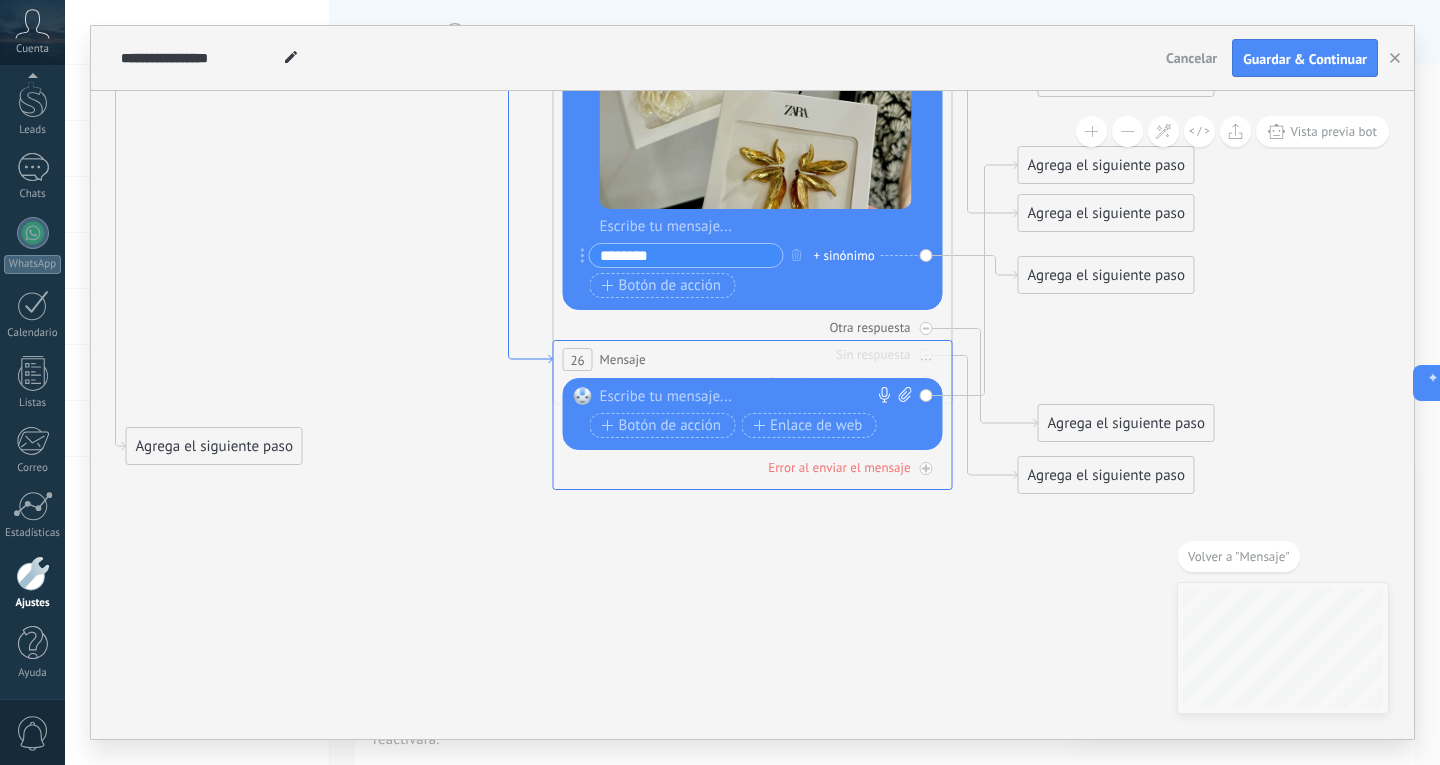 click 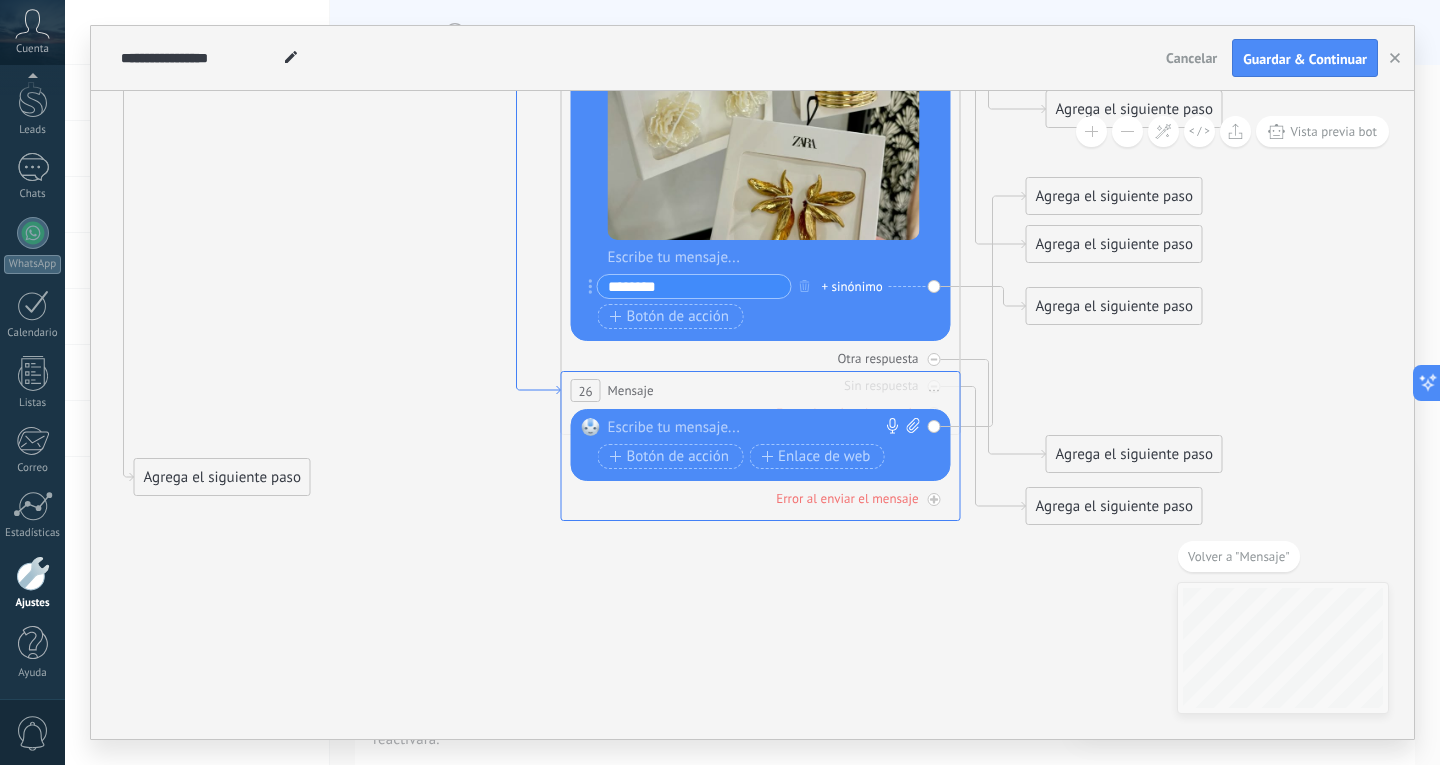 drag, startPoint x: 551, startPoint y: 358, endPoint x: 559, endPoint y: 389, distance: 32.01562 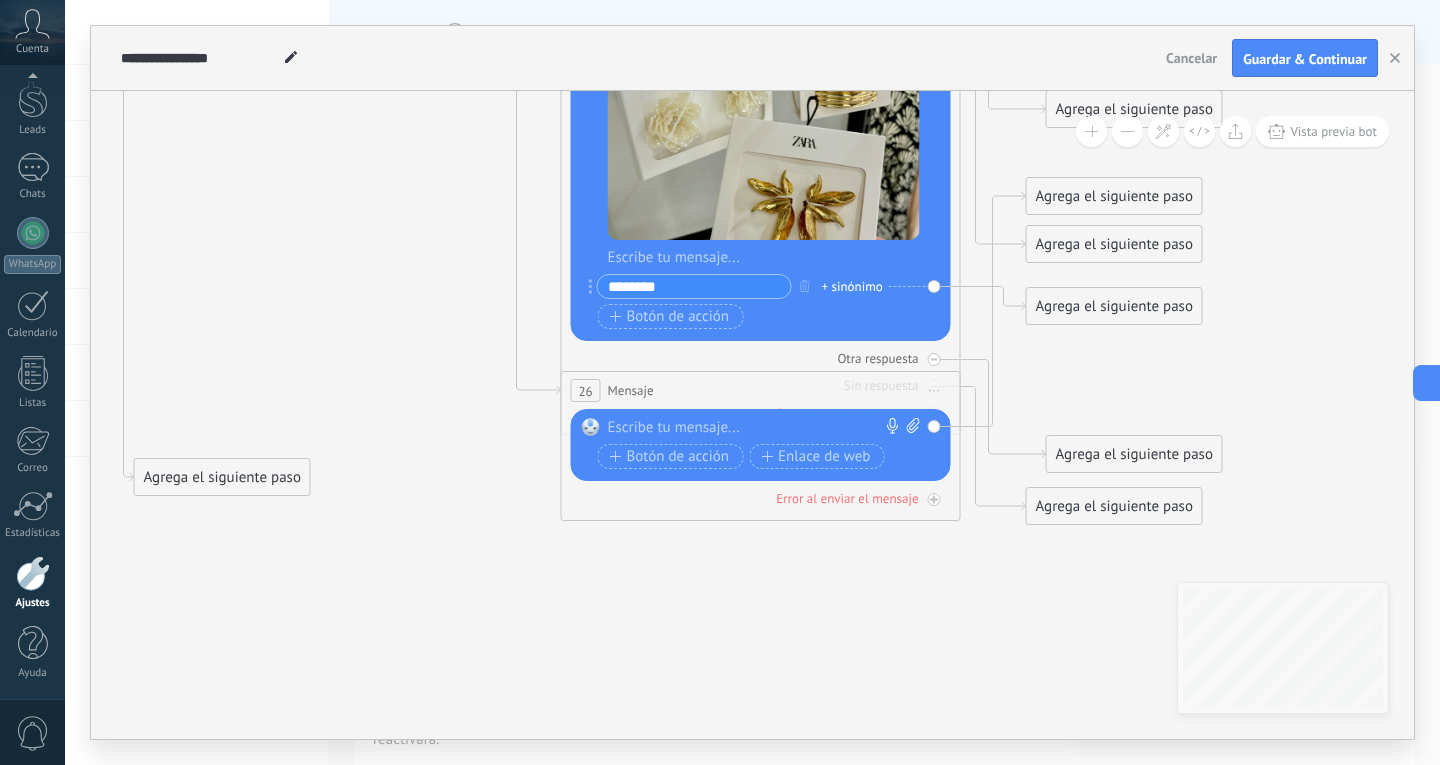 click at bounding box center [756, 428] 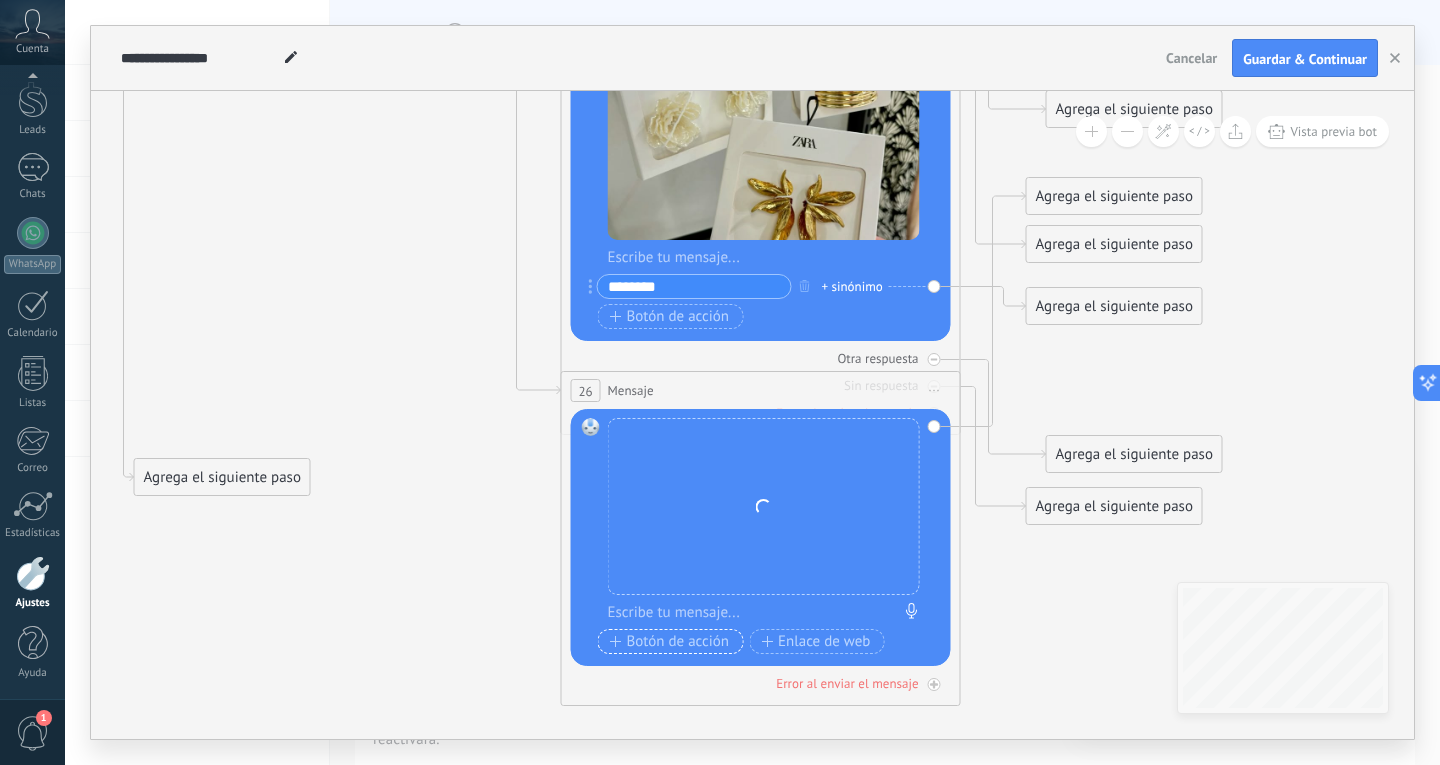 click on "Botón de acción" at bounding box center (670, 642) 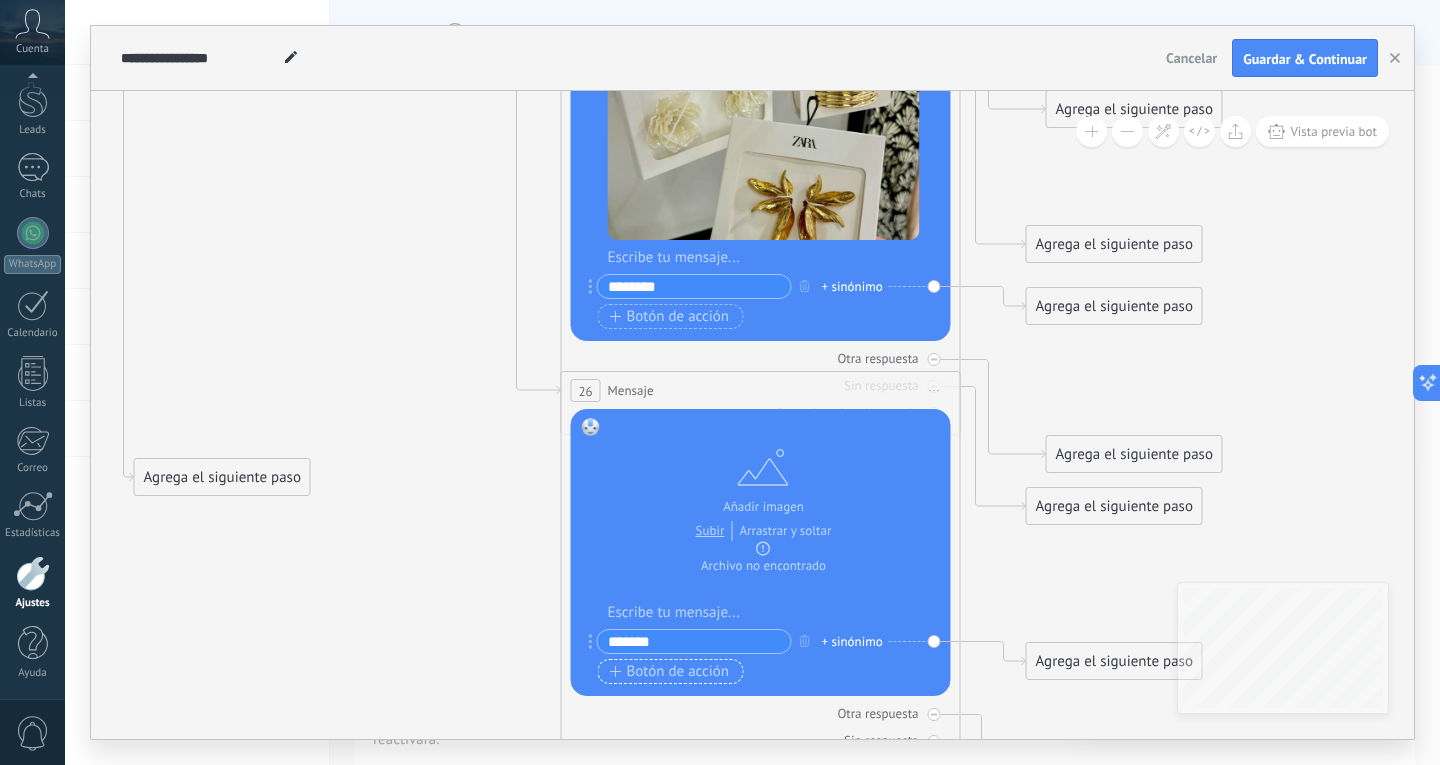 type on "*******" 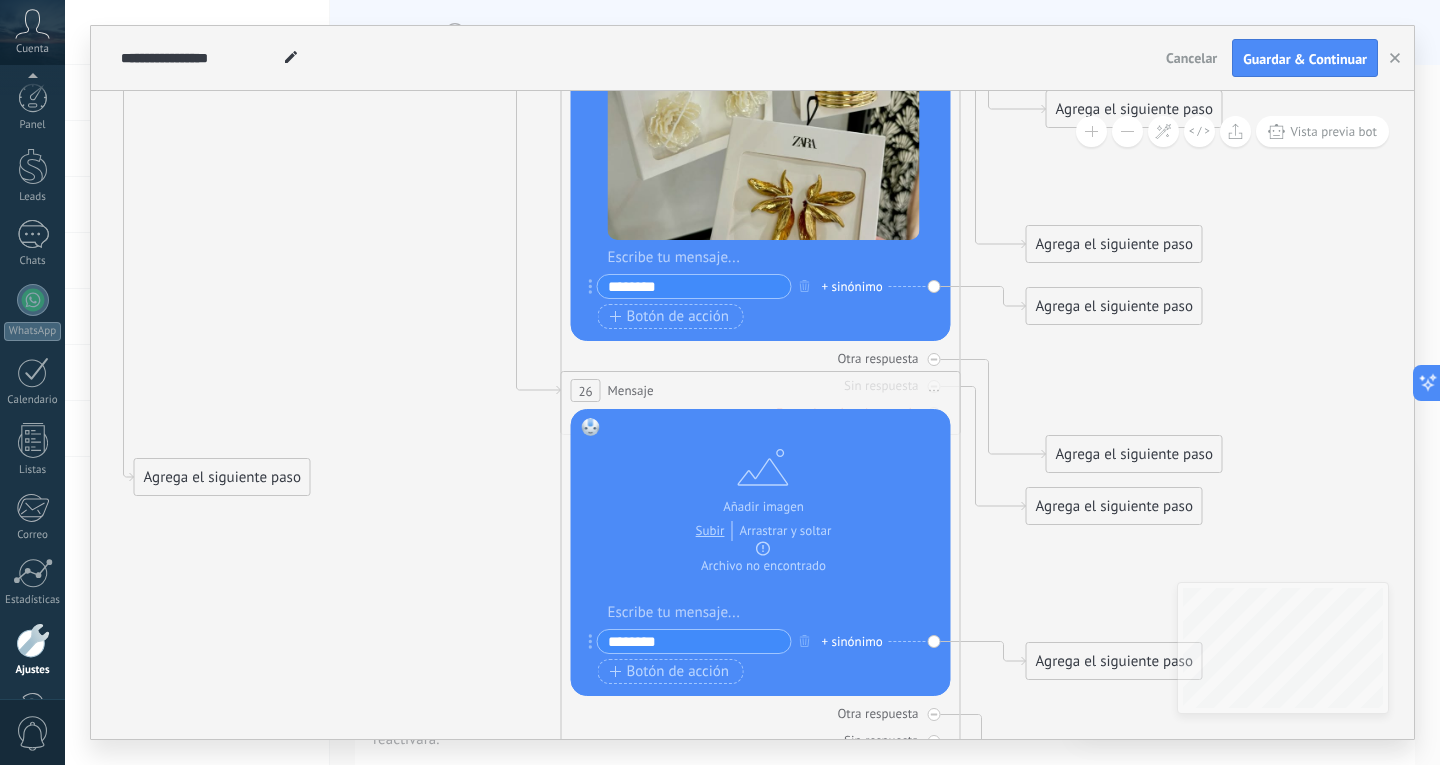 scroll, scrollTop: 0, scrollLeft: 0, axis: both 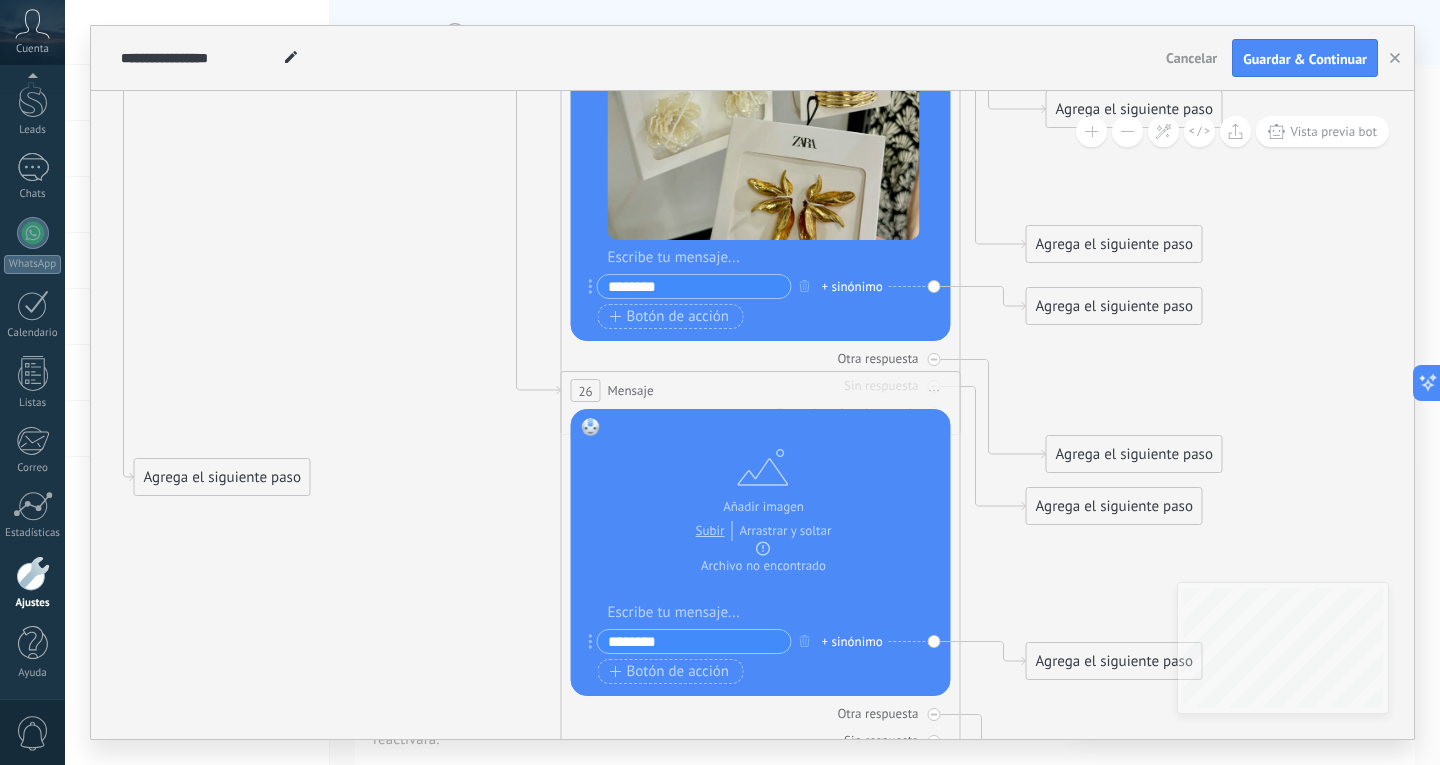 type on "*******" 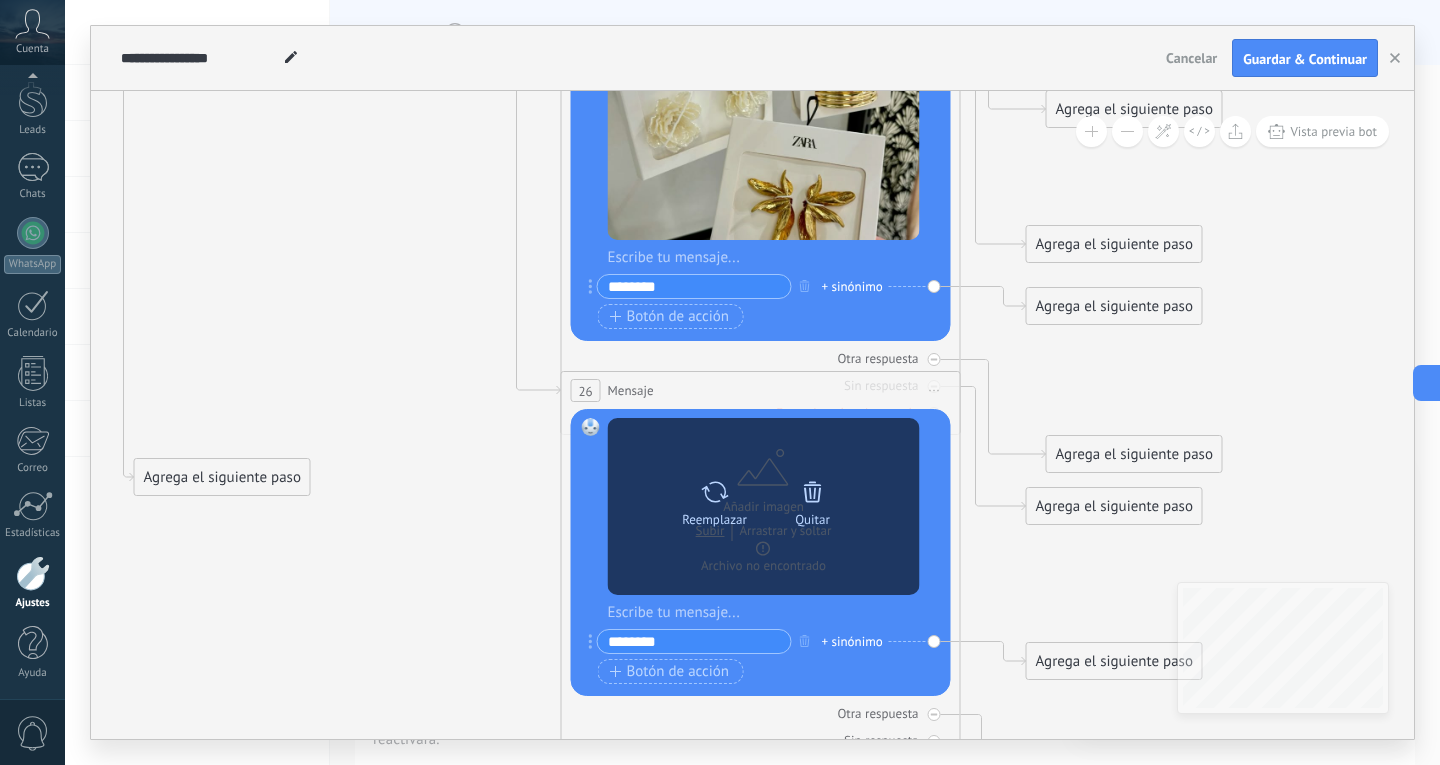 click 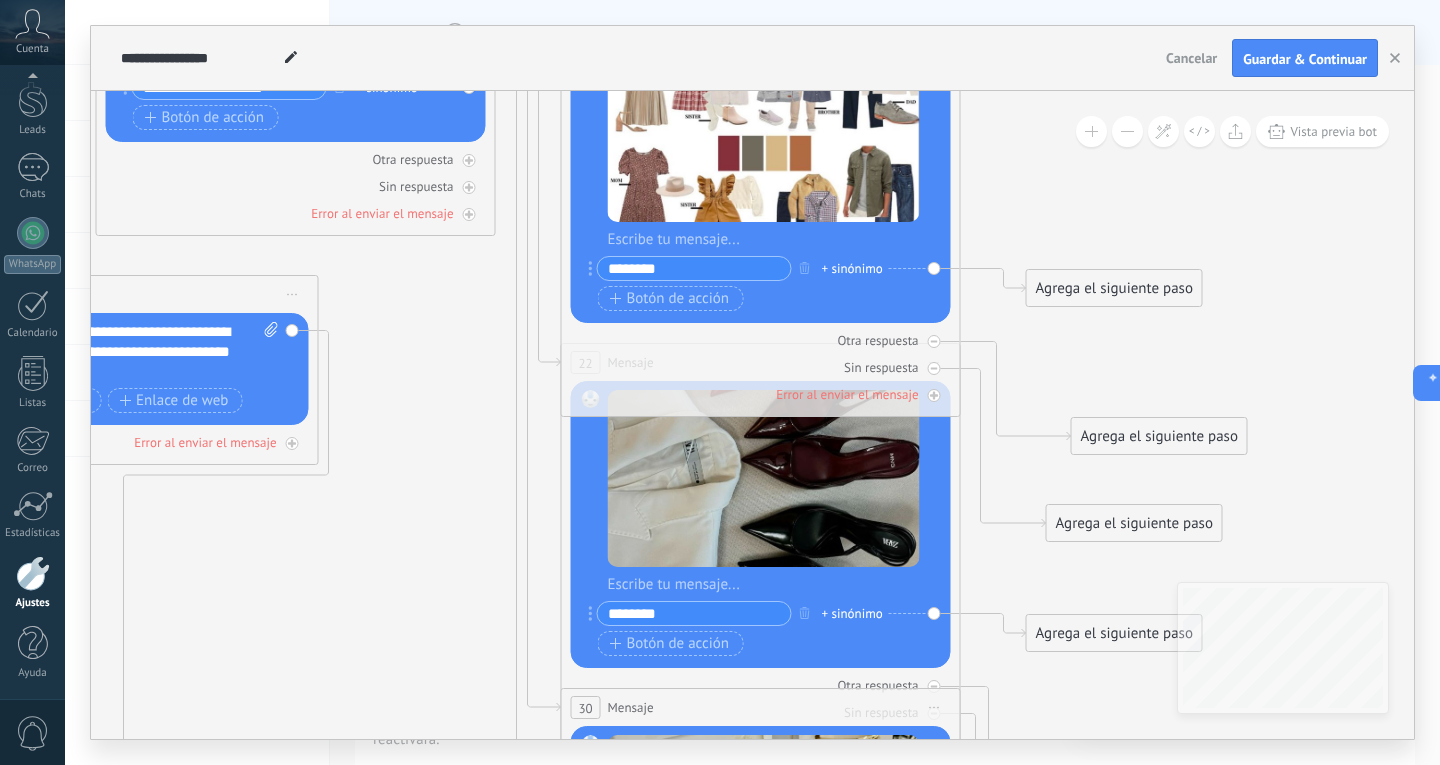 click on "Reemplazar
Quitar
Convertir a mensaje de voz
Arrastre la imagen aquí para adjuntarla.
Añadir imagen
Subir
Arrastrar y soltar
Archivo no encontrado
Escribe tu mensaje..." at bounding box center [761, 179] 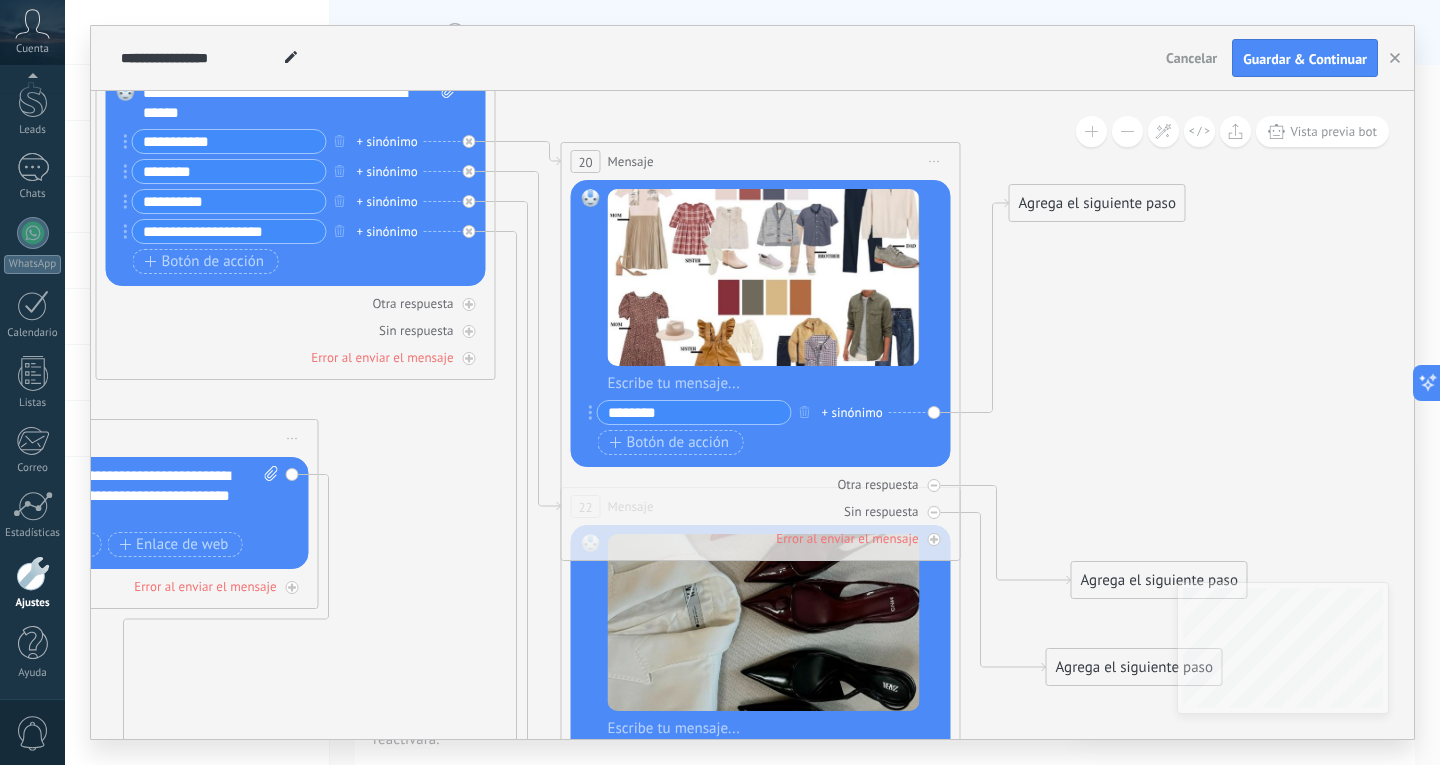 drag, startPoint x: 1088, startPoint y: 434, endPoint x: 1071, endPoint y: 205, distance: 229.63014 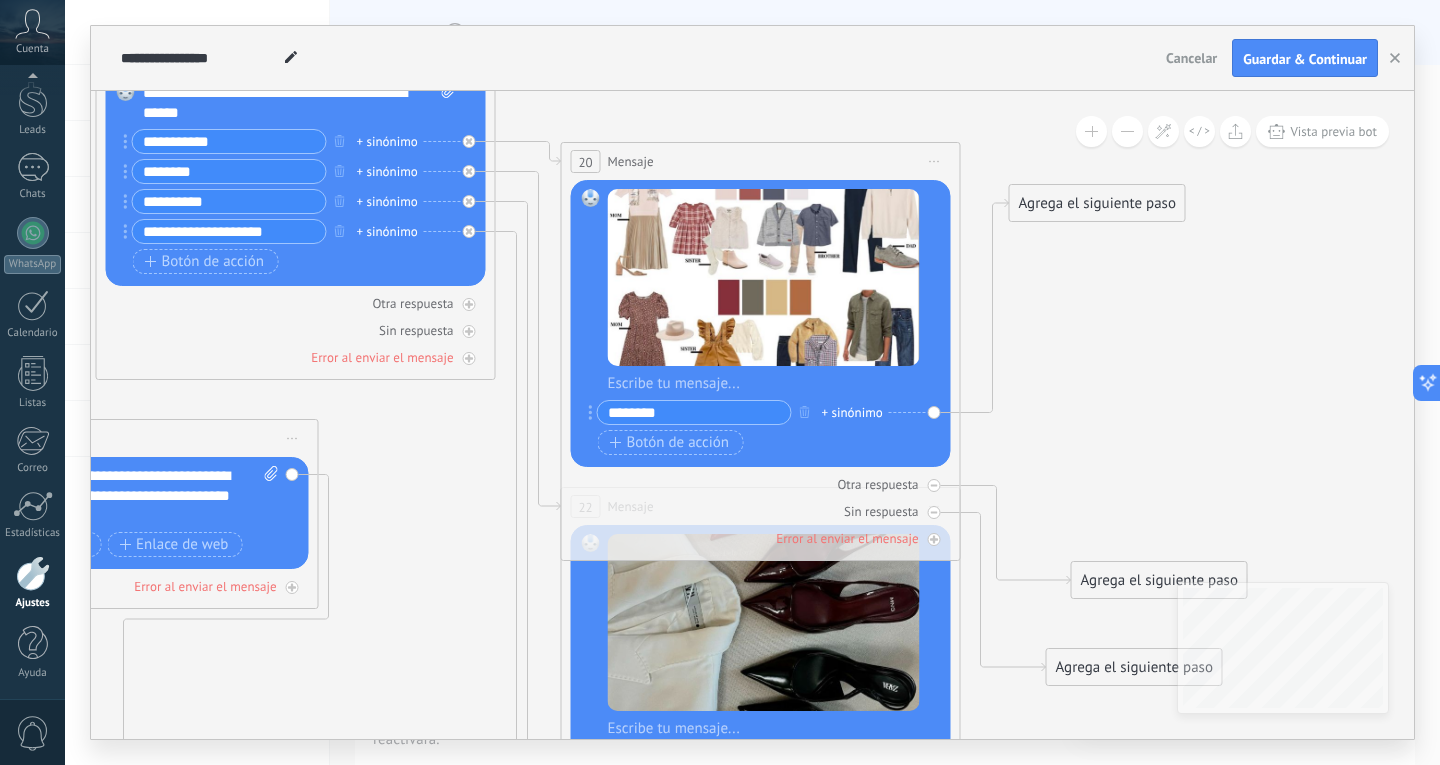 click on "Agrega el siguiente paso" at bounding box center (1097, 203) 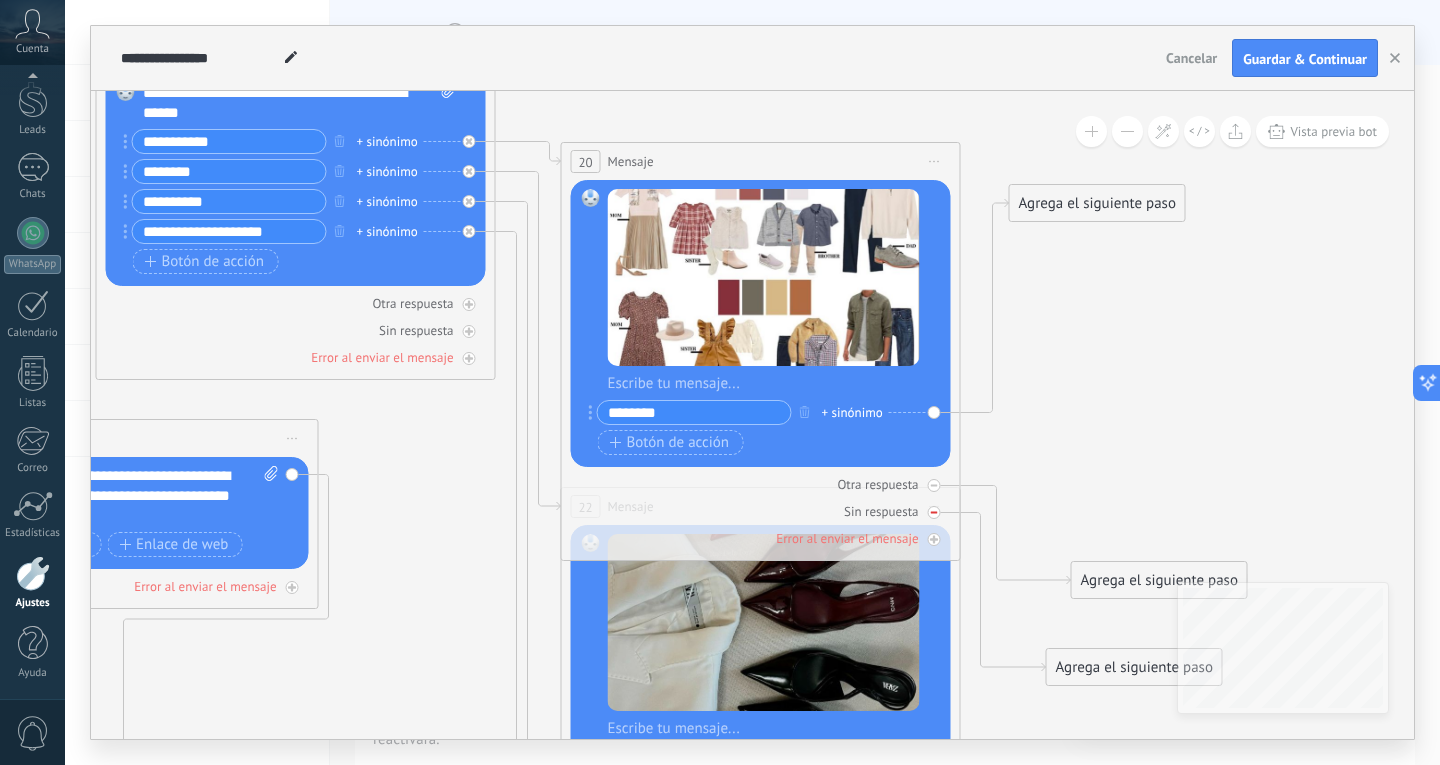 click 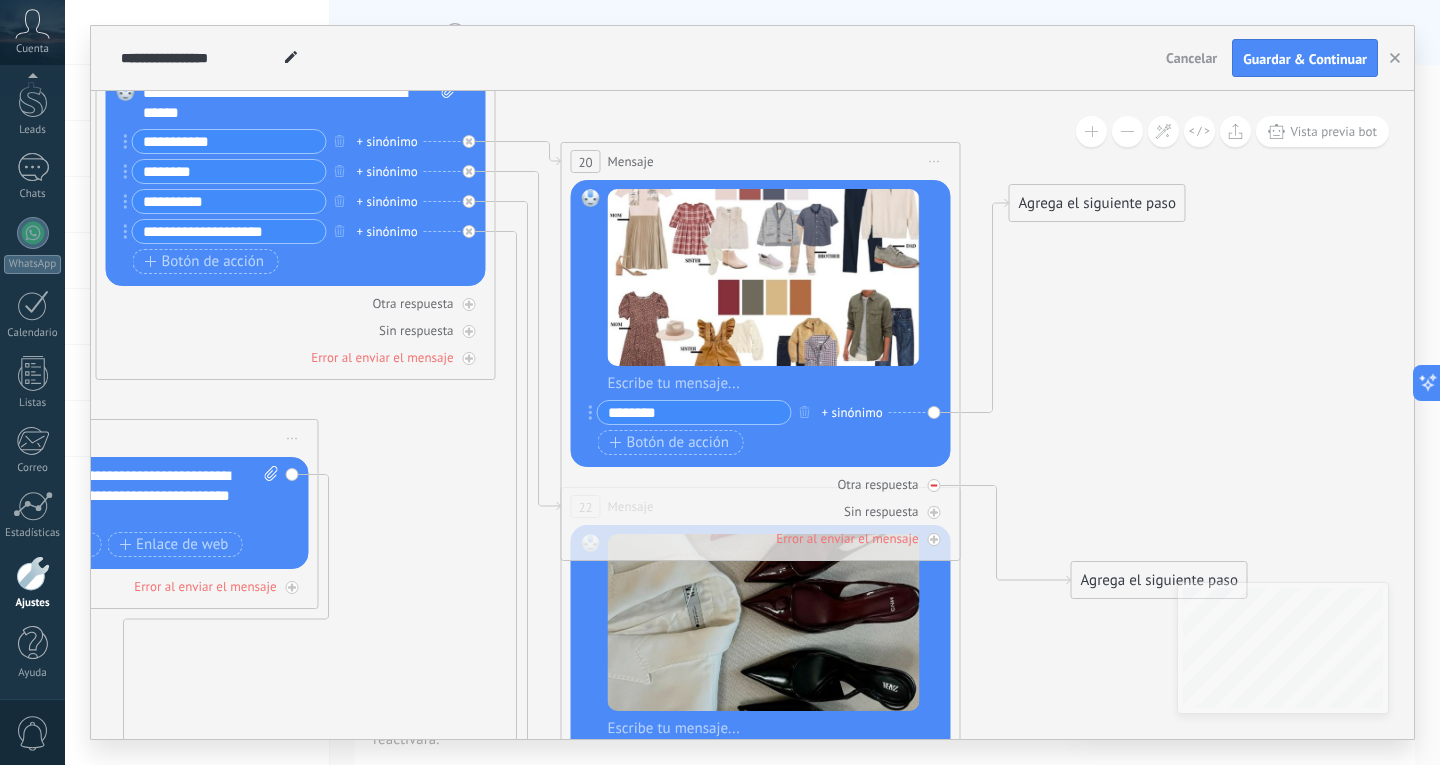 click 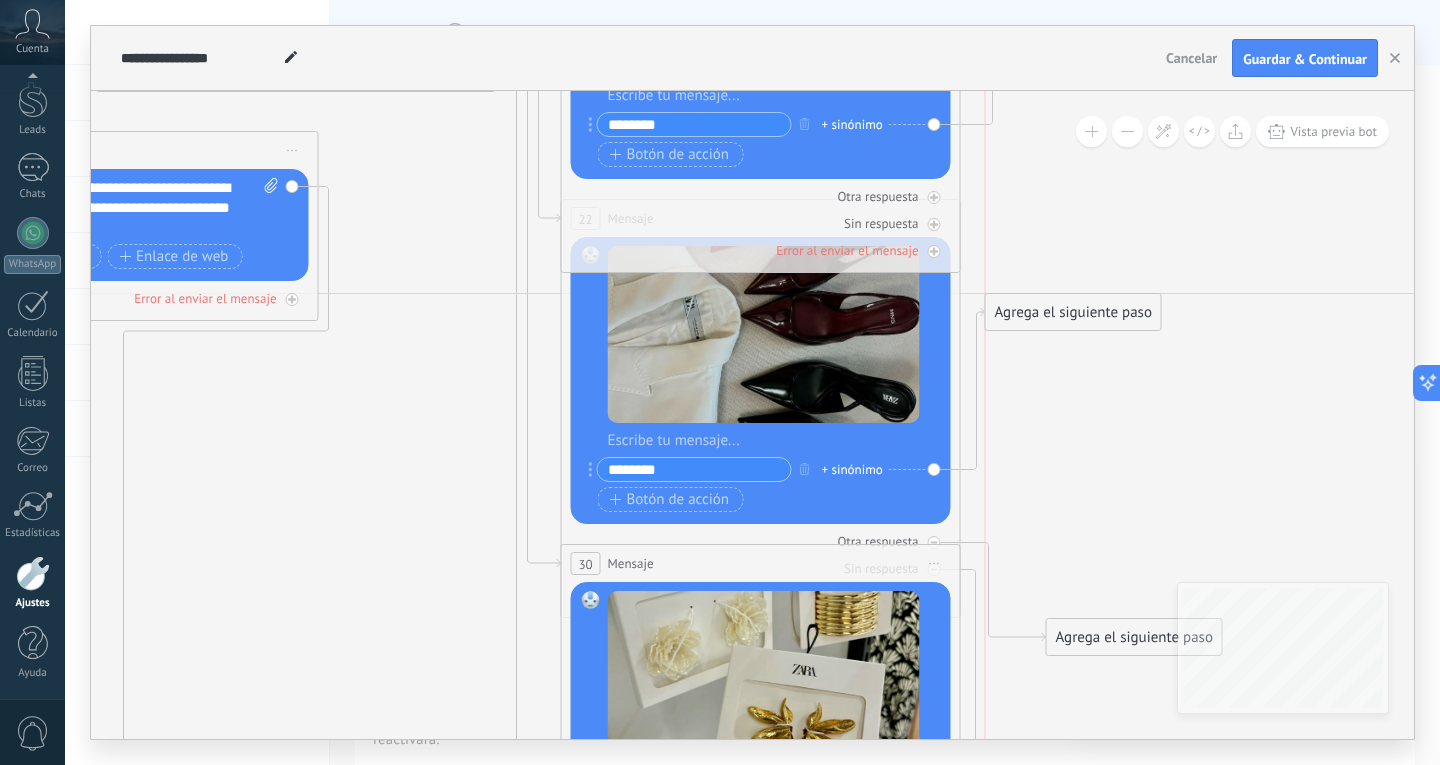 drag, startPoint x: 1108, startPoint y: 492, endPoint x: 1058, endPoint y: 321, distance: 178.16003 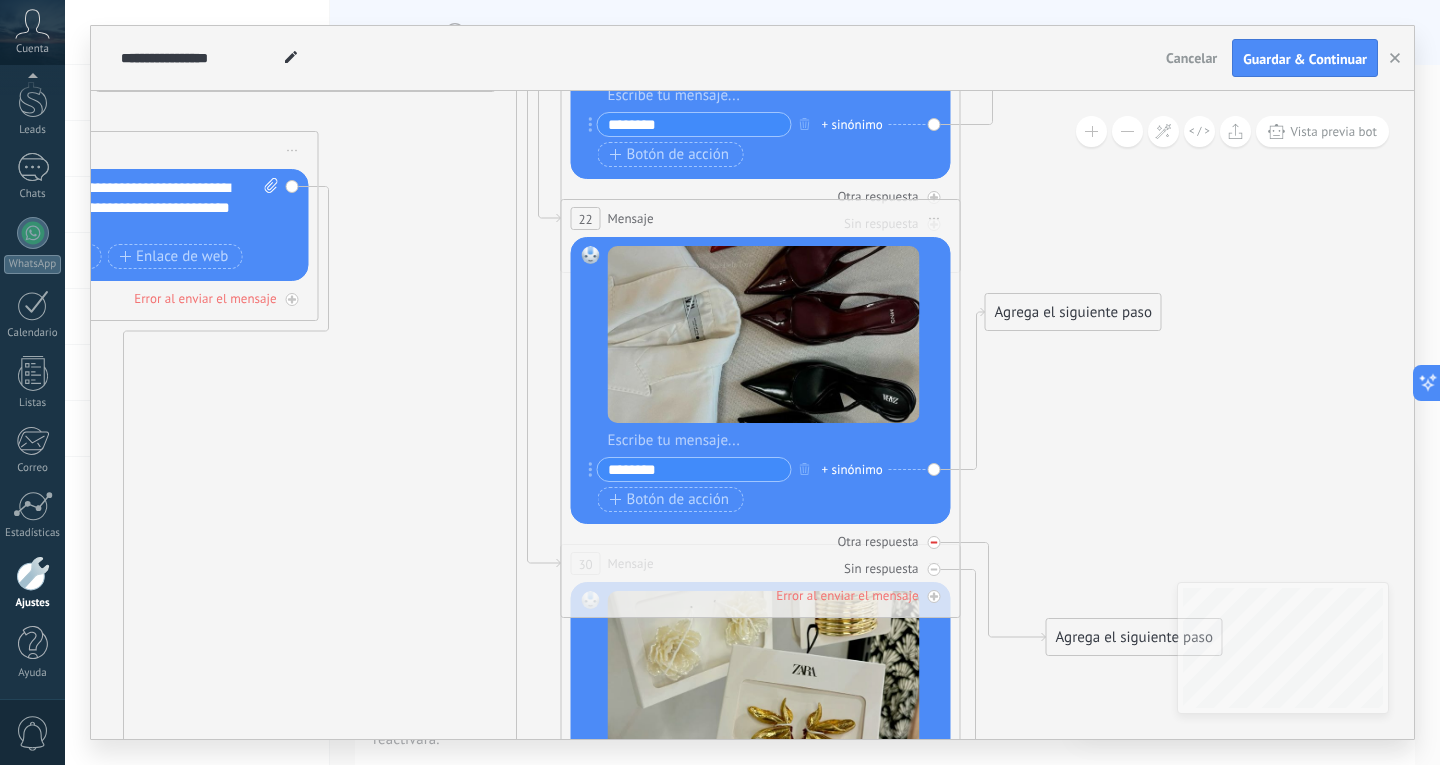 click 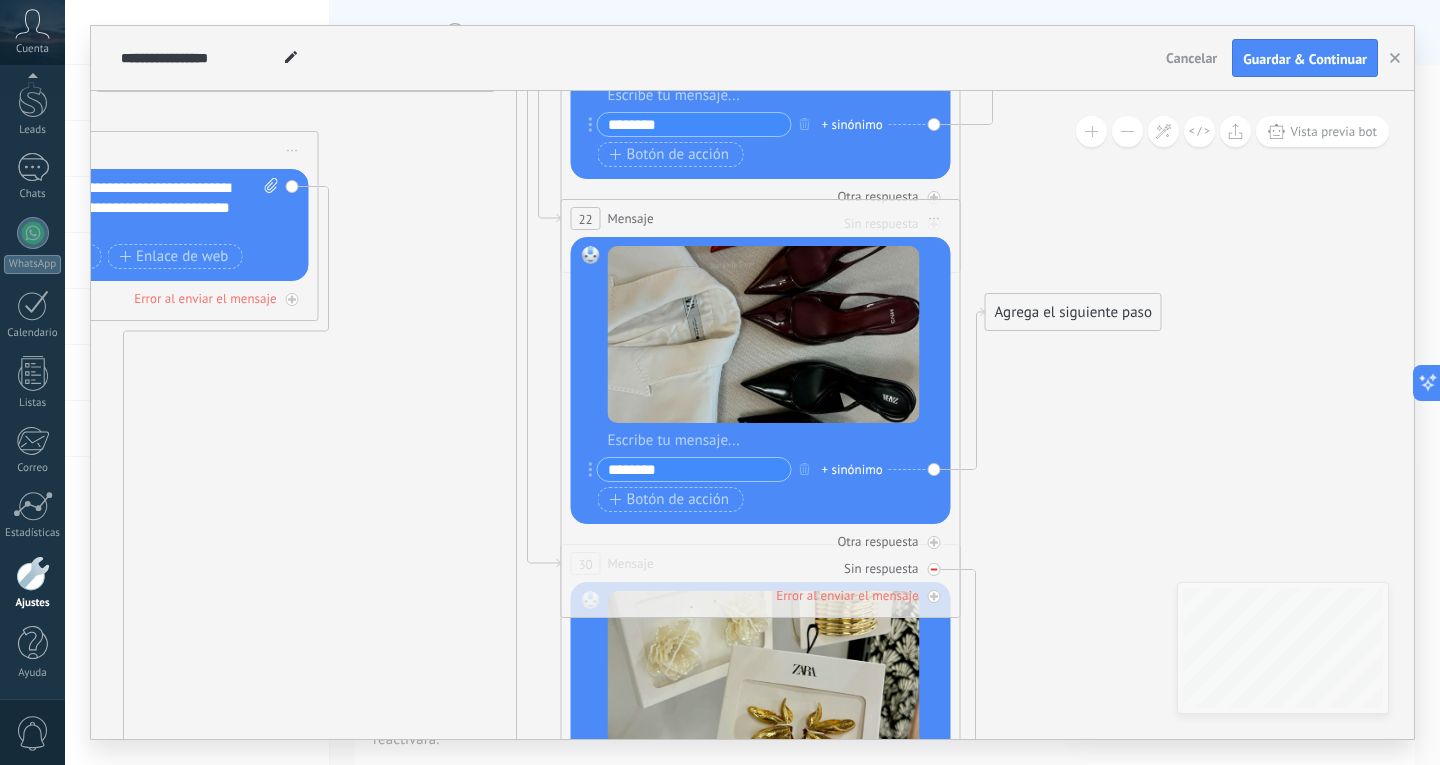 click 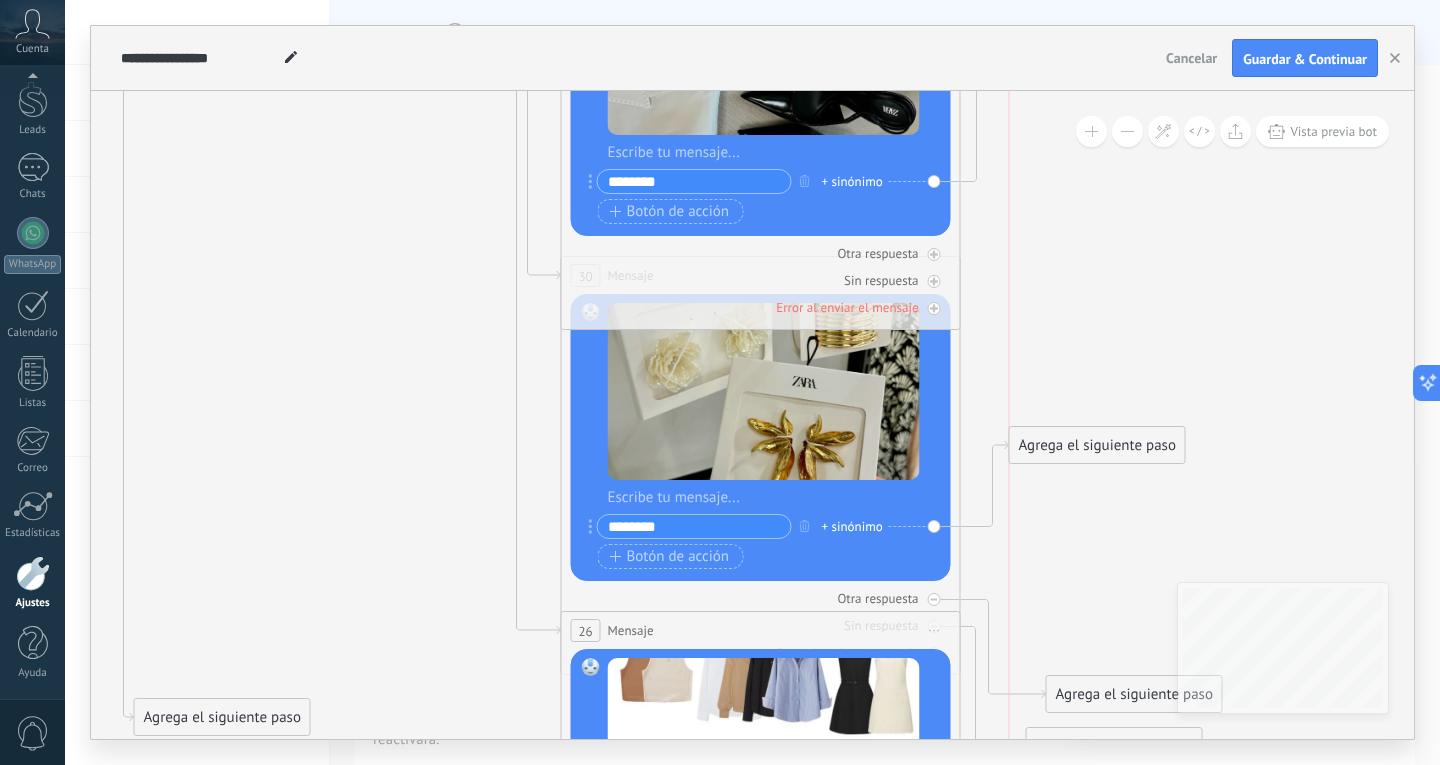 drag, startPoint x: 1070, startPoint y: 545, endPoint x: 1046, endPoint y: 444, distance: 103.81233 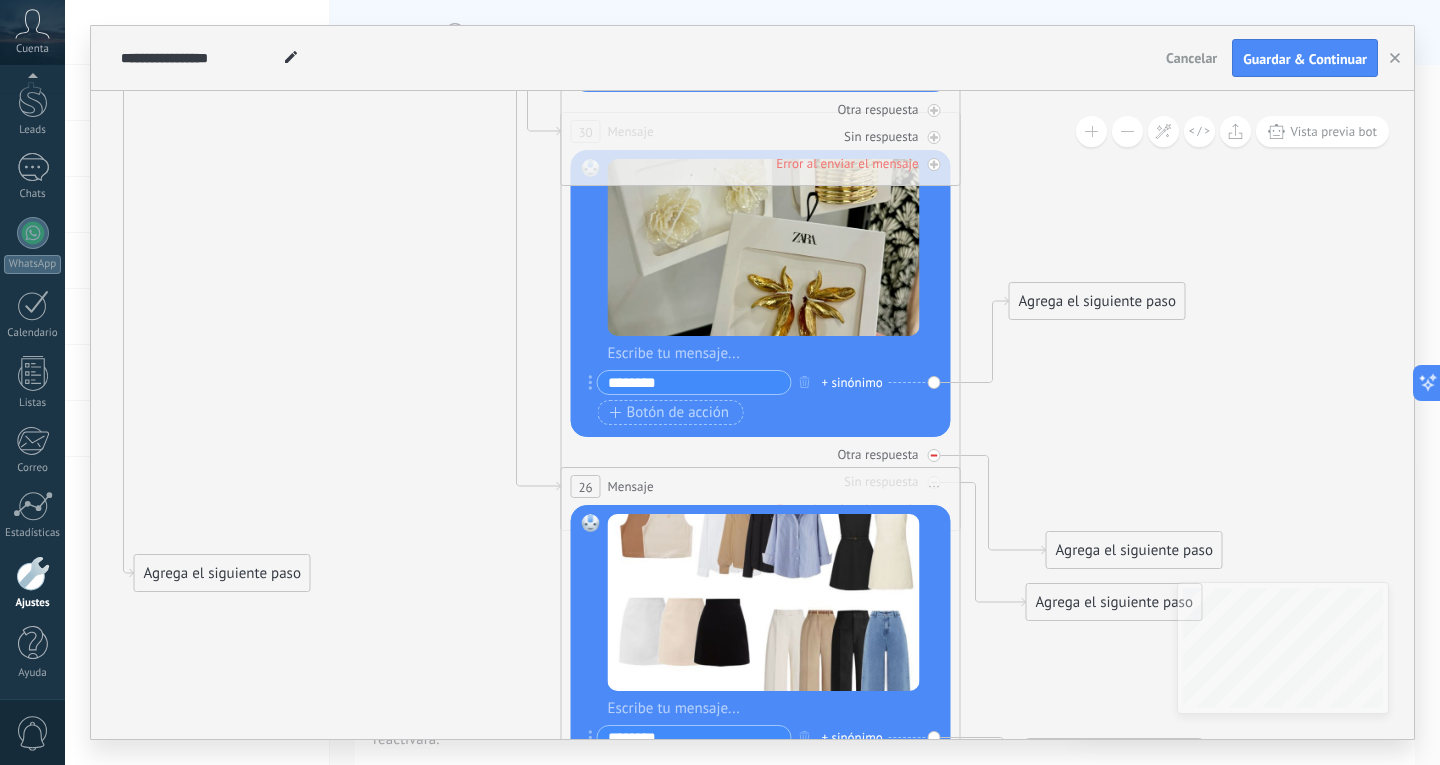 click at bounding box center [934, 455] 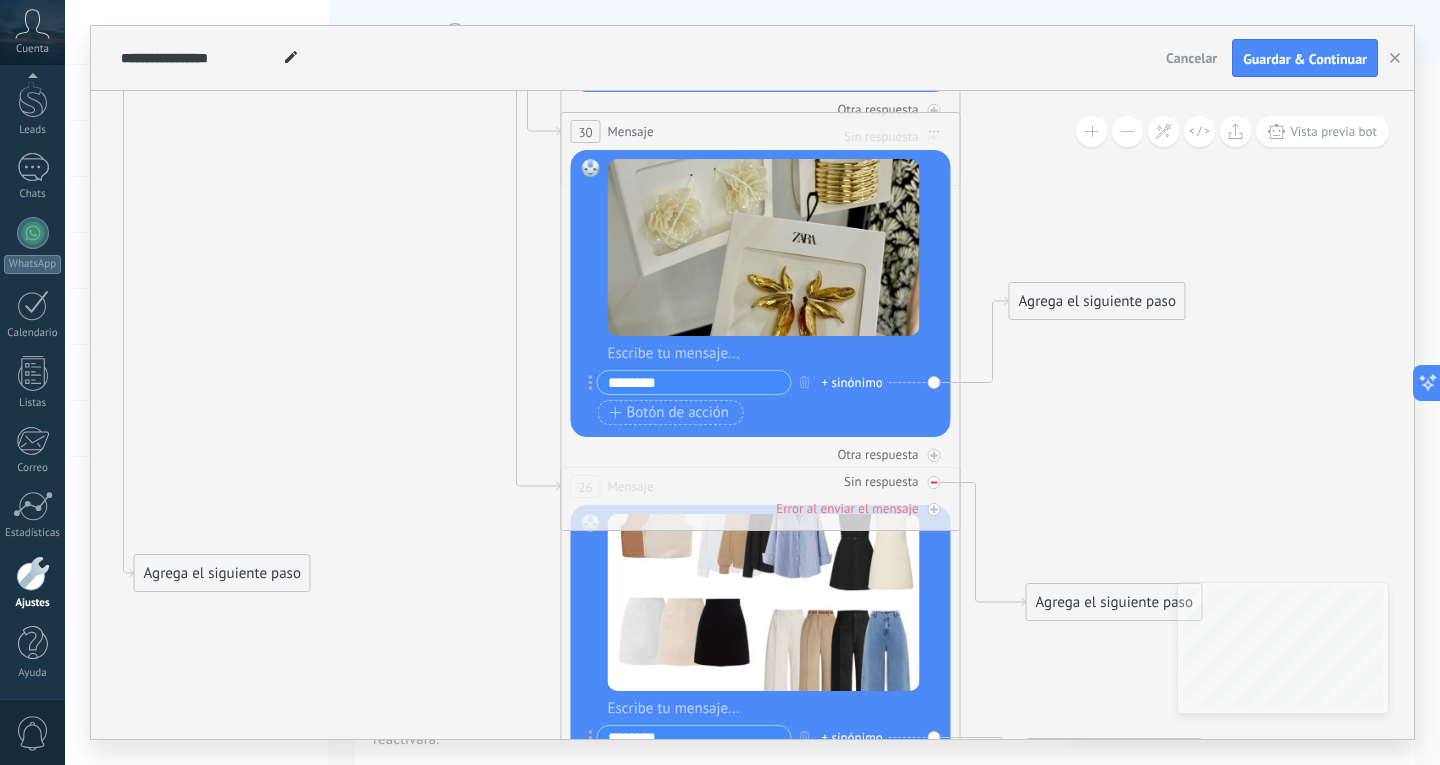 click 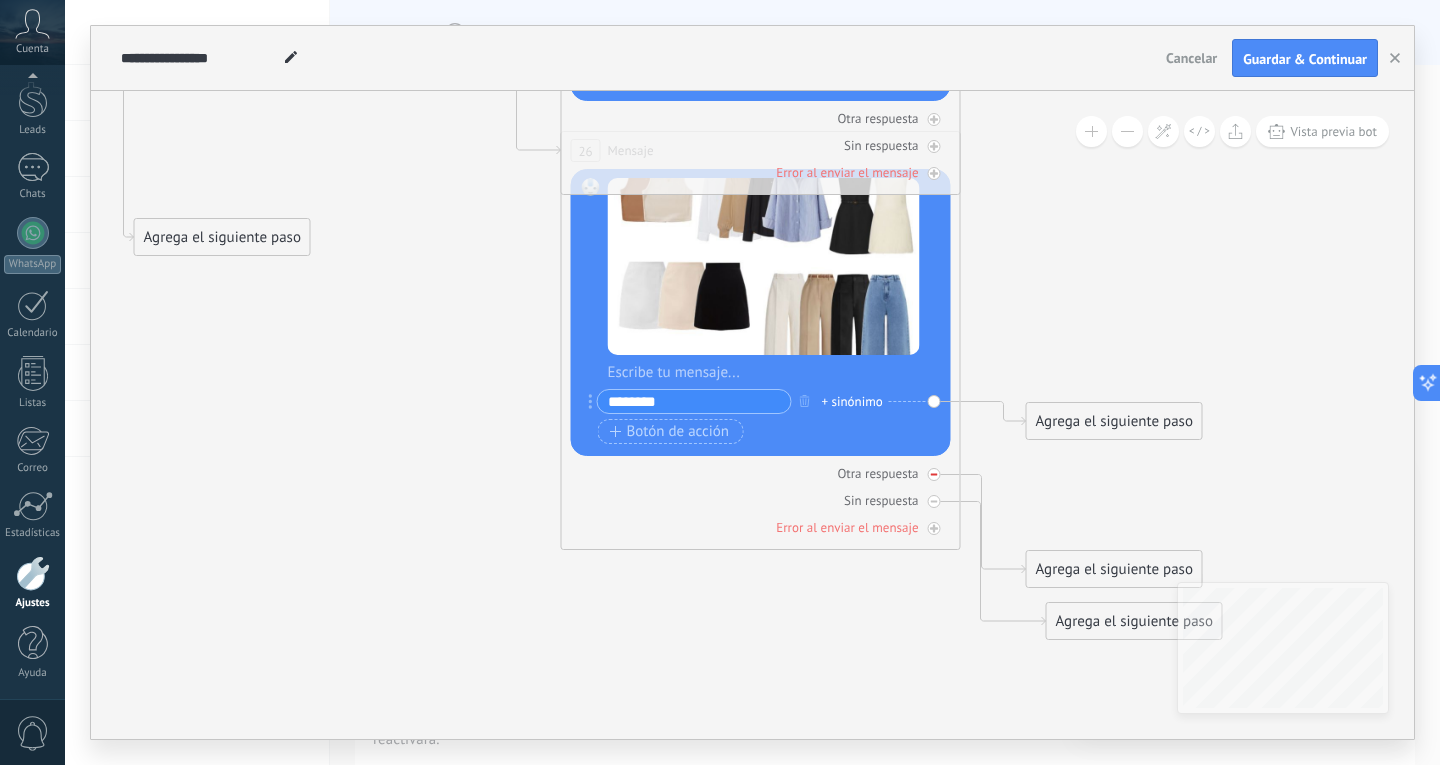 click 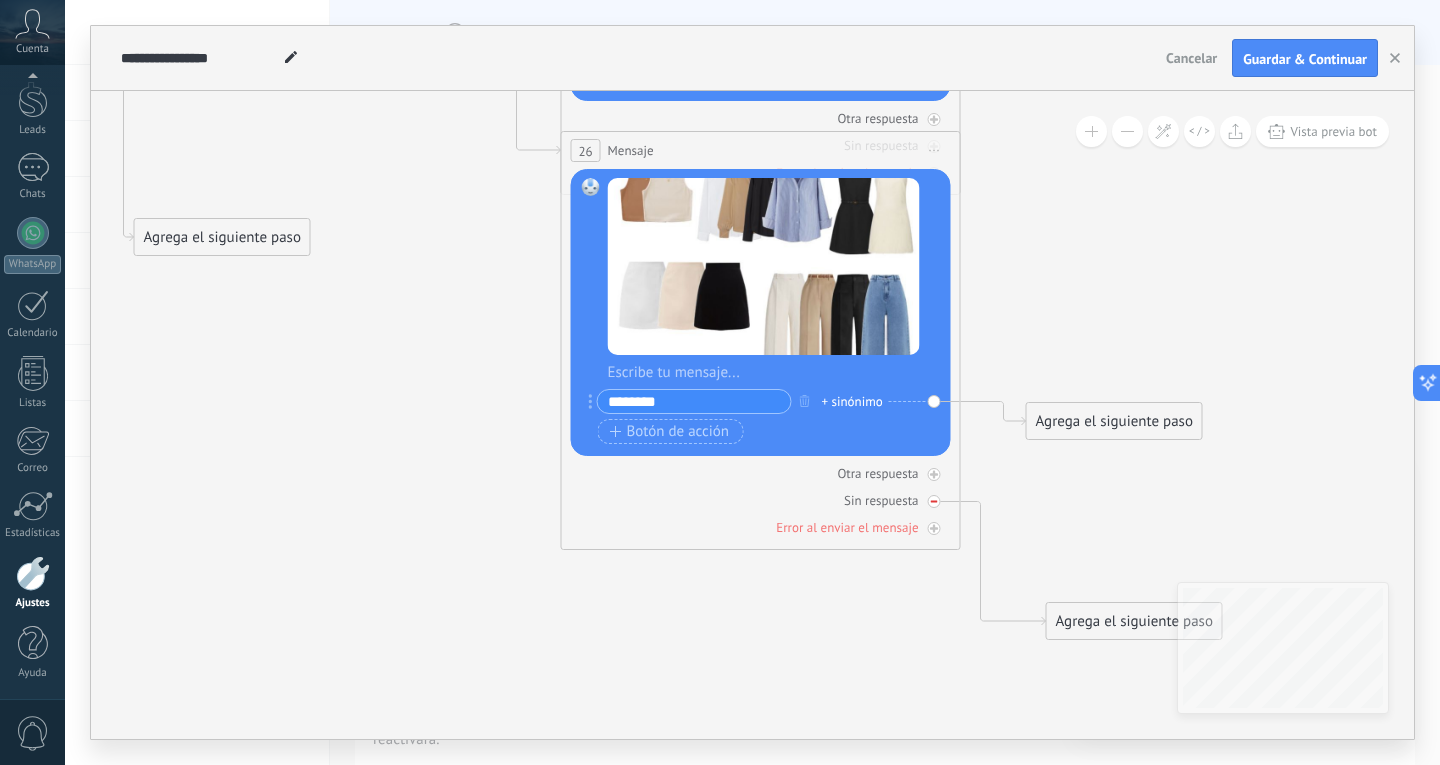 click on "Sin respuesta" at bounding box center (761, 500) 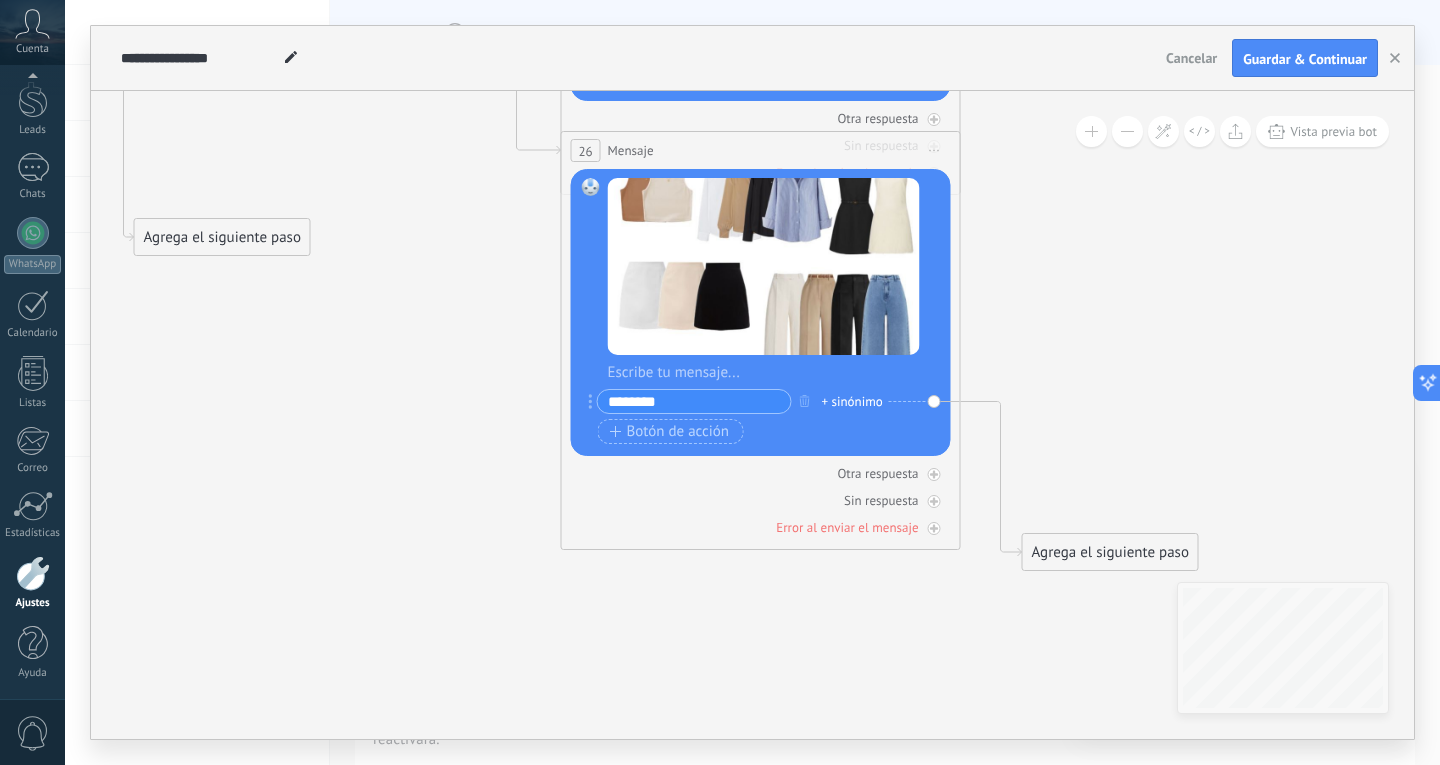 drag, startPoint x: 1064, startPoint y: 422, endPoint x: 1060, endPoint y: 553, distance: 131.06105 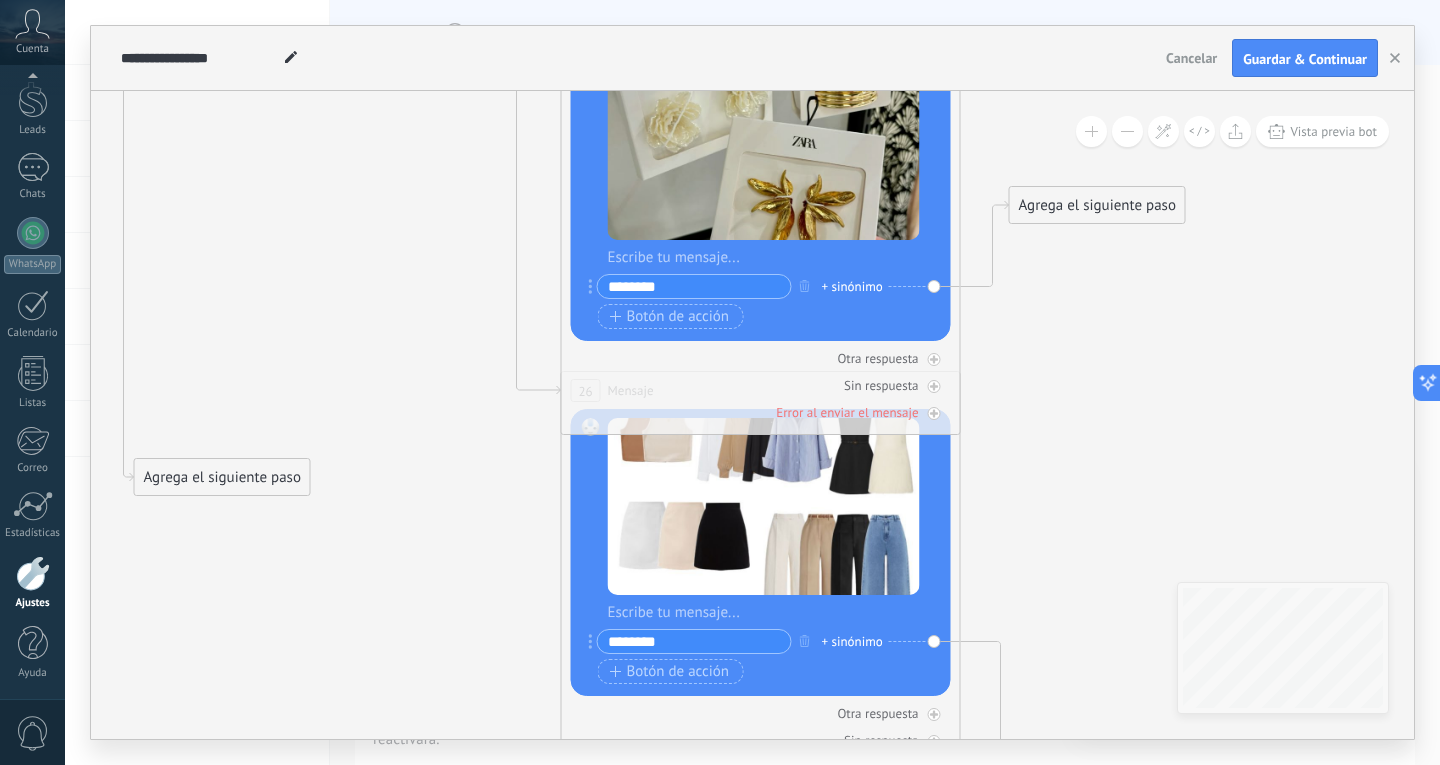 click on "*******" at bounding box center (694, 286) 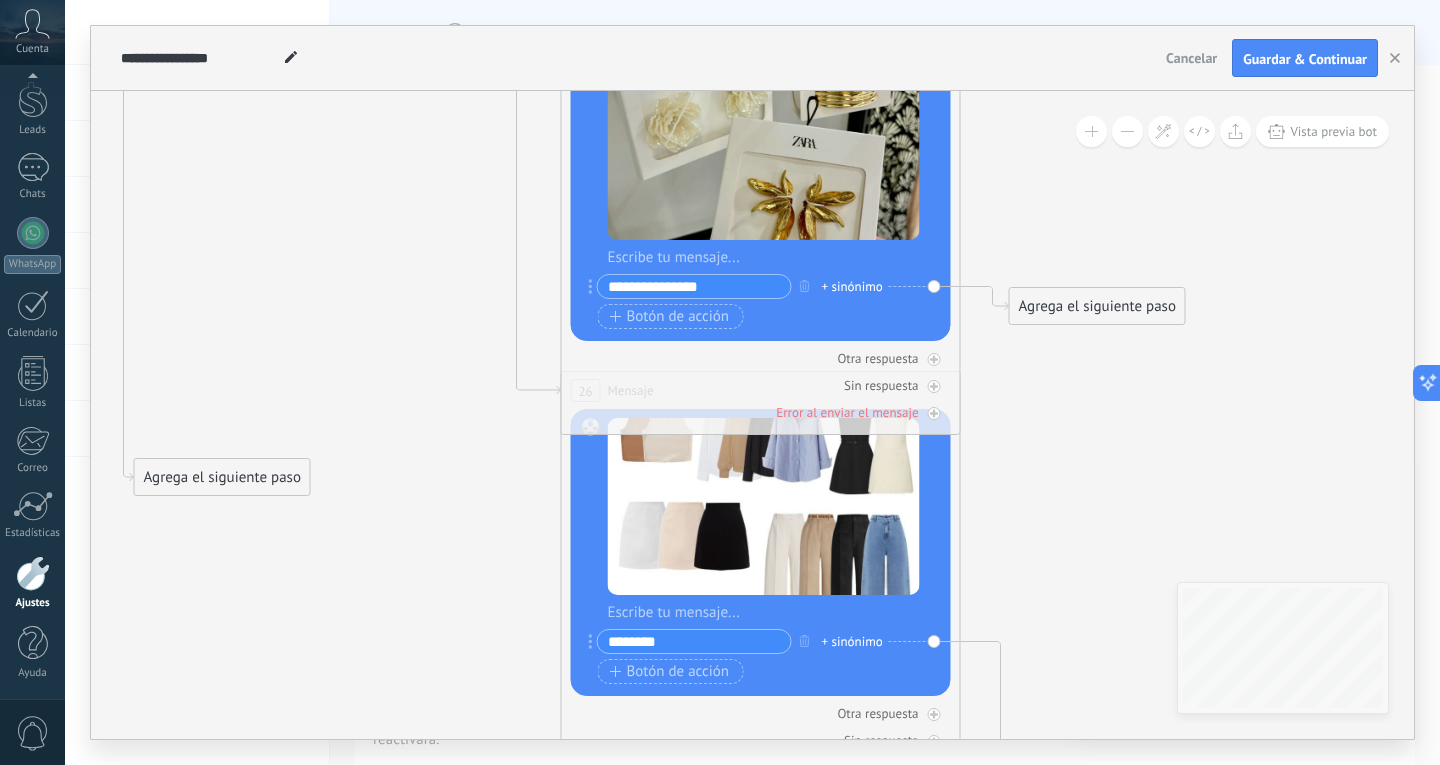 drag, startPoint x: 715, startPoint y: 286, endPoint x: 604, endPoint y: 296, distance: 111.44954 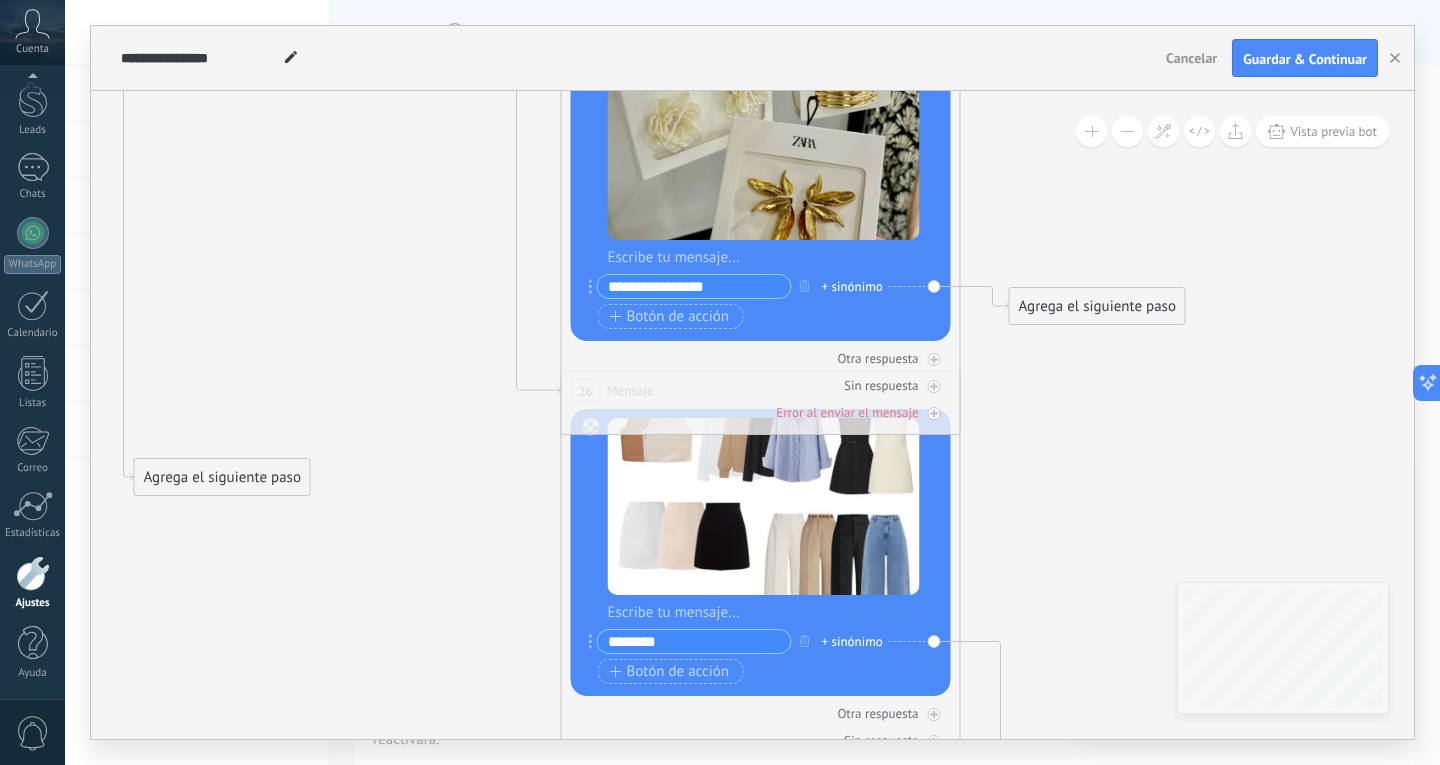 click on "**********" at bounding box center (694, 286) 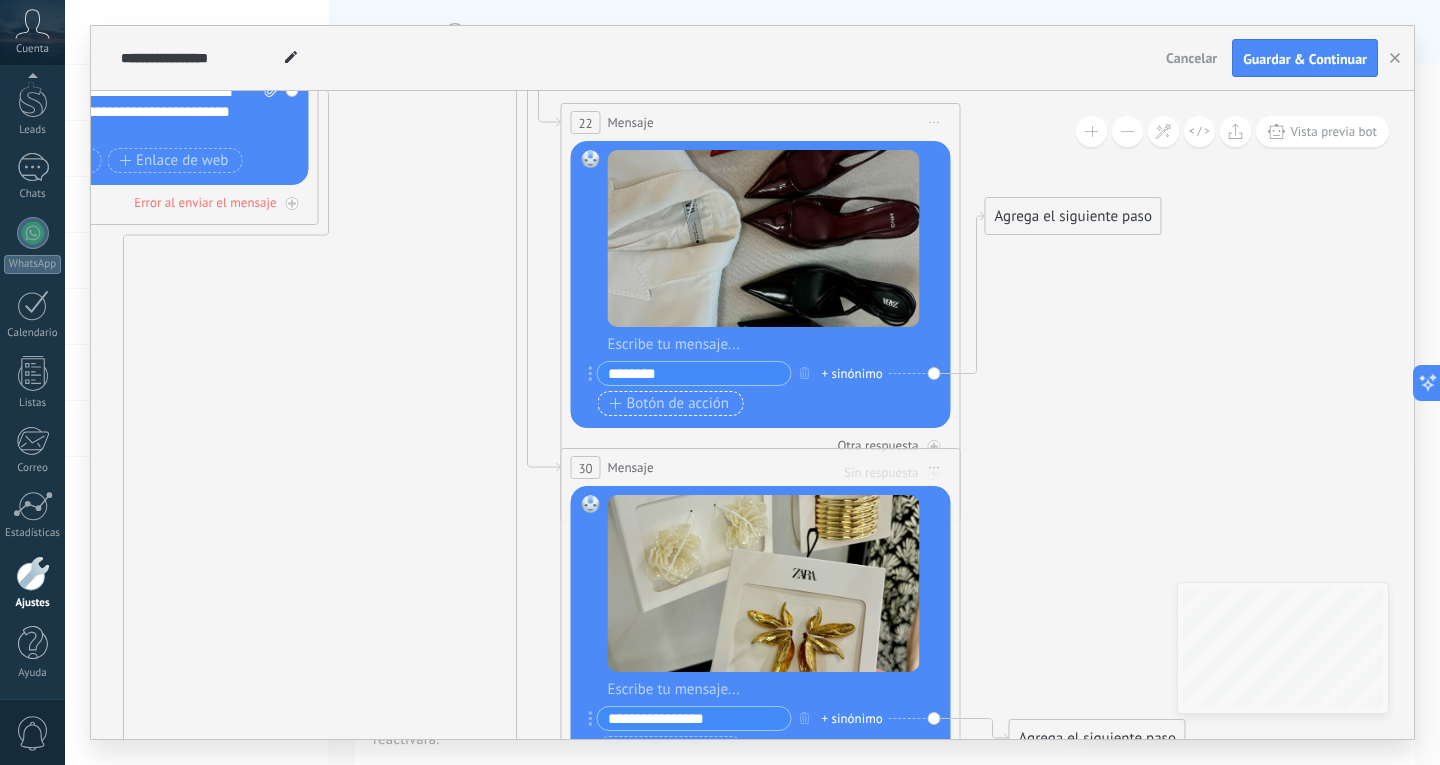 type on "**********" 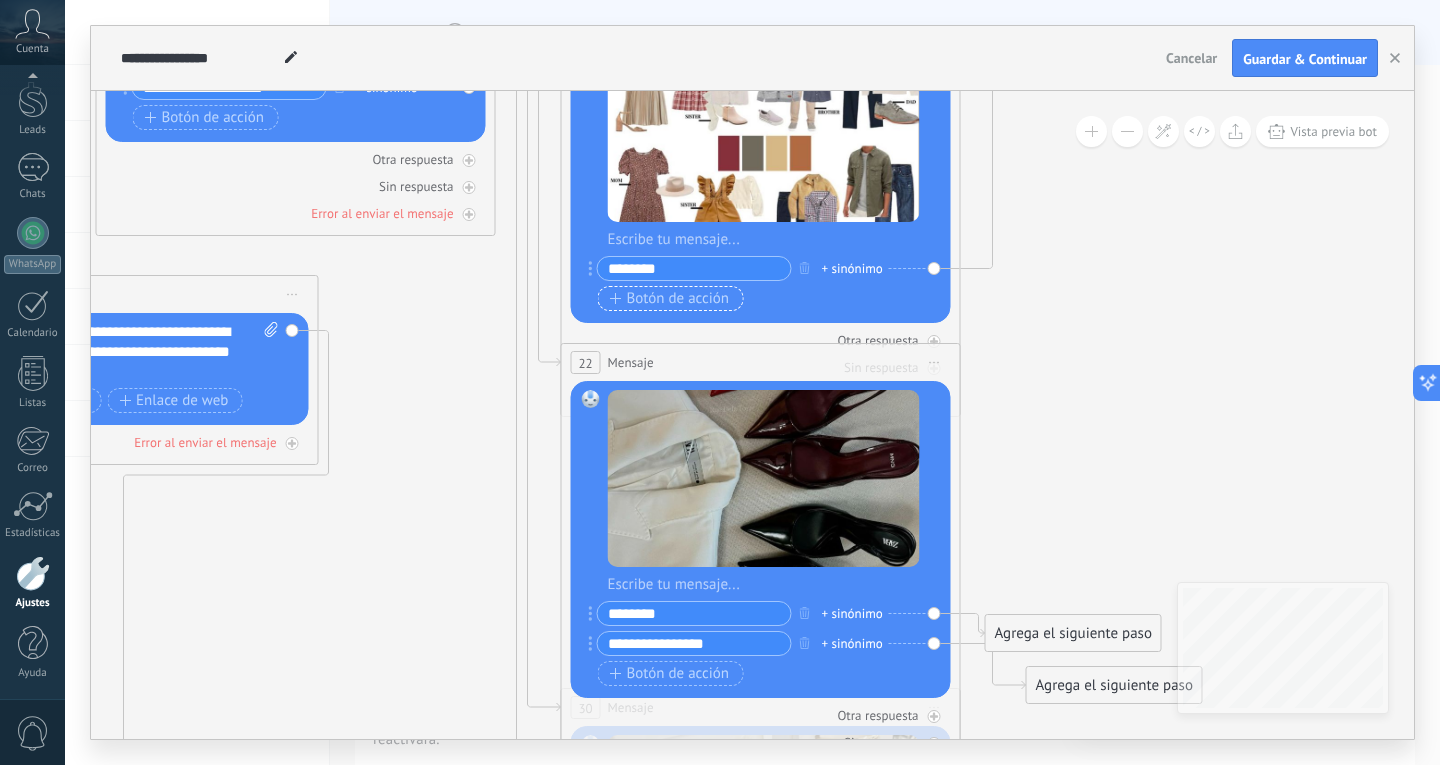 type on "**********" 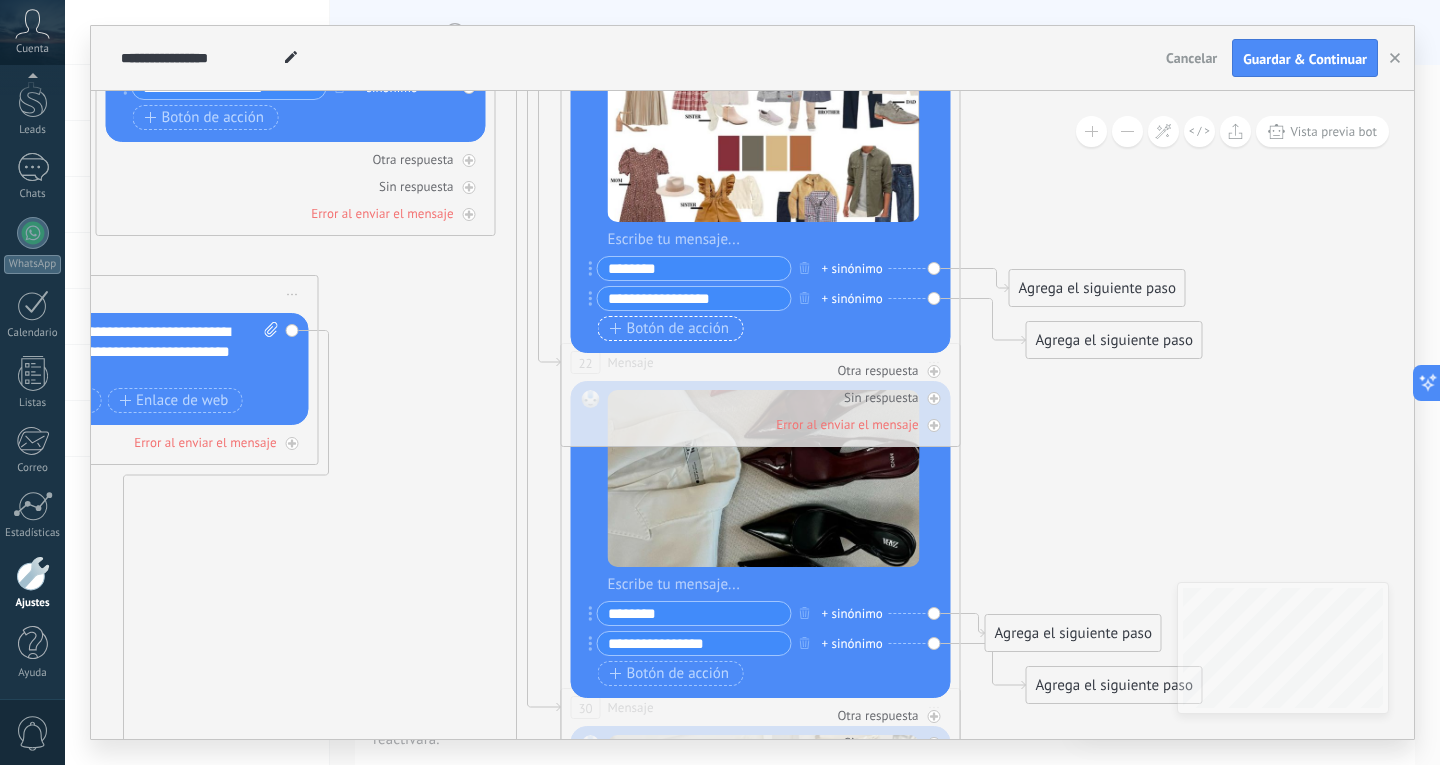 type on "**********" 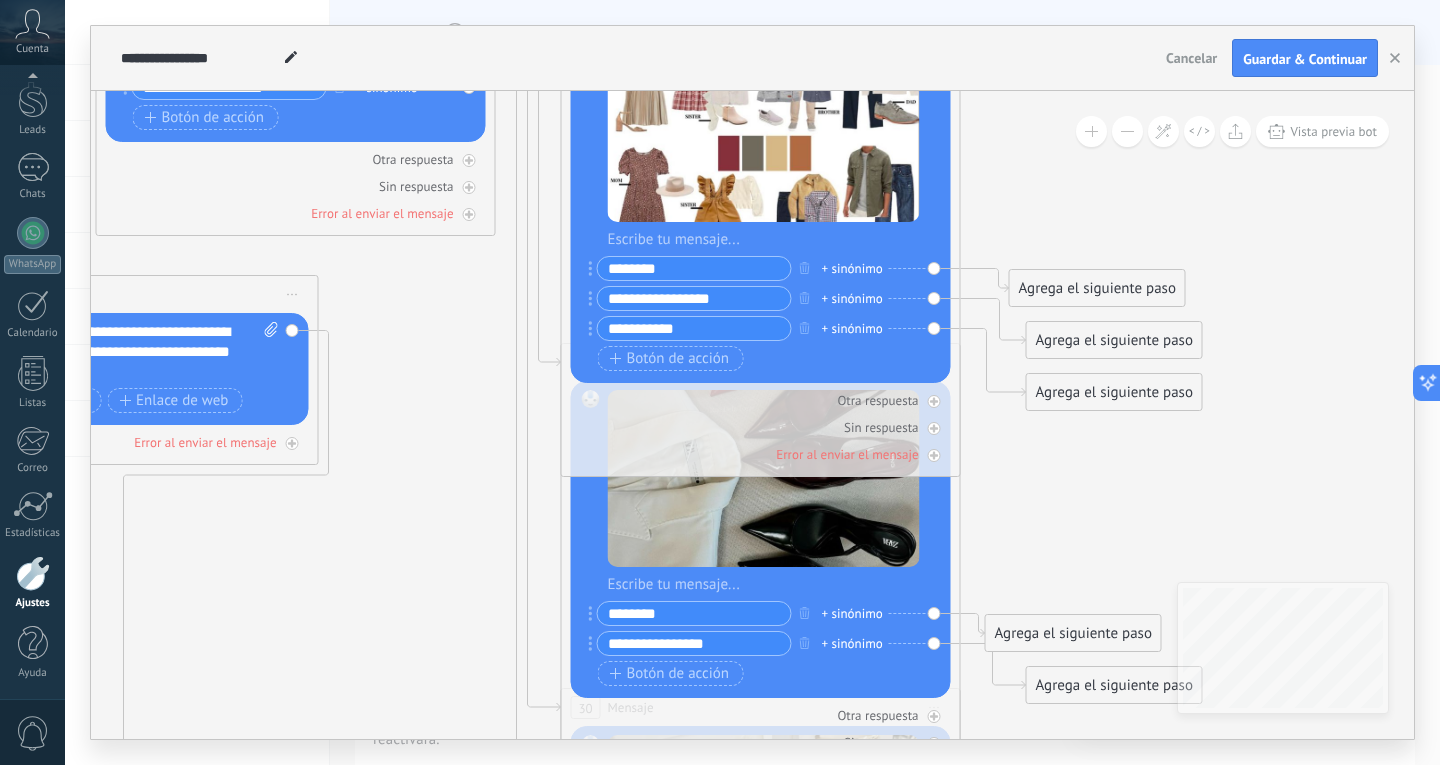 drag, startPoint x: 708, startPoint y: 326, endPoint x: 612, endPoint y: 328, distance: 96.02083 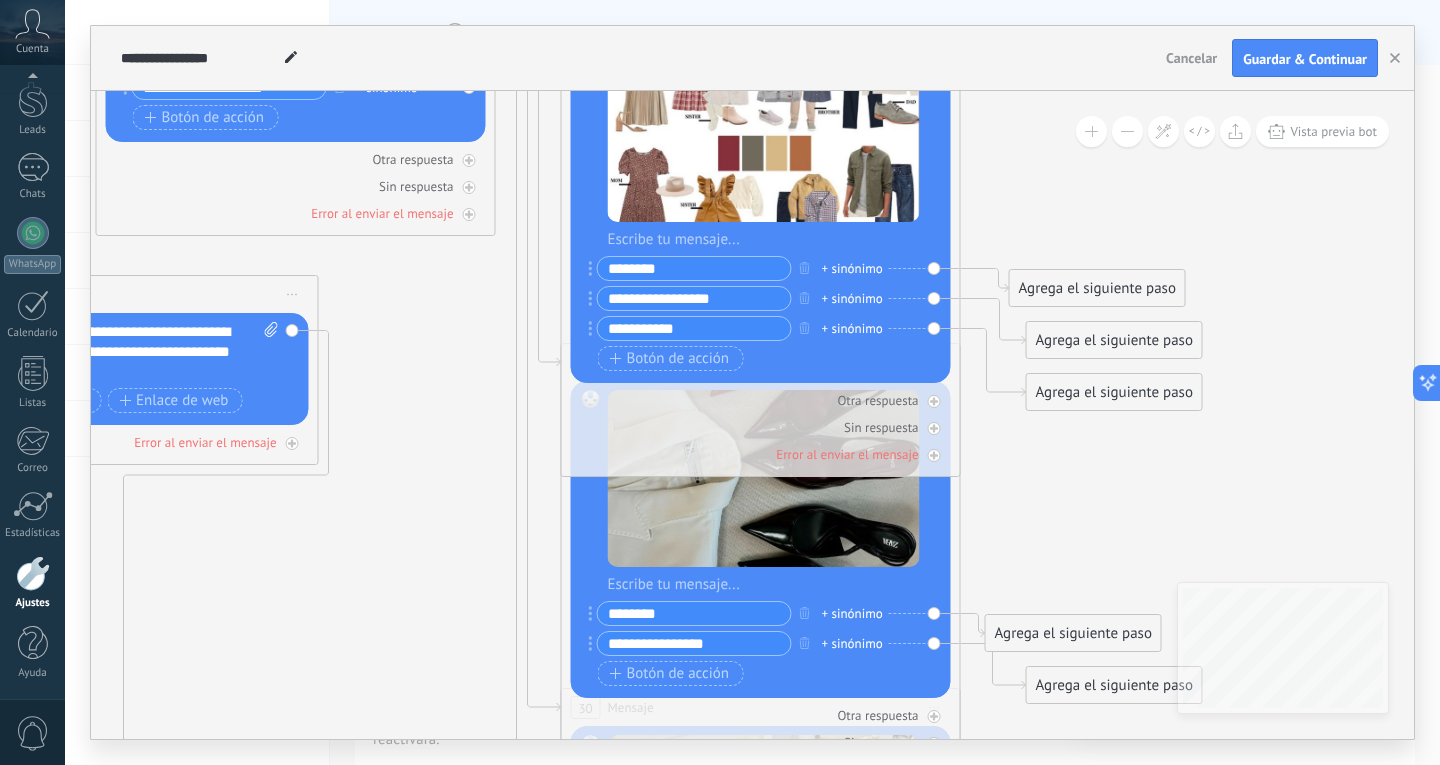 click on "**********" at bounding box center [694, 328] 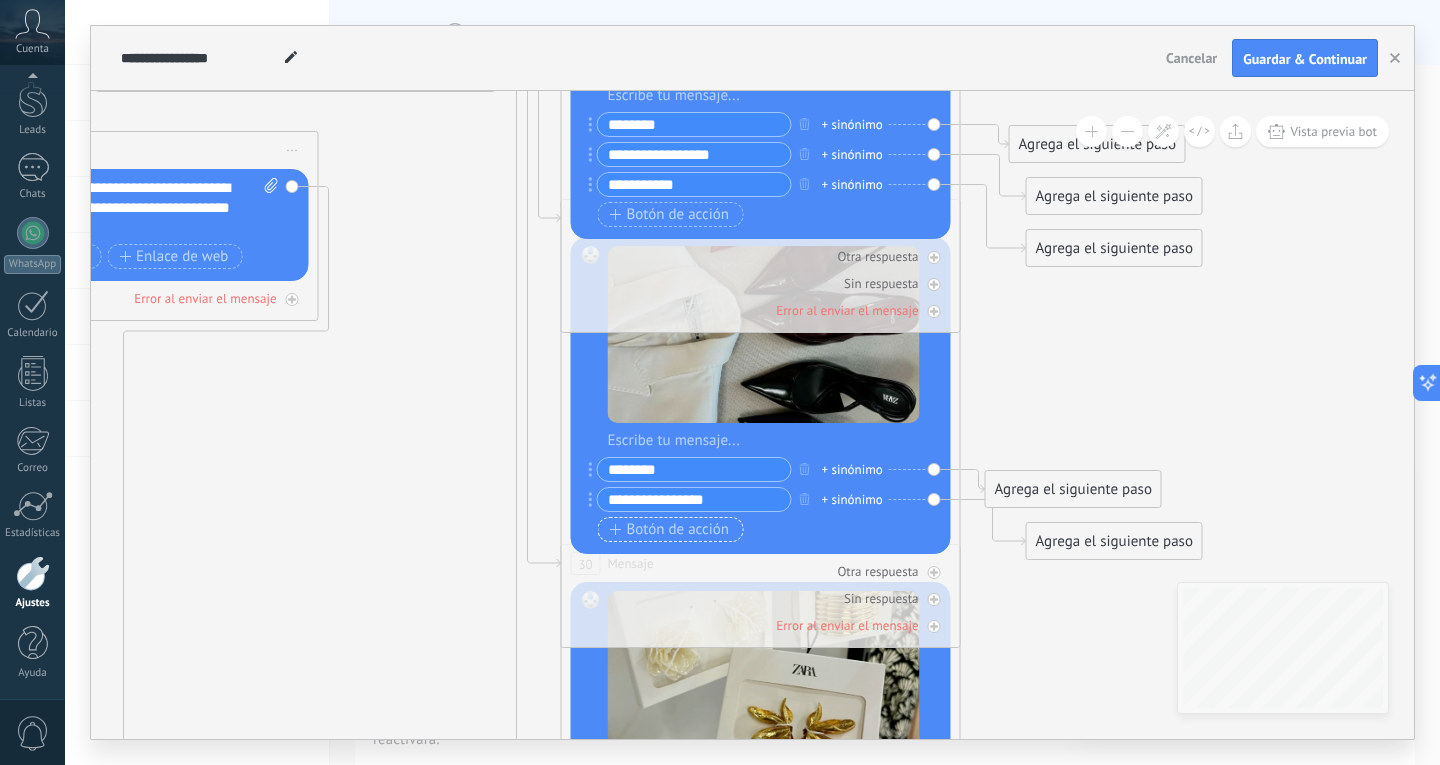 type on "**********" 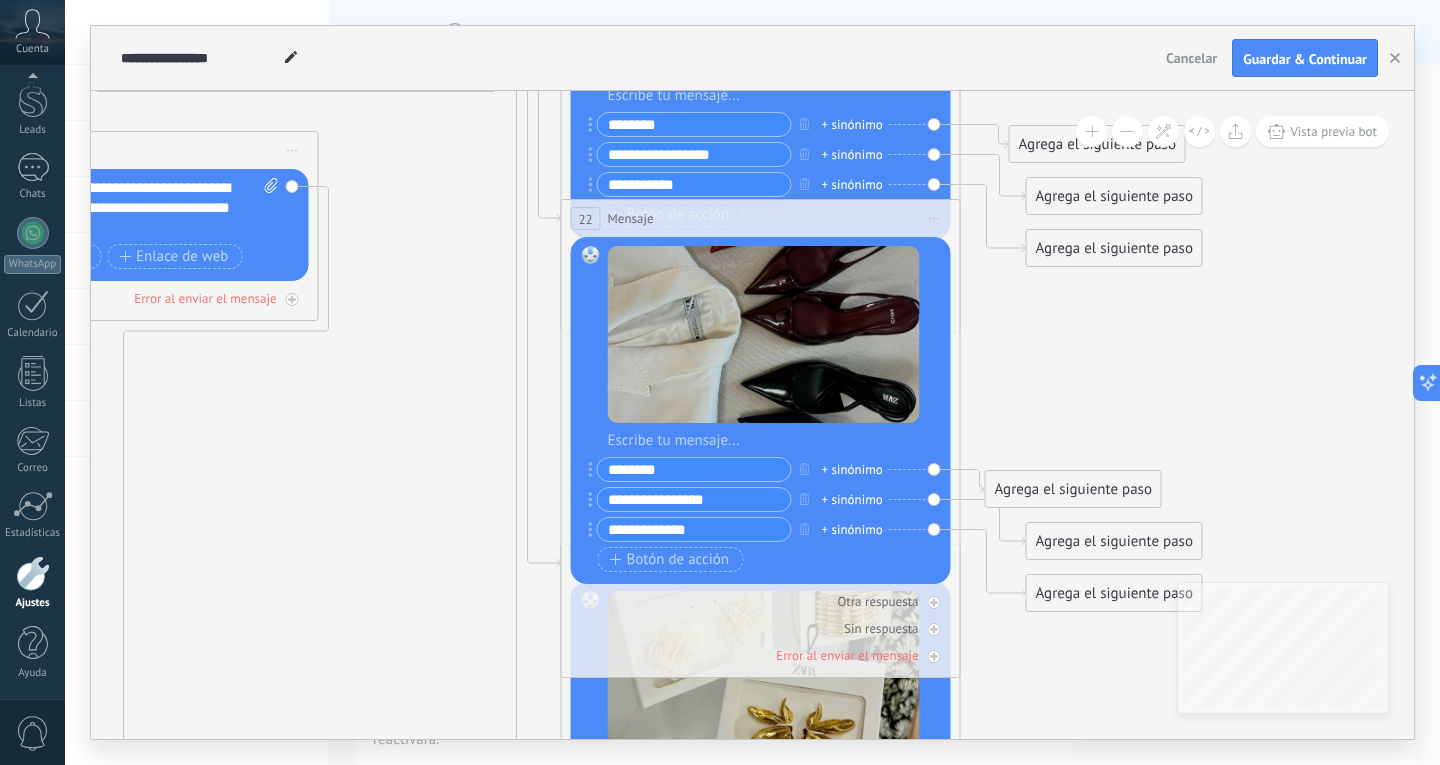 click on "**********" at bounding box center [694, 529] 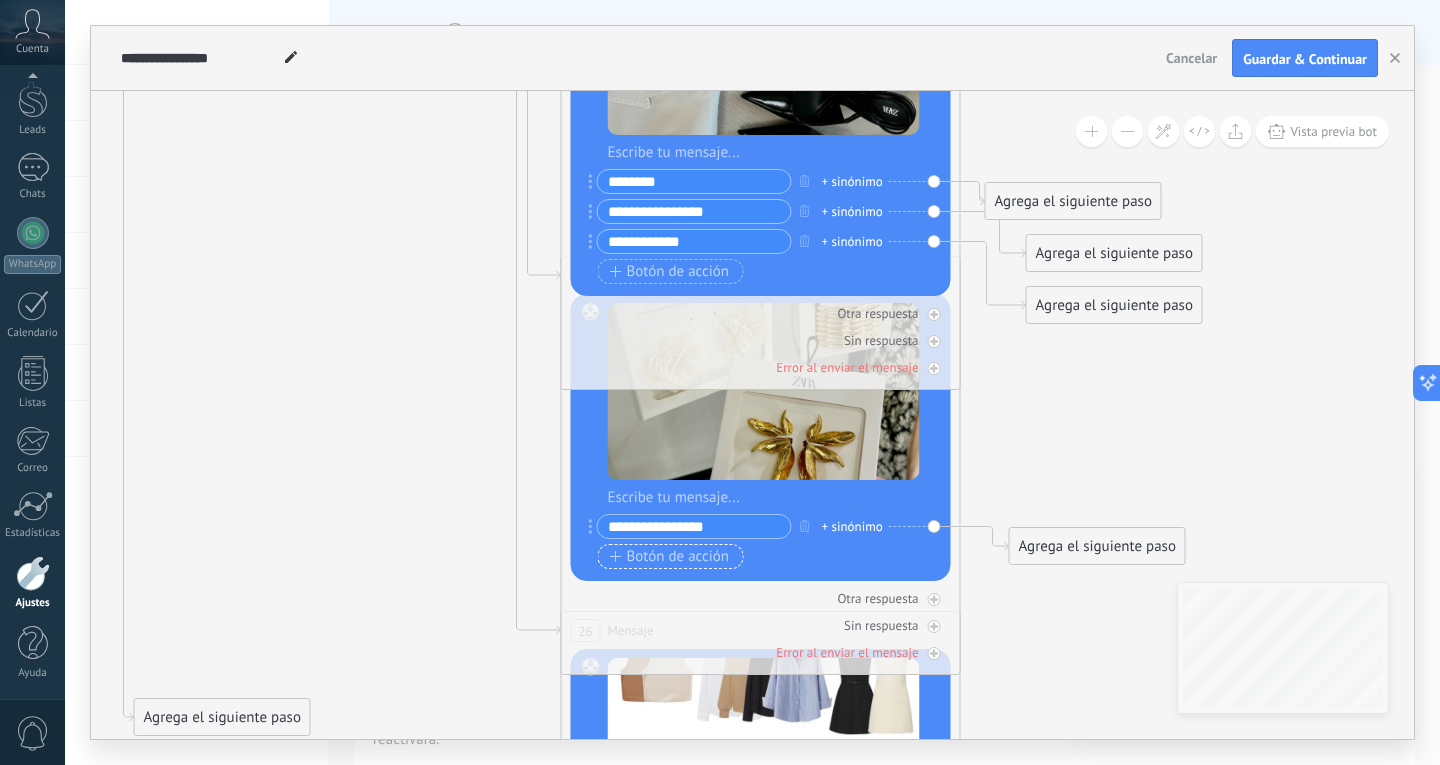 type on "**********" 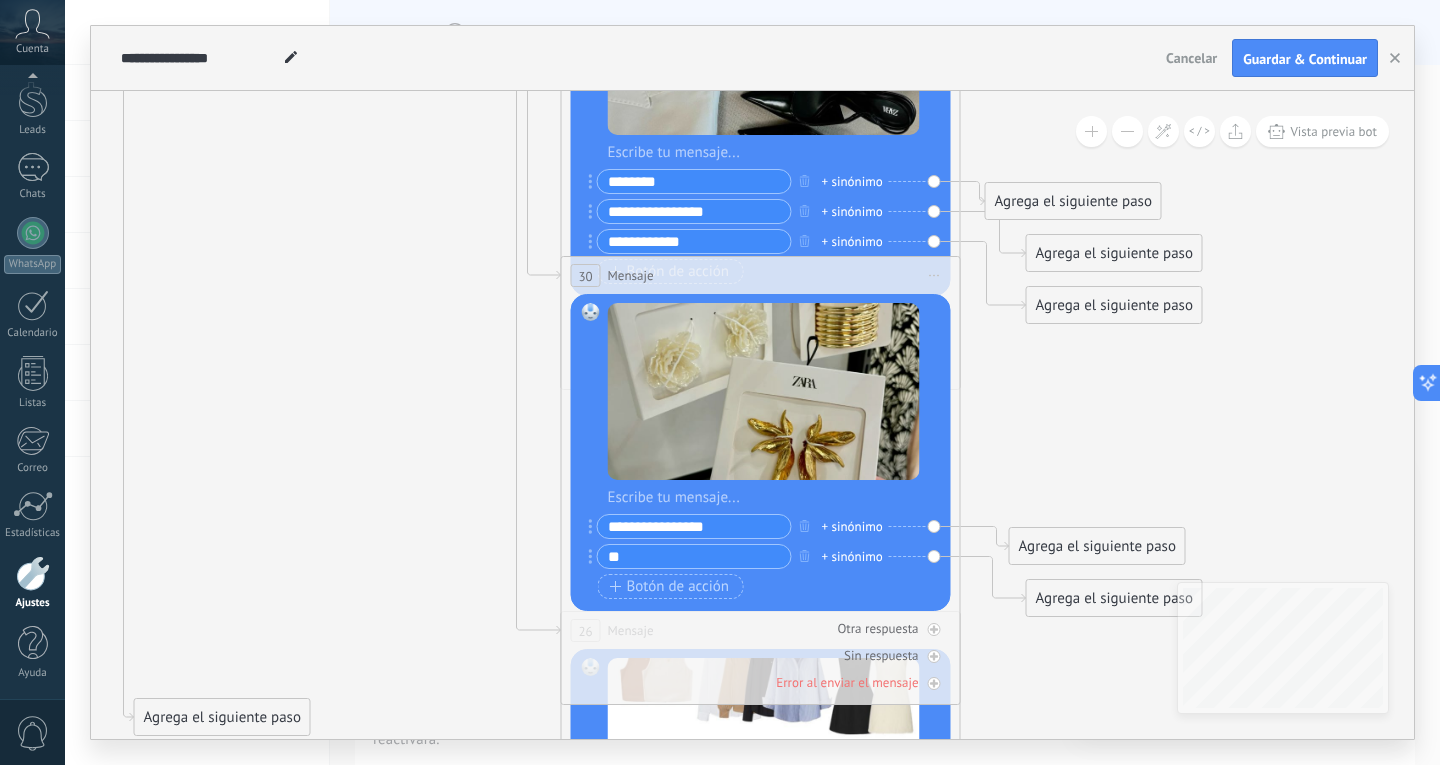 type on "*" 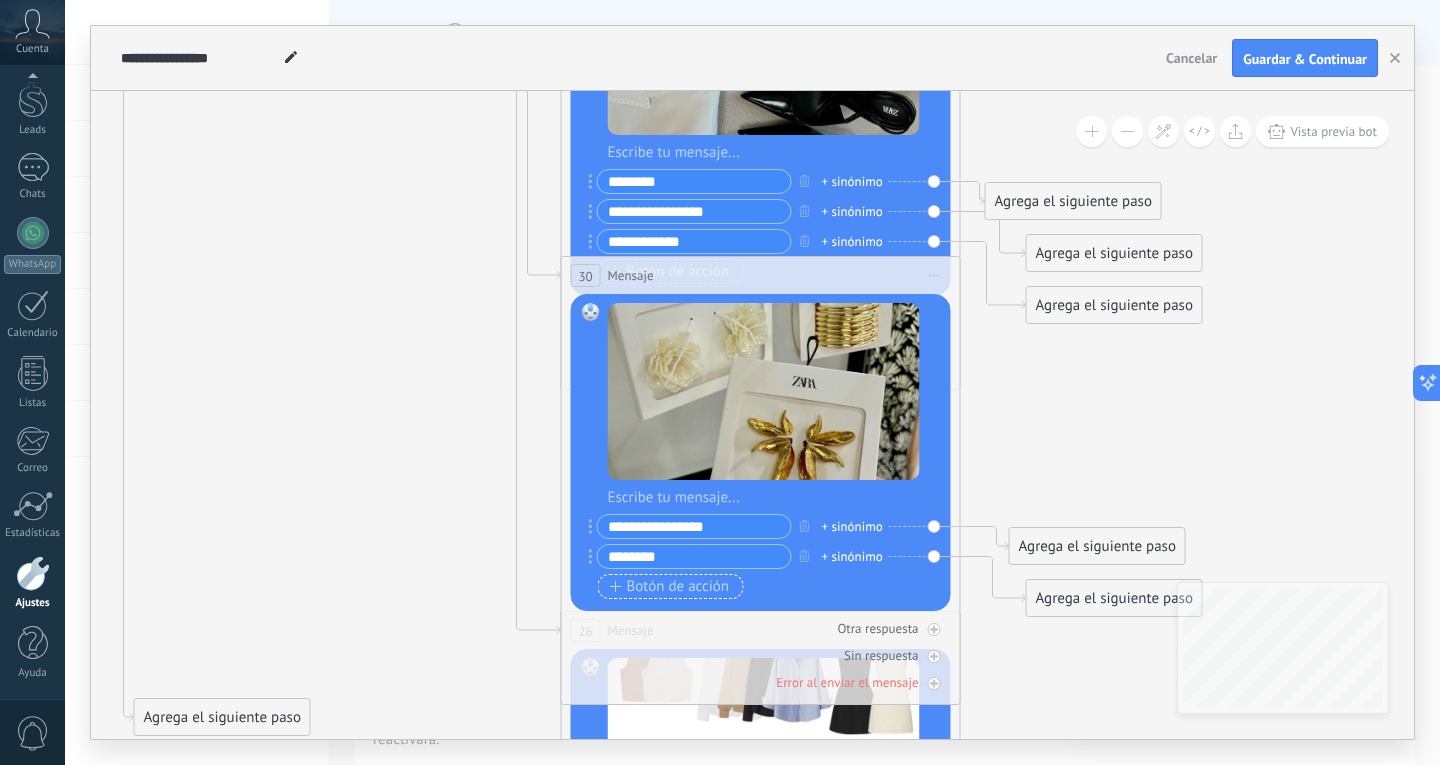 type on "*******" 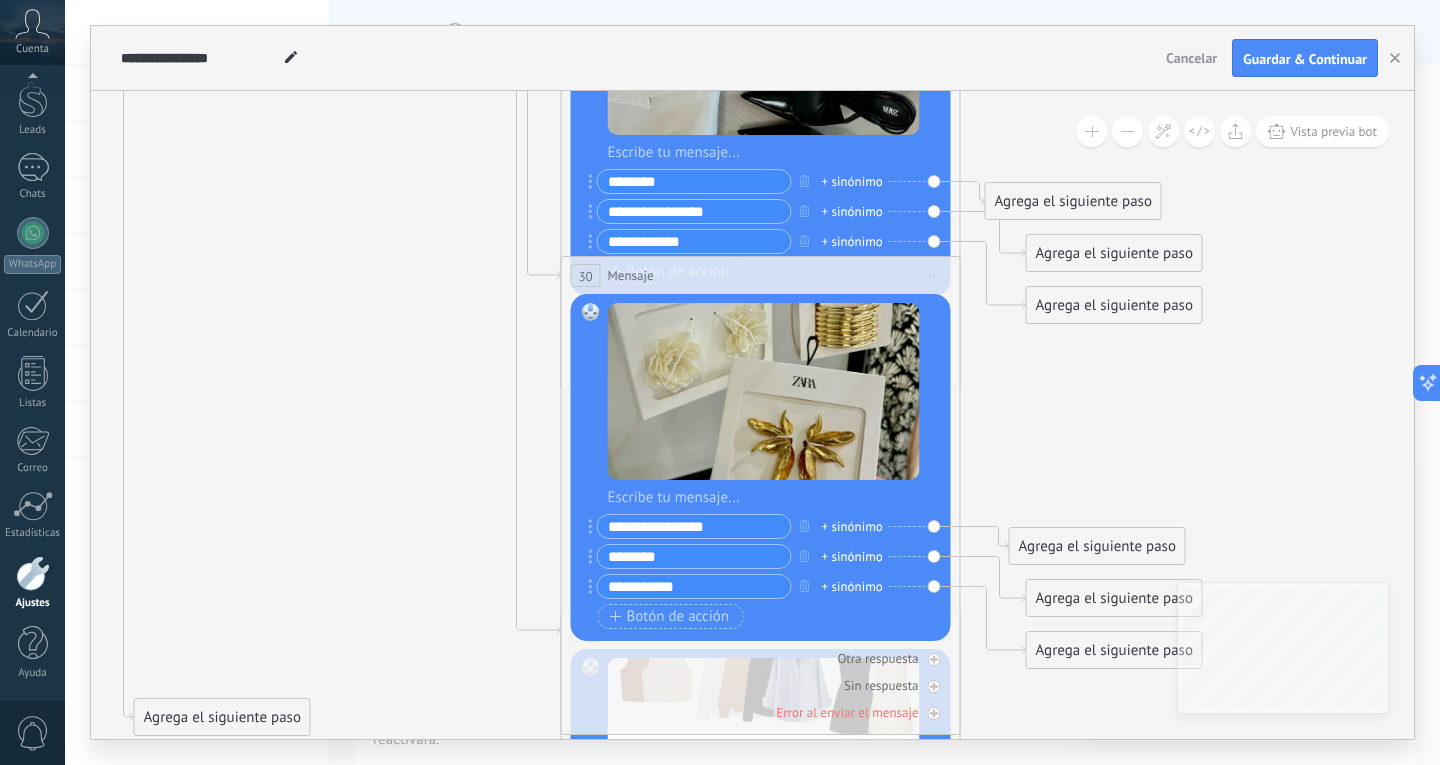 click on "**********" at bounding box center (694, 586) 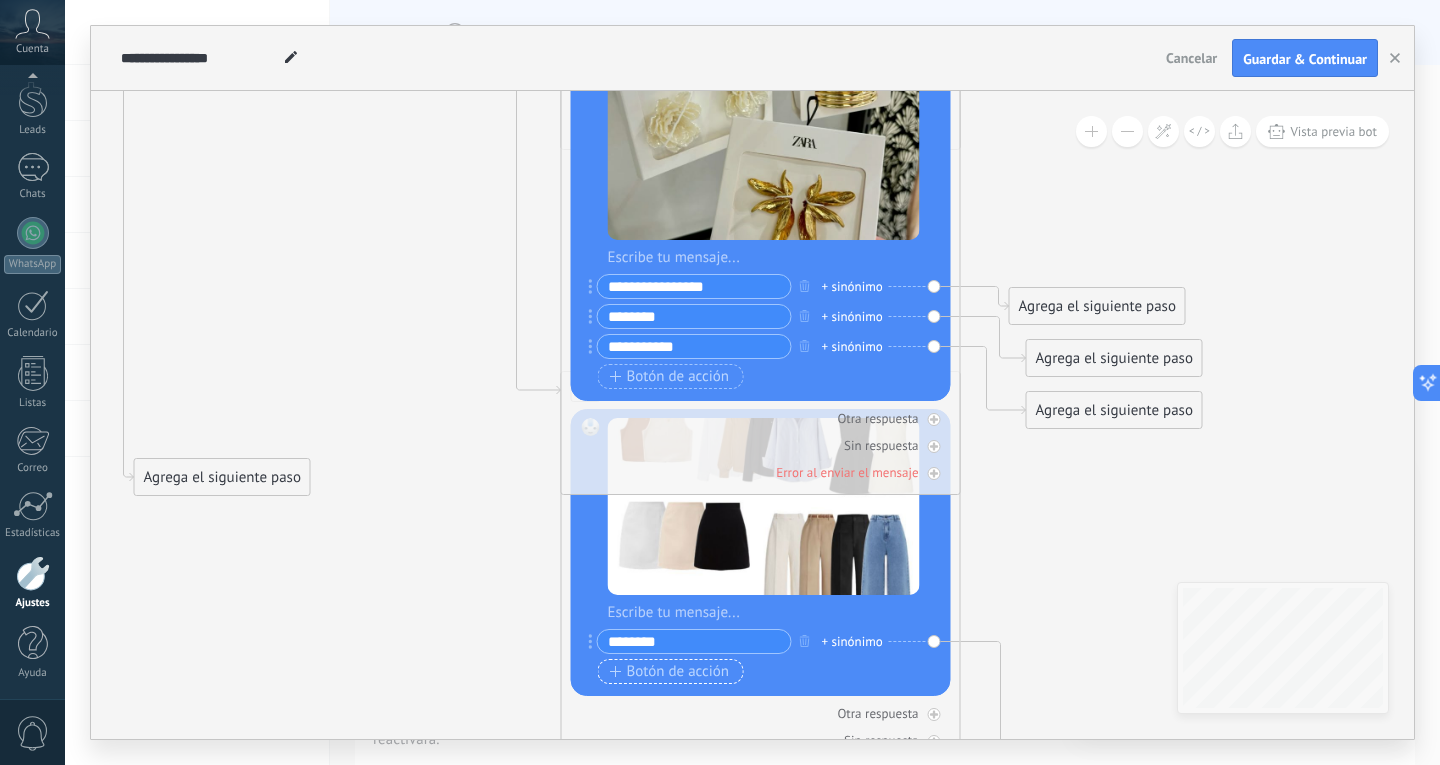 type on "**********" 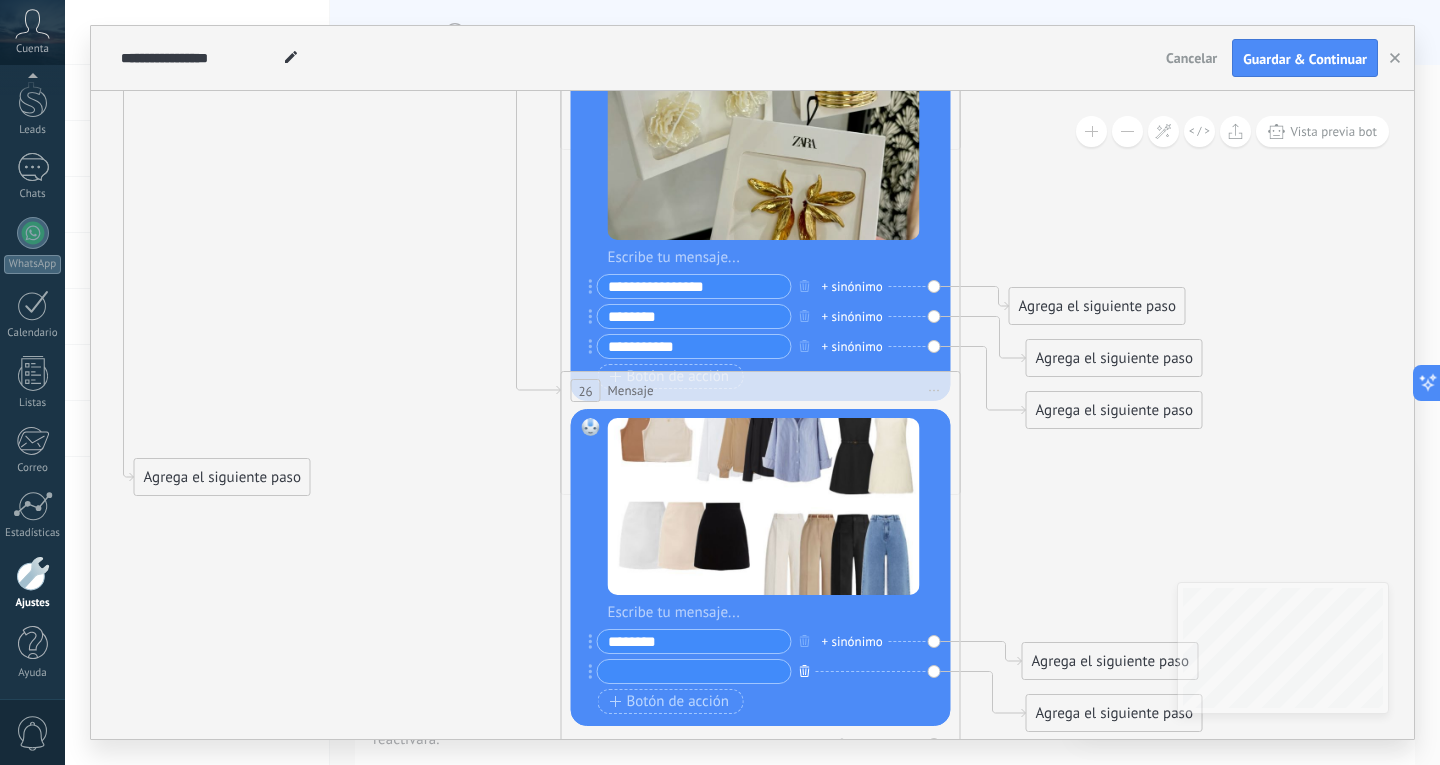 click 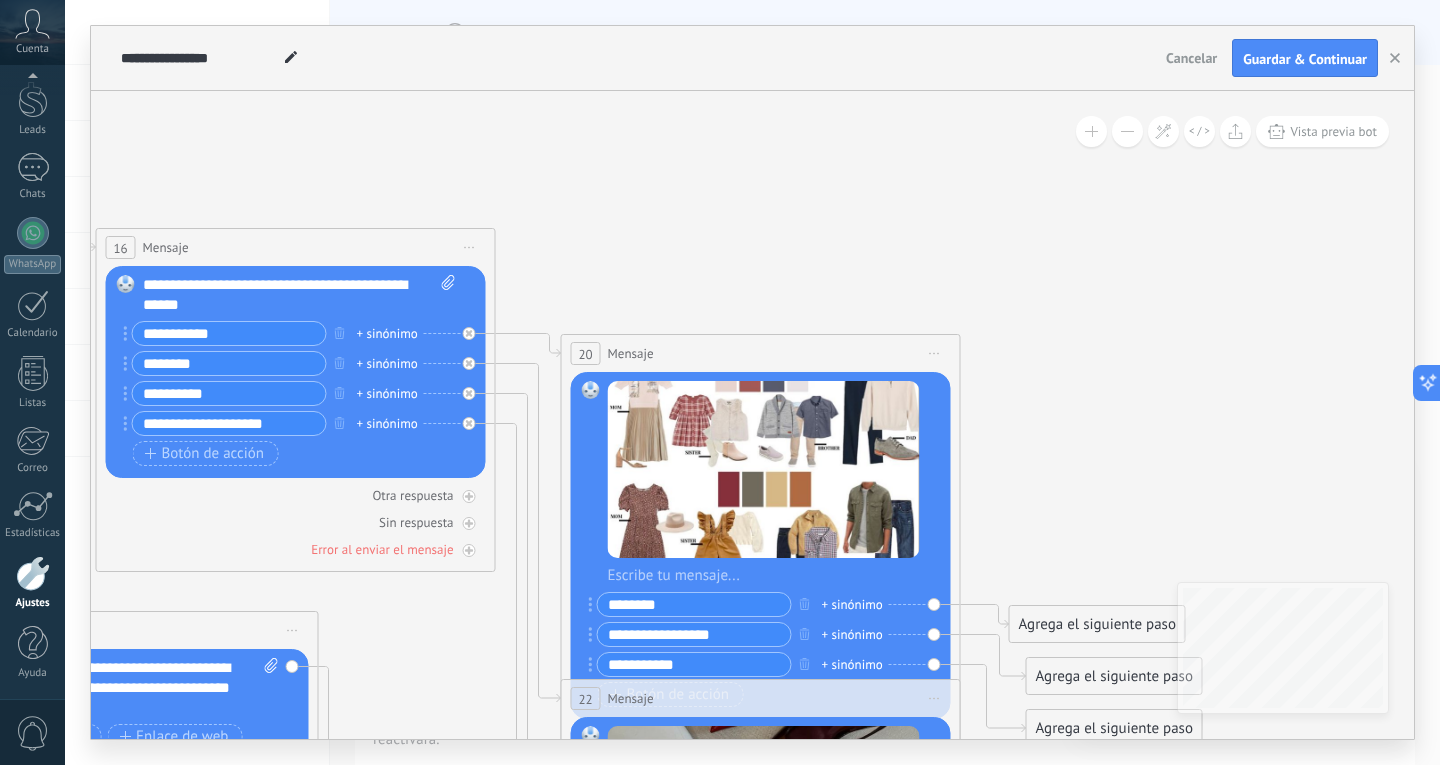 click on "+ sinónimo" at bounding box center [387, 334] 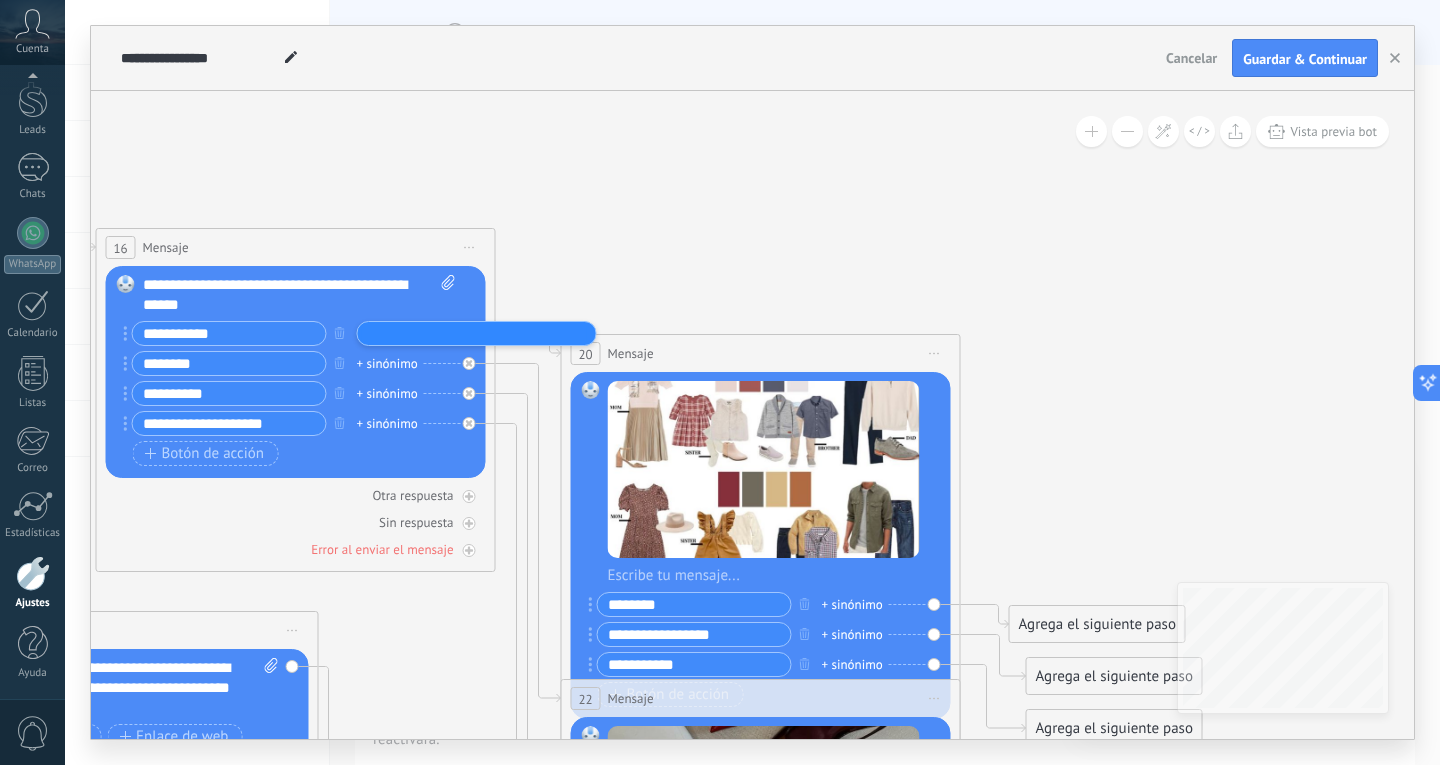 click 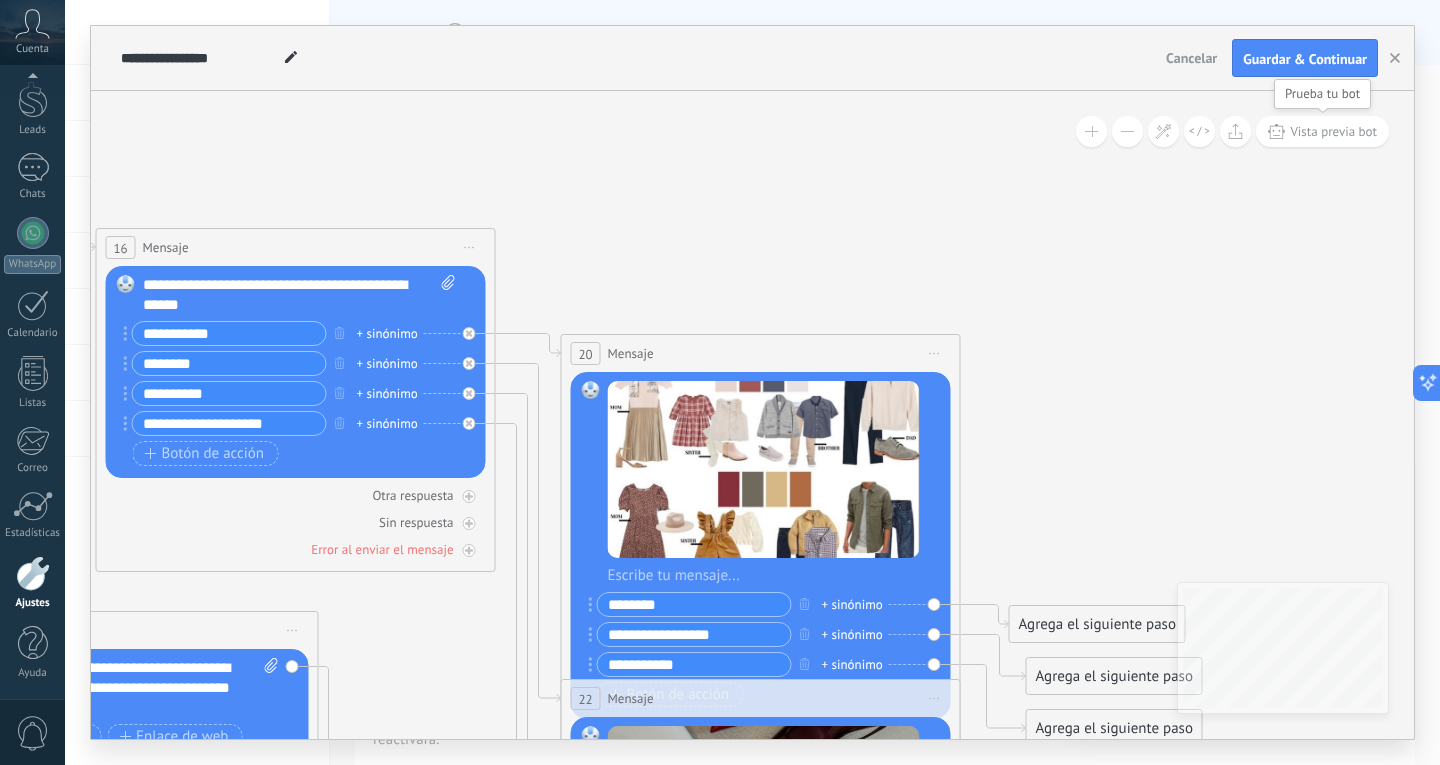 click on "Vista previa bot" at bounding box center [1333, 131] 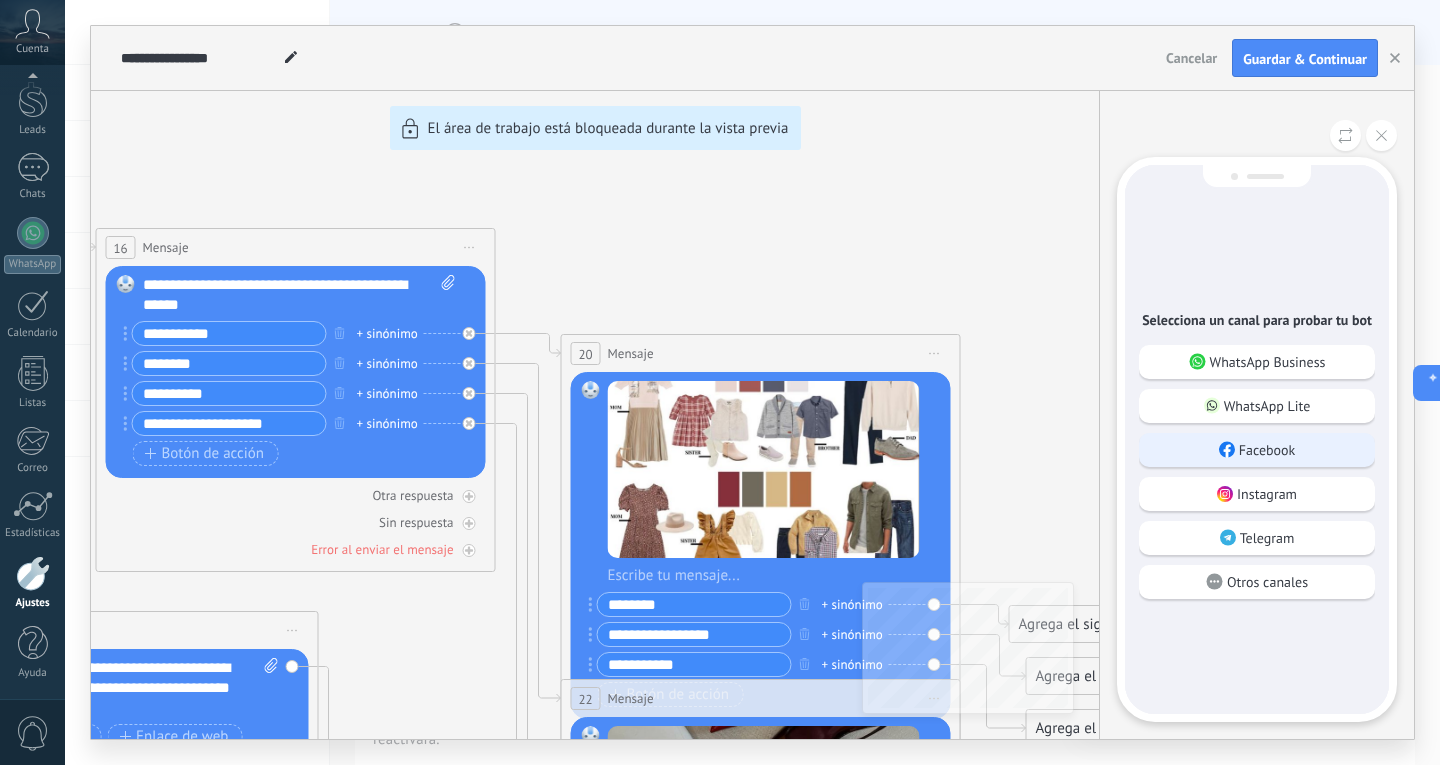 click on "Facebook" at bounding box center [1267, 450] 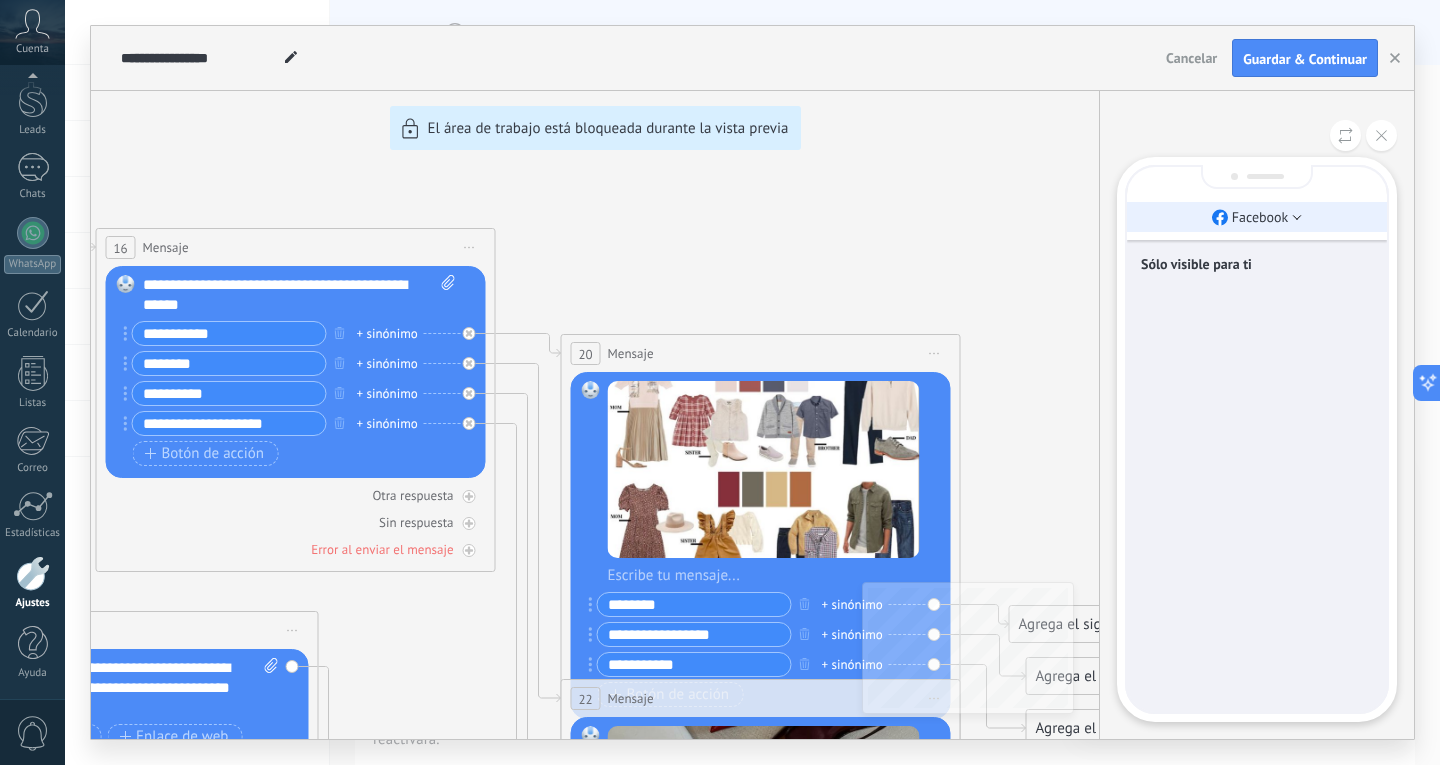 click on "Facebook" at bounding box center [1257, 217] 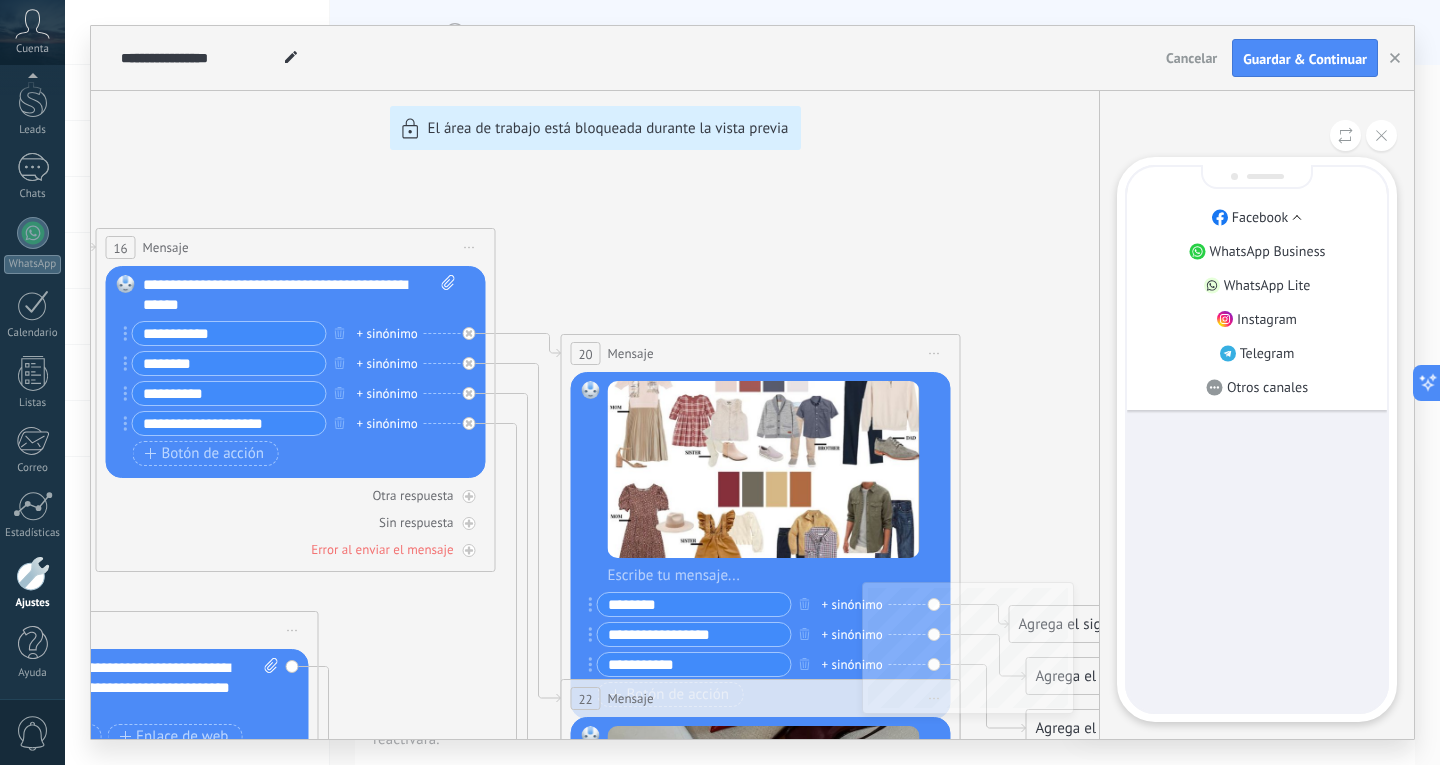 click on "Facebook" at bounding box center [1257, 217] 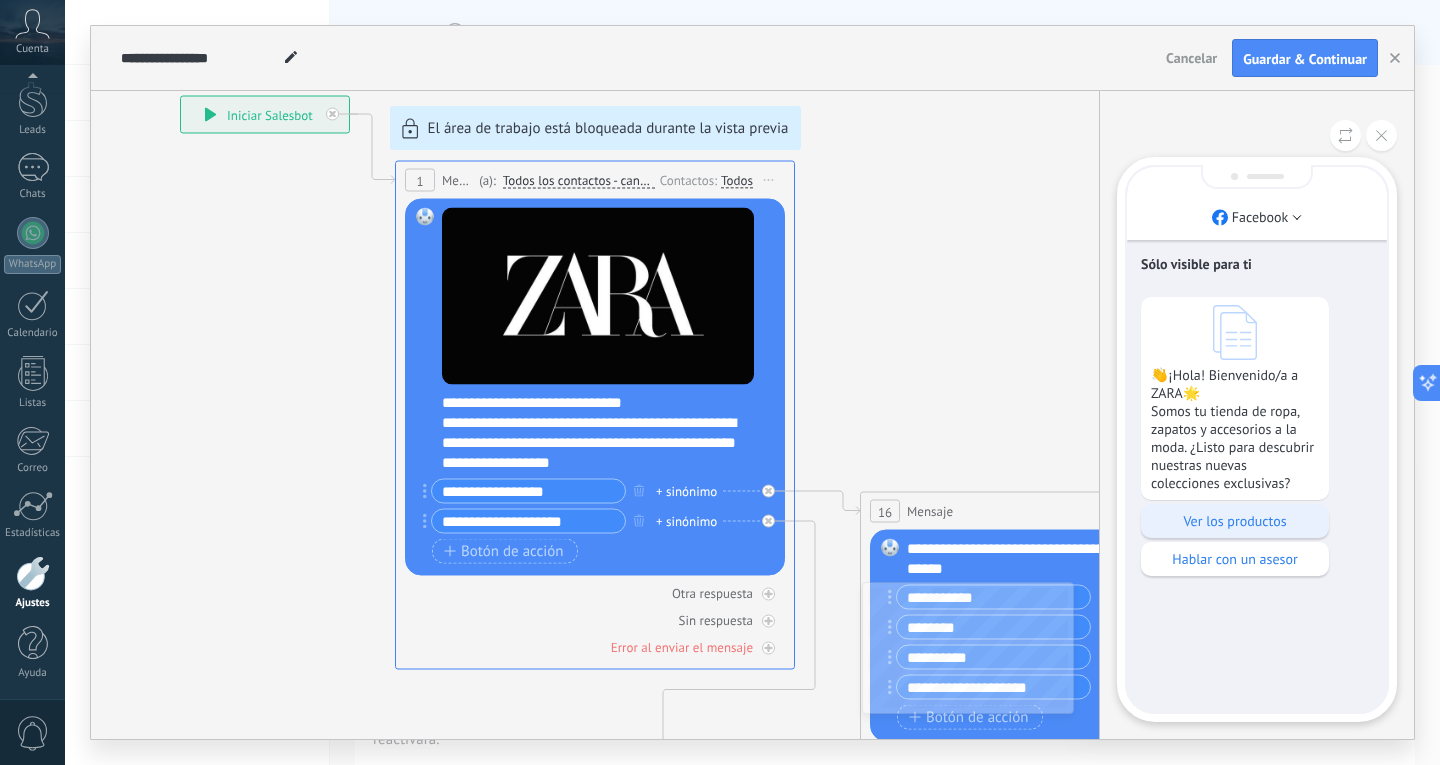 click on "Ver los productos" at bounding box center (1235, 521) 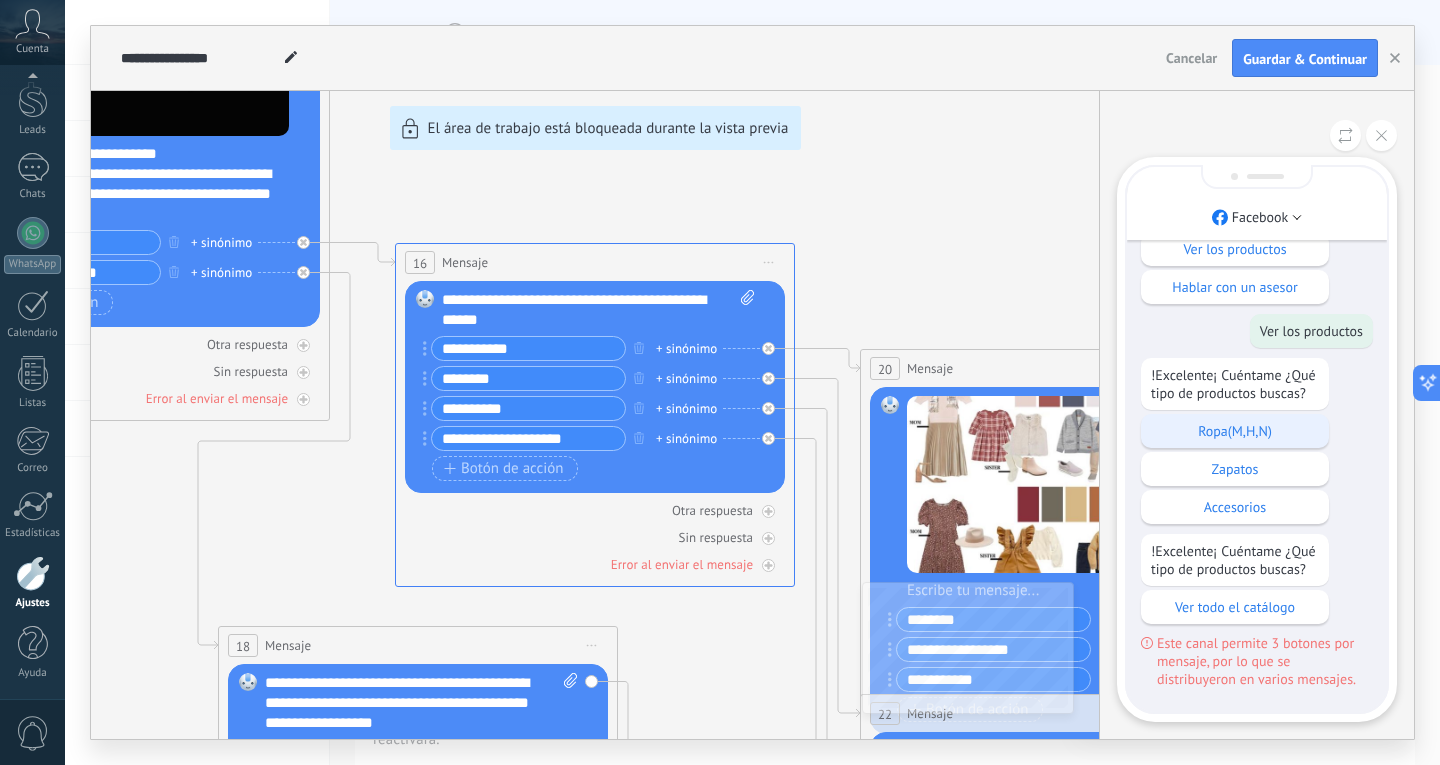 click on "Ropa(M,H,N)" at bounding box center (1235, 431) 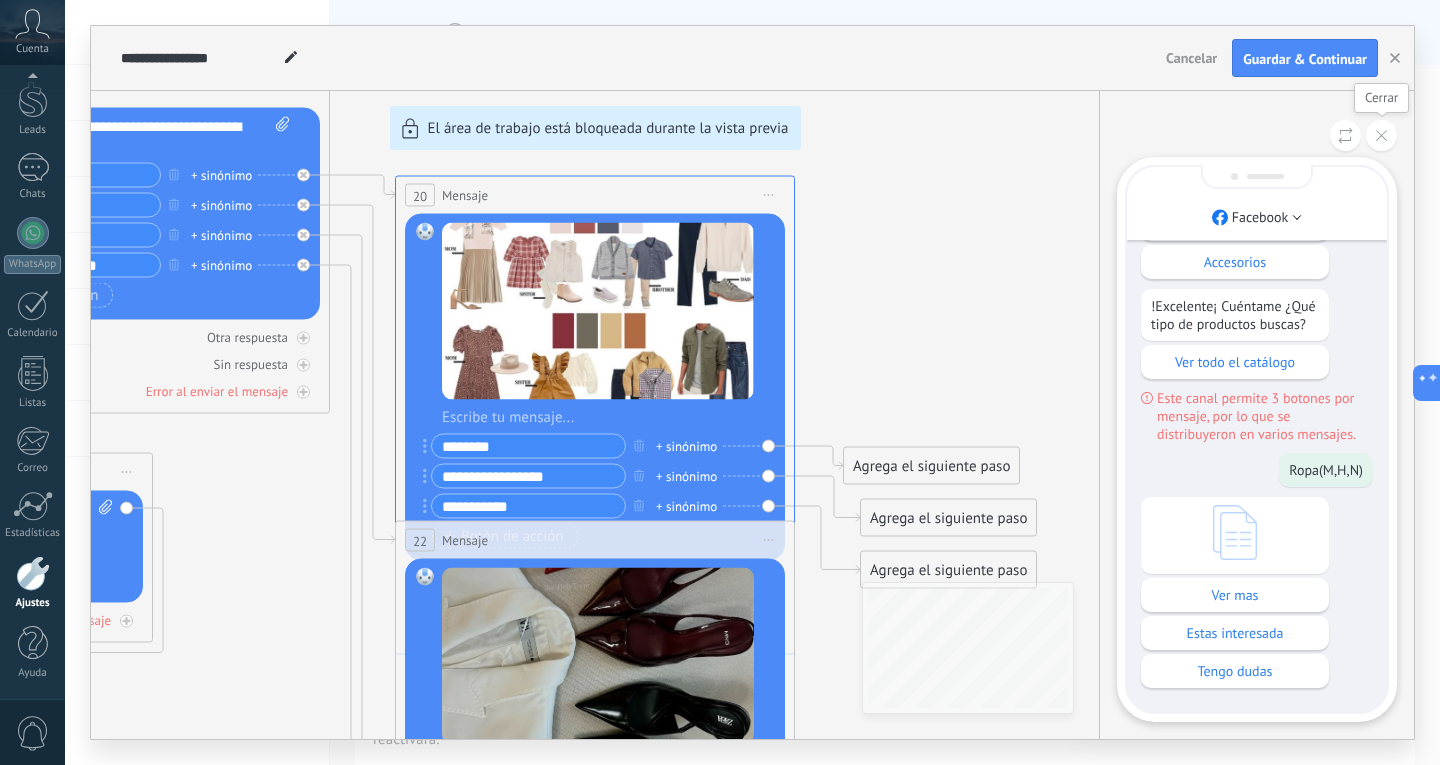 click at bounding box center [1381, 135] 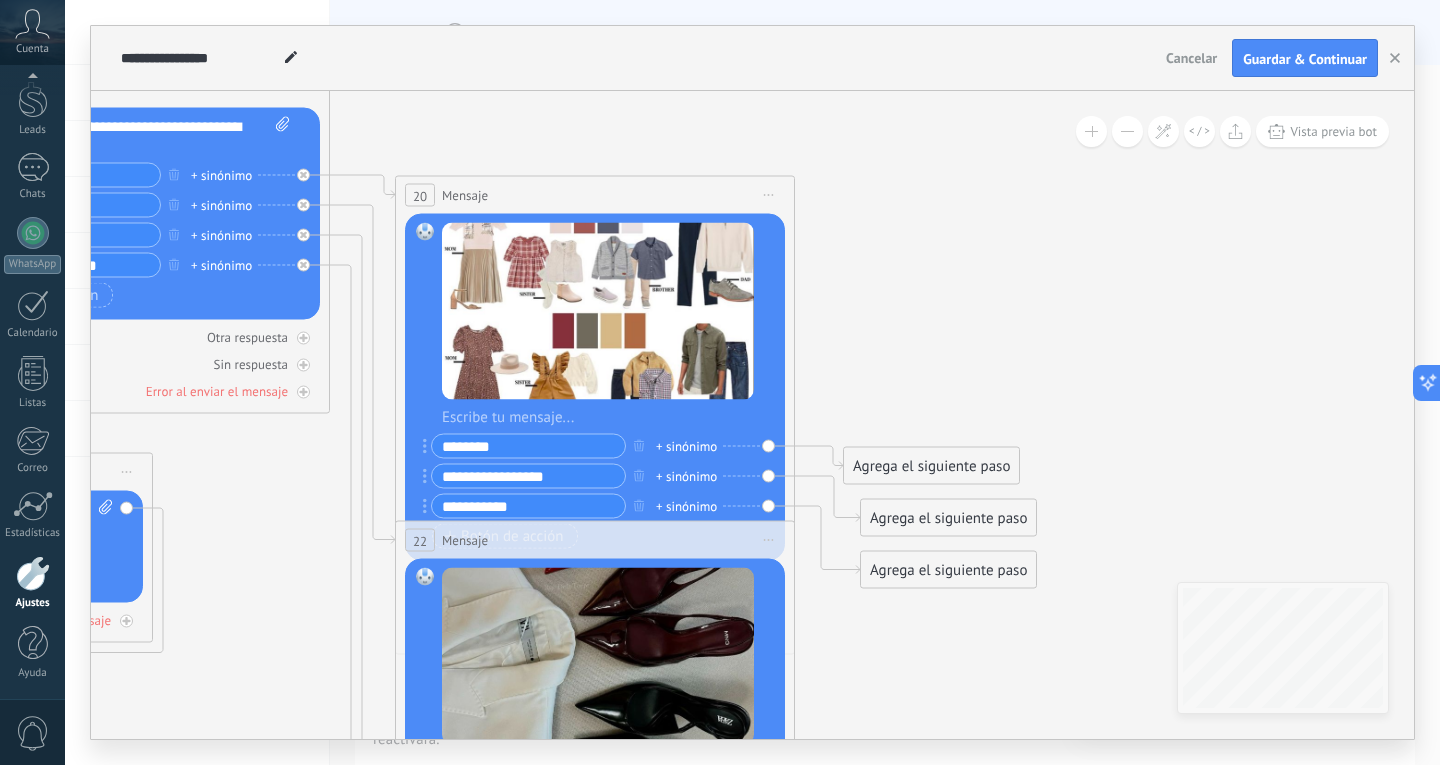 click on "Agrega el siguiente paso" at bounding box center (931, 466) 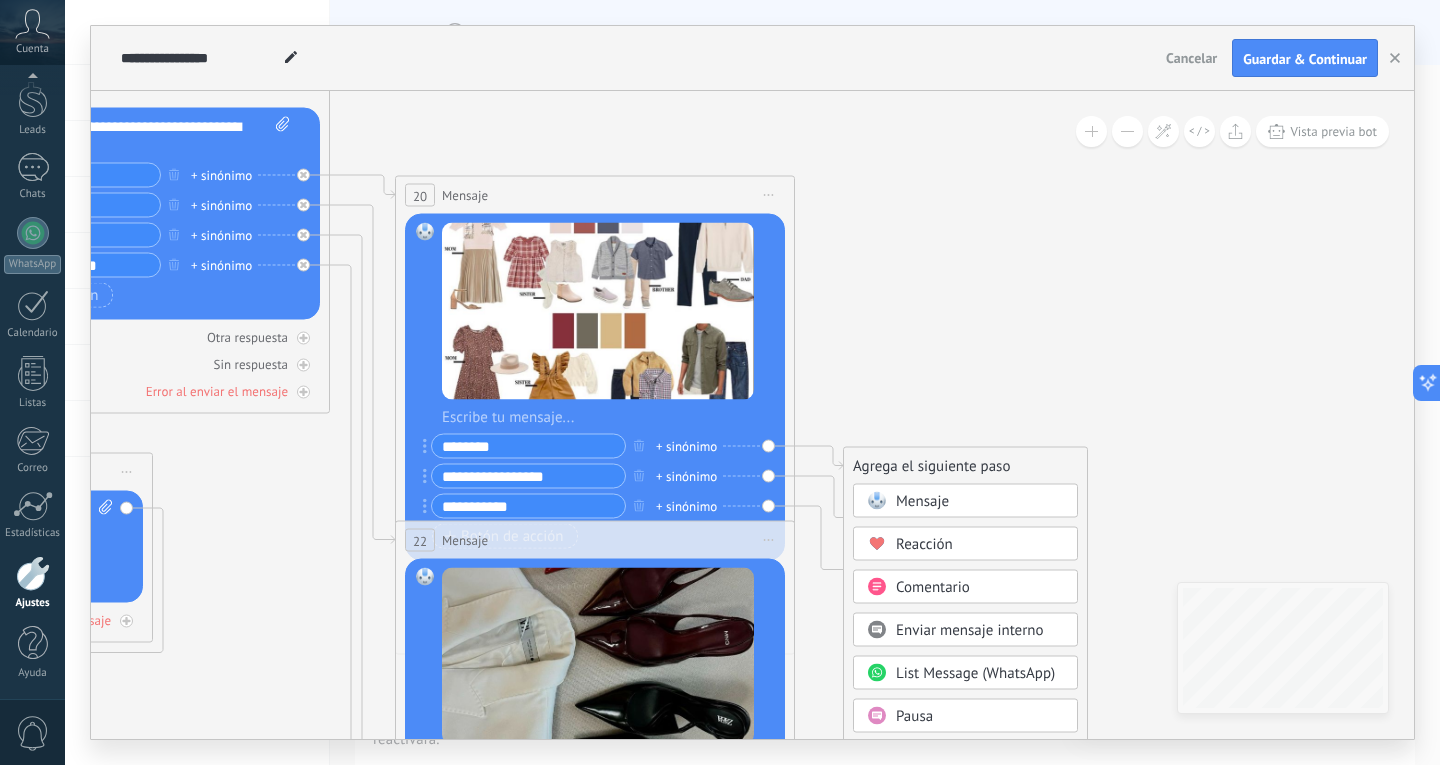 click on "Mensaje" at bounding box center (980, 502) 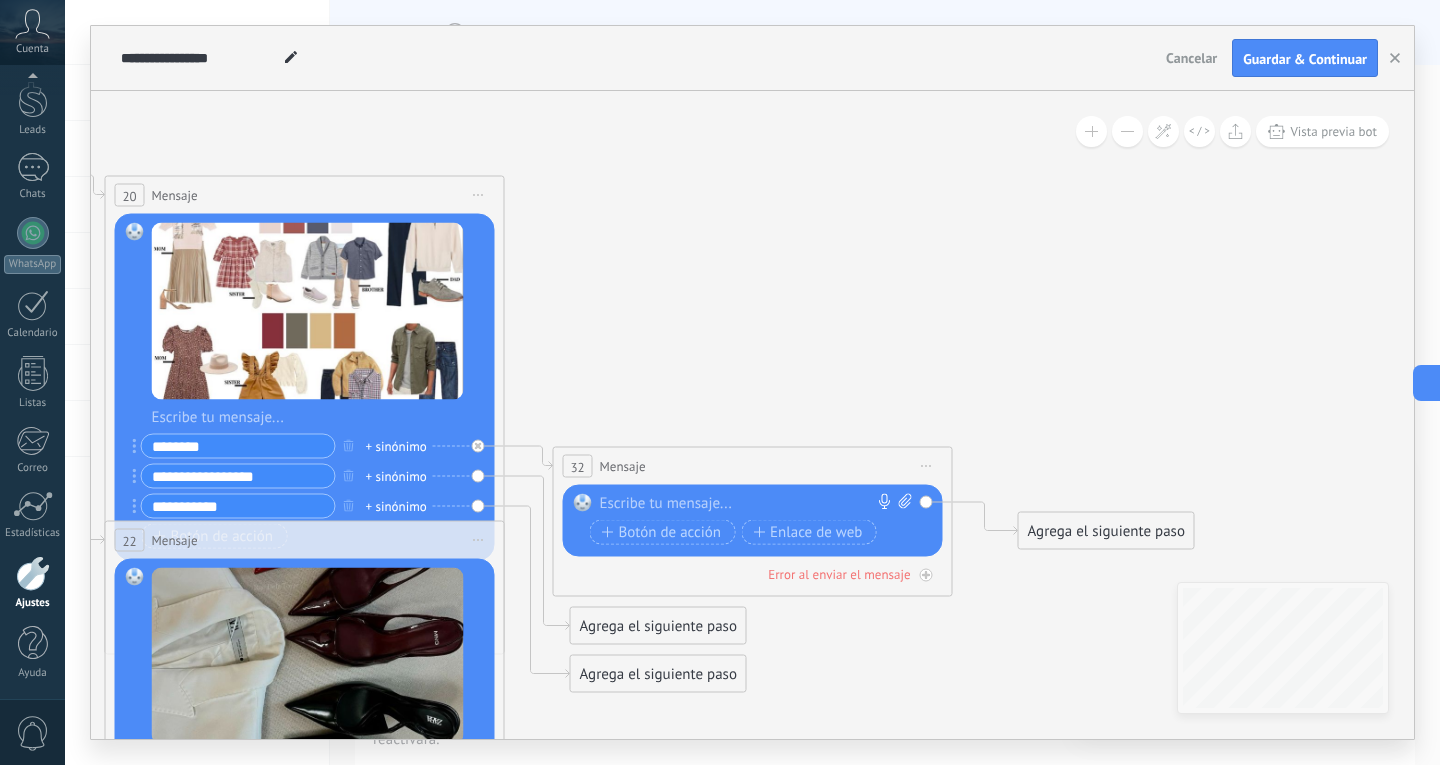 click at bounding box center [748, 504] 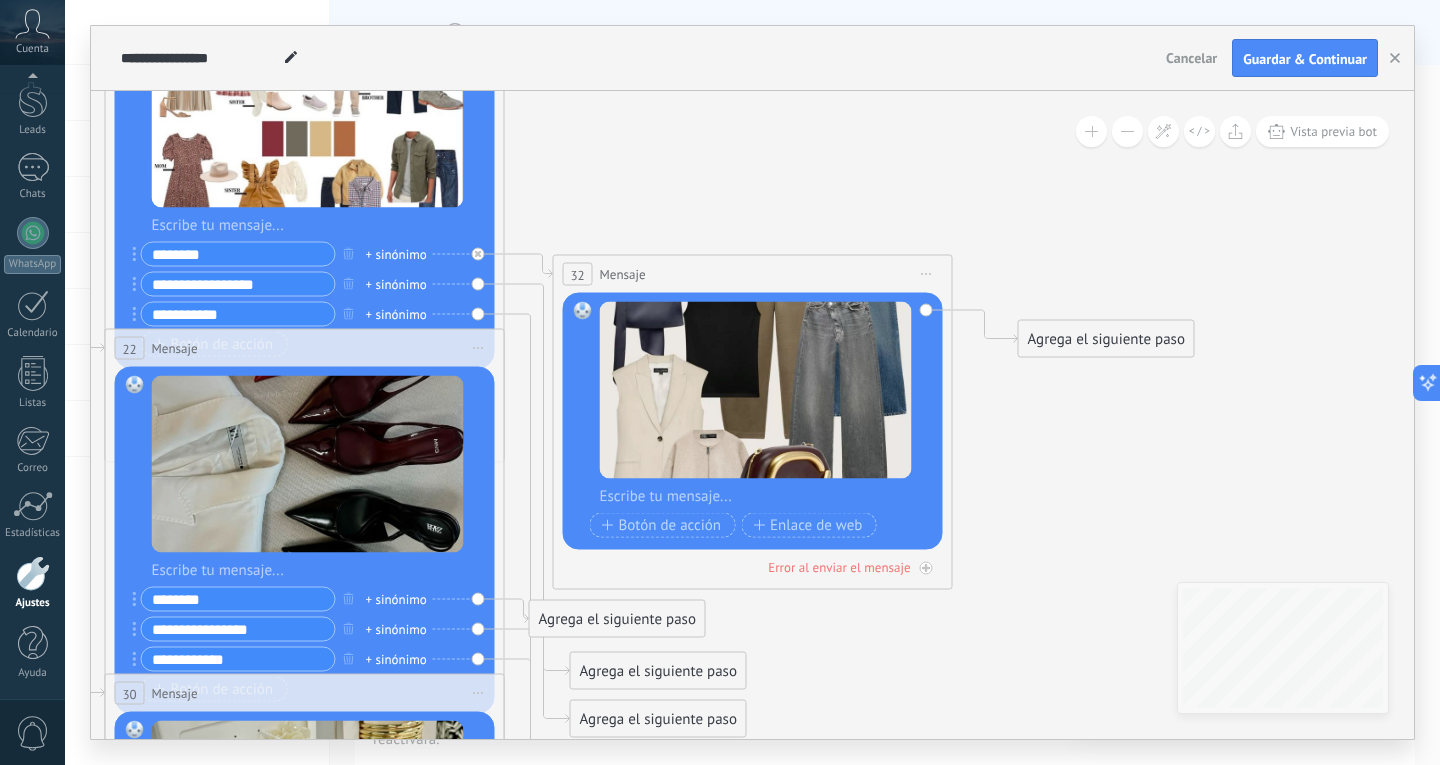 click at bounding box center [766, 497] 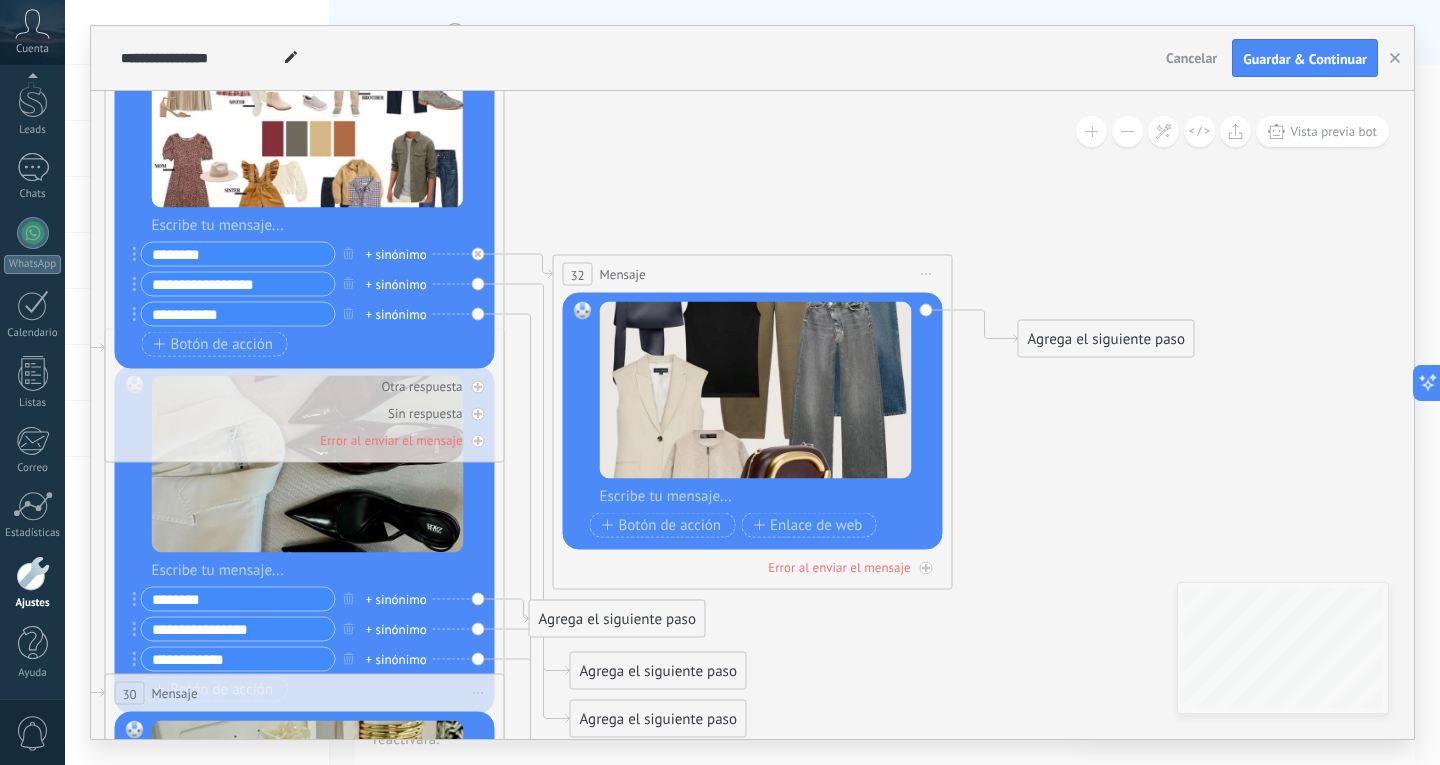 click at bounding box center (318, 226) 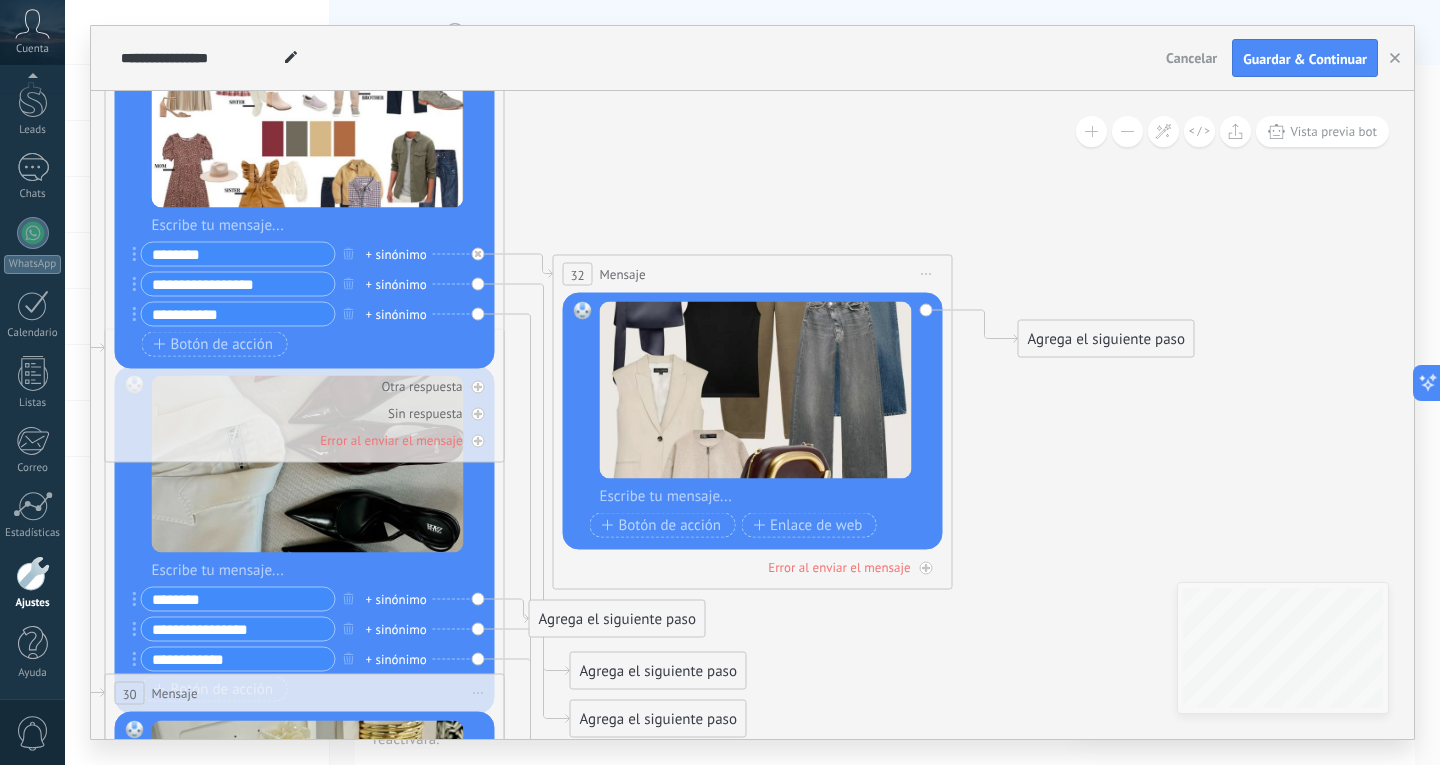 type 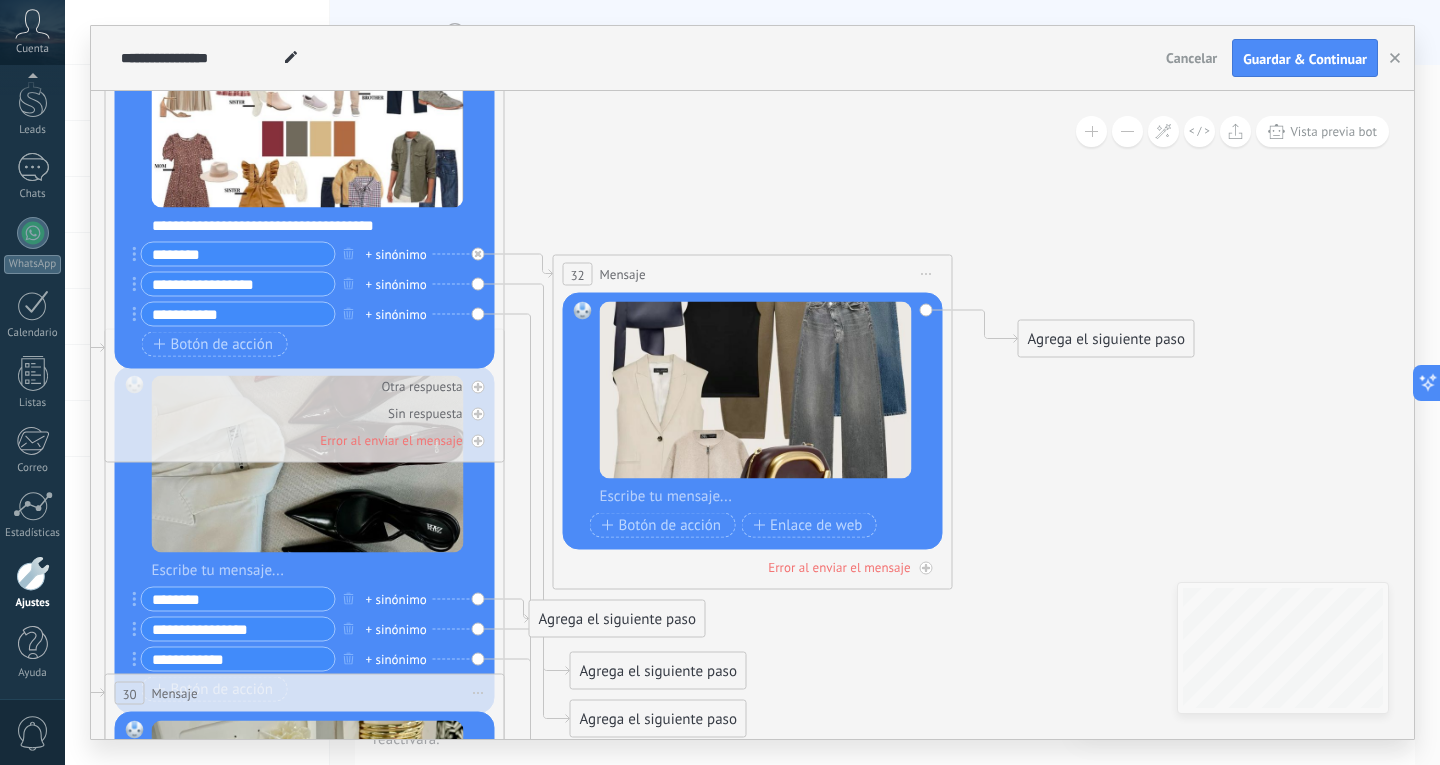 click on "Iniciar vista previa aquí
Cambiar nombre
Duplicar
Borrar" at bounding box center [927, 274] 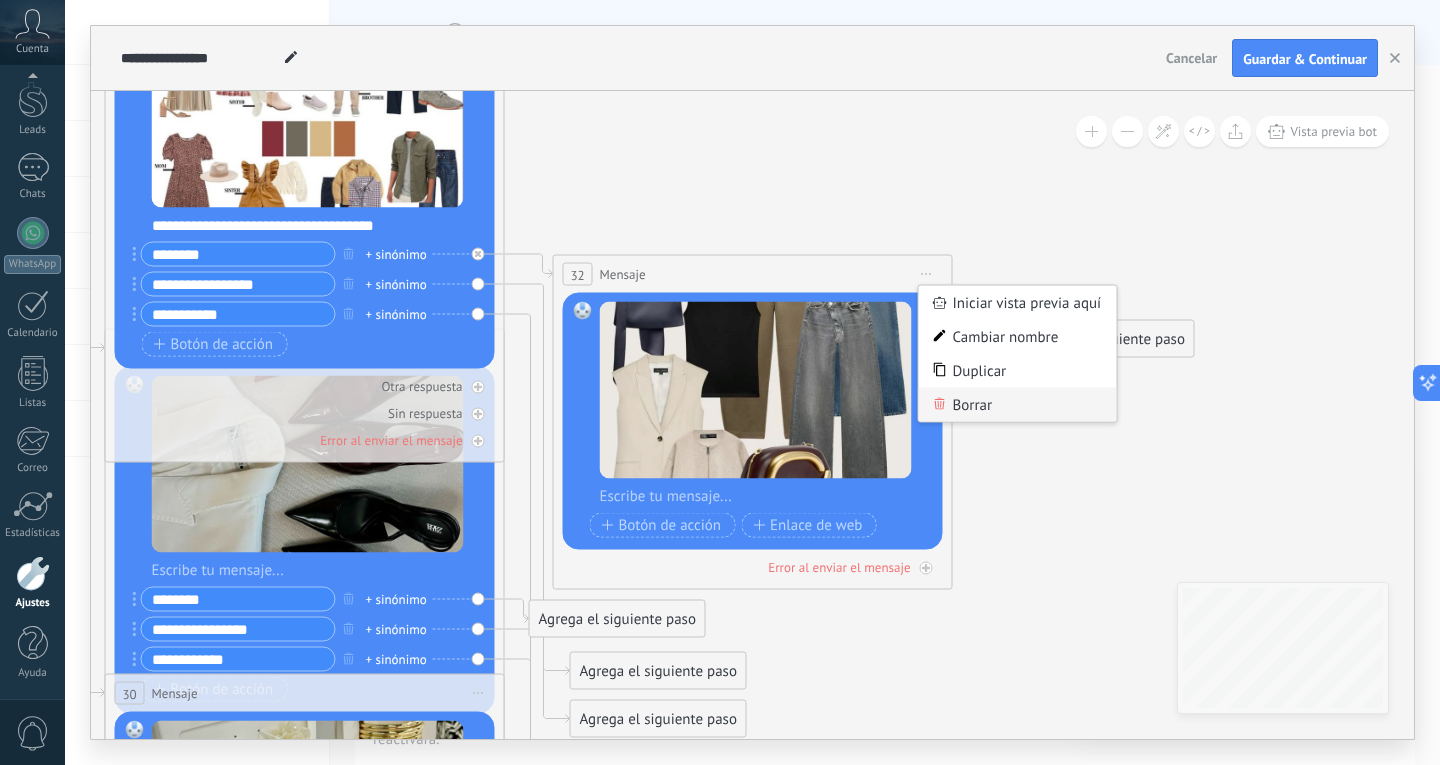 click on "Borrar" at bounding box center [1018, 405] 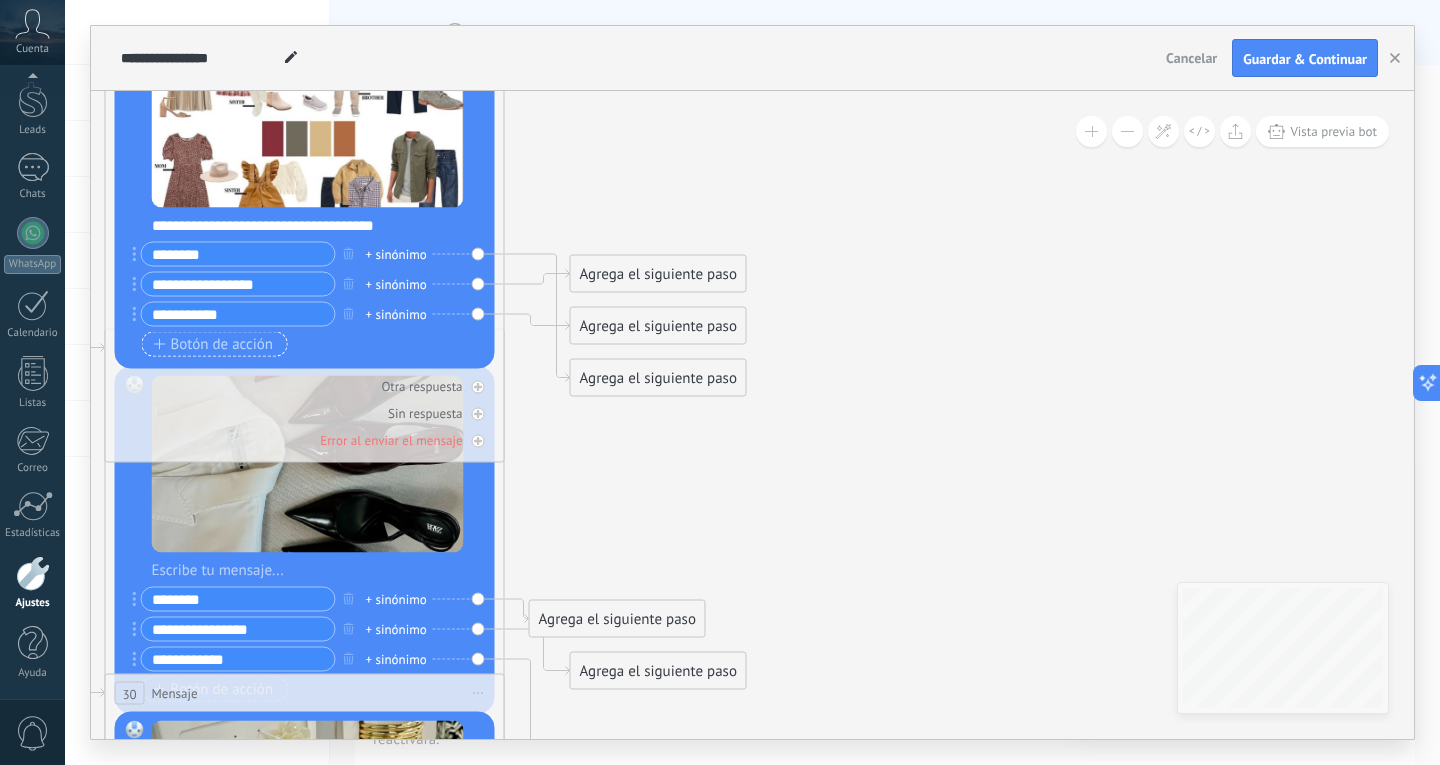 click on "Botón de acción" at bounding box center [214, 344] 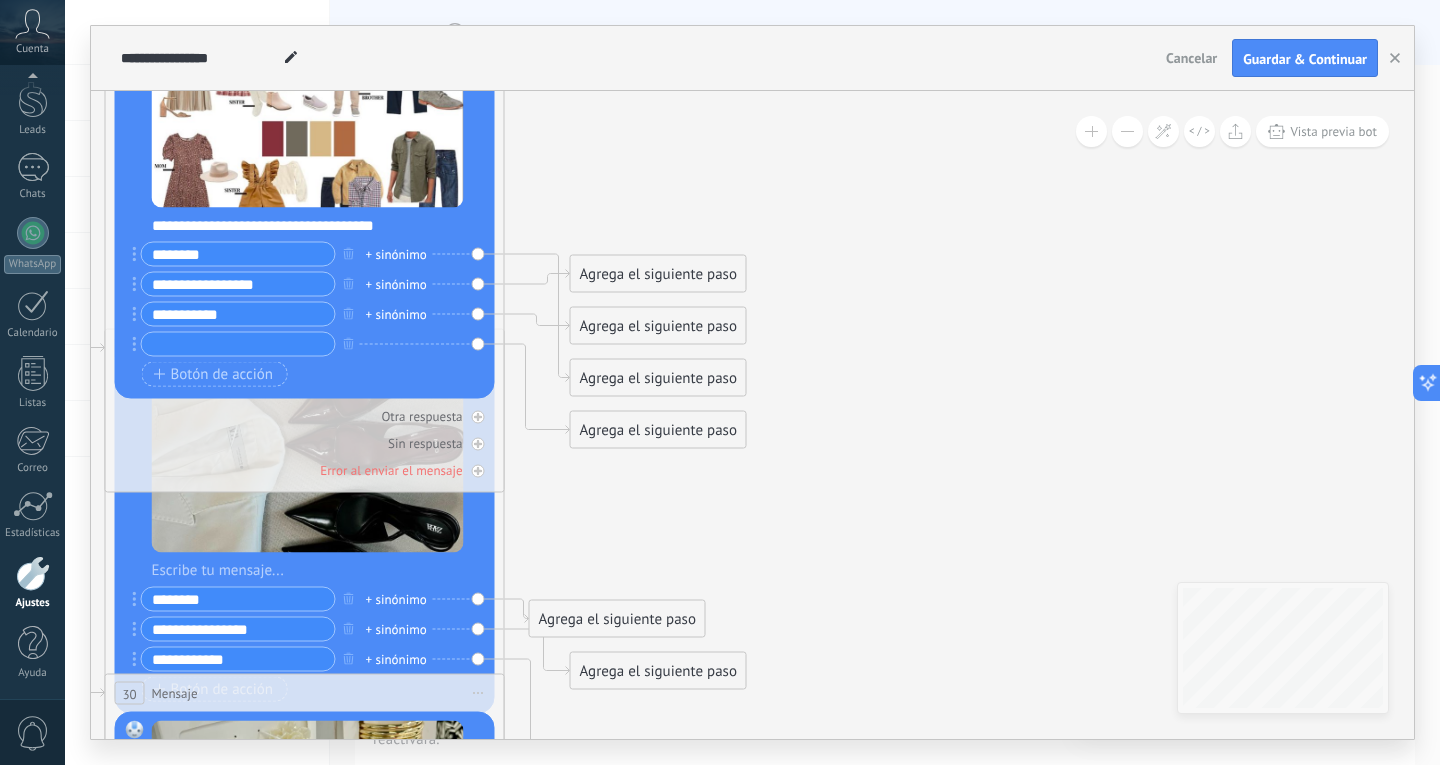 type on "*" 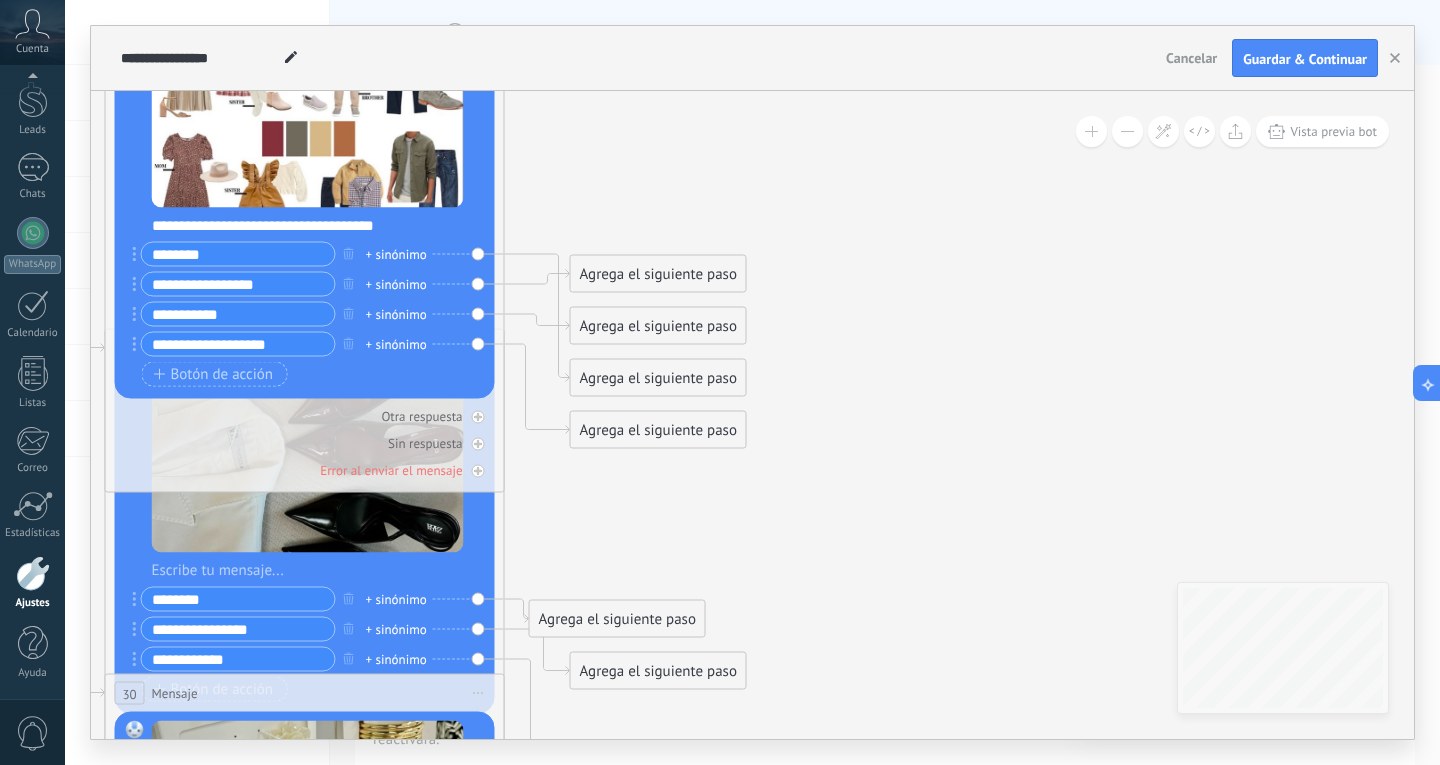 type on "**********" 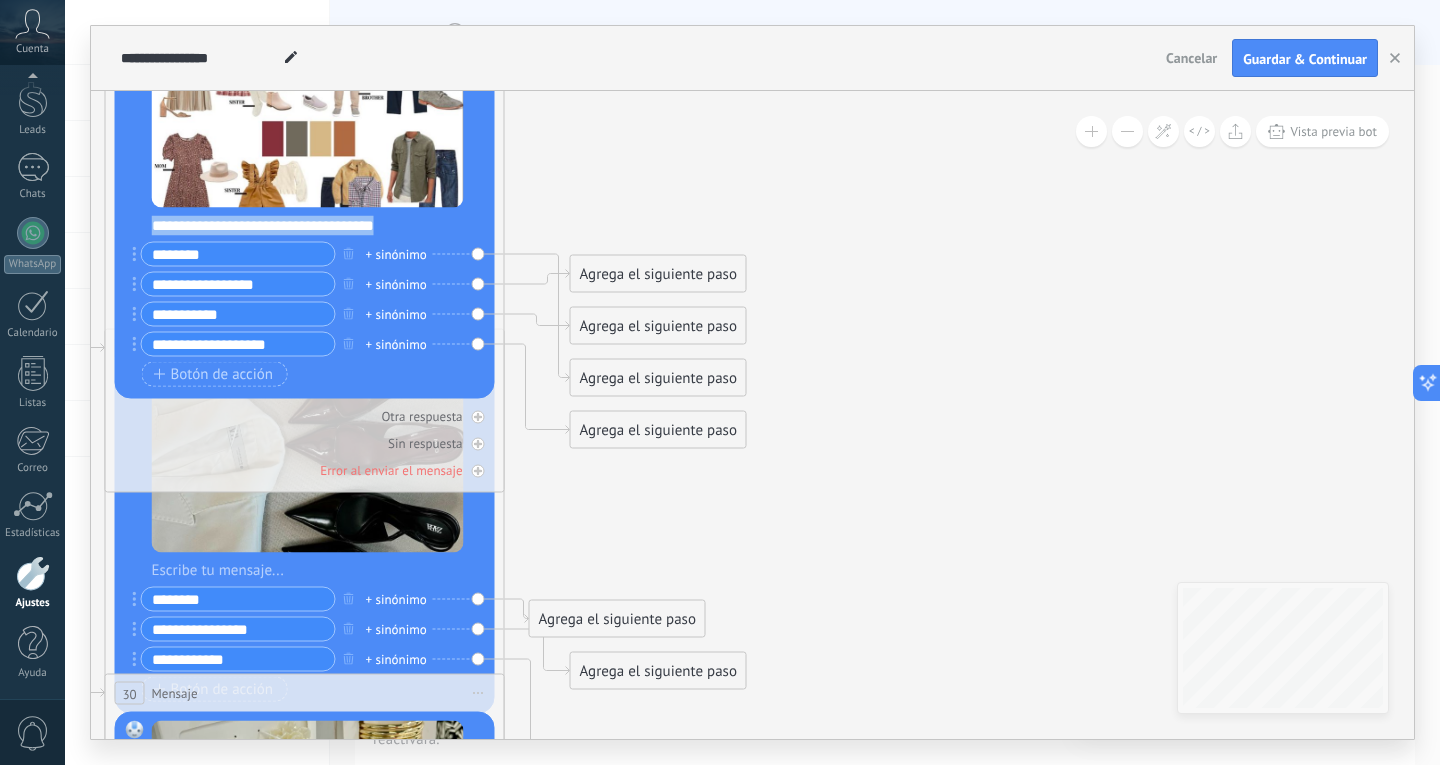 drag, startPoint x: 397, startPoint y: 227, endPoint x: 141, endPoint y: 214, distance: 256.32986 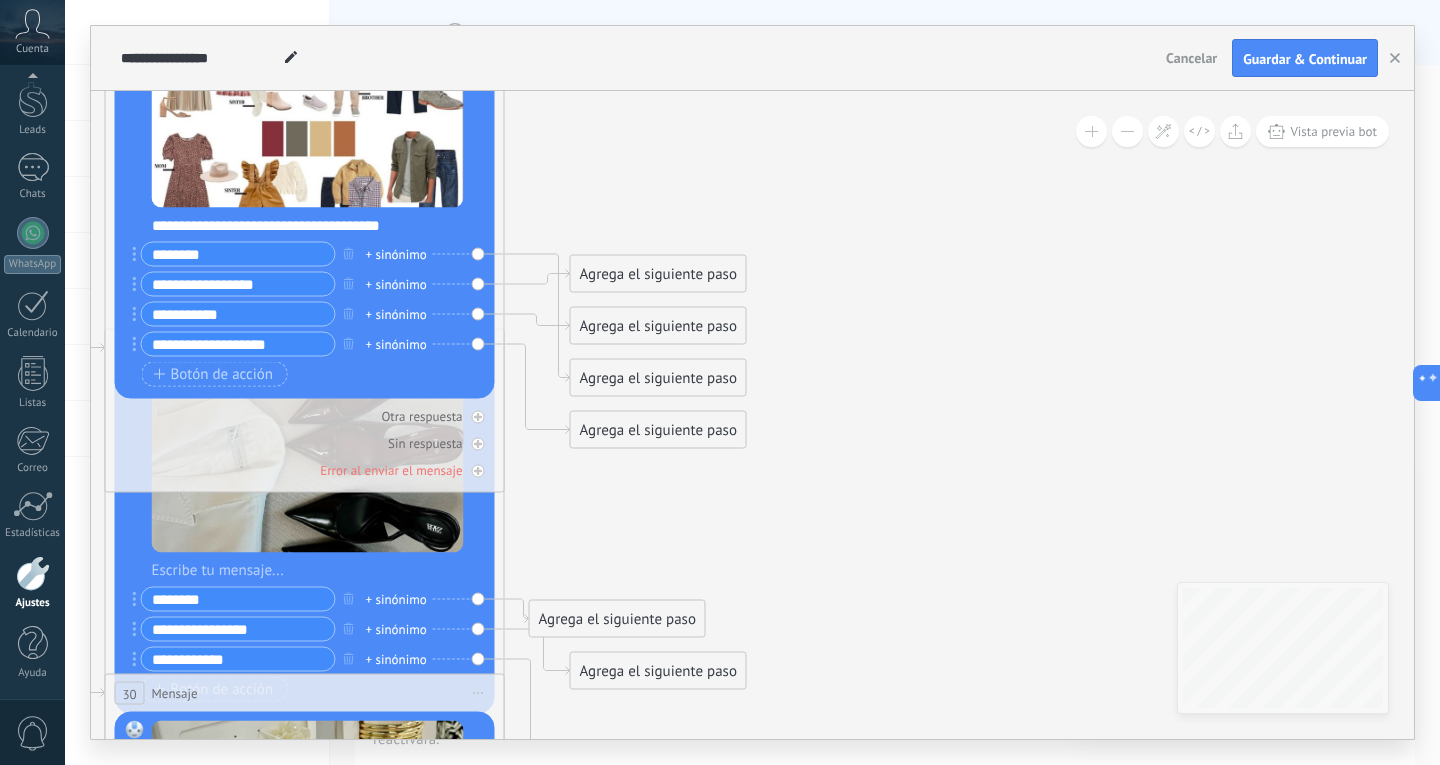 click on "**********" at bounding box center (318, 226) 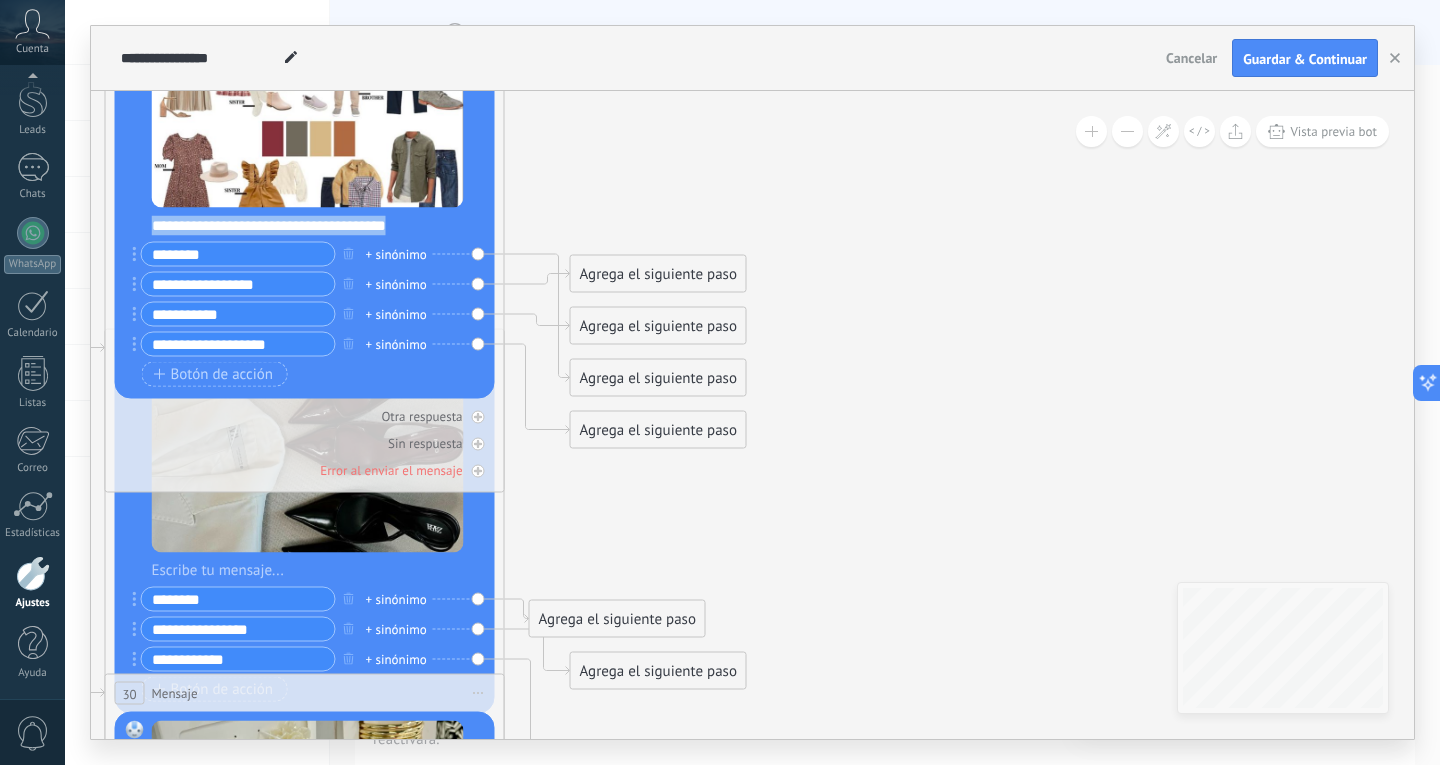 drag, startPoint x: 410, startPoint y: 223, endPoint x: 149, endPoint y: 233, distance: 261.1915 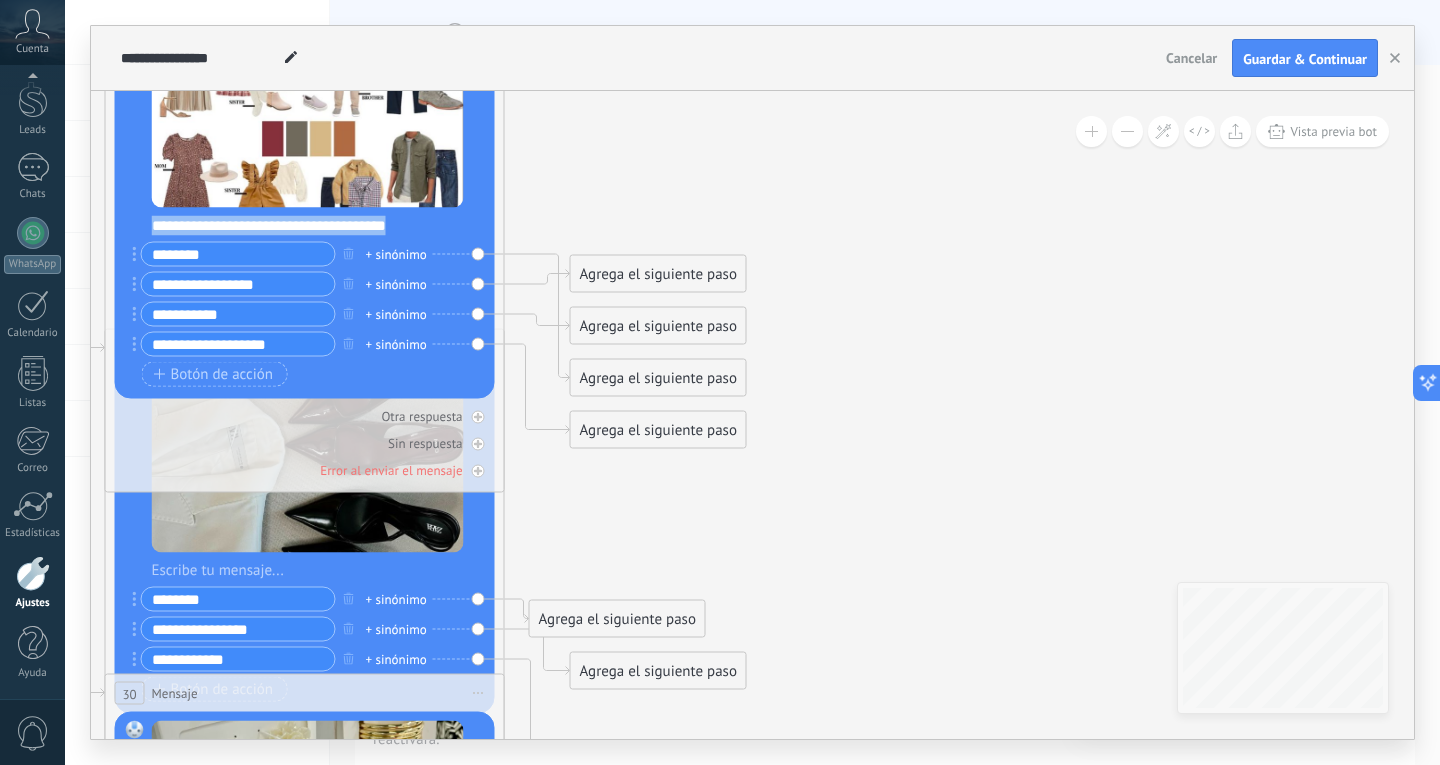 click on "Reemplazar
Quitar
Convertir a mensaje de voz
Arrastre la imagen aquí para adjuntarla.
Añadir imagen
Subir
Arrastrar y soltar
Archivo no encontrado
Escribe tu mensaje..." at bounding box center (305, 210) 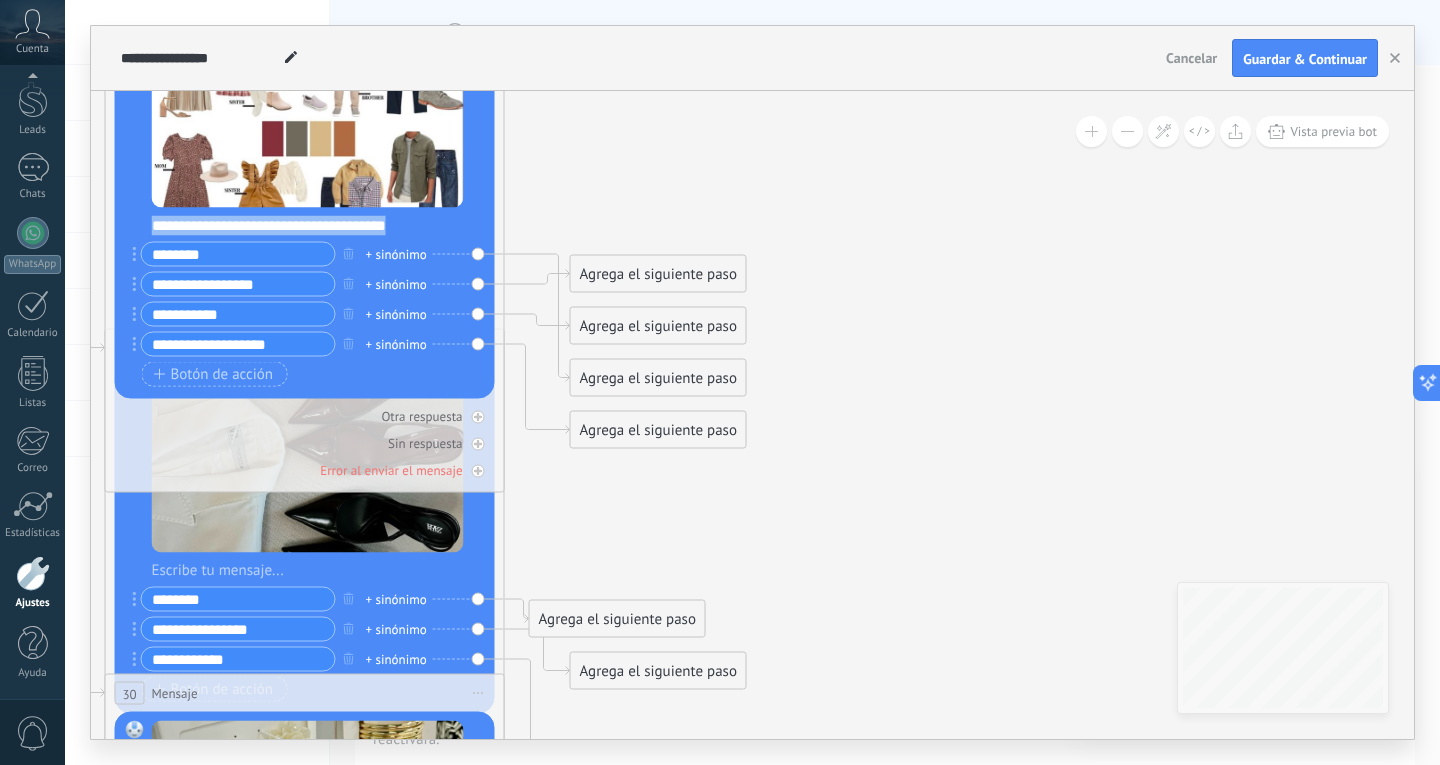 copy on "**********" 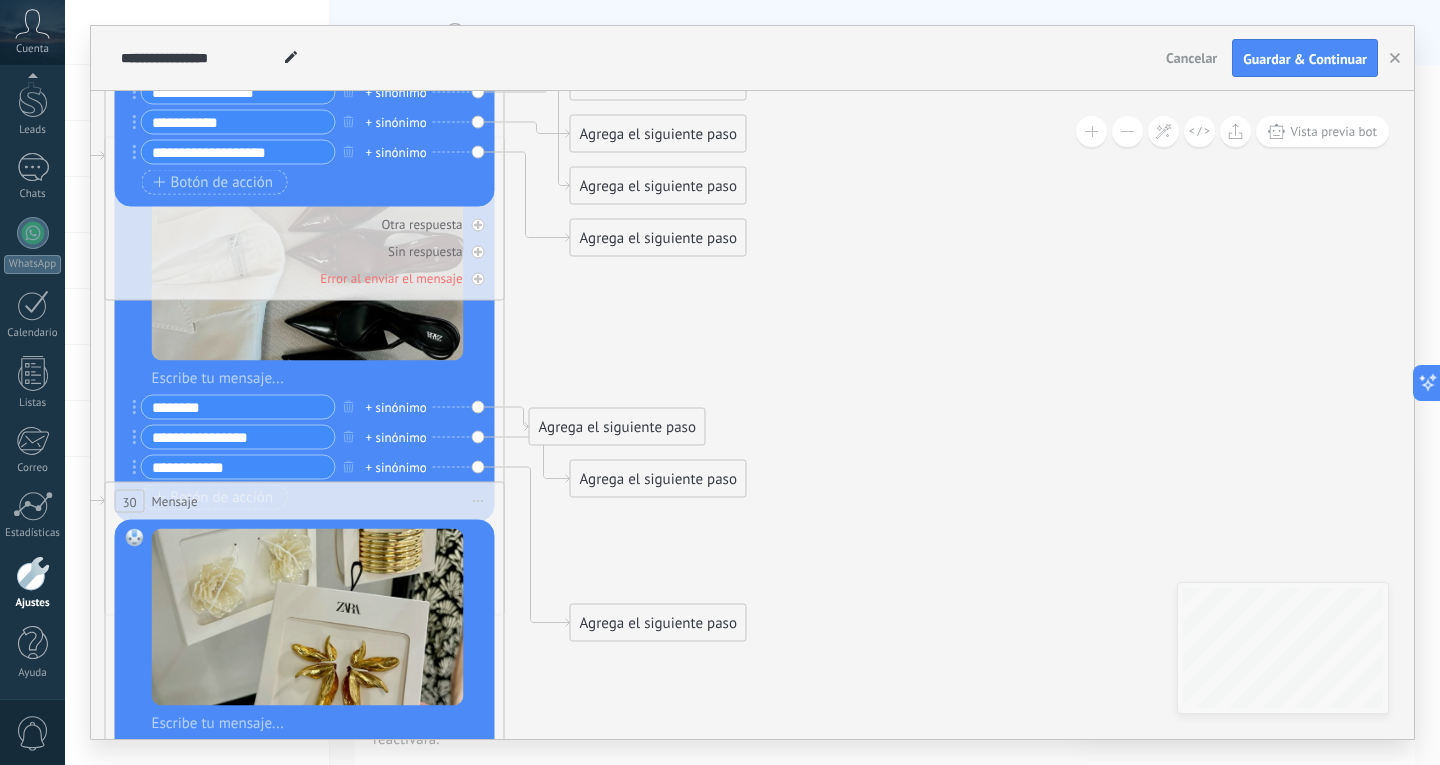 click at bounding box center [318, 379] 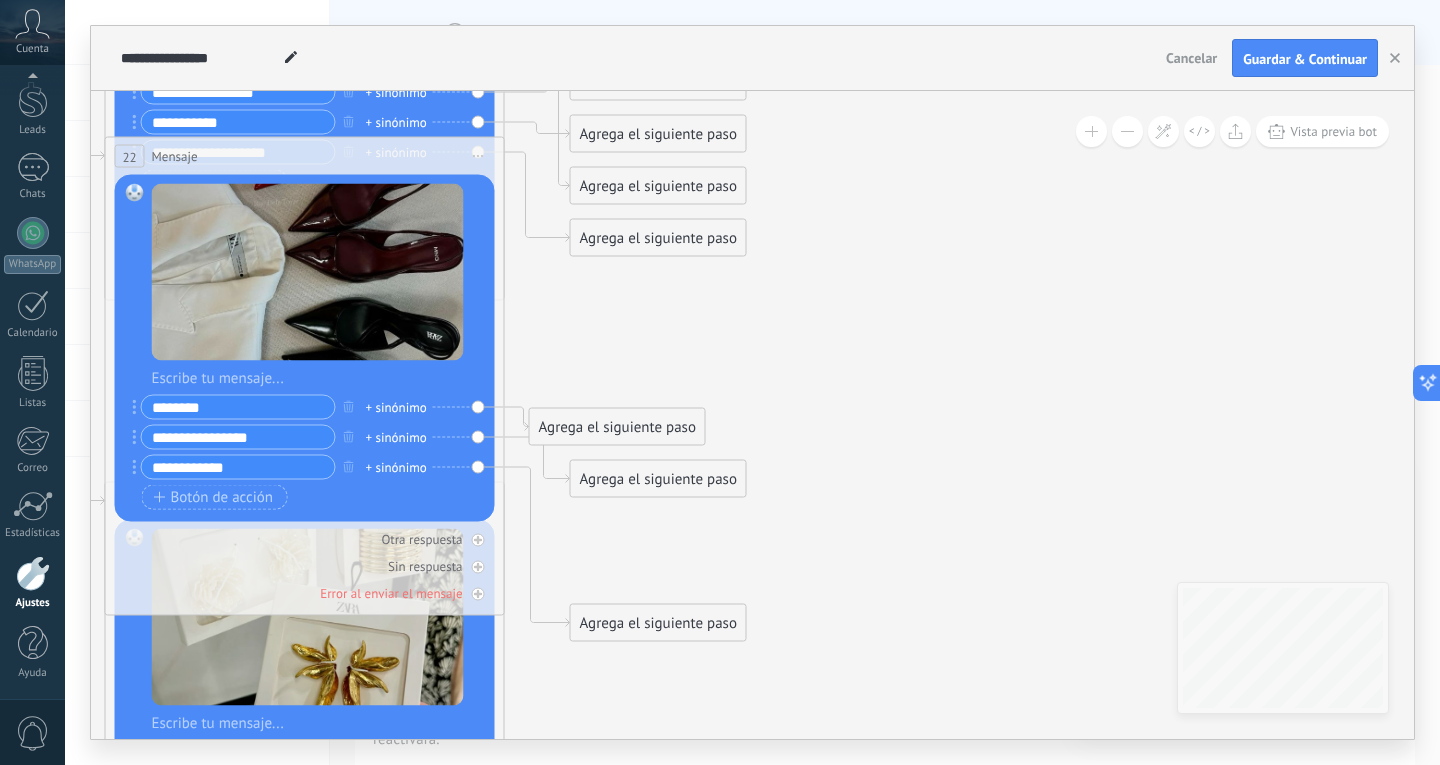 paste 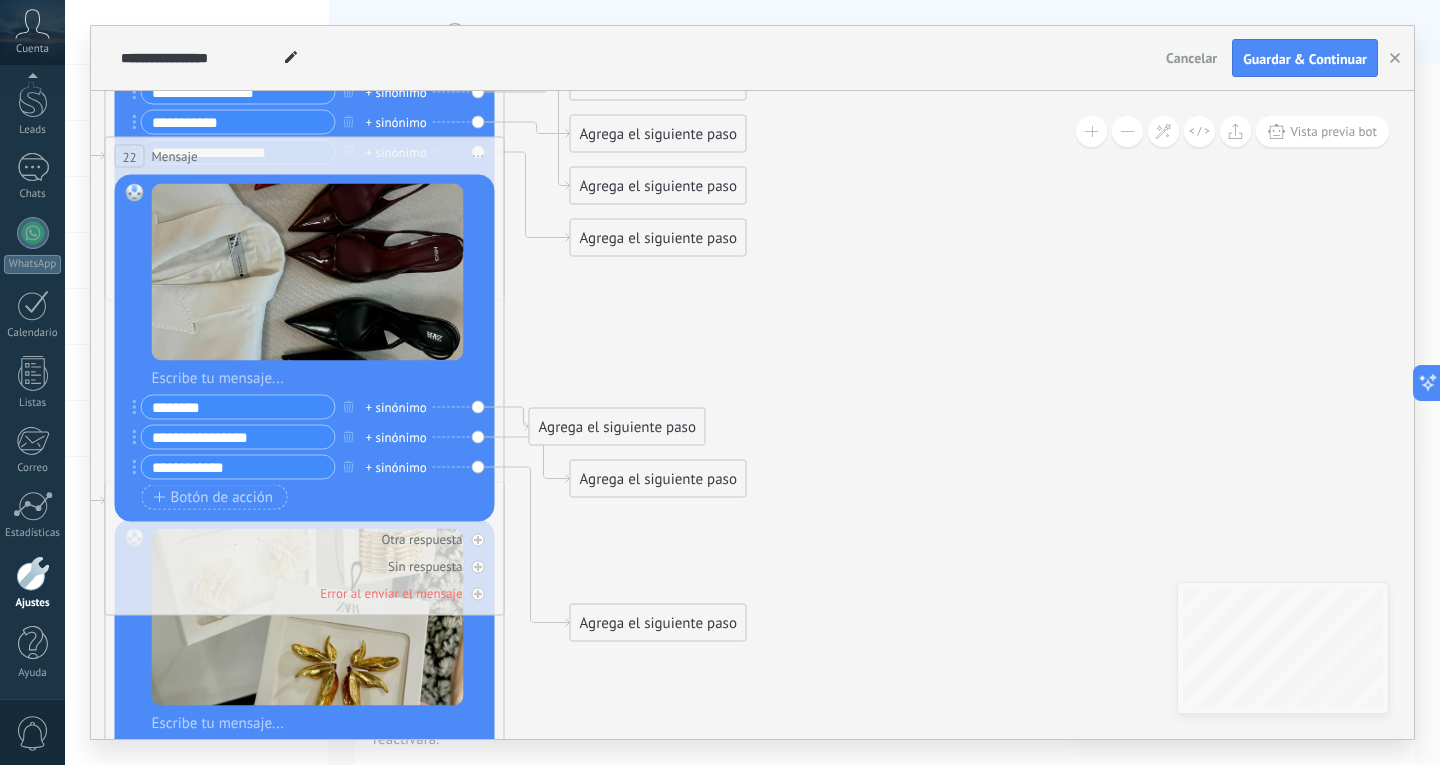 type 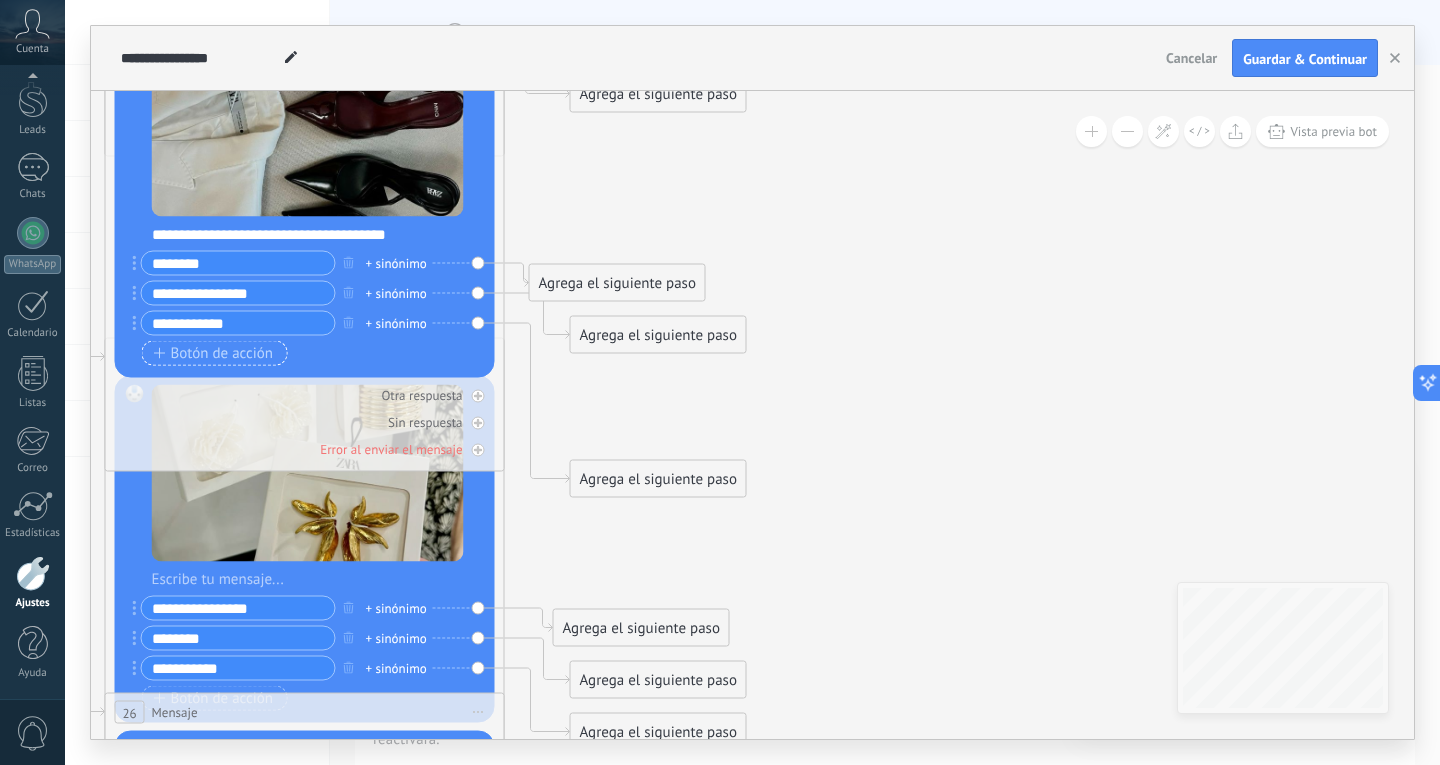 click on "Botón de acción" at bounding box center [214, 353] 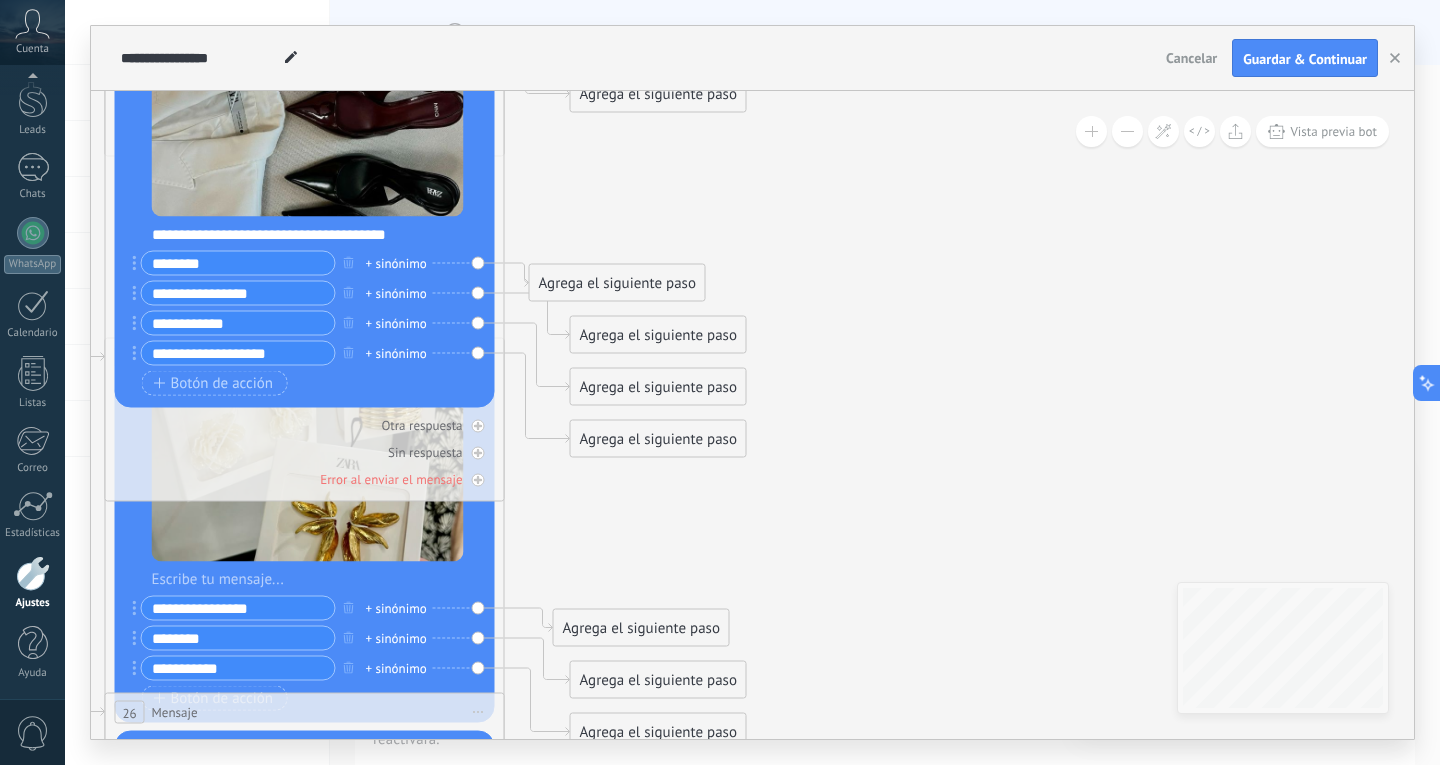 click on "**********" at bounding box center [238, 353] 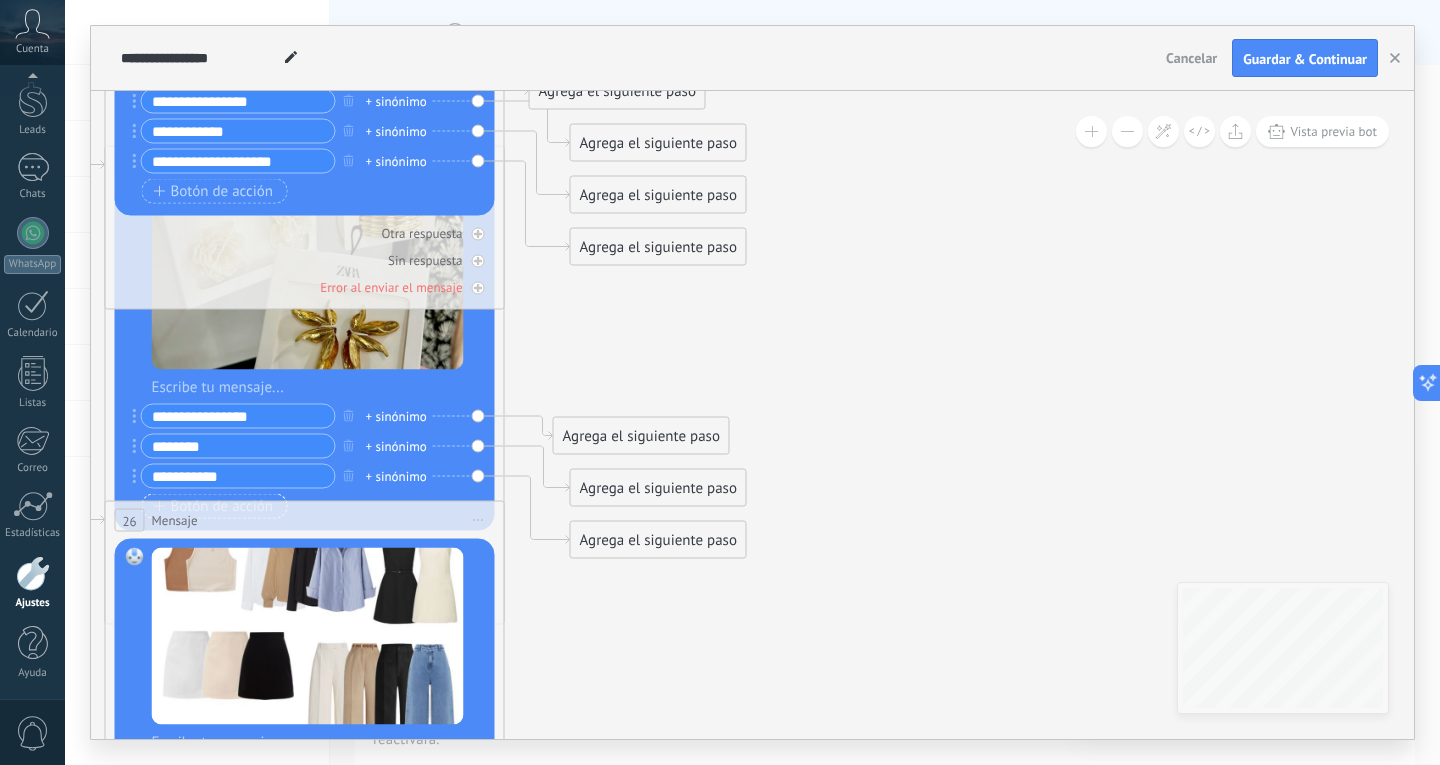 type on "**********" 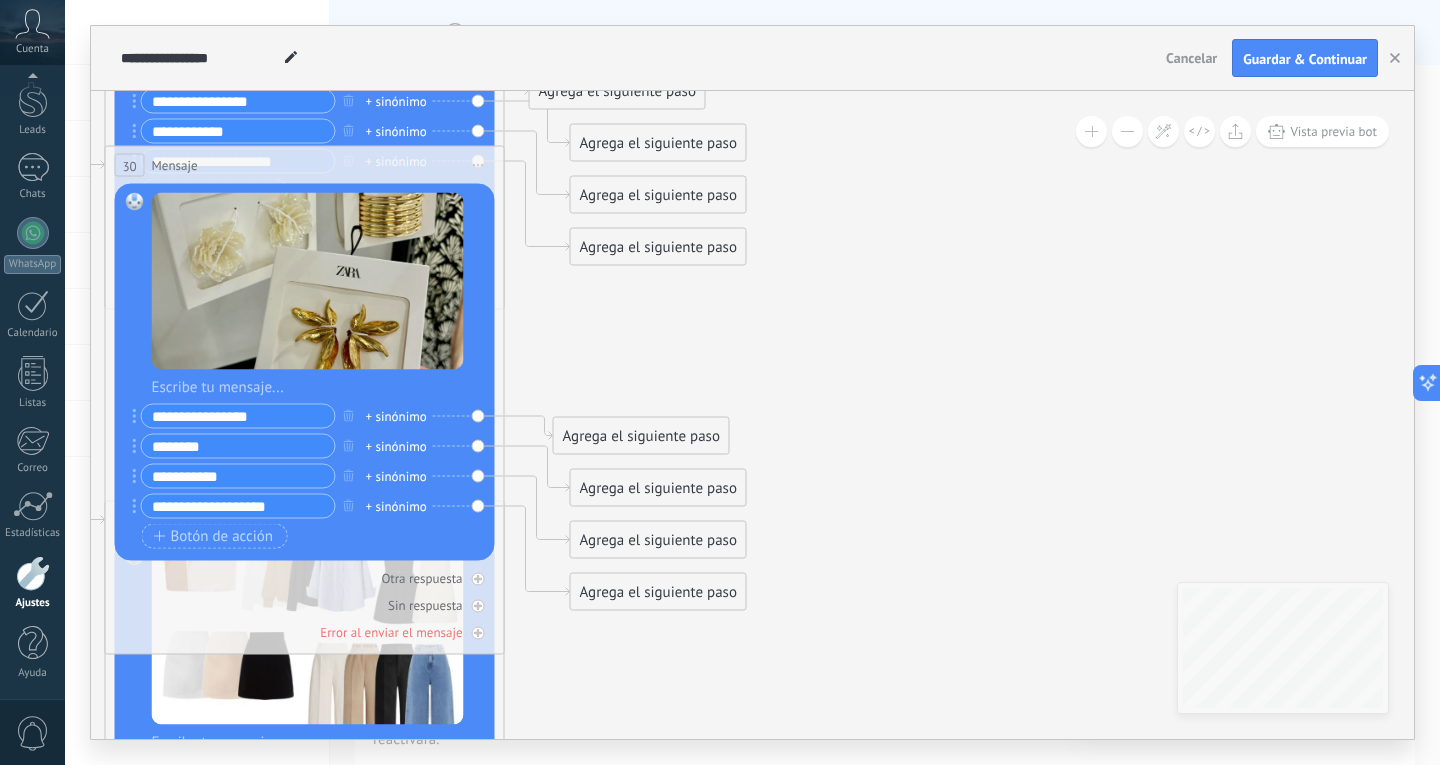 click on "**********" at bounding box center [238, 506] 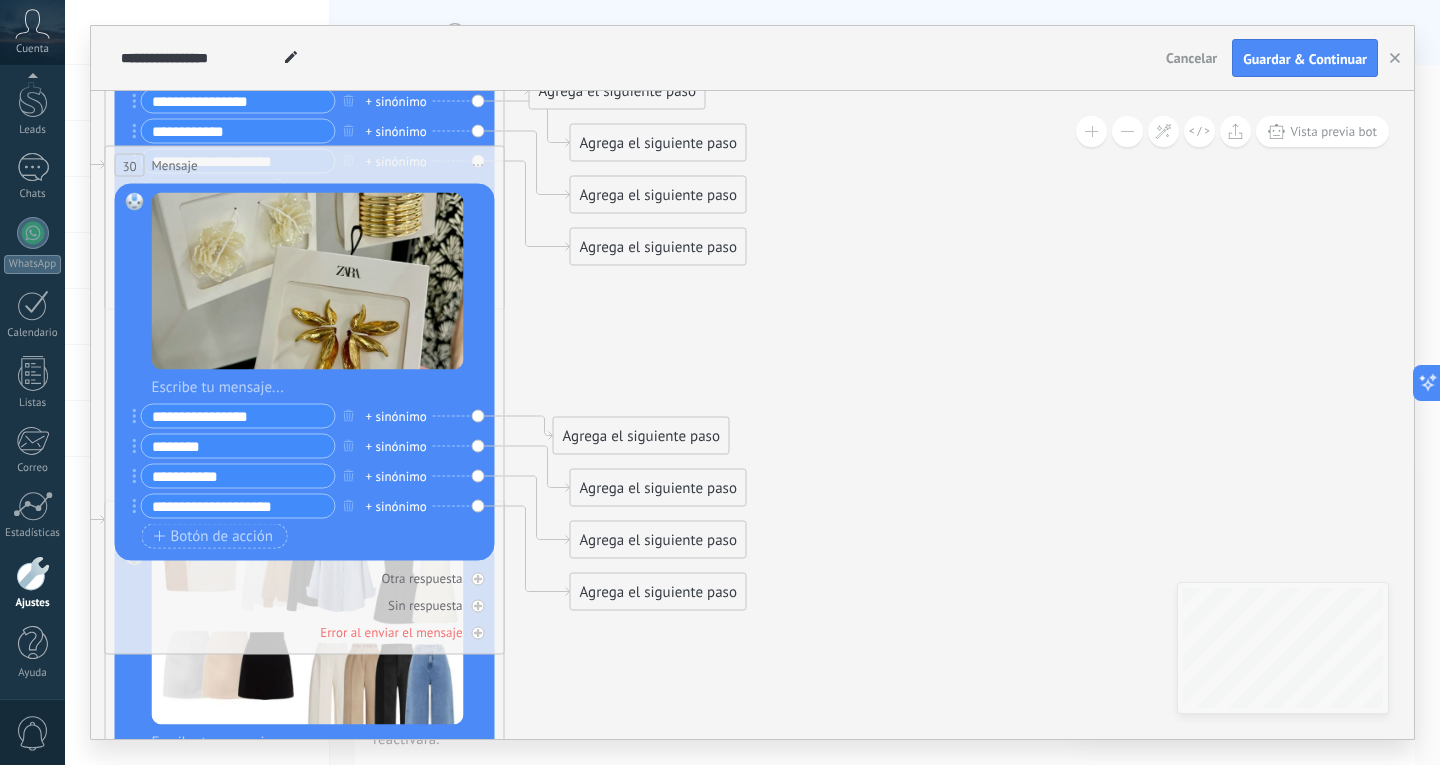 type on "**********" 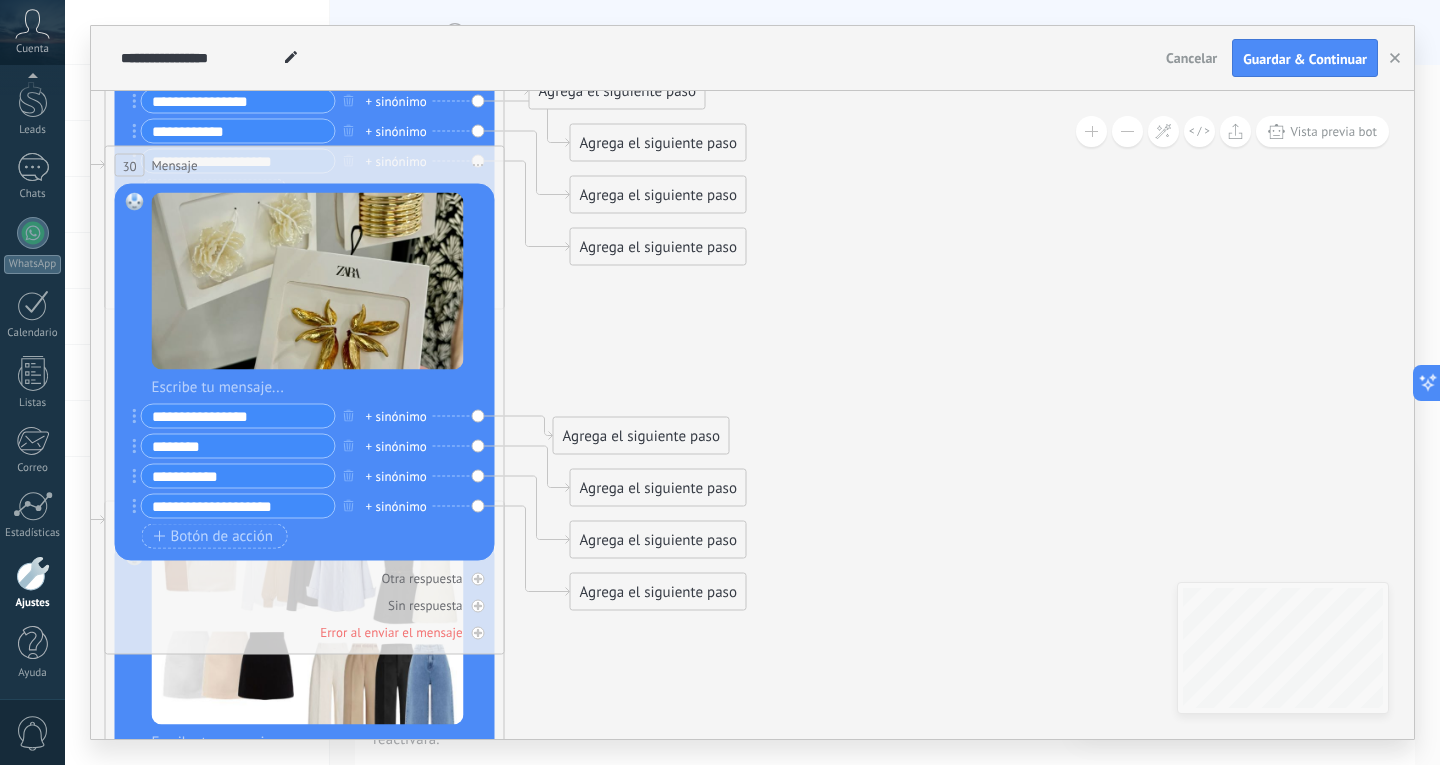 paste 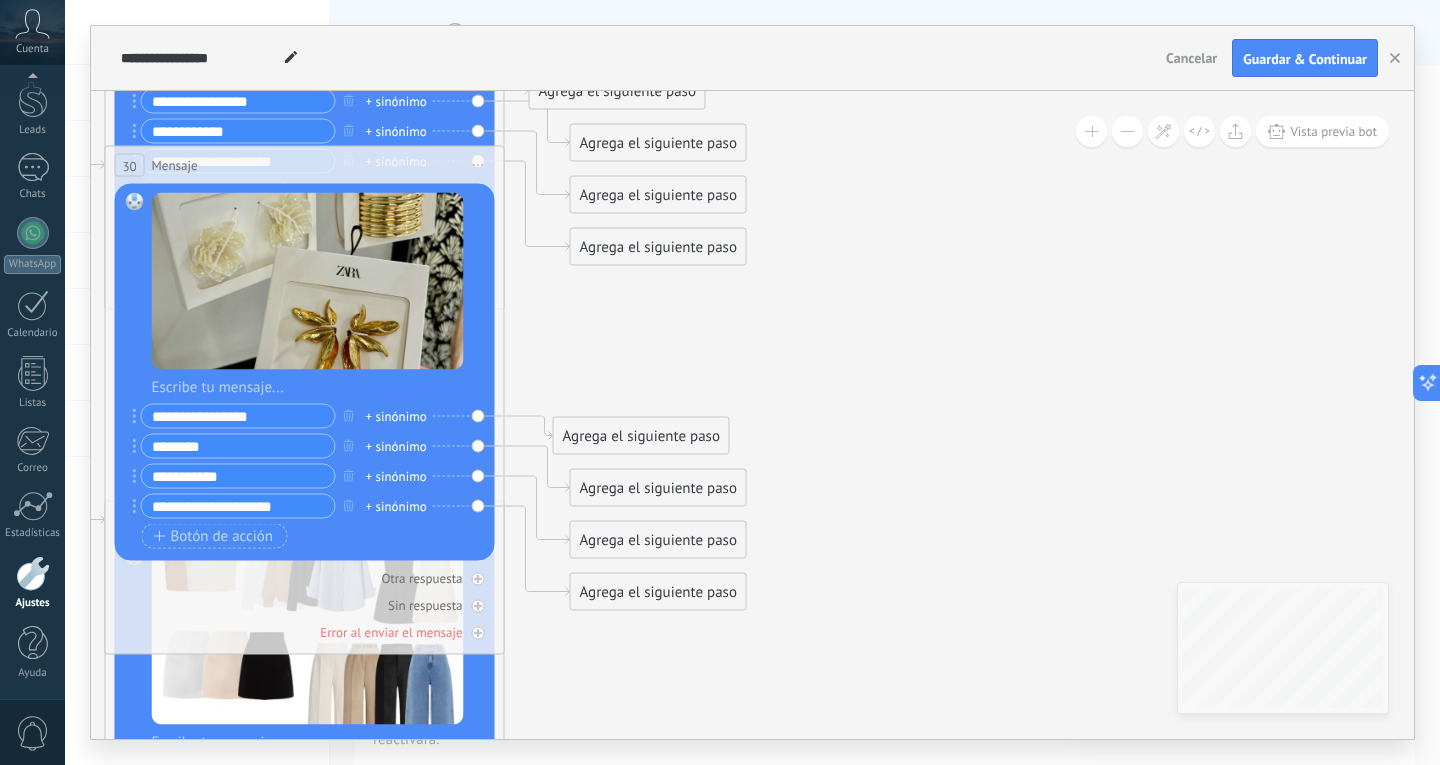 type 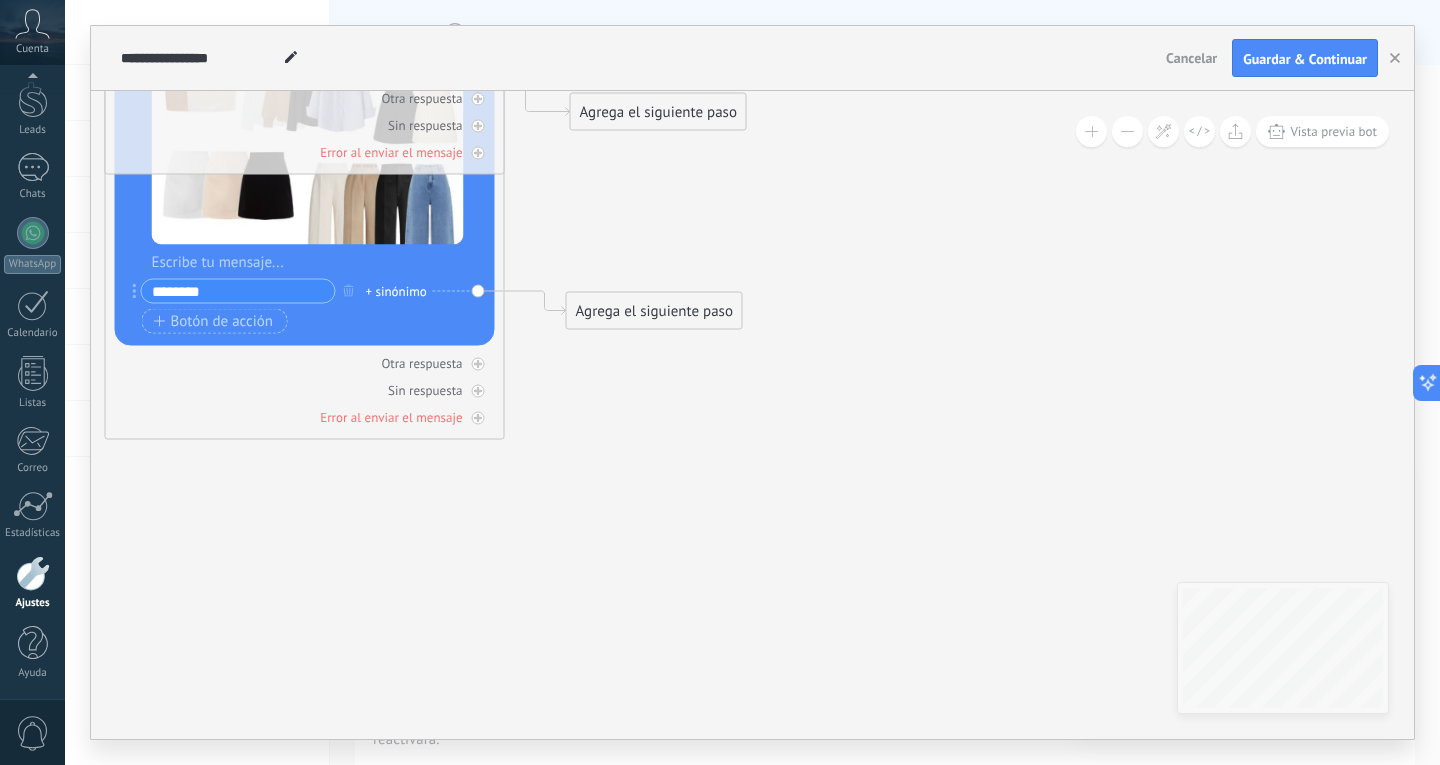 click at bounding box center [318, 263] 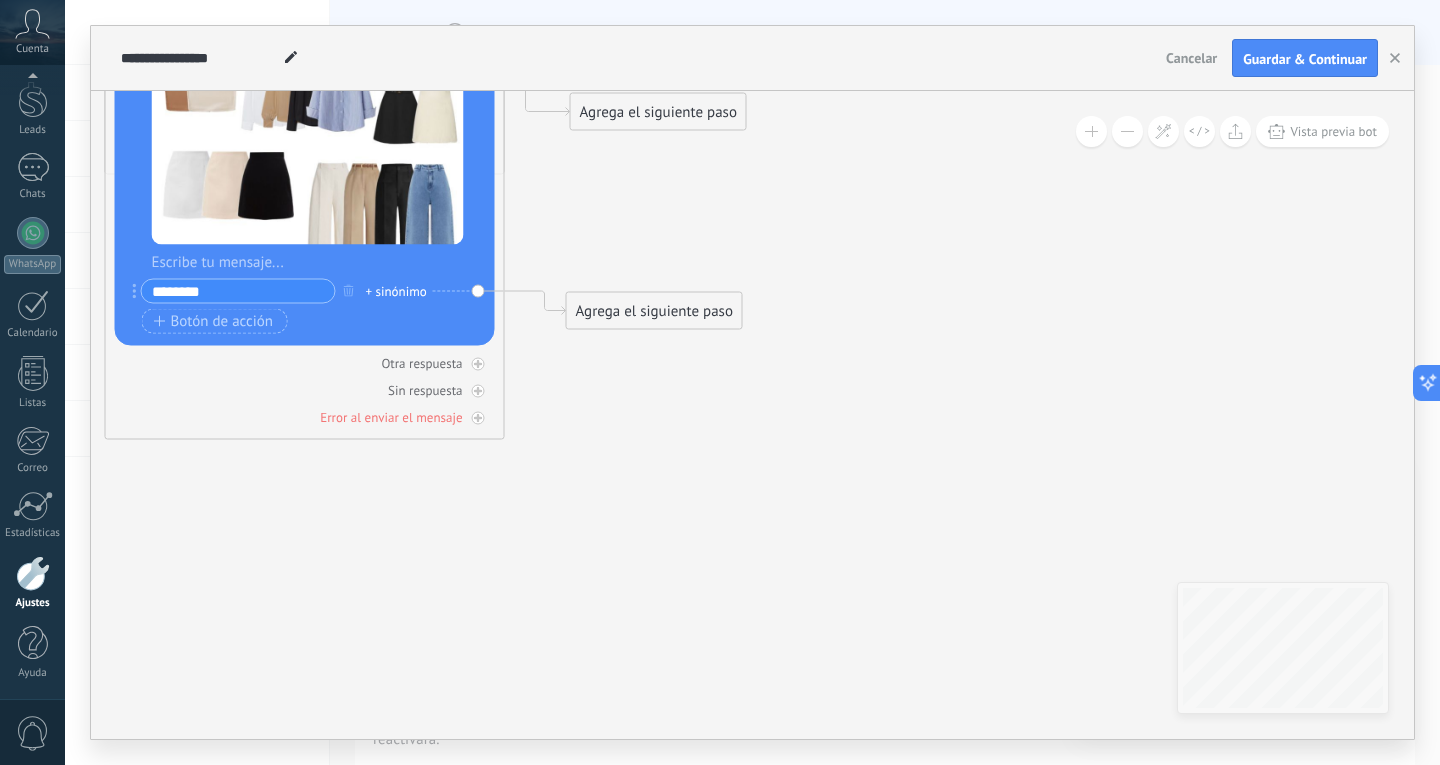 paste 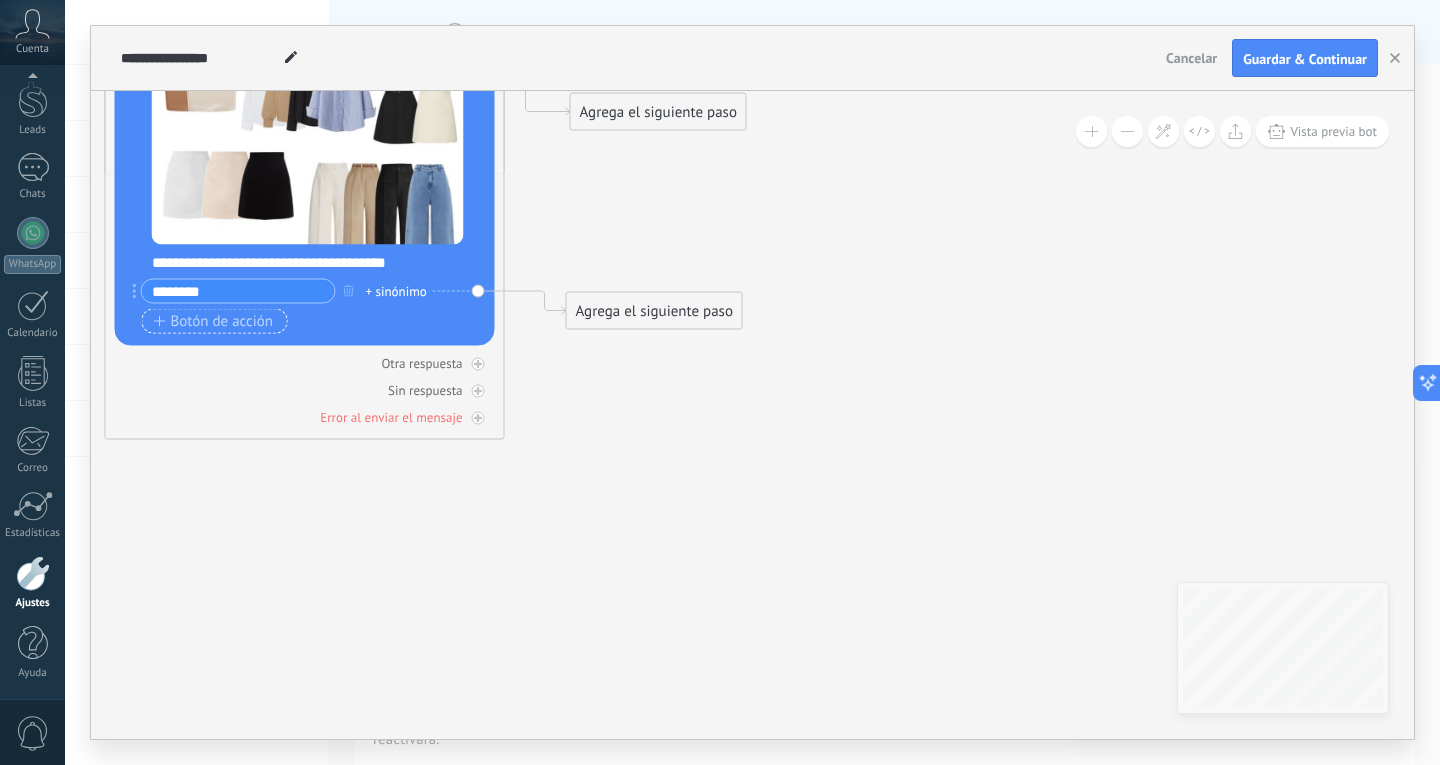 click on "Botón de acción" at bounding box center (214, 321) 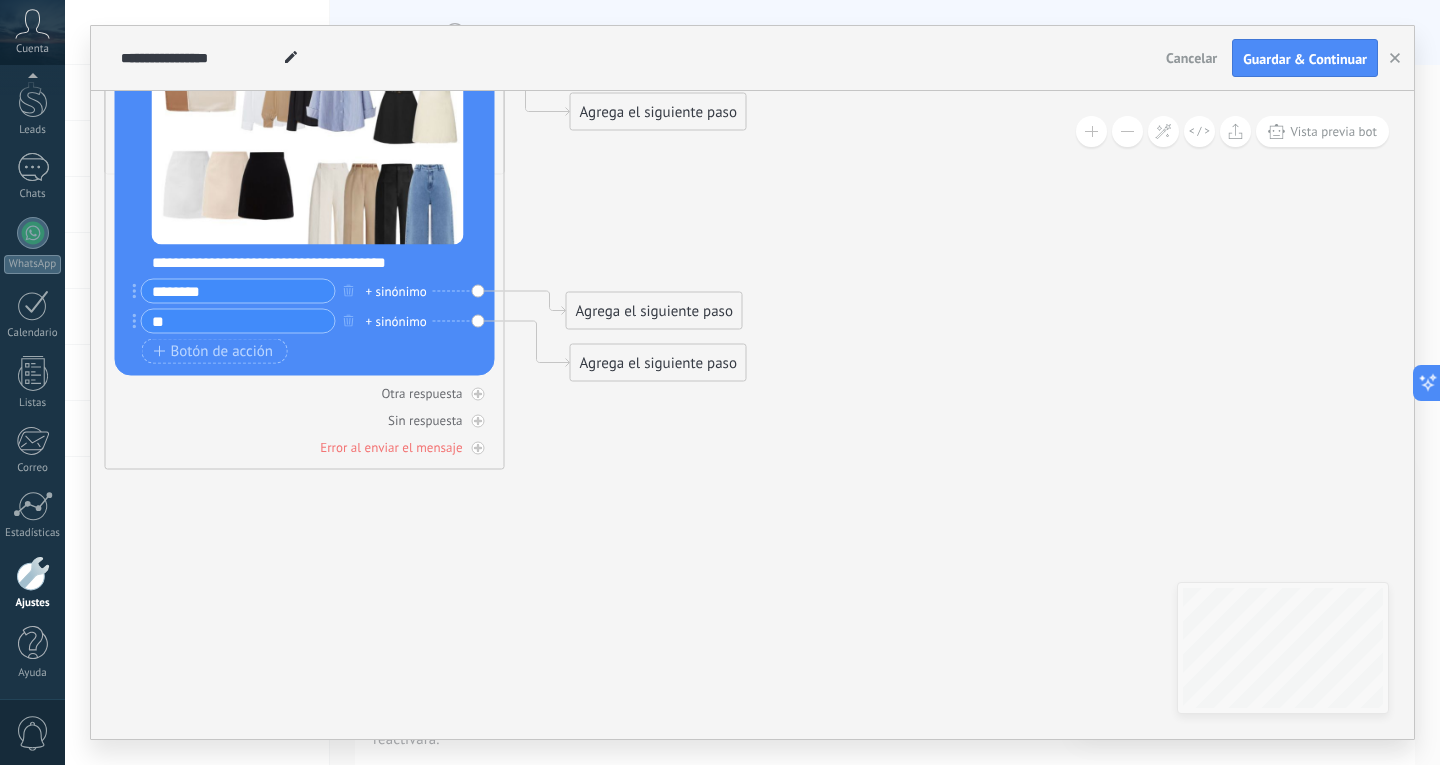 type on "*" 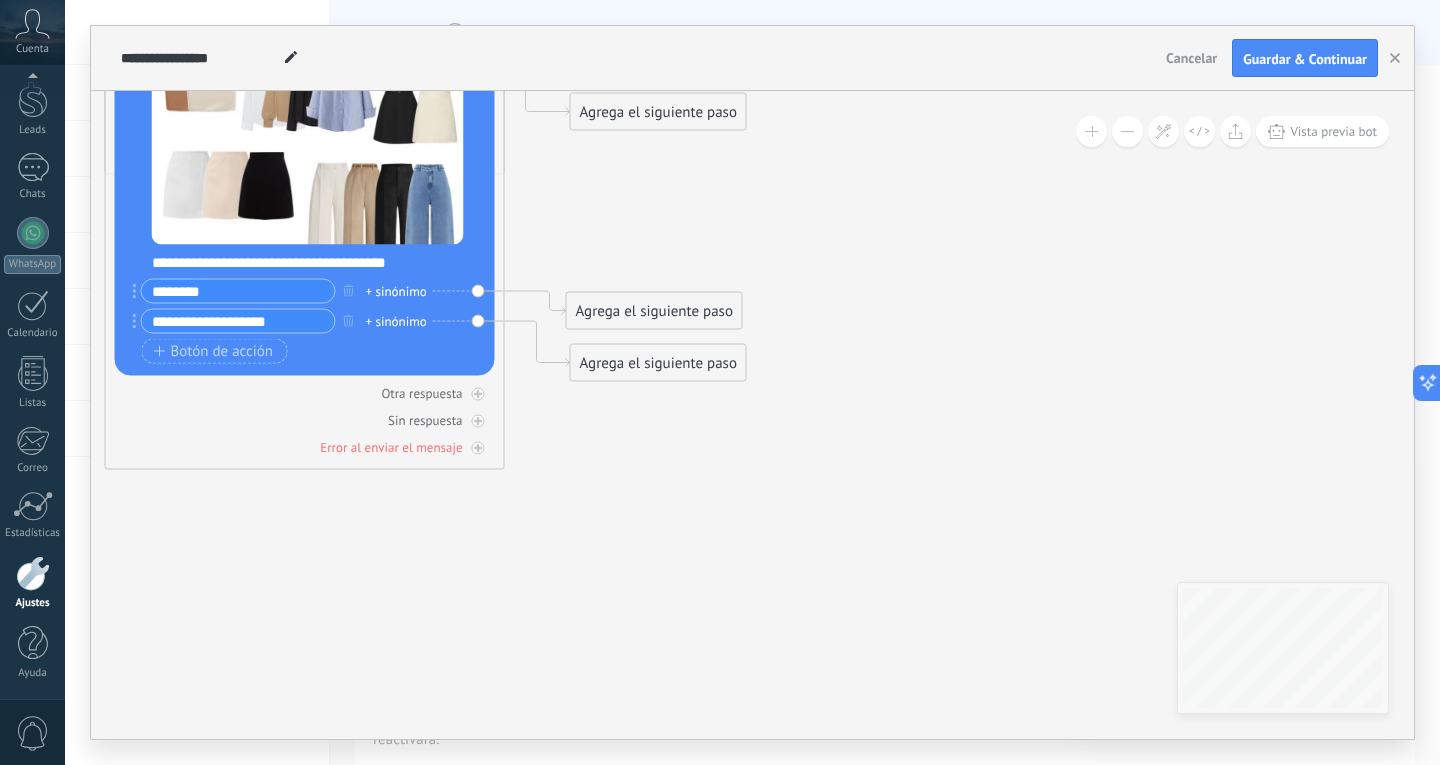 click on "**********" at bounding box center (238, 321) 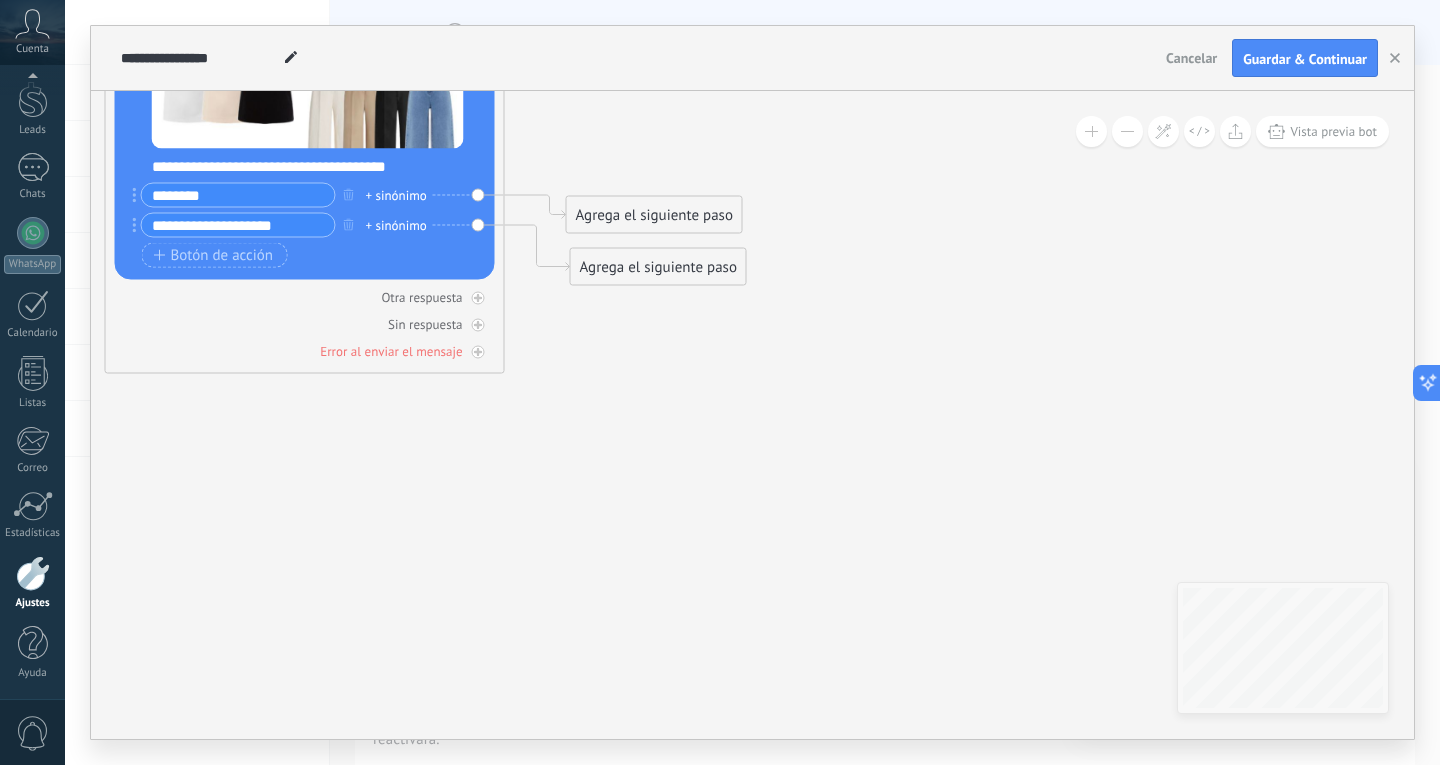 drag, startPoint x: 280, startPoint y: 223, endPoint x: 143, endPoint y: 231, distance: 137.23338 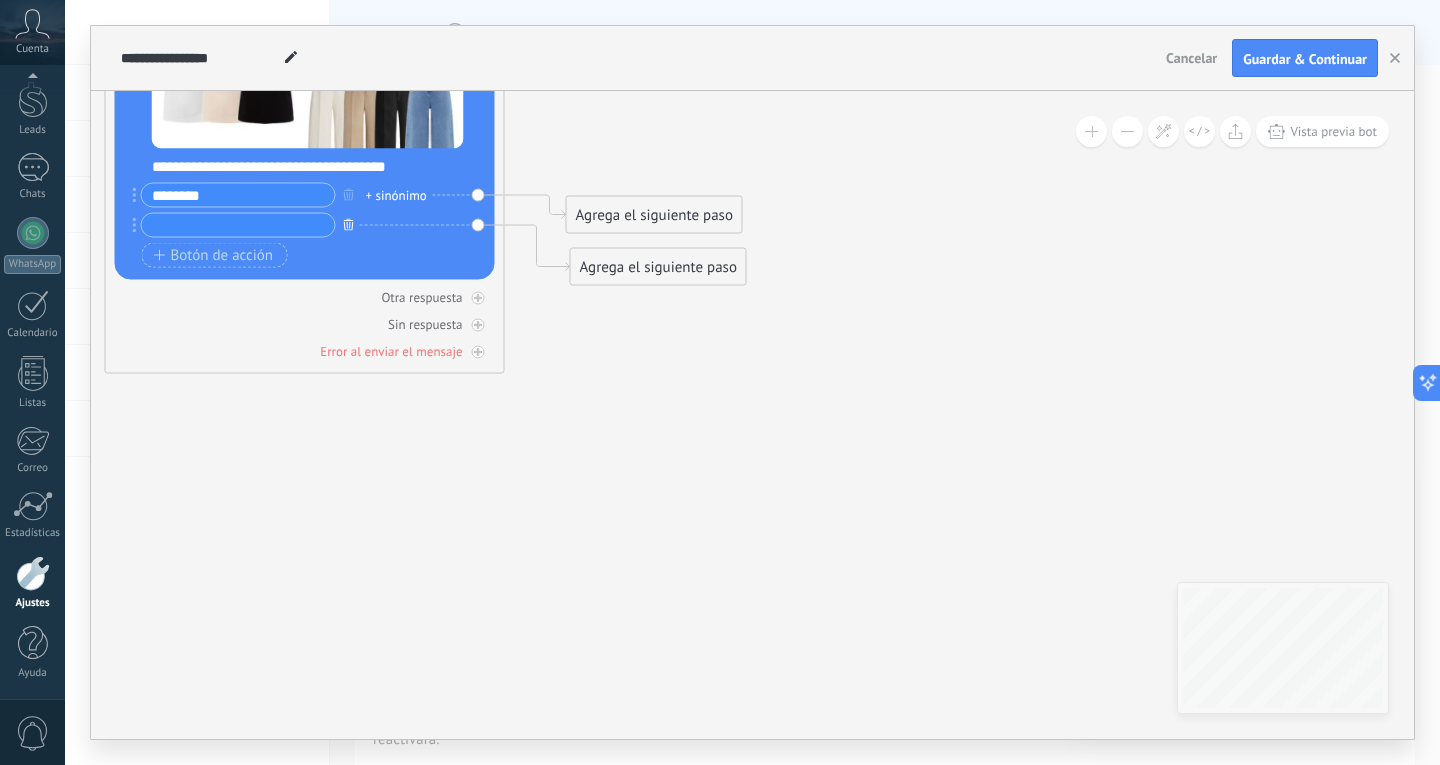 click at bounding box center (349, 224) 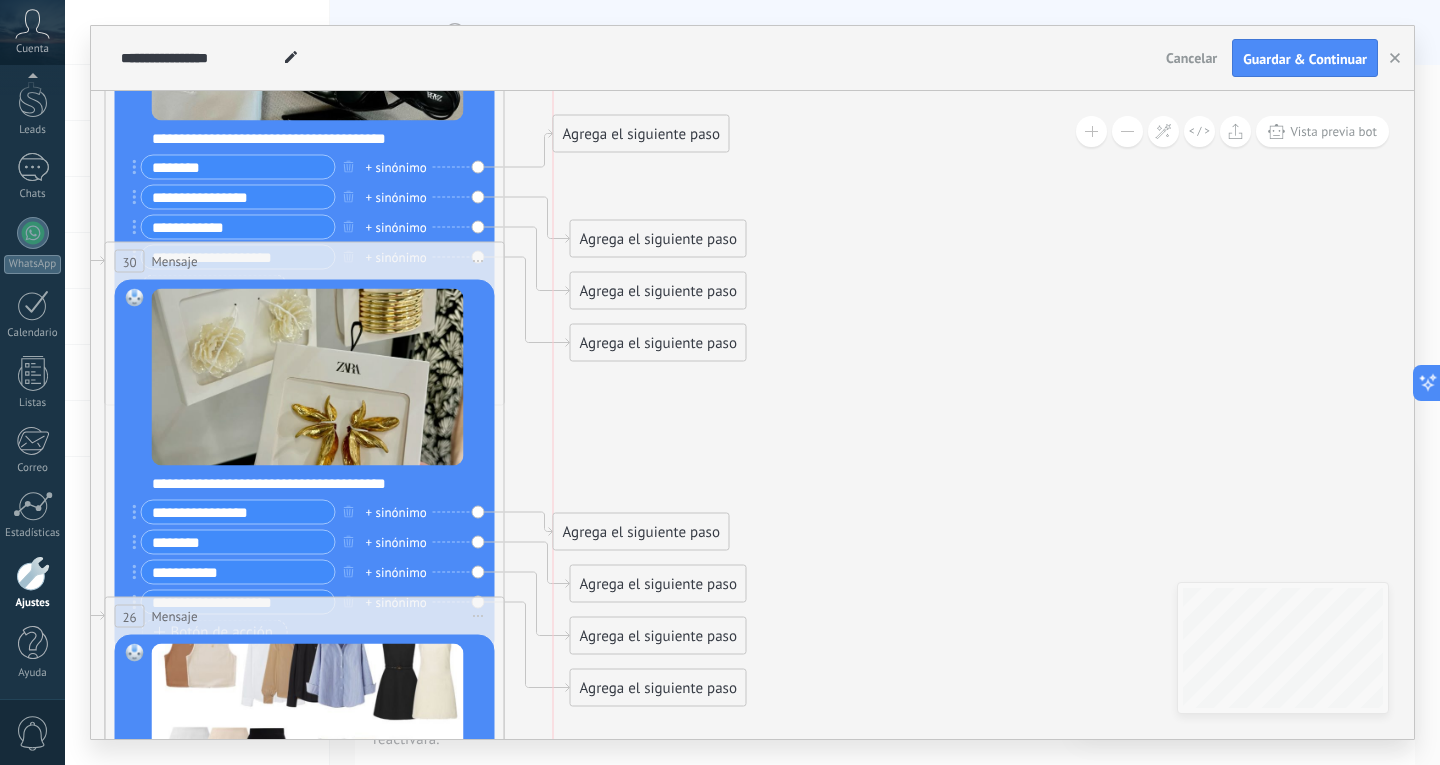 drag, startPoint x: 633, startPoint y: 184, endPoint x: 651, endPoint y: 129, distance: 57.870544 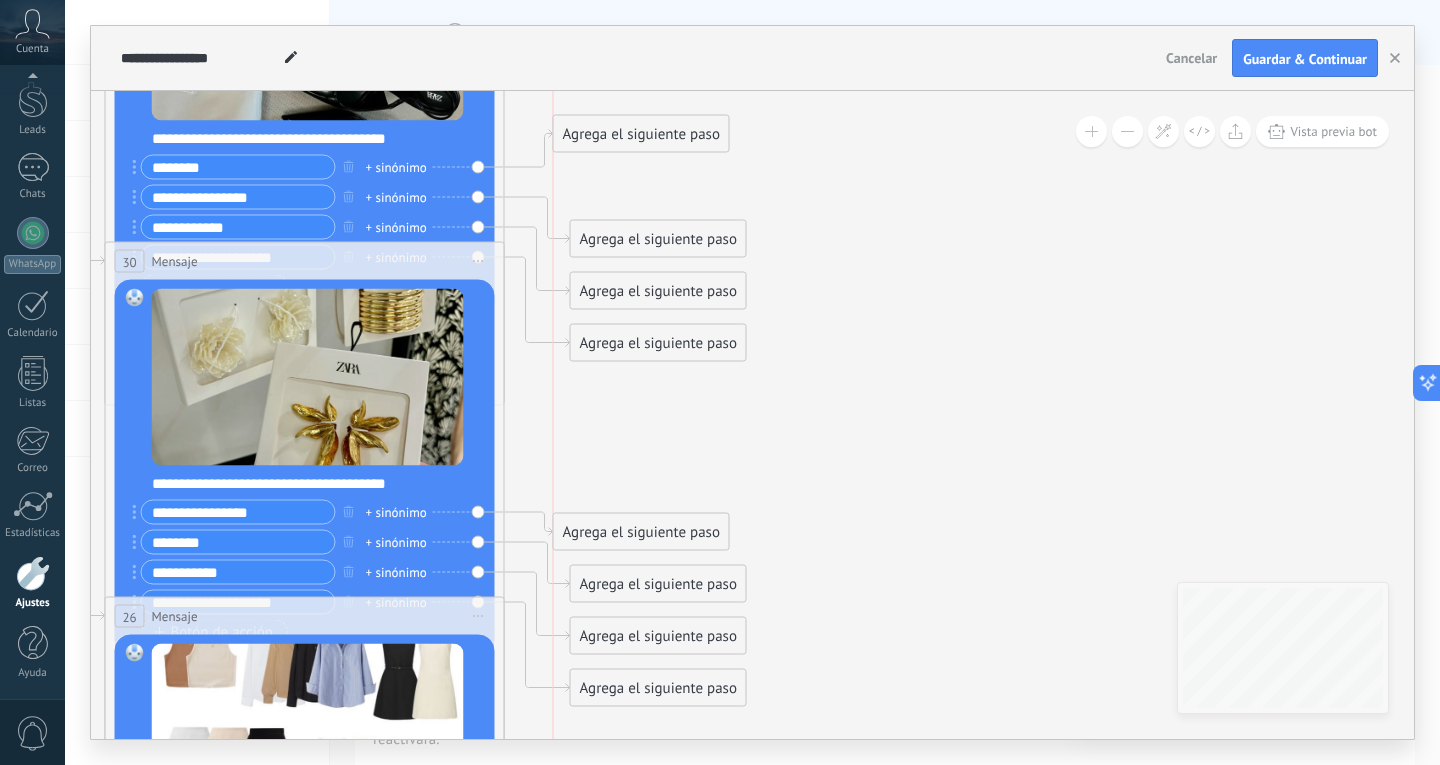 click on "Agrega el siguiente paso" at bounding box center [641, 134] 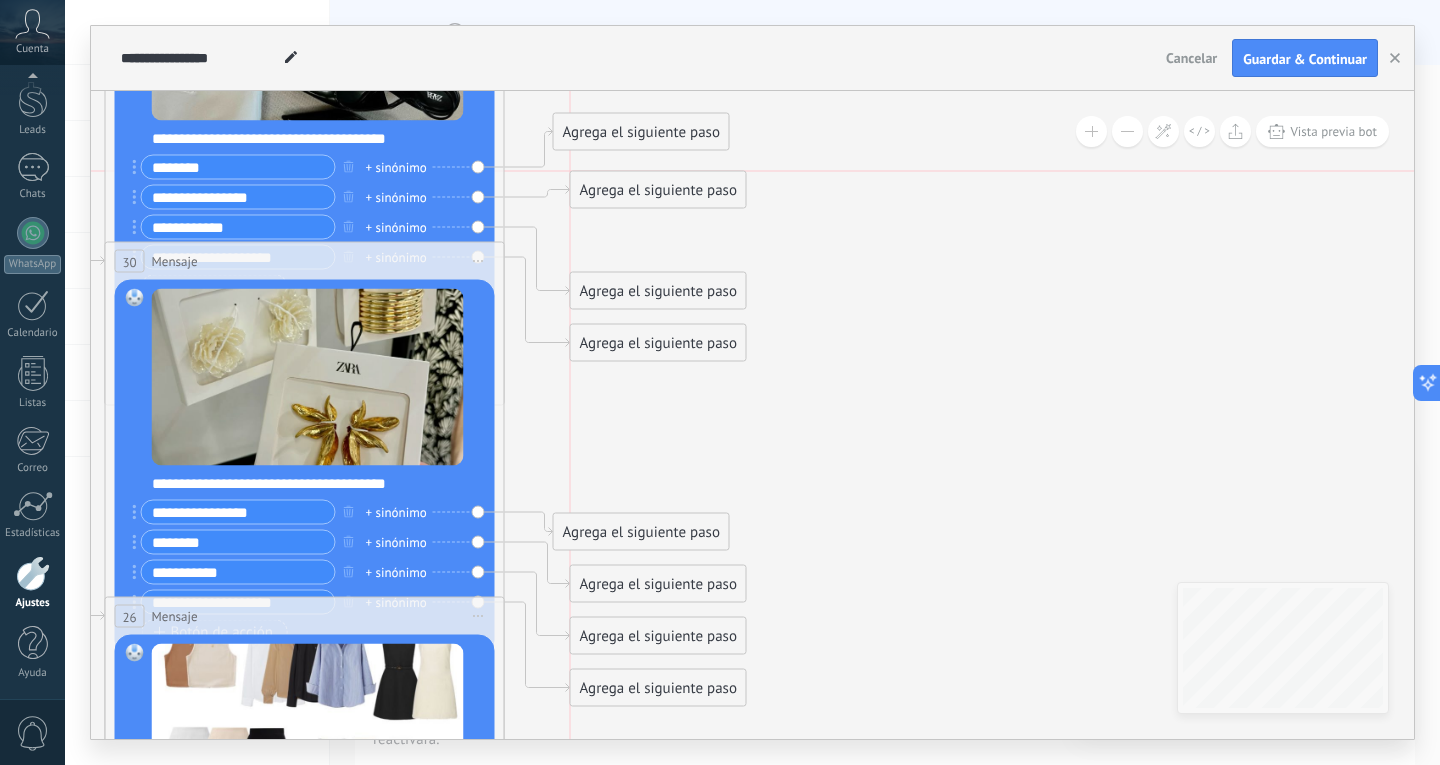 drag, startPoint x: 691, startPoint y: 234, endPoint x: 697, endPoint y: 184, distance: 50.358715 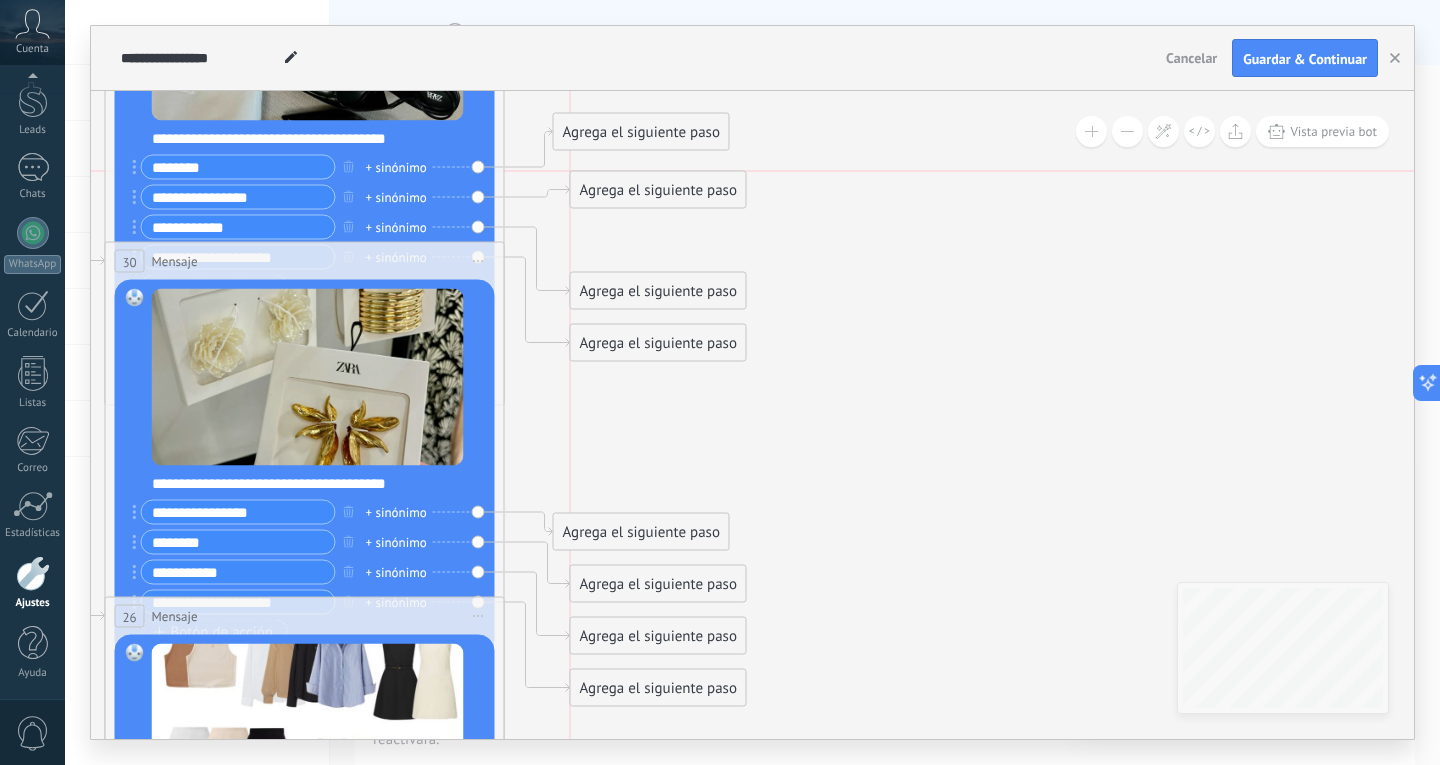 click on "Agrega el siguiente paso" at bounding box center (658, 190) 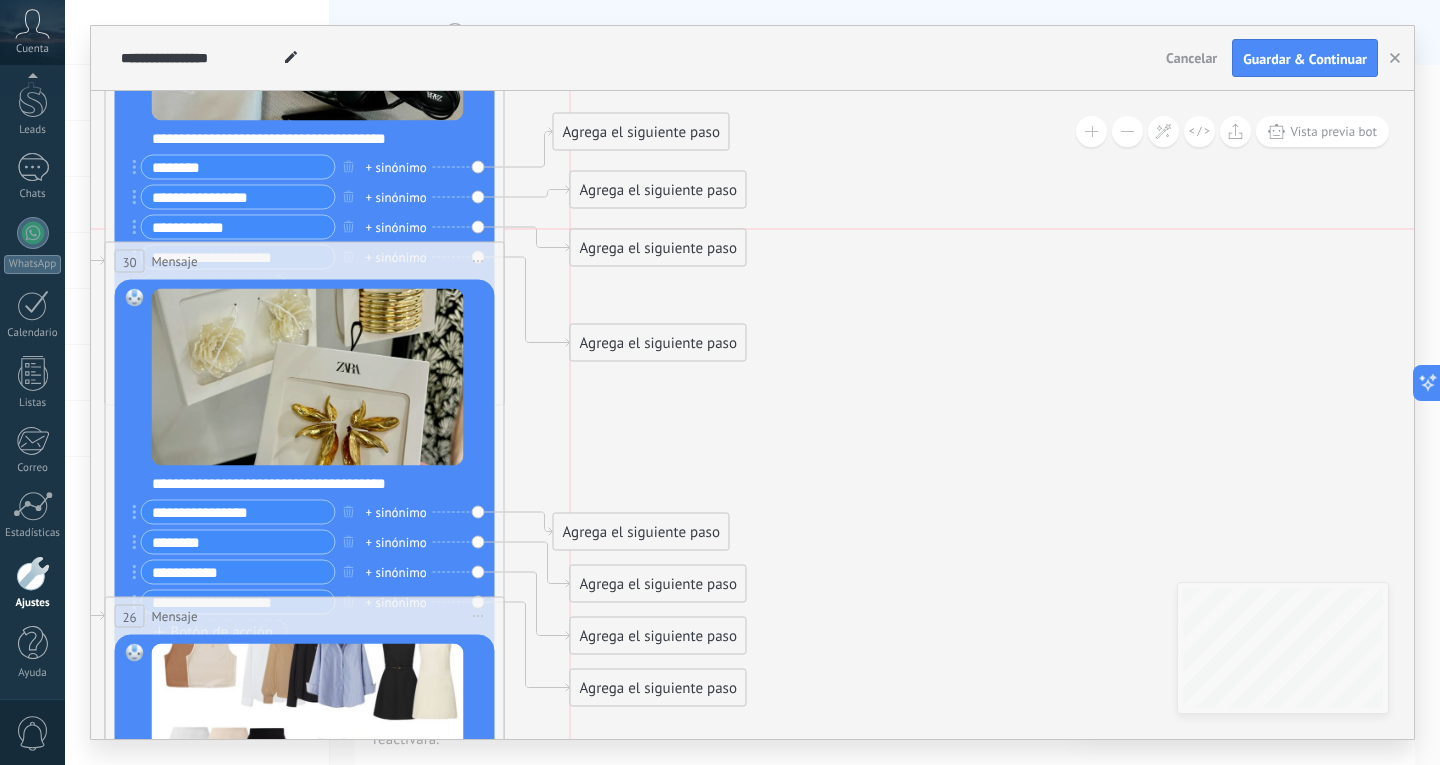 drag, startPoint x: 703, startPoint y: 283, endPoint x: 704, endPoint y: 239, distance: 44.011364 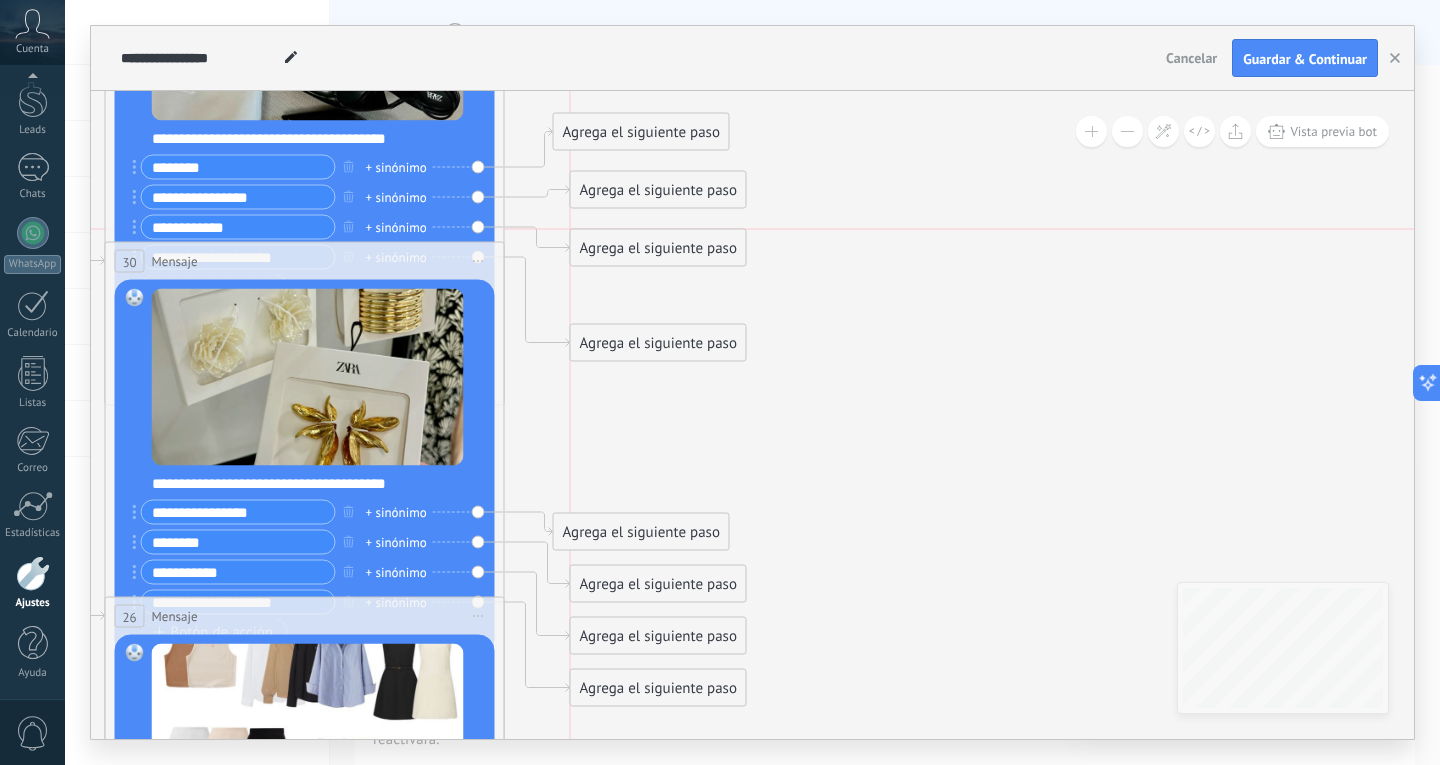 click on "Agrega el siguiente paso" at bounding box center (658, 248) 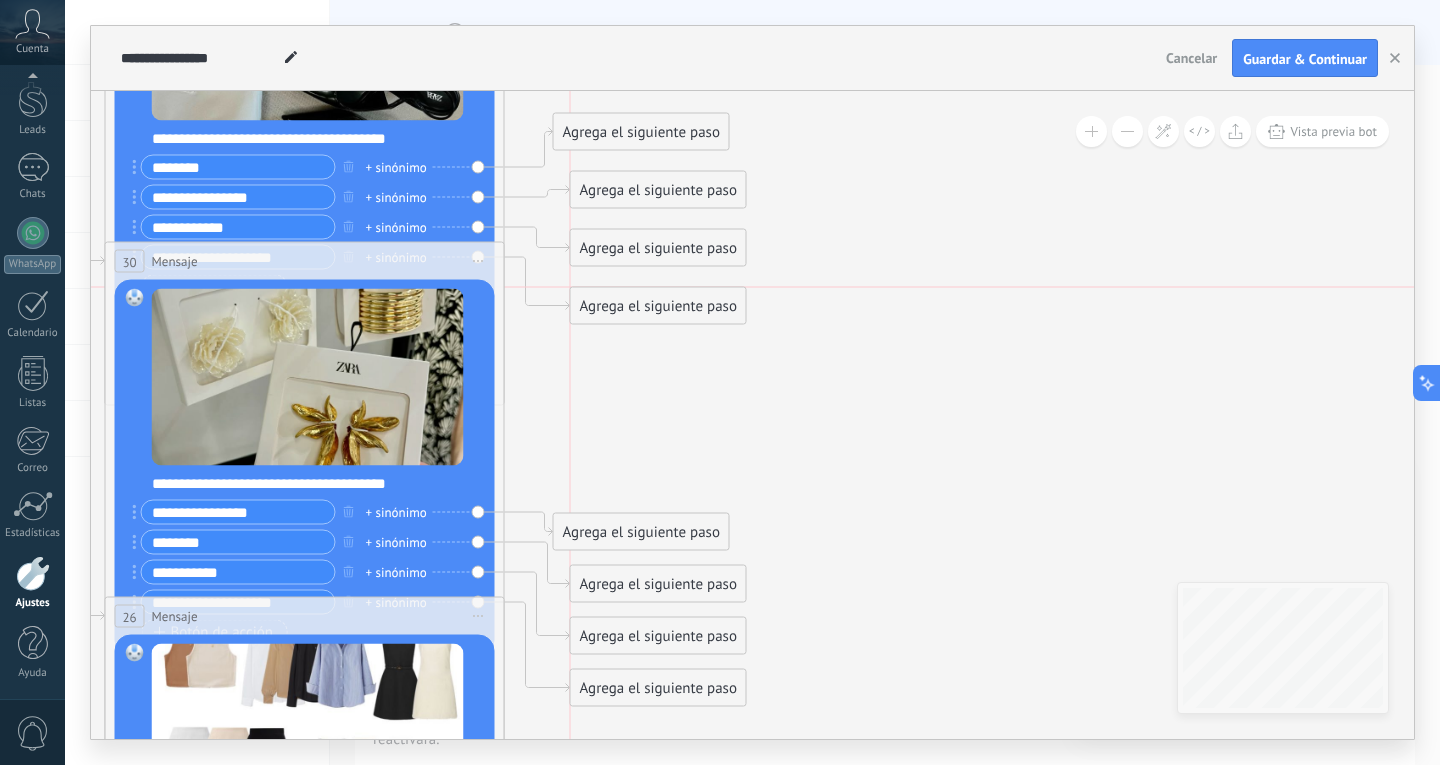 drag, startPoint x: 685, startPoint y: 346, endPoint x: 690, endPoint y: 303, distance: 43.289722 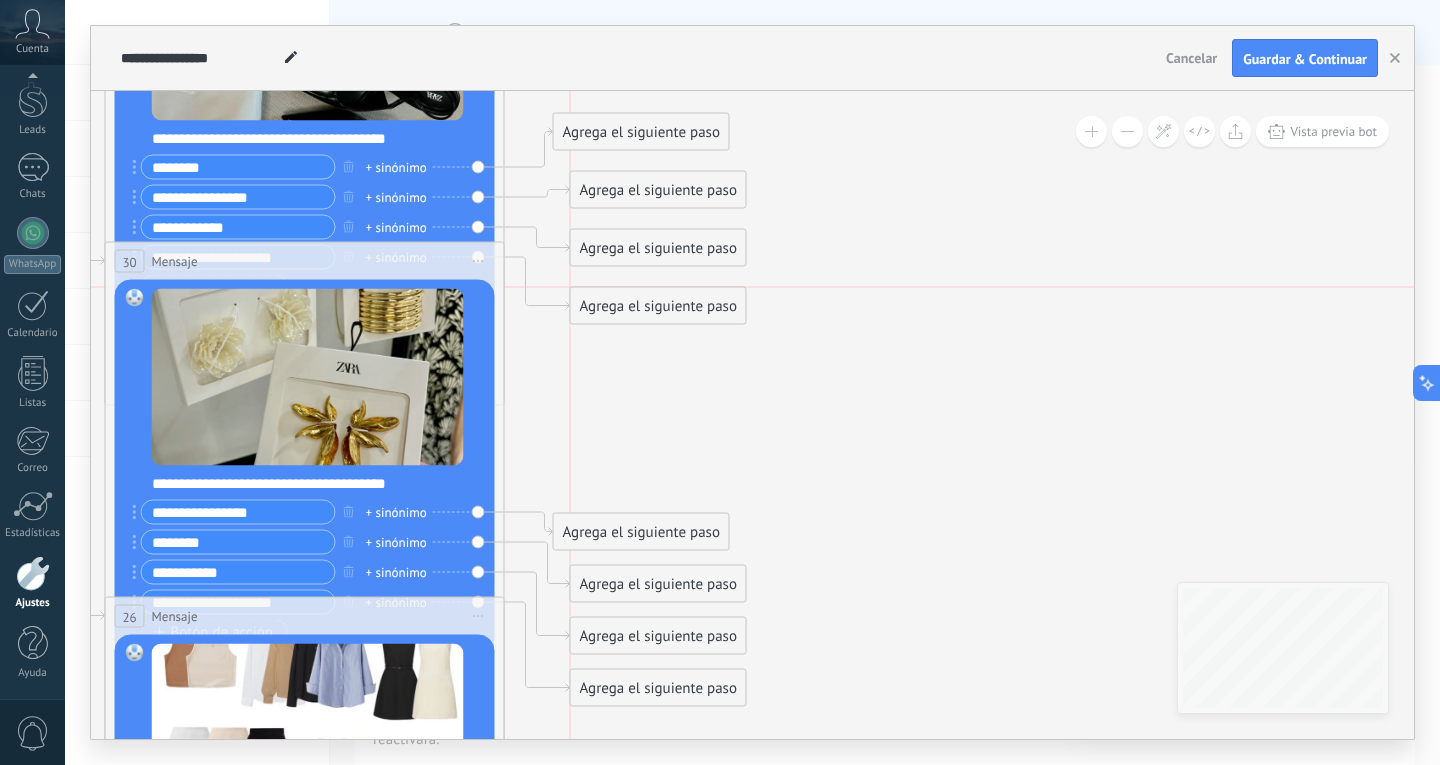 click on "Agrega el siguiente paso" at bounding box center (658, 306) 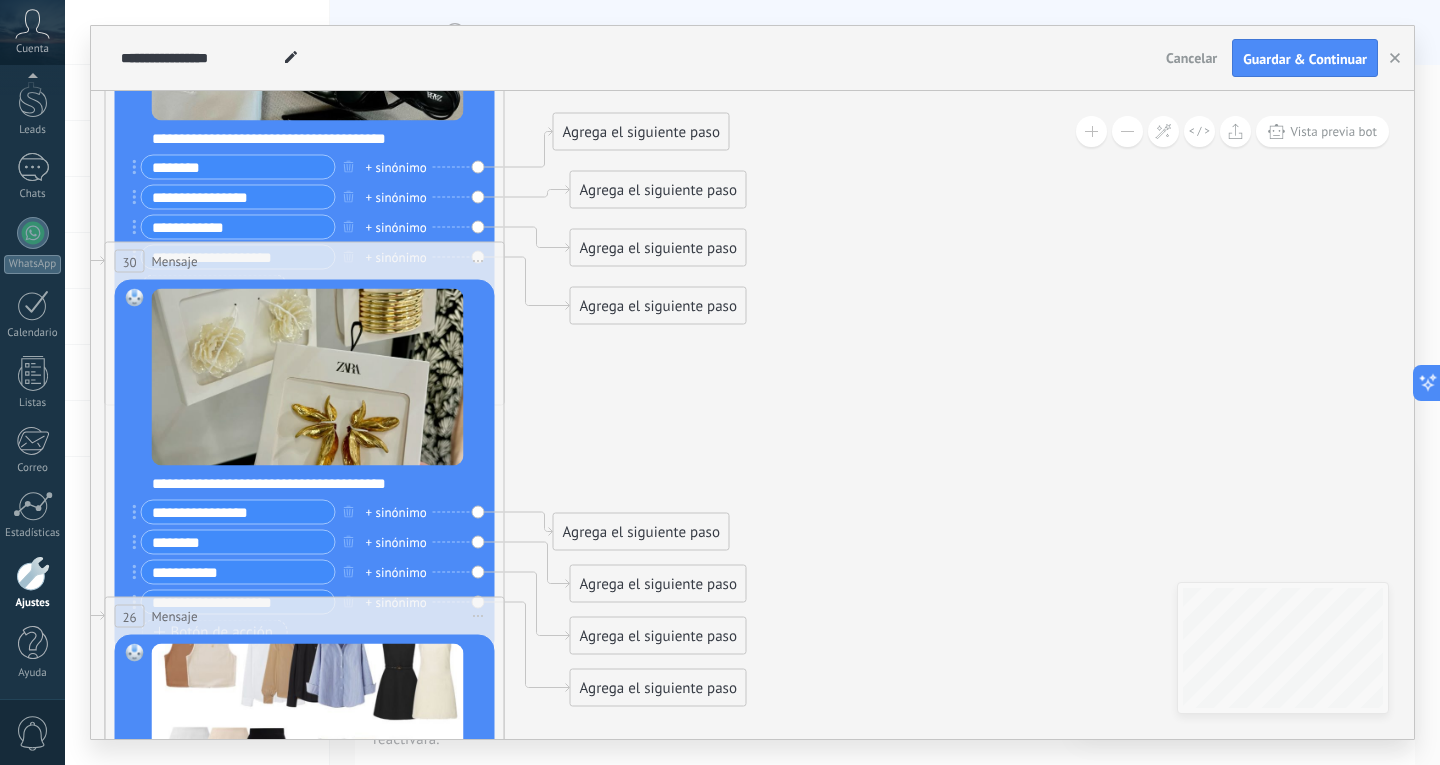 click on "Agrega el siguiente paso" at bounding box center [658, 248] 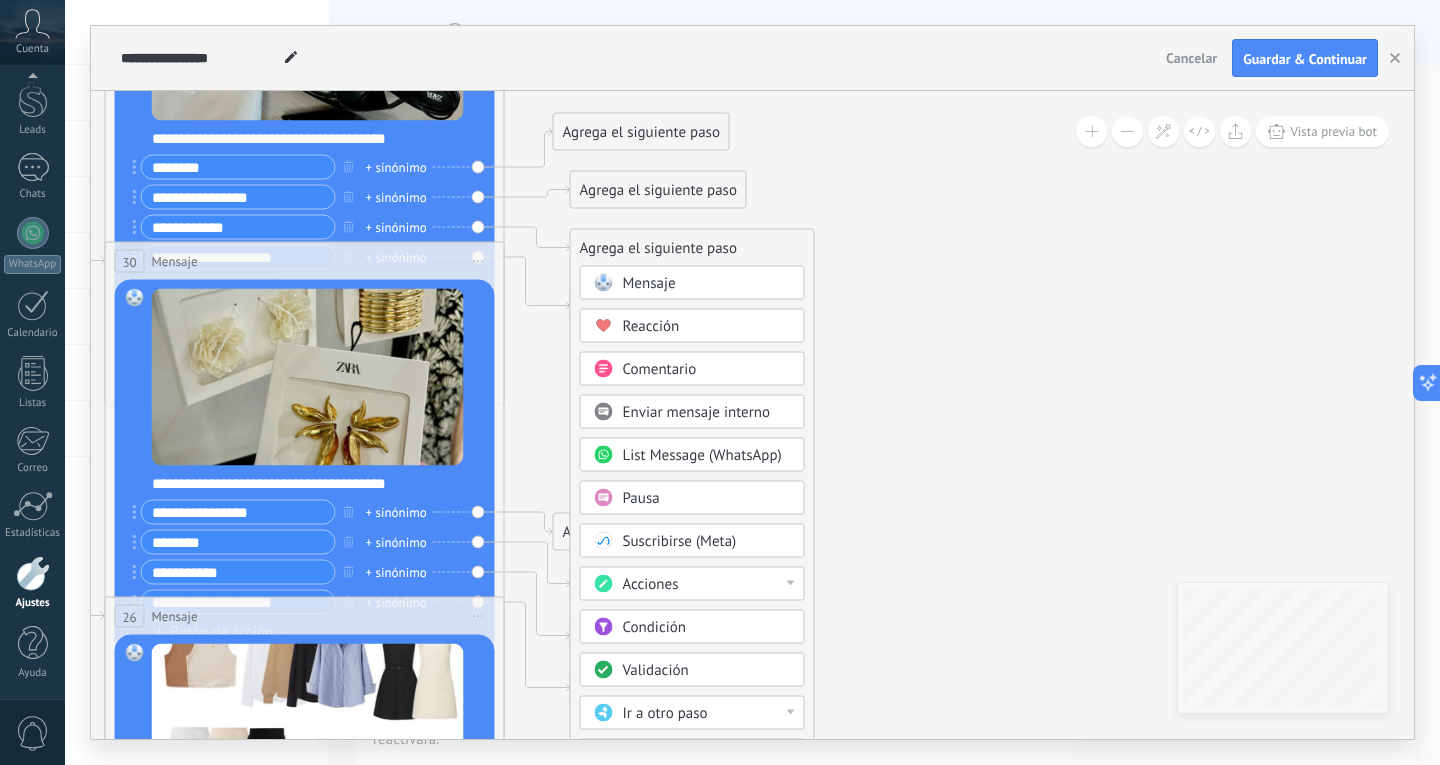 click on "Mensaje" at bounding box center (707, 284) 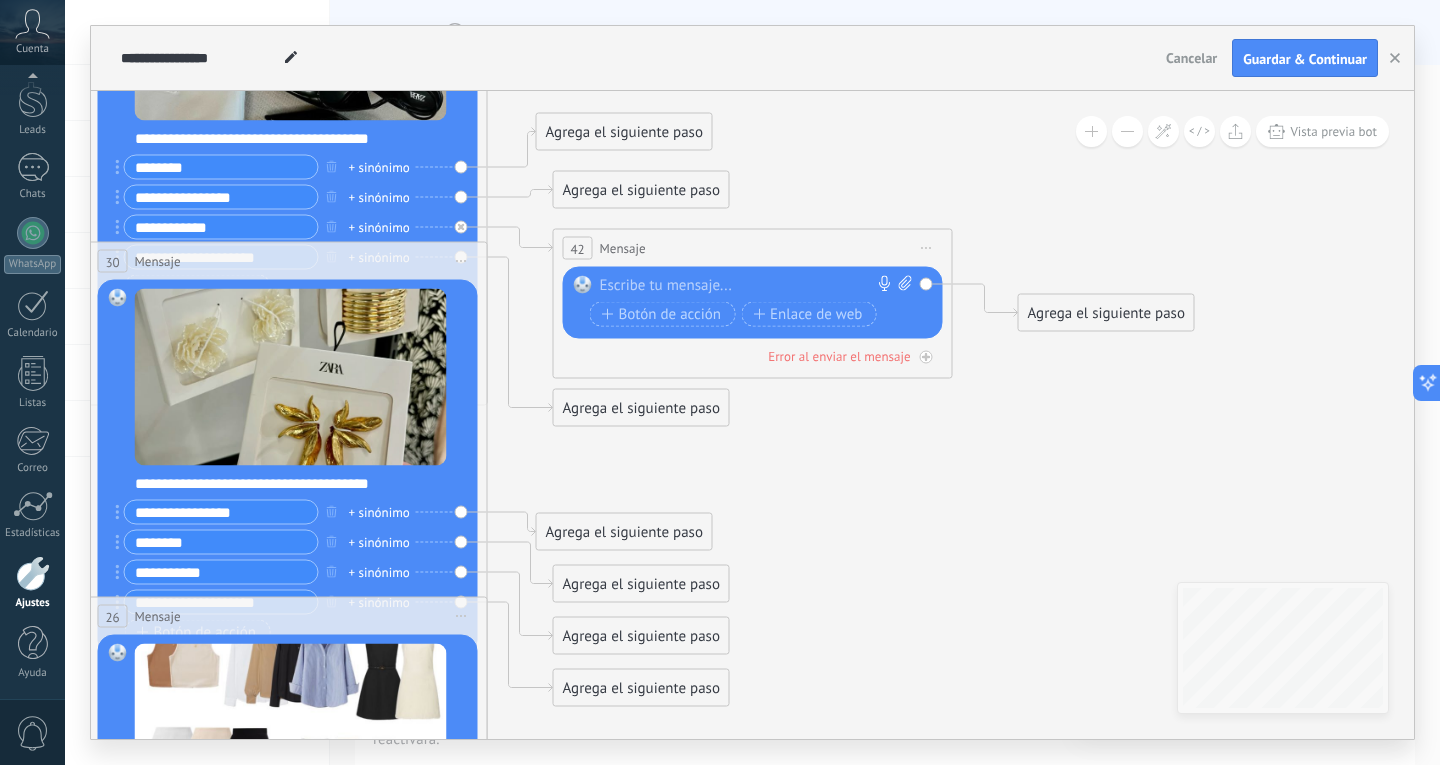 click at bounding box center [748, 286] 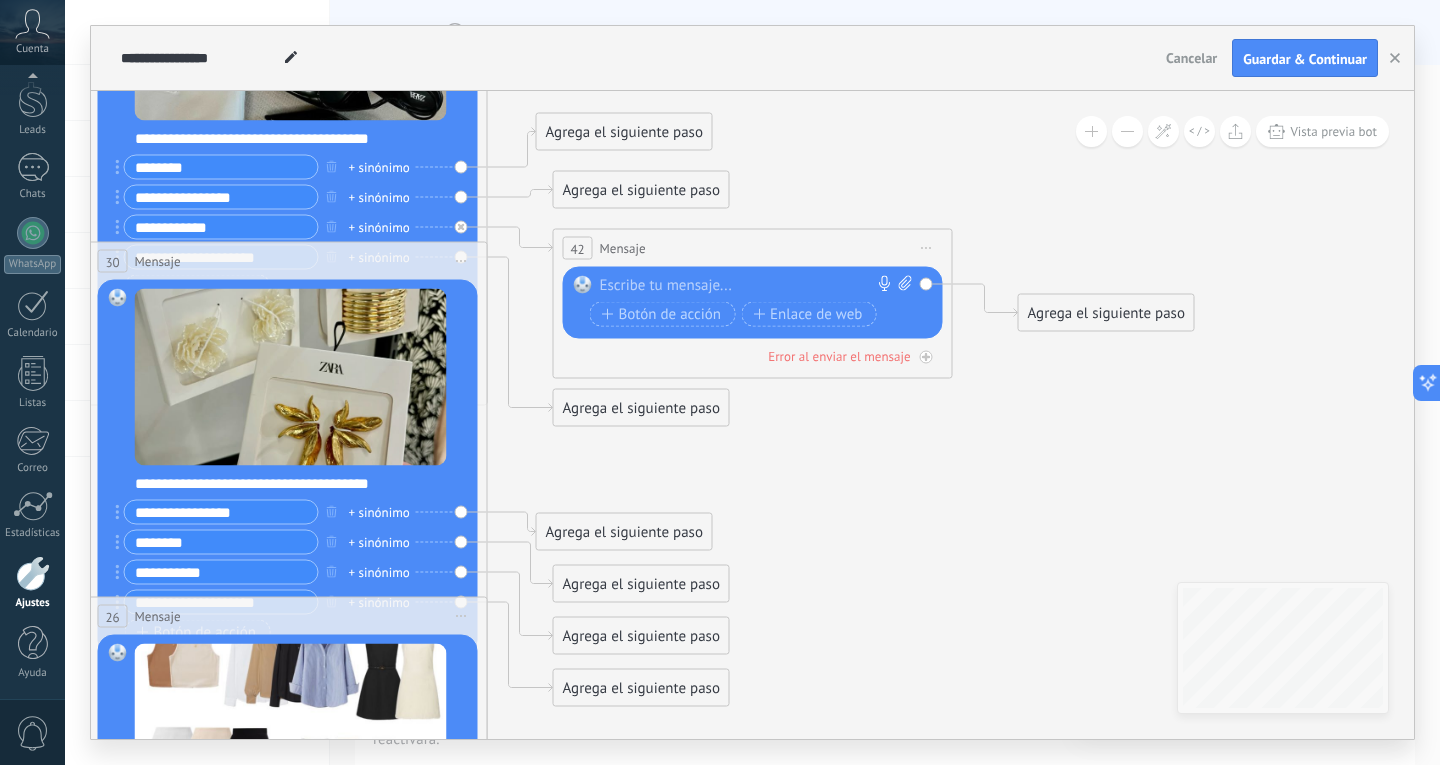 type 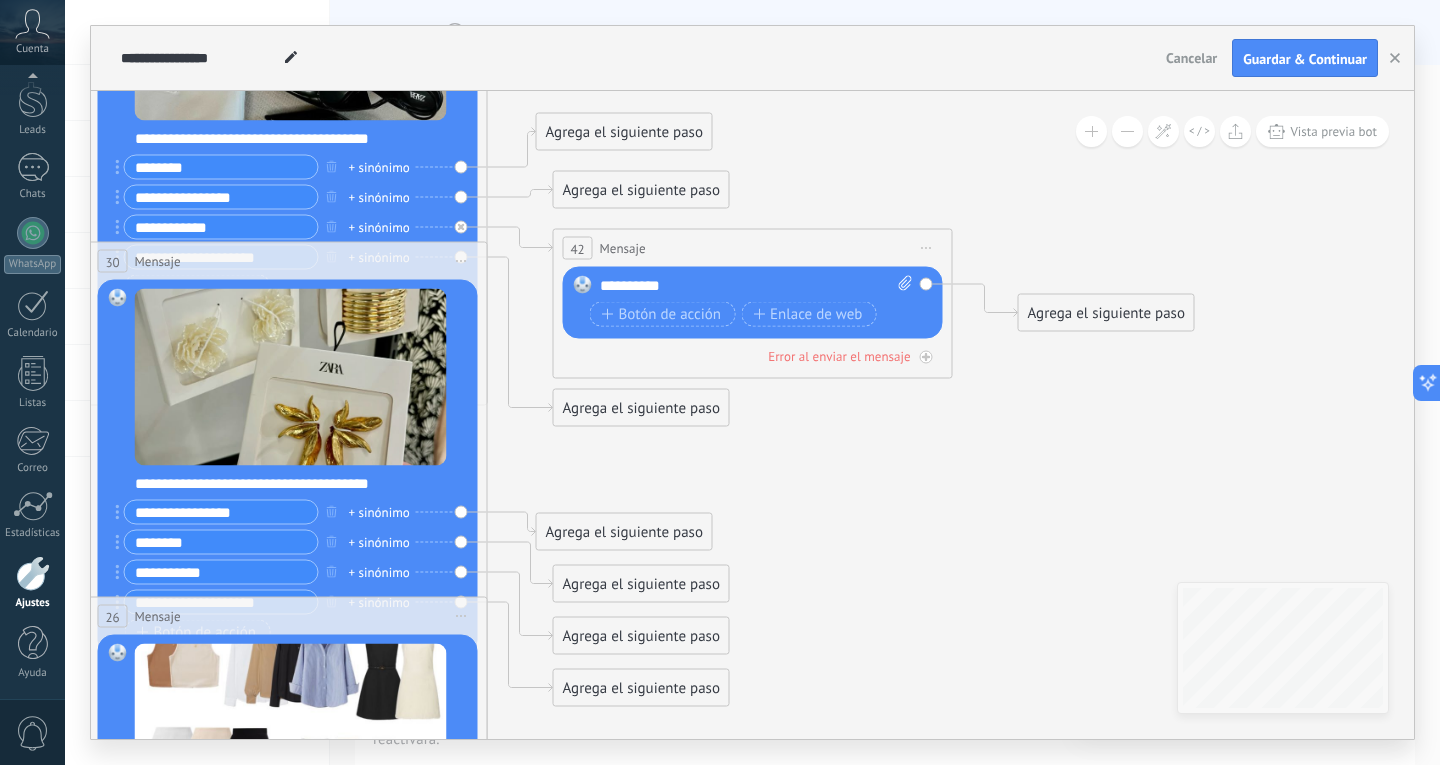 click on "**********" at bounding box center [756, 286] 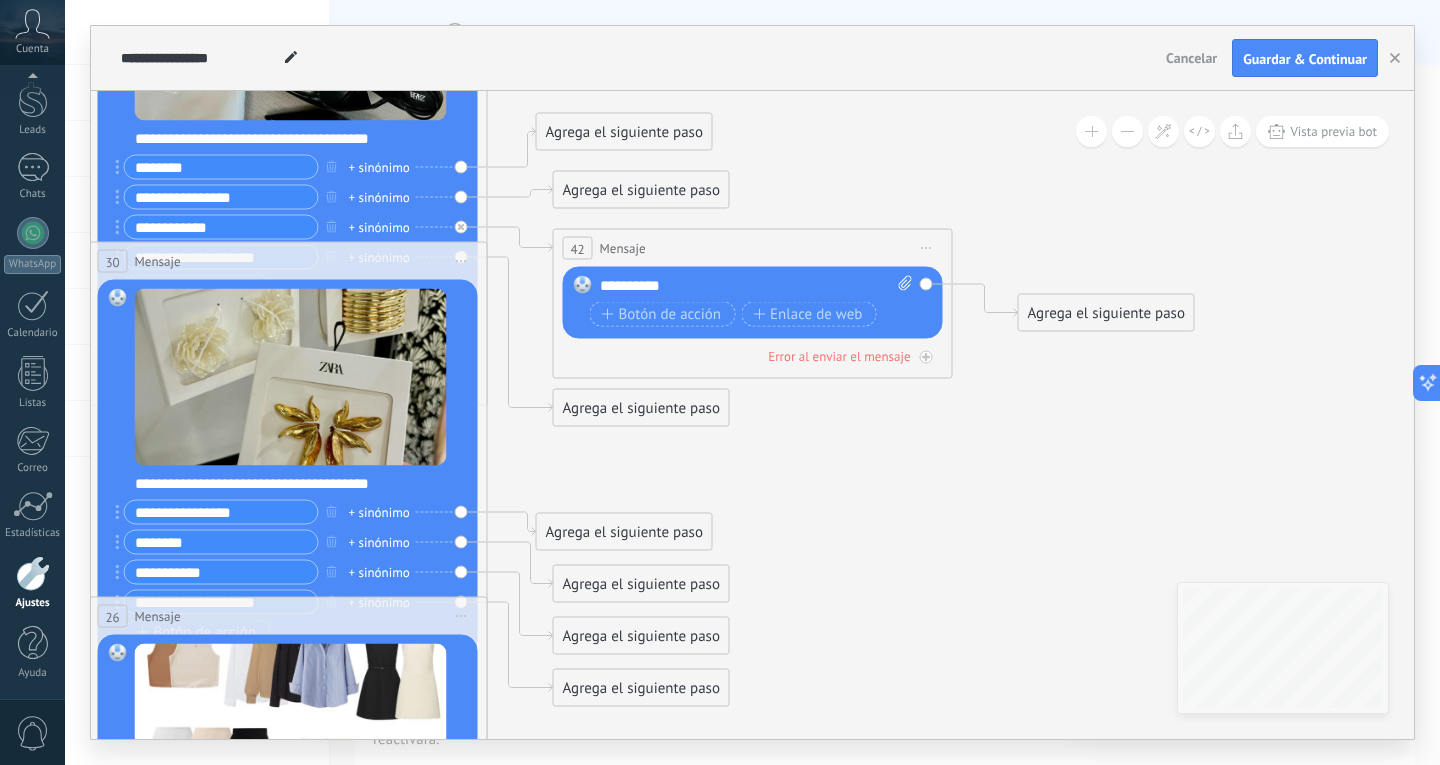 click on "**********" at bounding box center [756, 286] 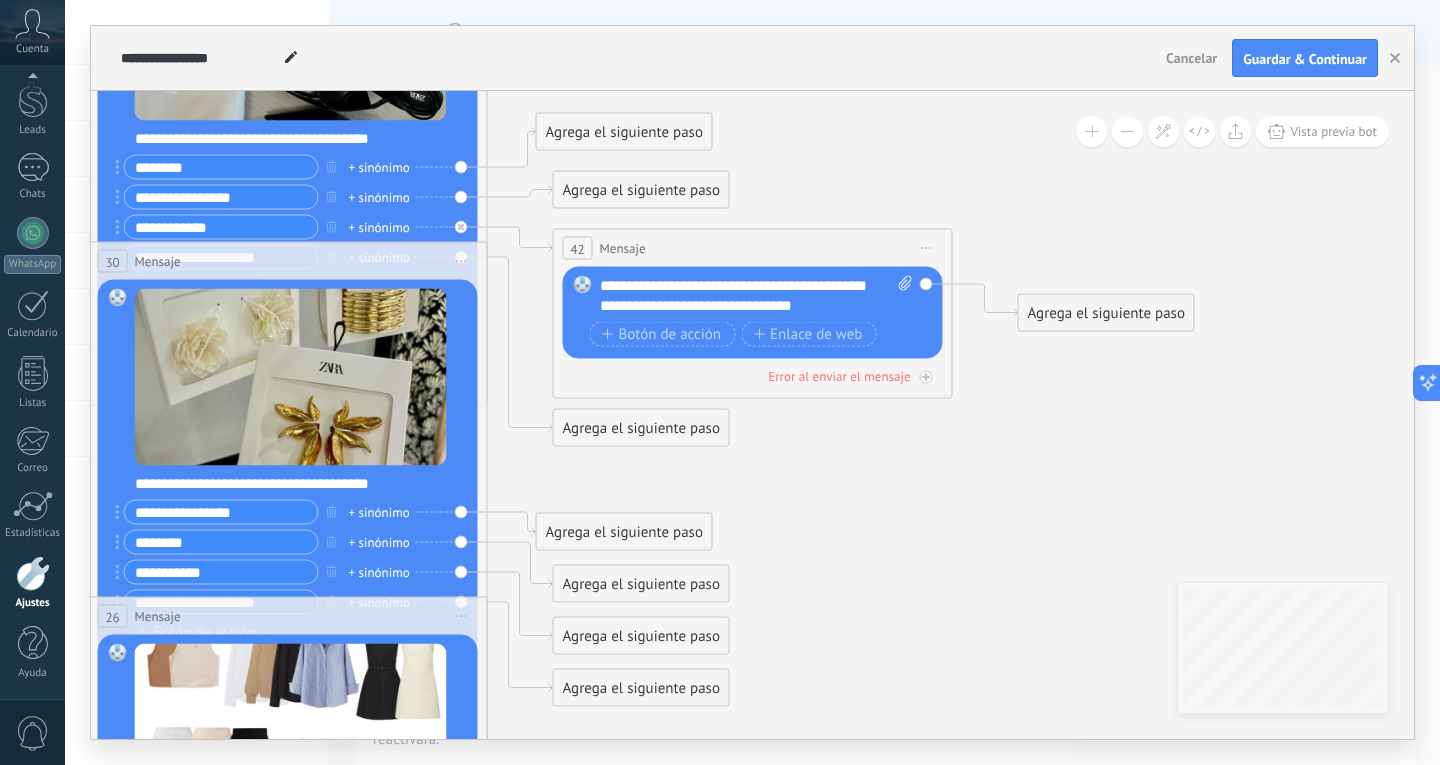 click on "**********" at bounding box center [756, 296] 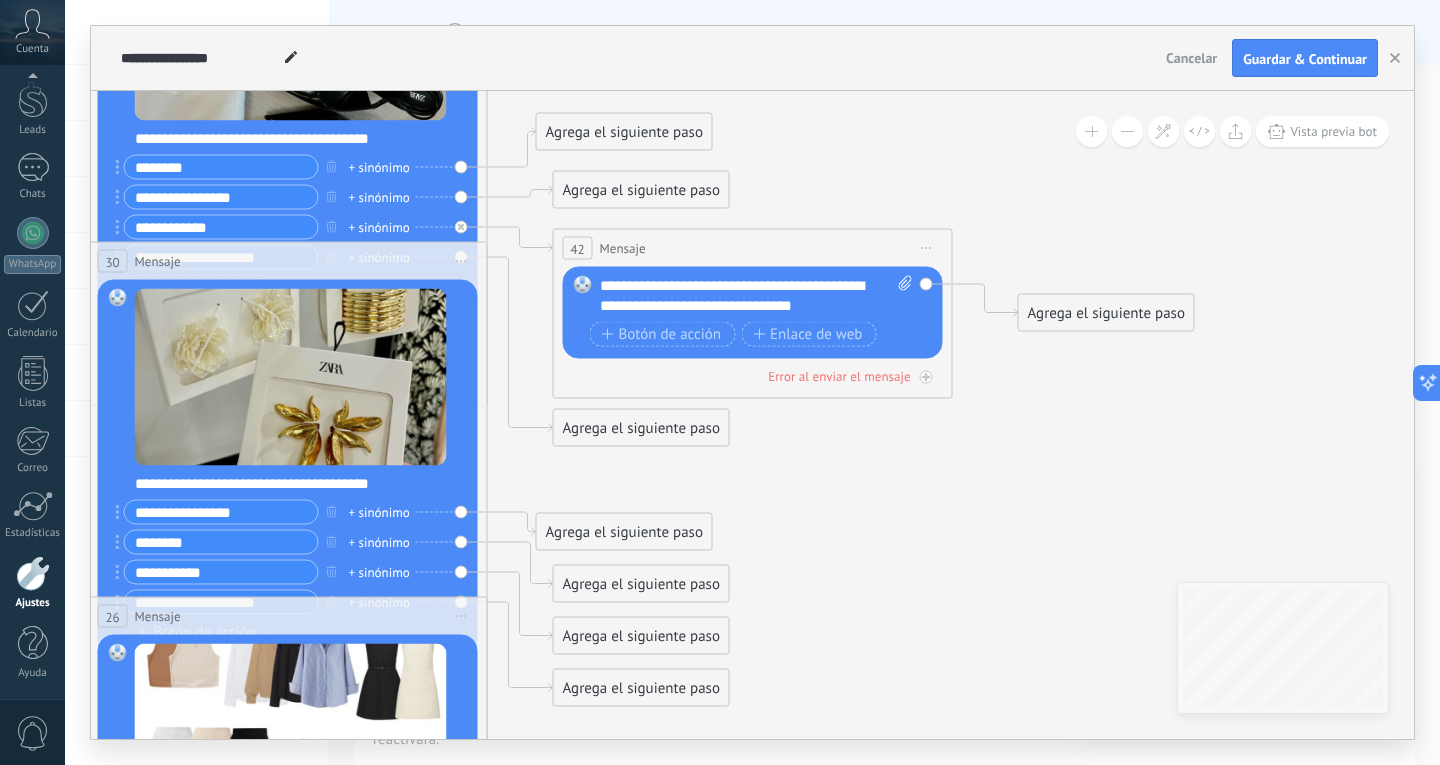 click on "**********" at bounding box center [756, 296] 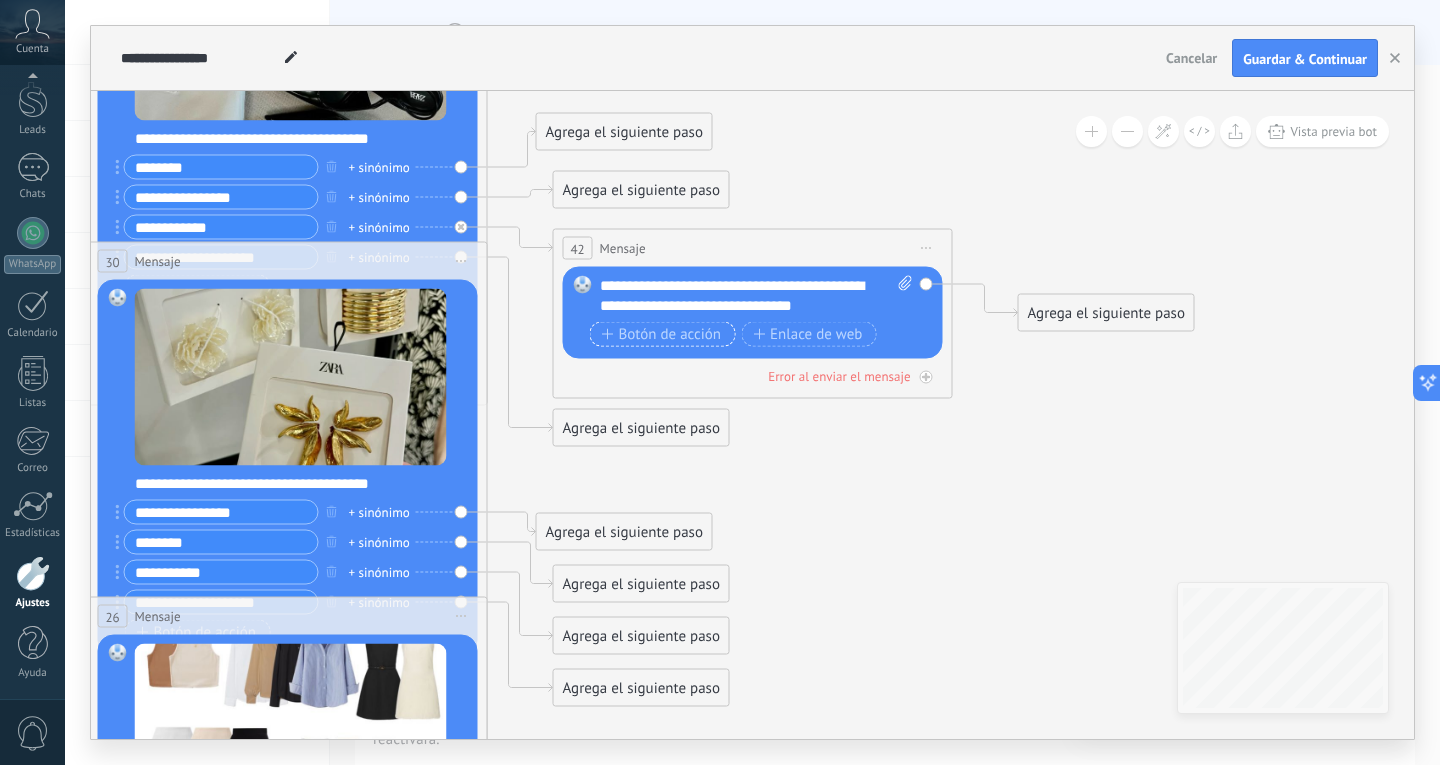 click on "Botón de acción" at bounding box center [662, 334] 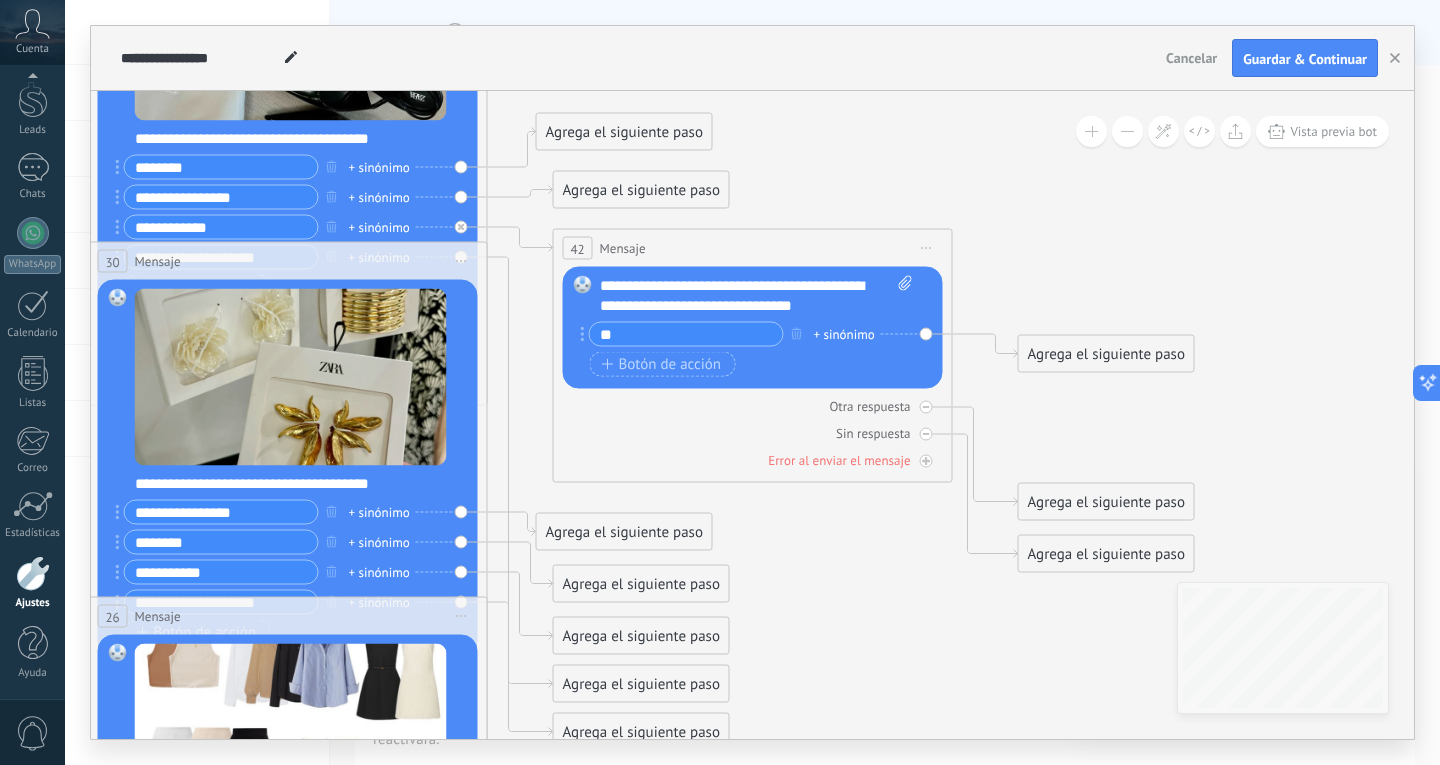 type on "*" 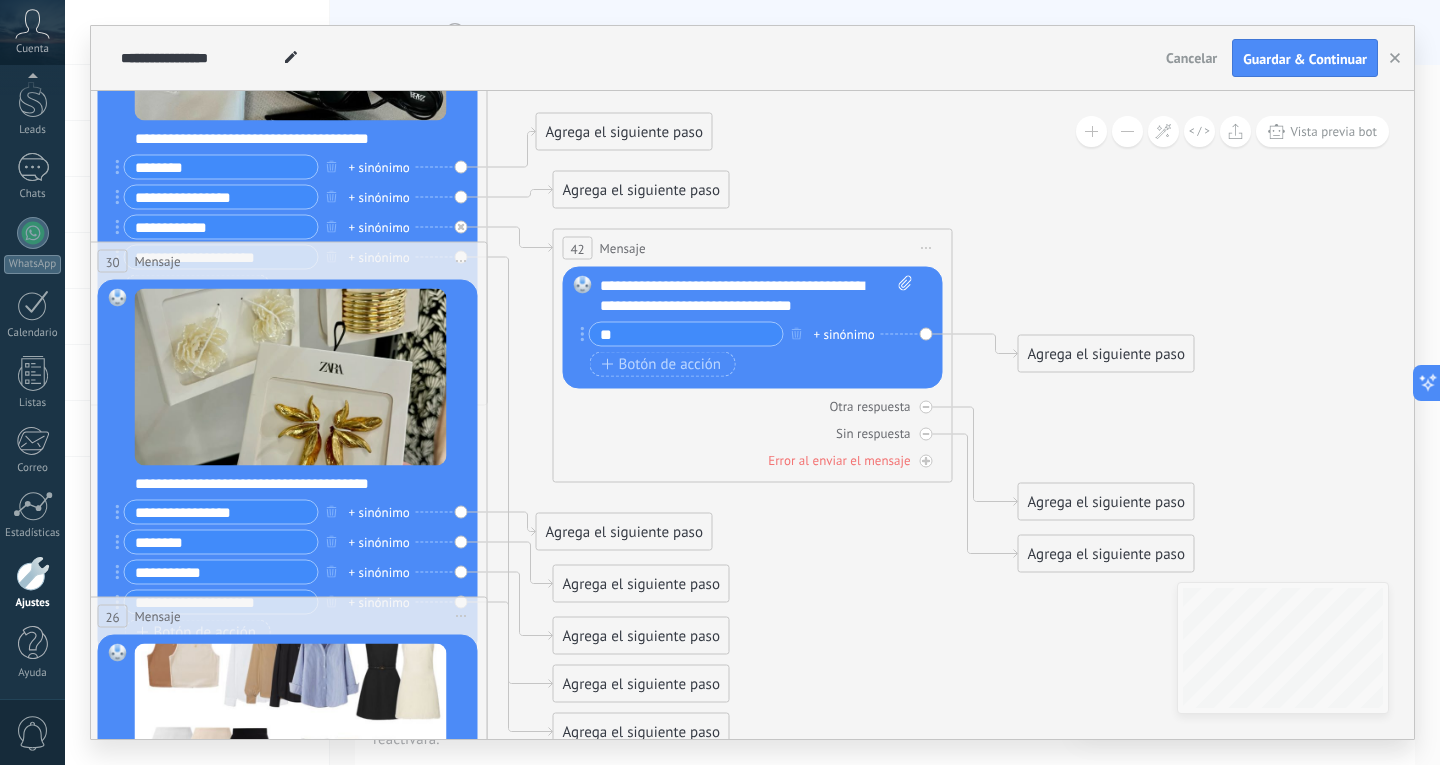 type on "*" 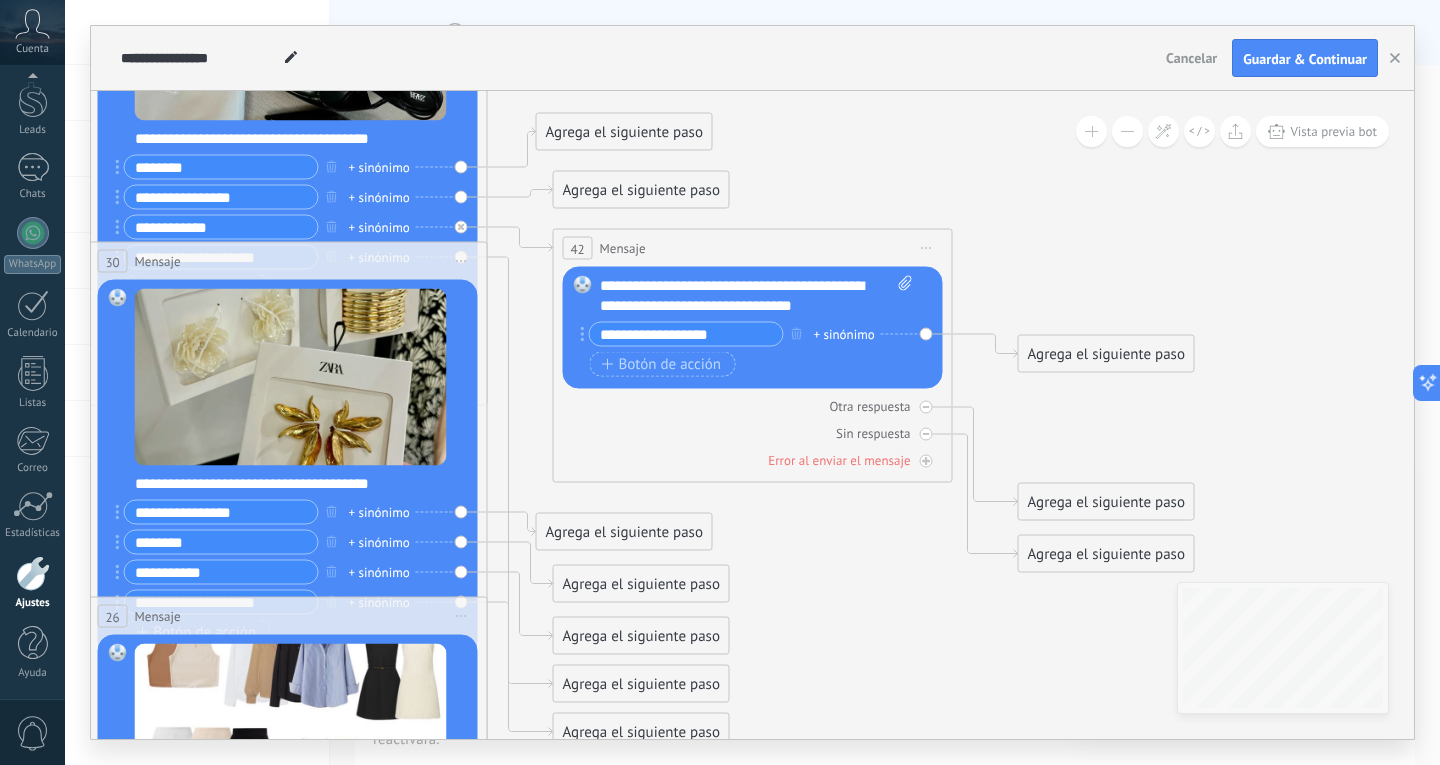click on "**********" at bounding box center [686, 334] 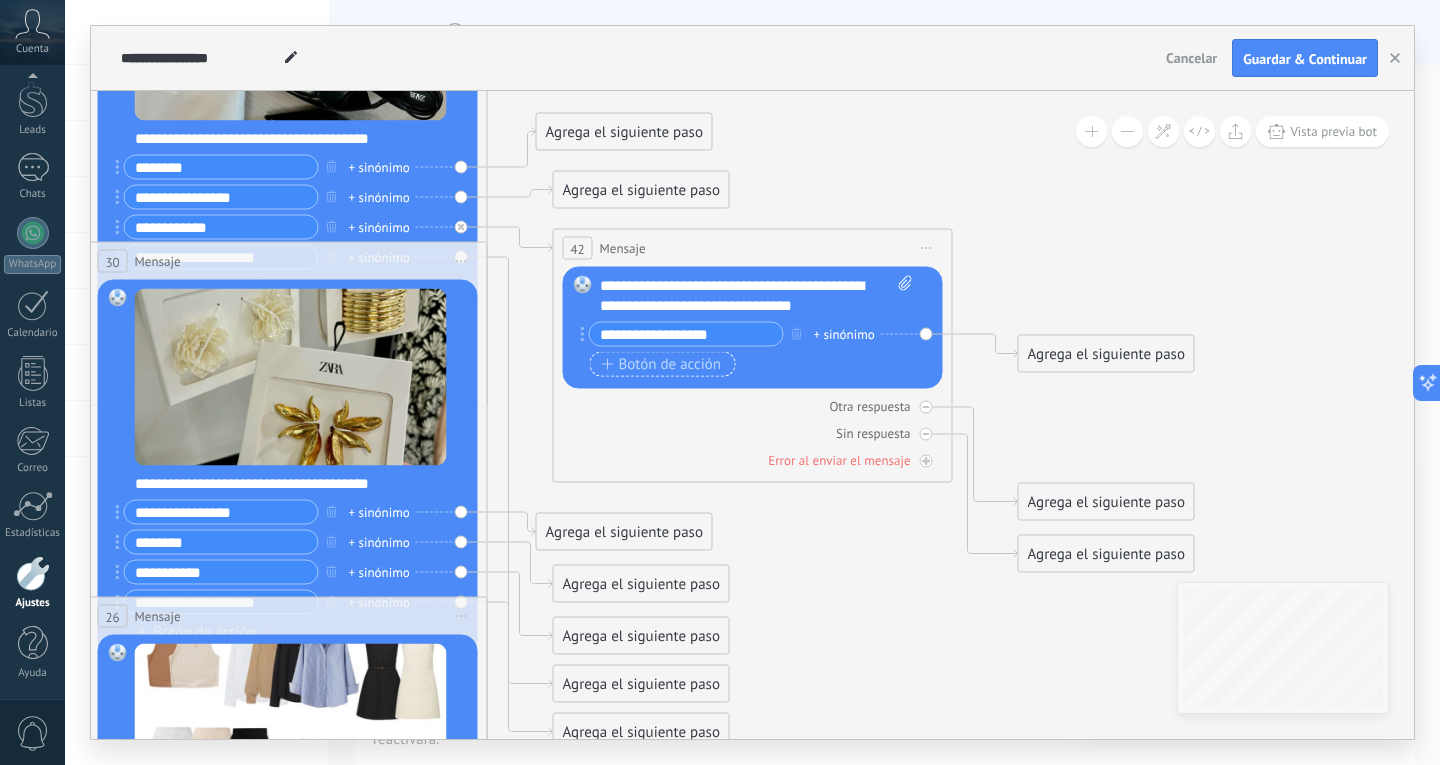 type on "**********" 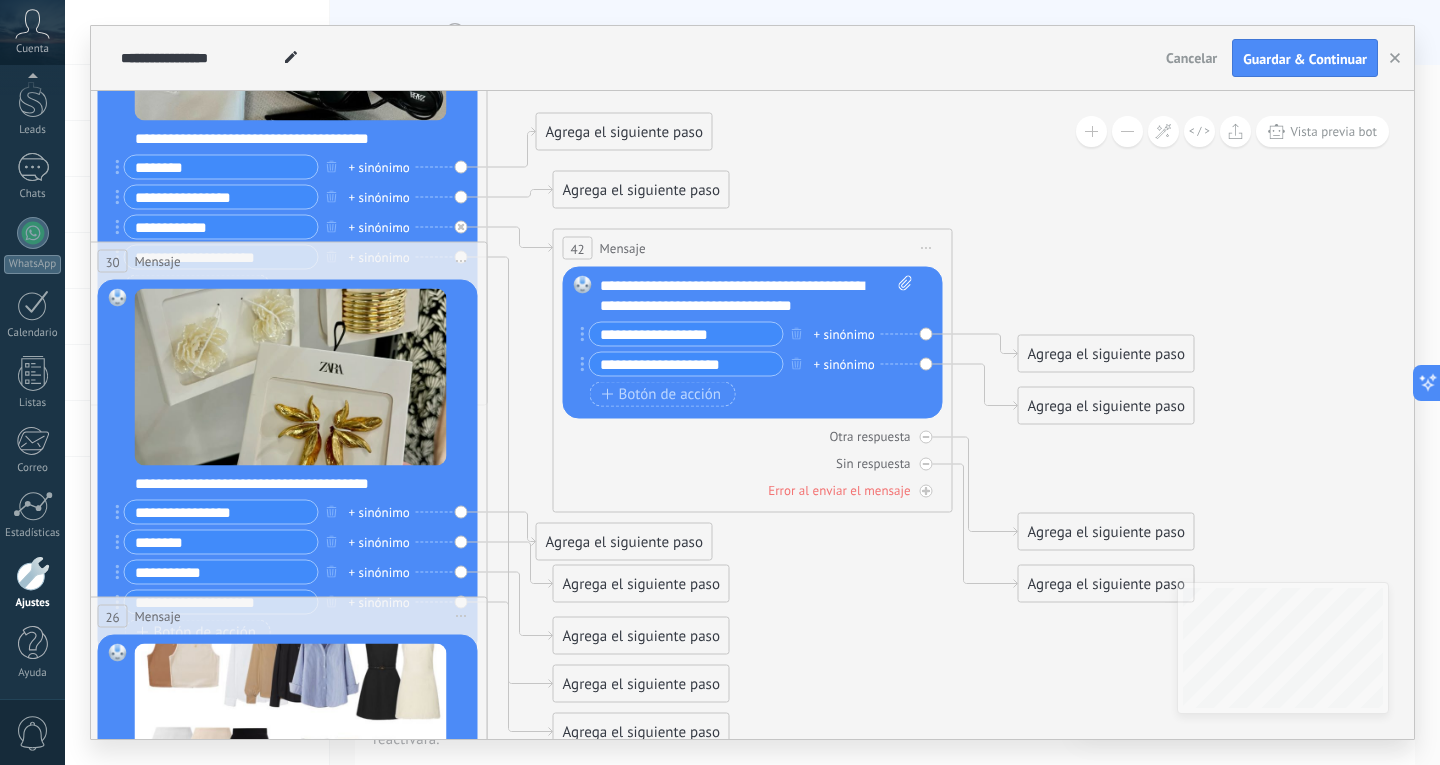 type on "**********" 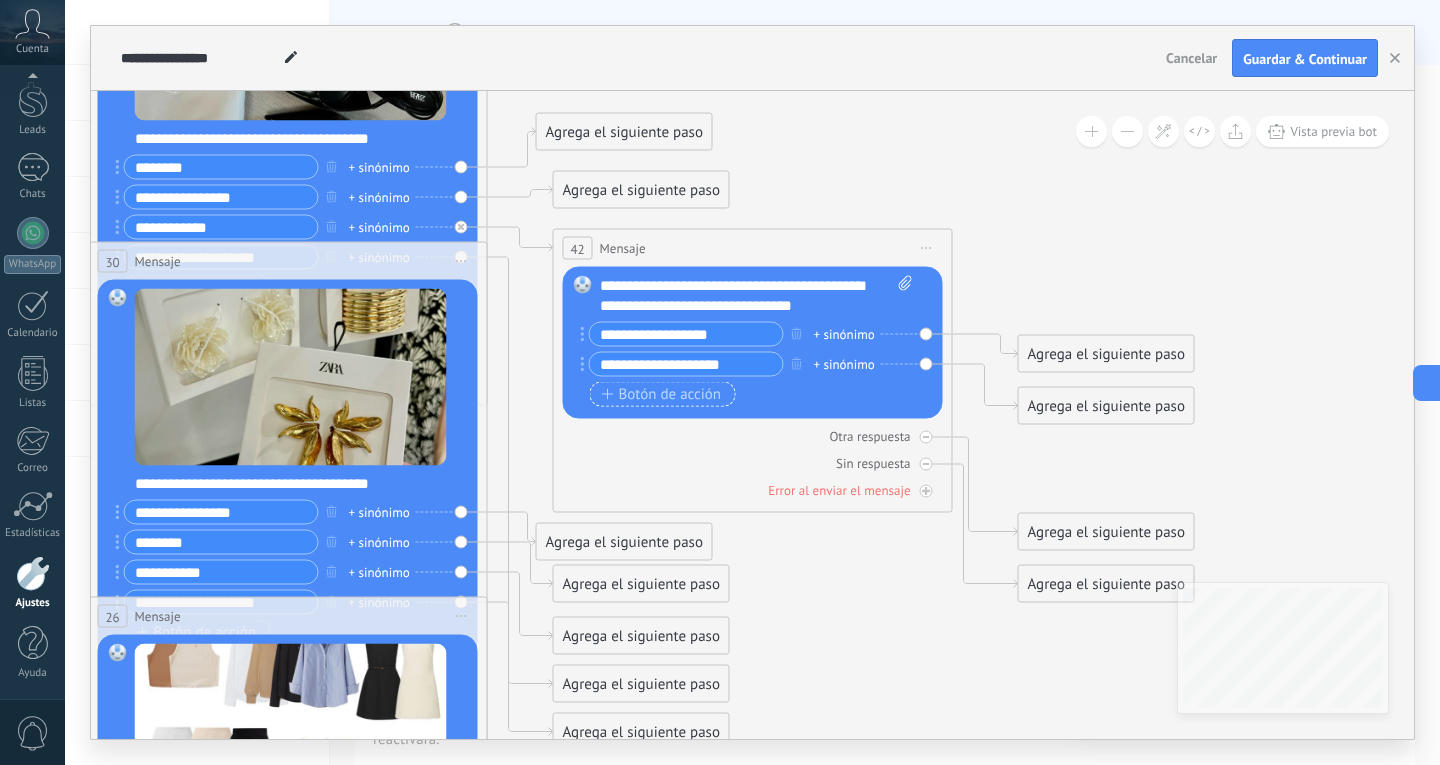 click on "Botón de acción" at bounding box center [662, 394] 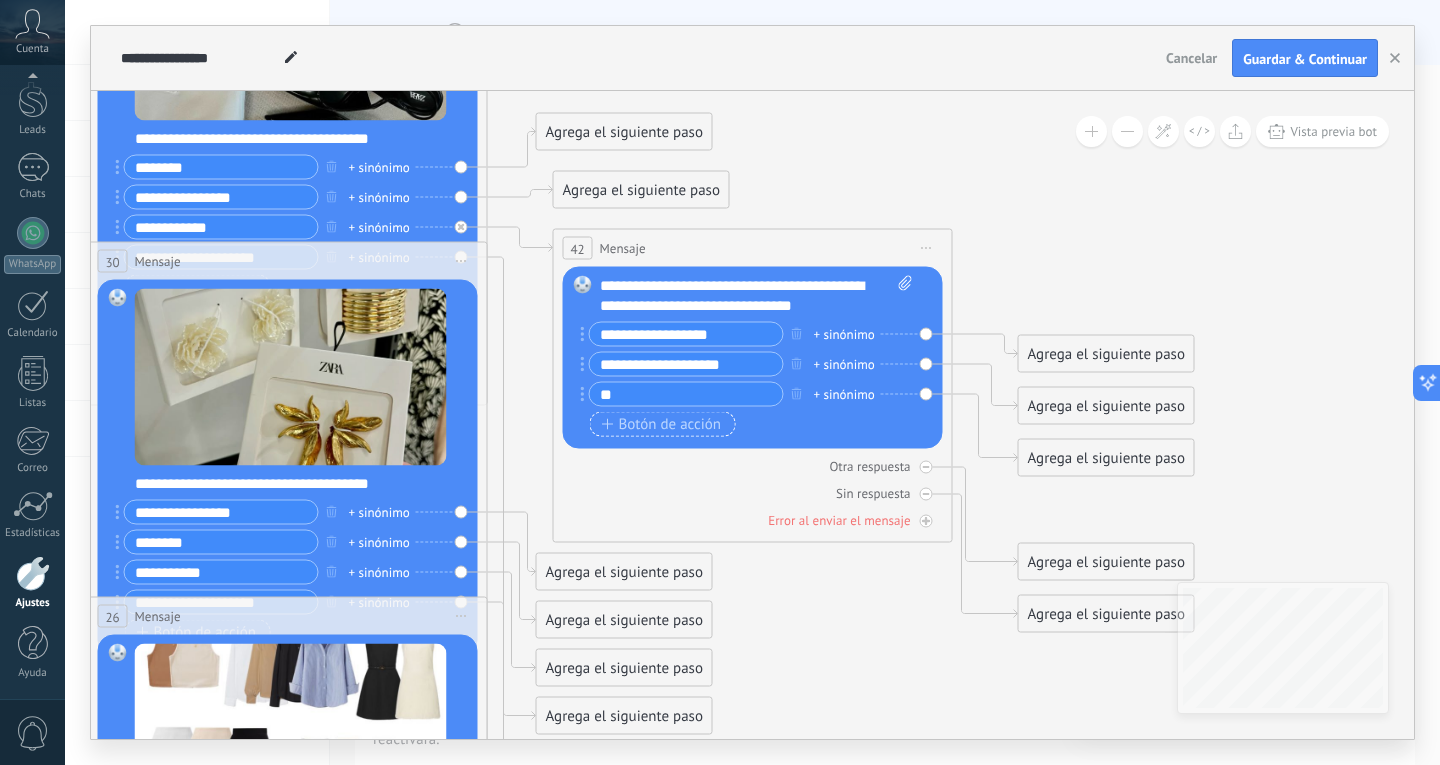 type on "*" 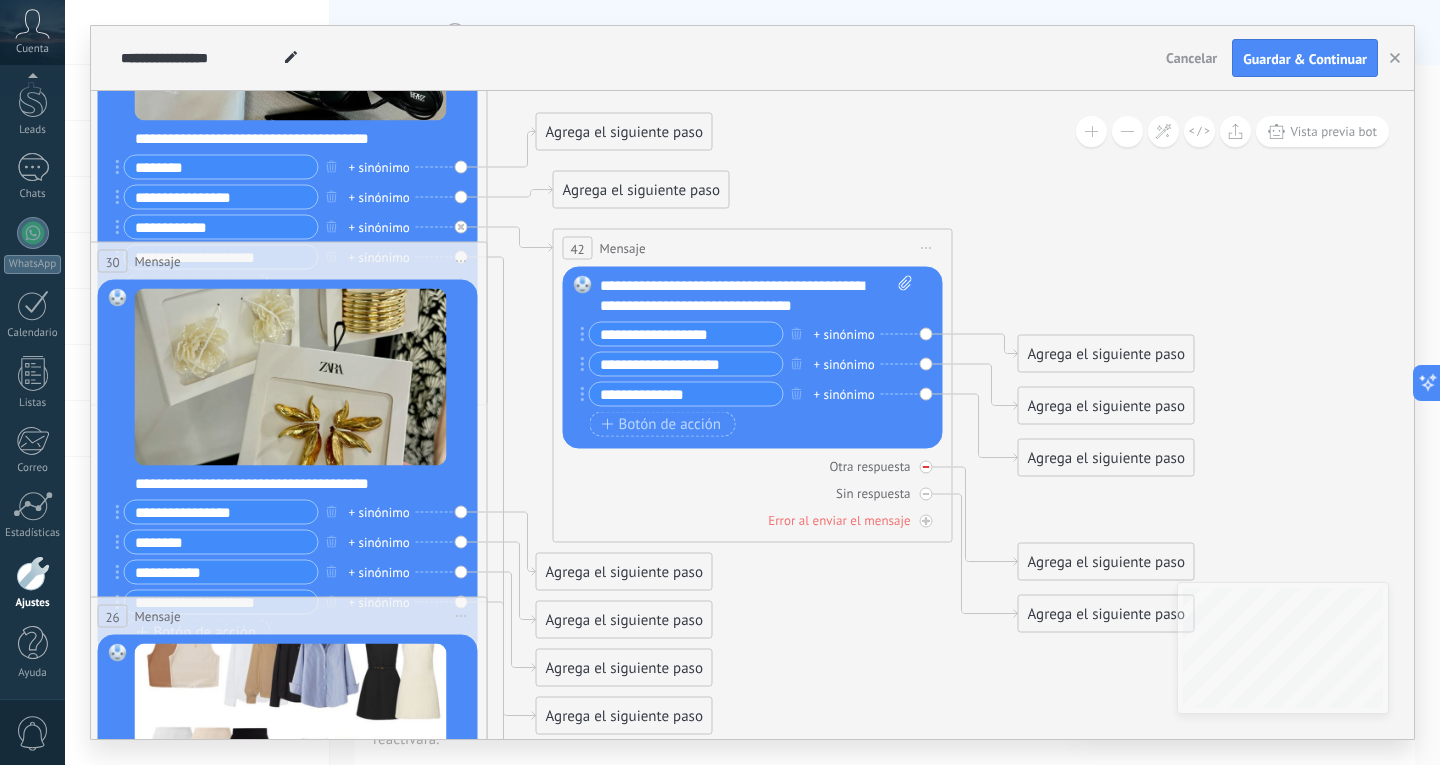 type on "**********" 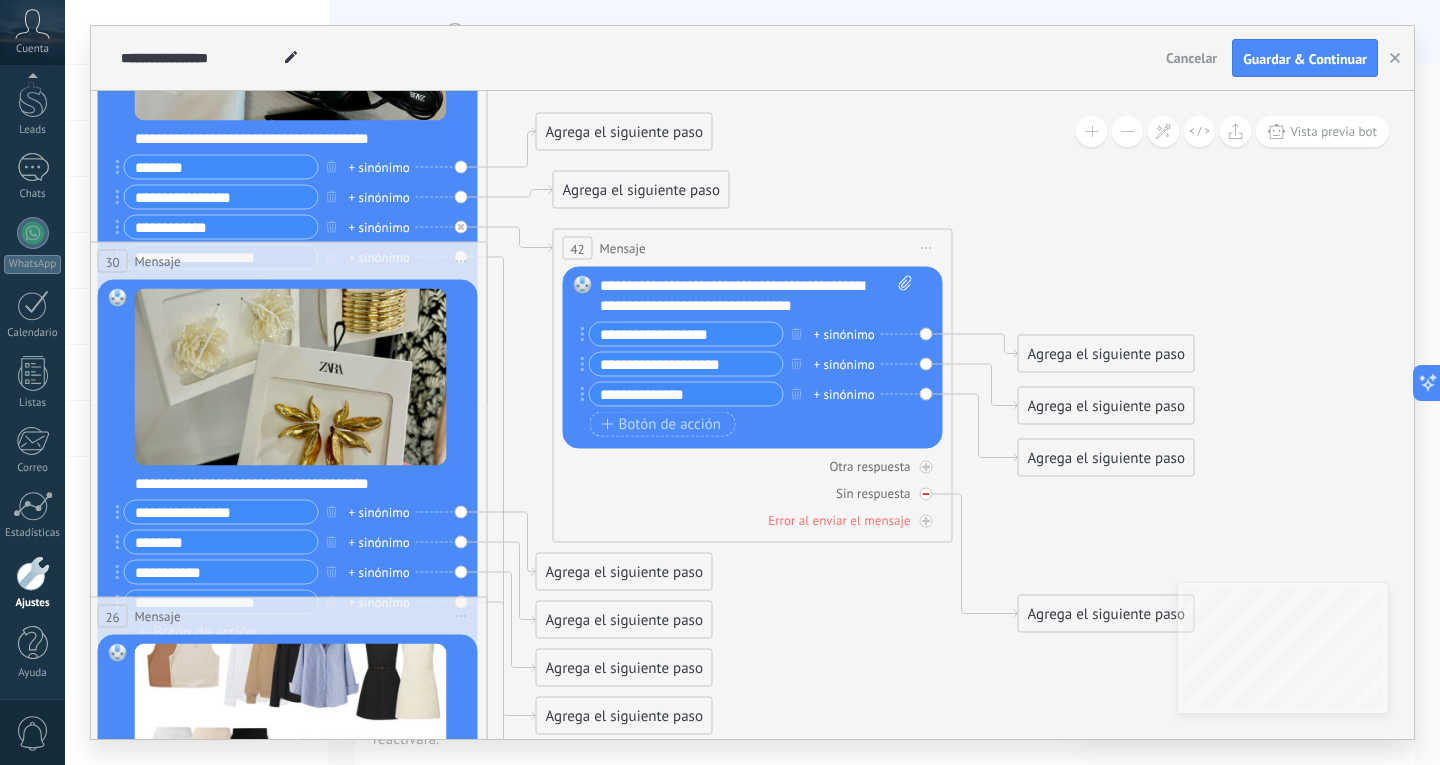 click 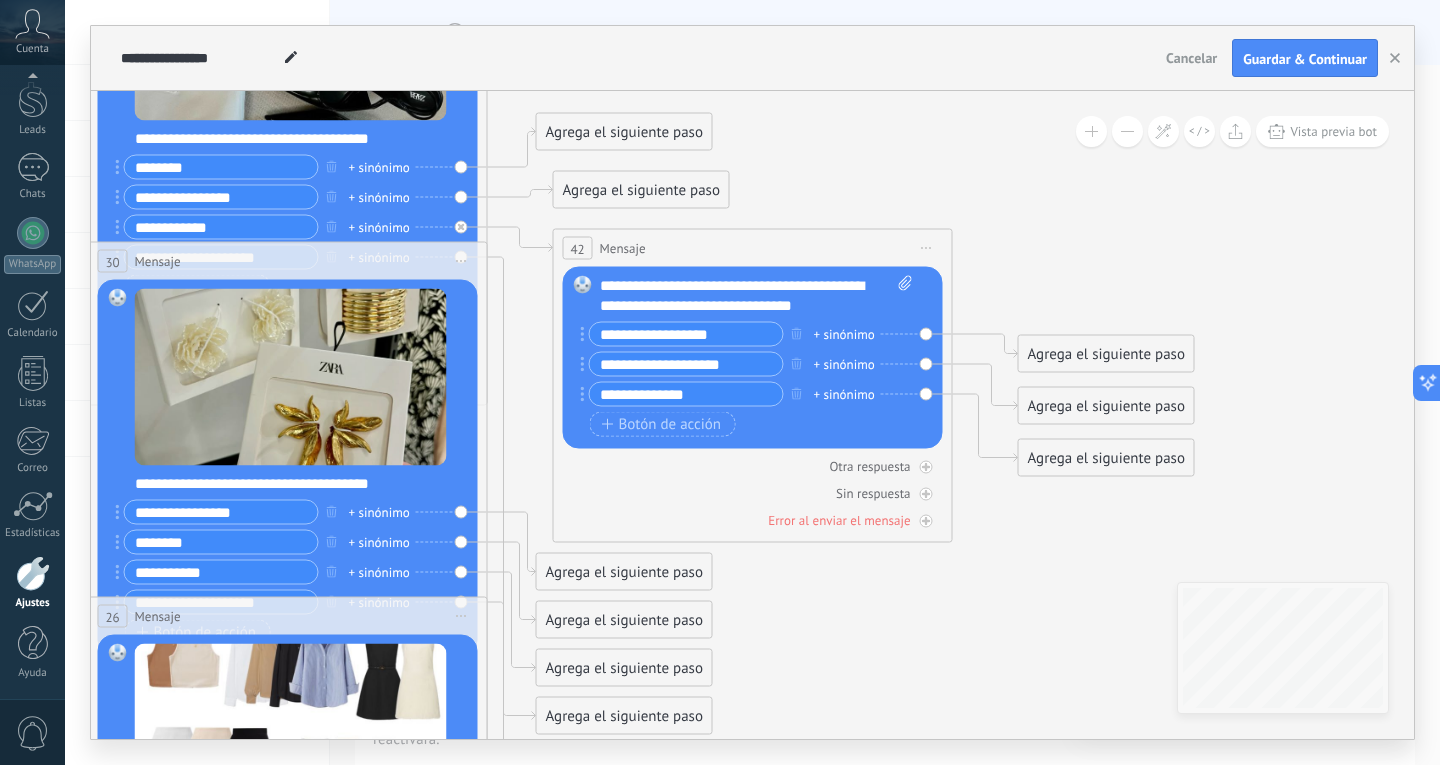 click on "Agrega el siguiente paso" at bounding box center [1106, 354] 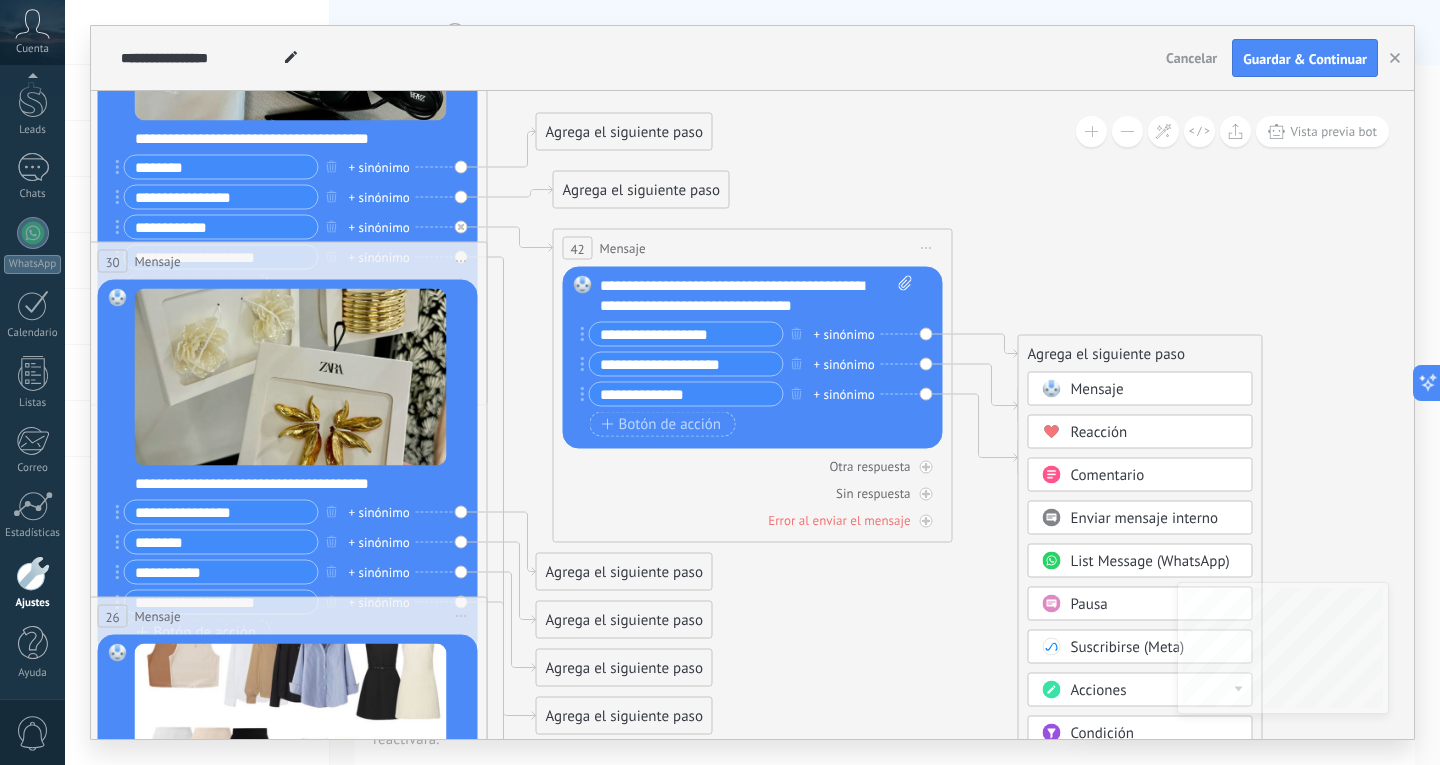 click on "Mensaje" at bounding box center [1155, 390] 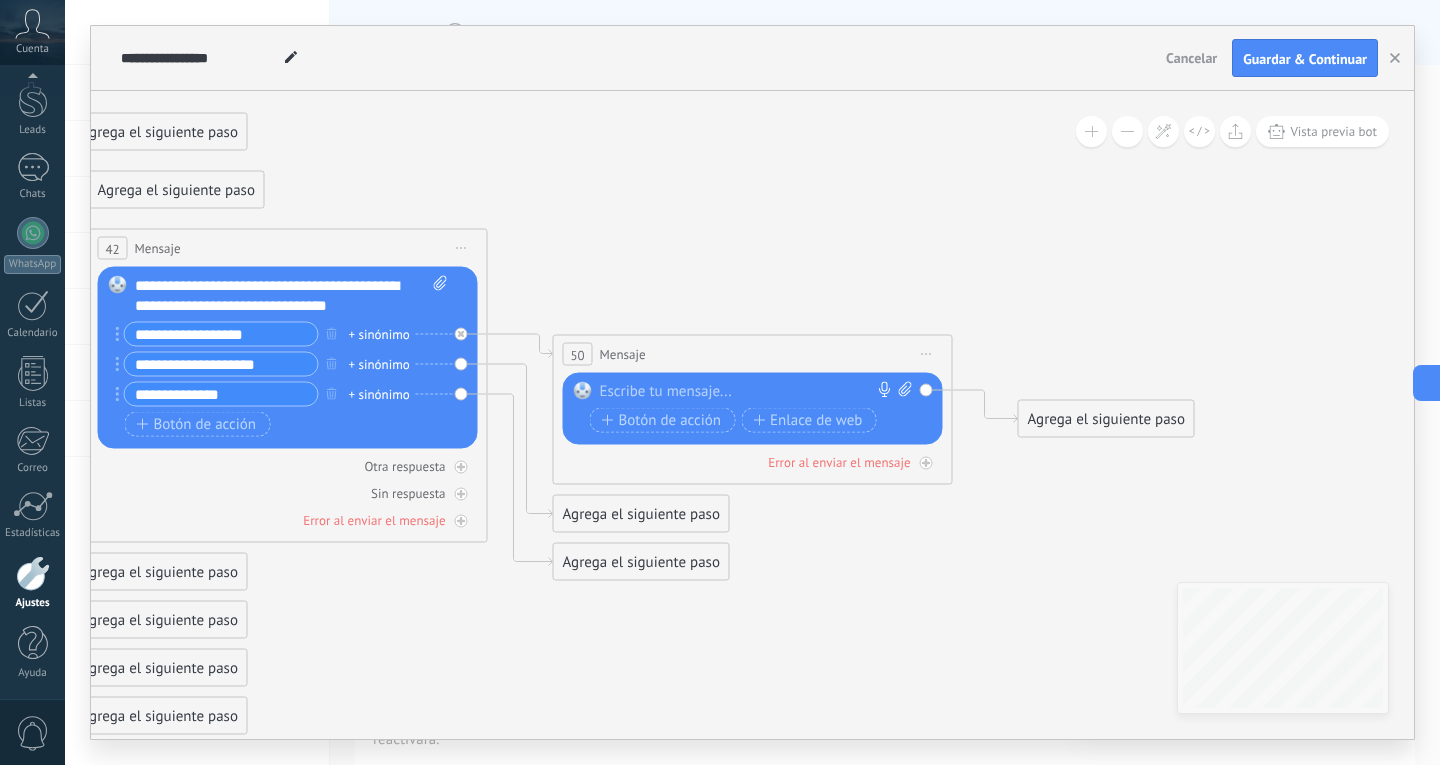 click at bounding box center (748, 392) 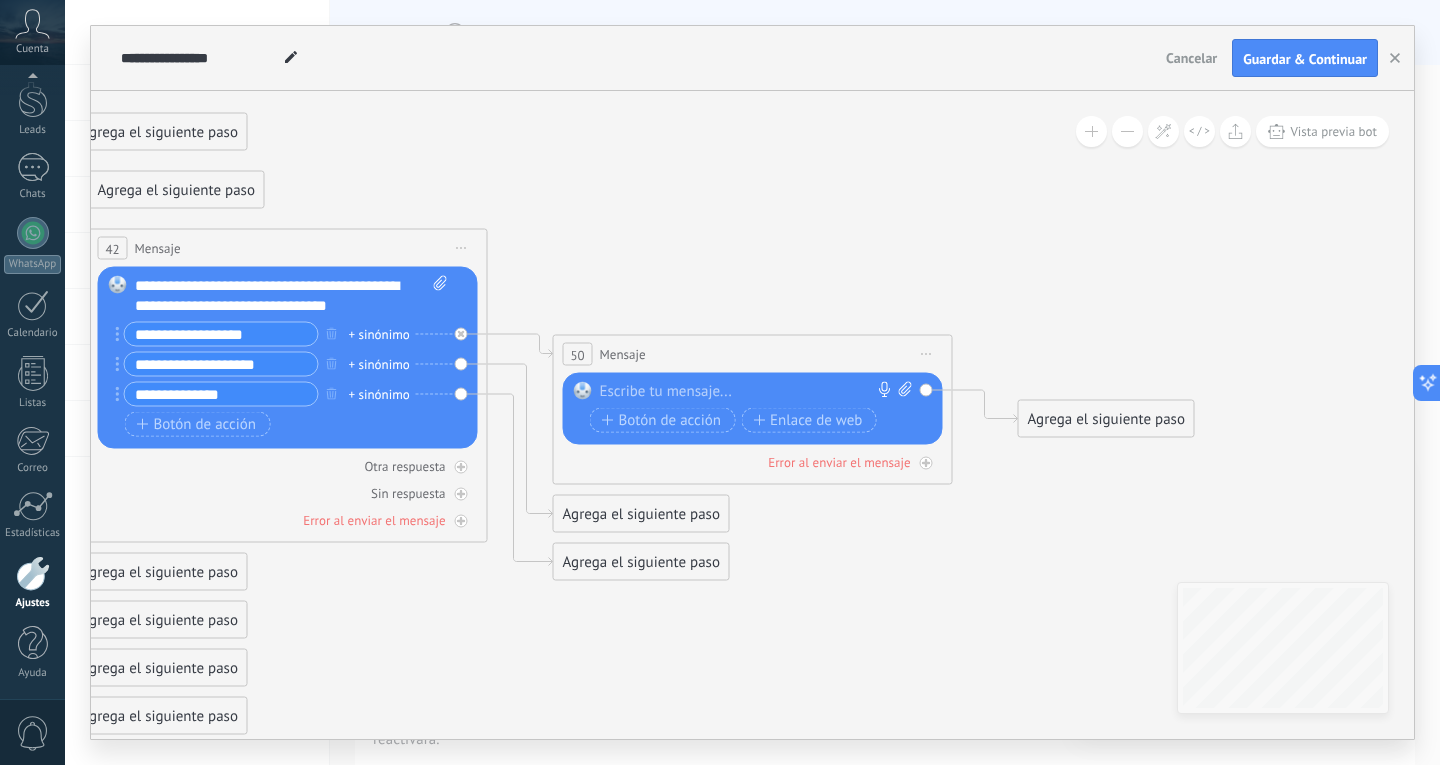 type 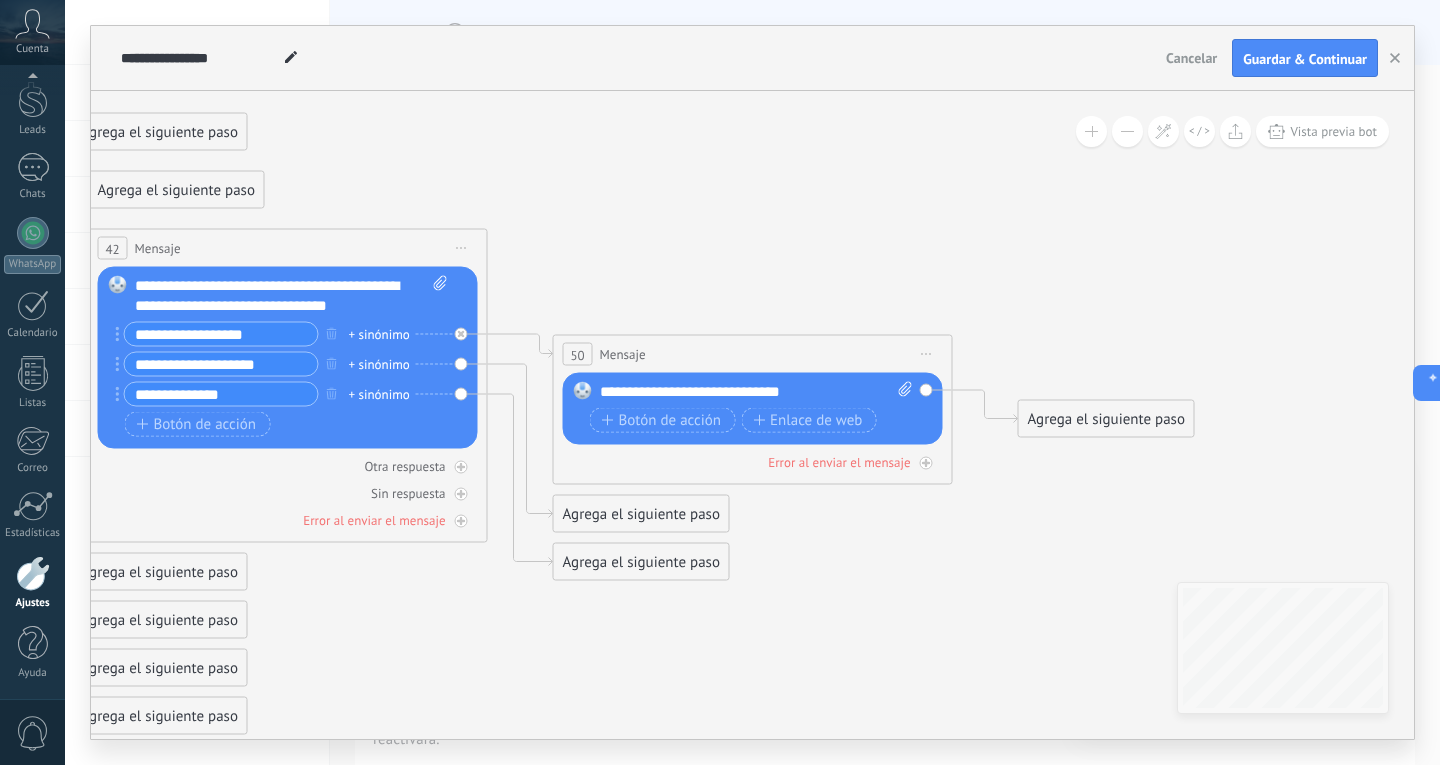 click on "Agrega el siguiente paso" at bounding box center (641, 514) 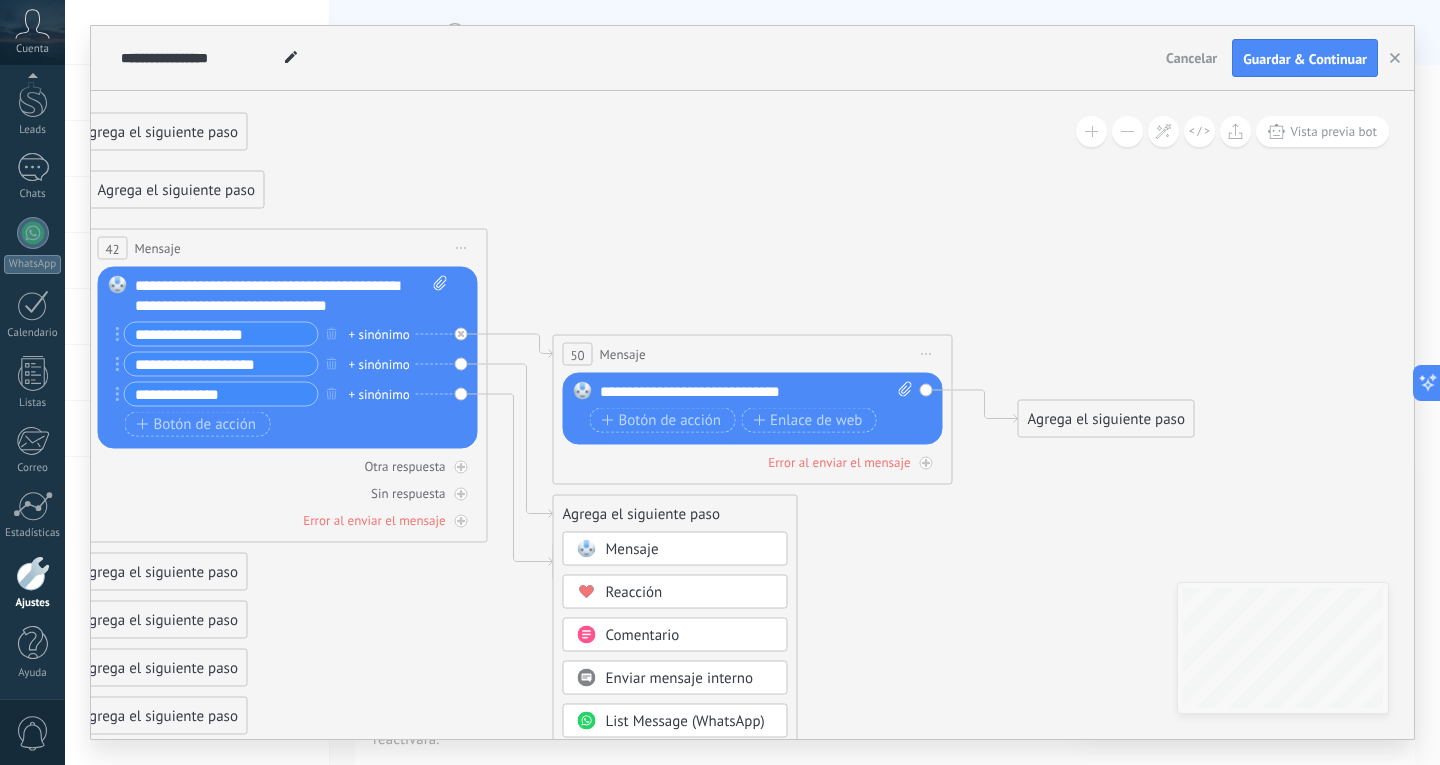 click on "Mensaje" at bounding box center [632, 549] 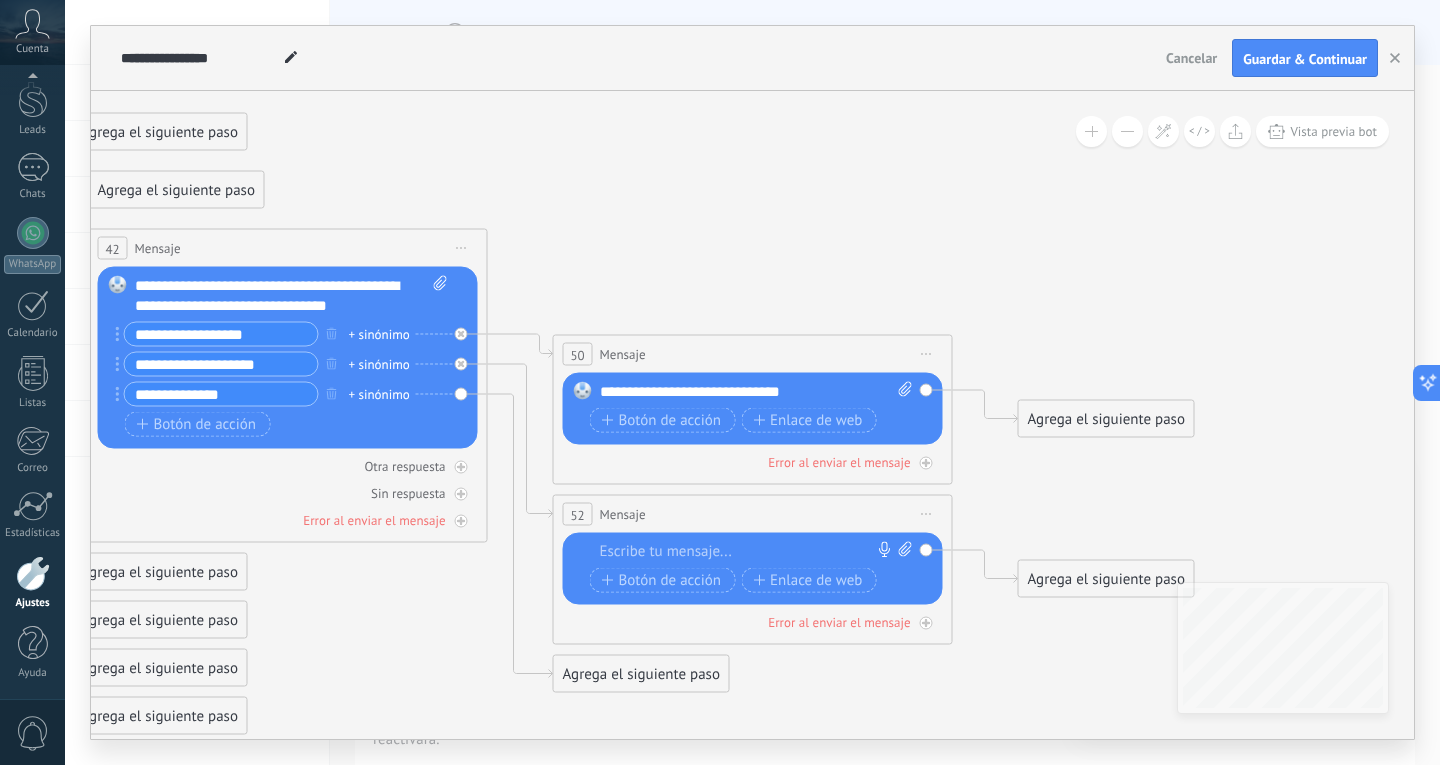 click at bounding box center [748, 552] 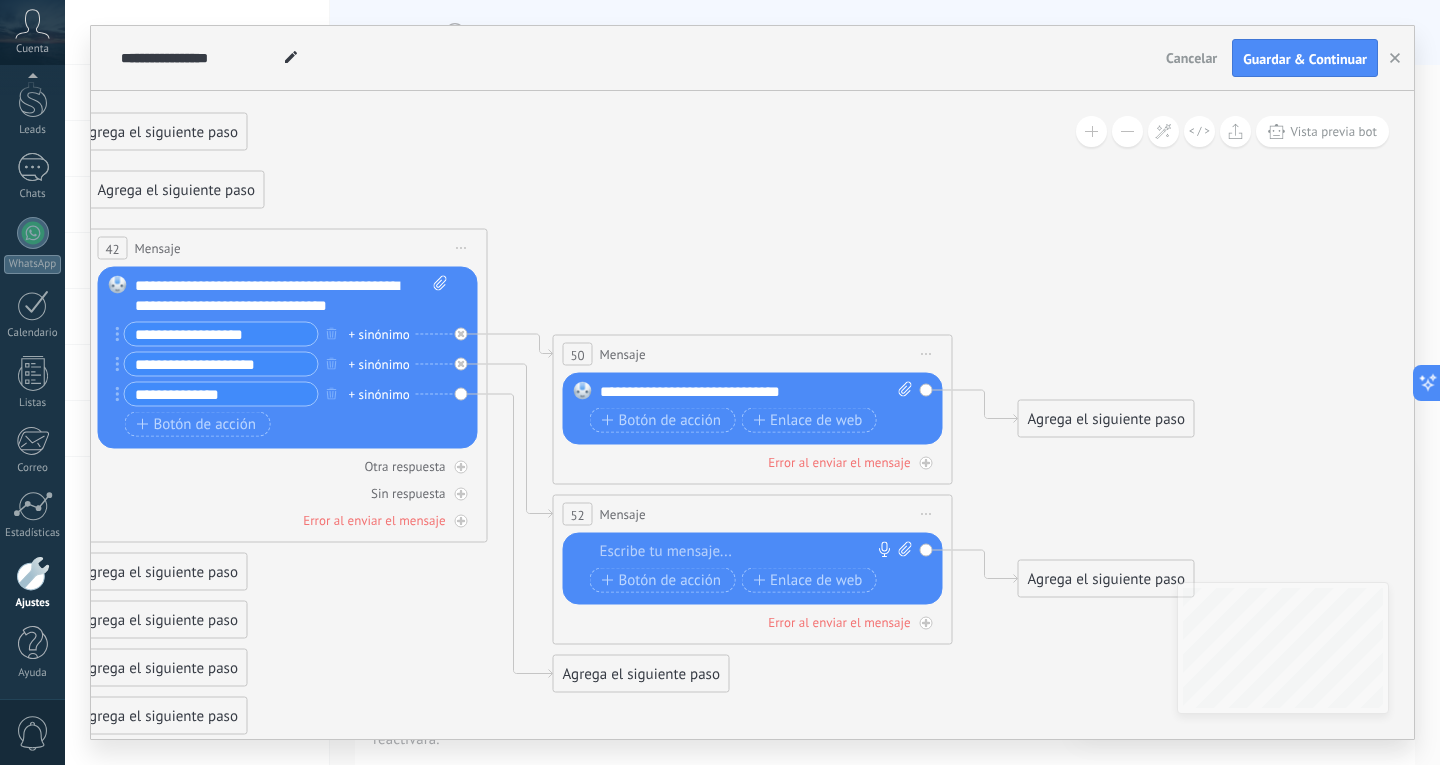 paste 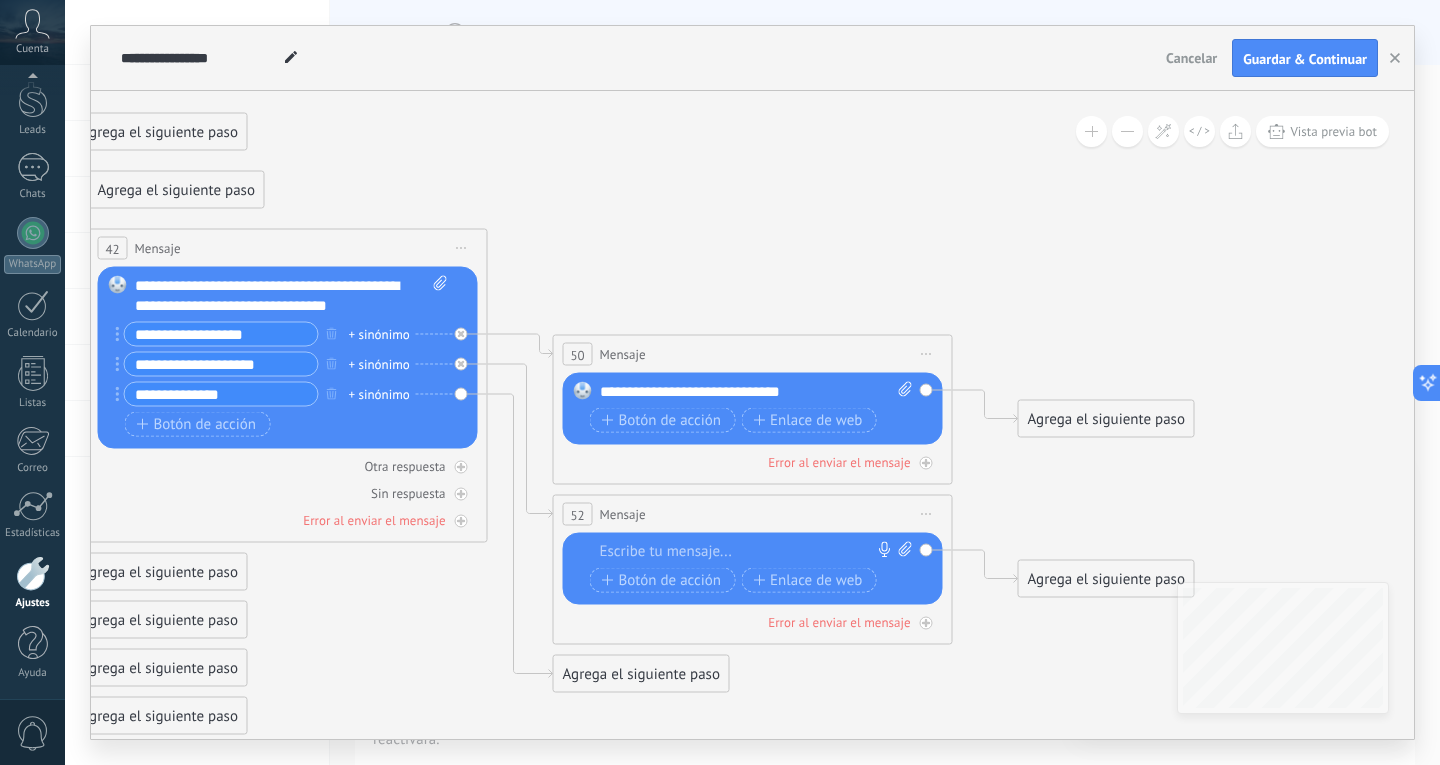 type 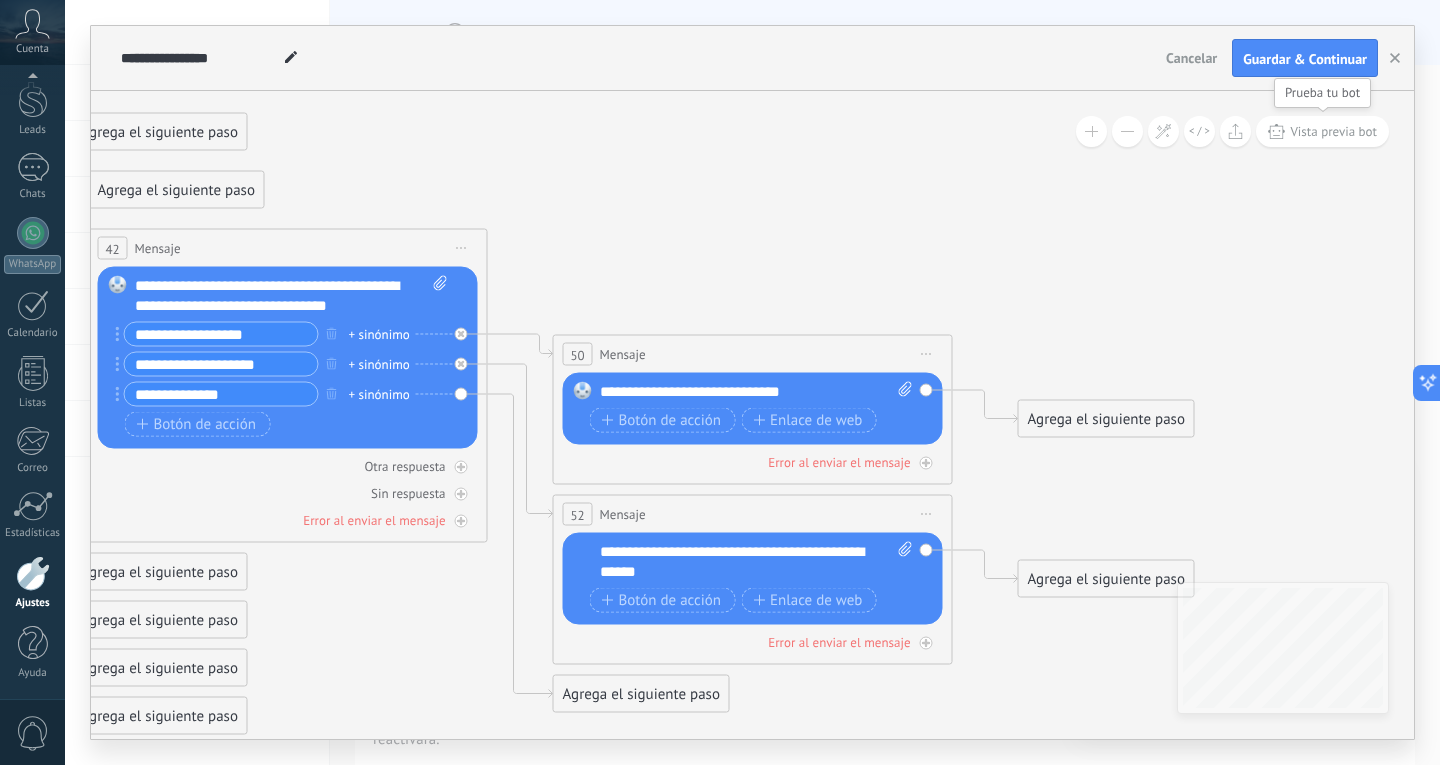 click on "Vista previa bot" at bounding box center [1333, 131] 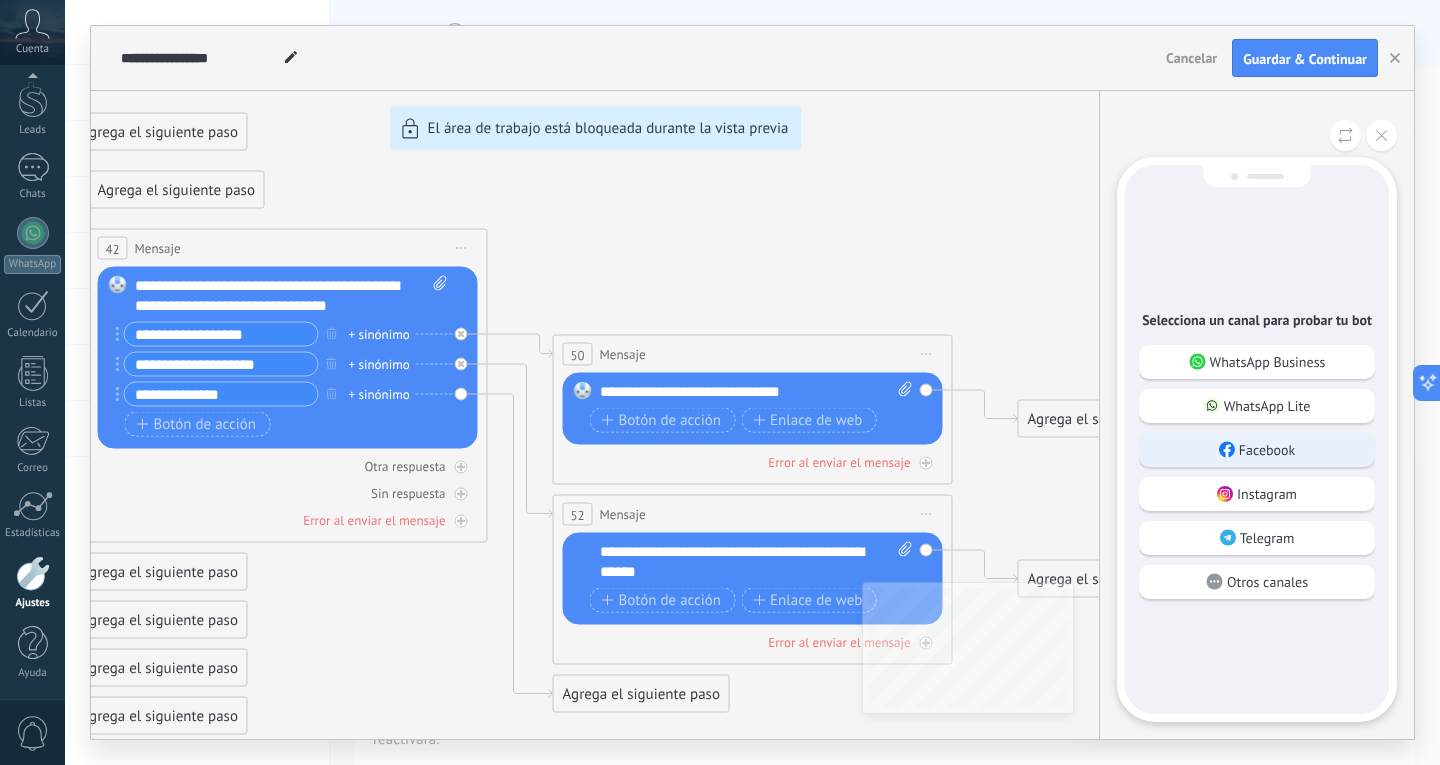 click on "Facebook" at bounding box center (1267, 450) 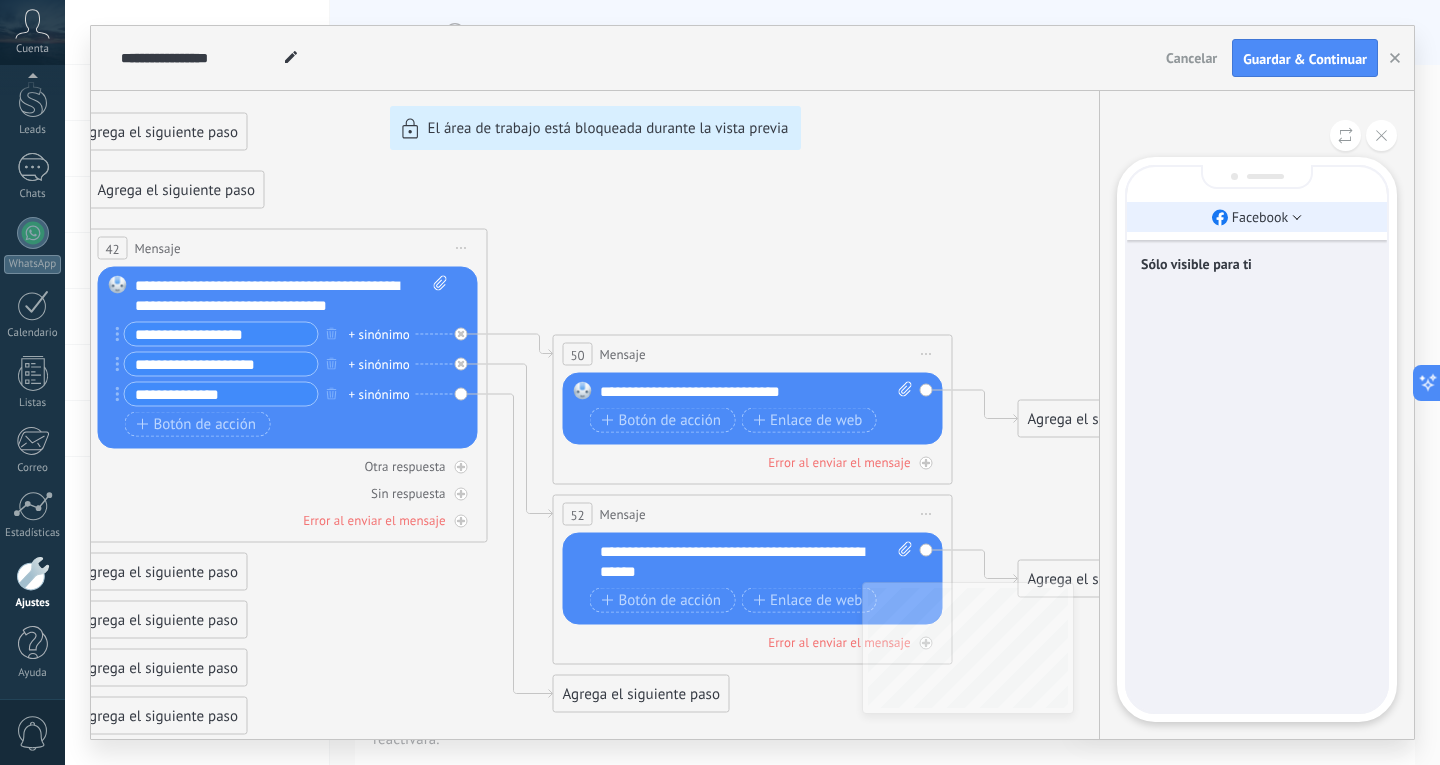 click on "Facebook" at bounding box center [1257, 217] 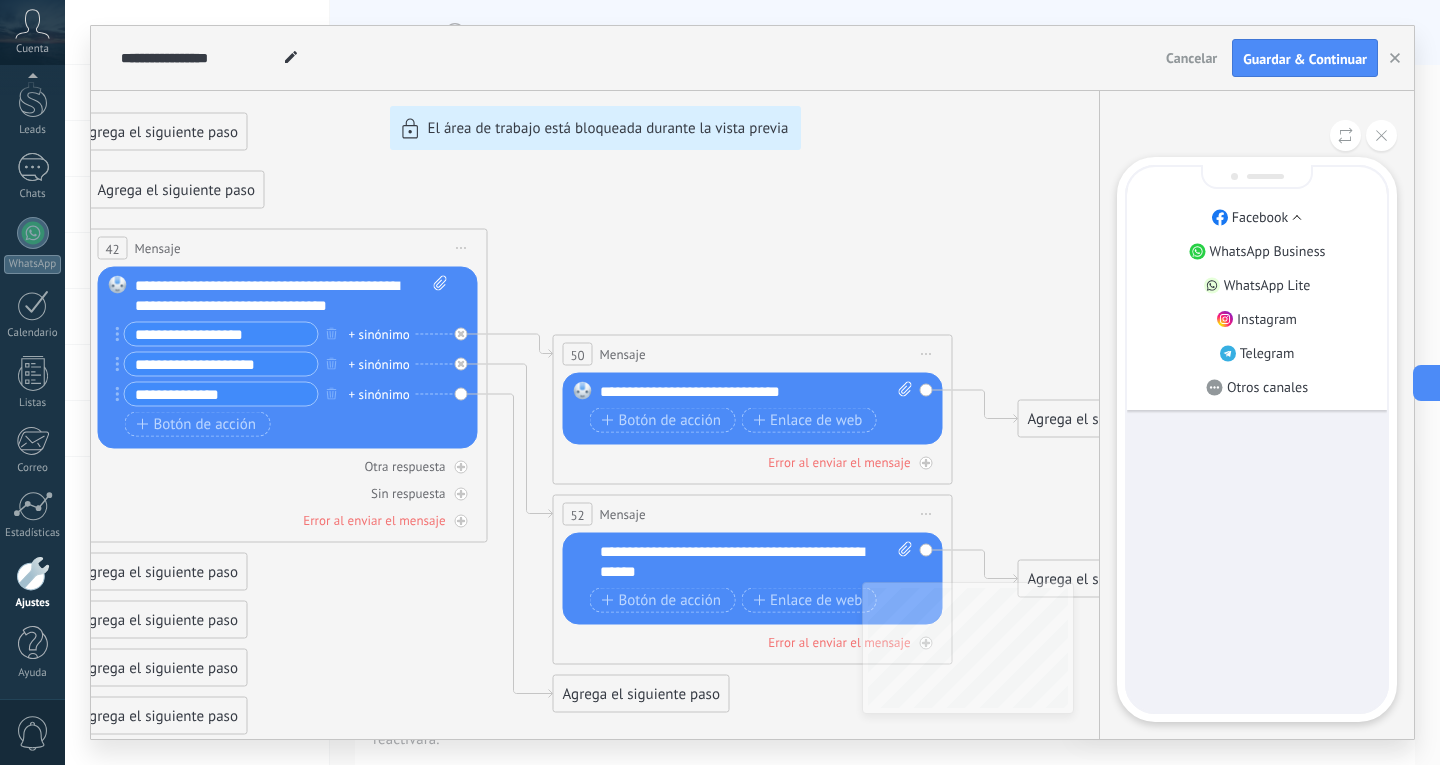 click on "Facebook" at bounding box center [1257, 217] 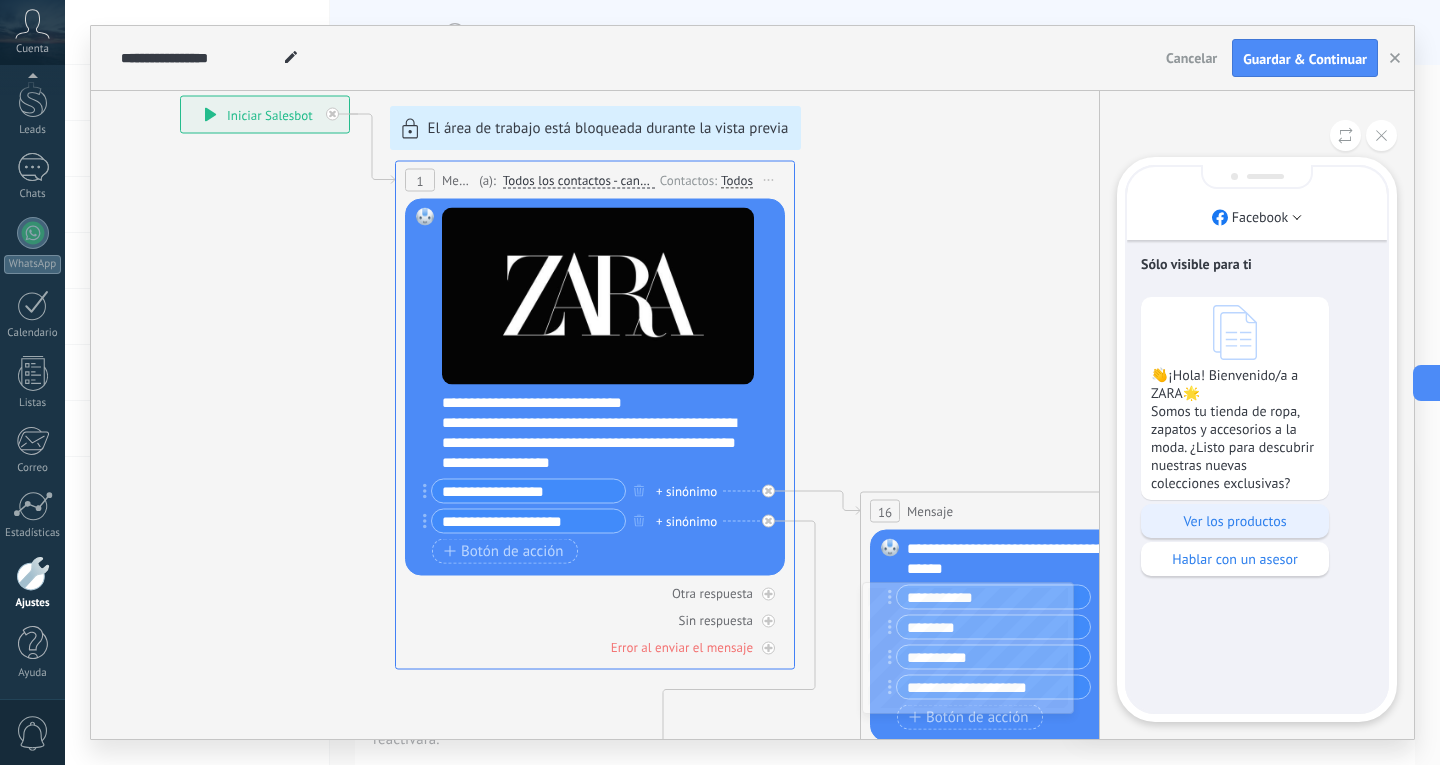 click on "Ver los productos" at bounding box center [1235, 521] 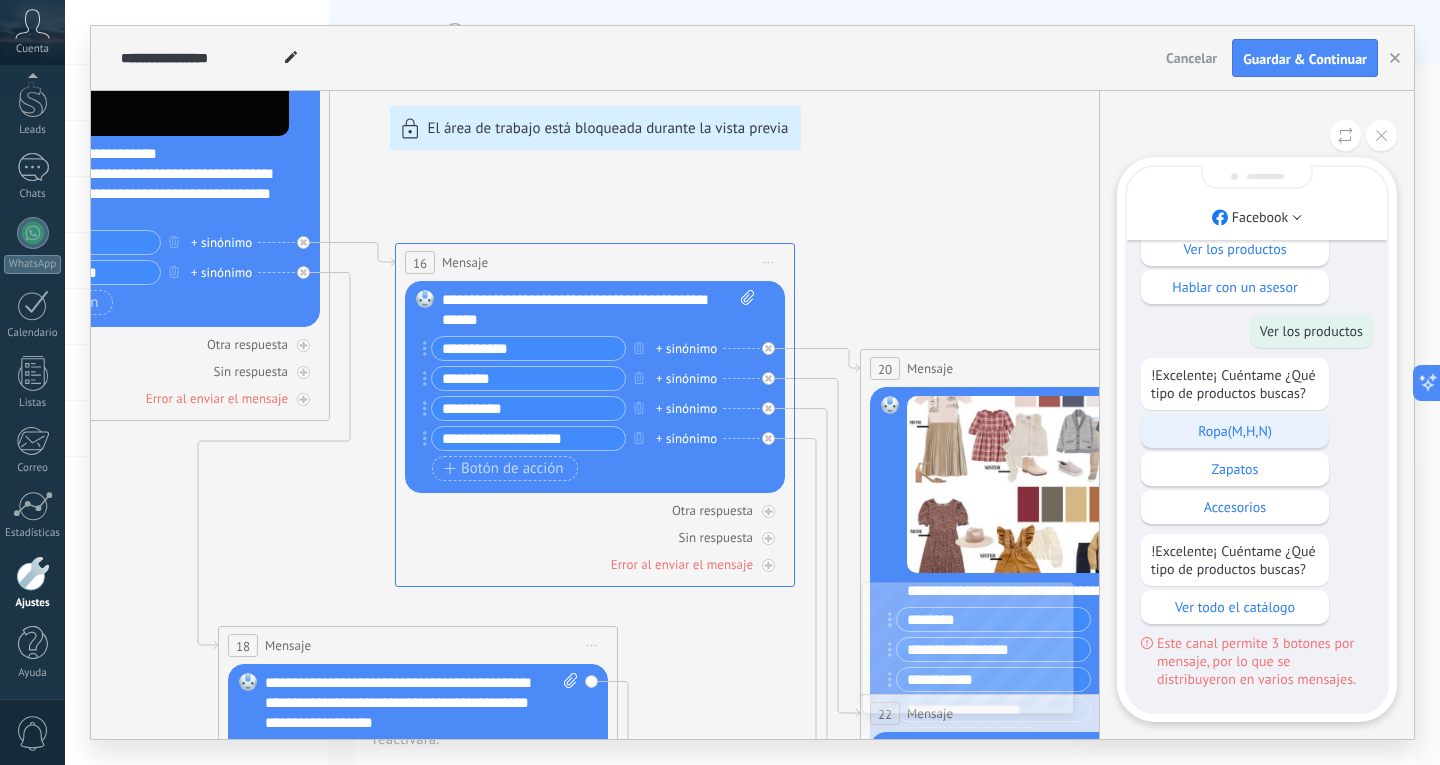 click on "Ropa(M,H,N)" at bounding box center [1235, 431] 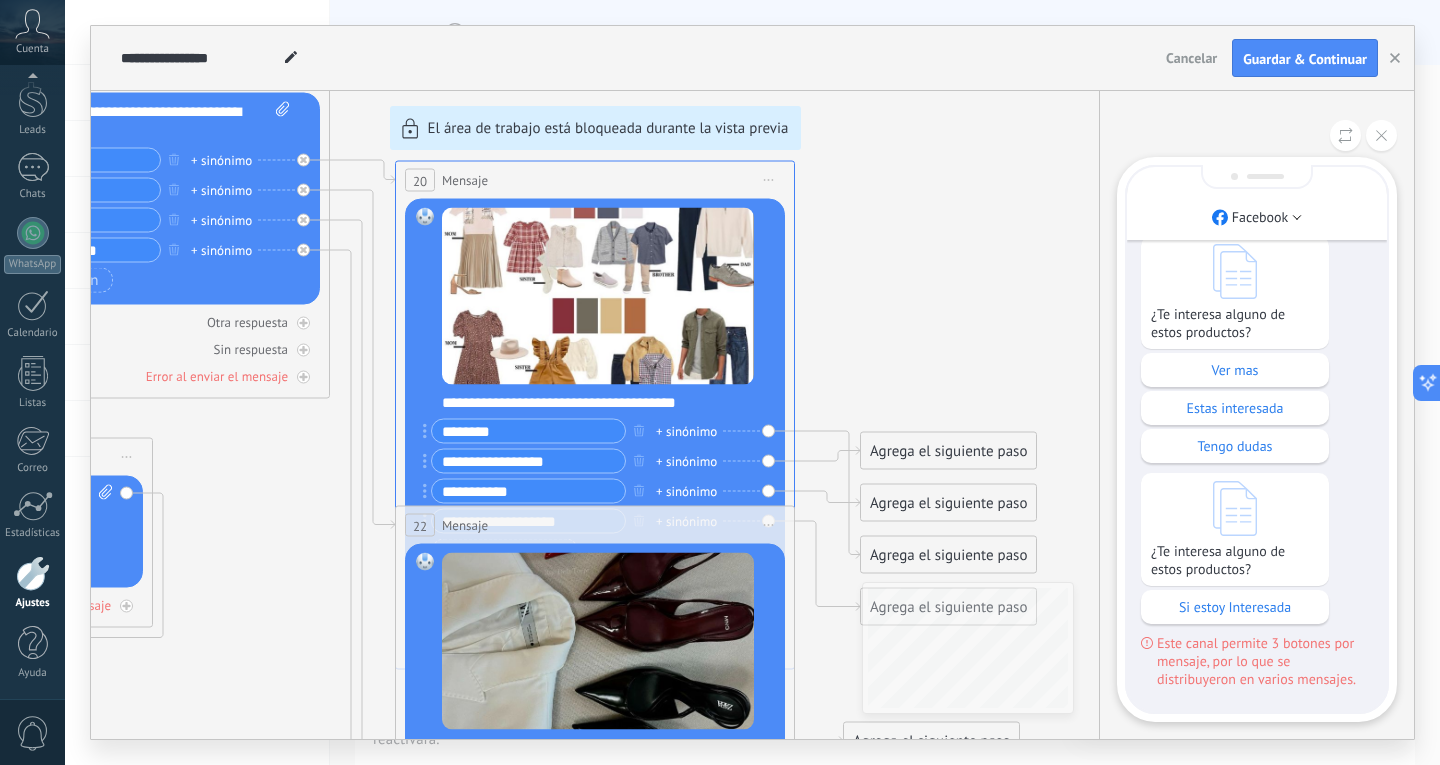 click on "**********" at bounding box center (752, 382) 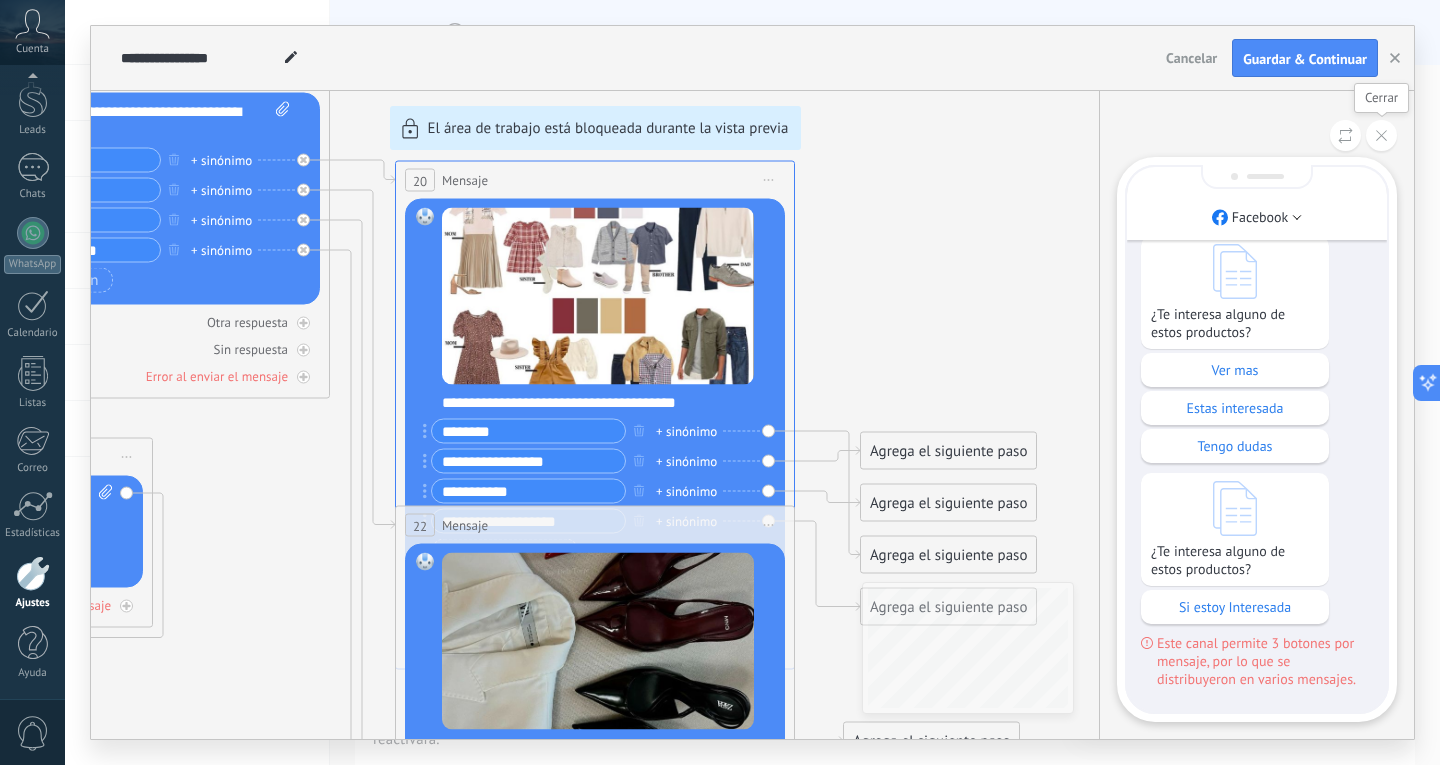 click 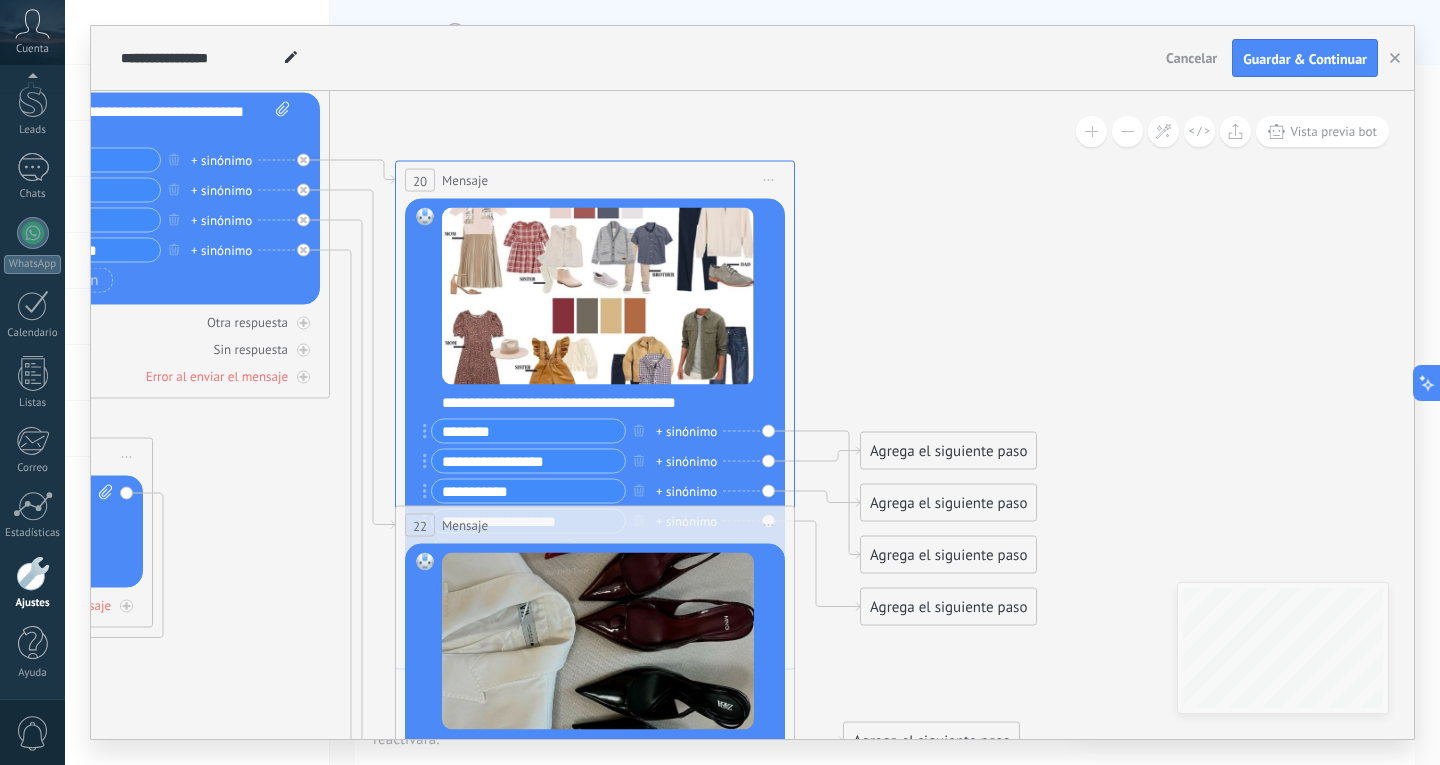click on "**********" at bounding box center (752, 382) 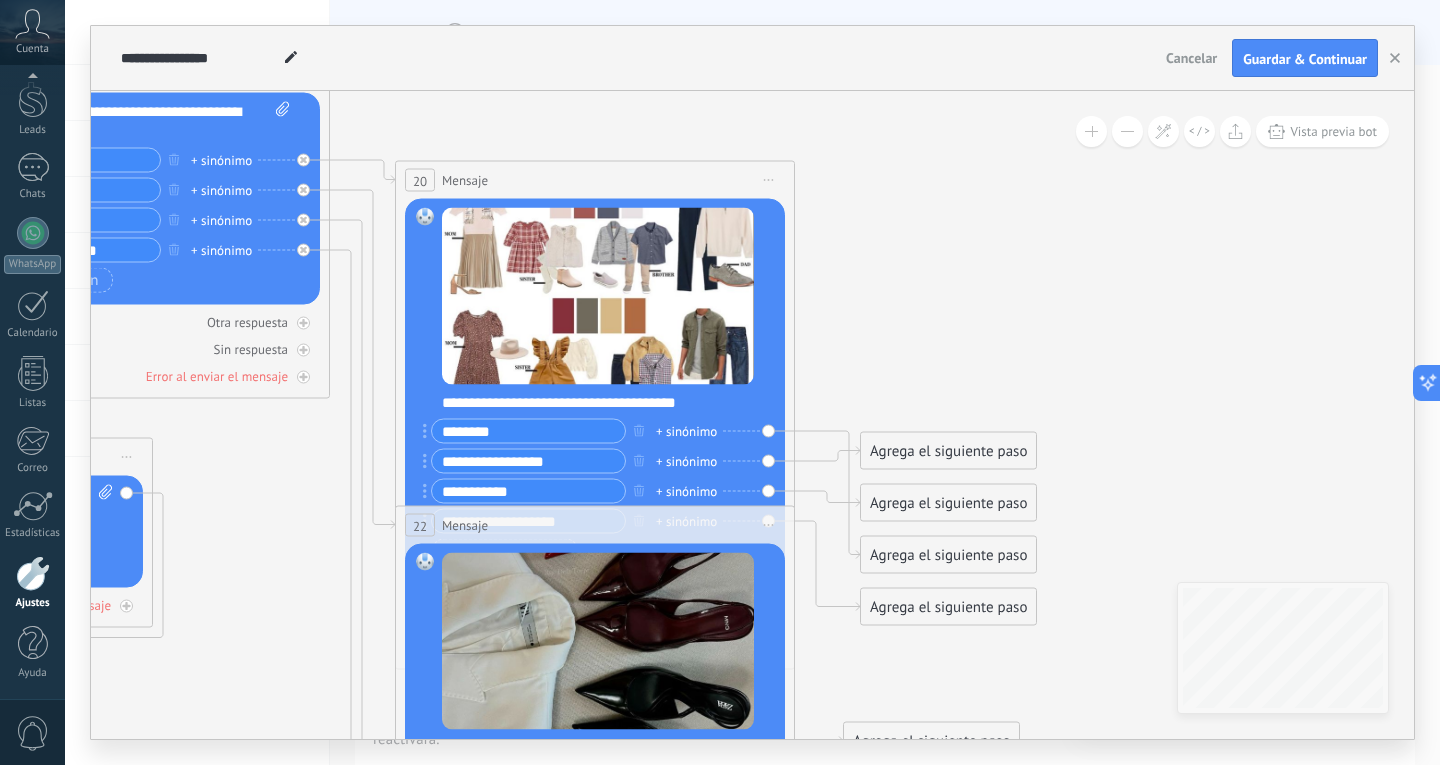 click on "Iniciar vista previa aquí
Cambiar nombre
Duplicar
Borrar" at bounding box center (769, 180) 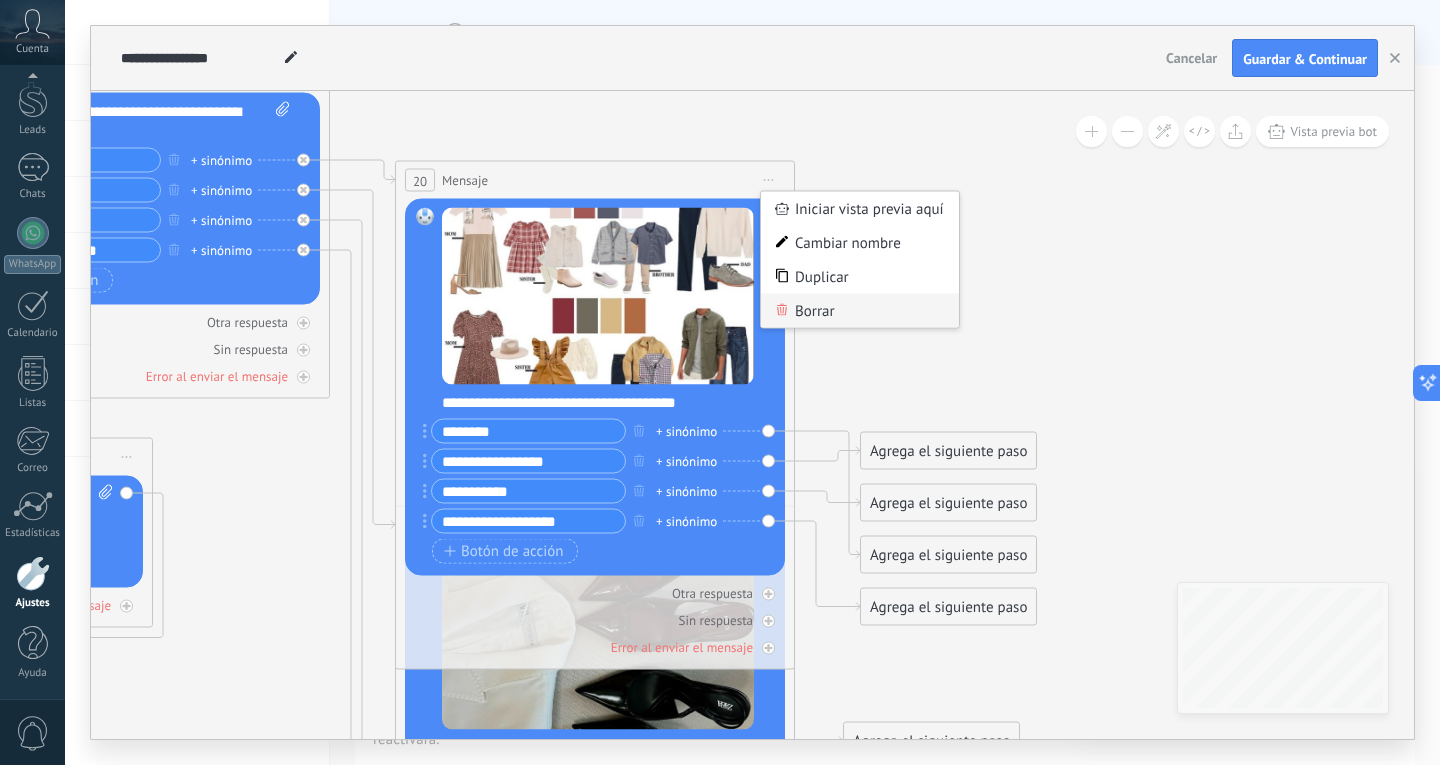 click on "Borrar" at bounding box center [860, 311] 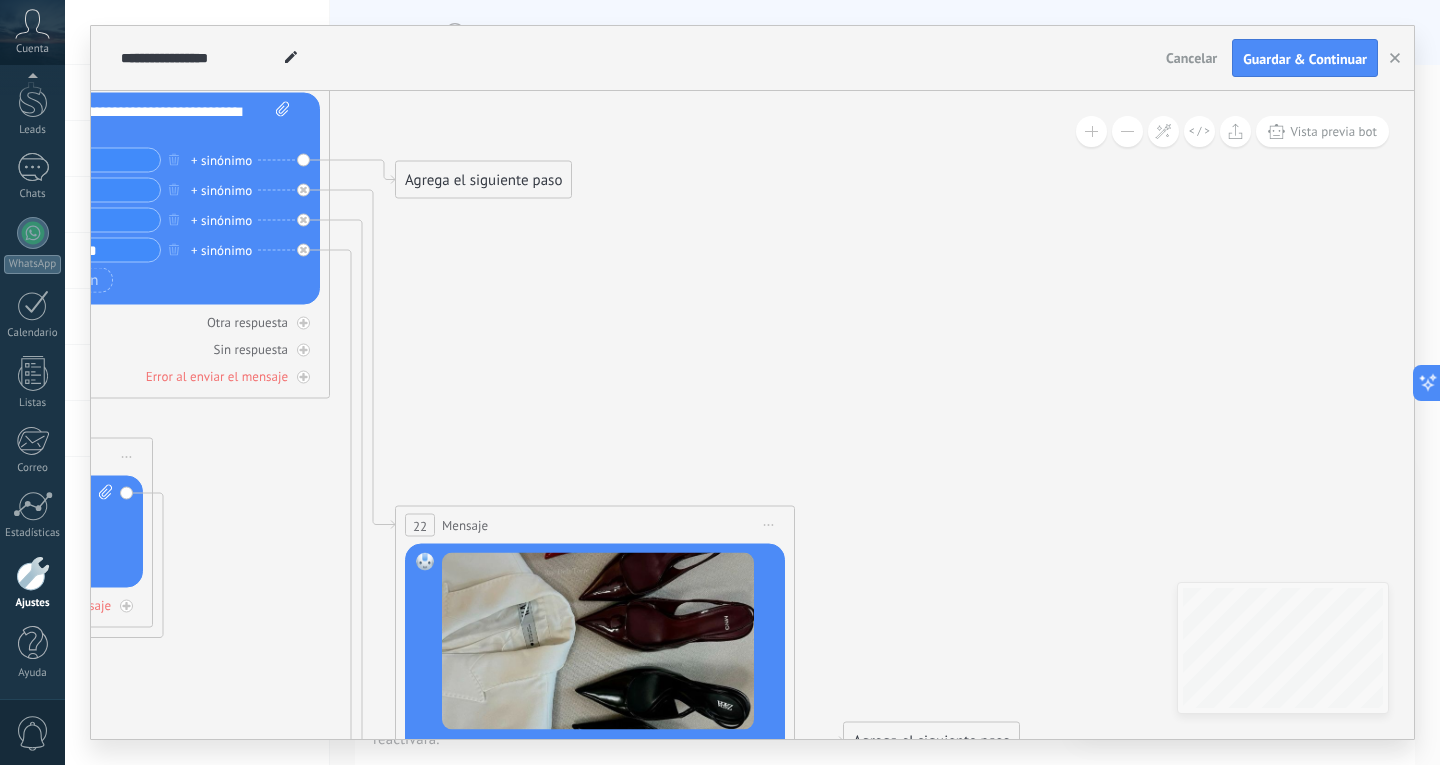 click on "Agrega el siguiente paso" at bounding box center (483, 180) 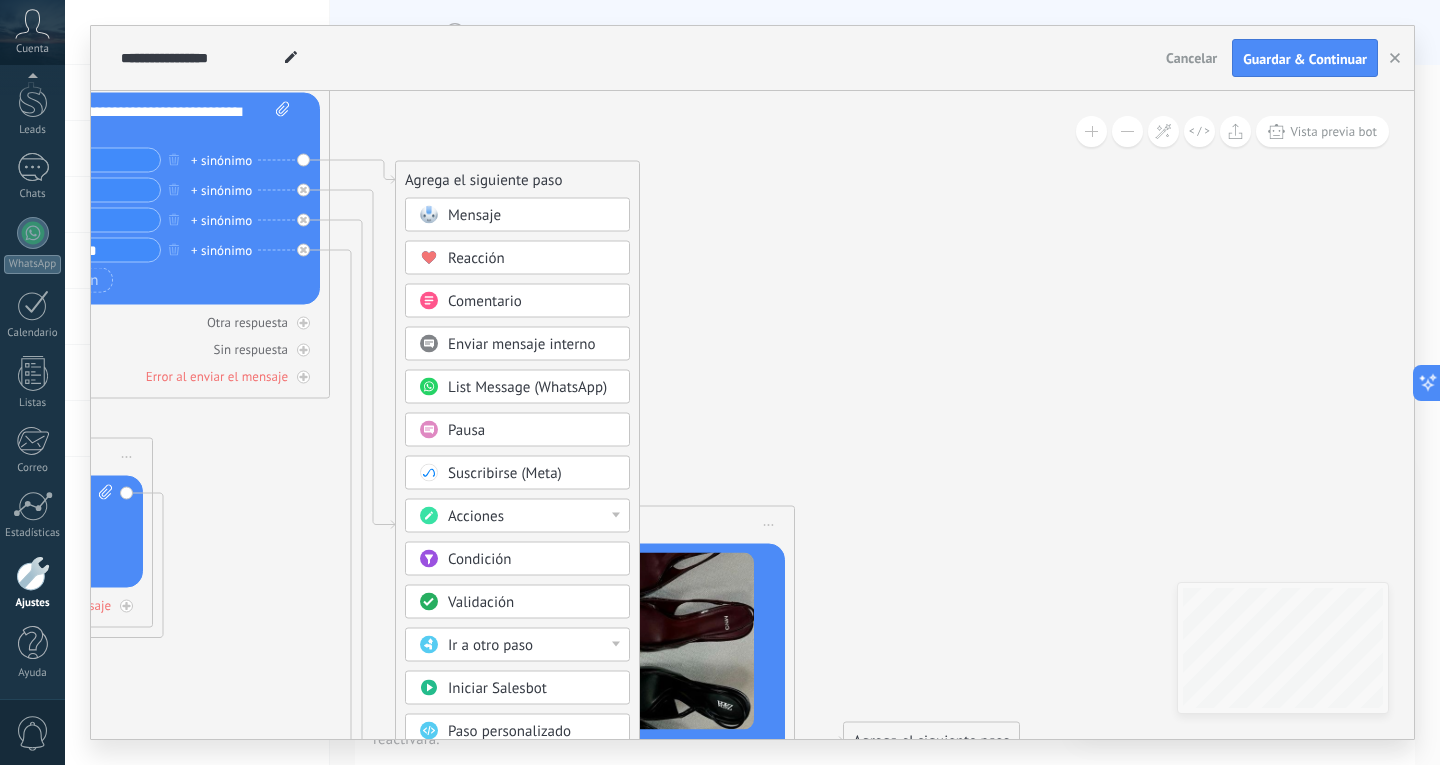 click on "Mensaje" at bounding box center (532, 216) 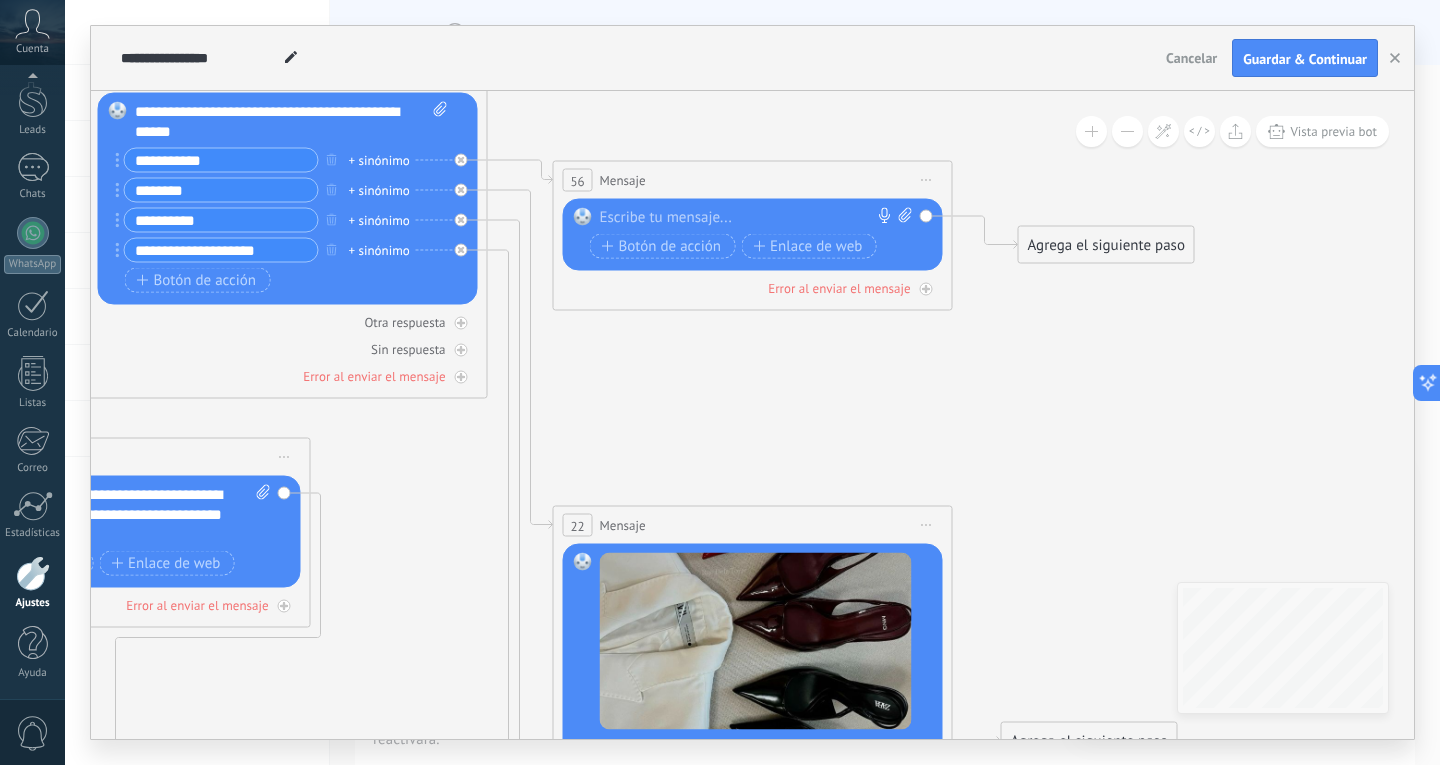 click at bounding box center [748, 218] 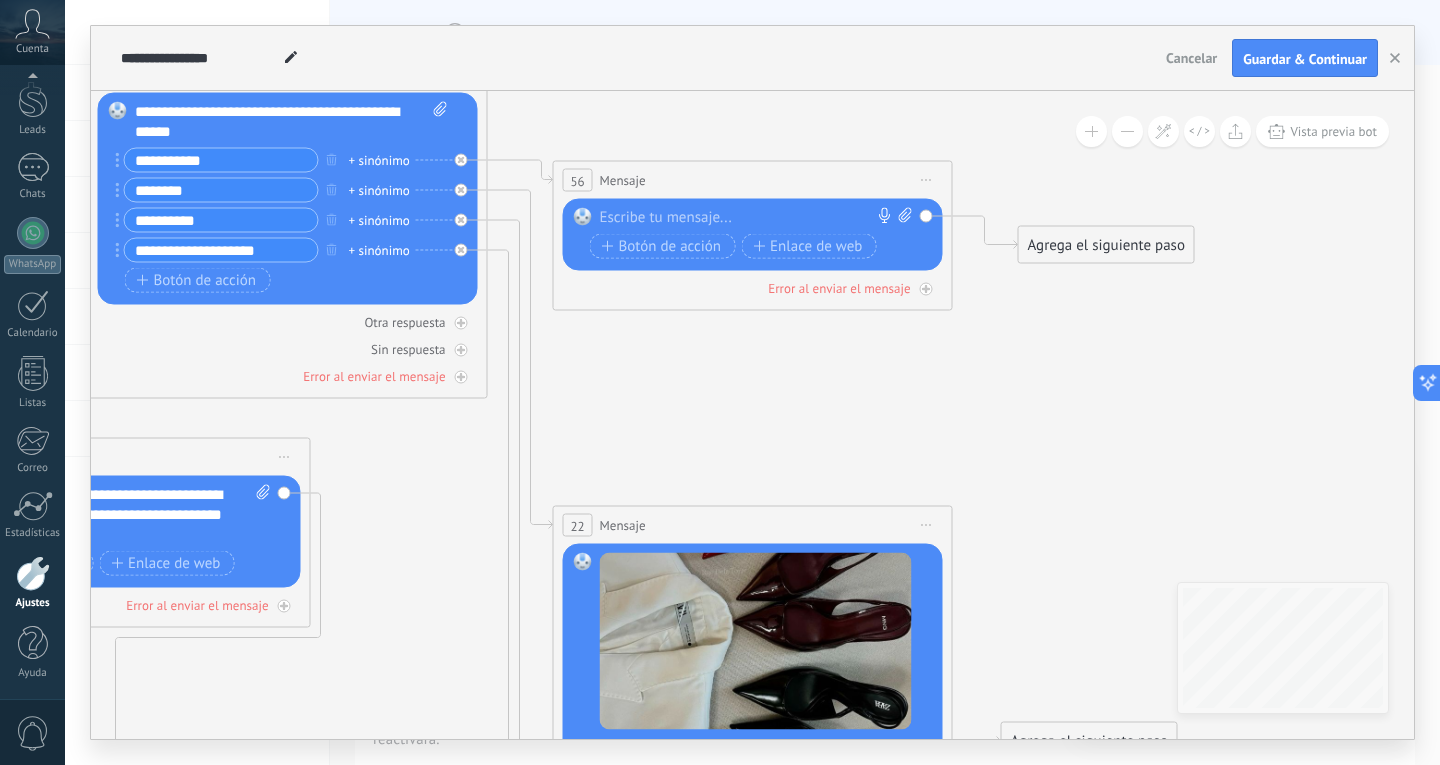 type 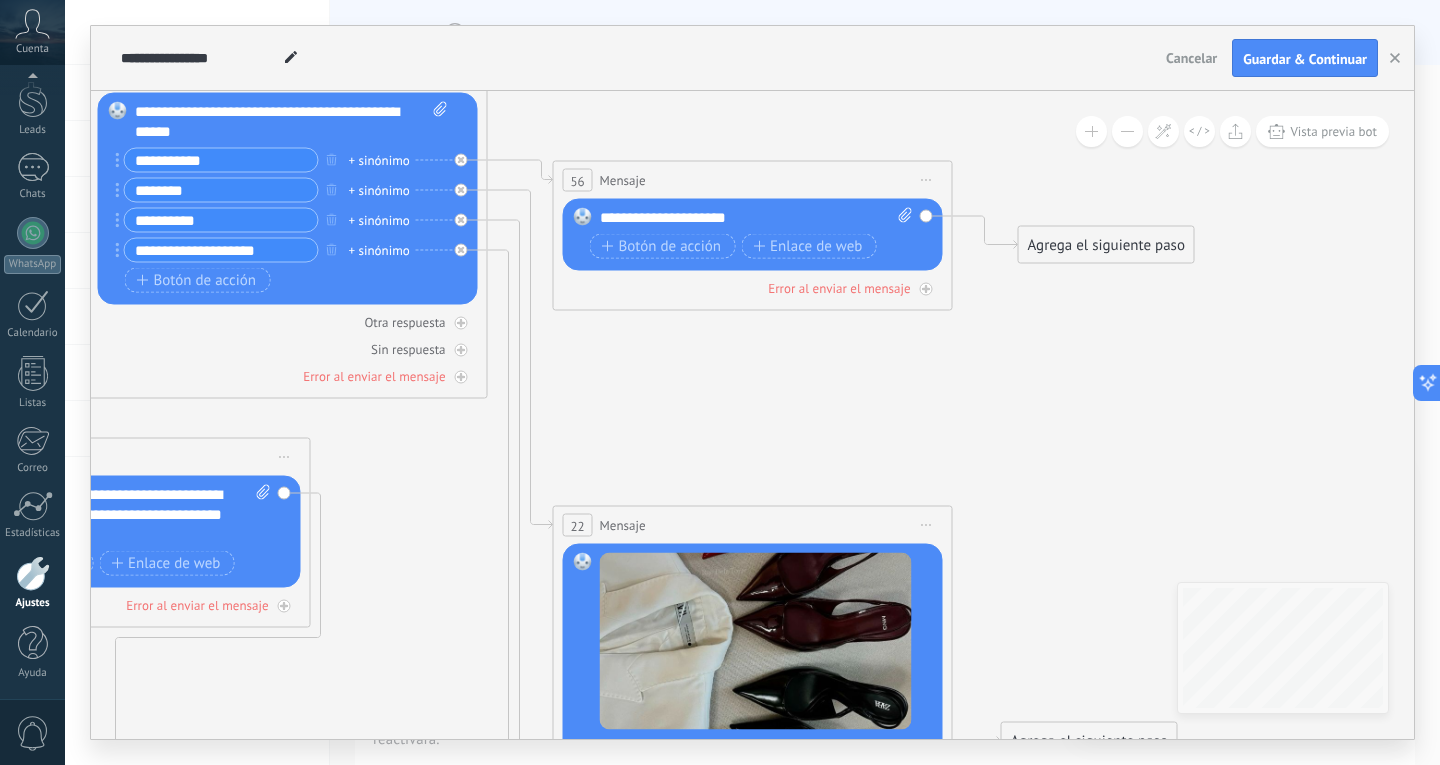 click on "**********" at bounding box center [756, 218] 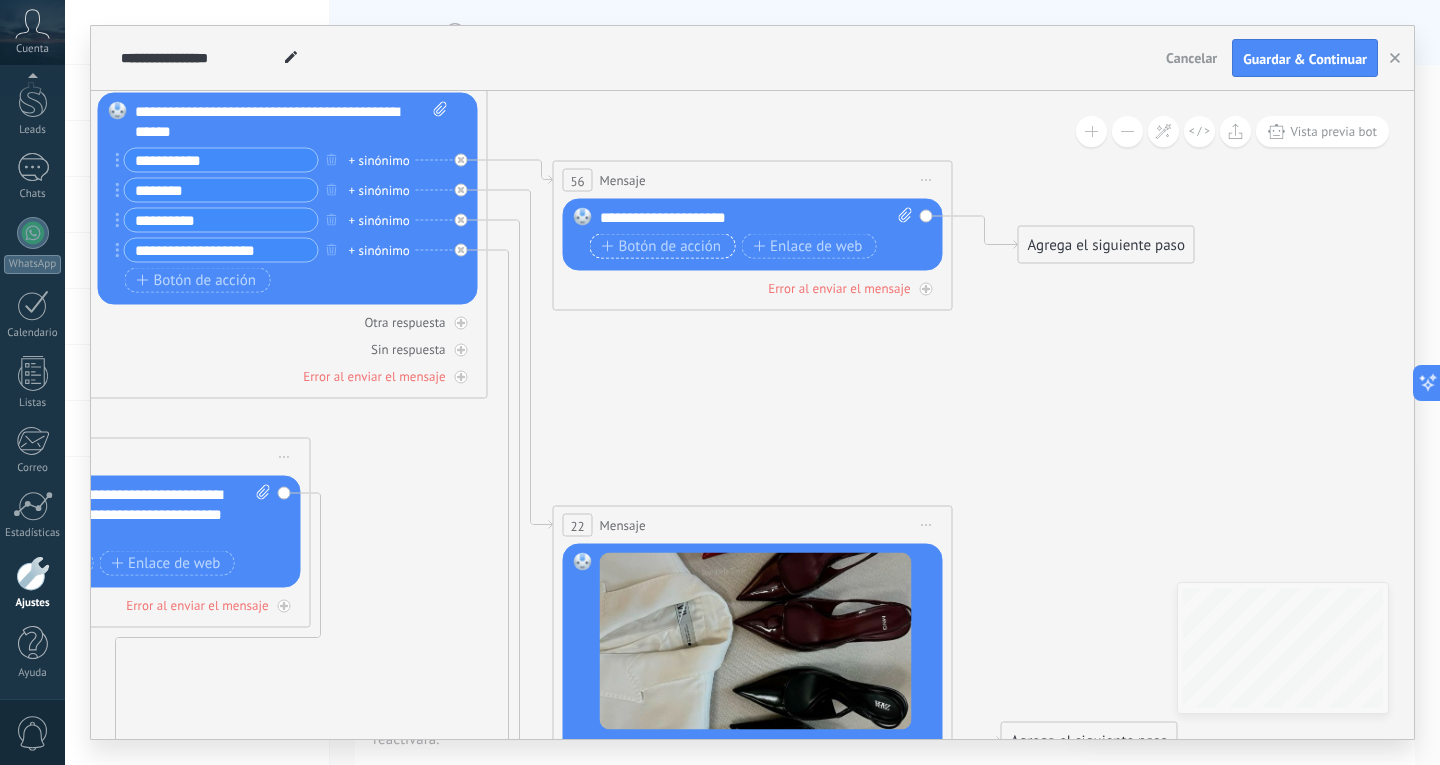 click on "Botón de acción" at bounding box center (662, 246) 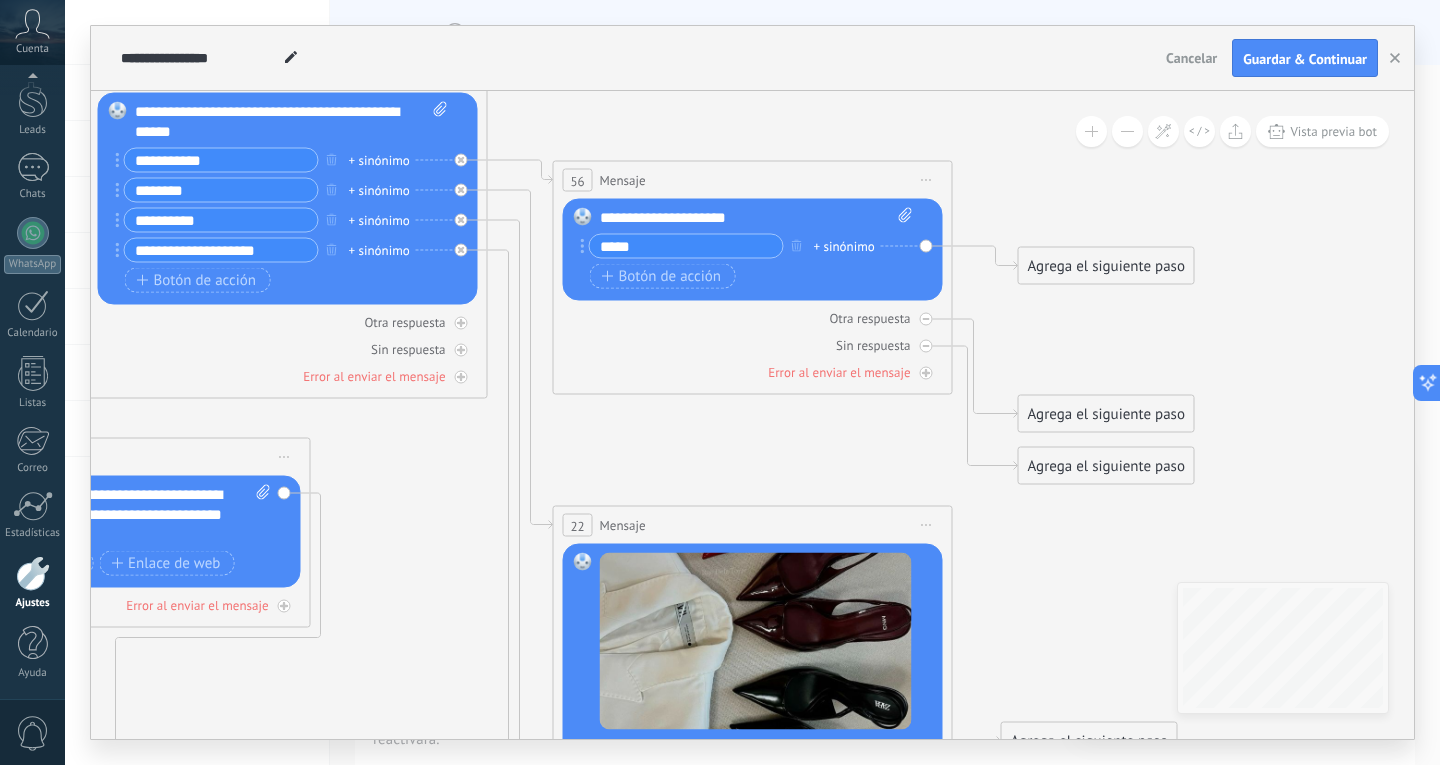 click on "*****" at bounding box center [686, 246] 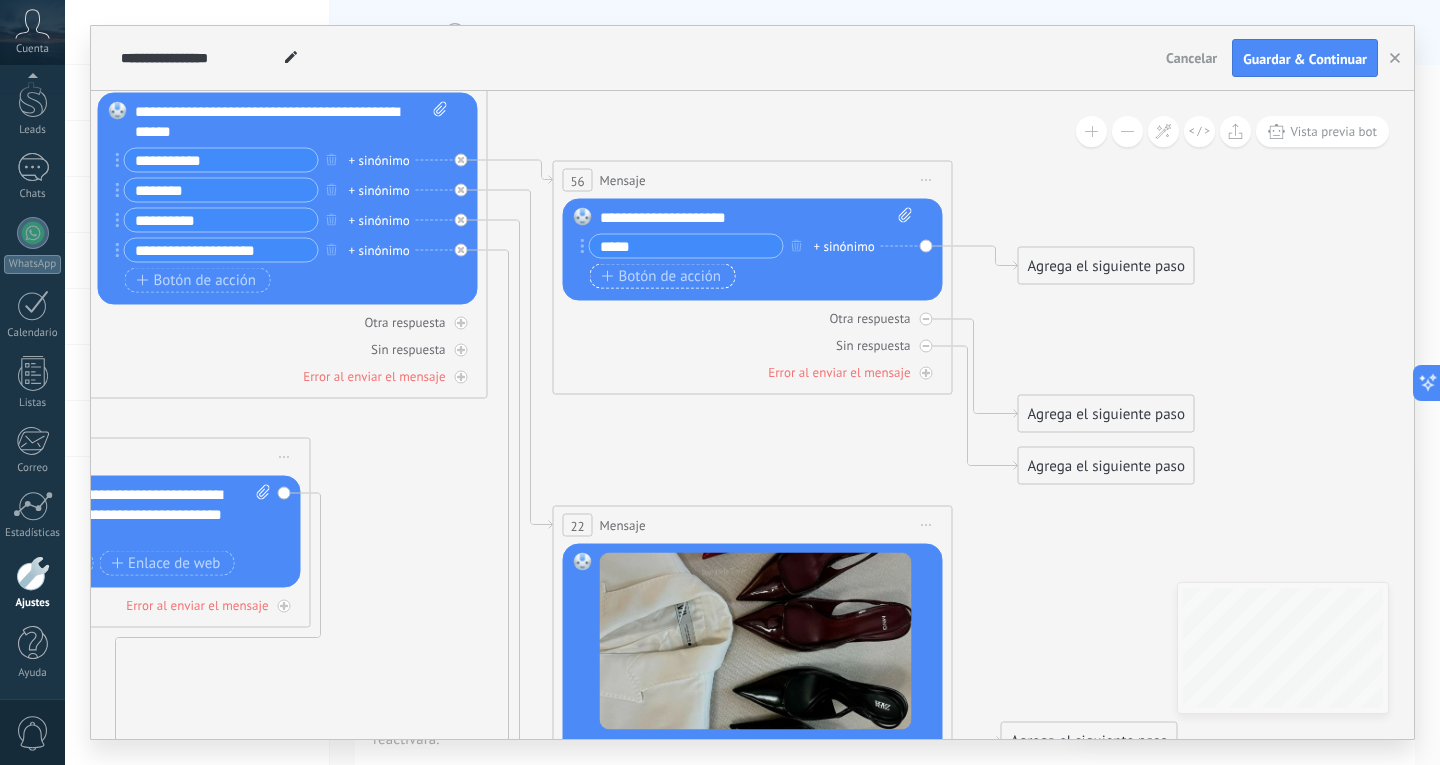 type on "*****" 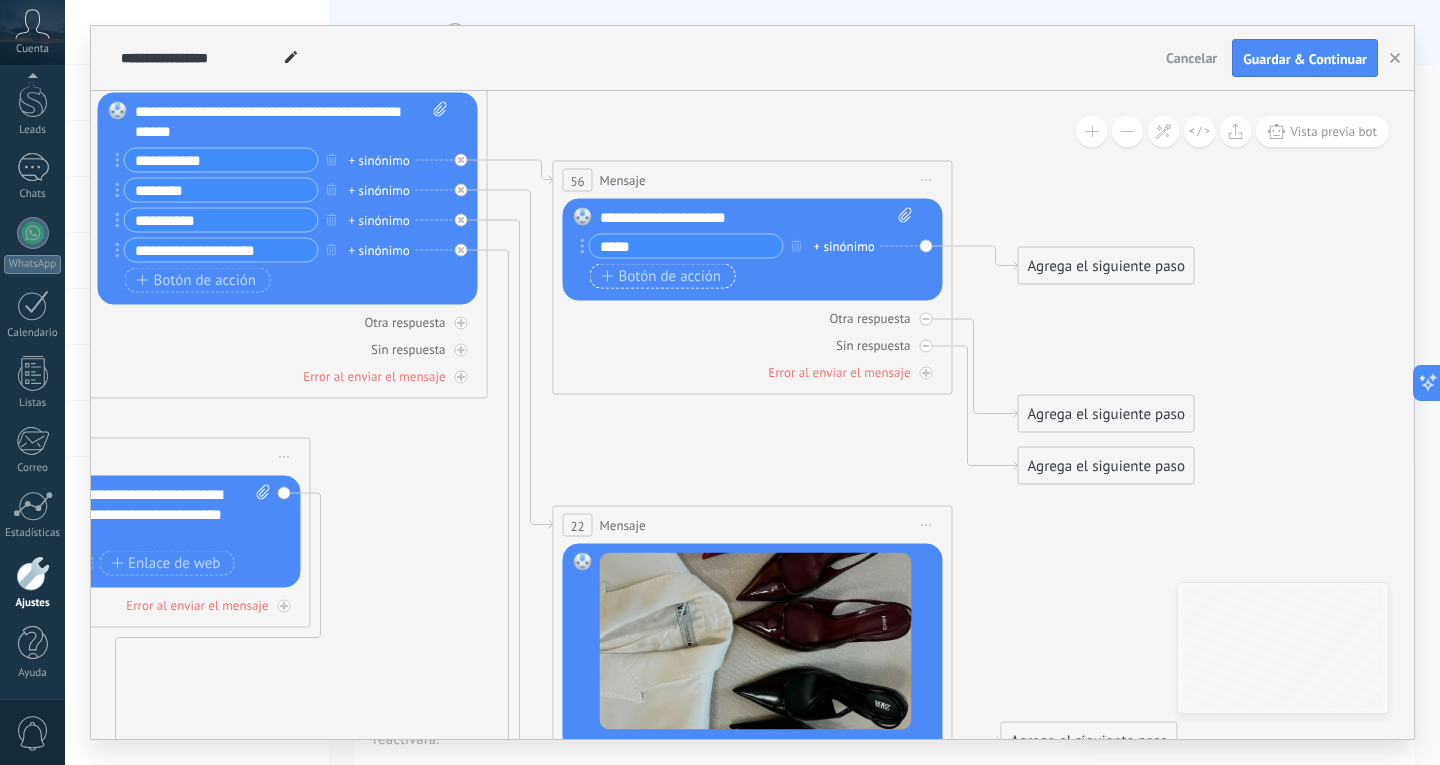 click on "Botón de acción" at bounding box center [662, 276] 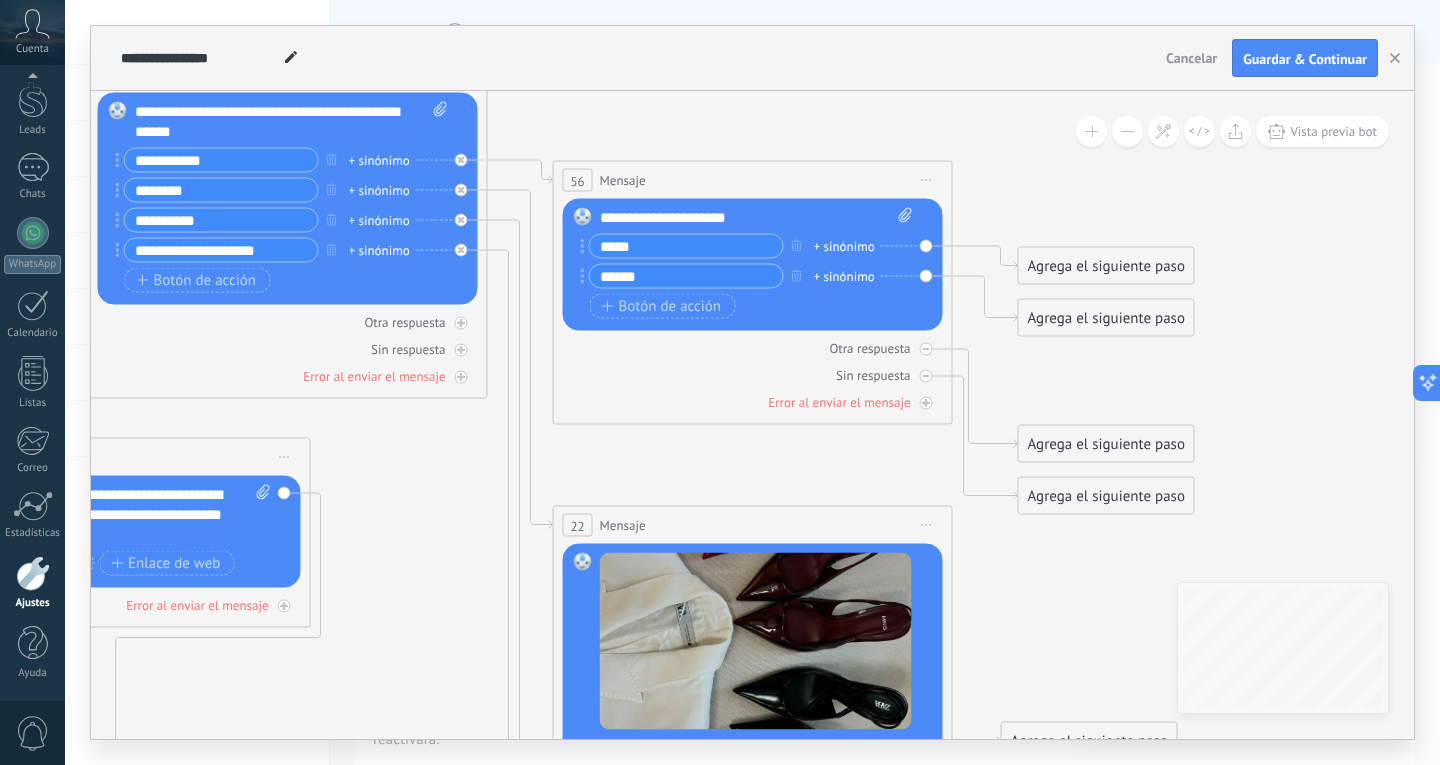 click on "******" at bounding box center [686, 276] 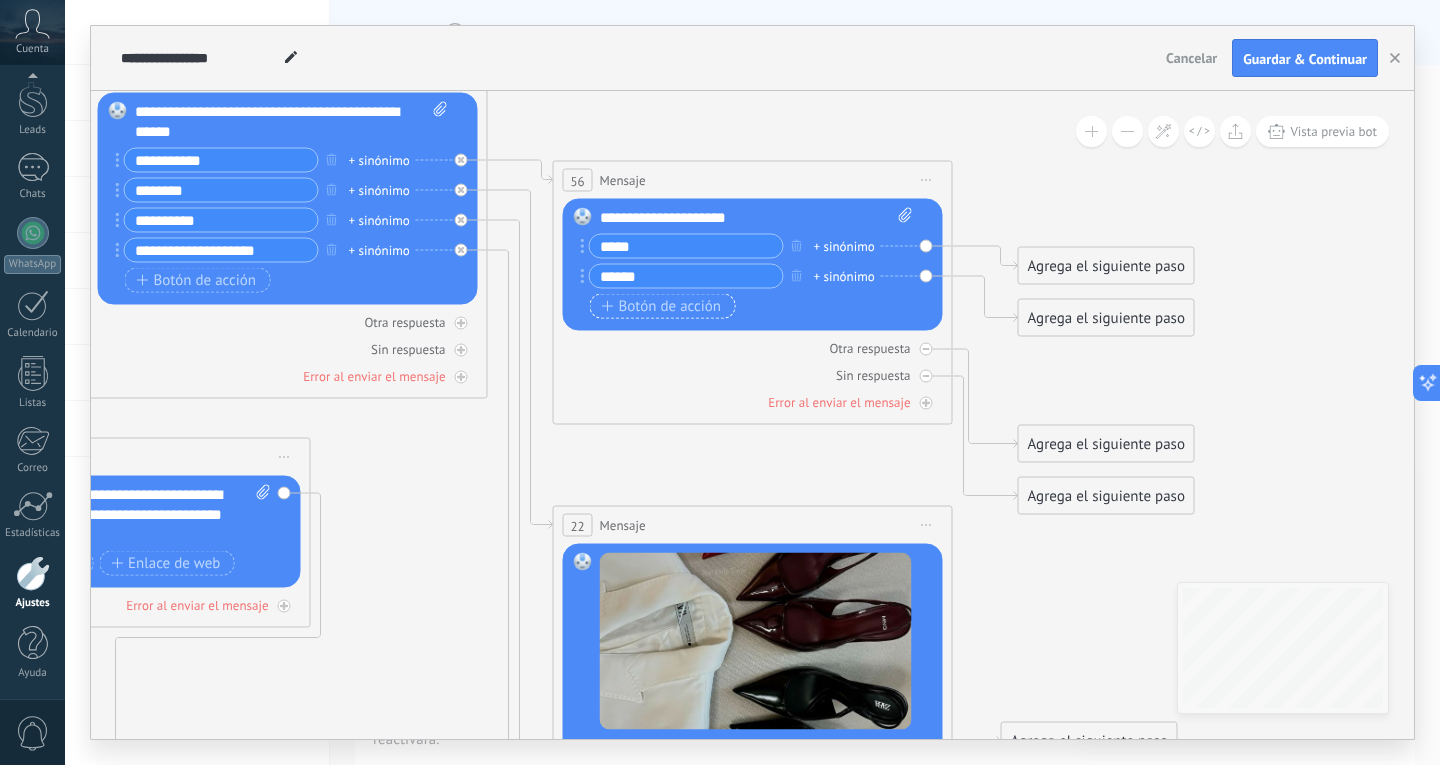 type on "******" 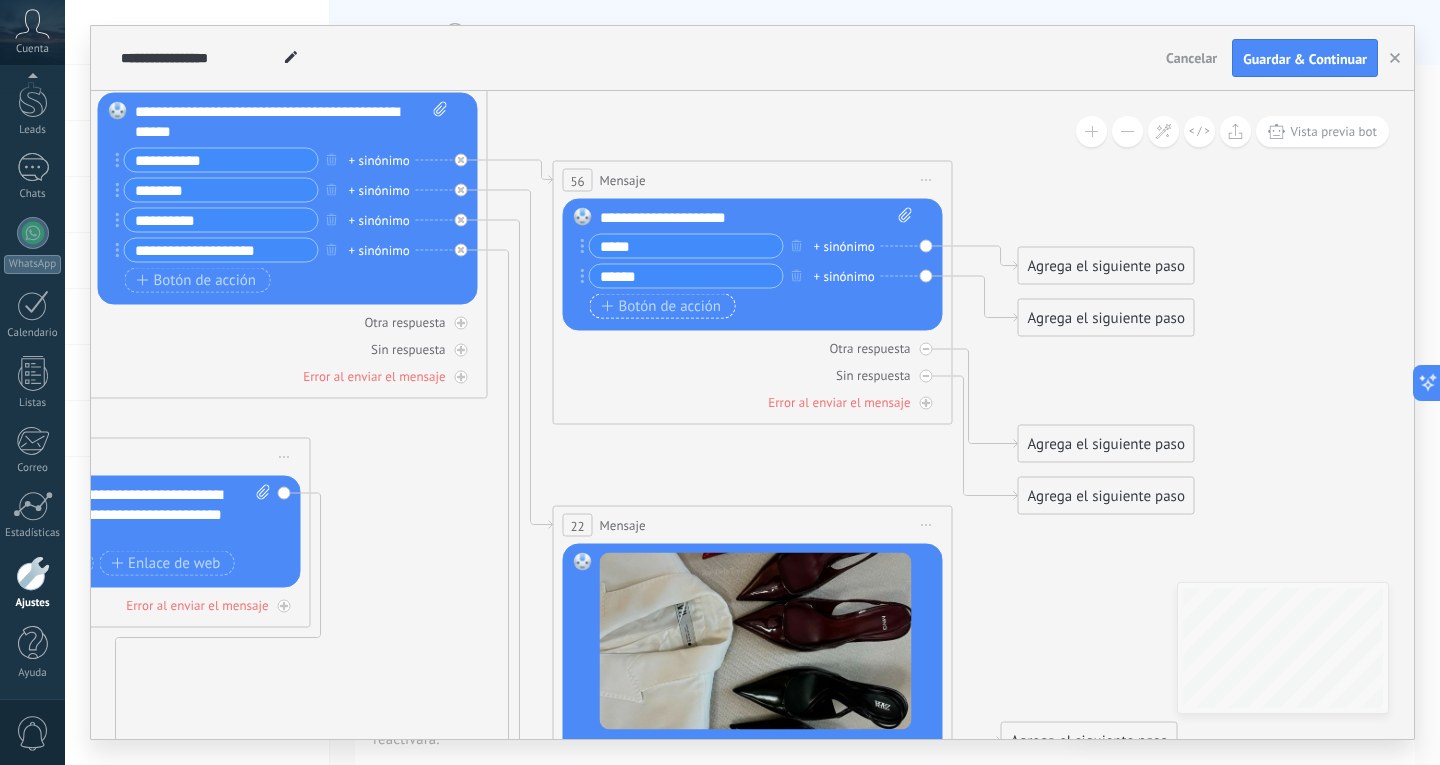 click on "Botón de acción" at bounding box center (662, 306) 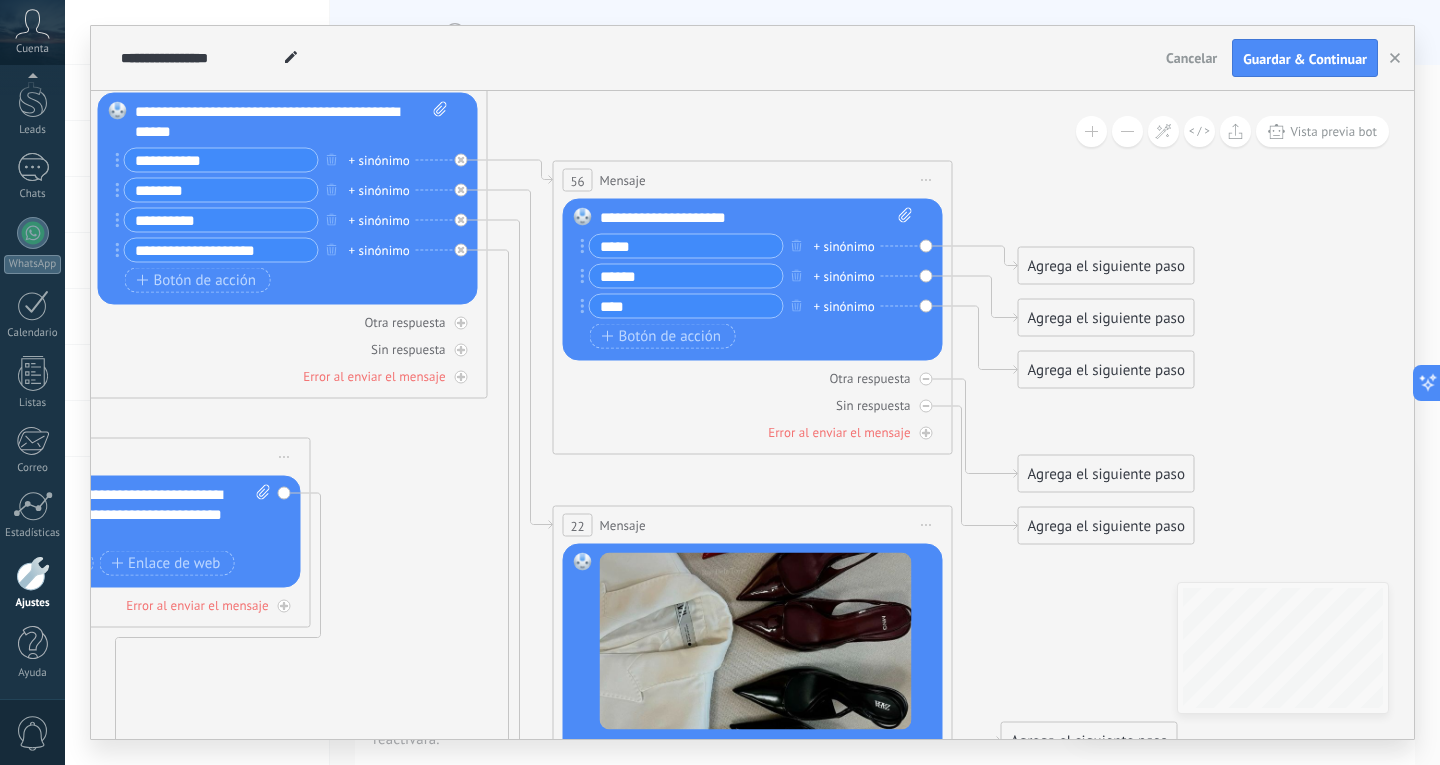 type on "****" 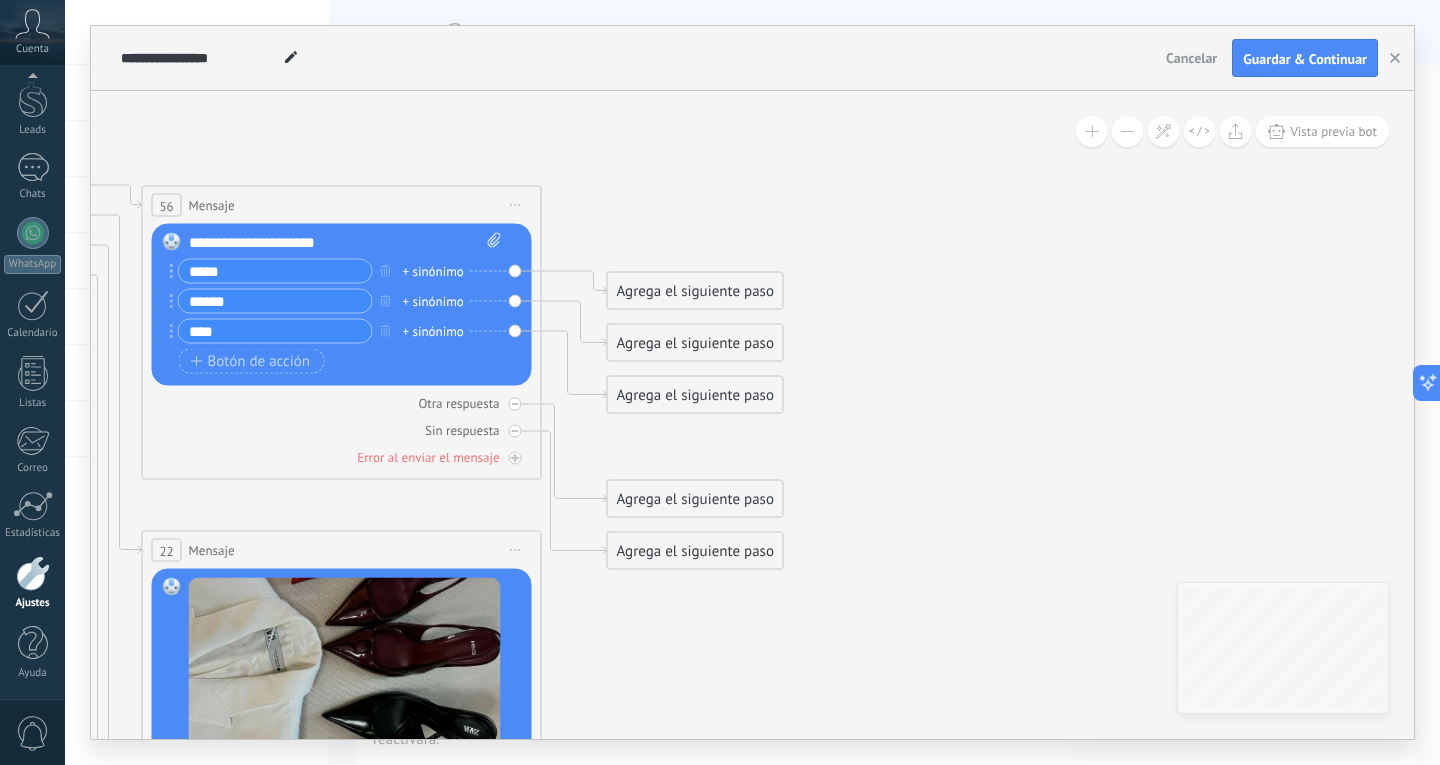 drag, startPoint x: 1231, startPoint y: 180, endPoint x: 778, endPoint y: 177, distance: 453.00995 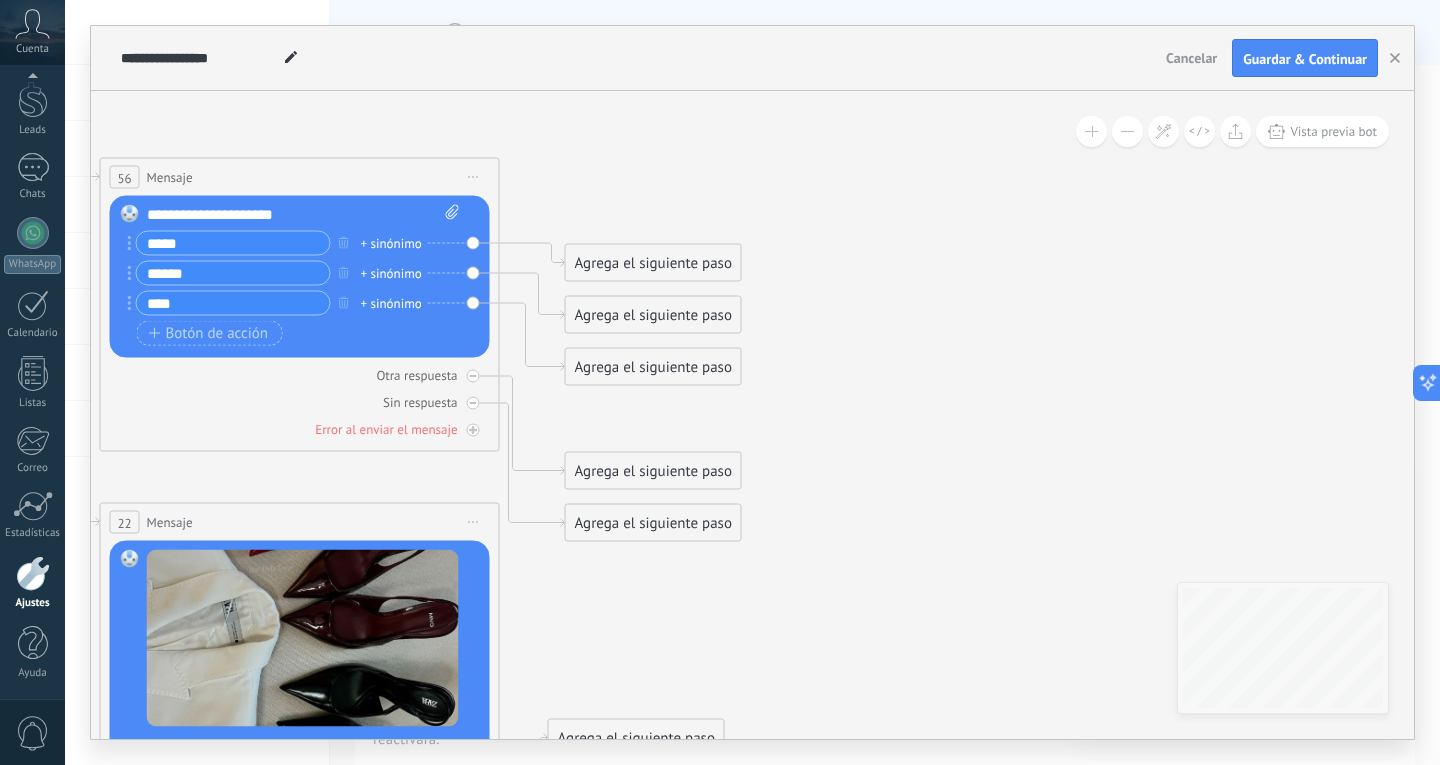 click on "Agrega el siguiente paso" at bounding box center (653, 263) 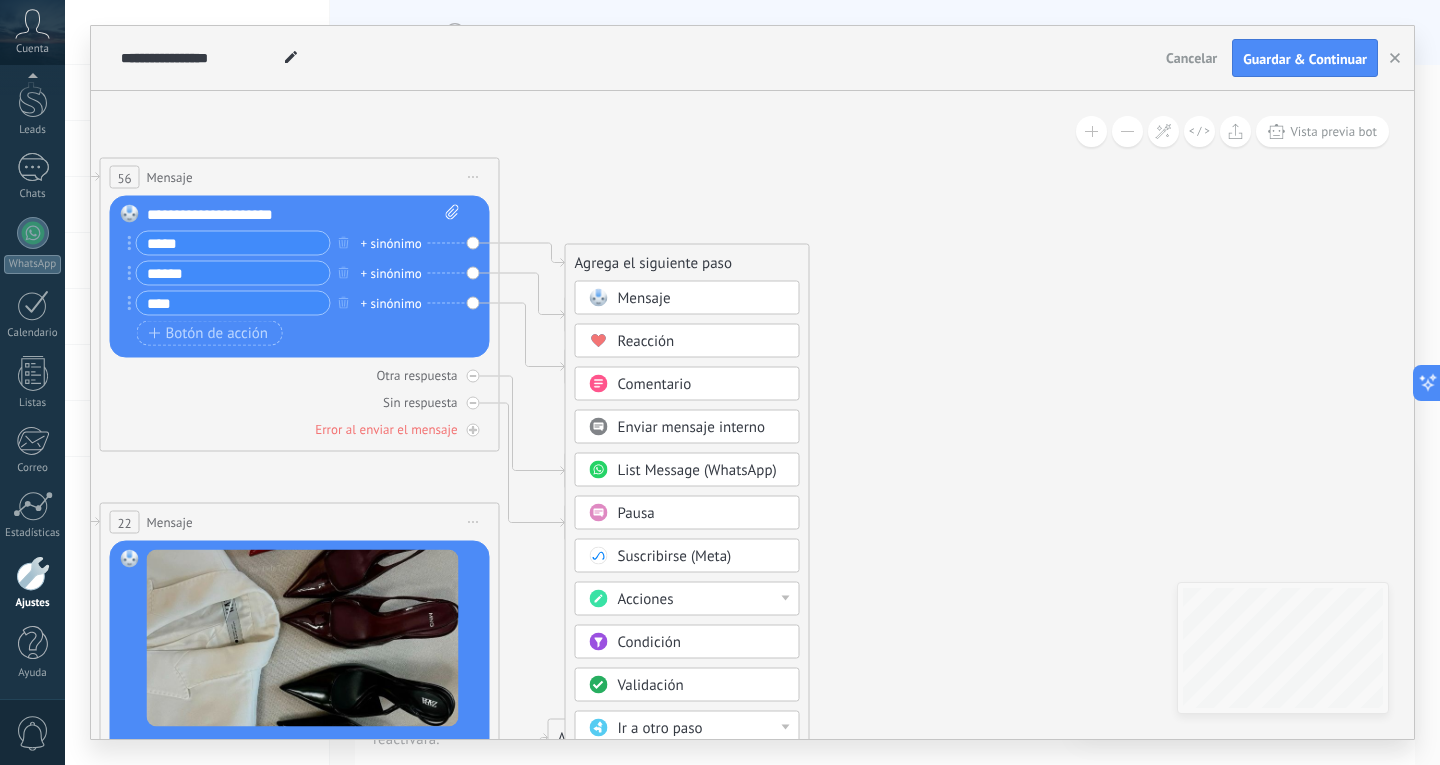 click on "Mensaje" at bounding box center (702, 299) 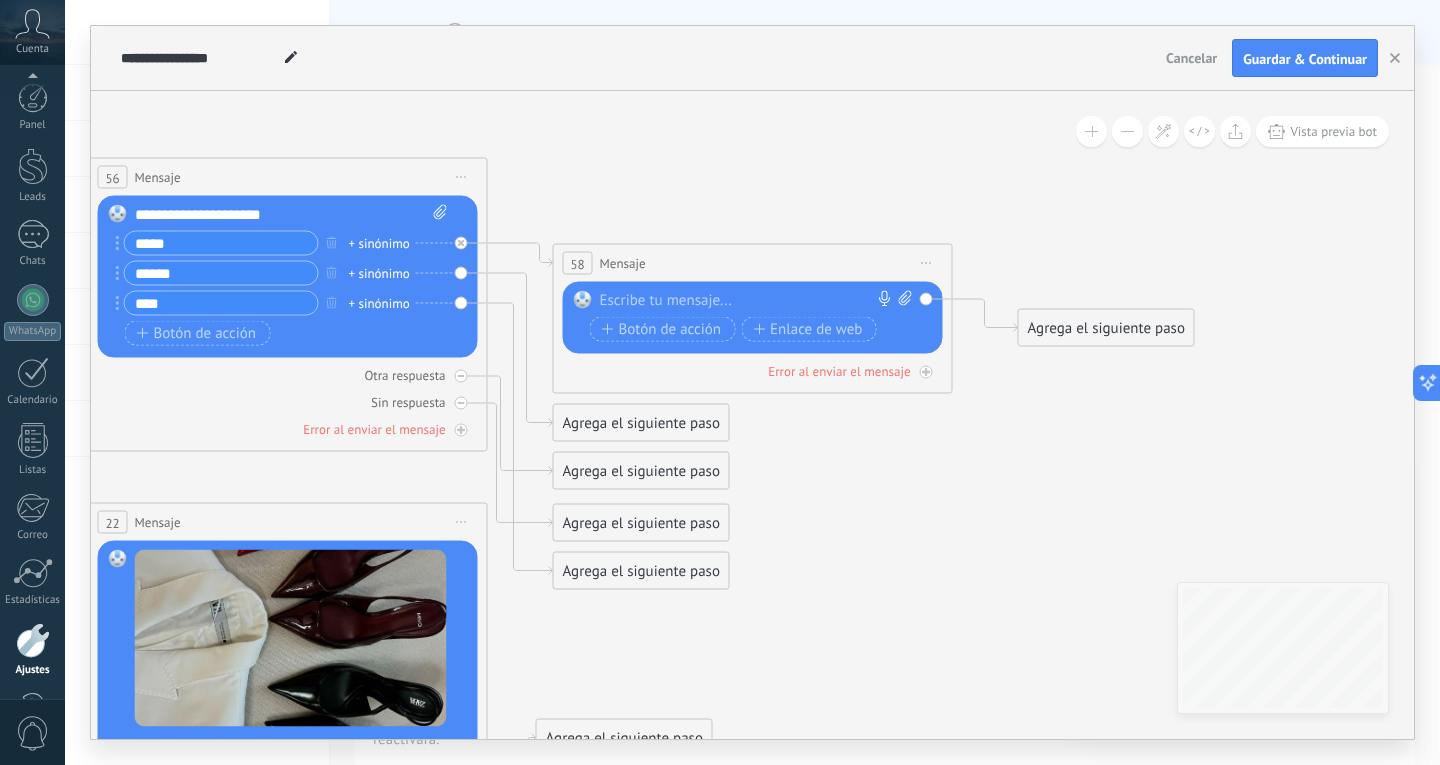 scroll, scrollTop: 0, scrollLeft: 0, axis: both 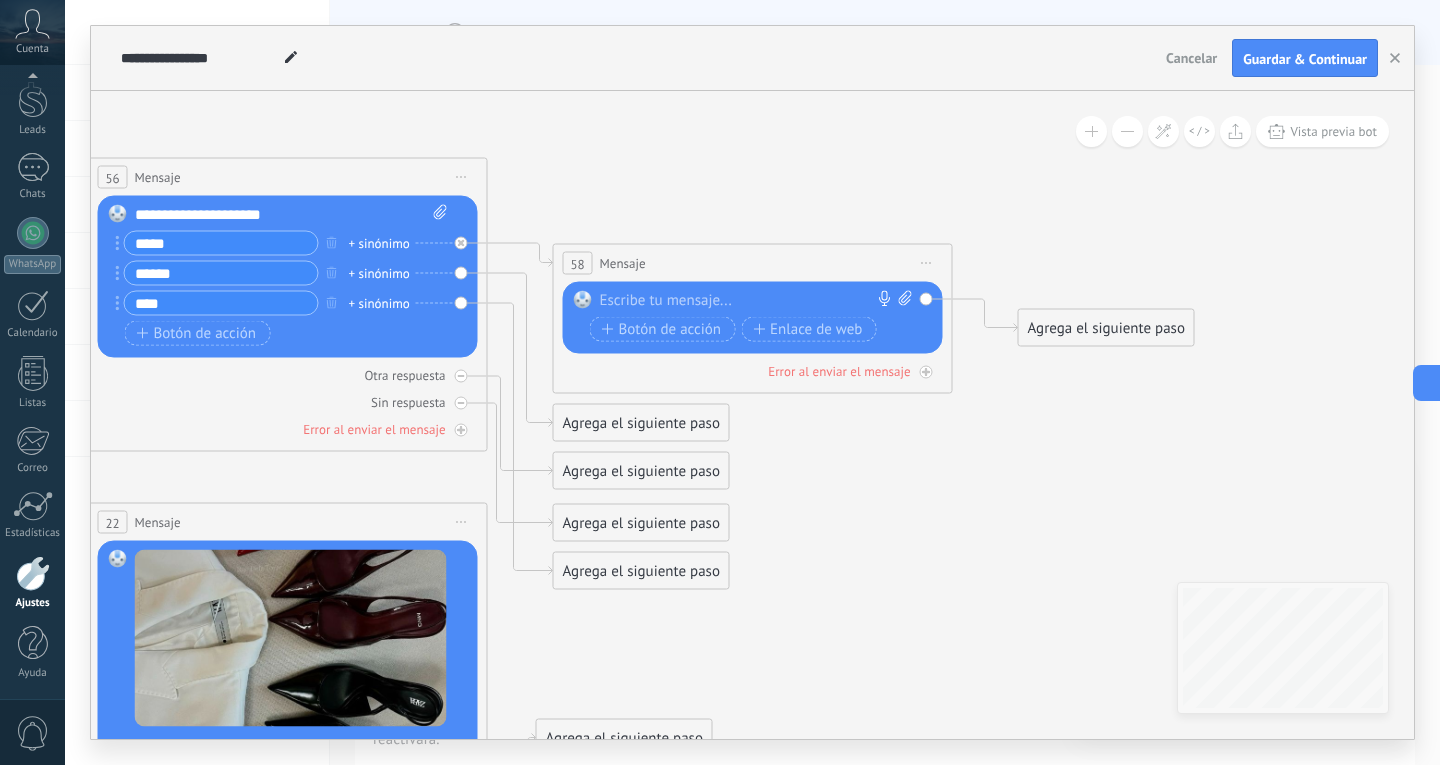 click at bounding box center (748, 301) 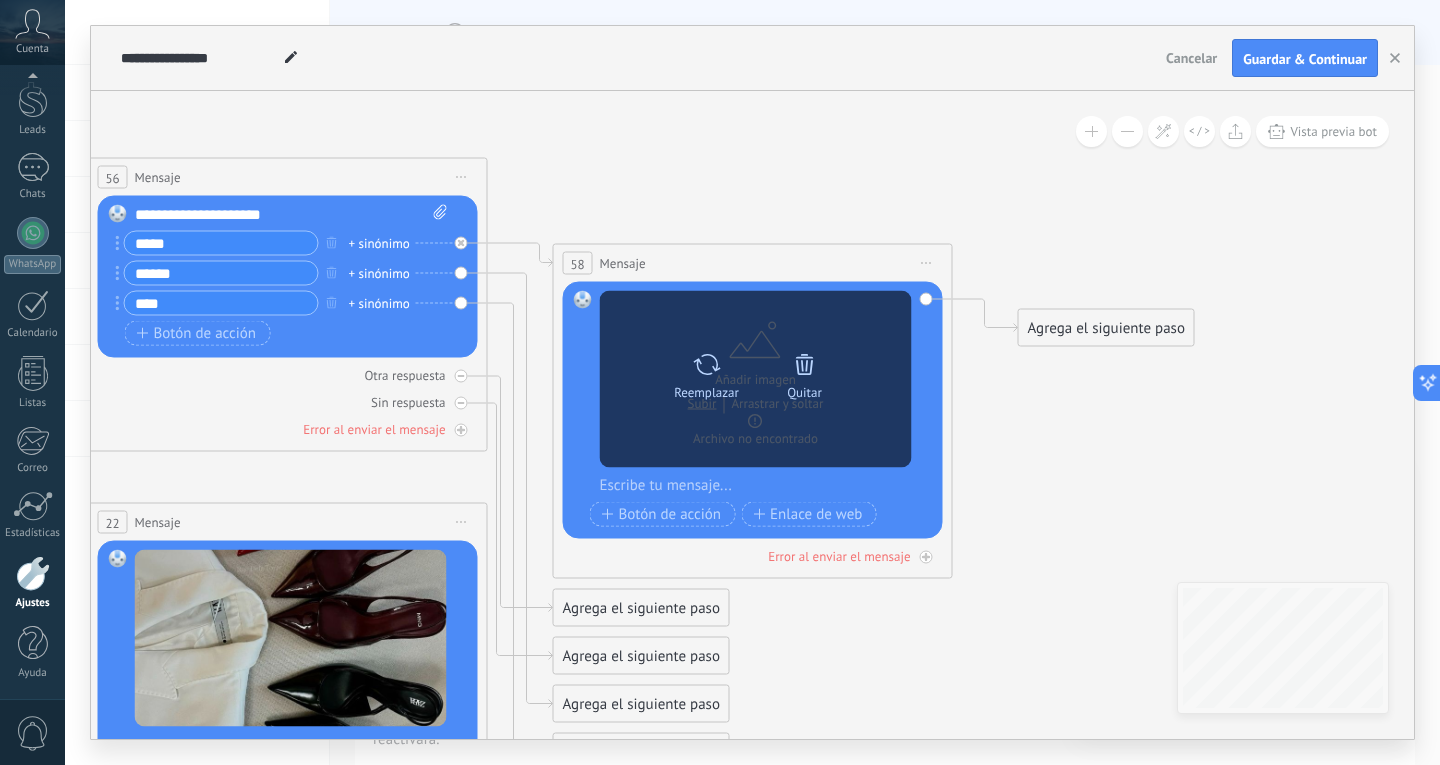 click 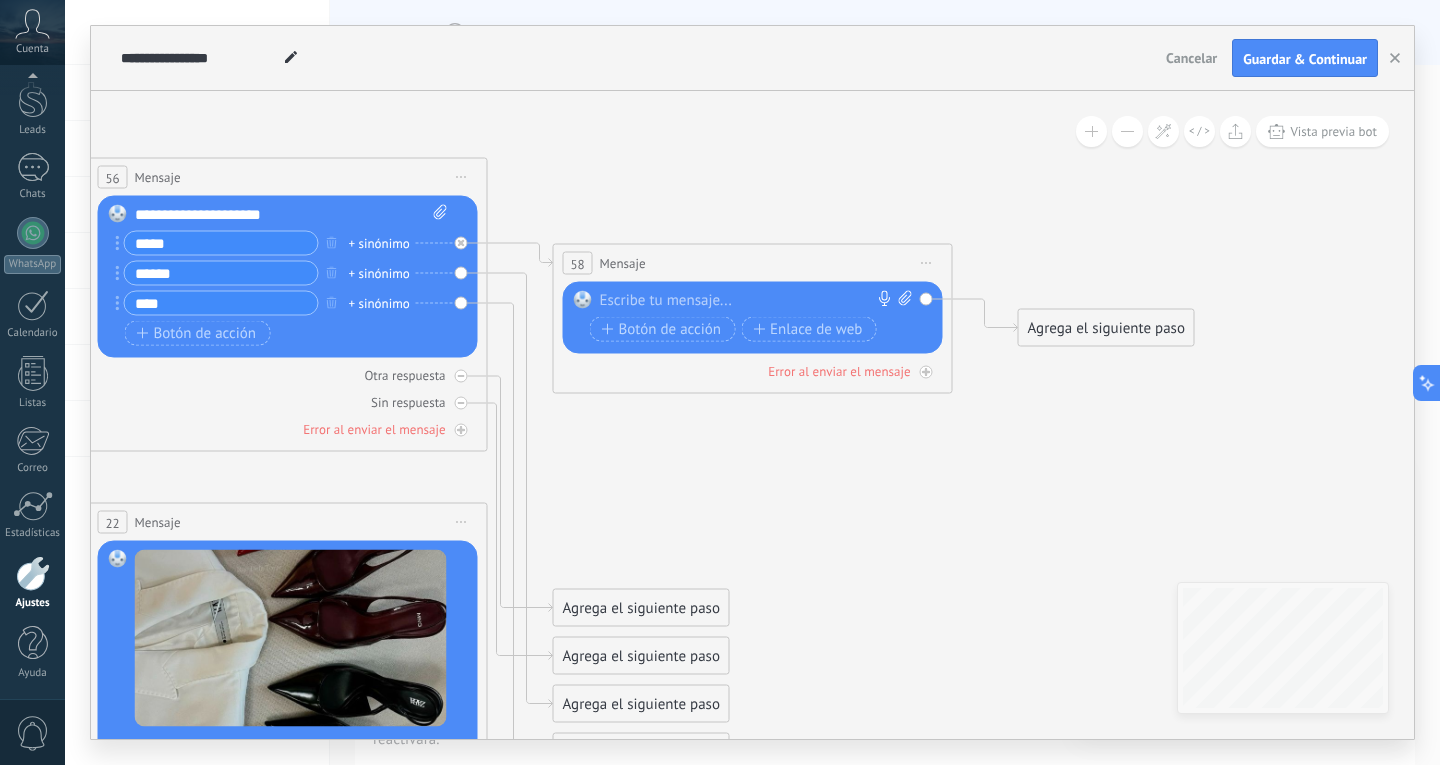 click at bounding box center (748, 301) 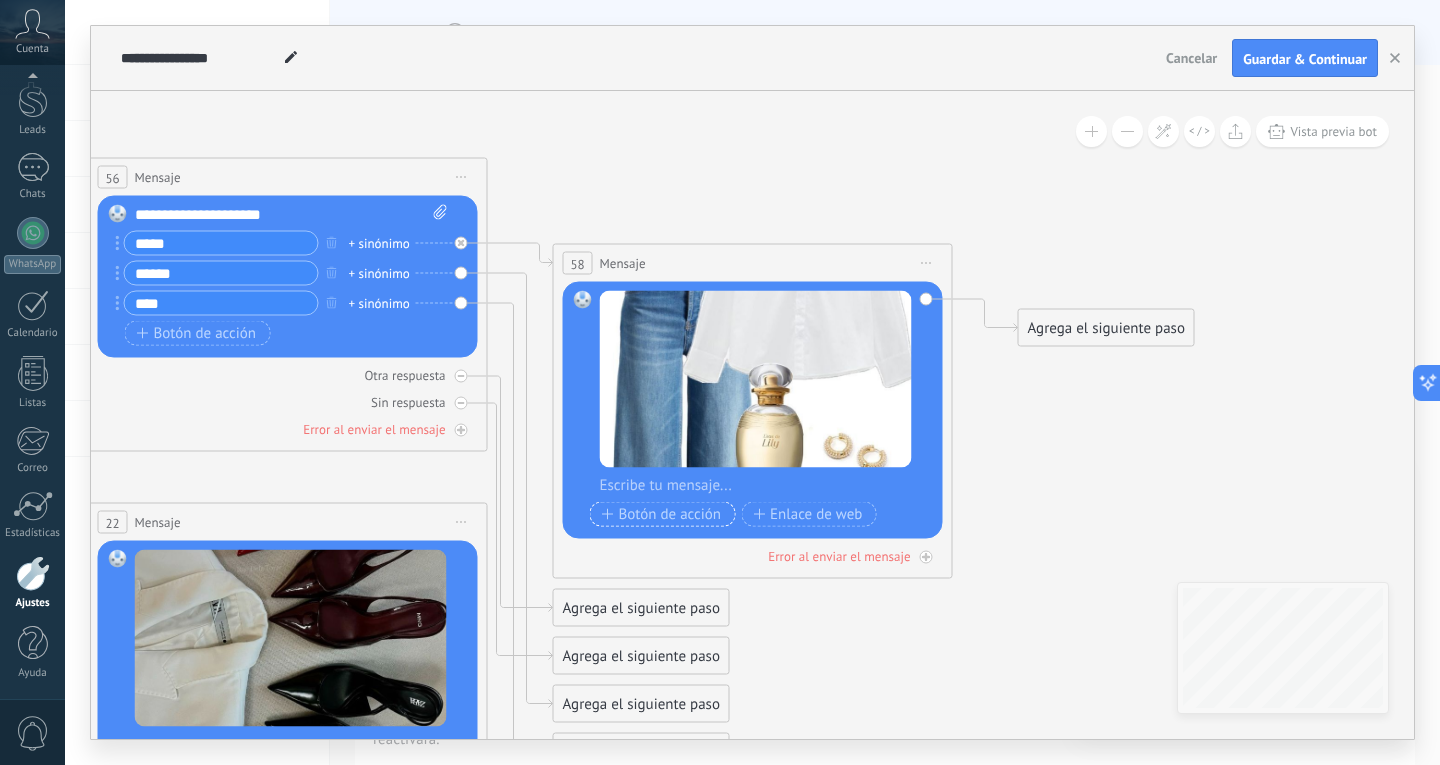 click on "Botón de acción" at bounding box center (662, 514) 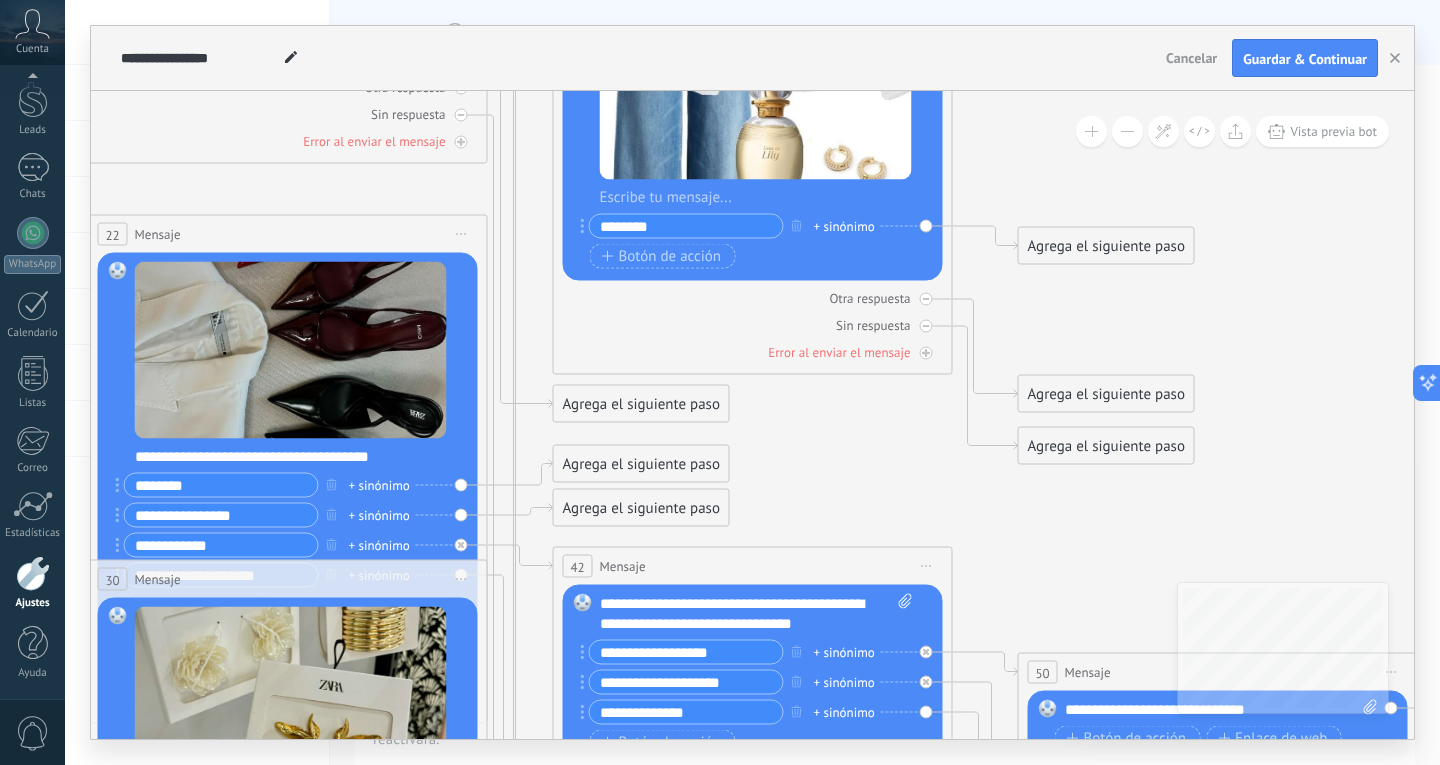 click on "*******" at bounding box center (686, 226) 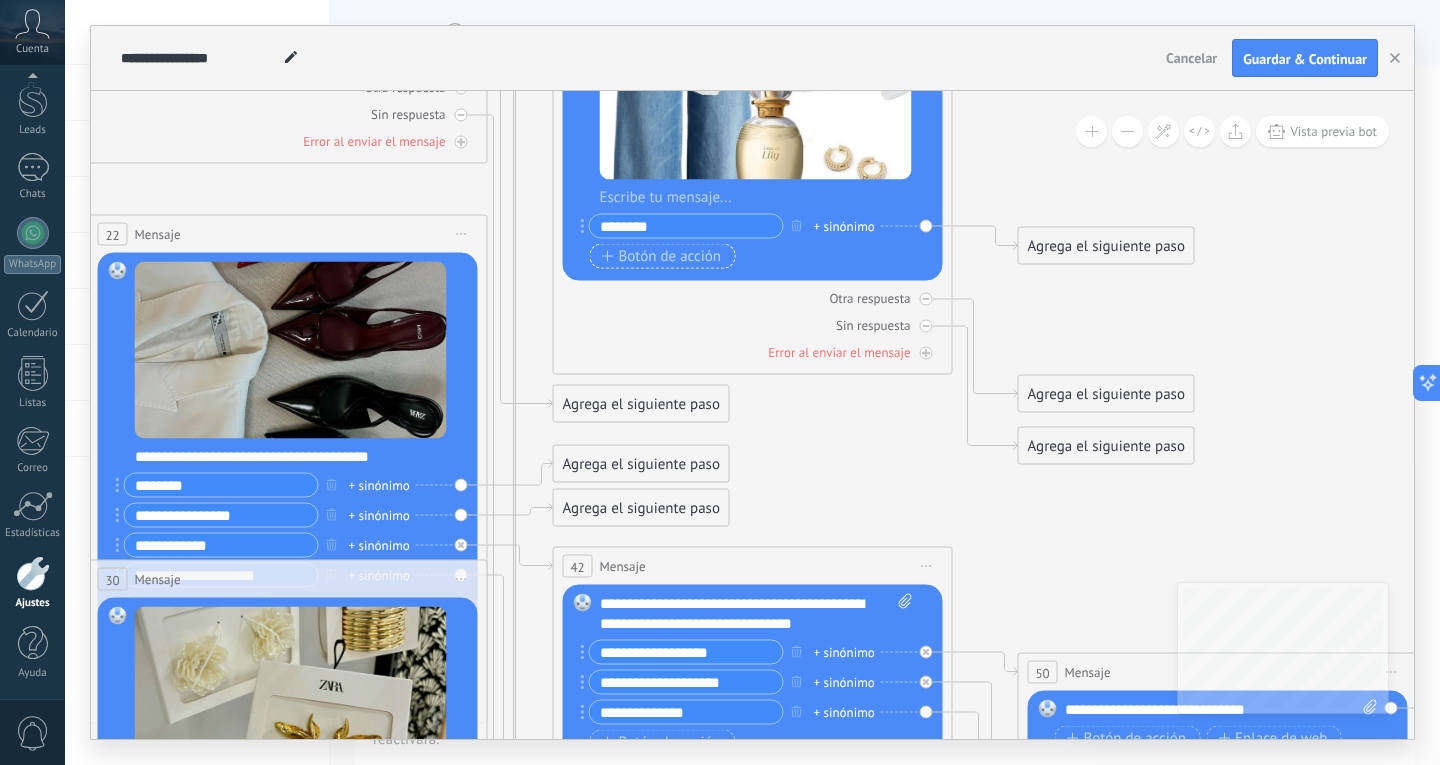 type on "*******" 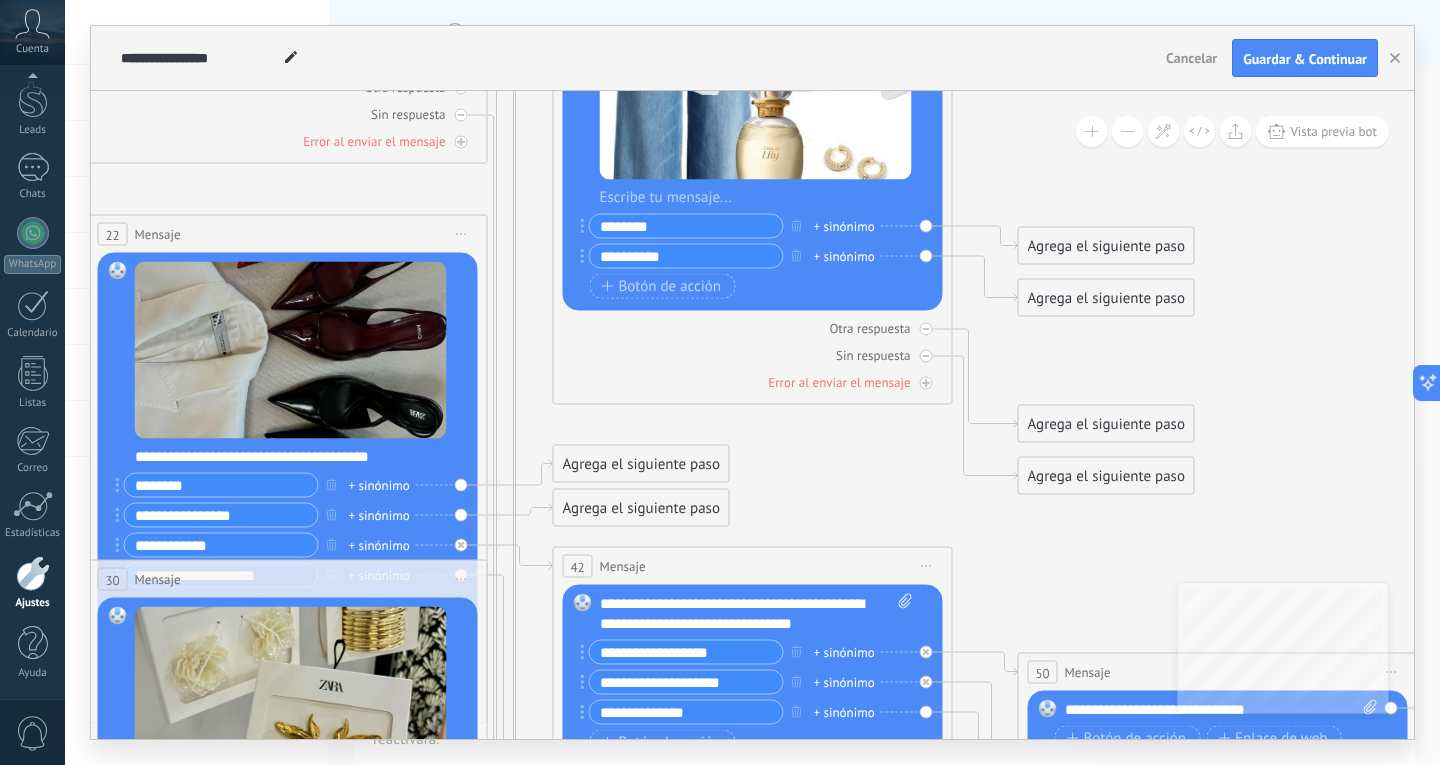 drag, startPoint x: 672, startPoint y: 261, endPoint x: 620, endPoint y: 259, distance: 52.03845 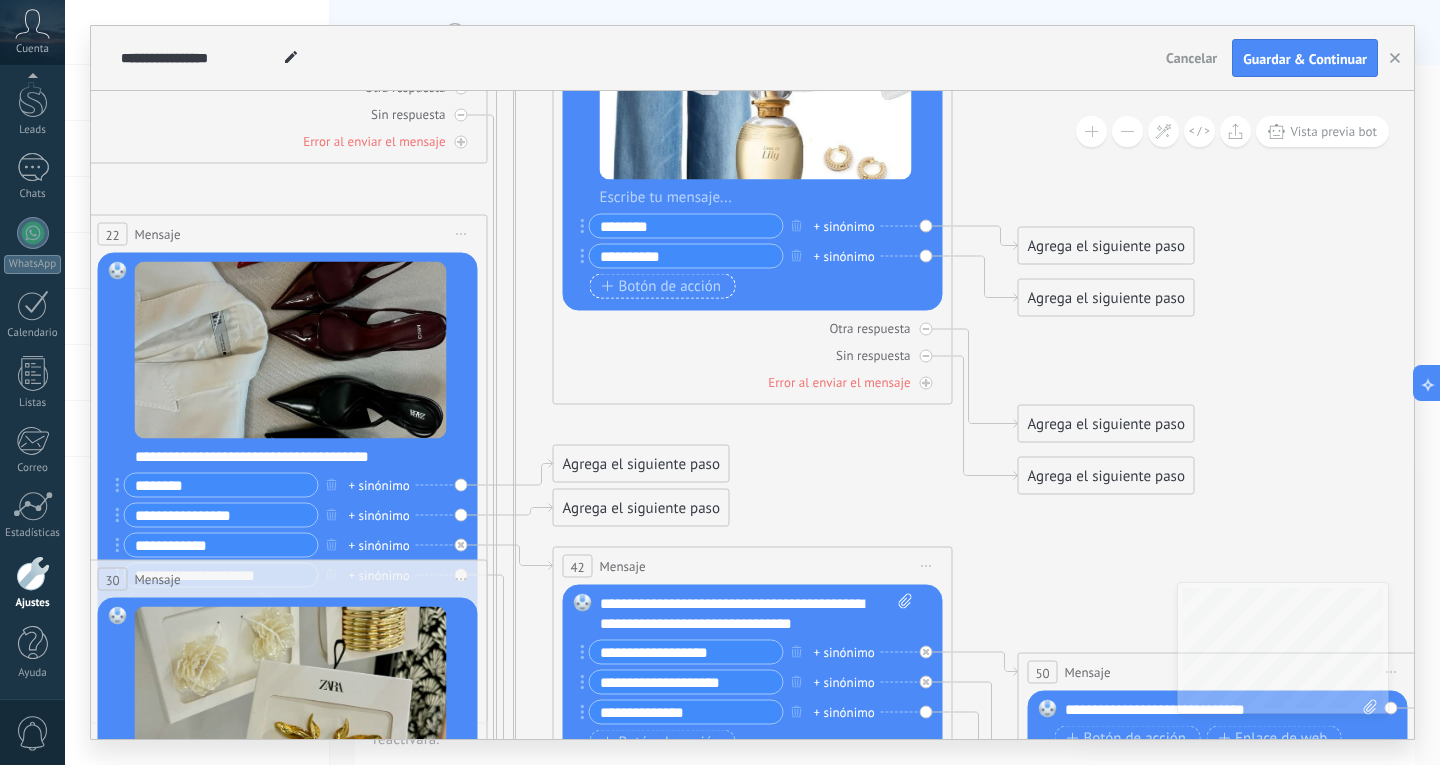 type on "**********" 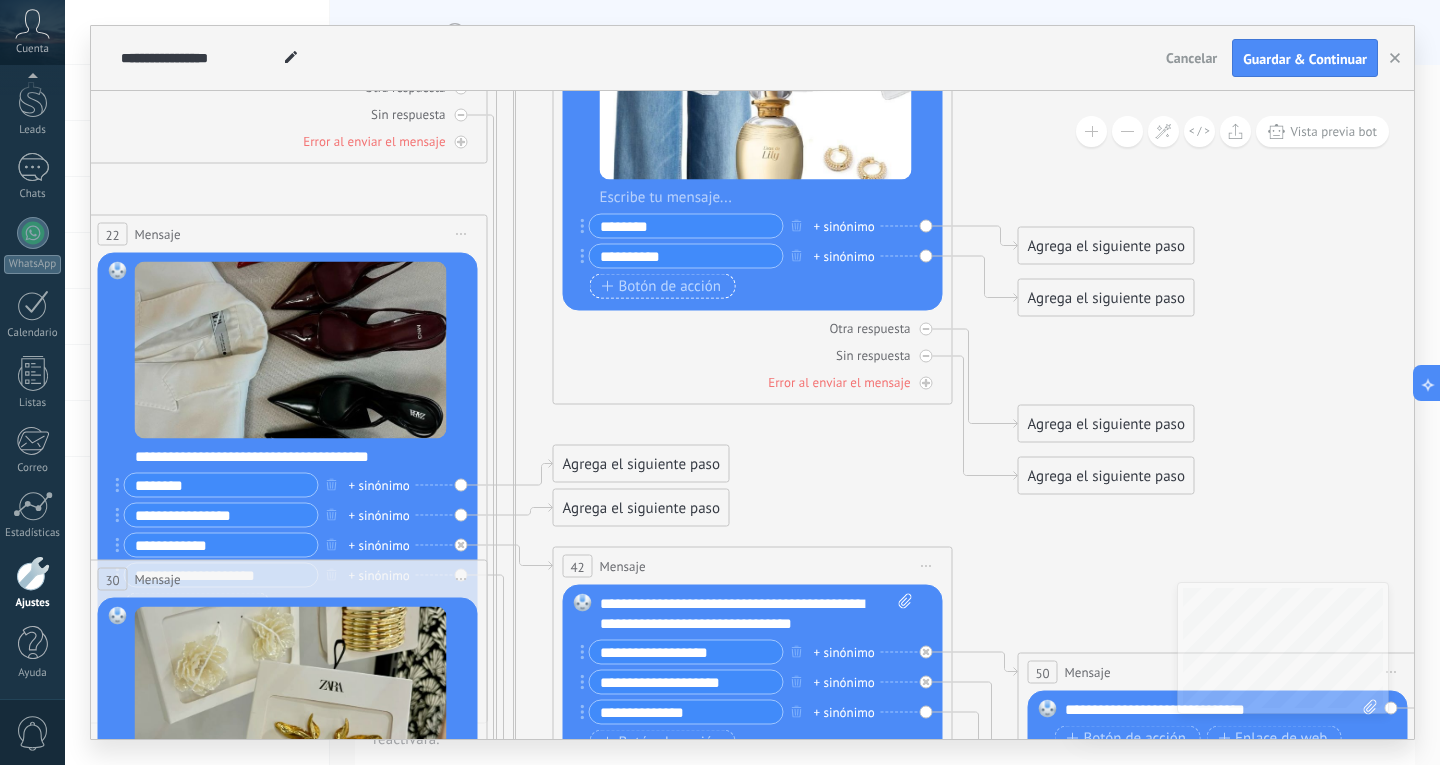 click on "Botón de acción" at bounding box center [662, 286] 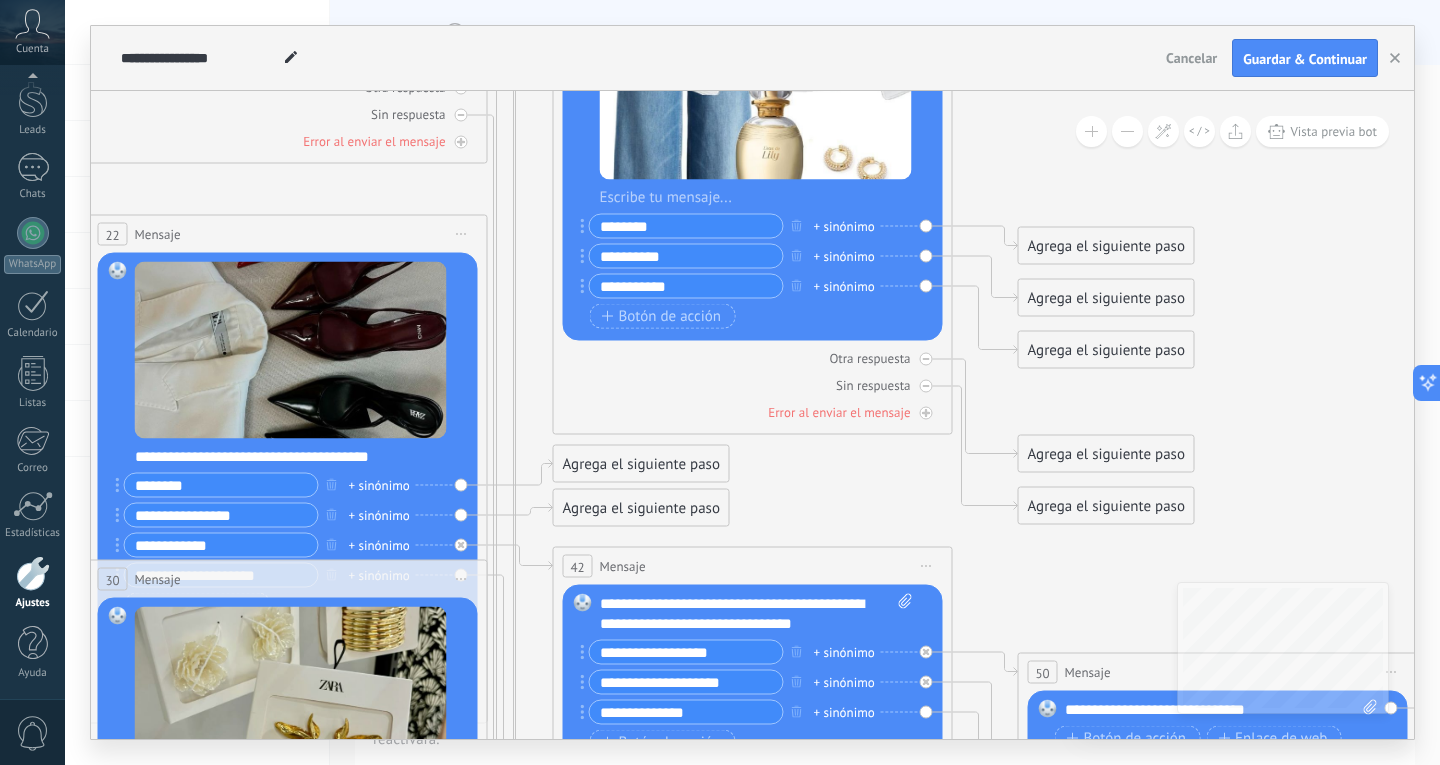 type on "**********" 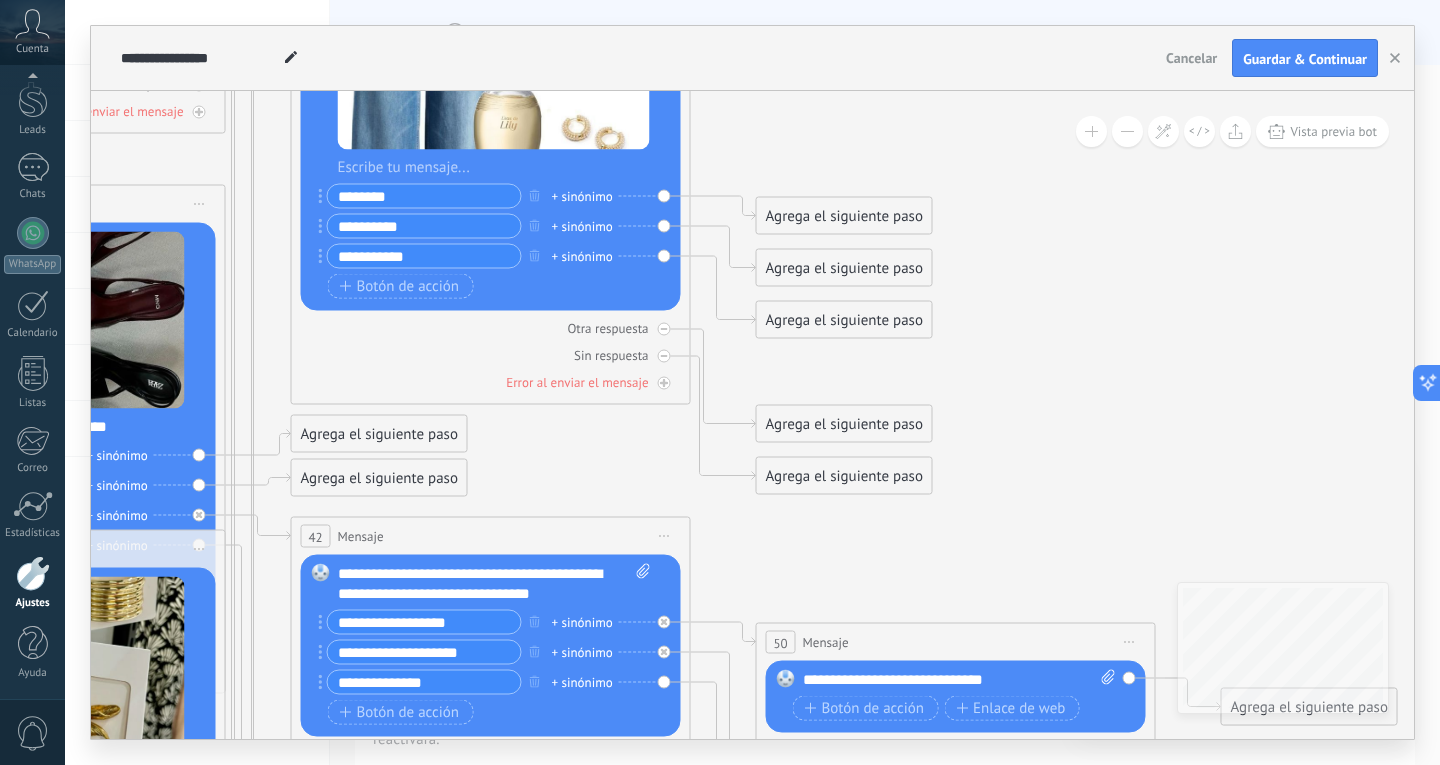 drag, startPoint x: 1243, startPoint y: 229, endPoint x: 978, endPoint y: 193, distance: 267.4341 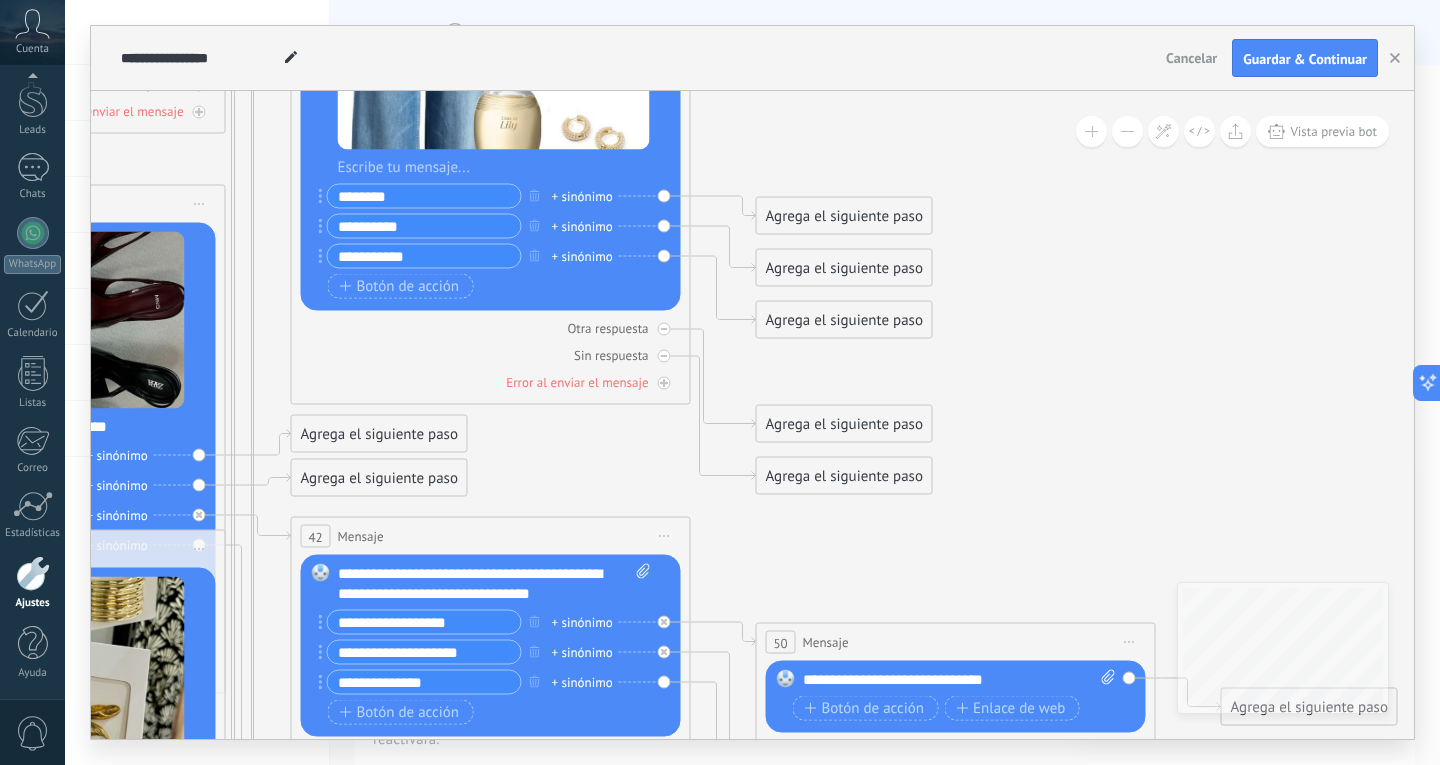 click 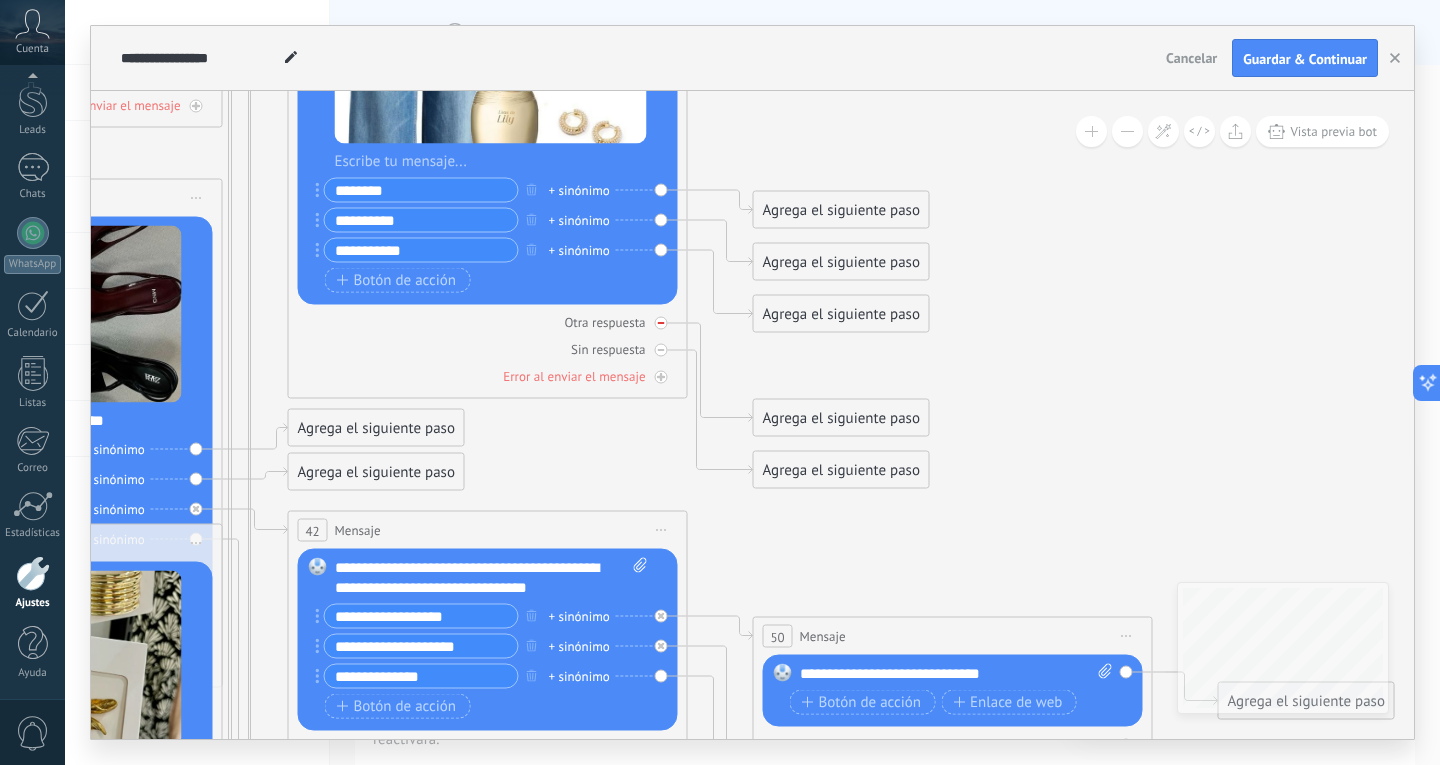 click 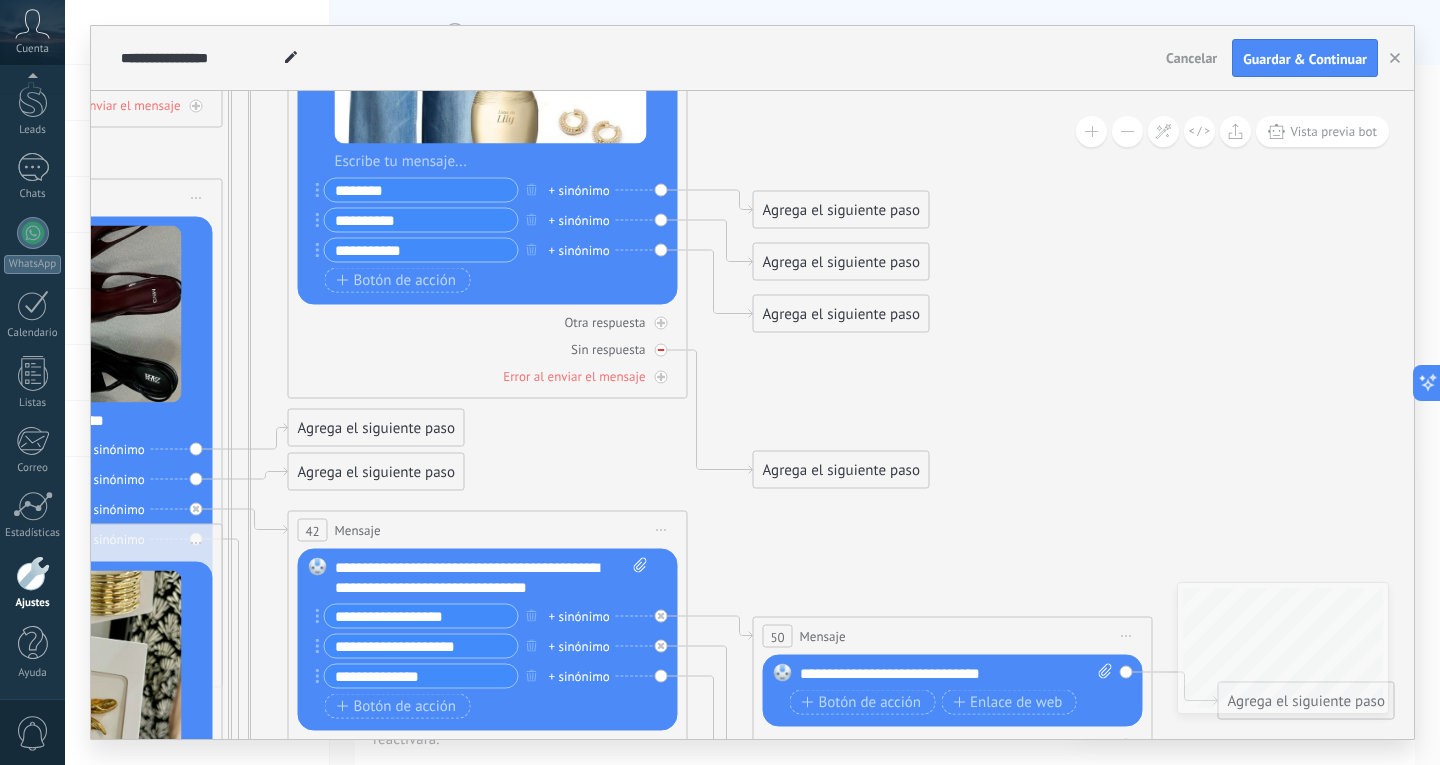 click 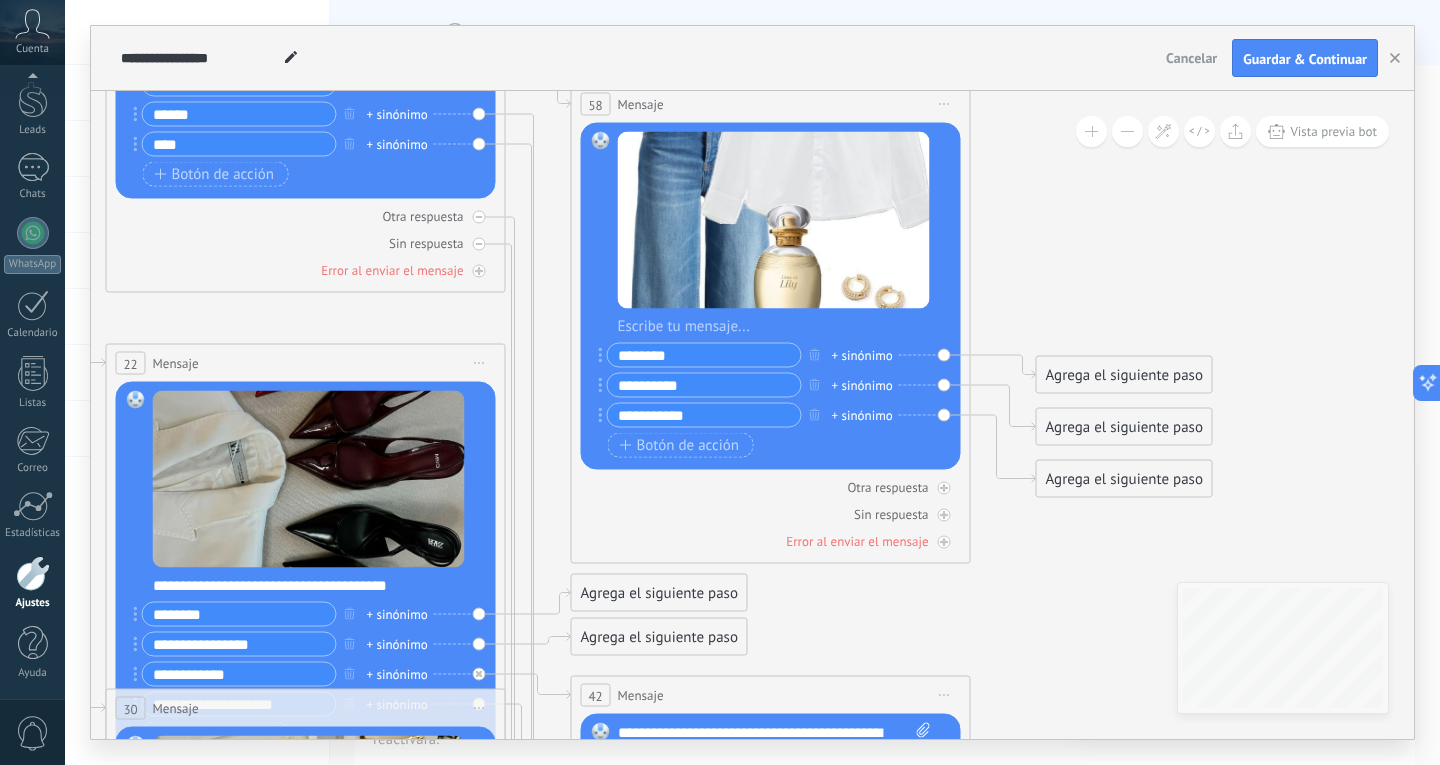 drag, startPoint x: 946, startPoint y: 128, endPoint x: 1259, endPoint y: 294, distance: 354.29507 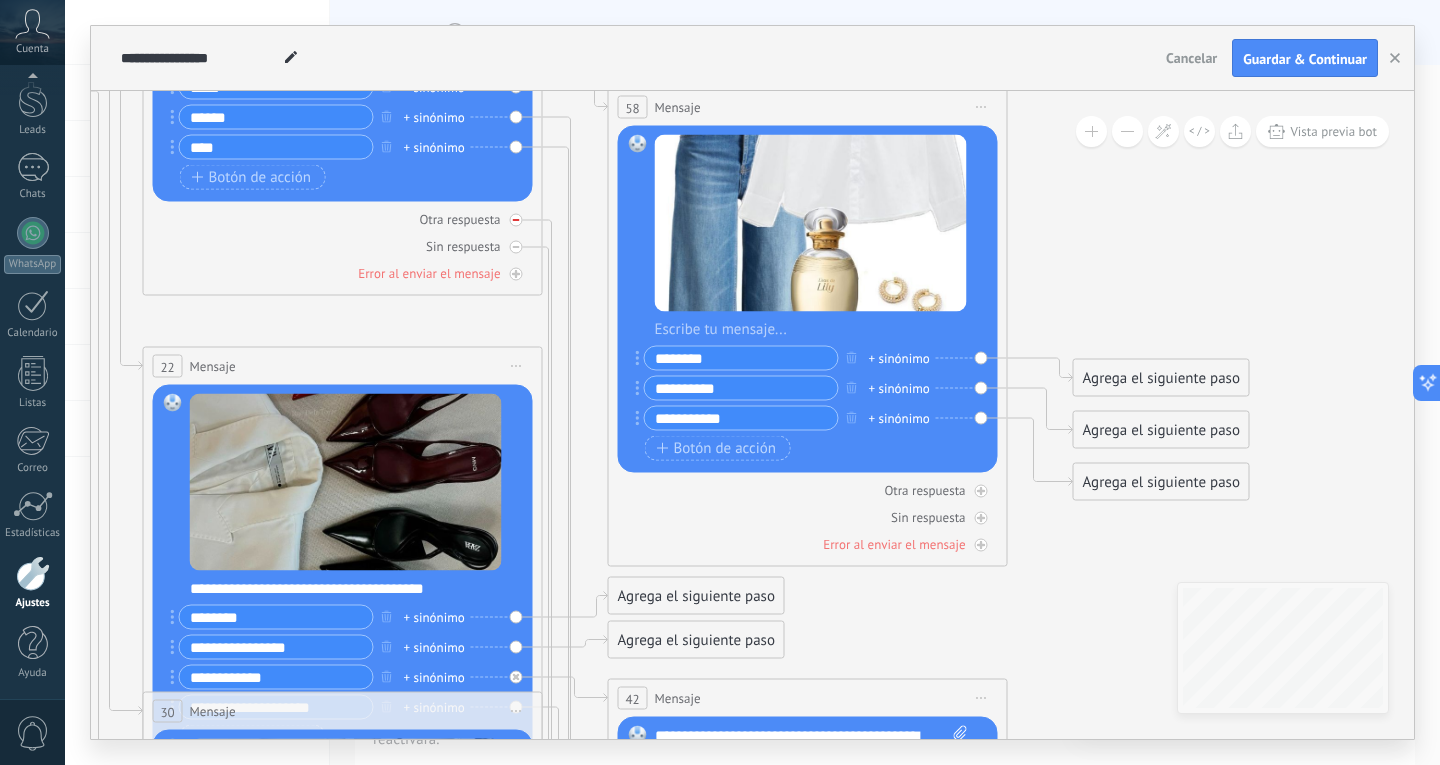 click 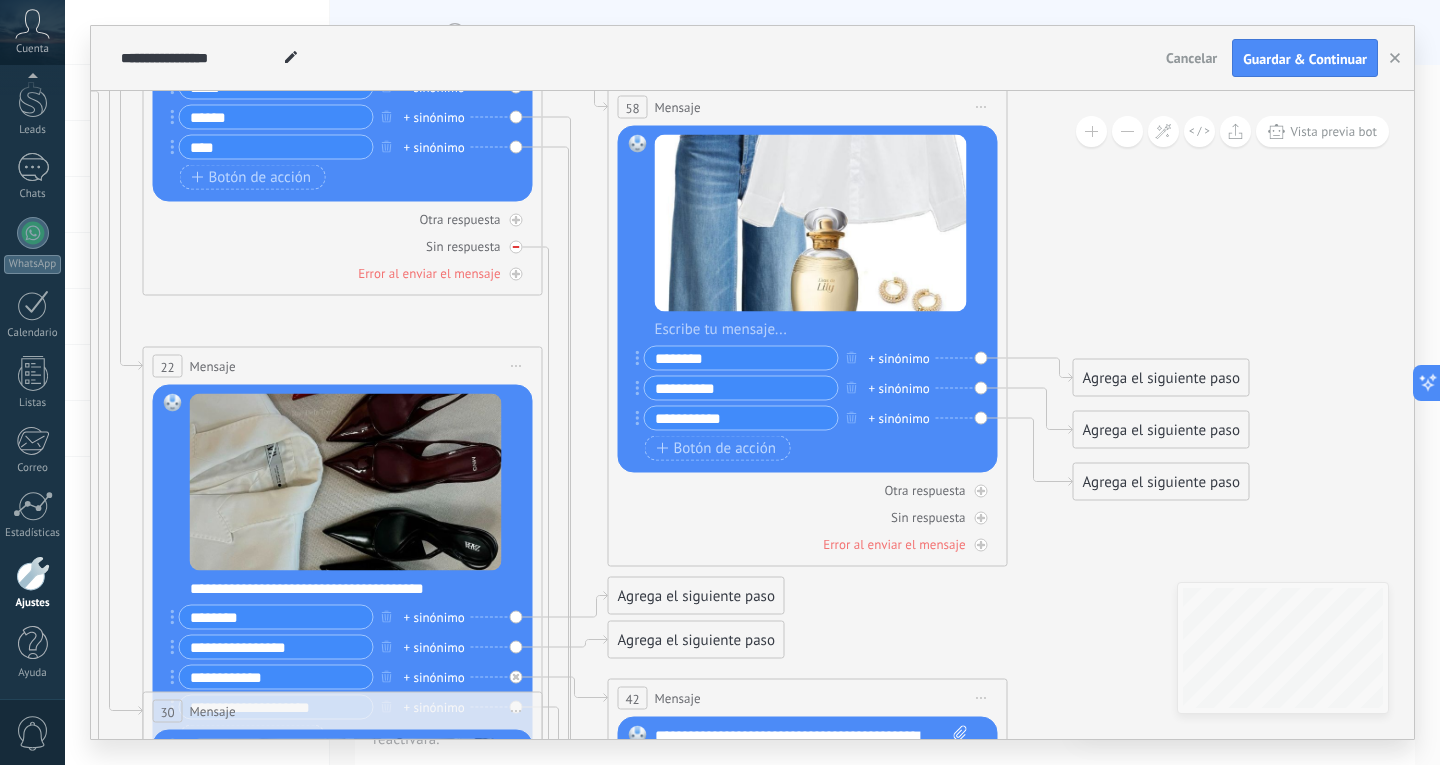 click 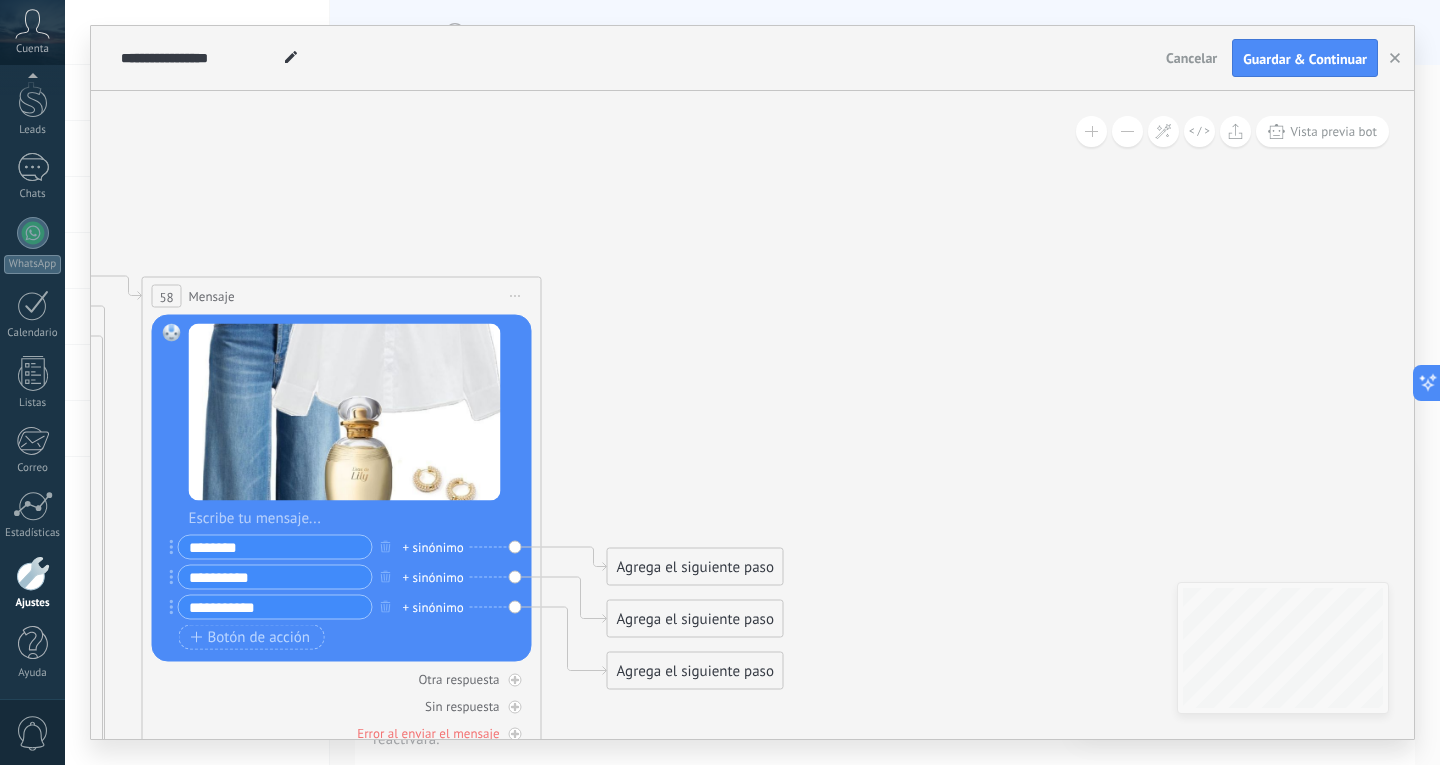 drag, startPoint x: 1136, startPoint y: 569, endPoint x: 671, endPoint y: 807, distance: 522.36865 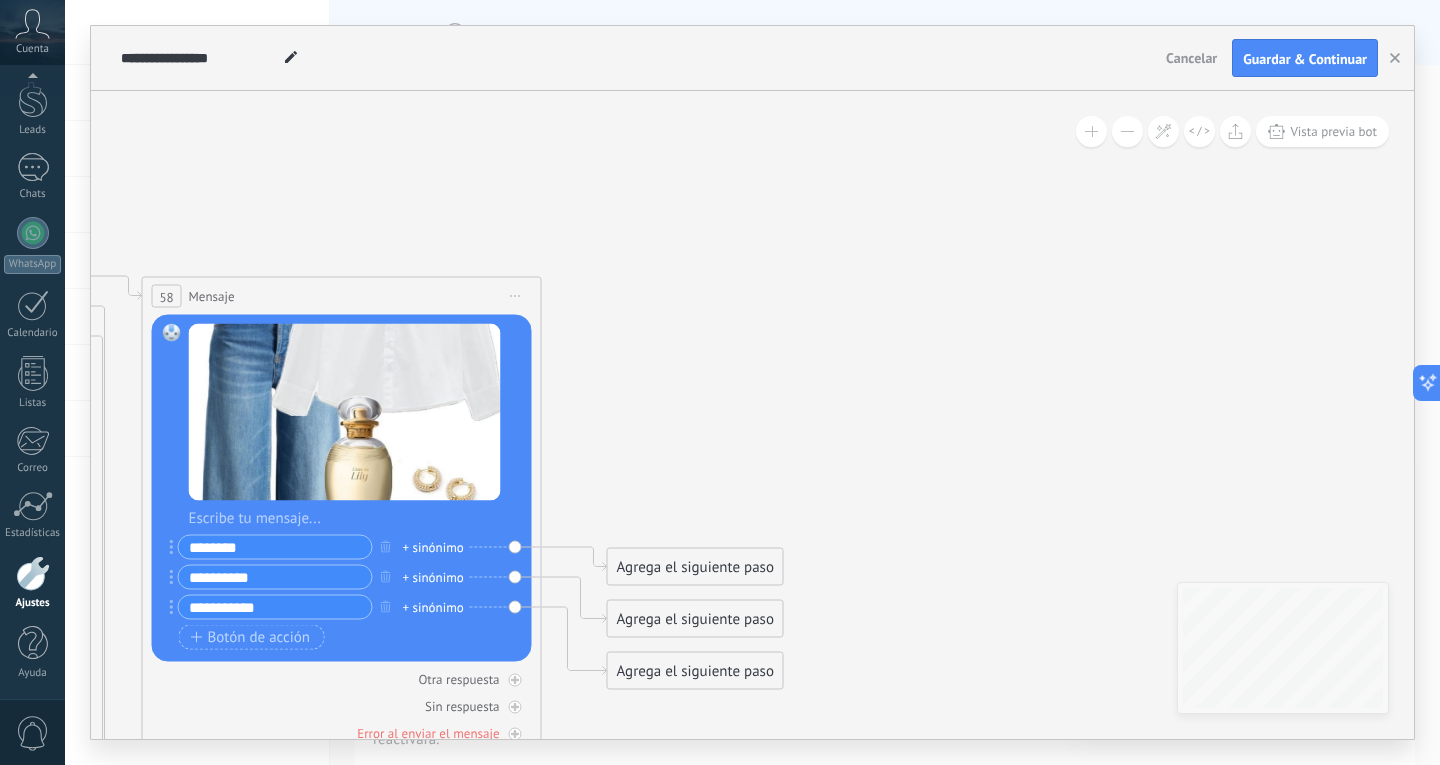 click on ".abccls-1,.abccls-2{fill-rule:evenodd}.abccls-2{fill:#fff} .abfcls-1{fill:none}.abfcls-2{fill:#fff} .abncls-1{isolation:isolate}.abncls-2{opacity:.06}.abncls-2,.abncls-3,.abncls-6{mix-blend-mode:multiply}.abncls-3{opacity:.15}.abncls-4,.abncls-8{fill:#fff}.abncls-5{fill:url(#abnlinear-gradient)}.abncls-6{opacity:.04}.abncls-7{fill:url(#abnlinear-gradient-2)}.abncls-8{fill-rule:evenodd} .abqst0{fill:#ffa200} .abwcls-1{fill:#252525} .cls-1{isolation:isolate} .acicls-1{fill:none} .aclcls-1{fill:#232323} .acnst0{display:none} .addcls-1,.addcls-2{fill:none;stroke-miterlimit:10}.addcls-1{stroke:#dfe0e5}.addcls-2{stroke:#a1a7ab} .adecls-1,.adecls-2{fill:none;stroke-miterlimit:10}.adecls-1{stroke:#dfe0e5}.adecls-2{stroke:#a1a7ab} .adqcls-1{fill:#8591a5;fill-rule:evenodd} .aeccls-1{fill:#5c9f37} .aeecls-1{fill:#f86161} .aejcls-1{fill:#8591a5;fill-rule:evenodd} .aekcls-1{fill-rule:evenodd} .aelcls-1{fill-rule:evenodd;fill:currentColor} .aemcls-1{fill-rule:evenodd;fill:currentColor} .aercls-2{fill:#24bc8c}" at bounding box center [720, 382] 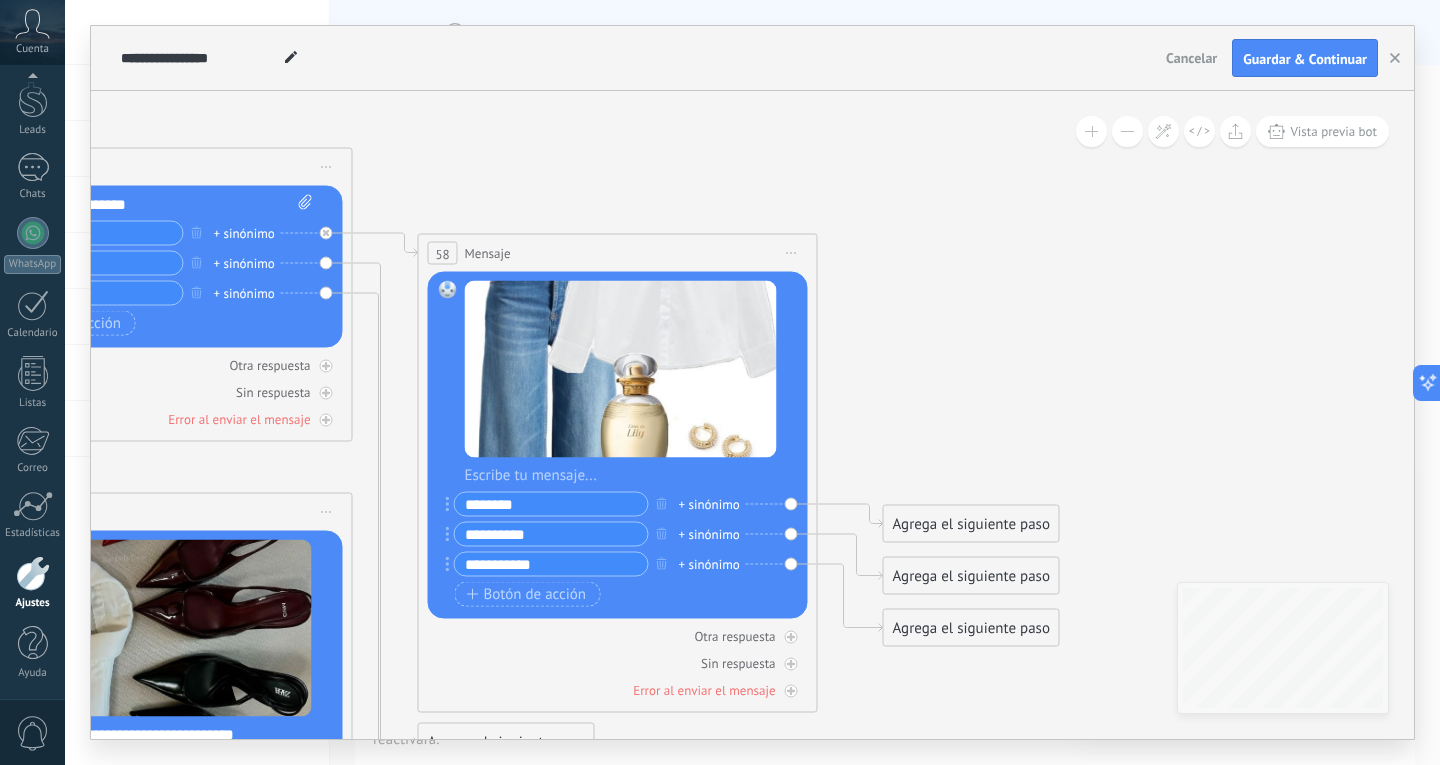 drag, startPoint x: 686, startPoint y: 267, endPoint x: 954, endPoint y: 224, distance: 271.4277 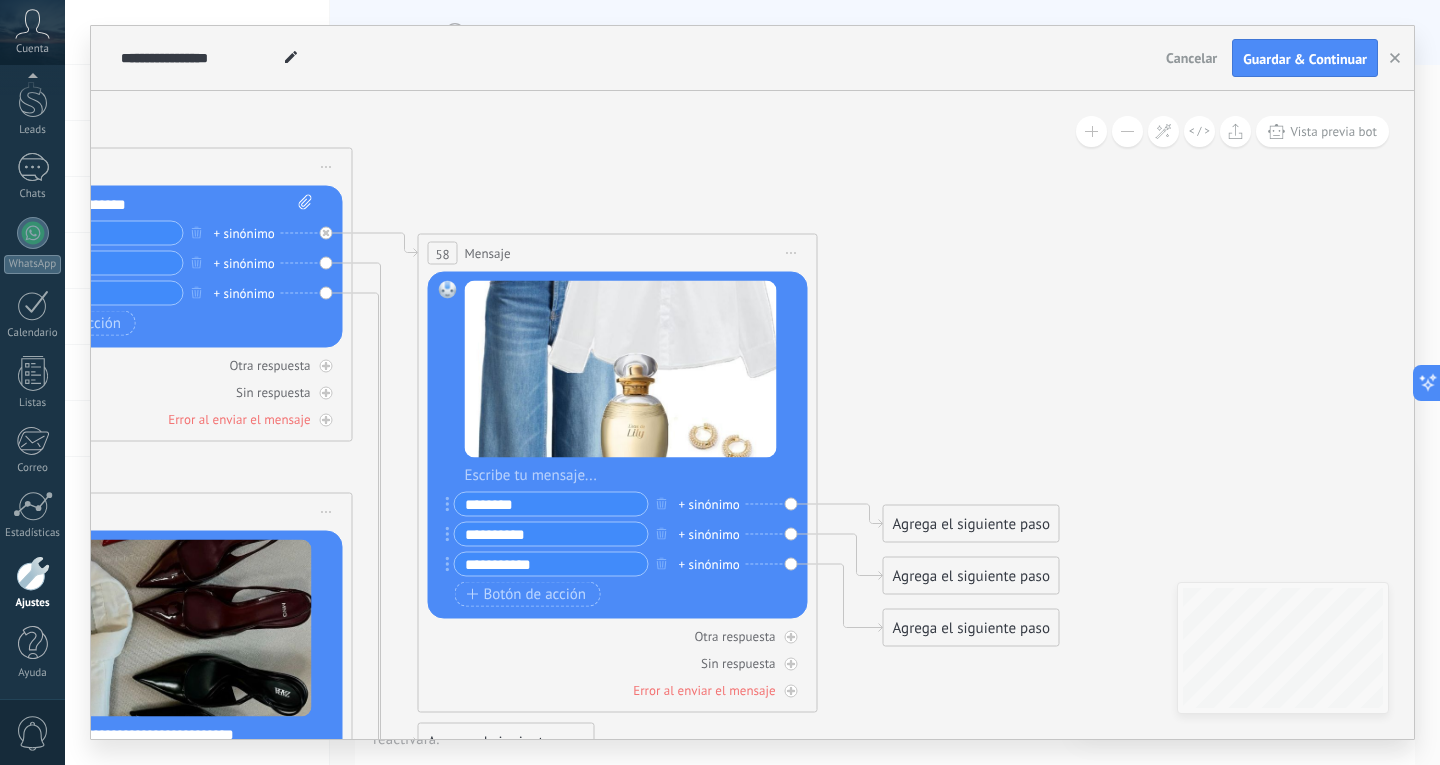 click 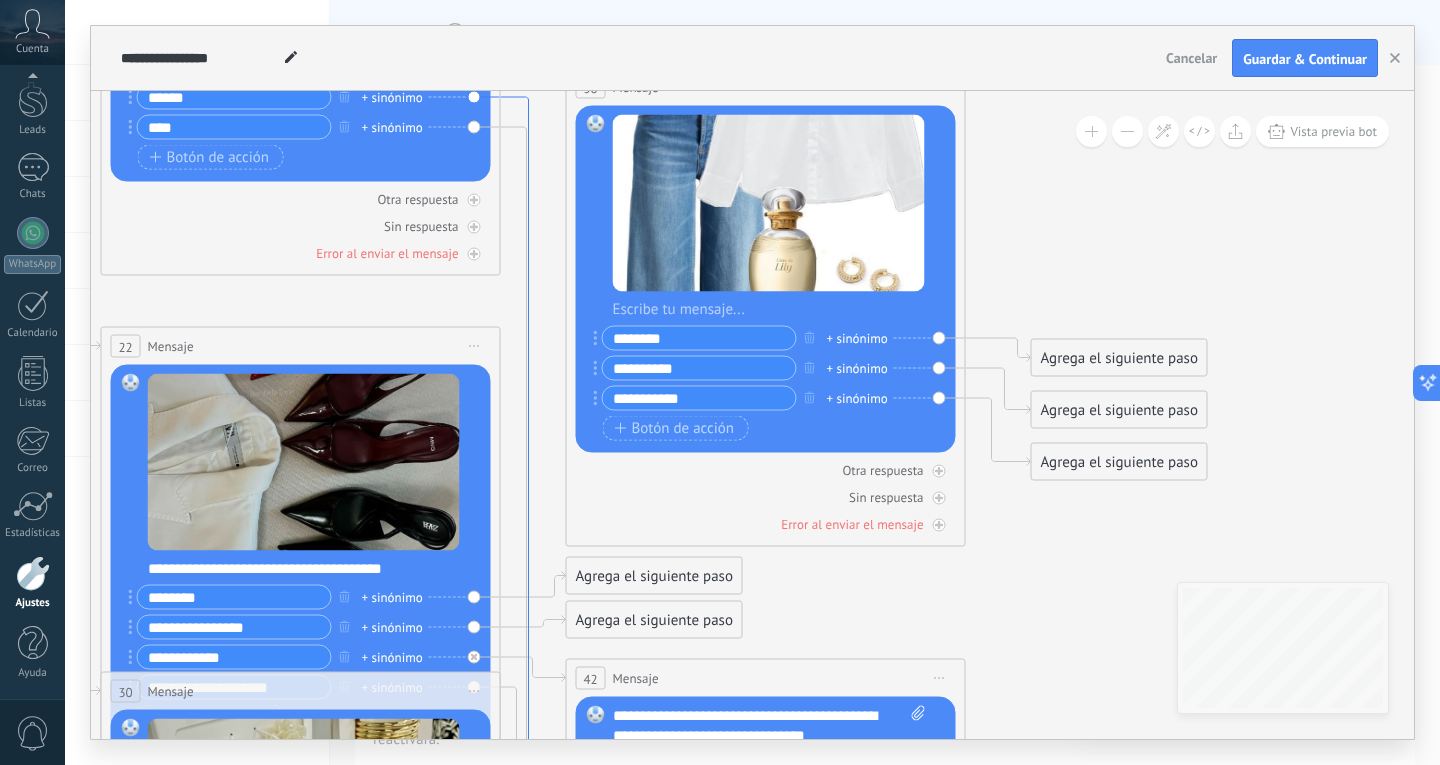 drag, startPoint x: 397, startPoint y: 266, endPoint x: 527, endPoint y: 108, distance: 204.60693 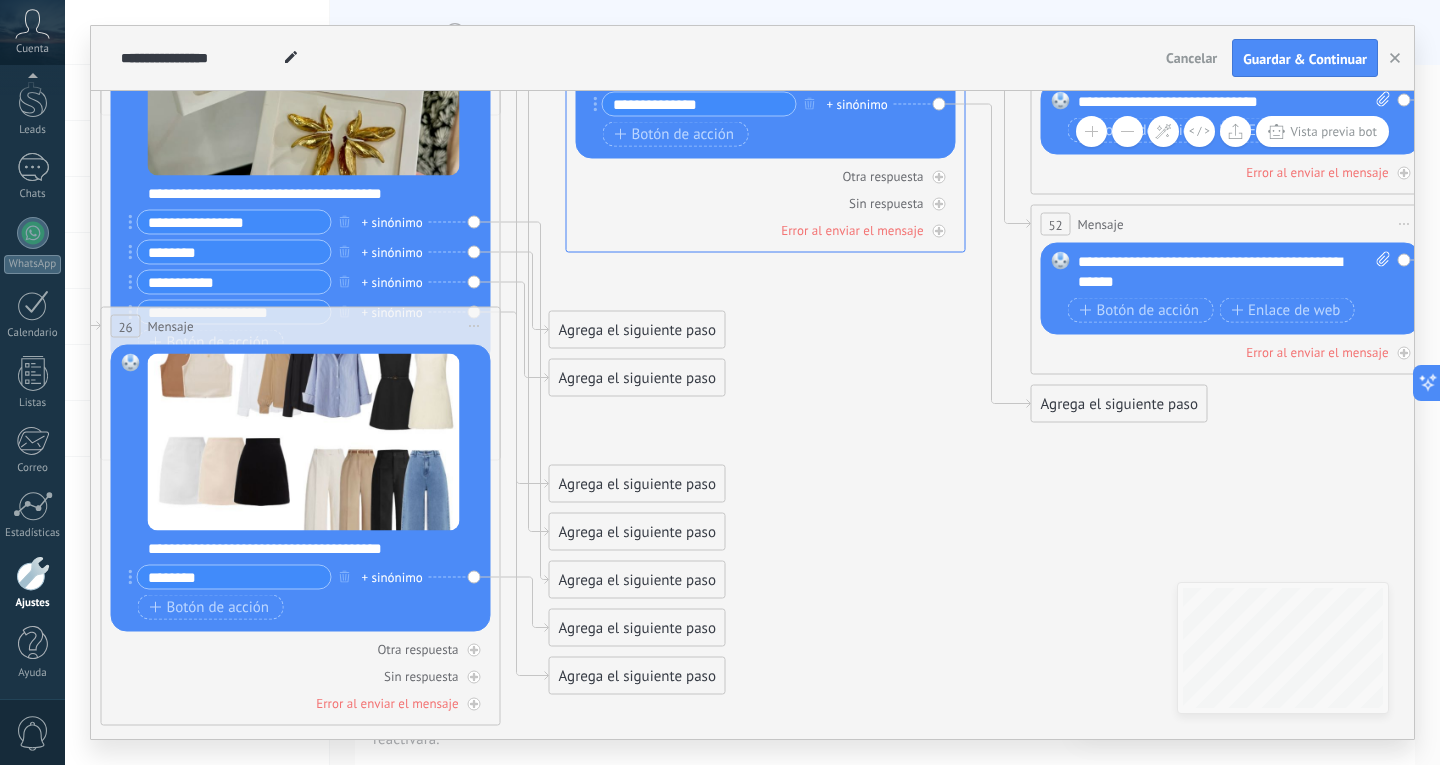 drag, startPoint x: 614, startPoint y: 280, endPoint x: 813, endPoint y: 42, distance: 310.2338 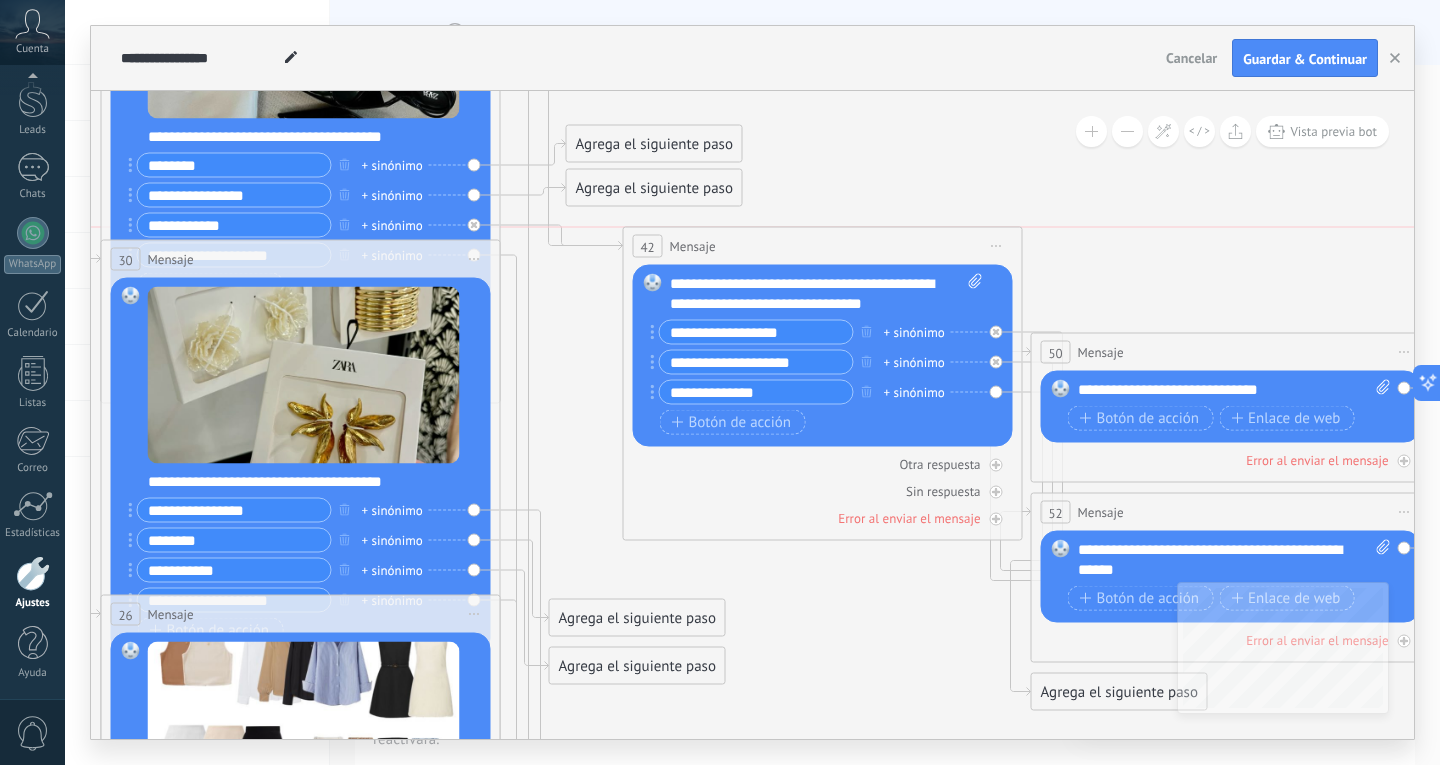 drag, startPoint x: 667, startPoint y: 238, endPoint x: 724, endPoint y: 243, distance: 57.21888 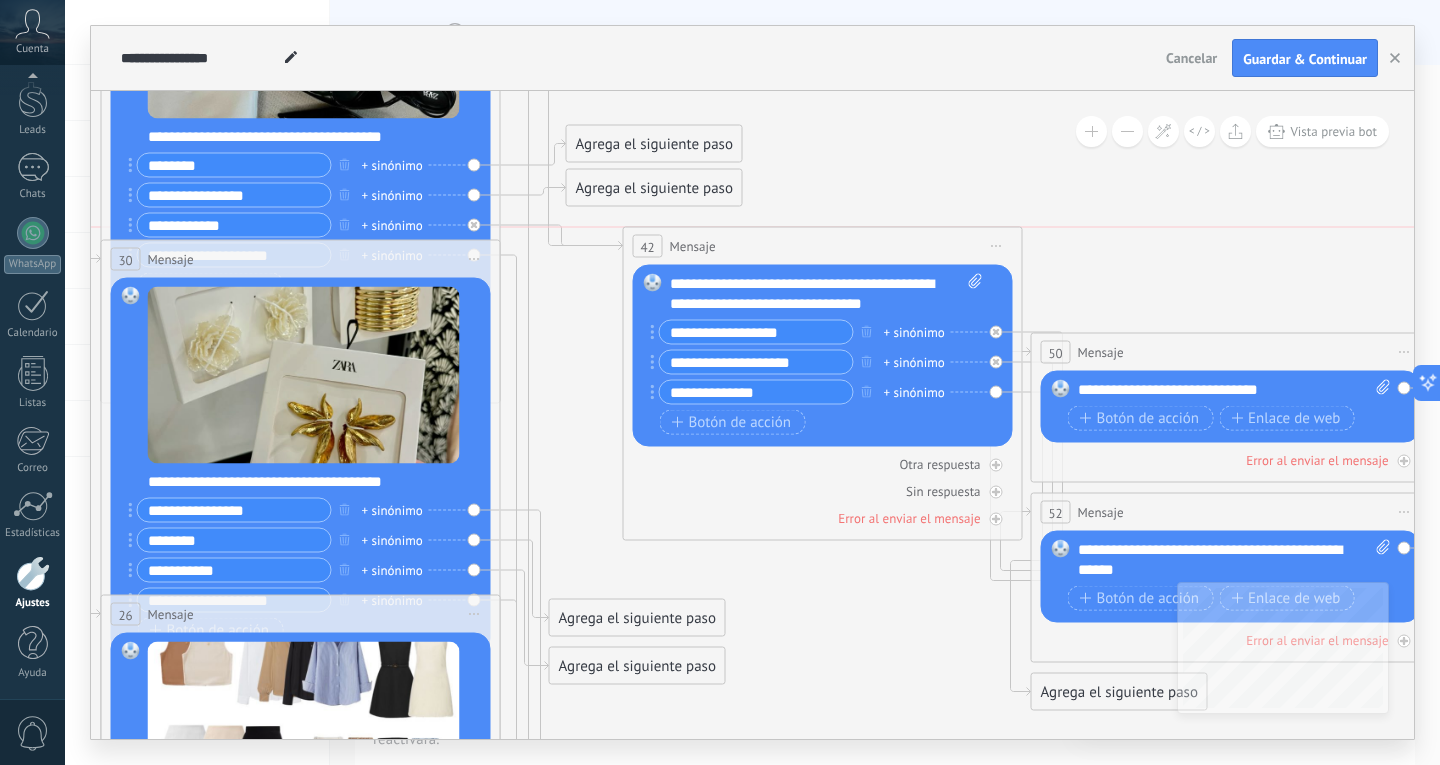 click on "42
Mensaje
*******
(a):
Todos los contactos - canales seleccionados
Todos los contactos - canales seleccionados
Todos los contactos - canal primario
Contacto principal - canales seleccionados
Contacto principal - canal primario
Todos los contactos - canales seleccionados
Todos los contactos - canales seleccionados
Todos los contactos - canal primario
Contacto principal - canales seleccionados" at bounding box center (823, 246) 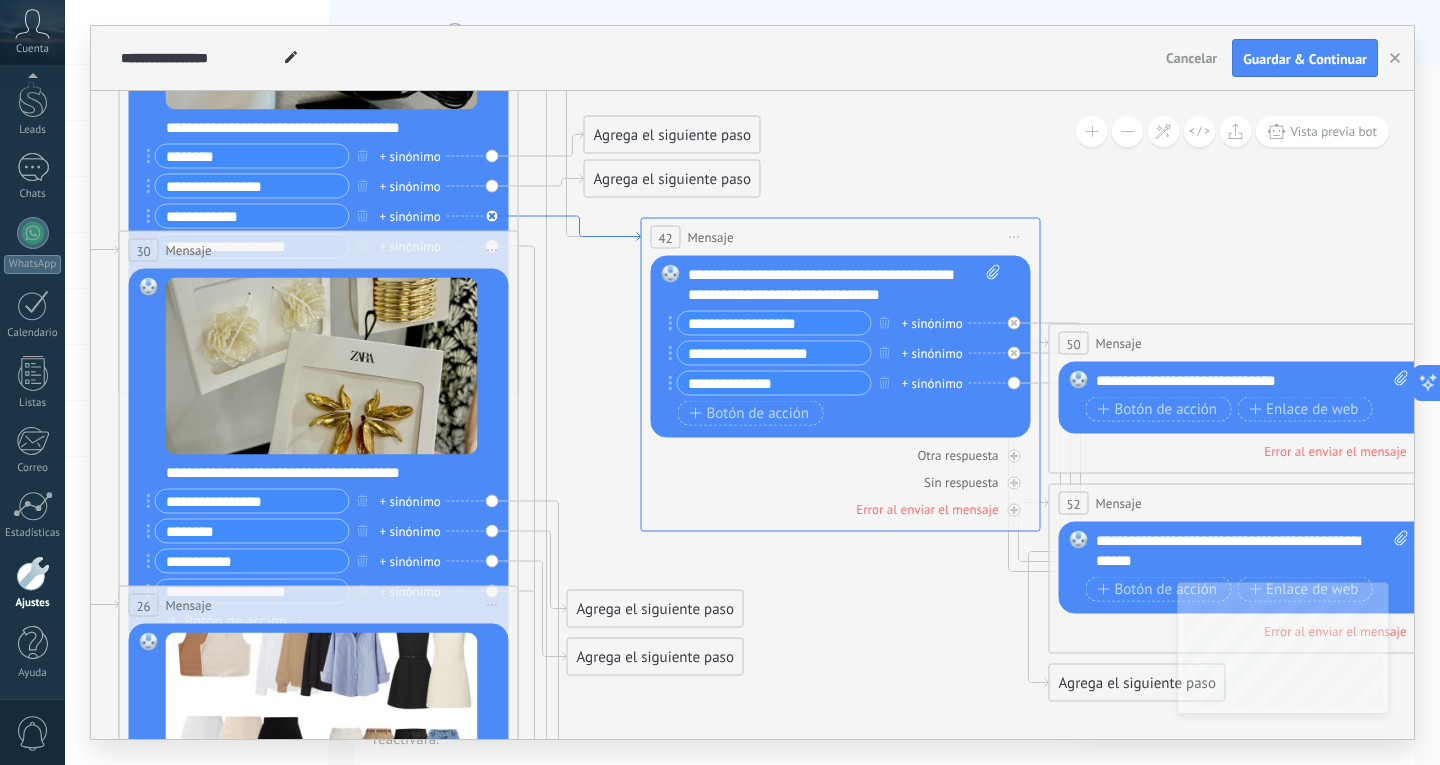 drag, startPoint x: 559, startPoint y: 233, endPoint x: 577, endPoint y: 224, distance: 20.12461 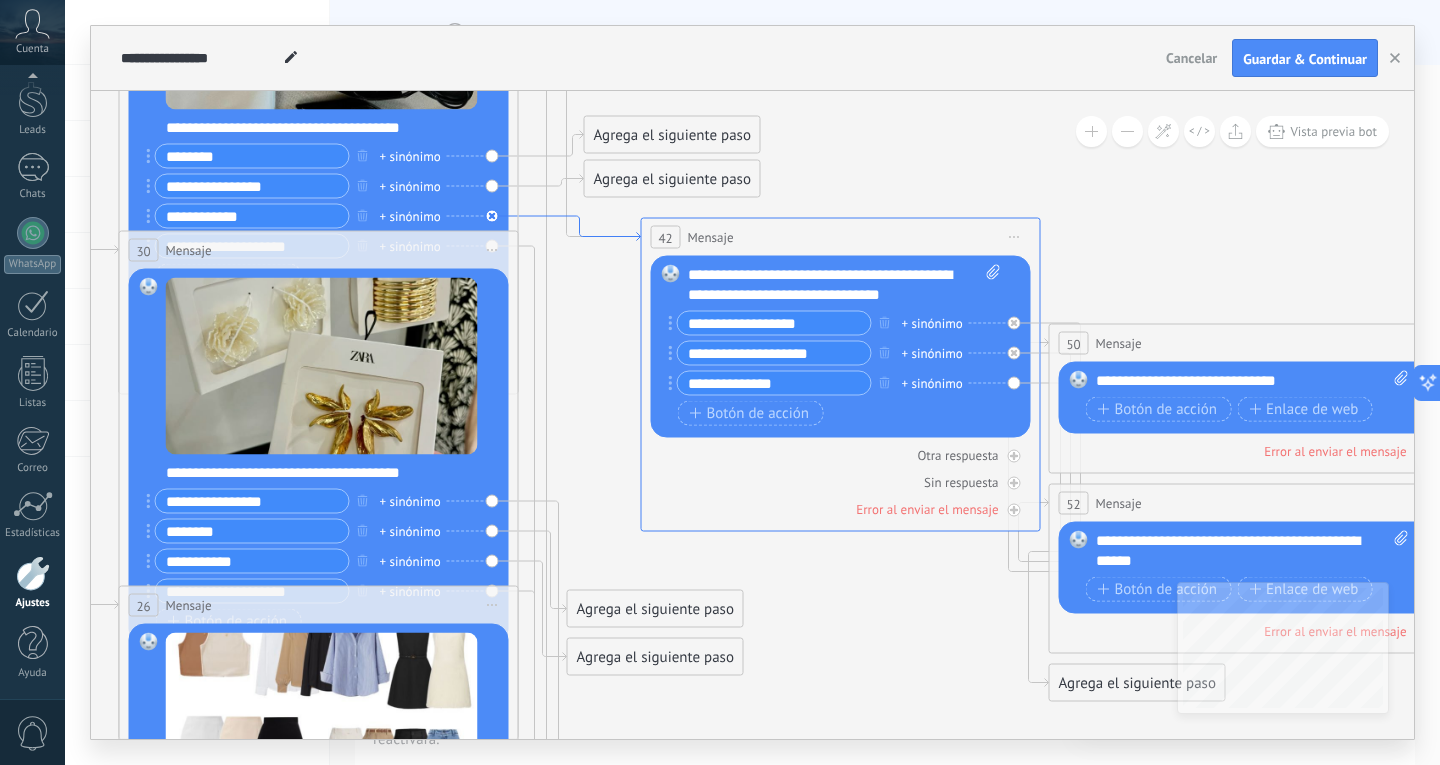 click 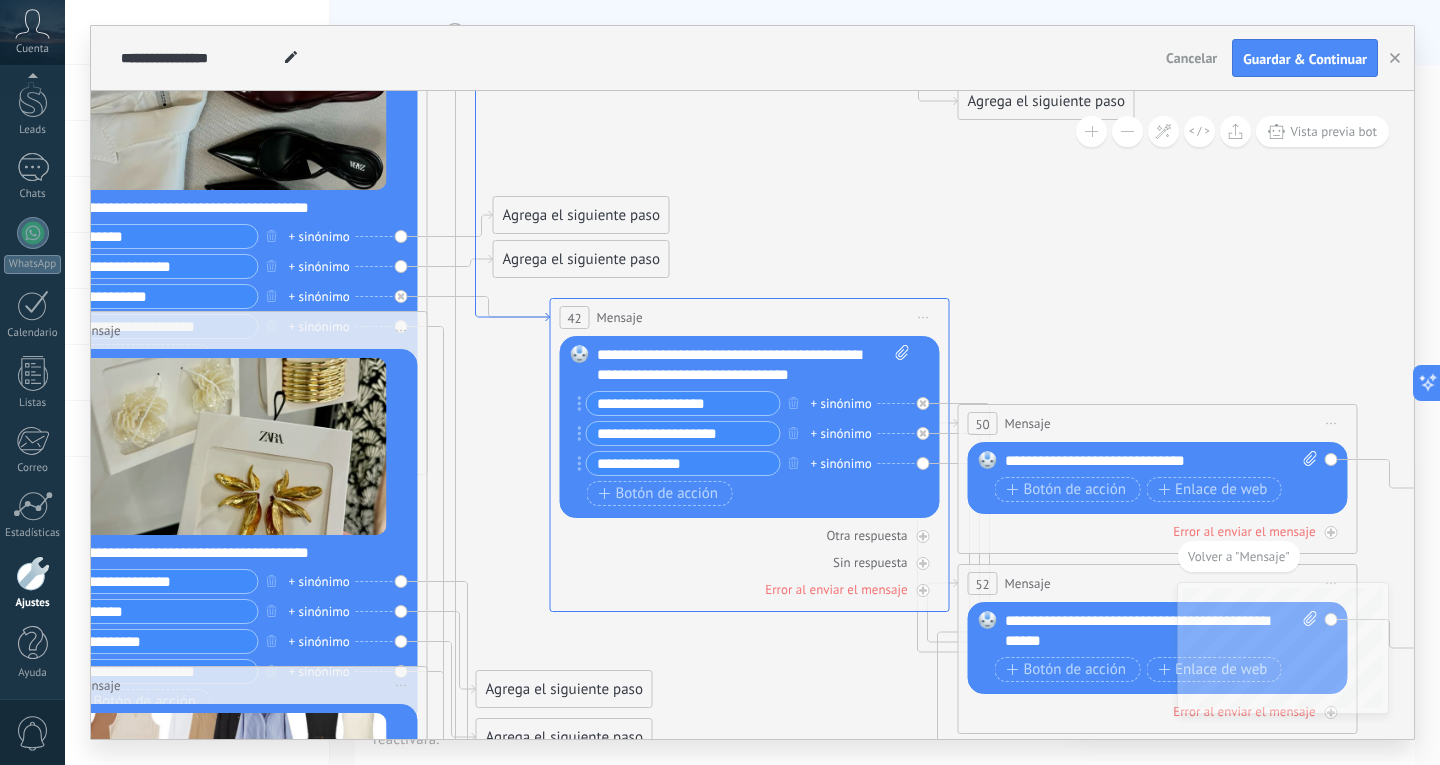 drag, startPoint x: 482, startPoint y: 276, endPoint x: 480, endPoint y: 316, distance: 40.04997 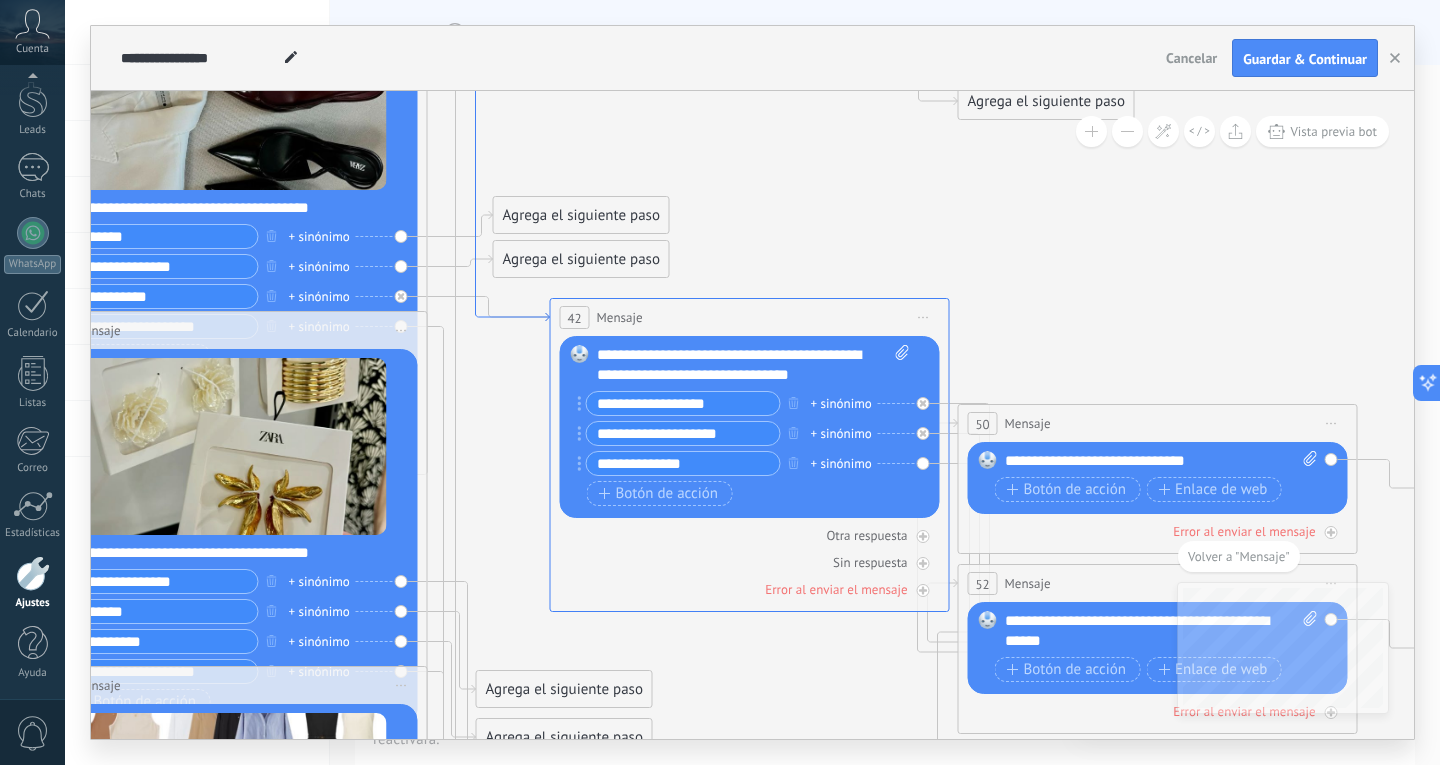click 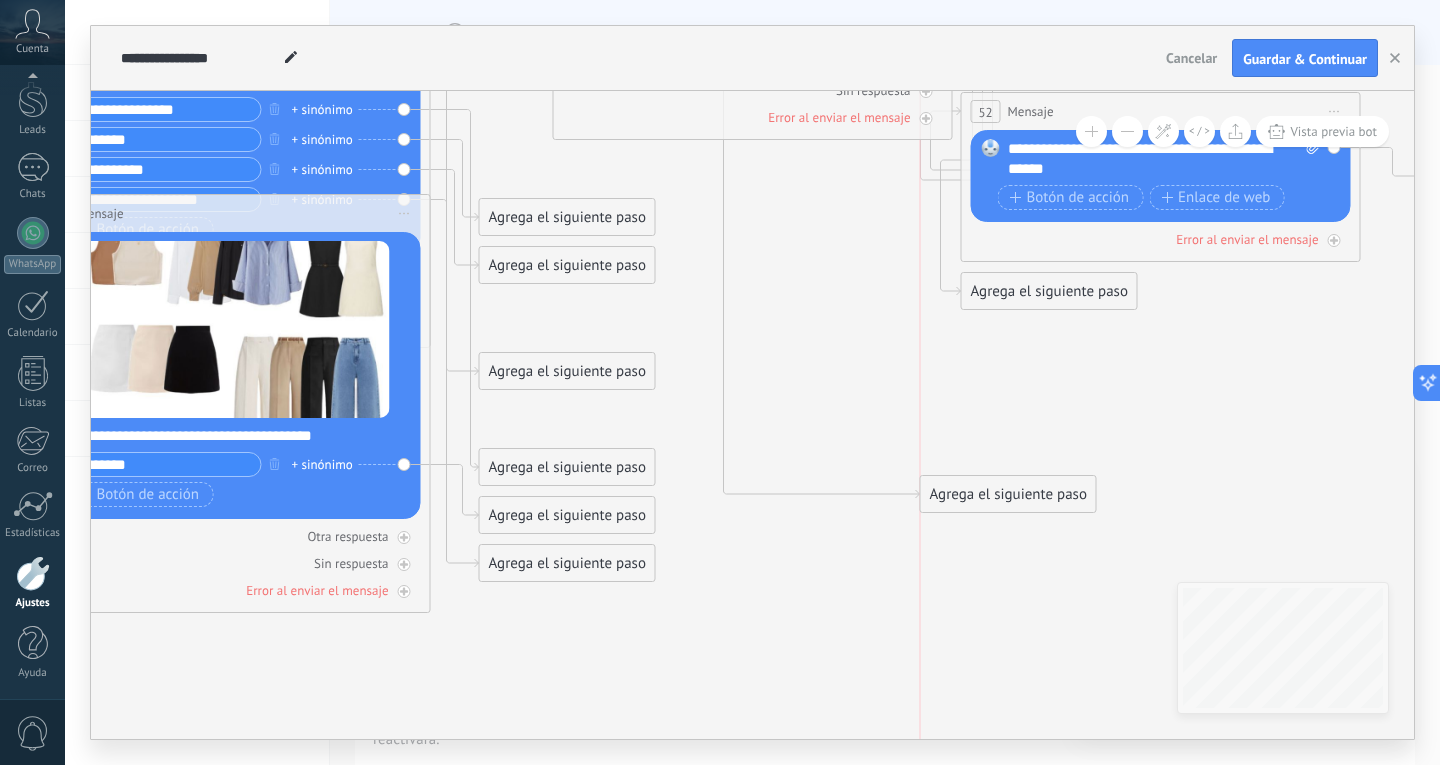 drag, startPoint x: 538, startPoint y: 418, endPoint x: 980, endPoint y: 493, distance: 448.31796 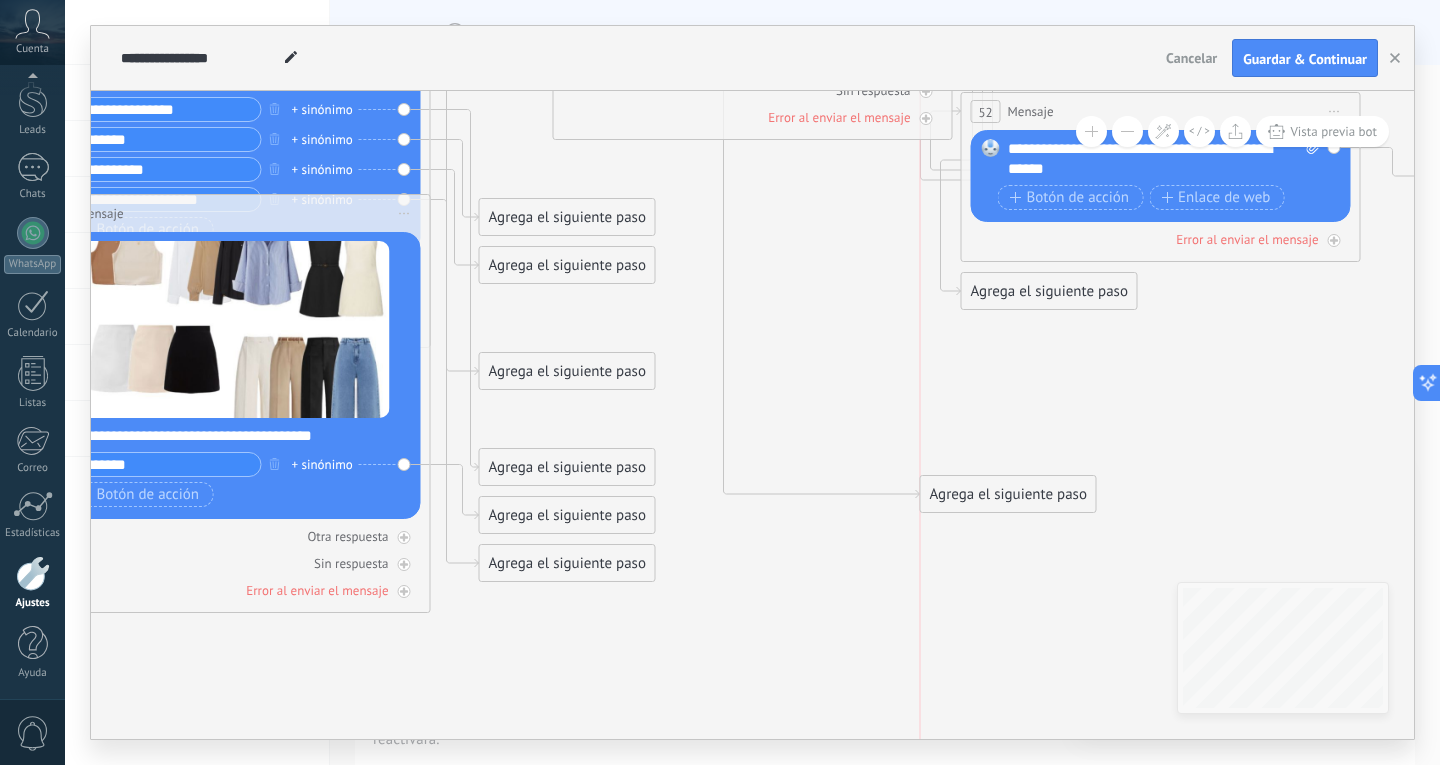 click on "Agrega el siguiente paso" at bounding box center [1008, 494] 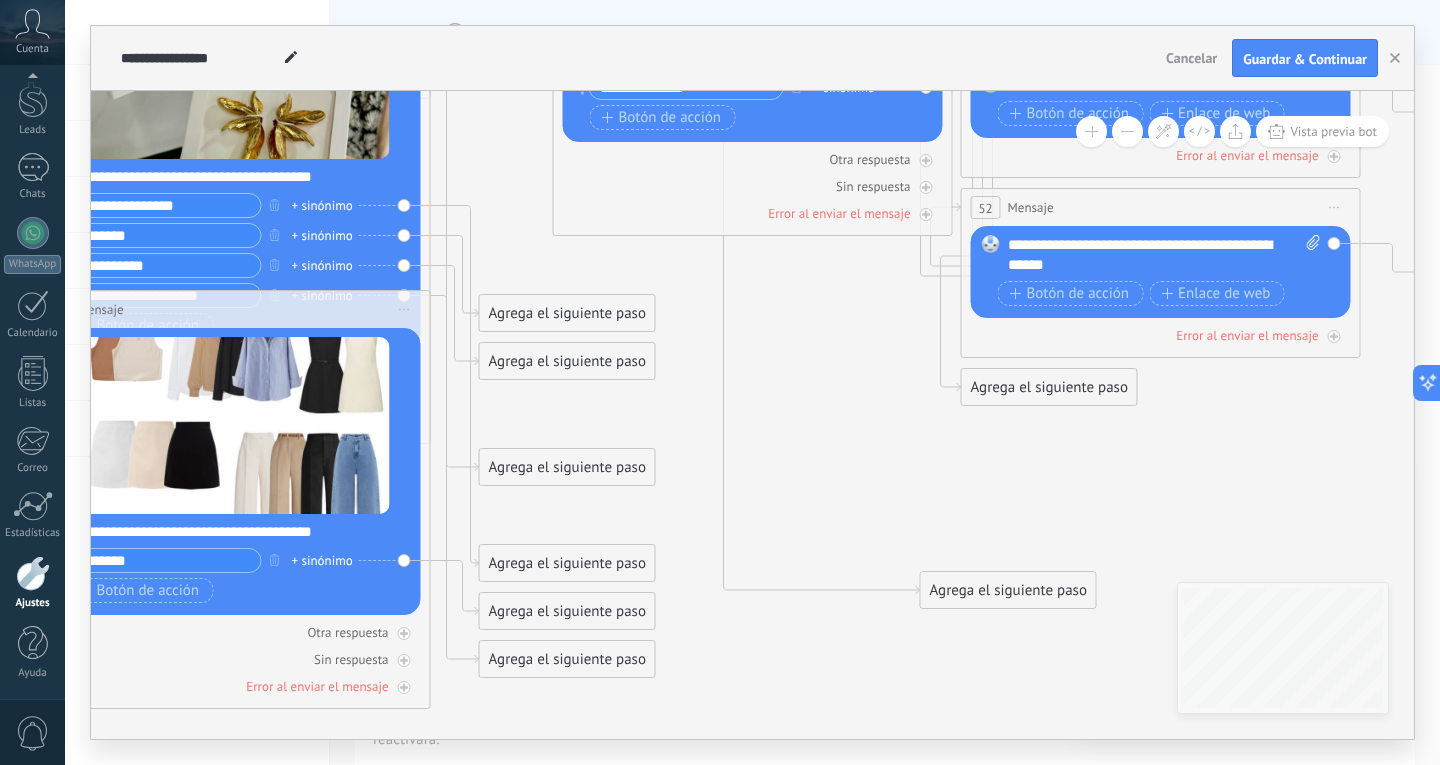 click on "Agrega el siguiente paso" at bounding box center (1008, 590) 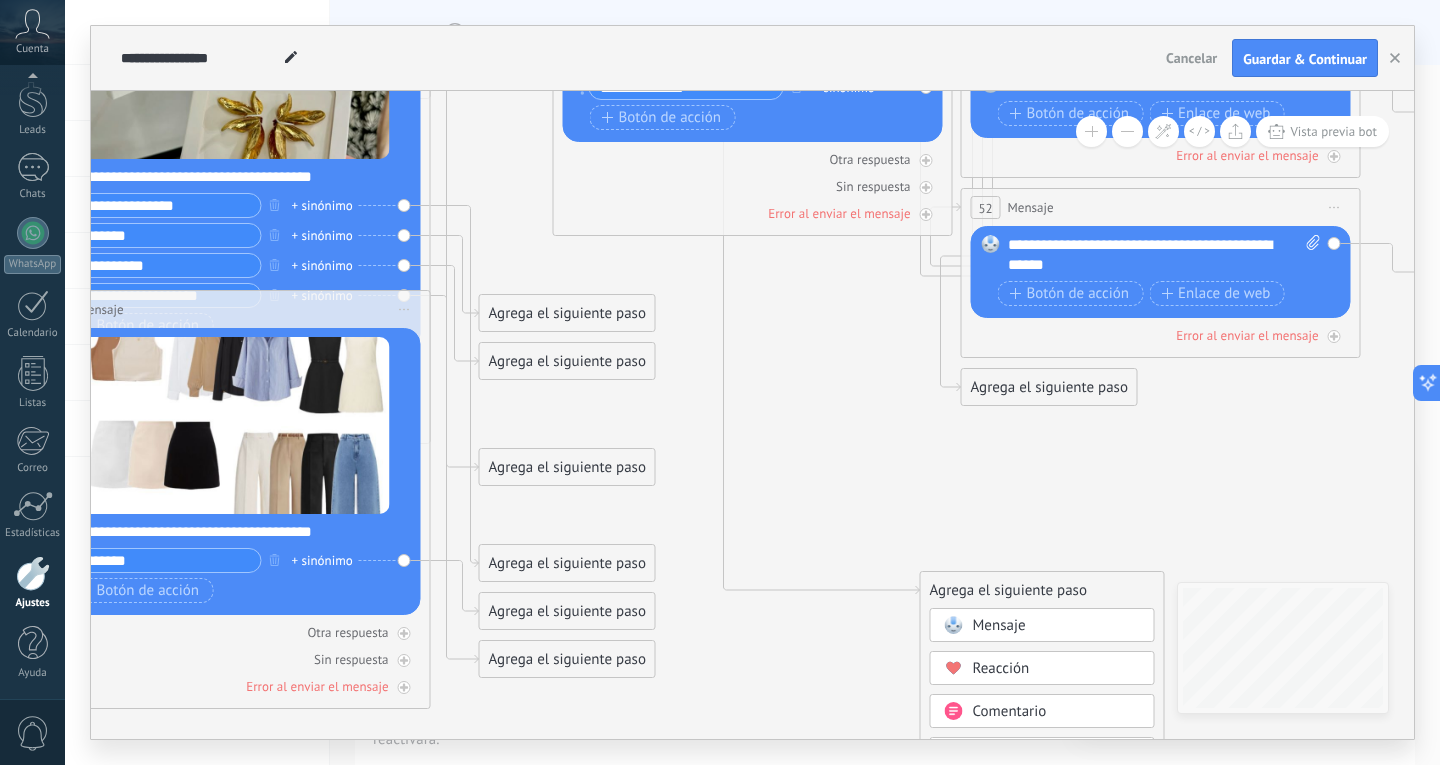 click 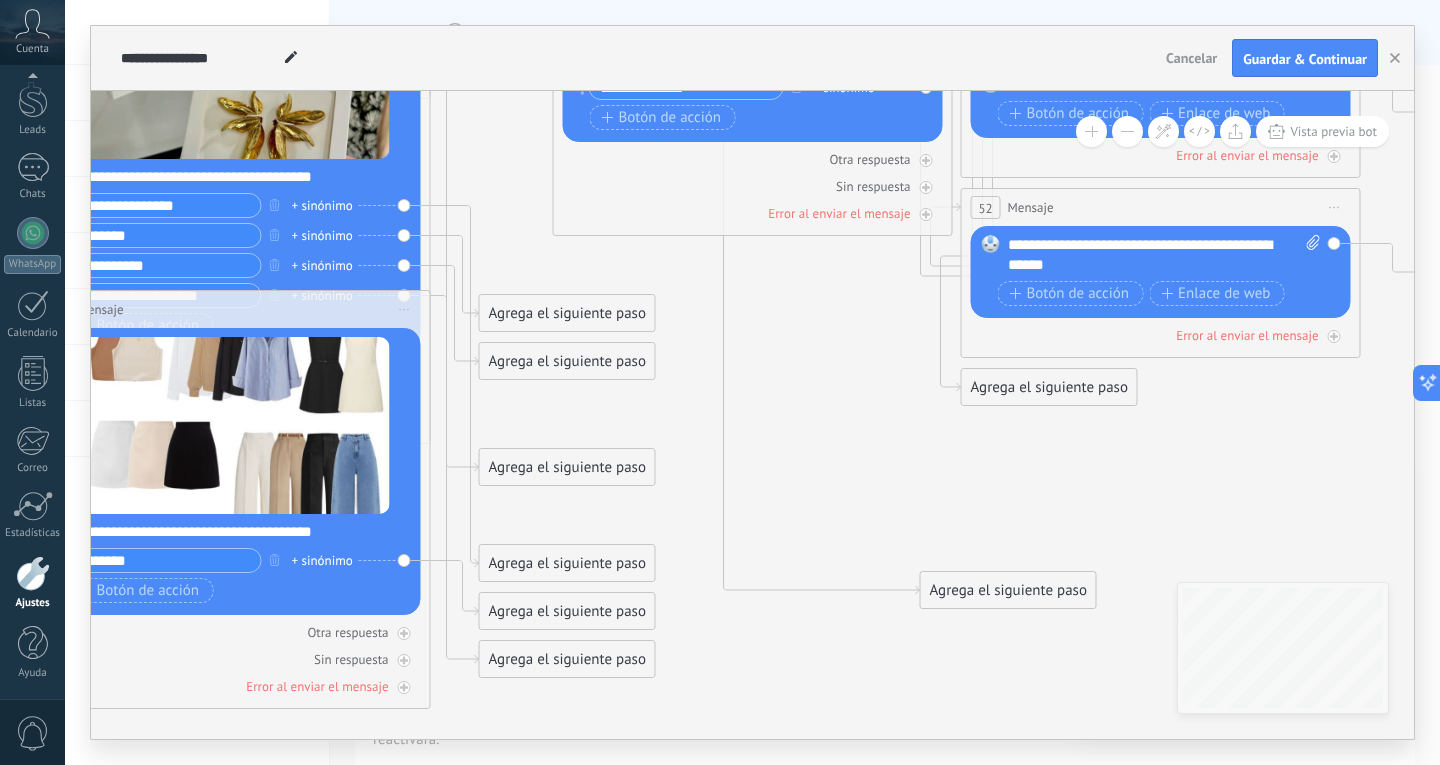 click on "Agrega el siguiente paso" at bounding box center [1008, 590] 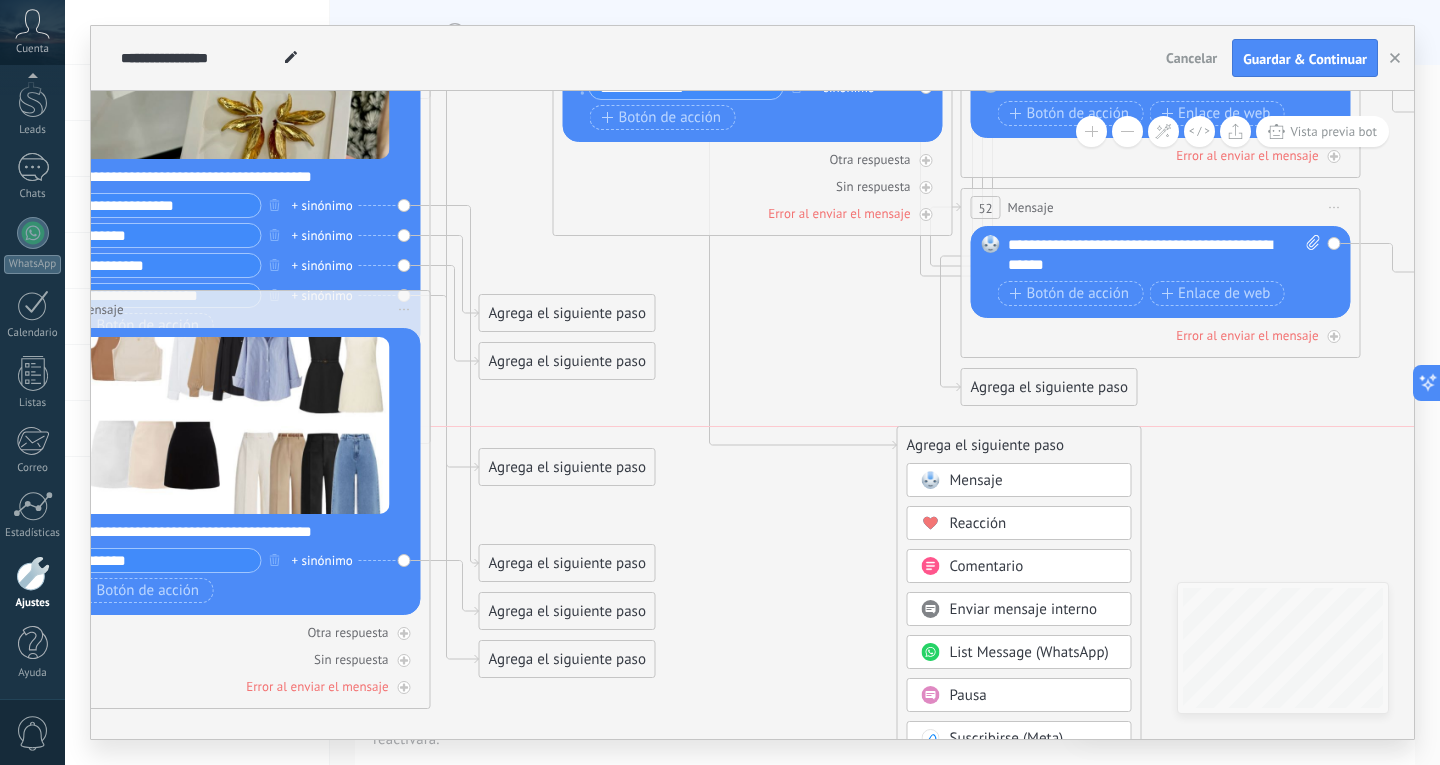 drag, startPoint x: 954, startPoint y: 583, endPoint x: 931, endPoint y: 442, distance: 142.86357 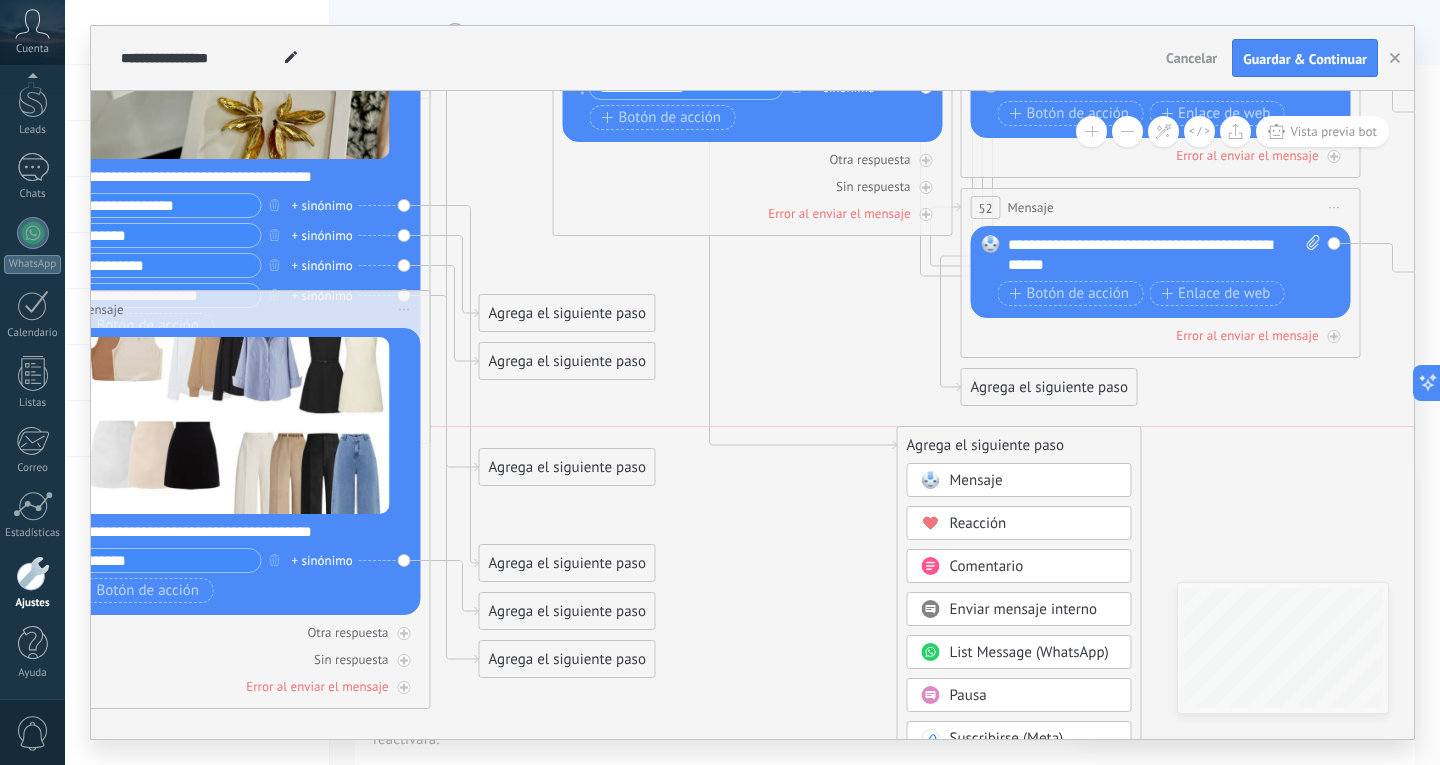 click on "Agrega el siguiente paso" at bounding box center (1019, 445) 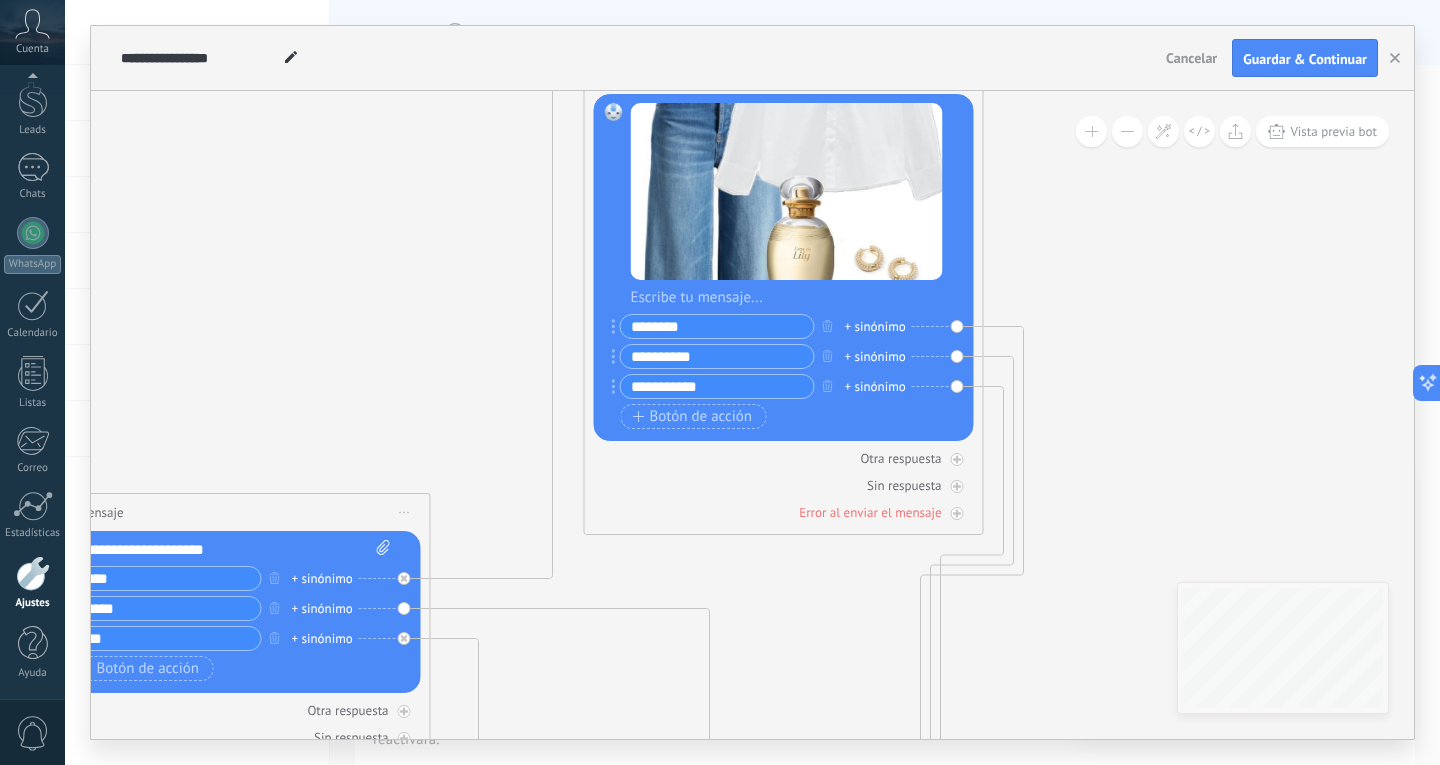 drag, startPoint x: 862, startPoint y: 596, endPoint x: 950, endPoint y: 72, distance: 531.33795 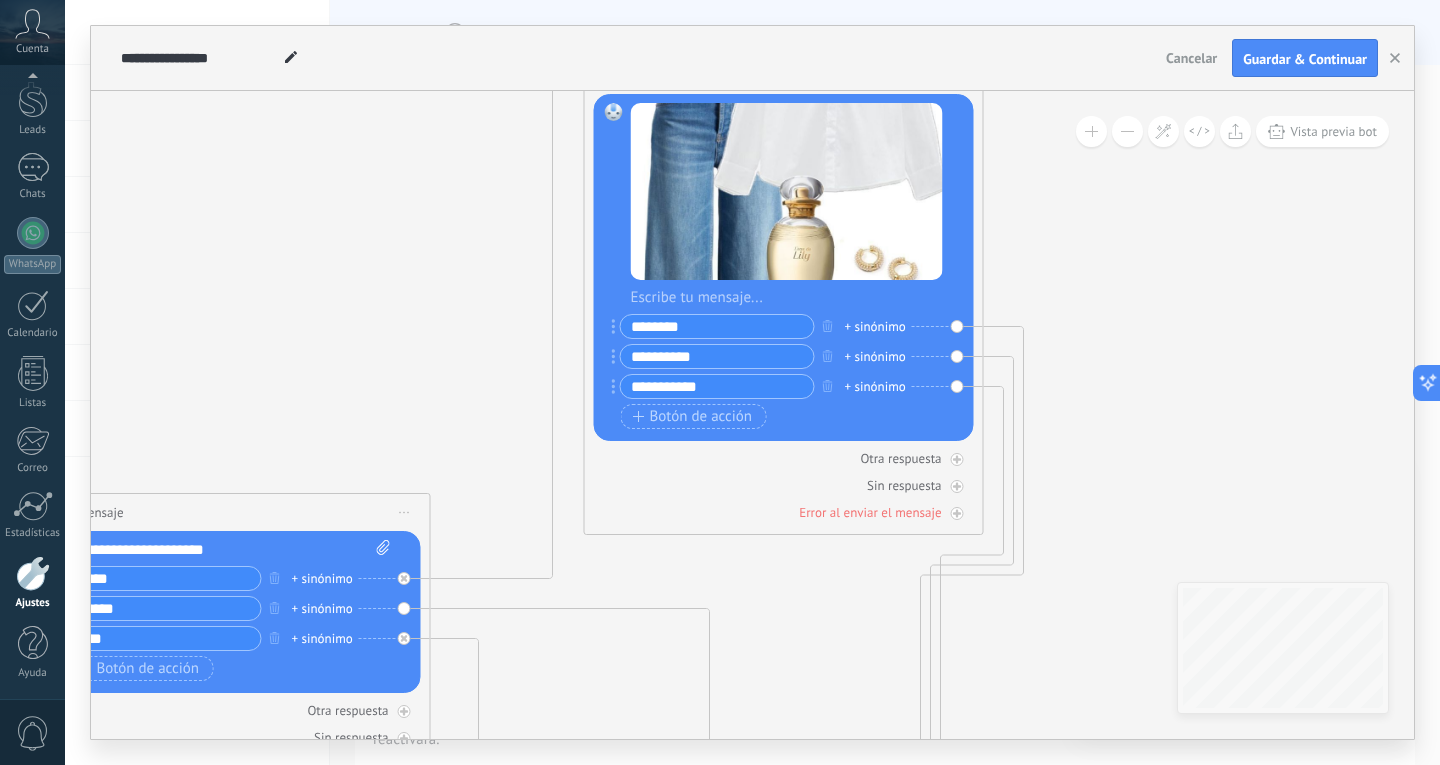 click on "**********" at bounding box center [752, 382] 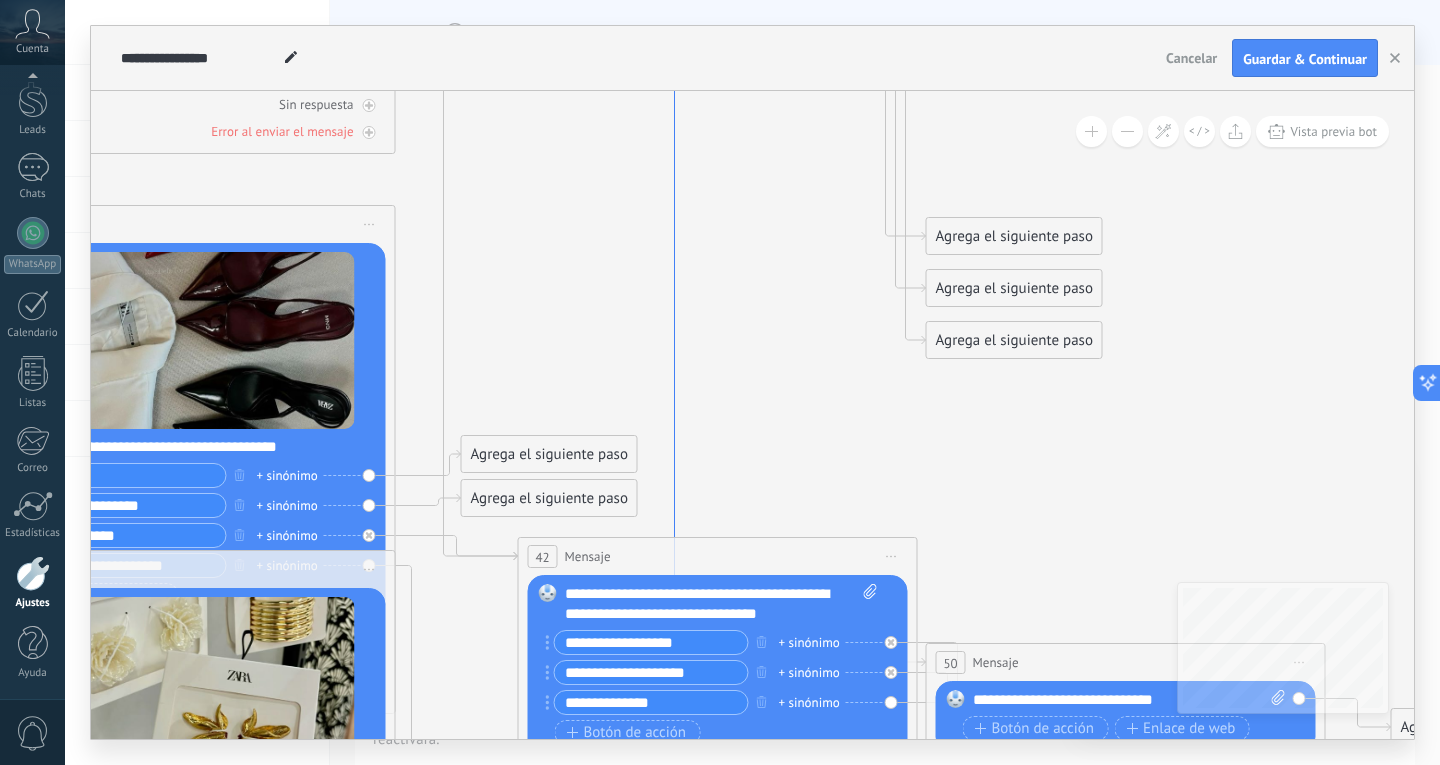 drag, startPoint x: 711, startPoint y: 502, endPoint x: 672, endPoint y: 224, distance: 280.7223 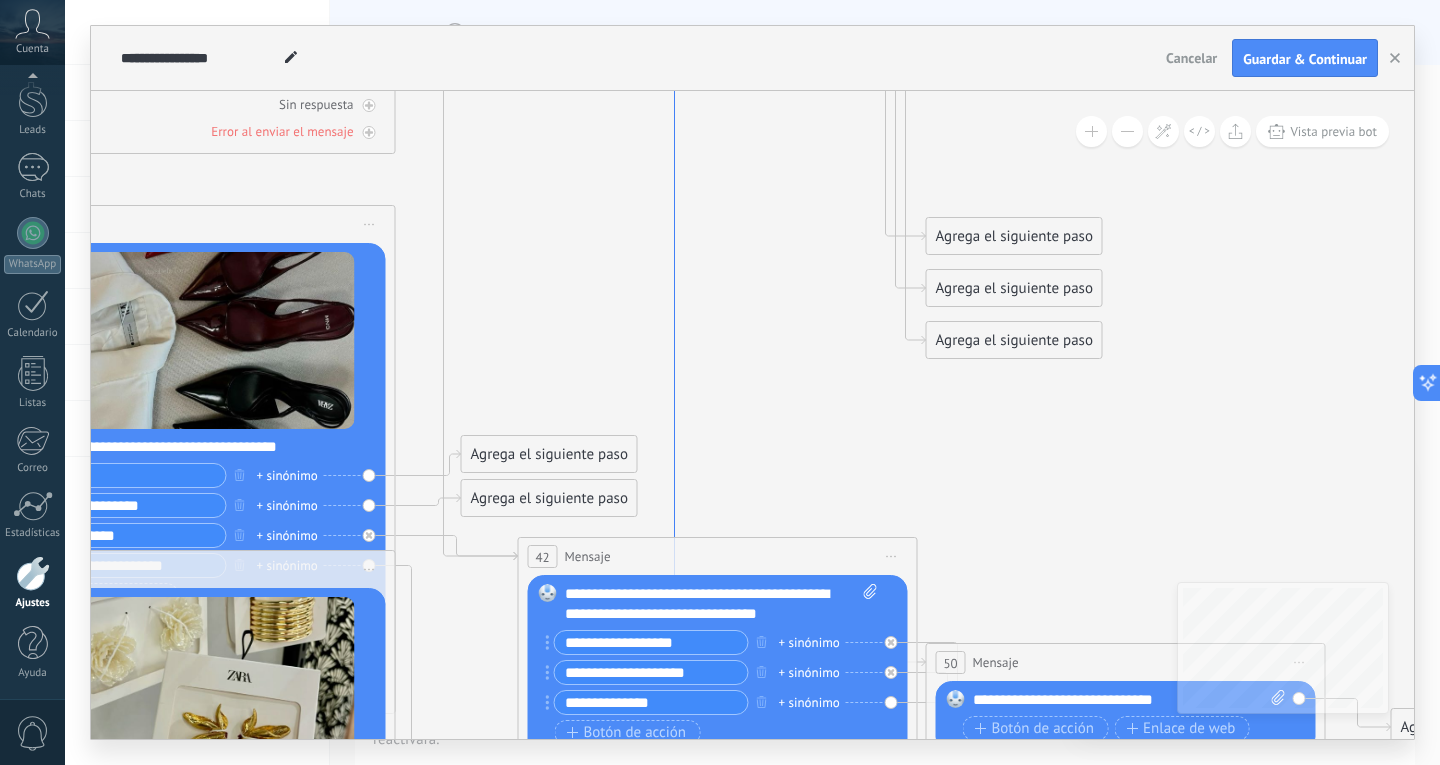 click 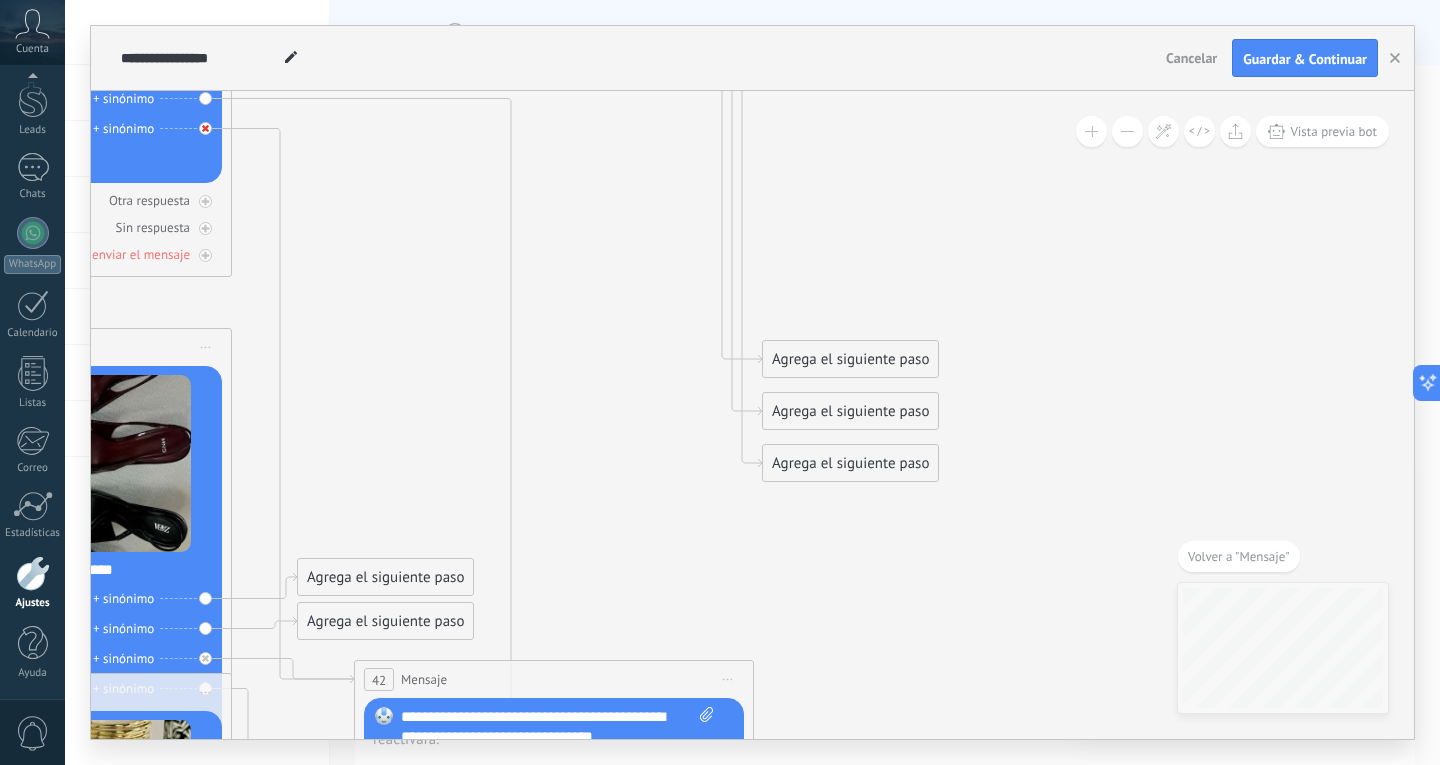 click 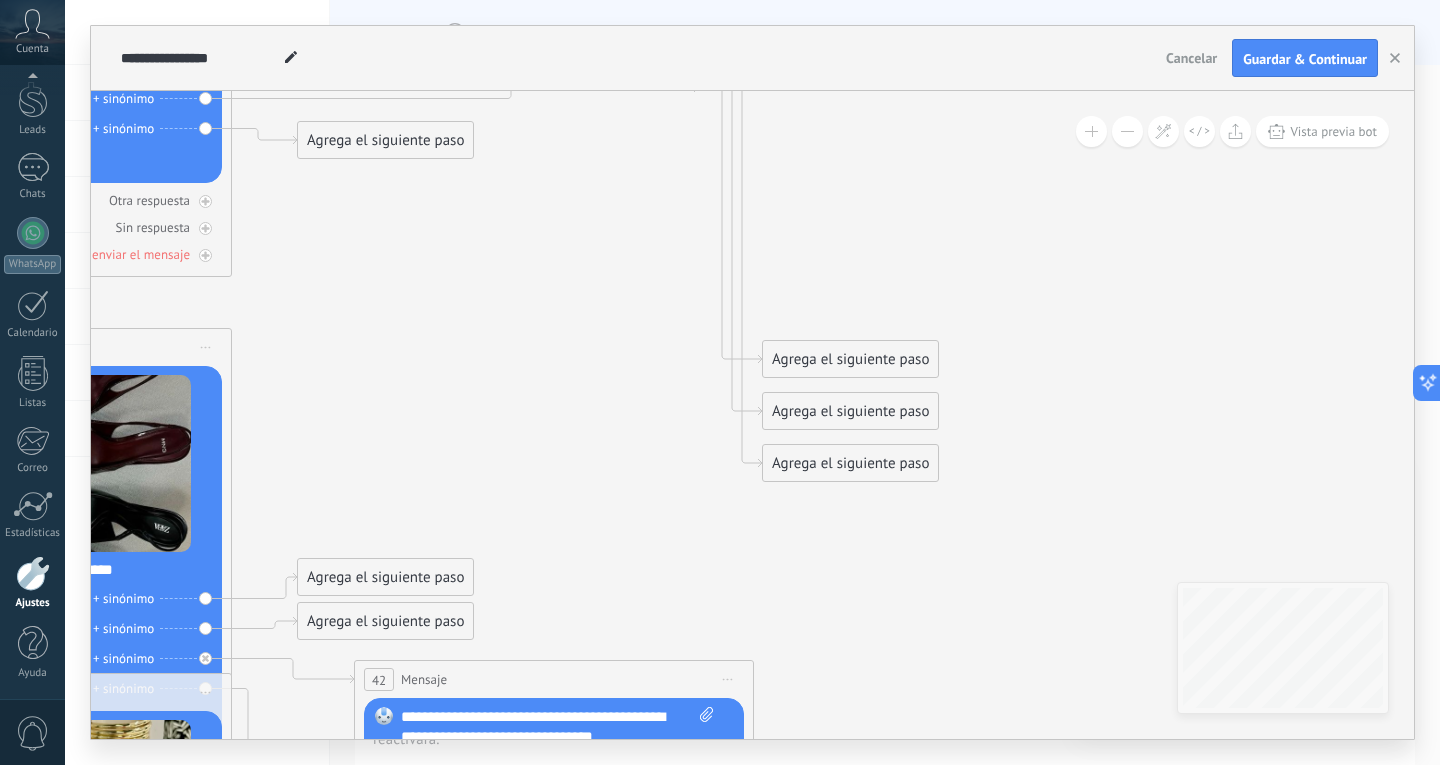 click on "Reemplazar
Quitar
Convertir a mensaje de voz
Arrastre la imagen aquí para adjuntarla.
Añadir imagen
Subir
Arrastrar y soltar
Archivo no encontrado
Escribe tu mensaje..." at bounding box center [32, 102] 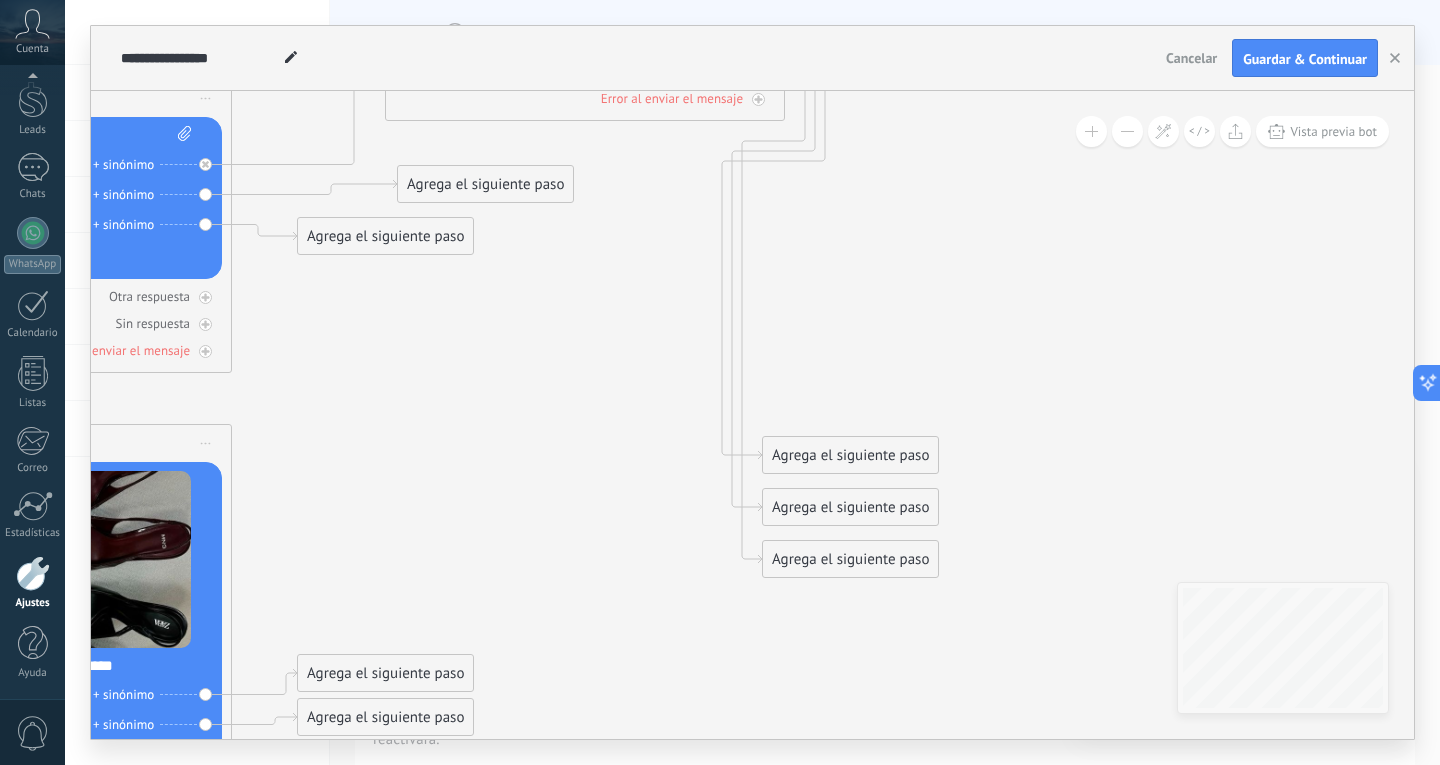 drag, startPoint x: 767, startPoint y: 181, endPoint x: 466, endPoint y: 181, distance: 301 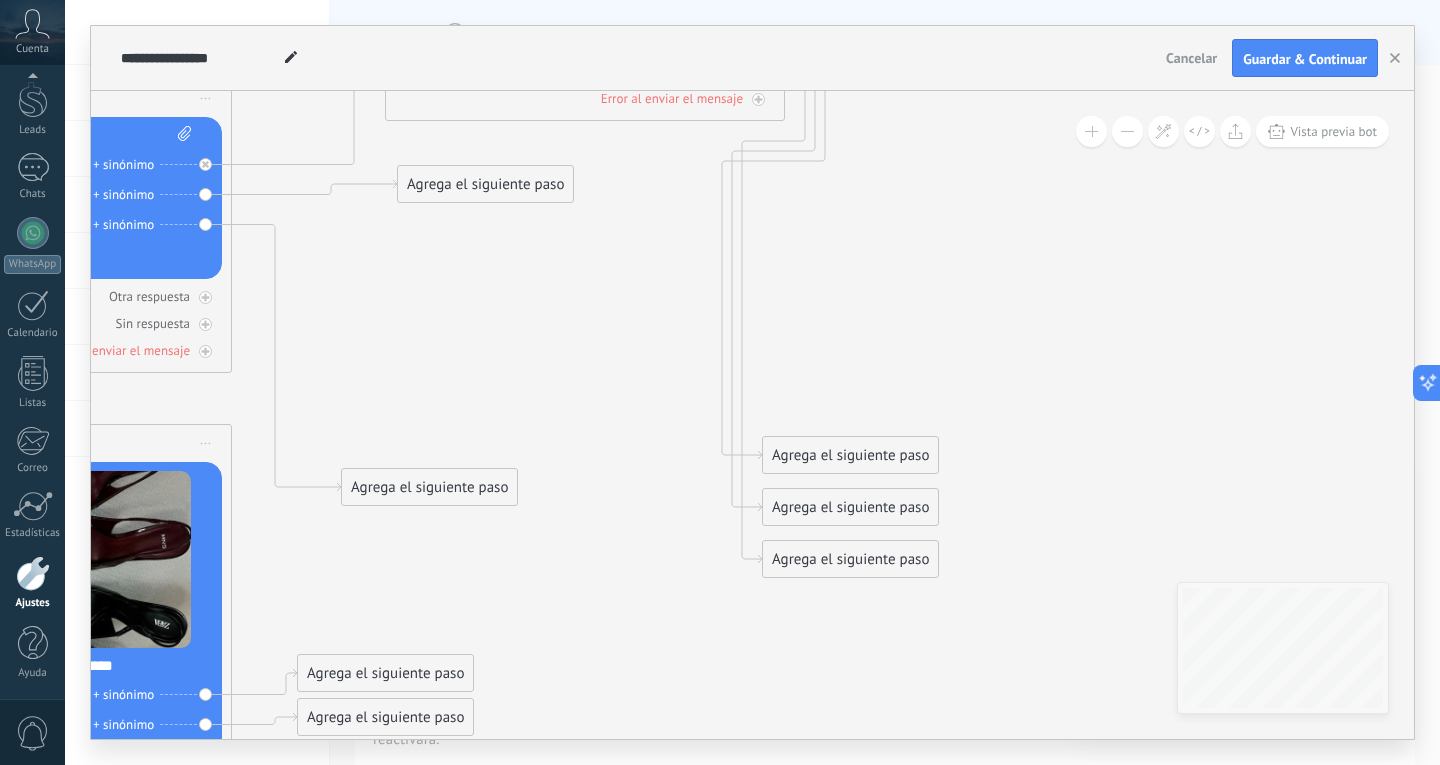 drag, startPoint x: 438, startPoint y: 241, endPoint x: 482, endPoint y: 492, distance: 254.8274 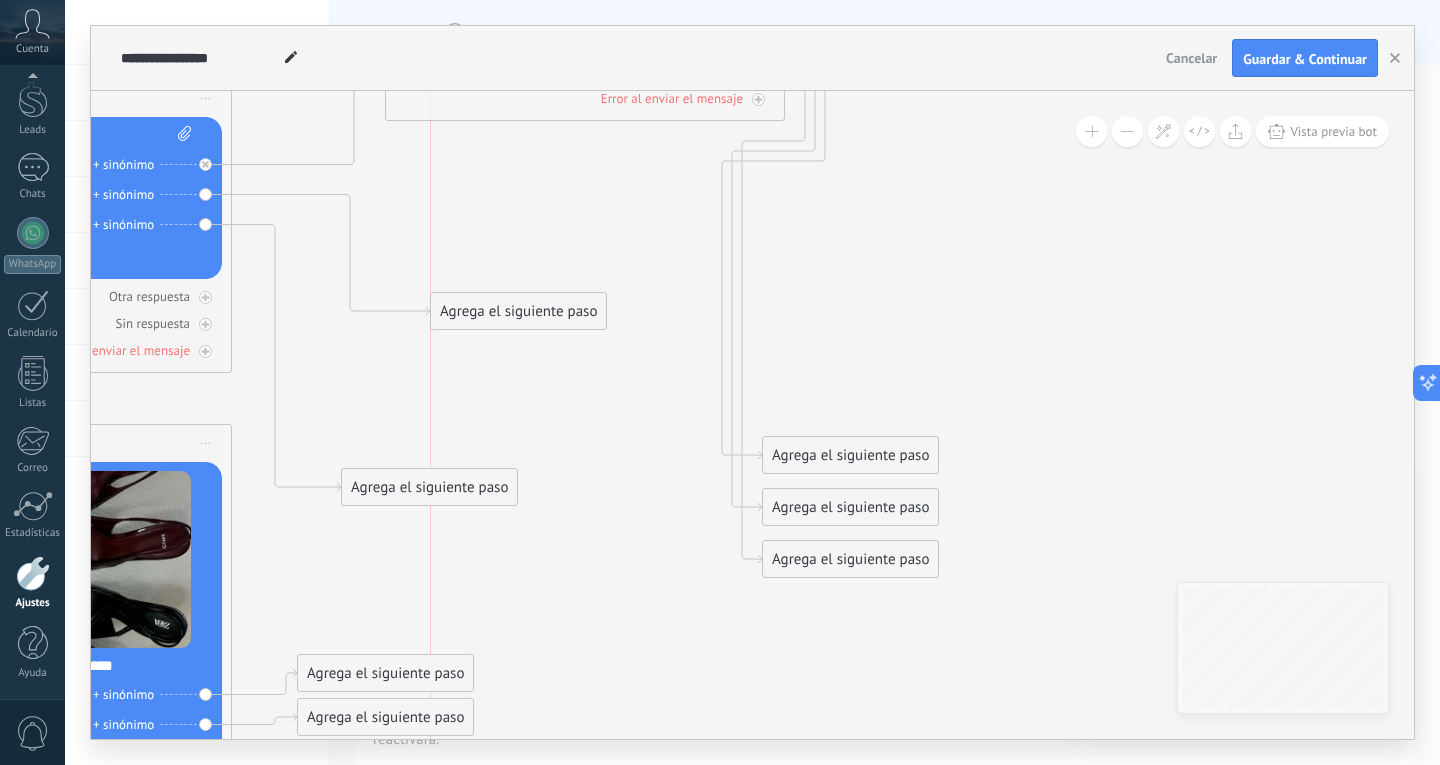 drag, startPoint x: 473, startPoint y: 178, endPoint x: 508, endPoint y: 306, distance: 132.69891 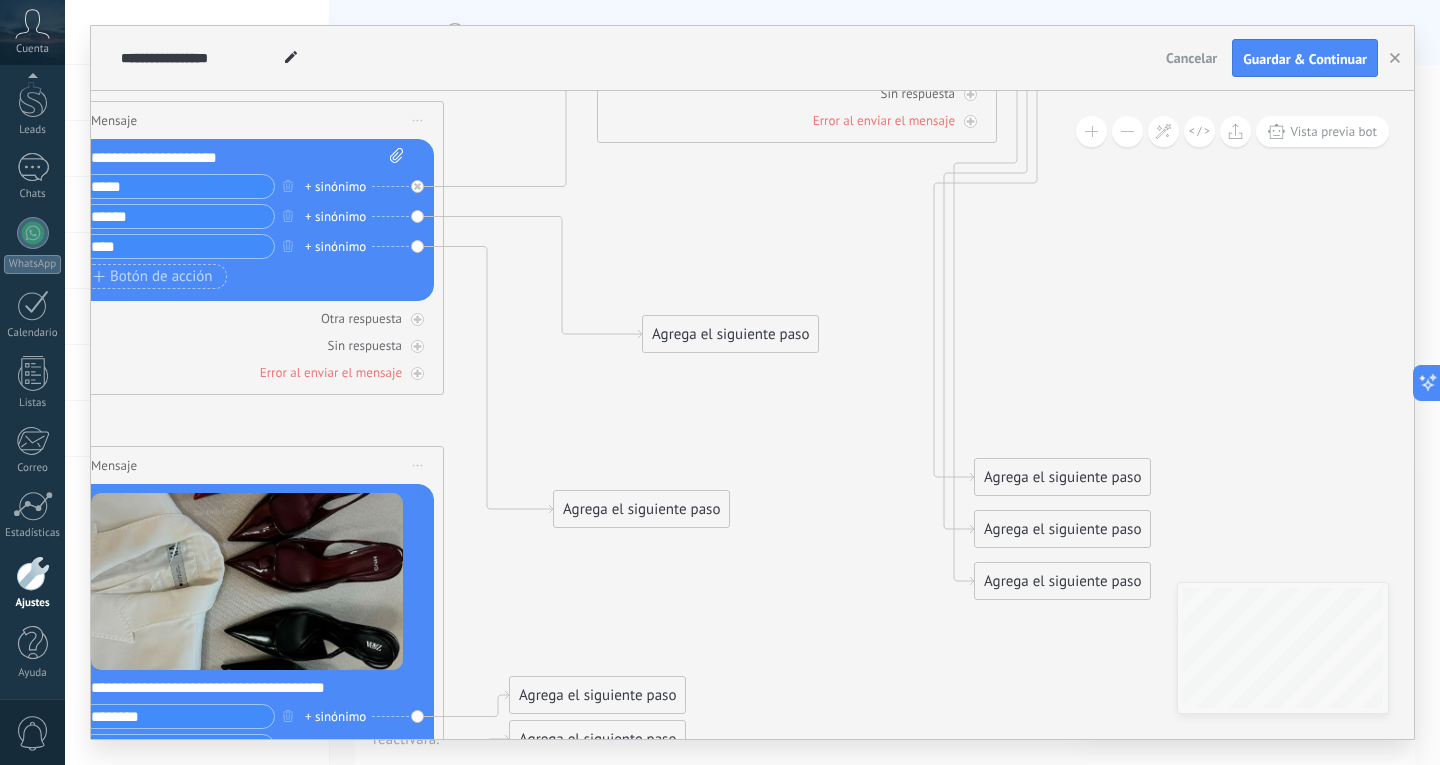 drag, startPoint x: 411, startPoint y: 214, endPoint x: 541, endPoint y: 212, distance: 130.01538 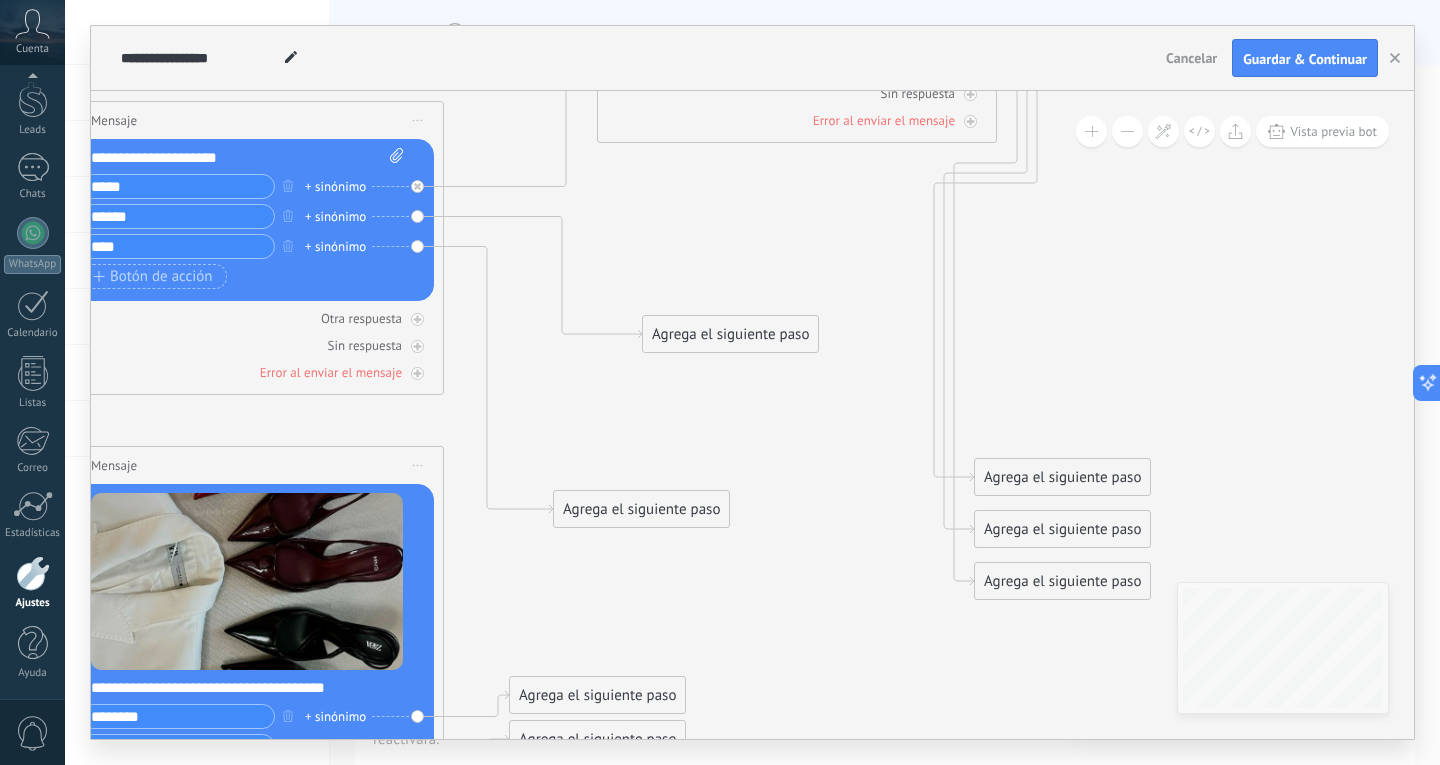 click 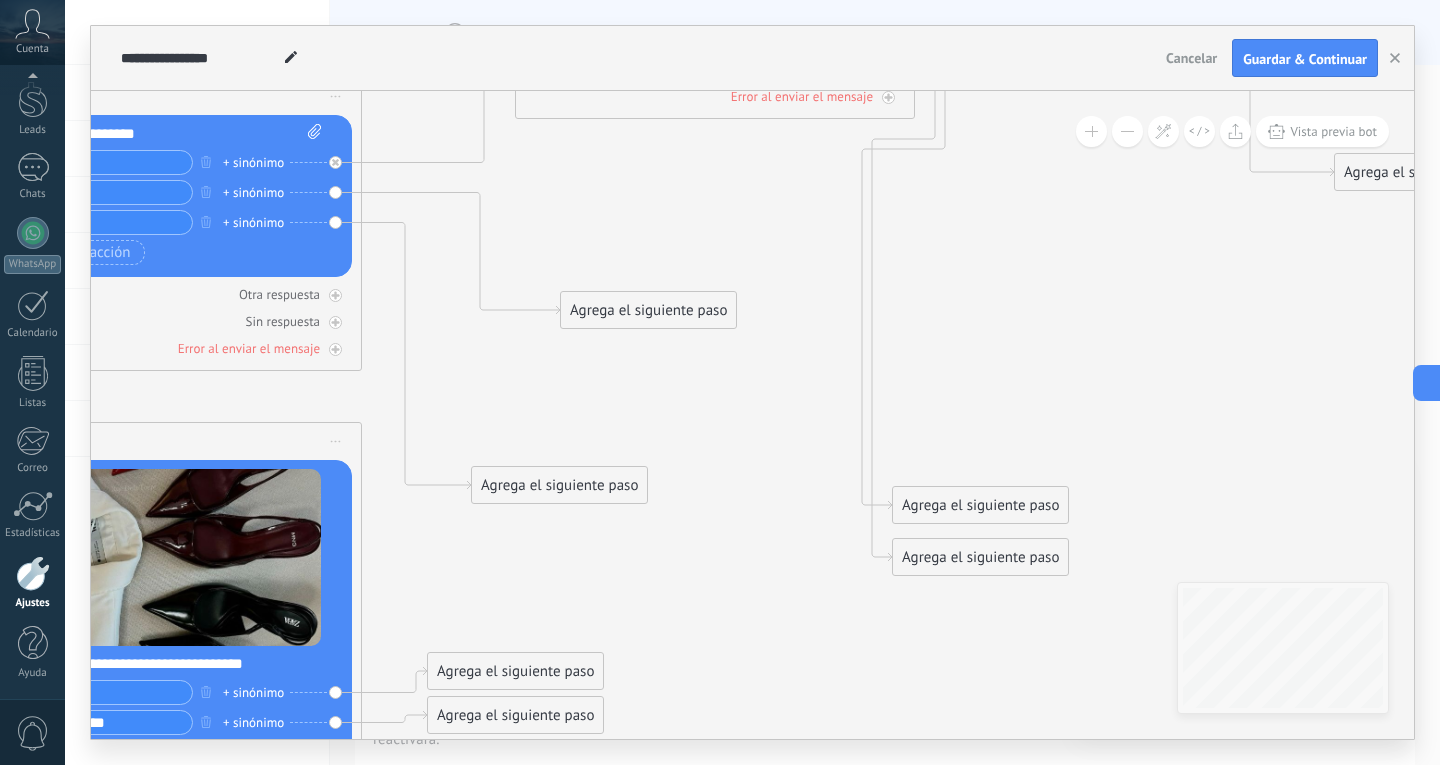 drag, startPoint x: 997, startPoint y: 454, endPoint x: 1439, endPoint y: 173, distance: 523.76044 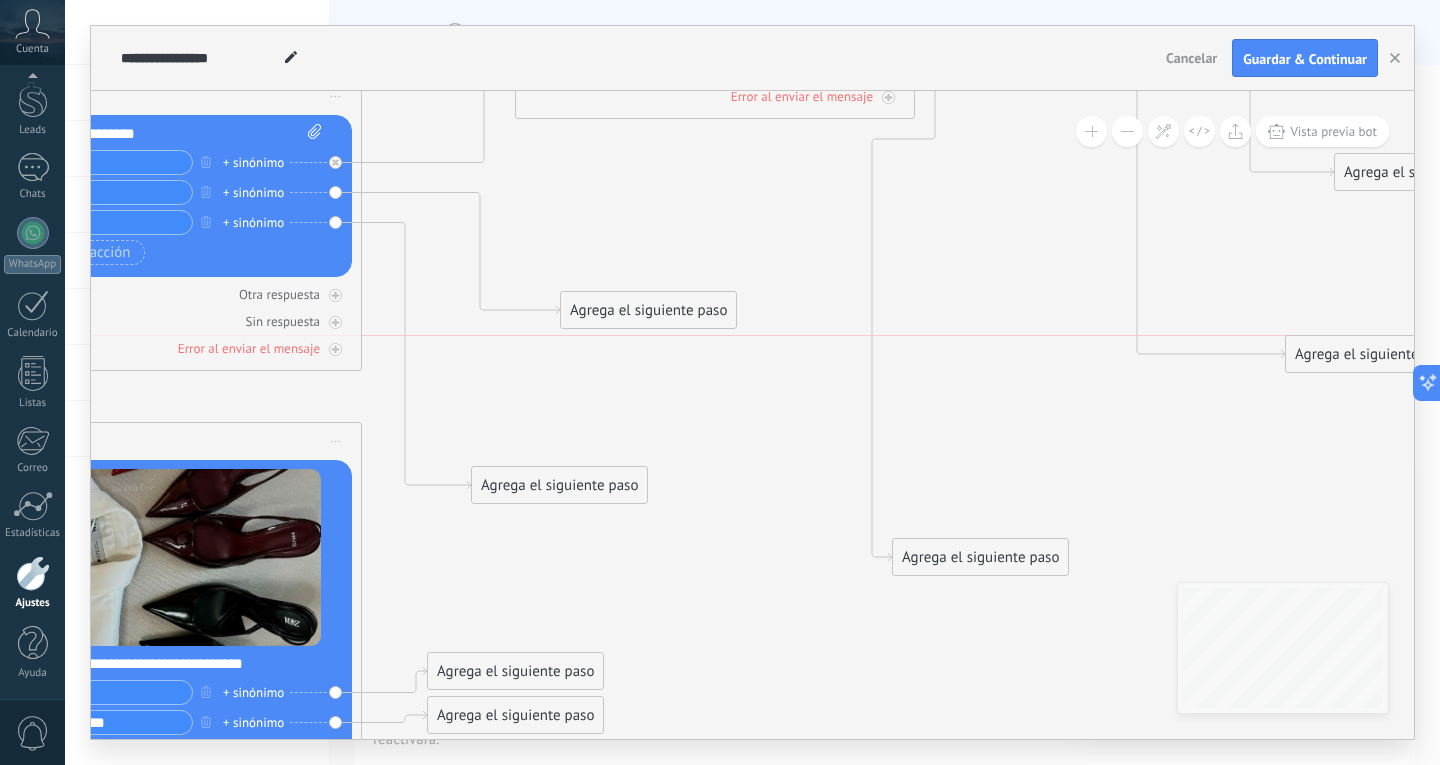 drag, startPoint x: 957, startPoint y: 501, endPoint x: 1350, endPoint y: 345, distance: 422.82974 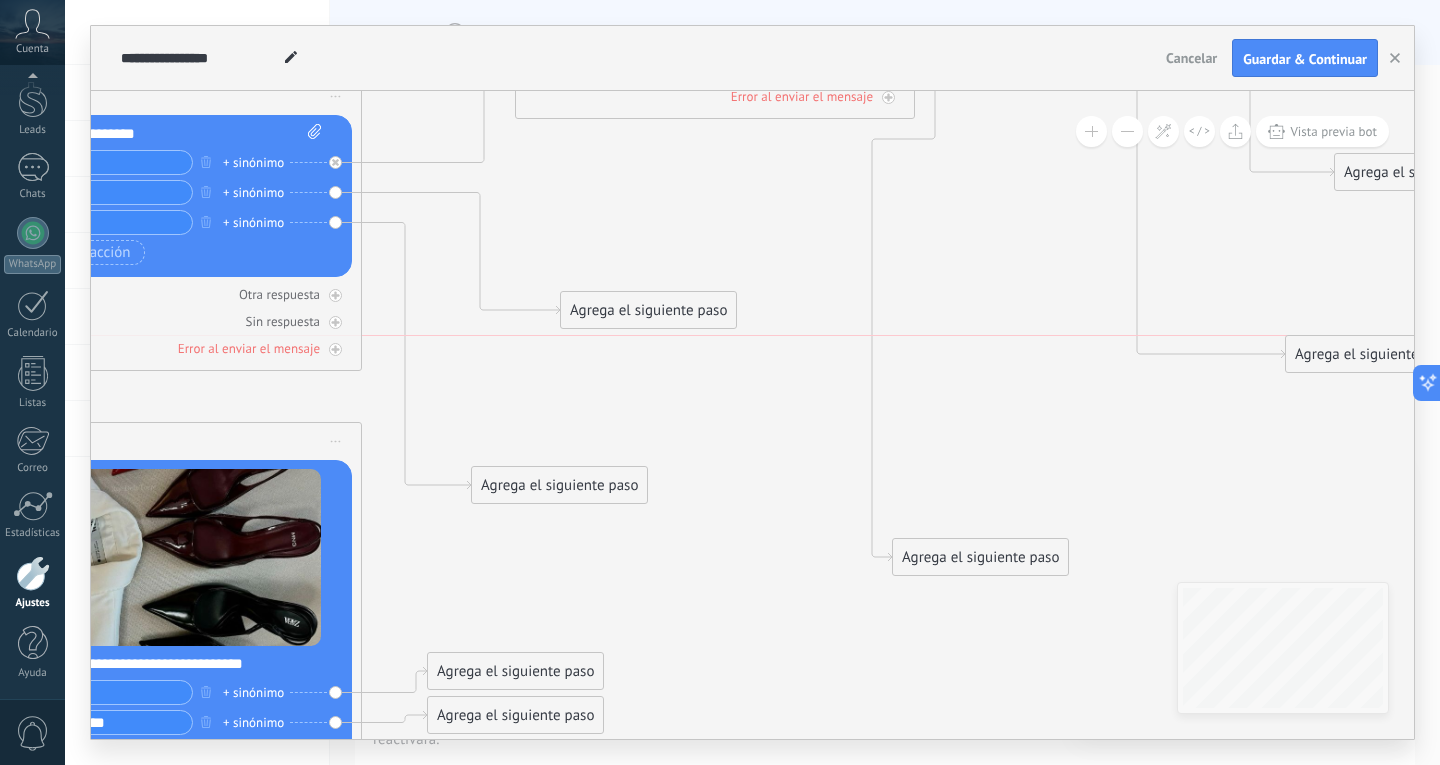 click on "Agrega el siguiente paso" at bounding box center [1373, 354] 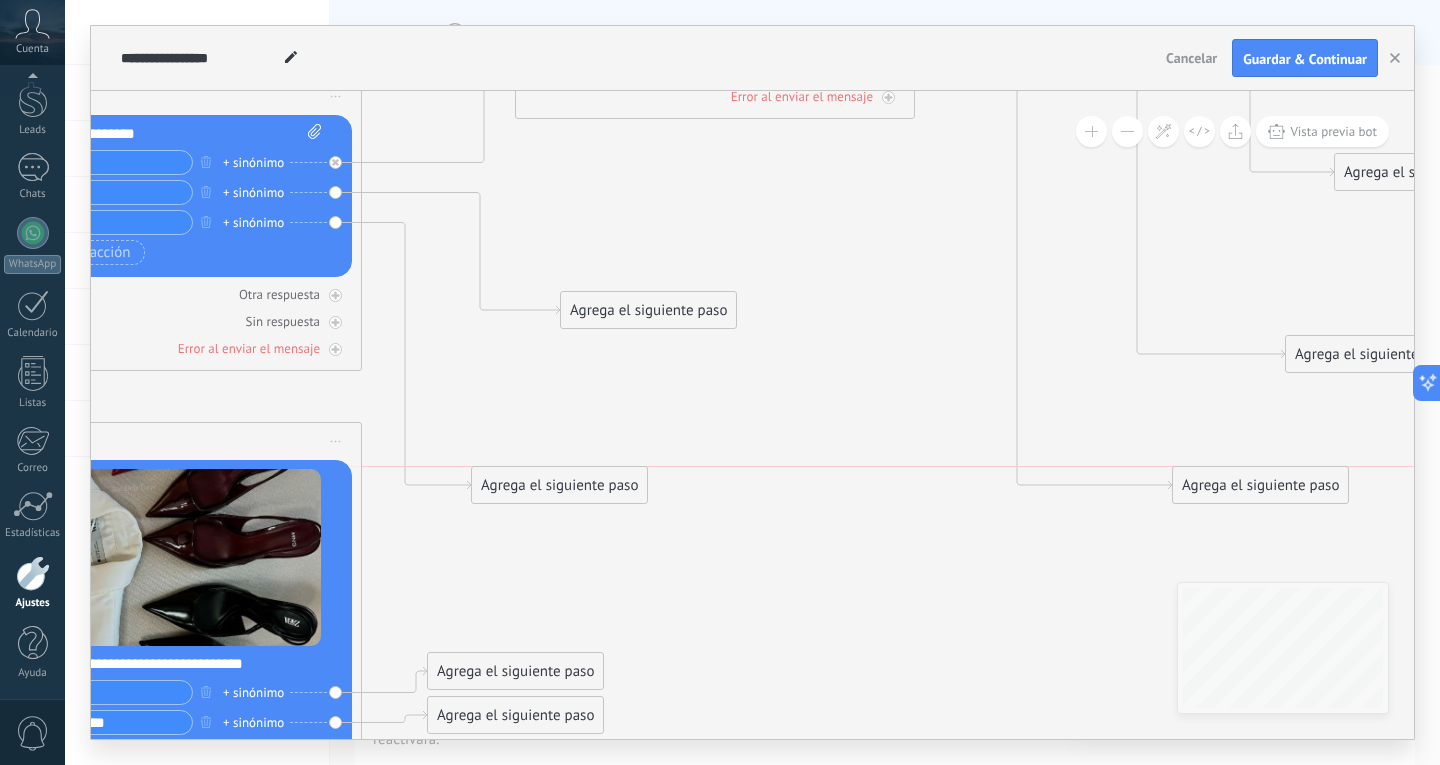drag, startPoint x: 975, startPoint y: 560, endPoint x: 1255, endPoint y: 480, distance: 291.2044 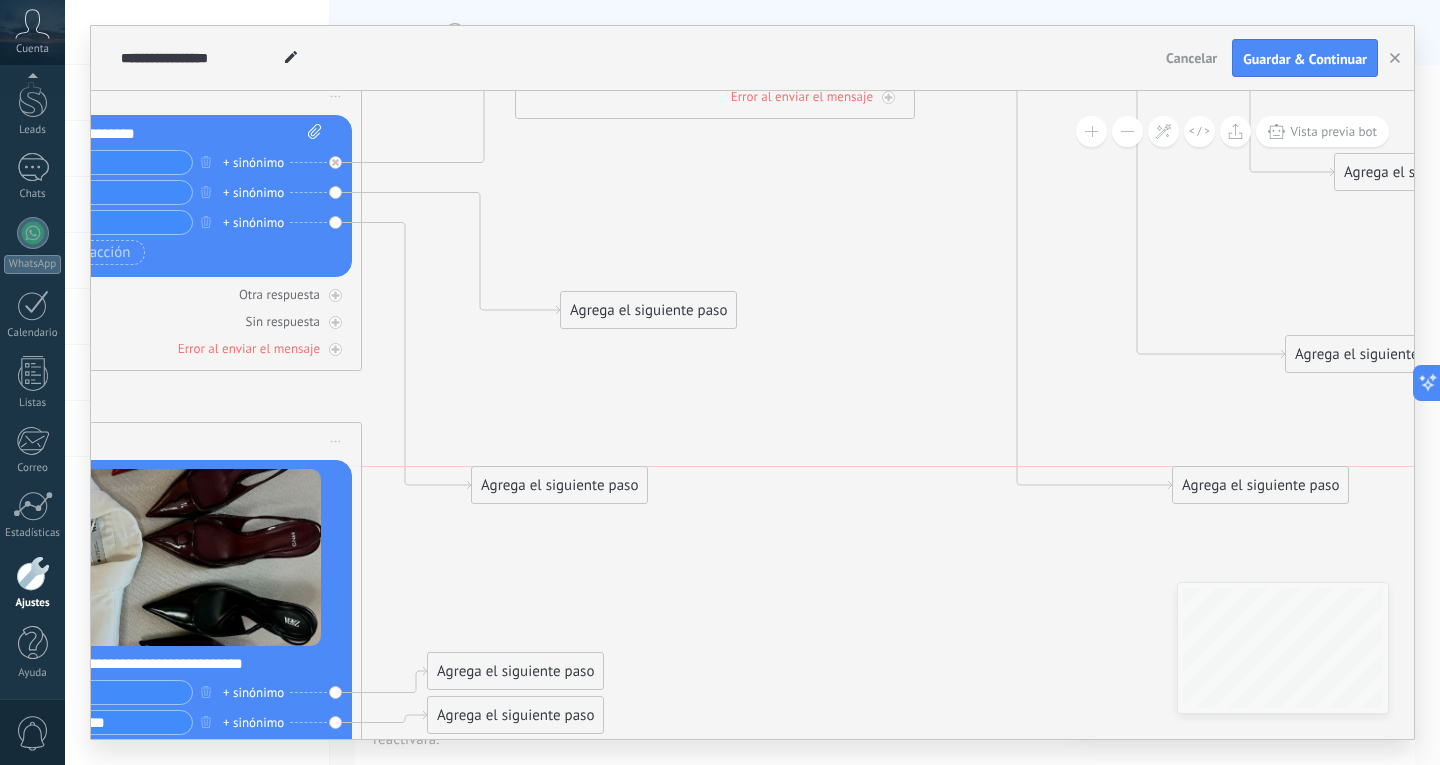 click on "Agrega el siguiente paso" at bounding box center [1260, 485] 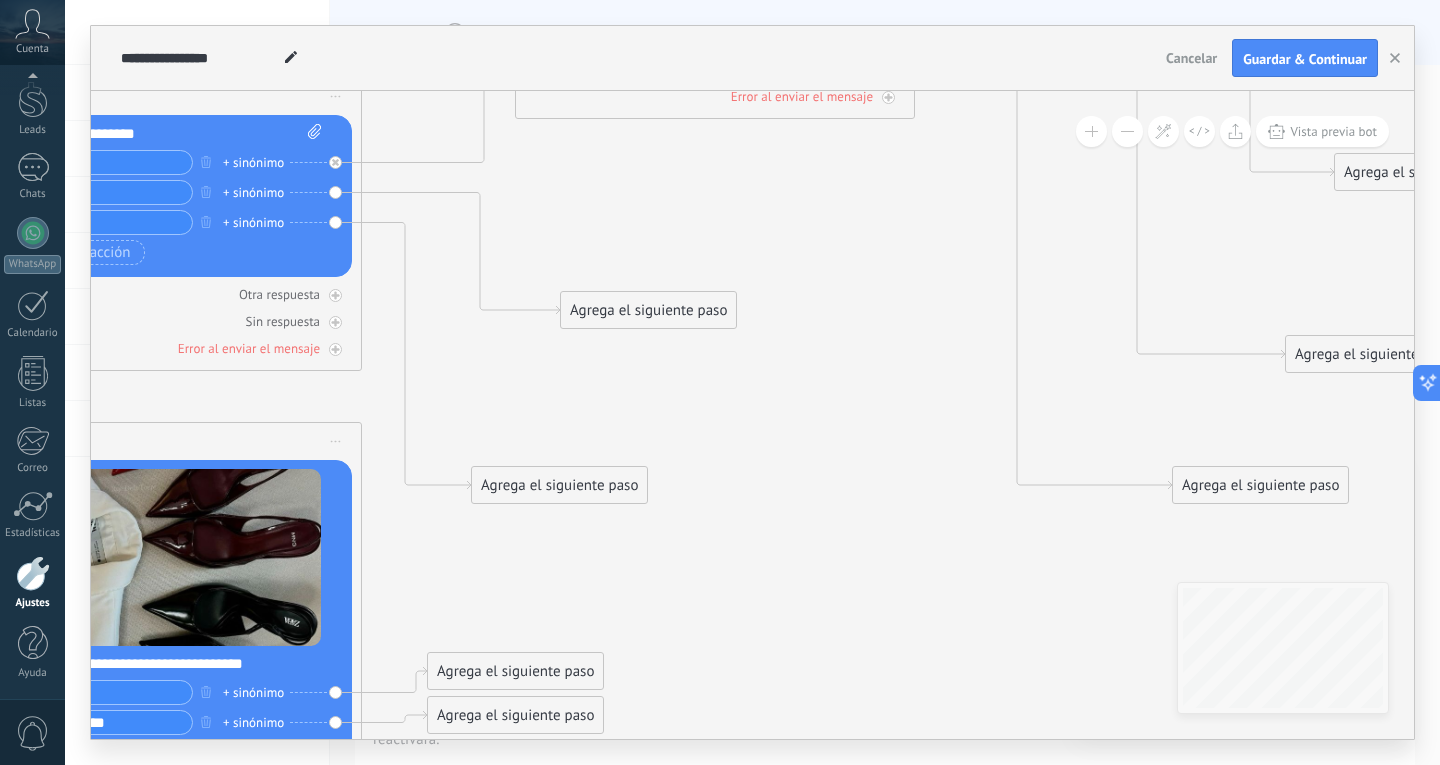 click on "Agrega el siguiente paso" at bounding box center [648, 310] 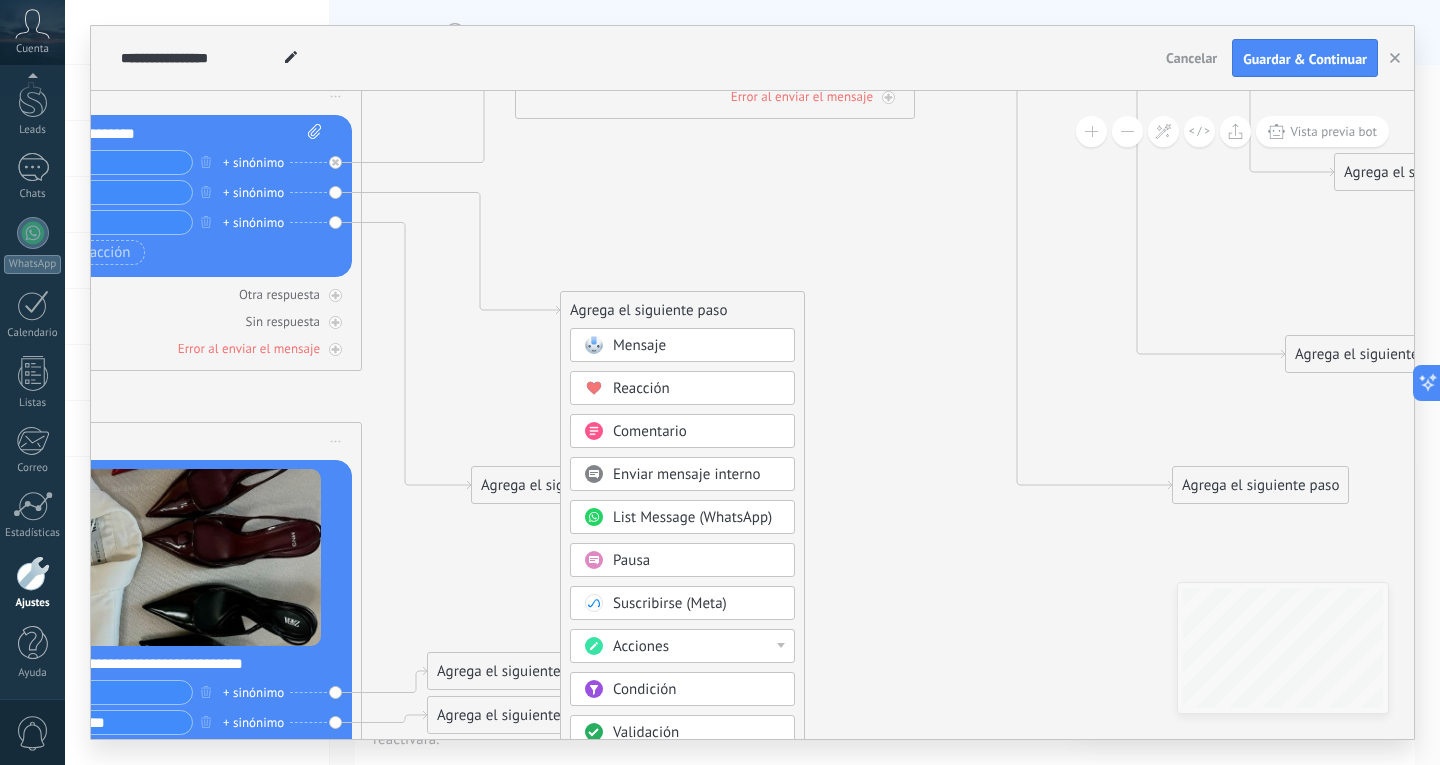 click on "Mensaje" at bounding box center [639, 345] 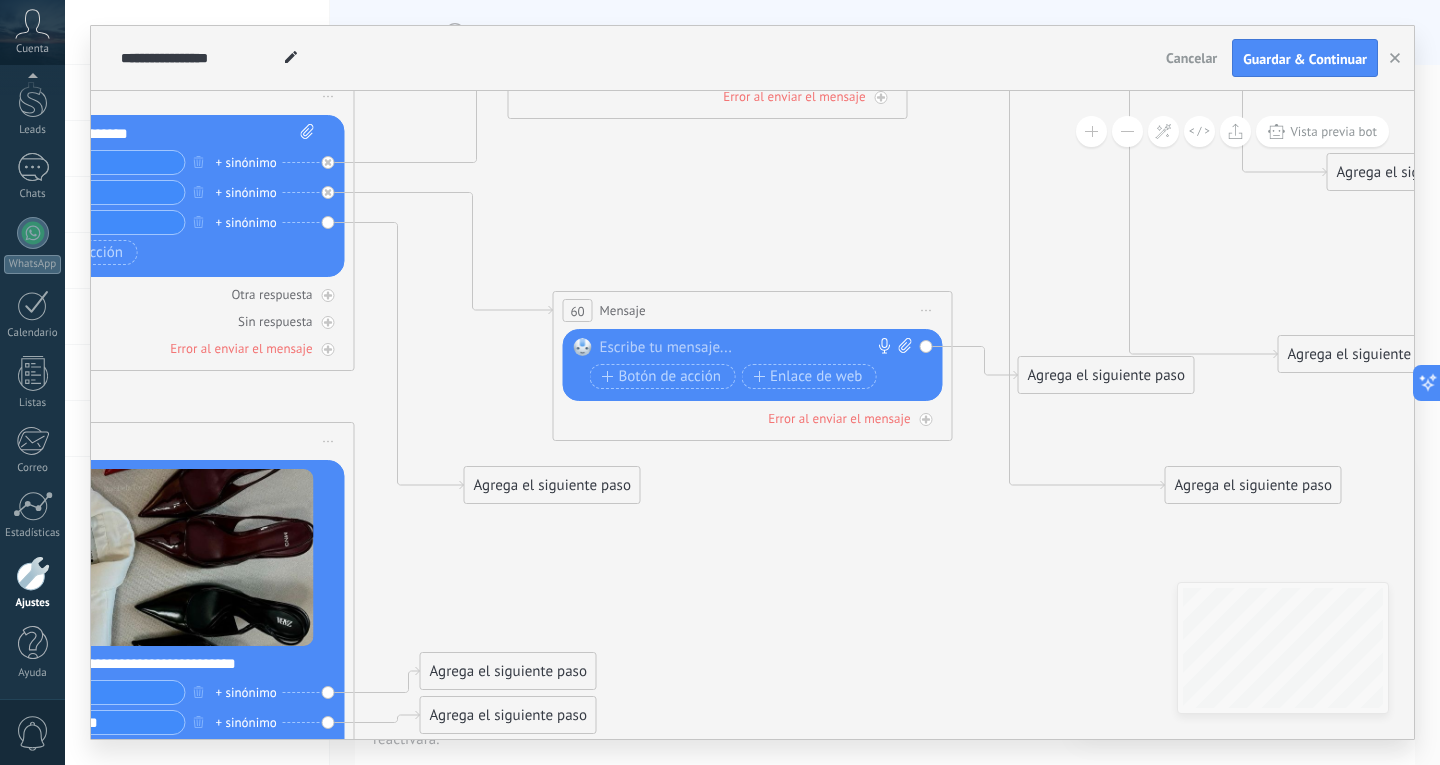 click on "Reemplazar
Quitar
Convertir a mensaje de voz
Arrastre la imagen aquí para adjuntarla.
Añadir imagen
Subir
Arrastrar y soltar
Archivo no encontrado
Escribe tu mensaje..." at bounding box center [753, 365] 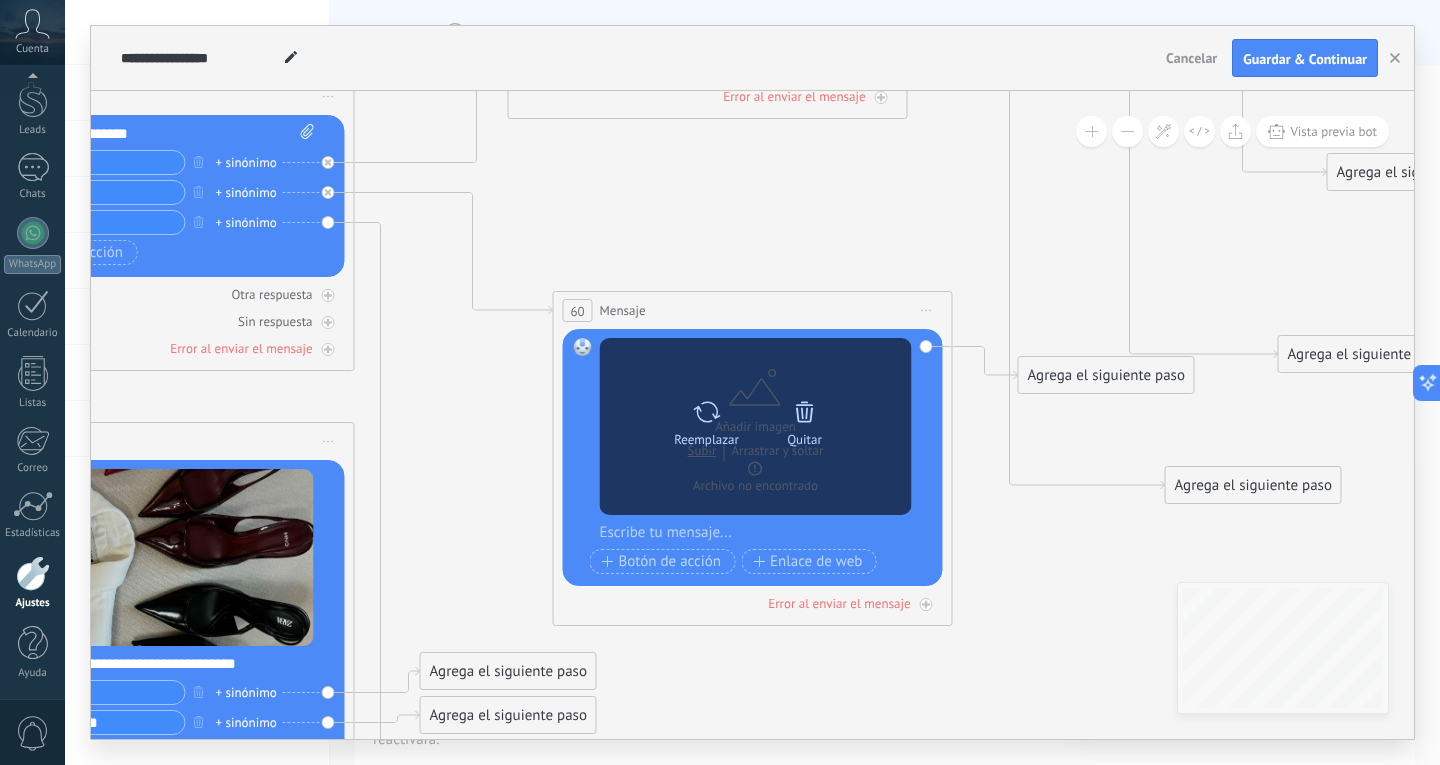 click on "Reemplazar
Quitar
Convertir a mensaje de voz" at bounding box center [756, 426] 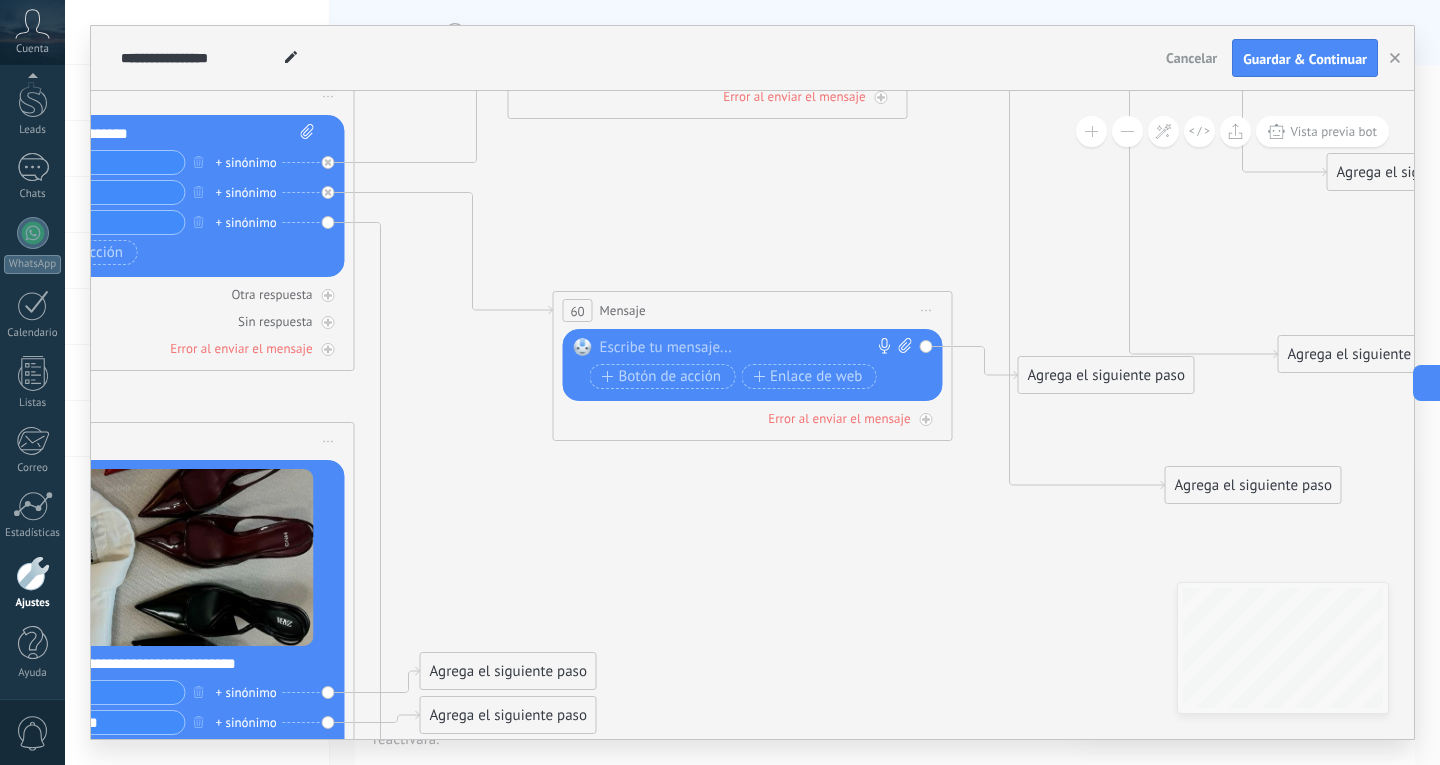 click at bounding box center [748, 348] 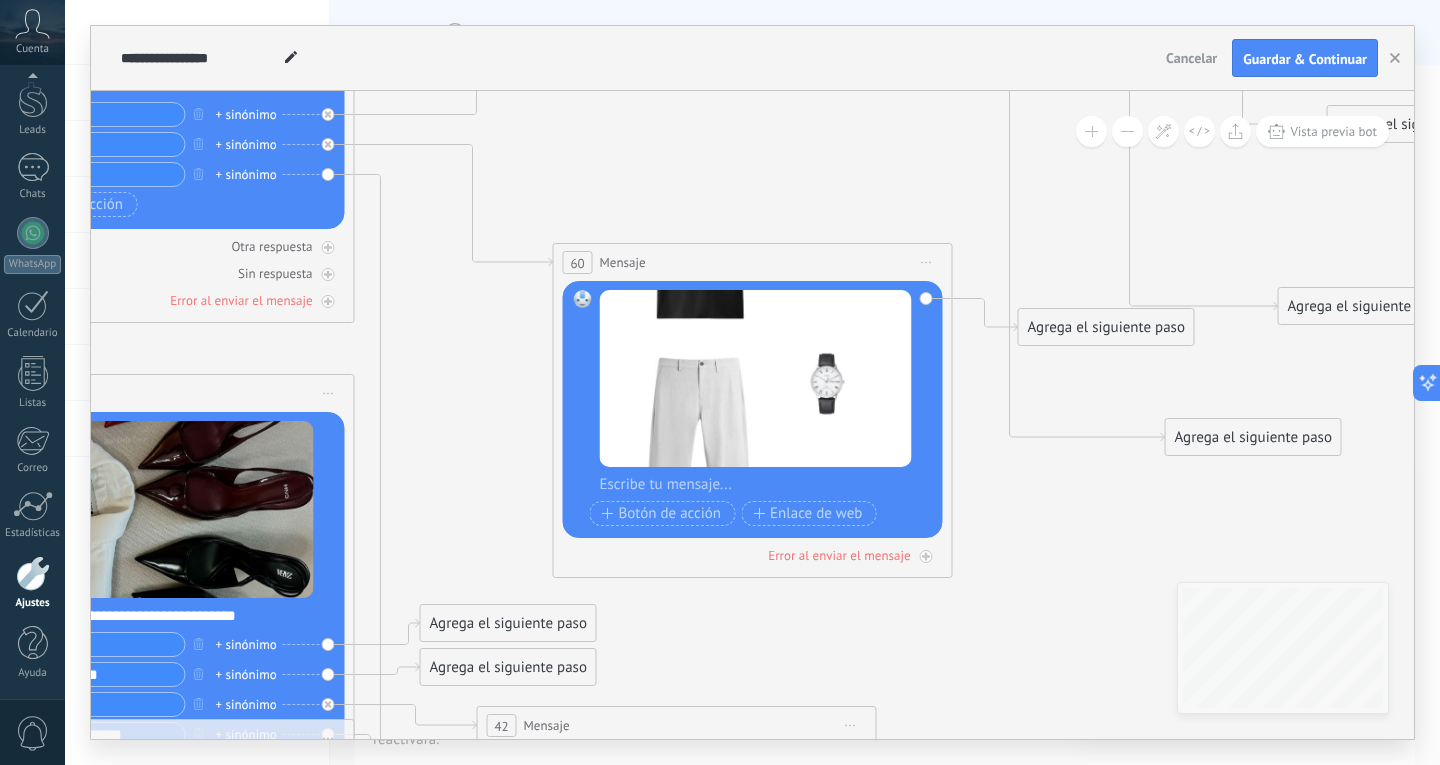type 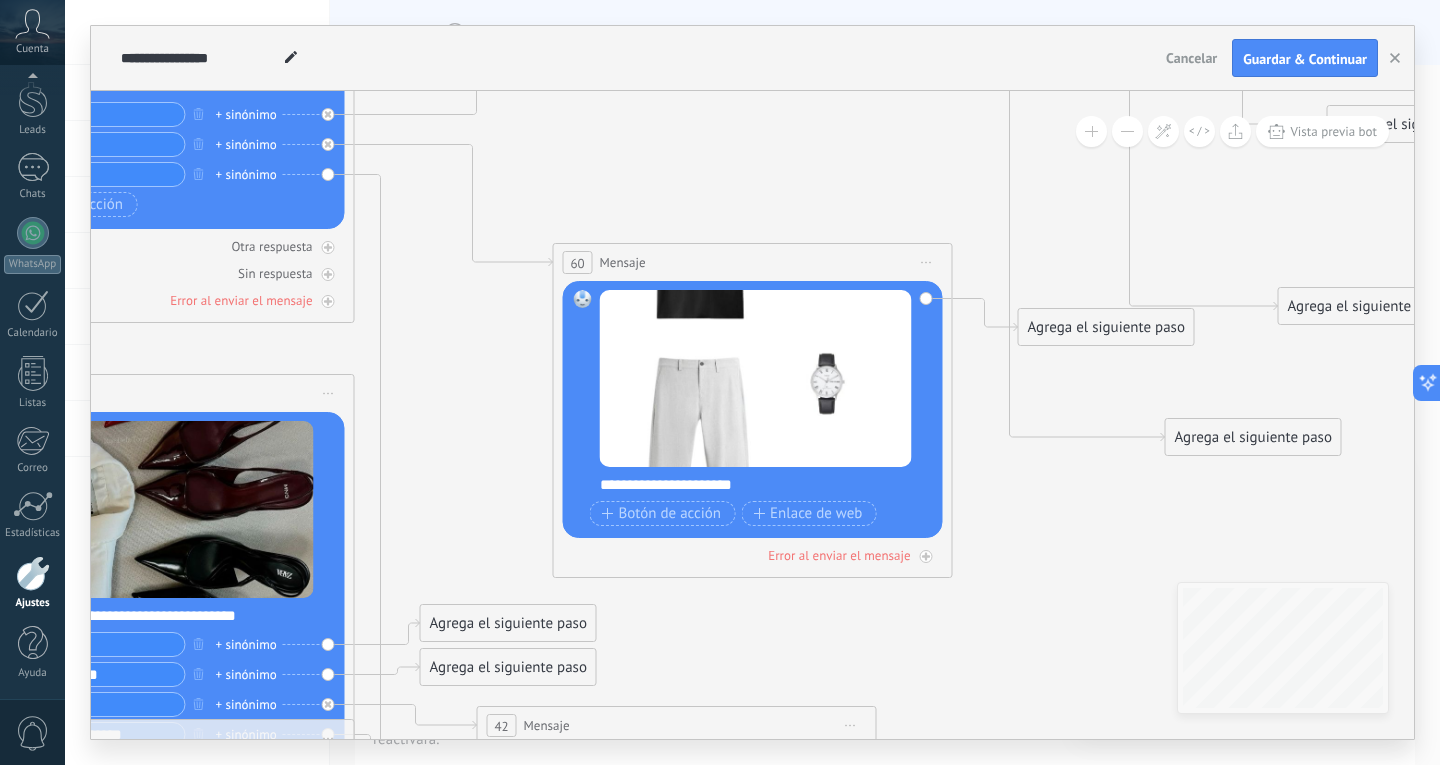 click on "**********" at bounding box center [766, 485] 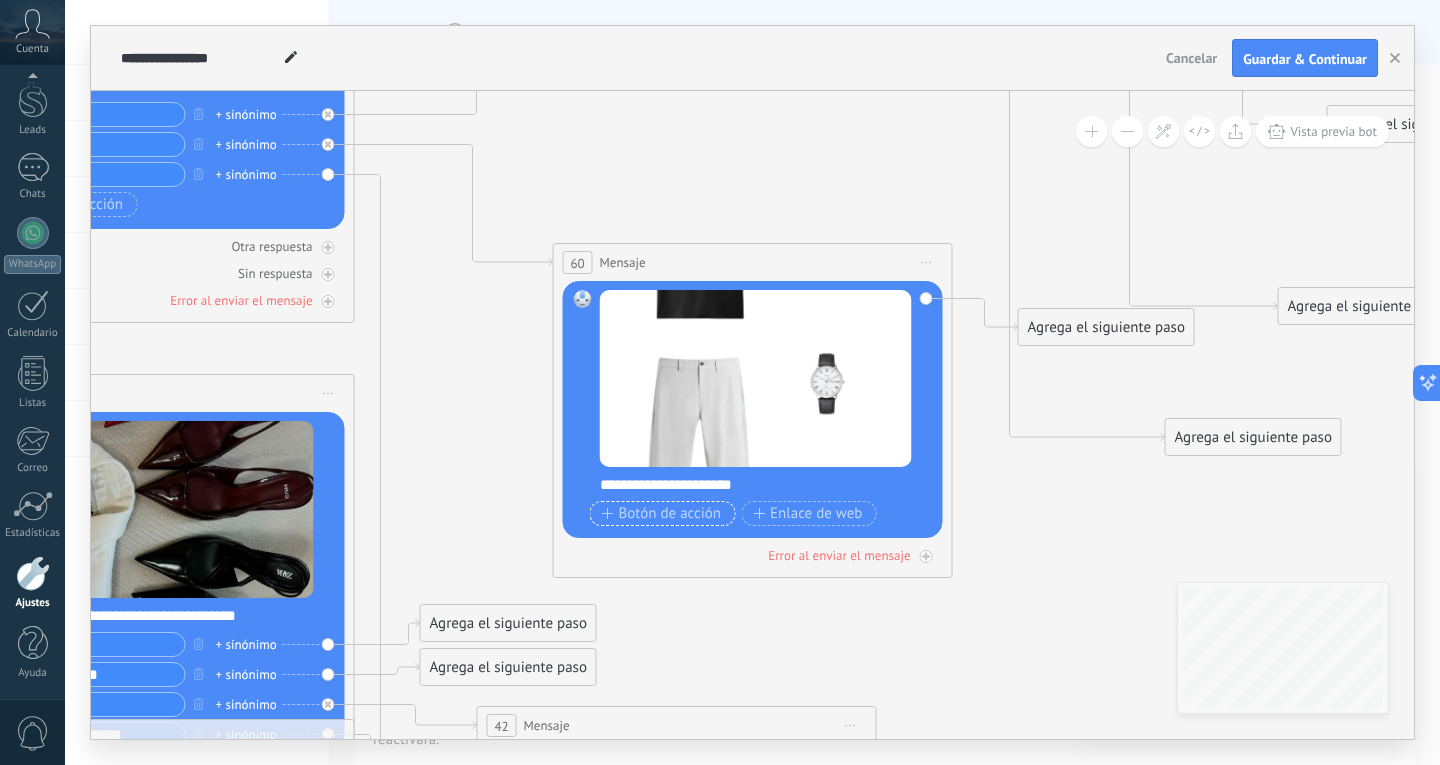 click on "Botón de acción" at bounding box center [662, 514] 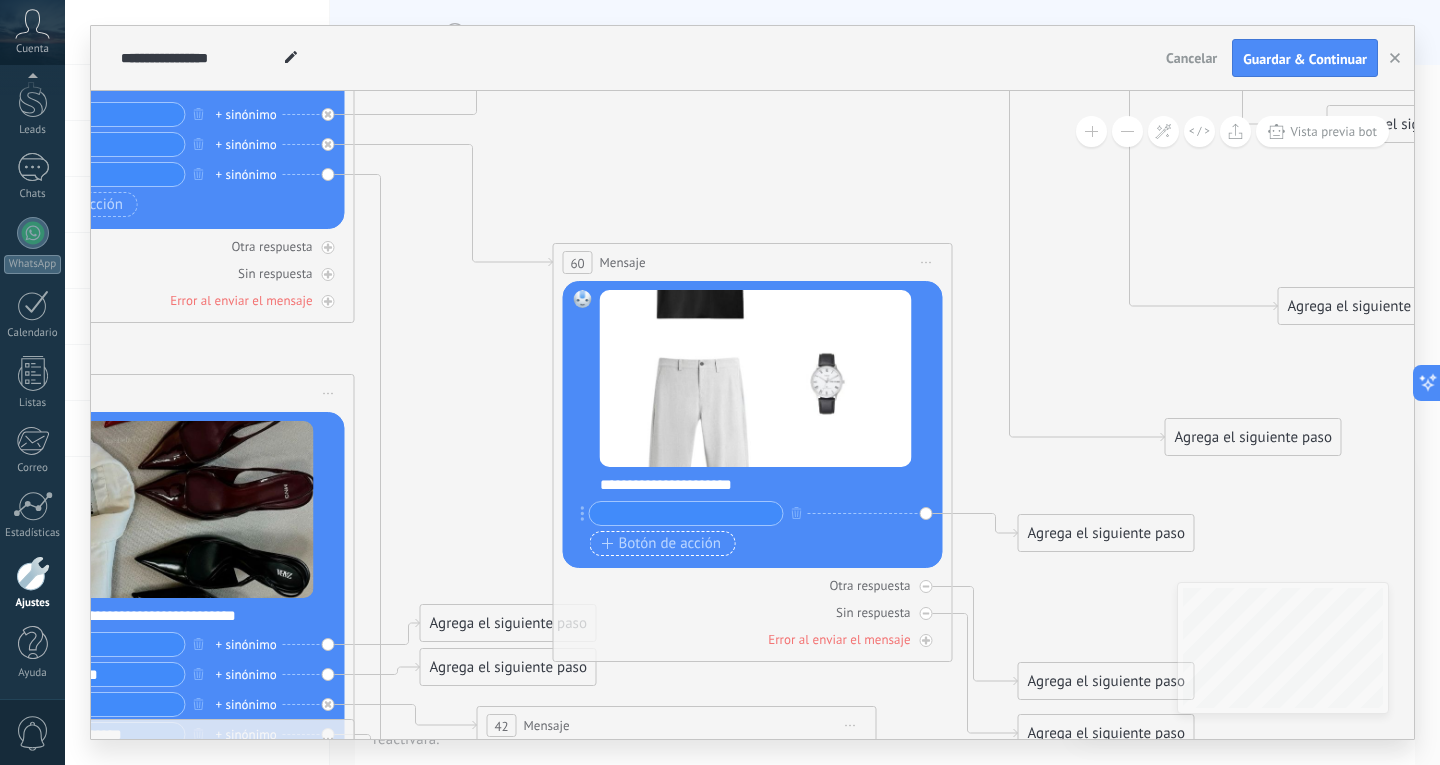 type on "*" 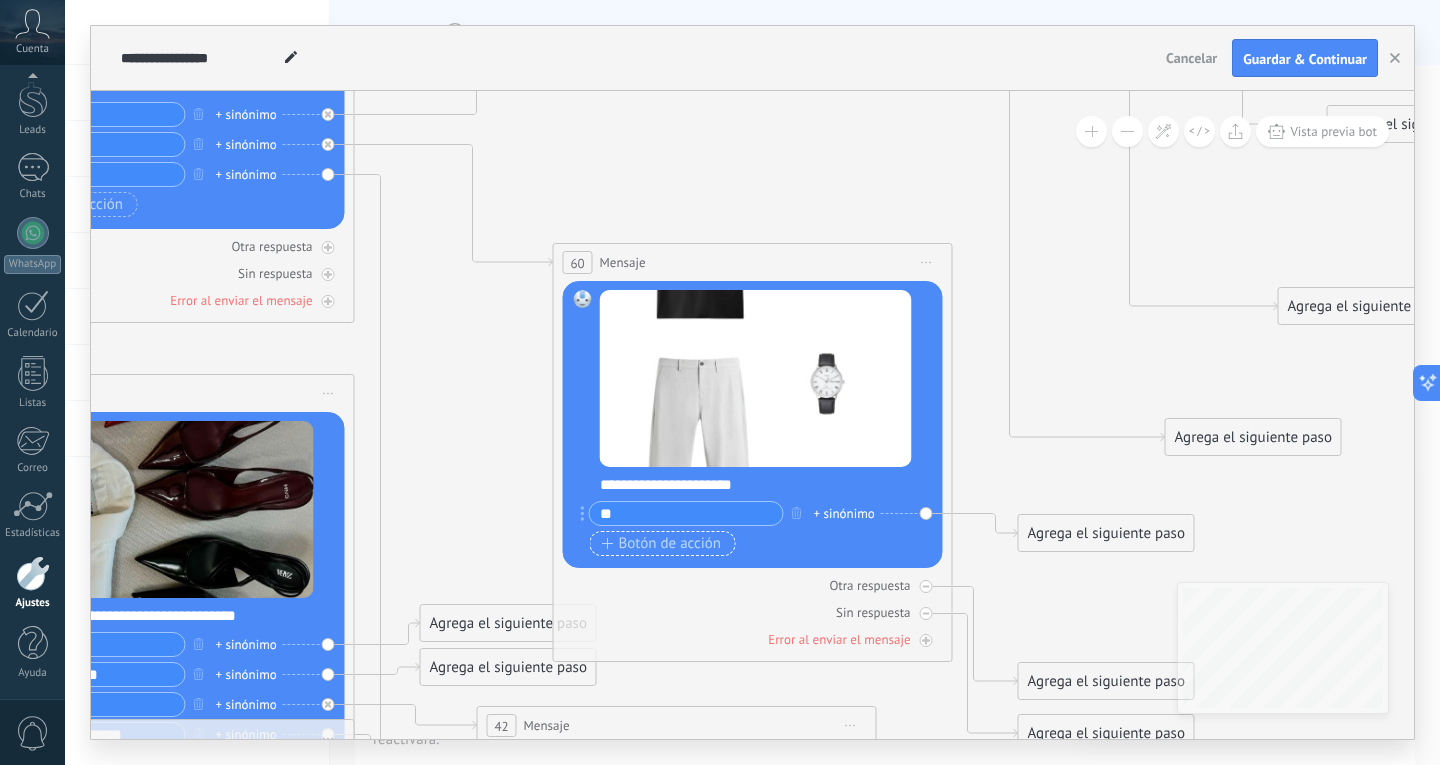 type on "**" 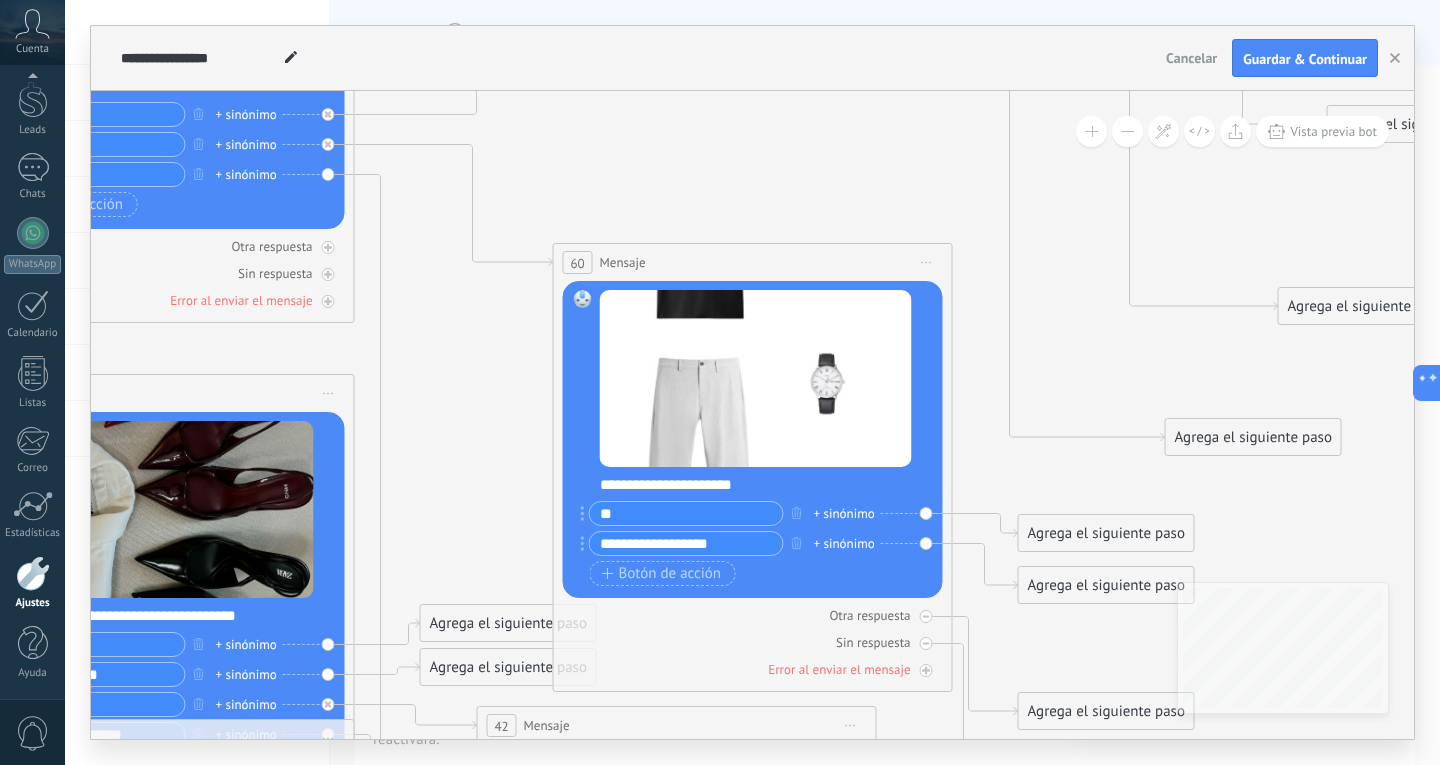 type on "**********" 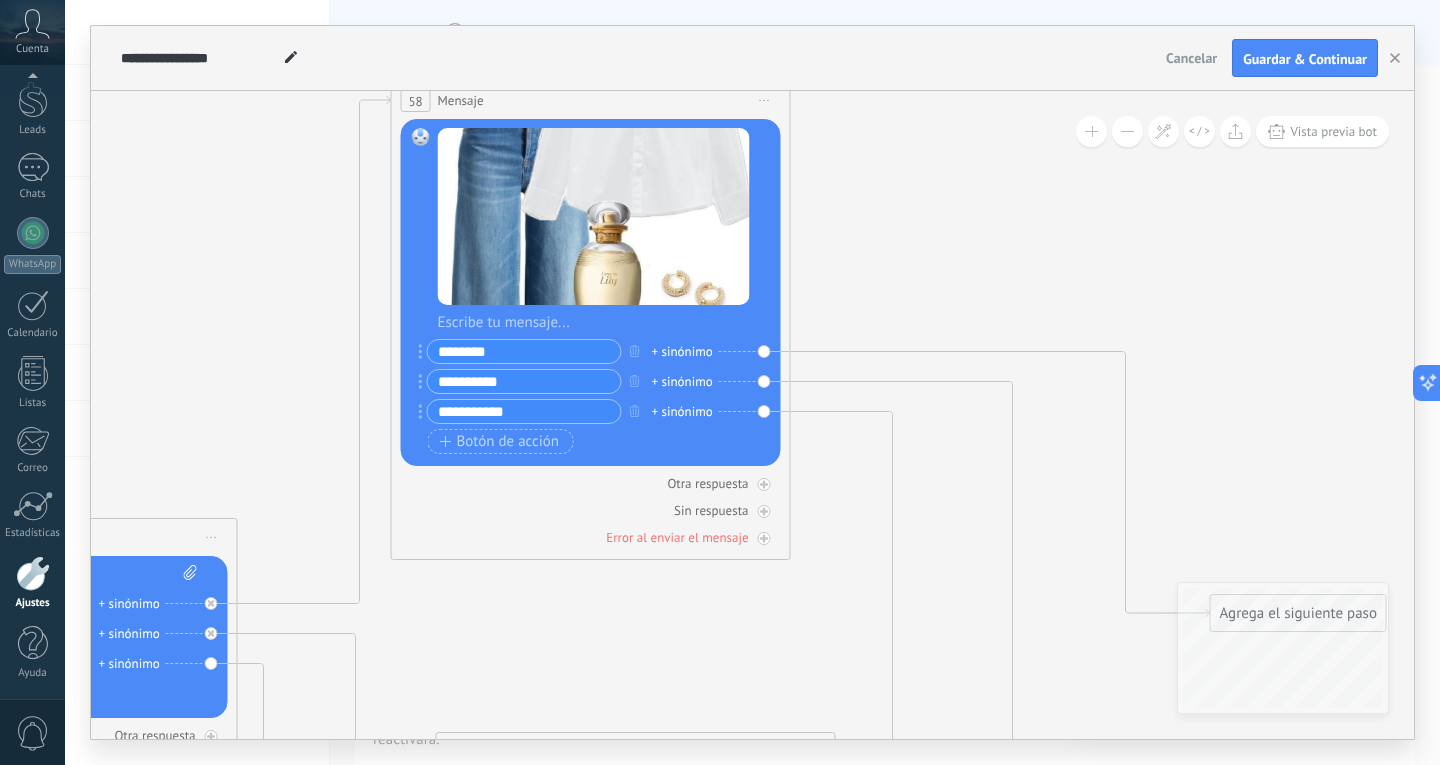 drag, startPoint x: 845, startPoint y: 154, endPoint x: 755, endPoint y: 643, distance: 497.21323 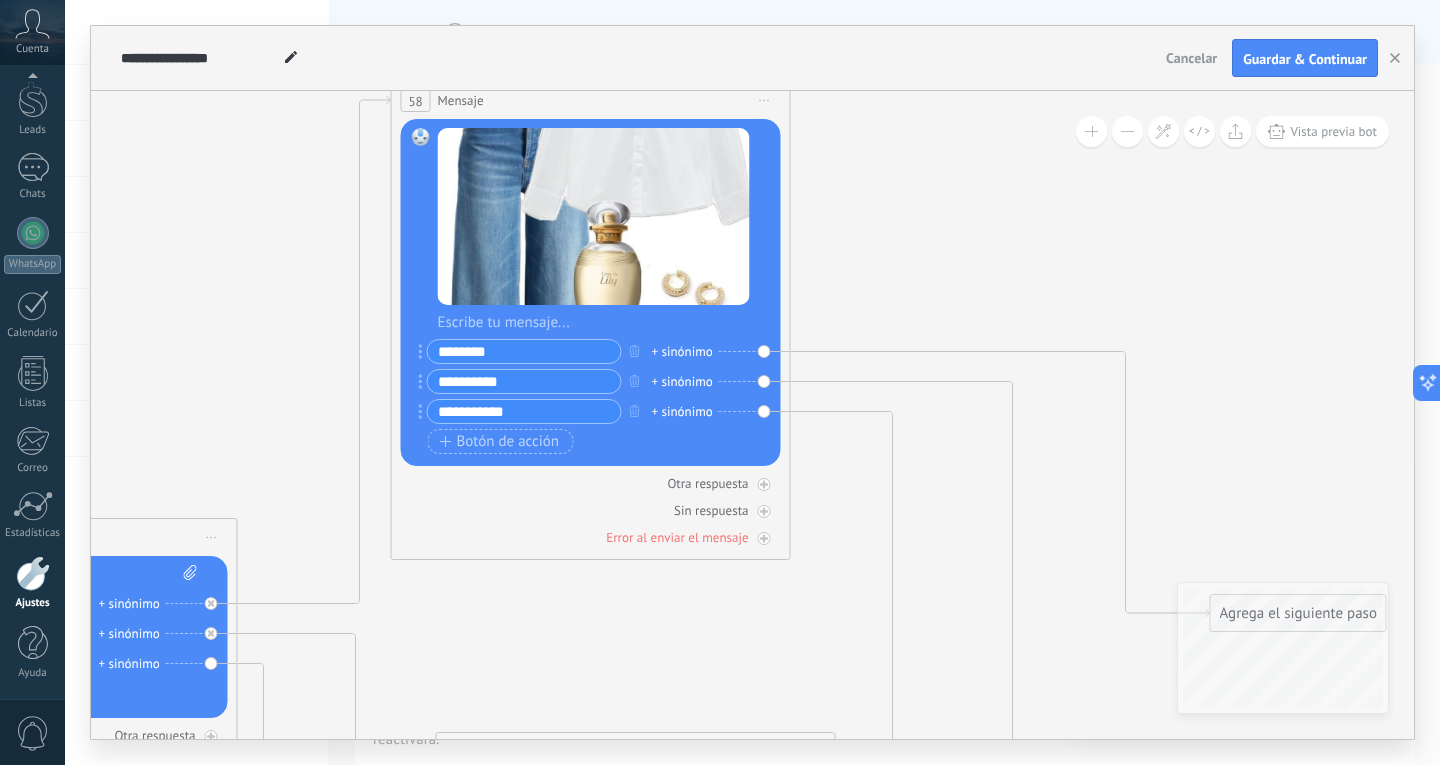 click 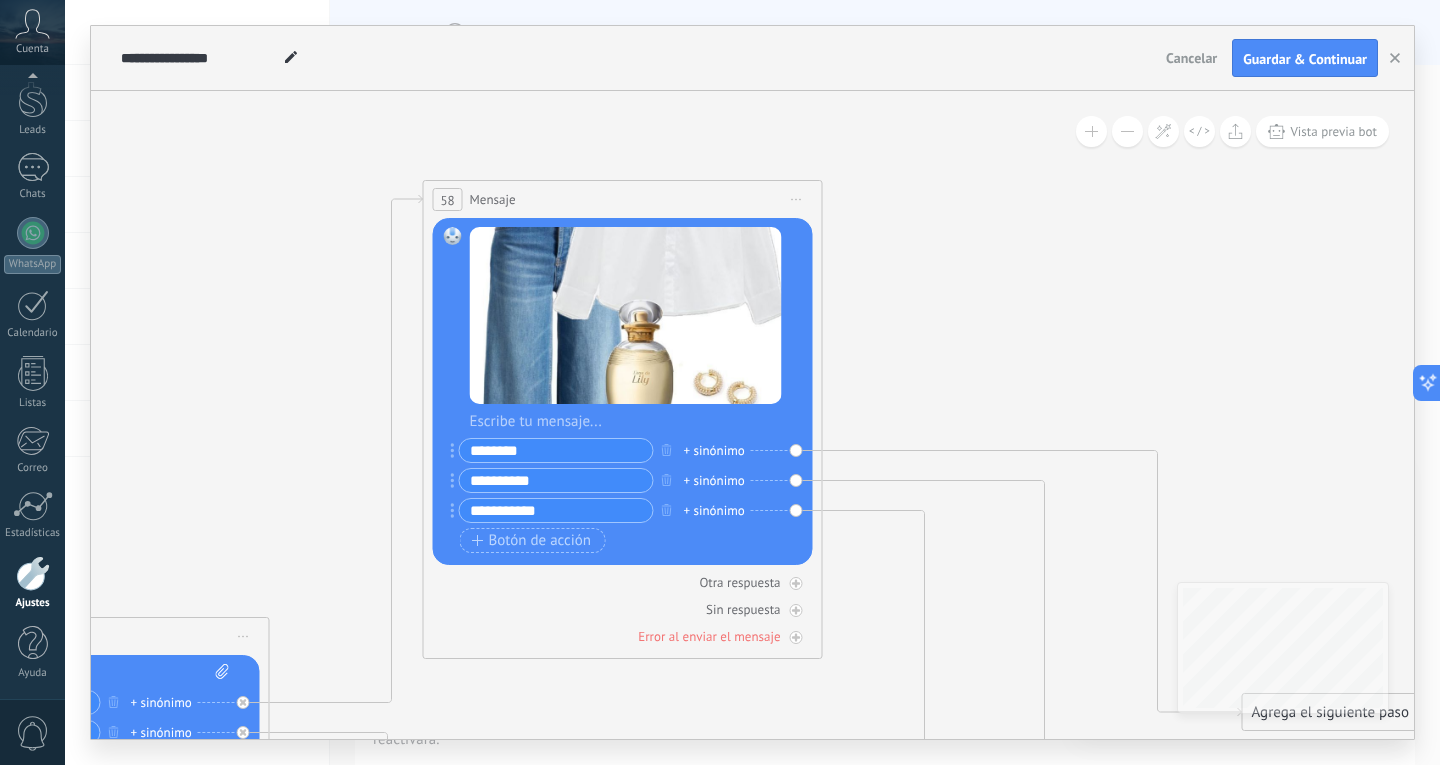 drag, startPoint x: 911, startPoint y: 296, endPoint x: 914, endPoint y: 383, distance: 87.05171 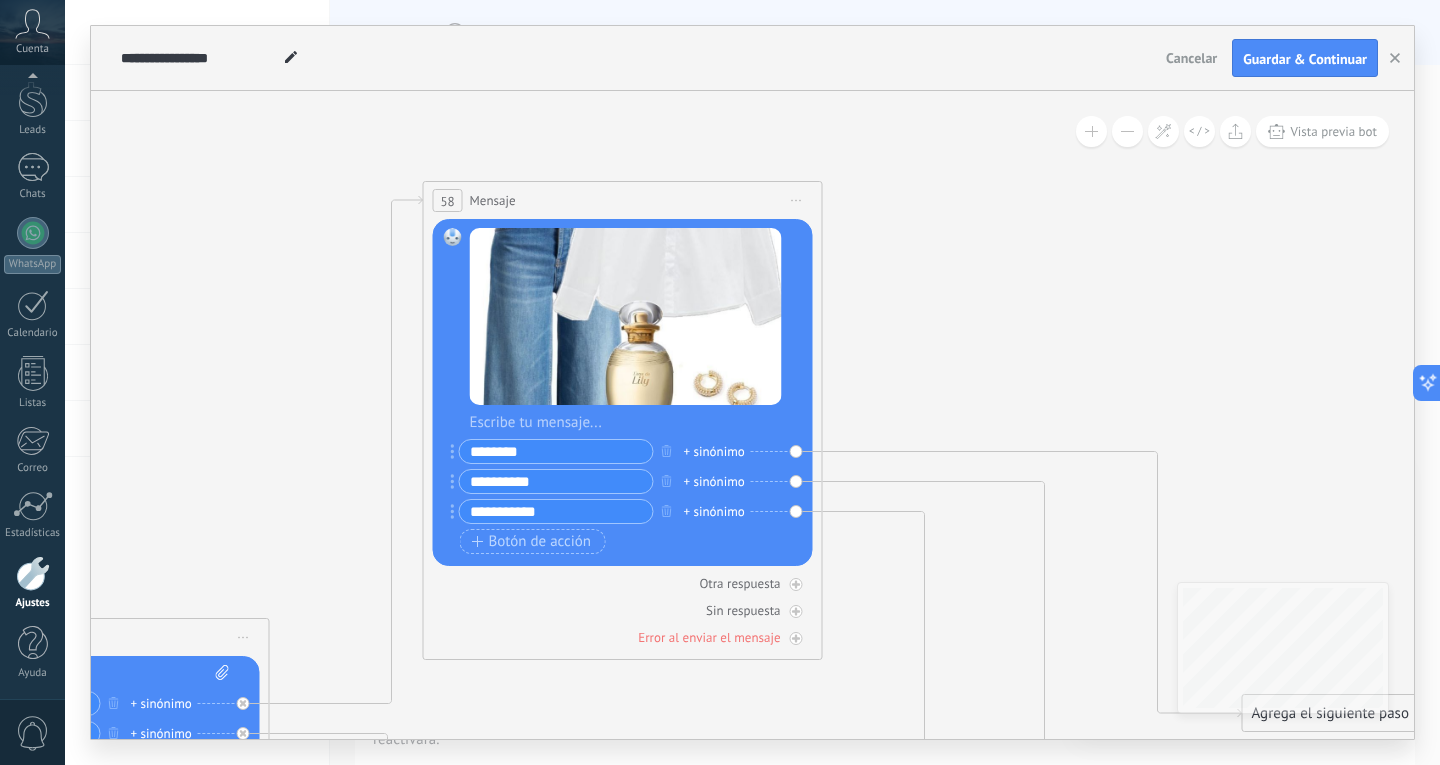 click 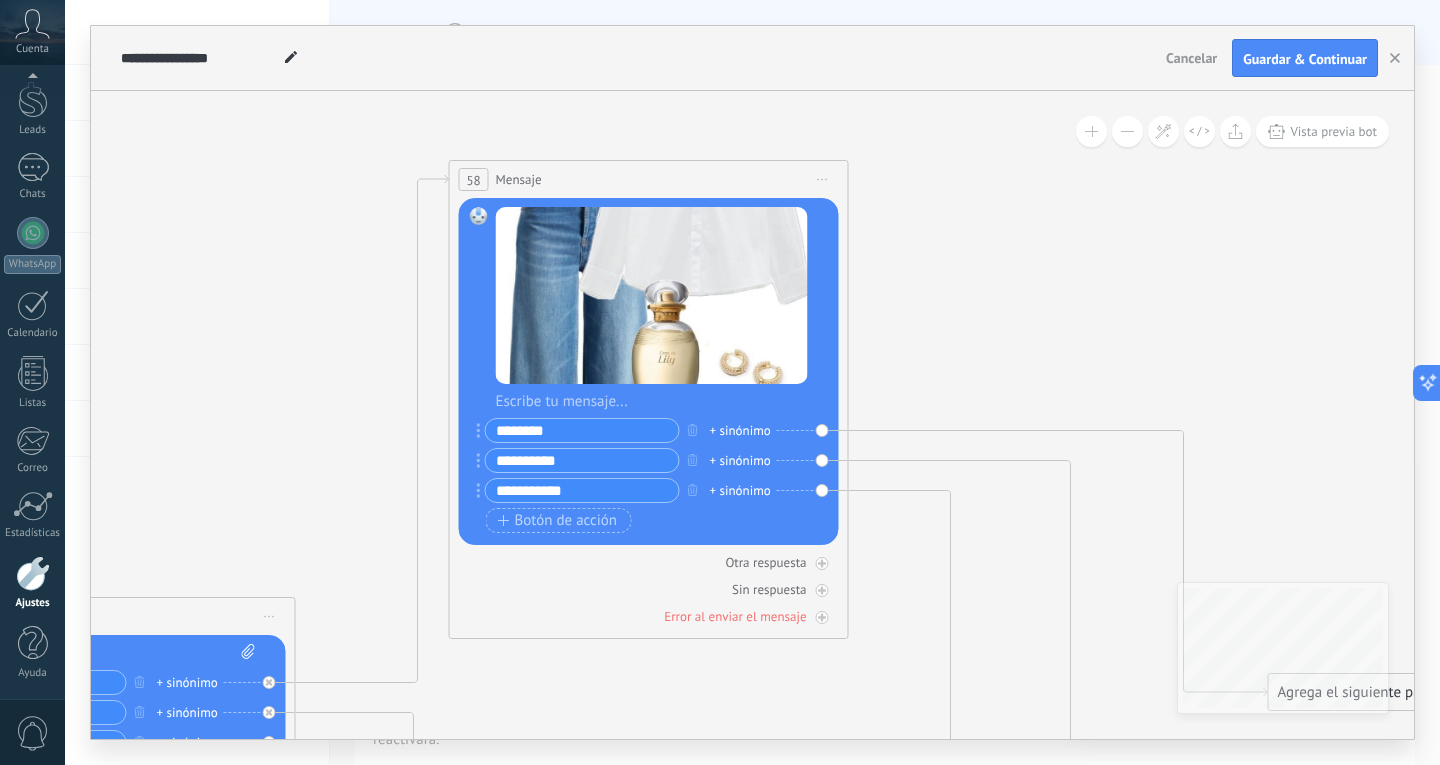 drag, startPoint x: 936, startPoint y: 362, endPoint x: 958, endPoint y: 315, distance: 51.894123 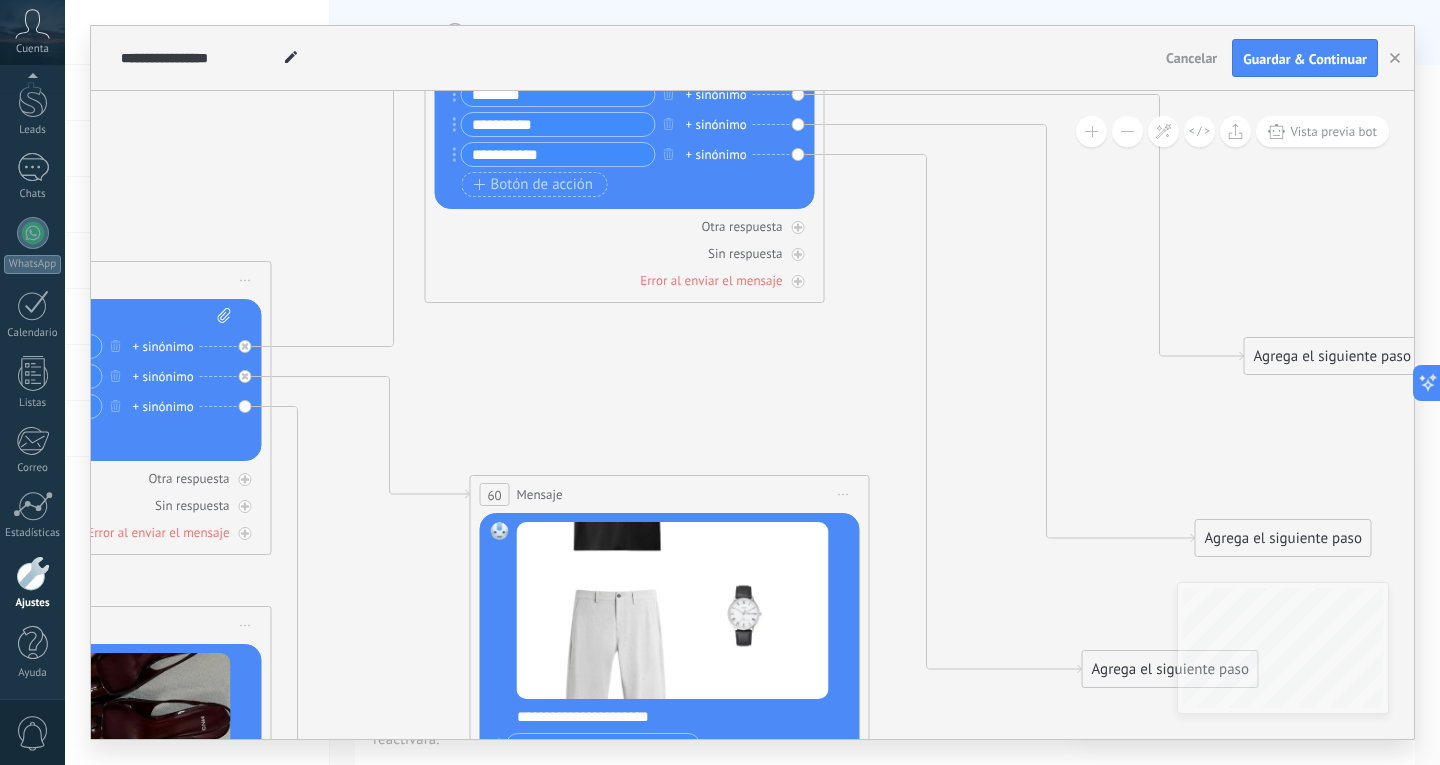 drag, startPoint x: 828, startPoint y: 672, endPoint x: 819, endPoint y: 340, distance: 332.12198 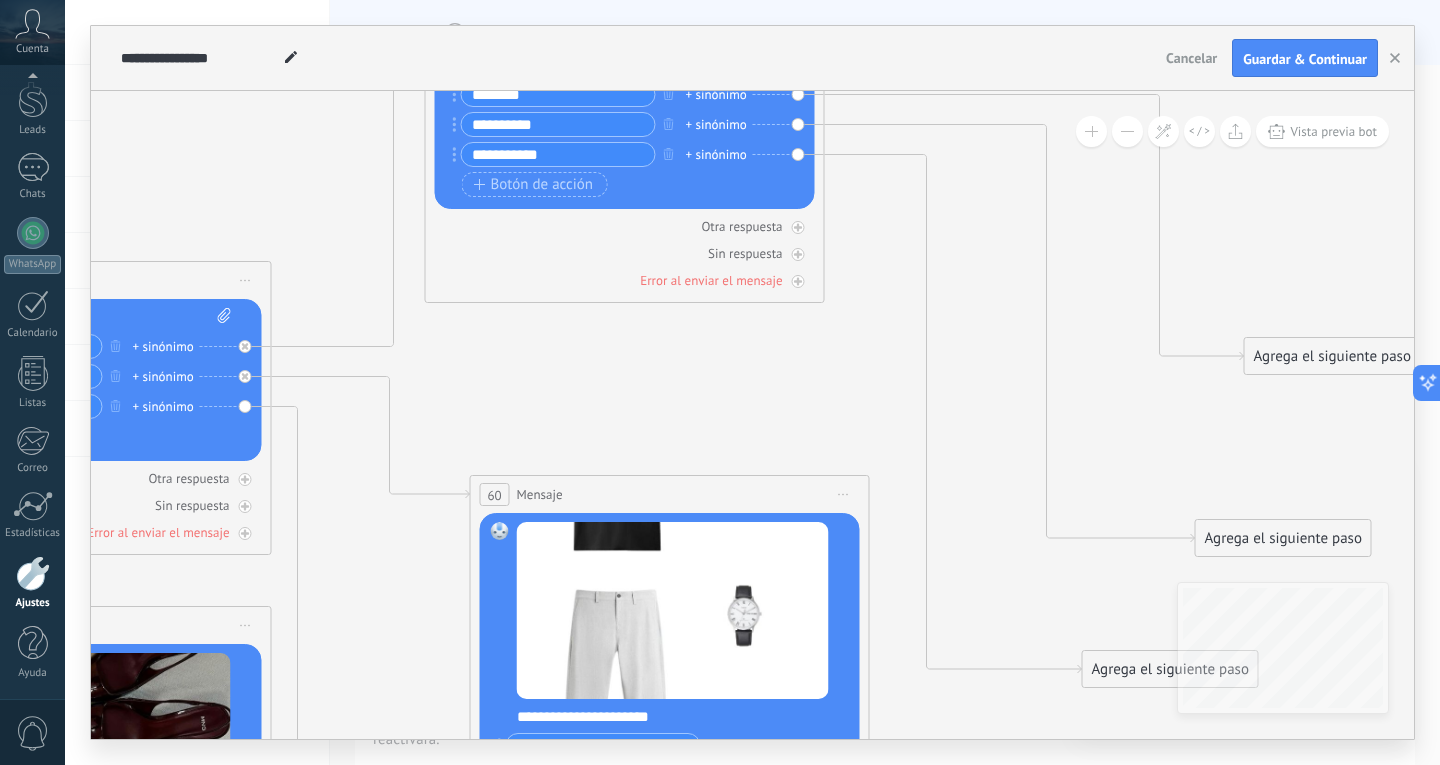 click 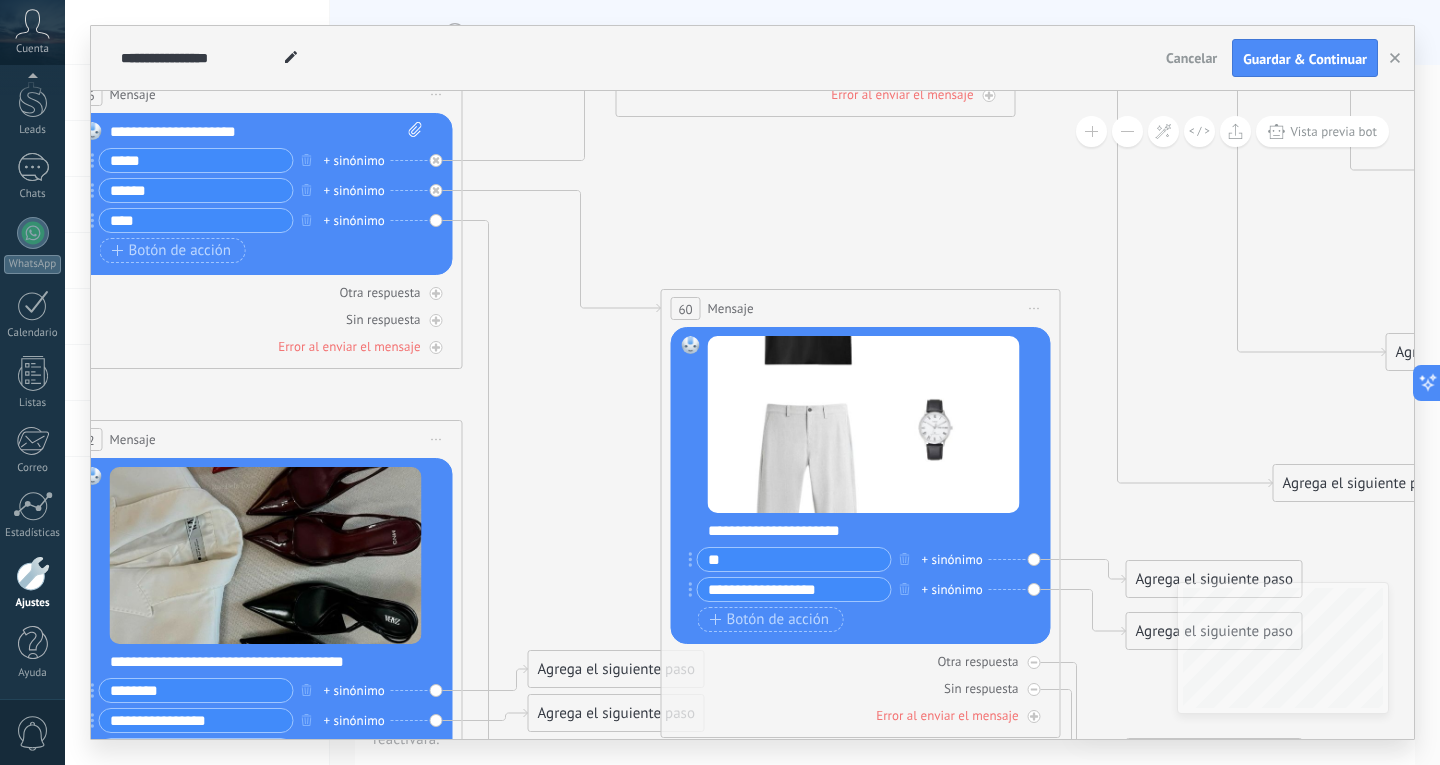 drag, startPoint x: 582, startPoint y: 400, endPoint x: 723, endPoint y: 134, distance: 301.05978 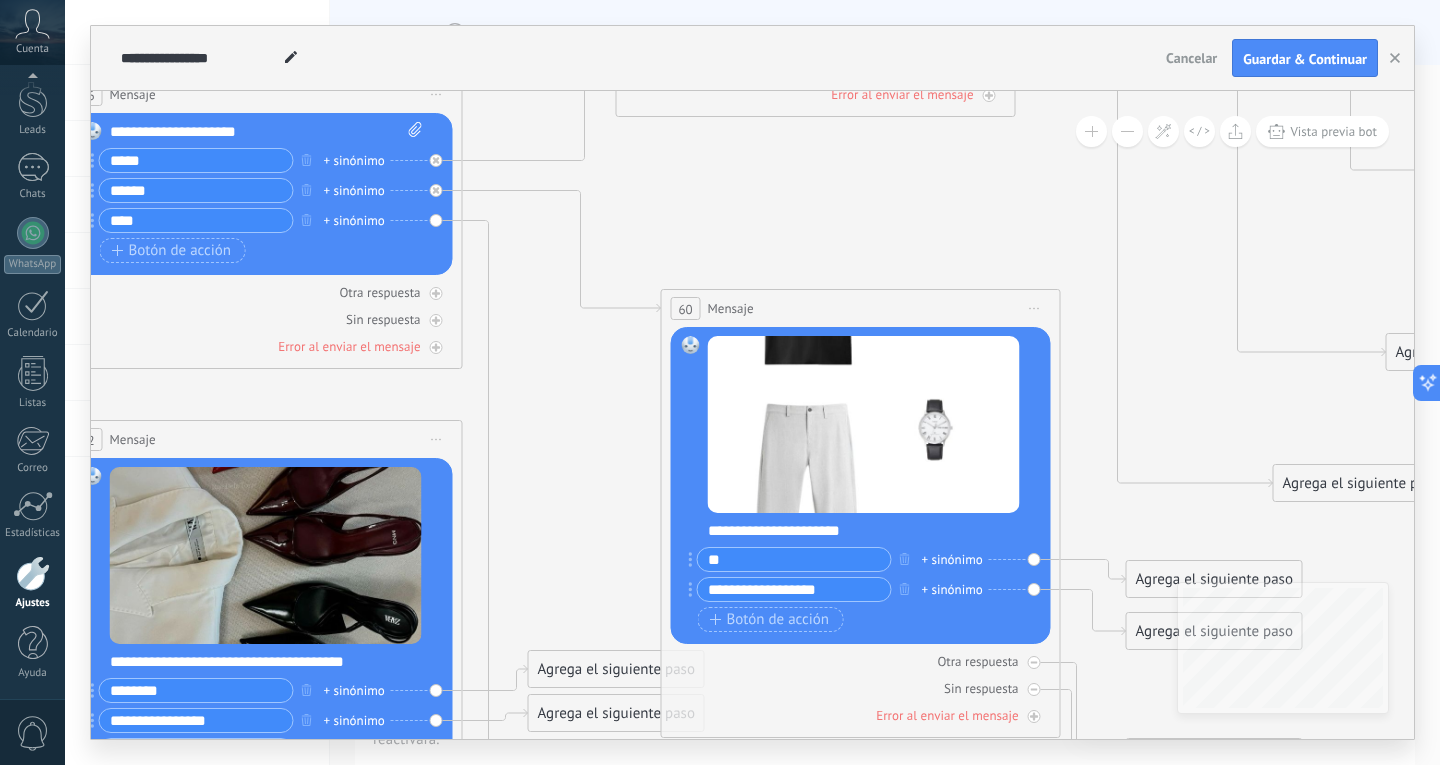 click 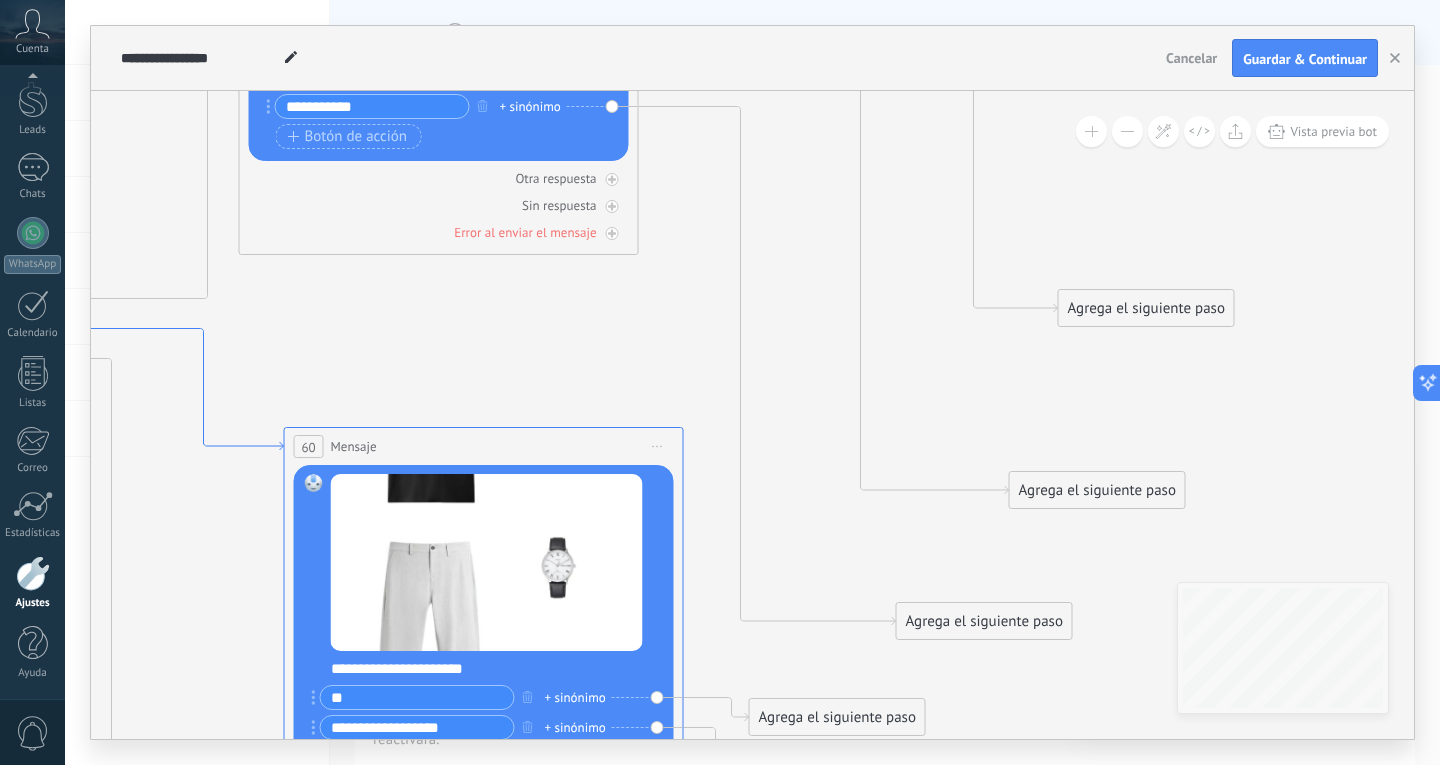drag, startPoint x: 557, startPoint y: 209, endPoint x: 168, endPoint y: 436, distance: 450.38873 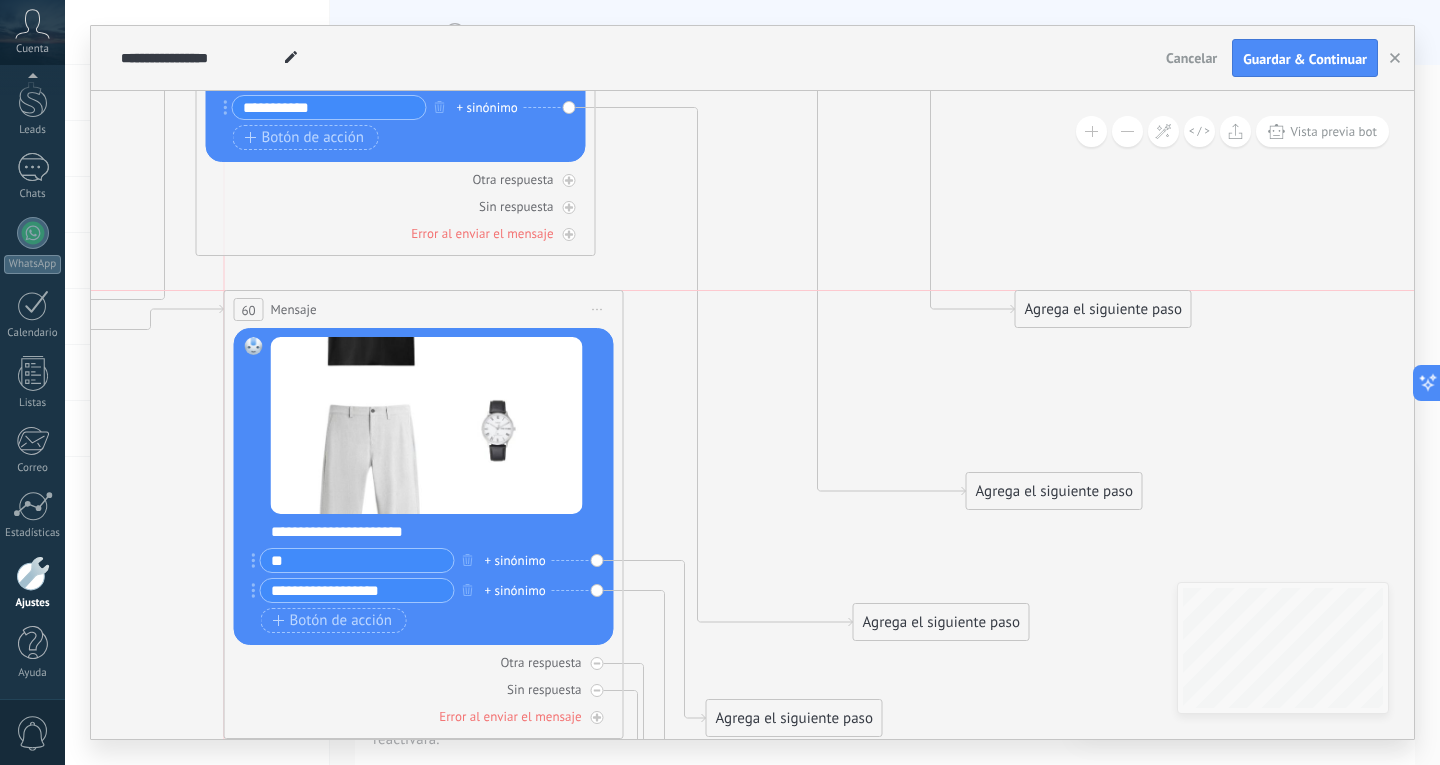 drag, startPoint x: 446, startPoint y: 447, endPoint x: 432, endPoint y: 302, distance: 145.6743 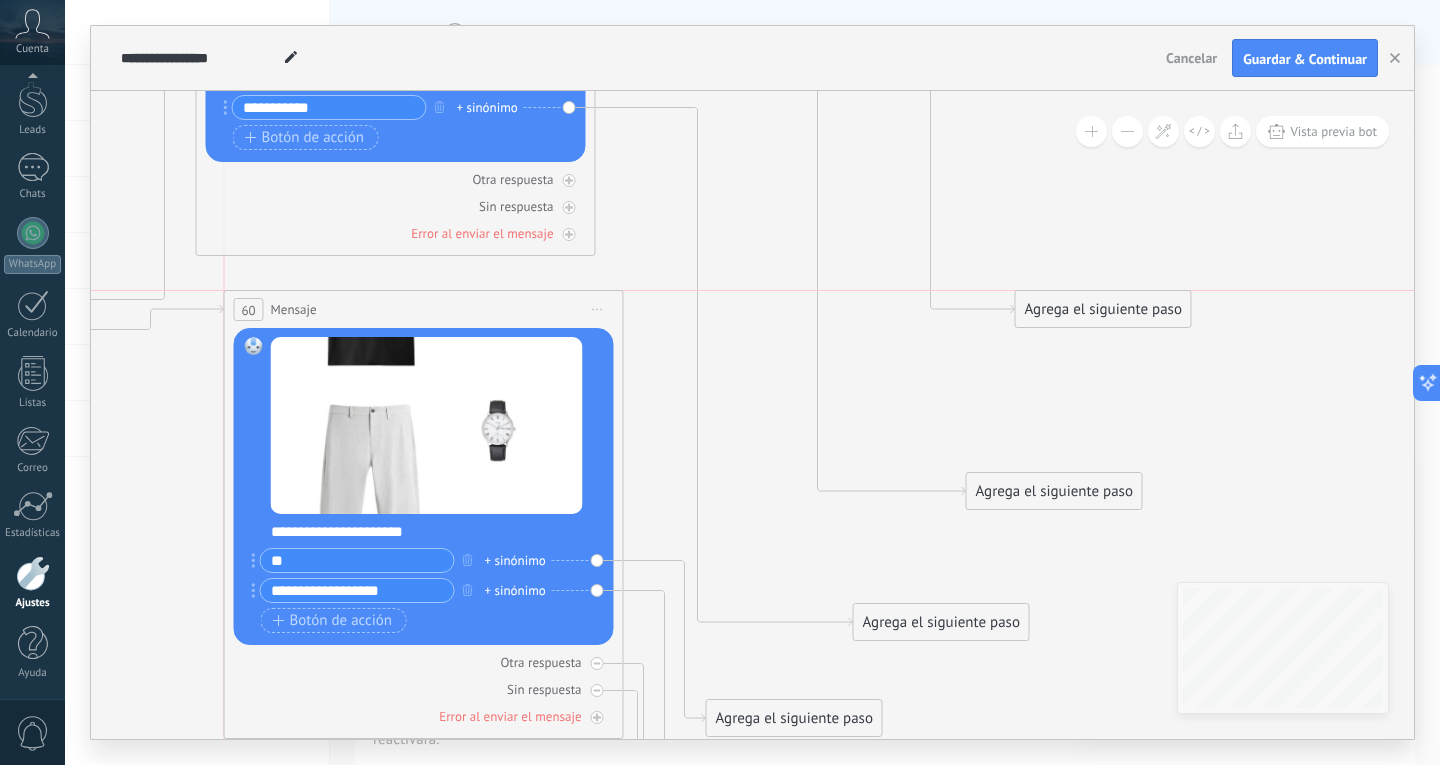 click on "60
Mensaje
*******
(a):
Todos los contactos - canales seleccionados
Todos los contactos - canales seleccionados
Todos los contactos - canal primario
Contacto principal - canales seleccionados
Contacto principal - canal primario
Todos los contactos - canales seleccionados
Todos los contactos - canales seleccionados
Todos los contactos - canal primario
Contacto principal - canales seleccionados" at bounding box center [424, 309] 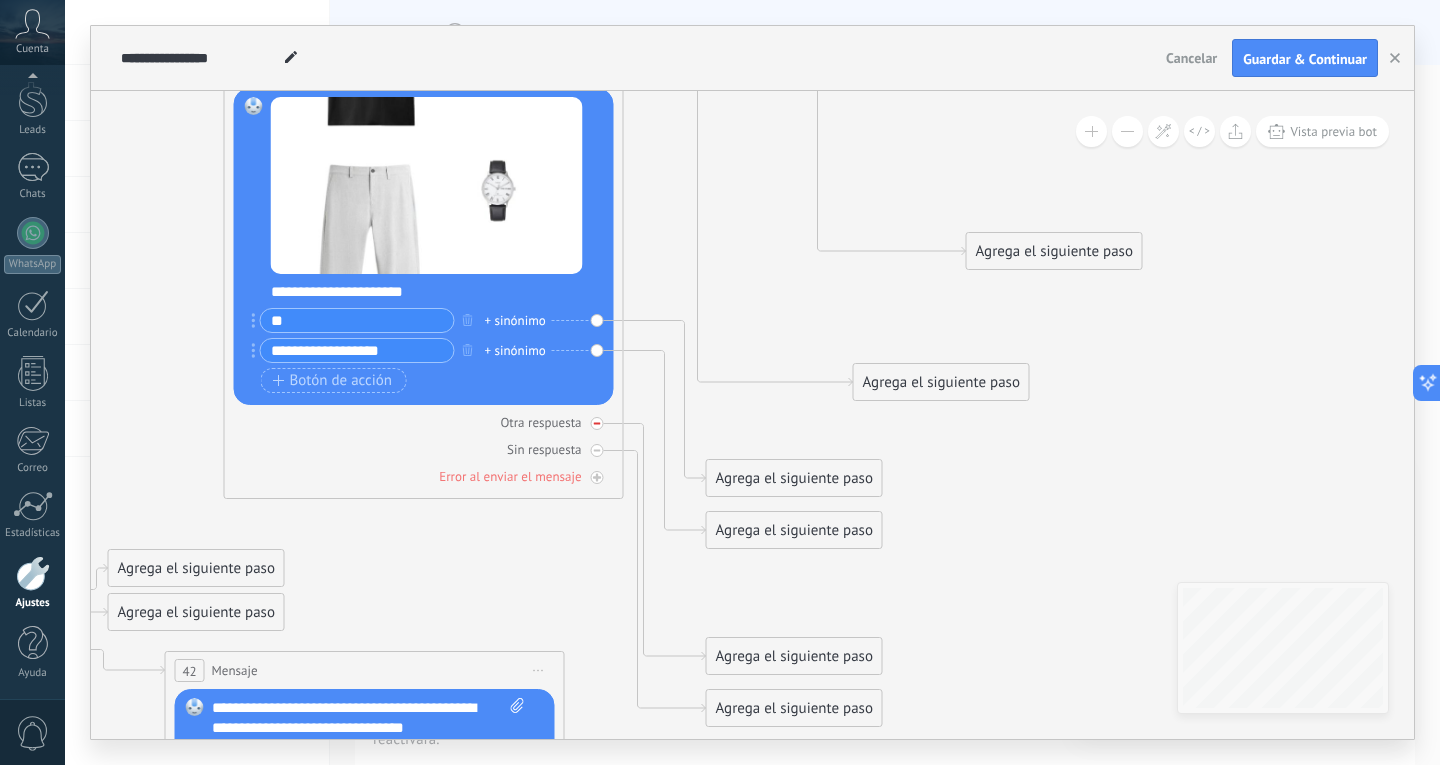 click 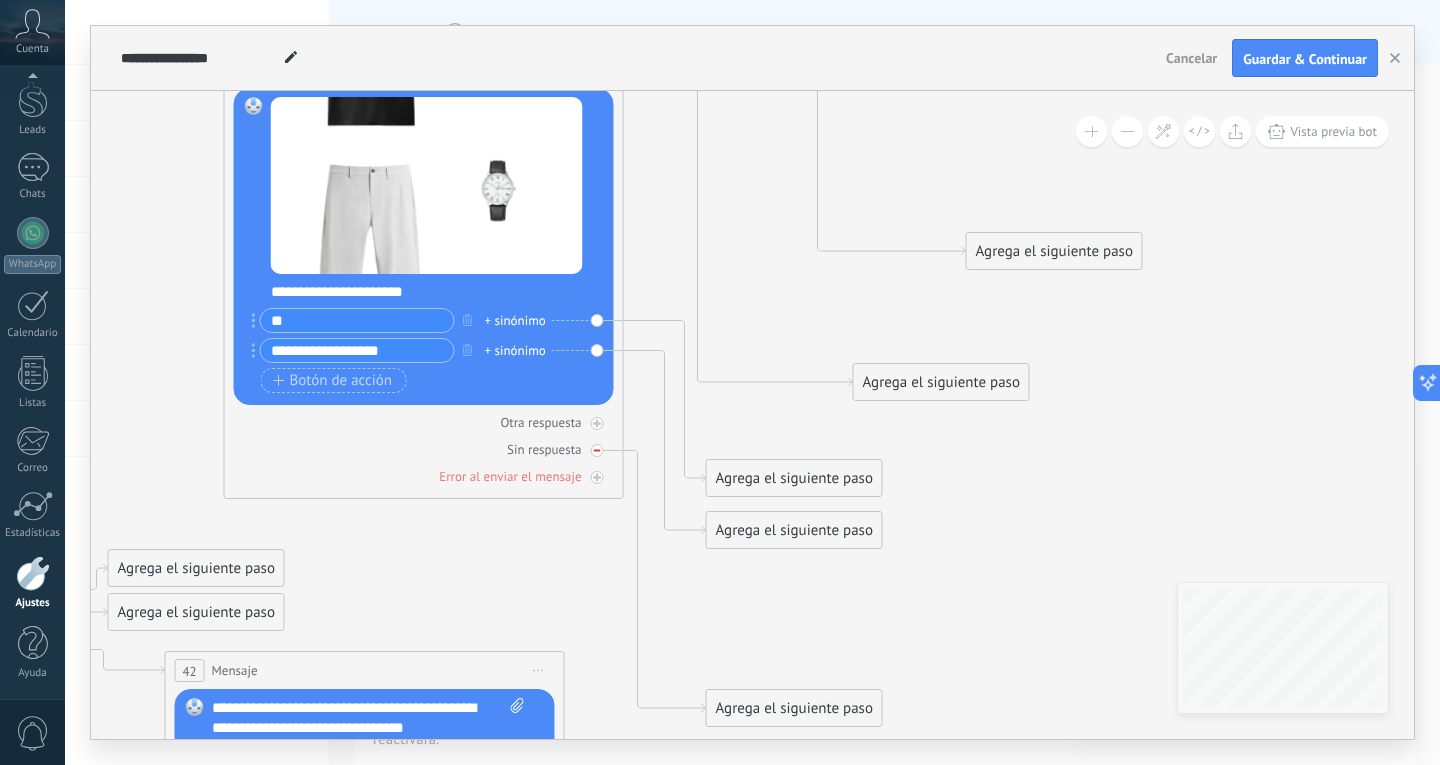 click on "Sin respuesta" at bounding box center (424, 449) 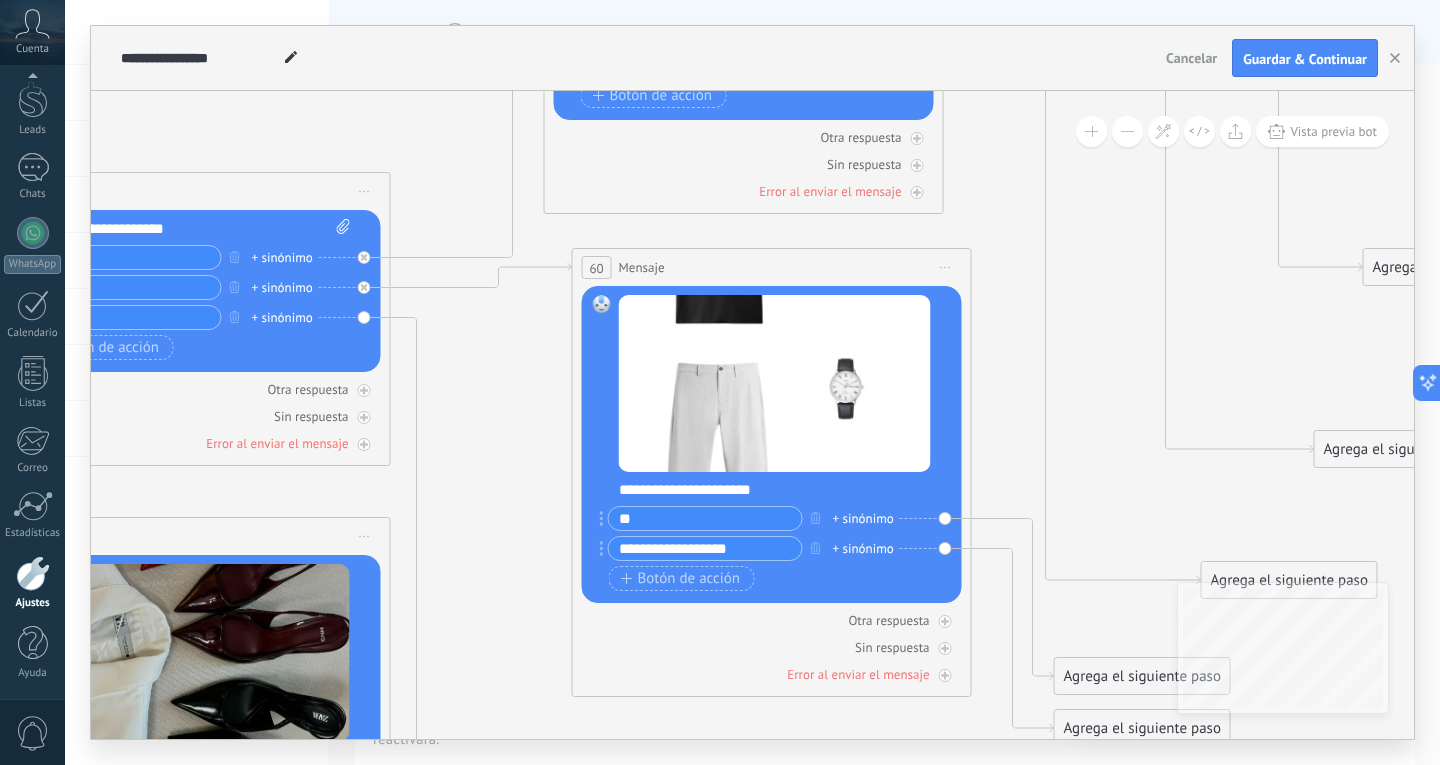 drag, startPoint x: 145, startPoint y: 522, endPoint x: 528, endPoint y: 605, distance: 391.8903 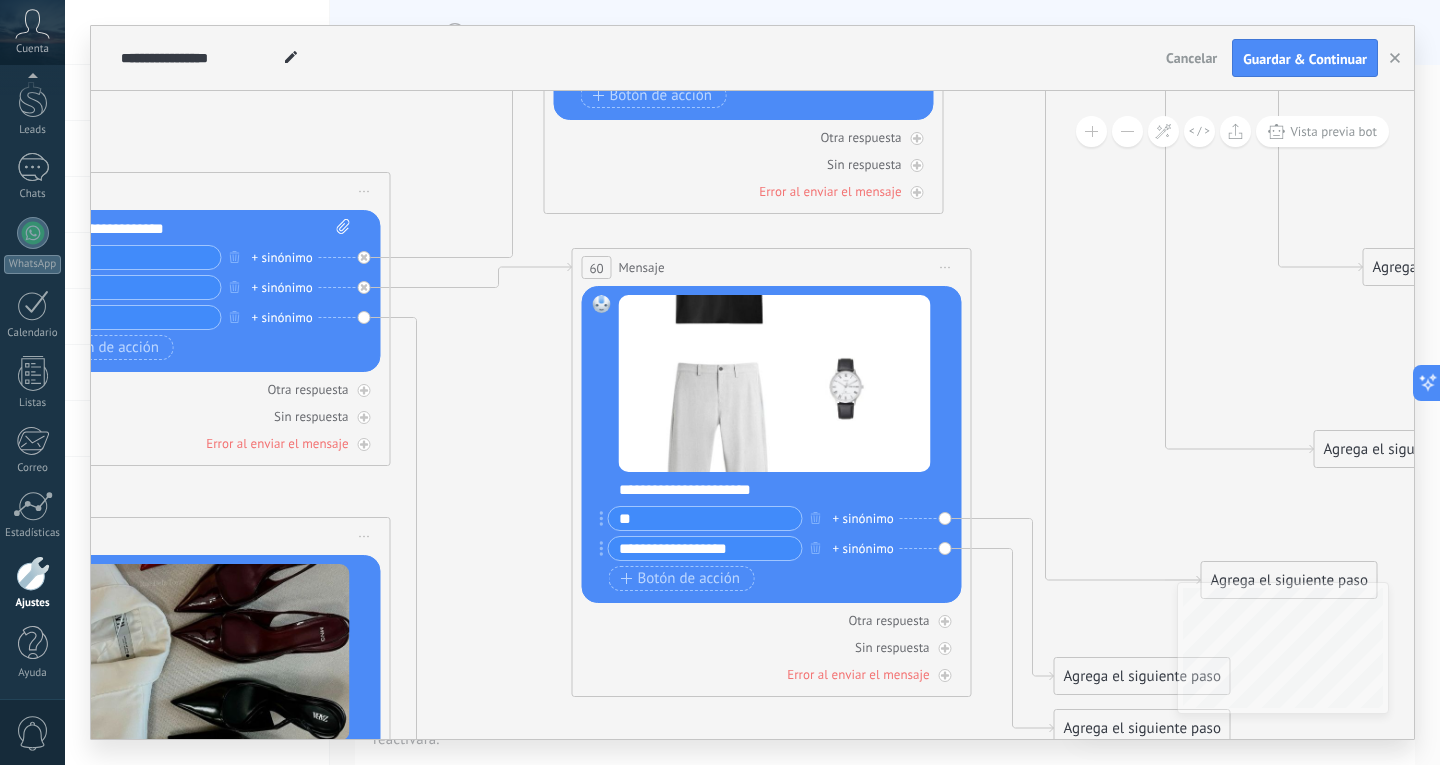 click 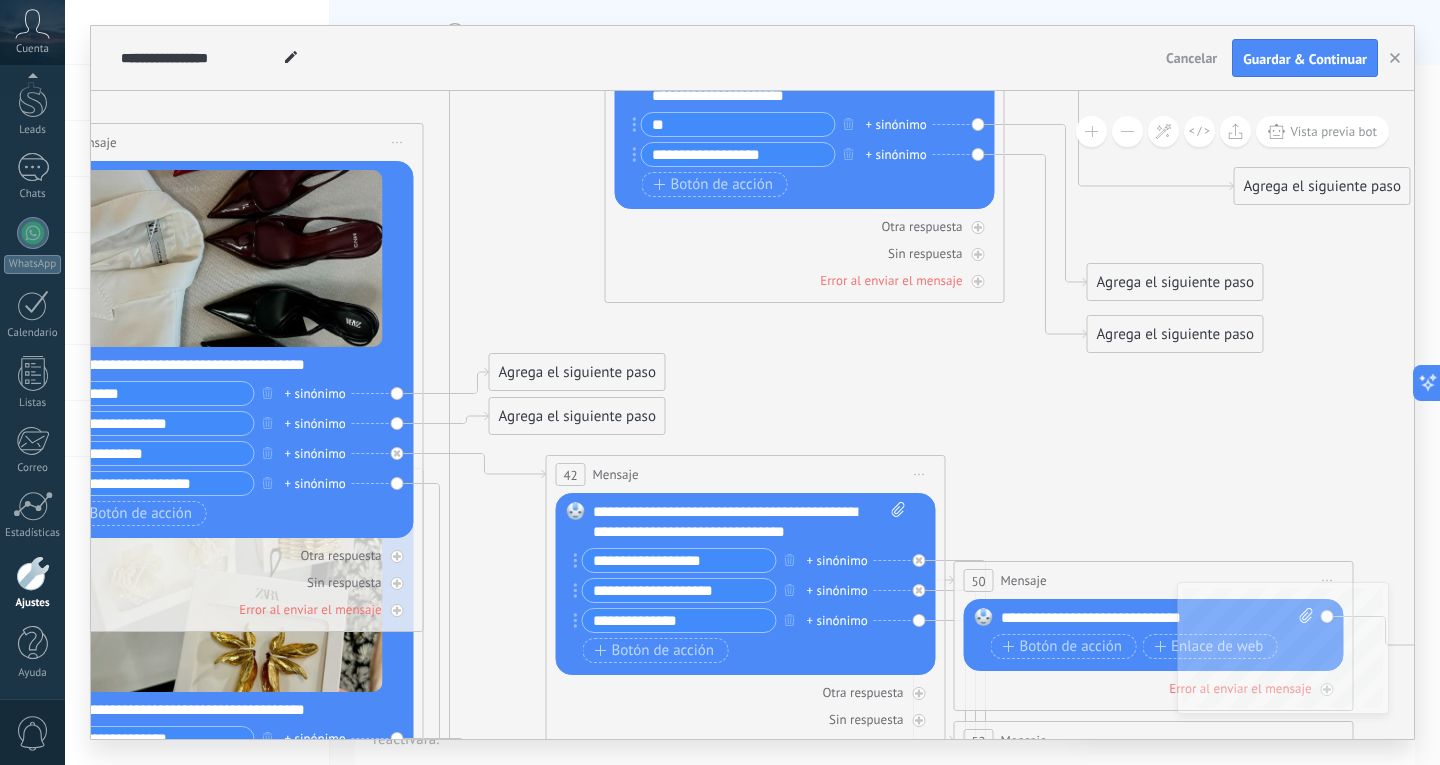click on "Reemplazar
Quitar
Convertir a mensaje de voz
Arrastre la imagen aquí para adjuntarla.
Añadir imagen
Subir
Arrastrar y soltar
Archivo no encontrado
Escribe tu mensaje..." at bounding box center [224, 349] 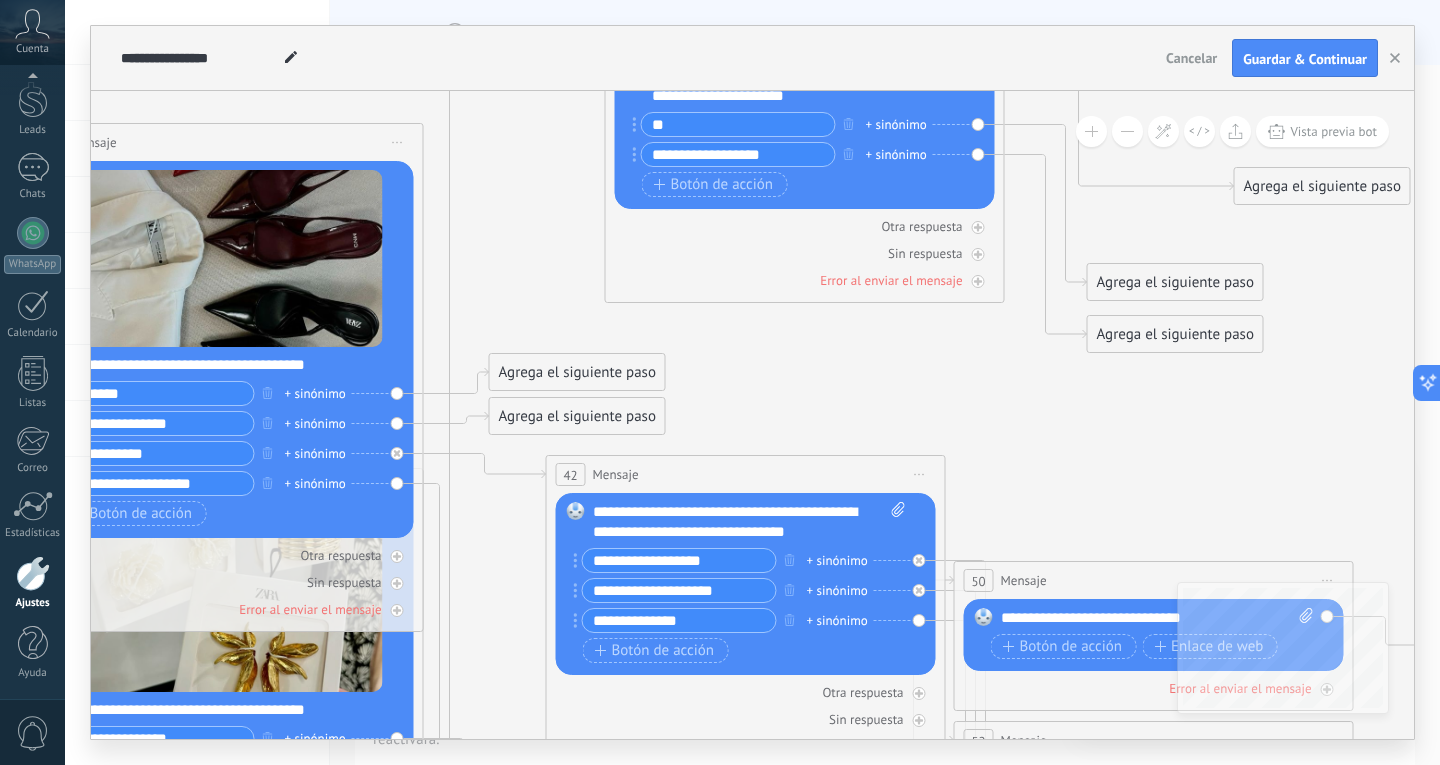 click on "Reemplazar
Quitar
Convertir a mensaje de voz
Arrastre la imagen aquí para adjuntarla.
Añadir imagen
Subir
Arrastrar y soltar
Archivo no encontrado
Escribe tu mensaje..." at bounding box center [224, 349] 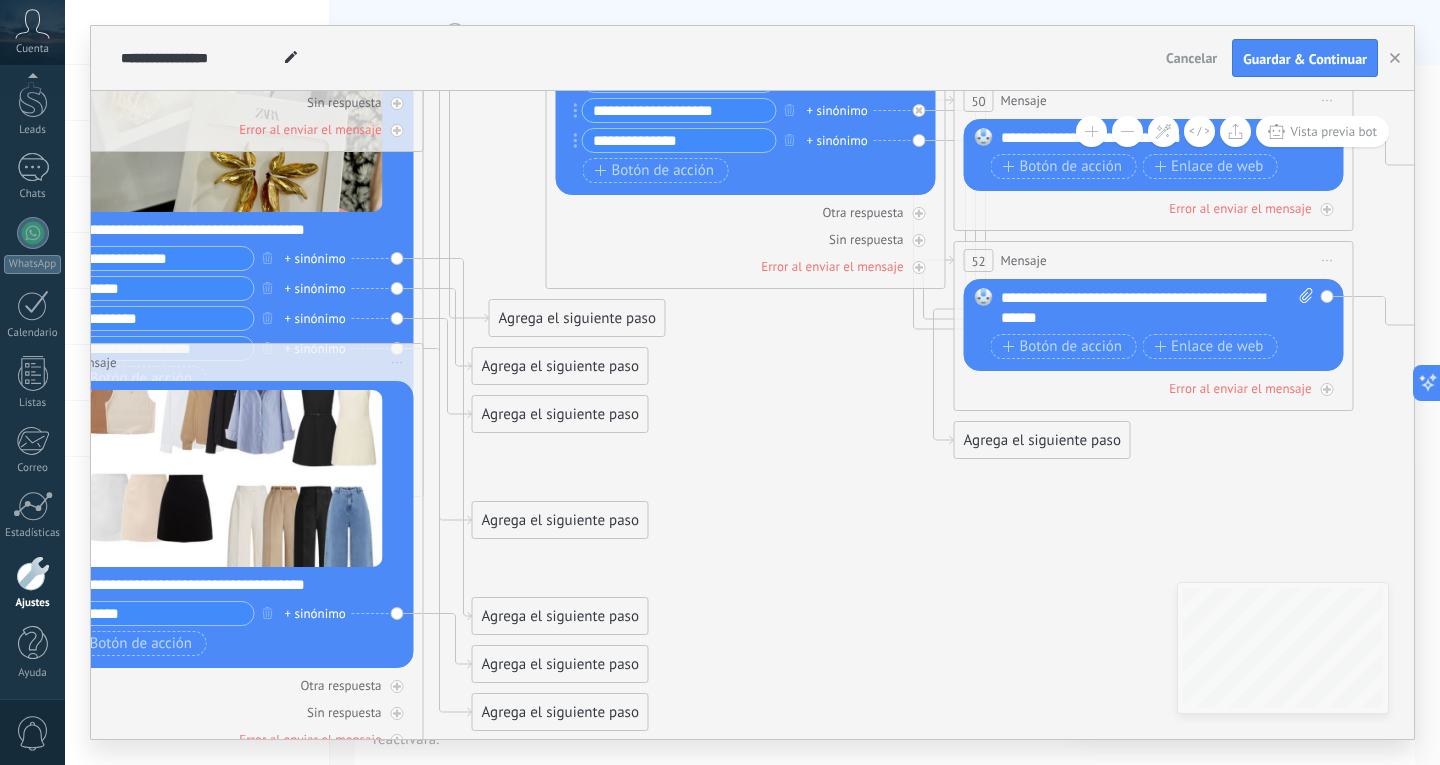 click on "Agrega el siguiente paso" at bounding box center [577, 318] 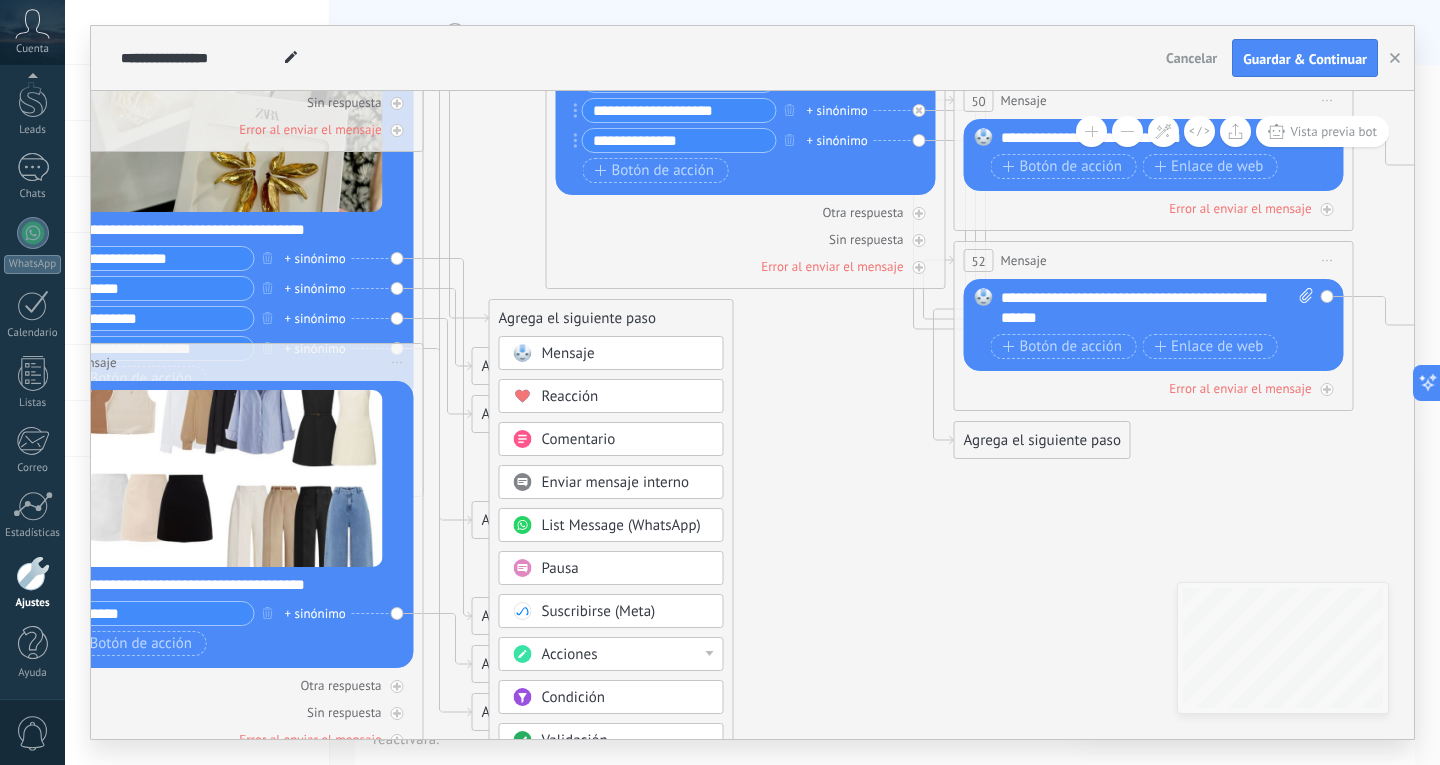 click on "Mensaje" at bounding box center [568, 353] 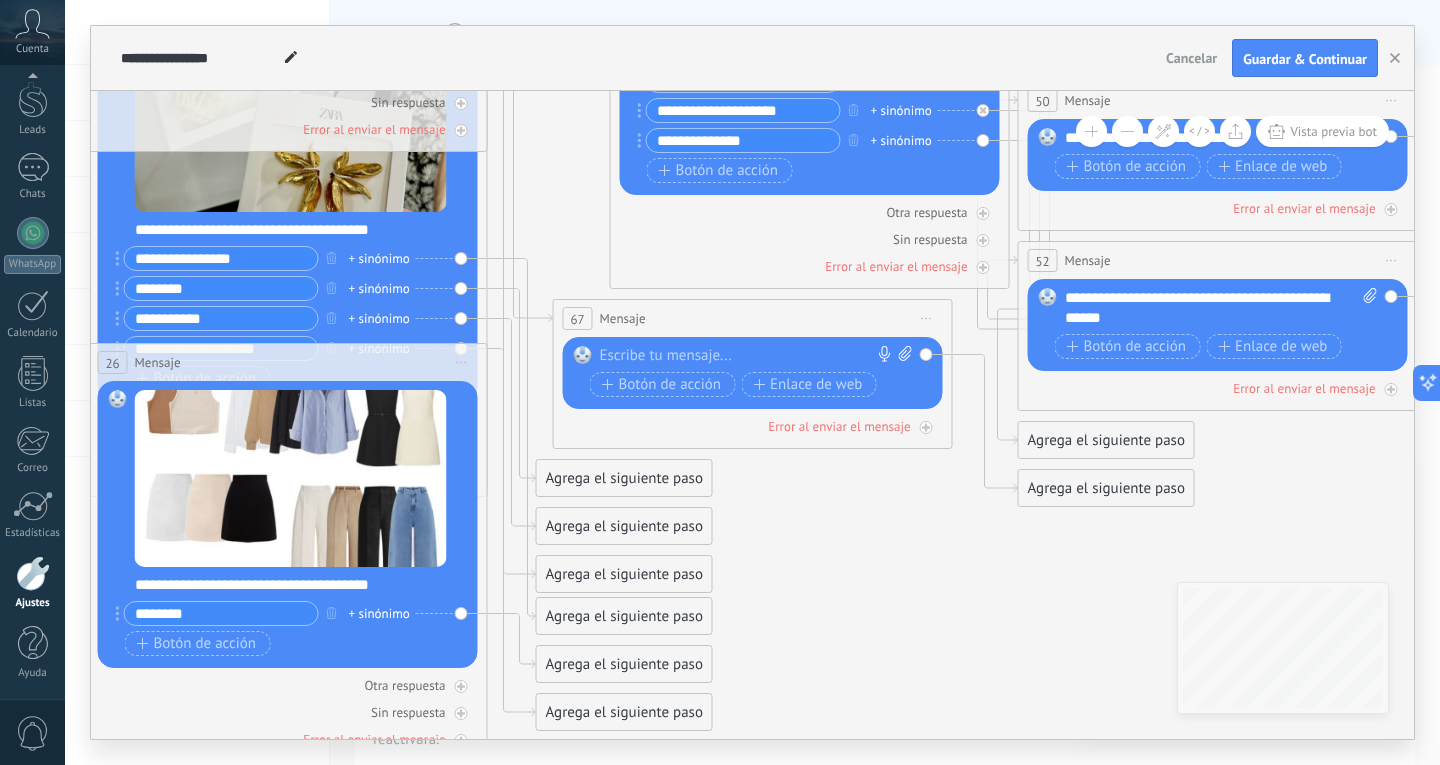 click at bounding box center (748, 356) 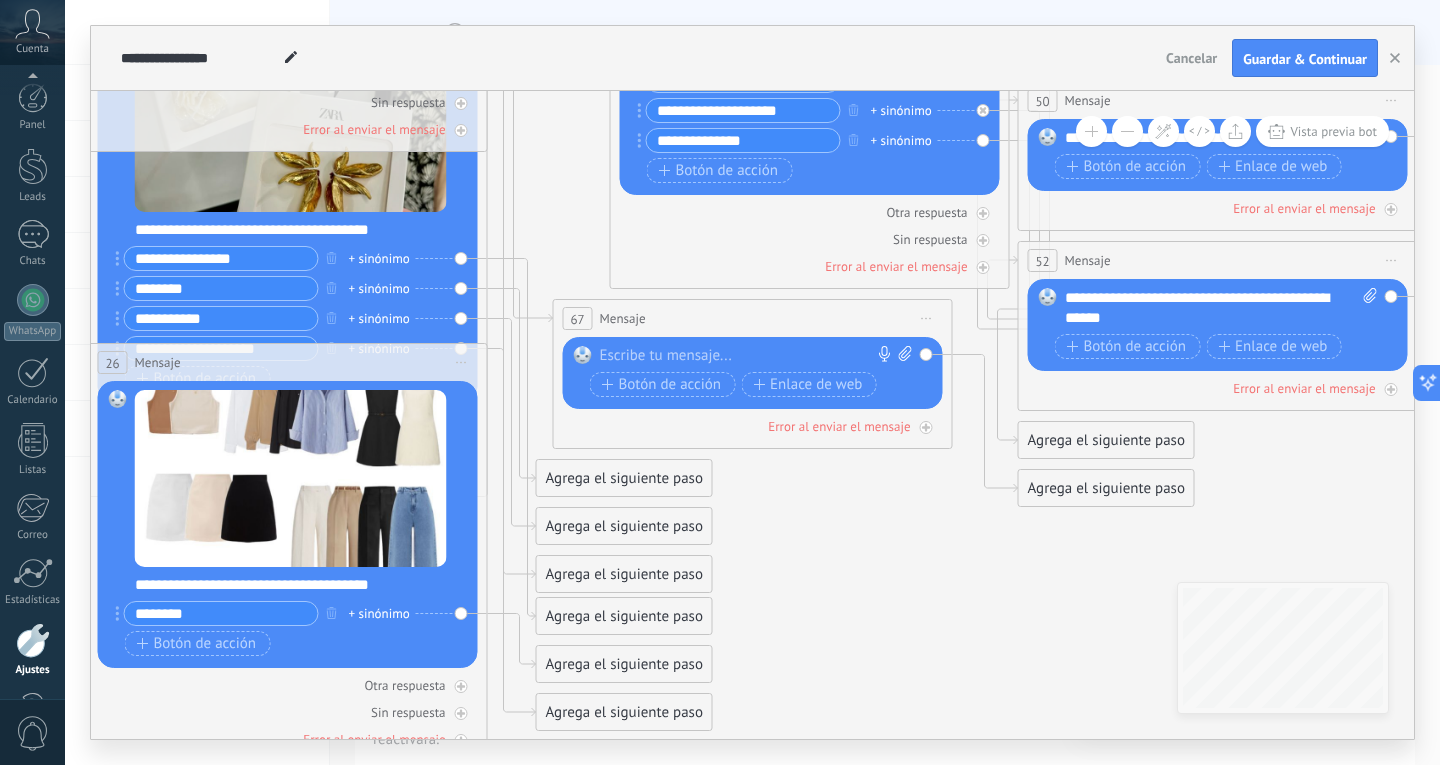 scroll, scrollTop: 0, scrollLeft: 0, axis: both 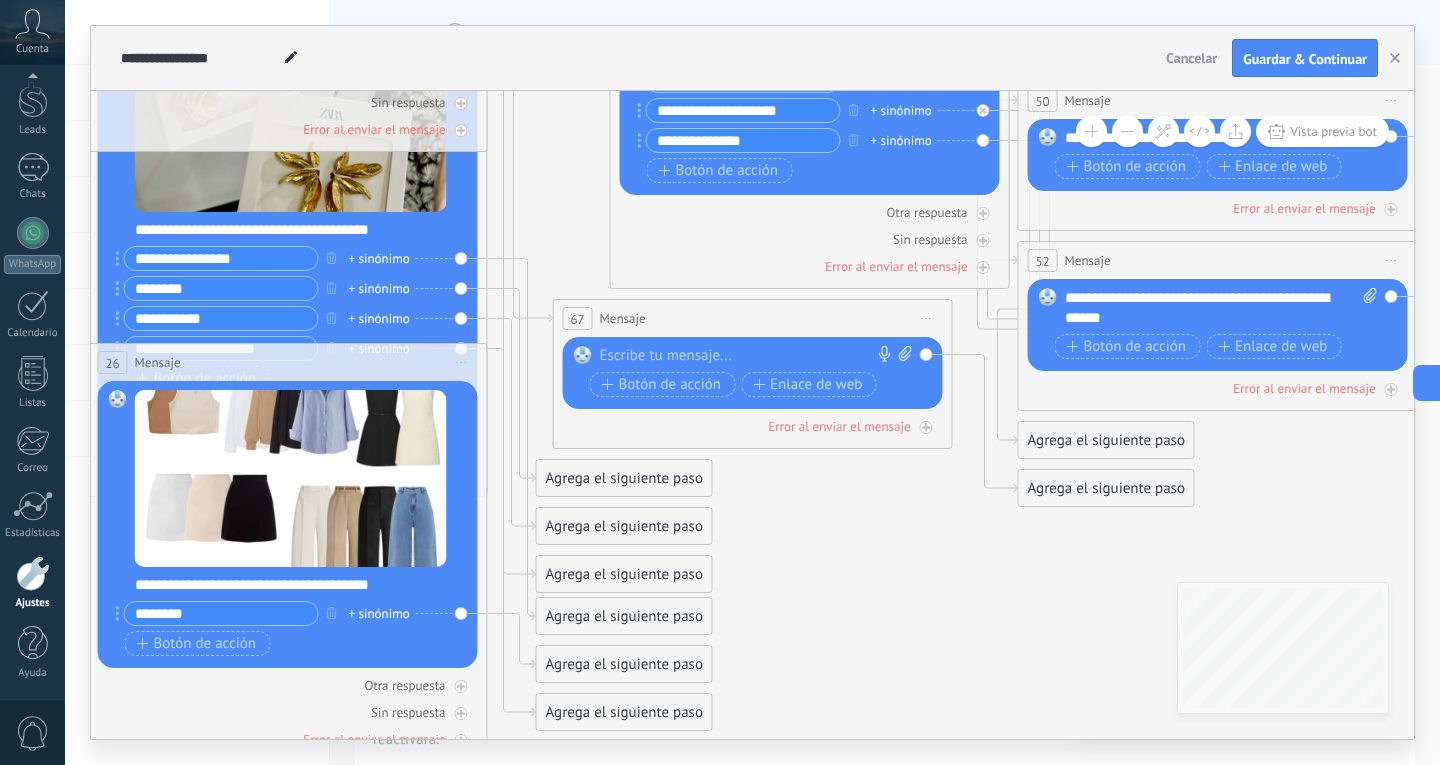 click at bounding box center (748, 356) 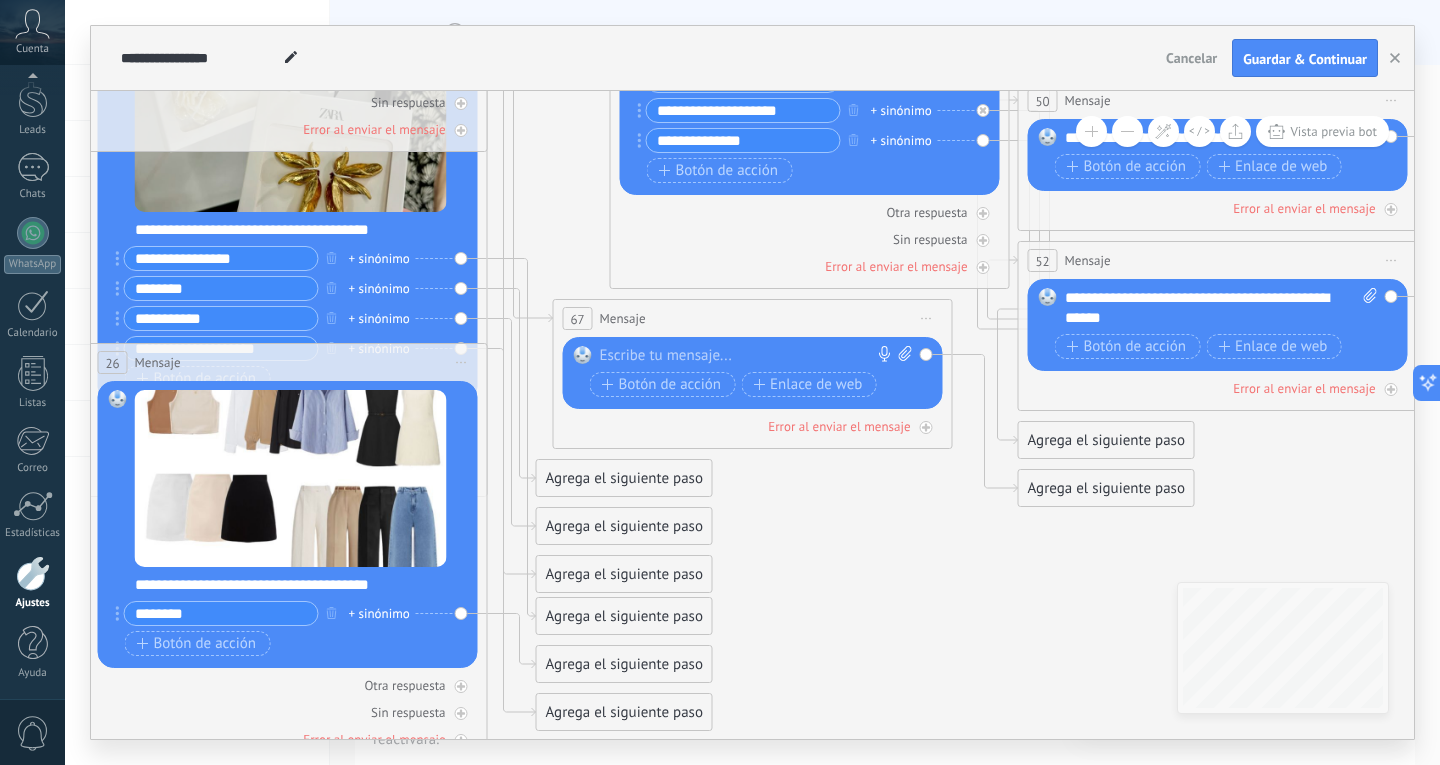 paste 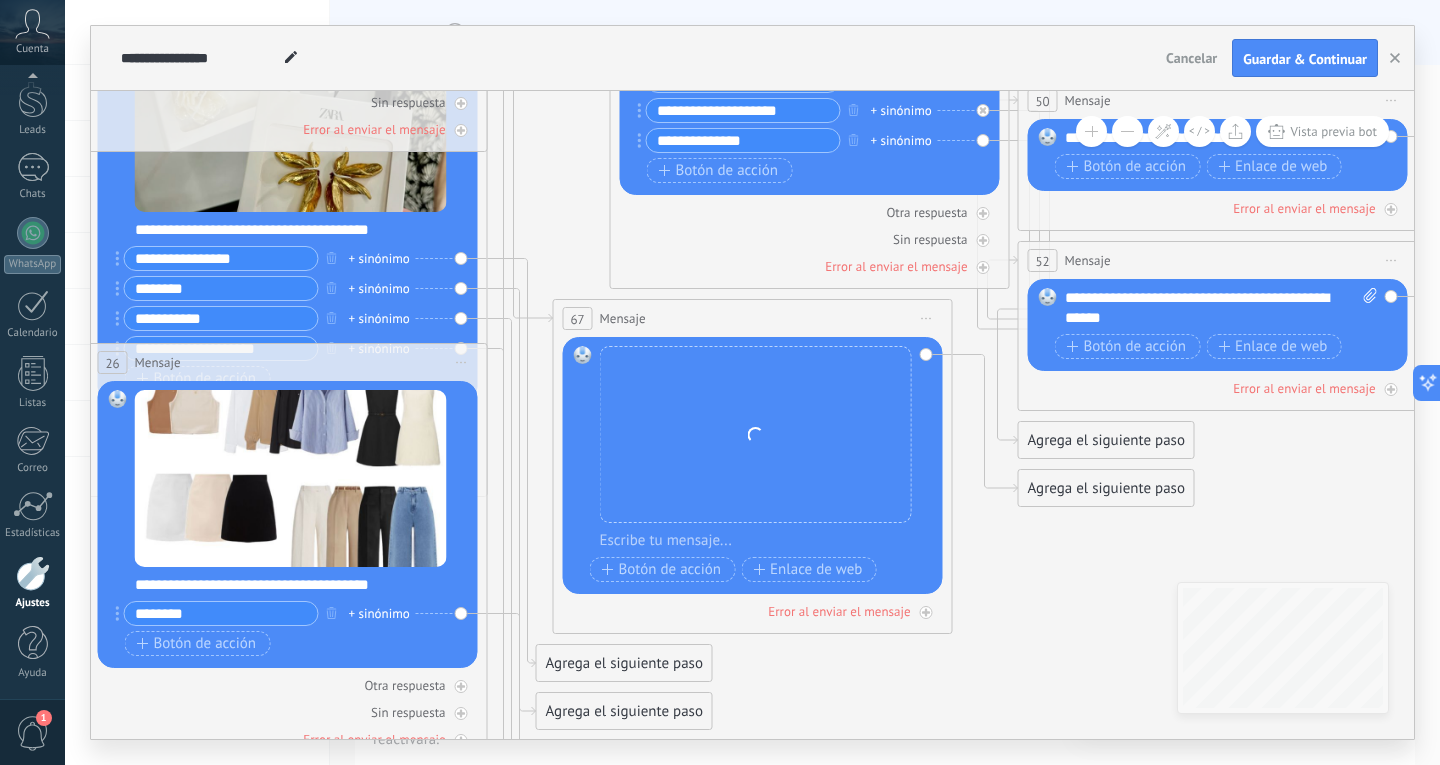 type 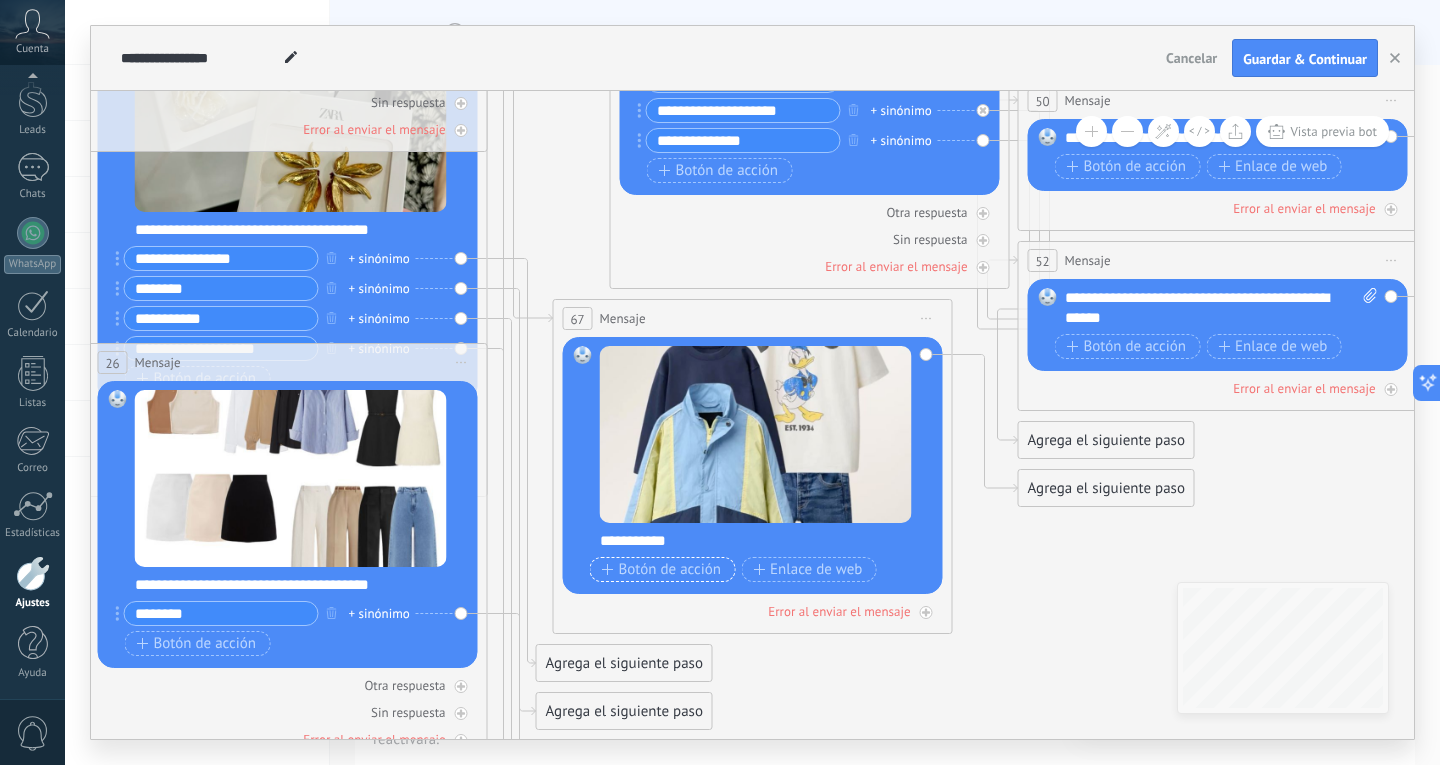 click on "Botón de acción" at bounding box center (662, 570) 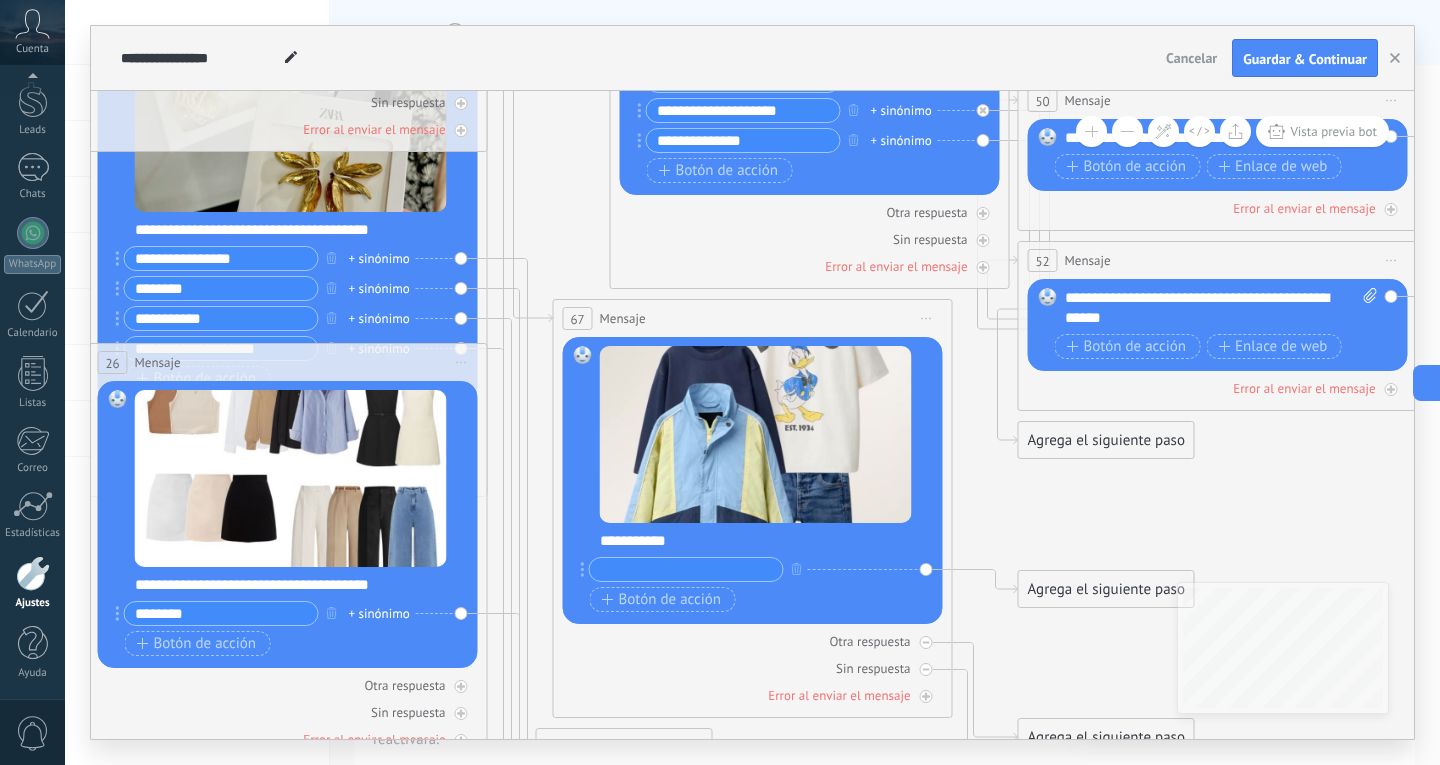 type on "*" 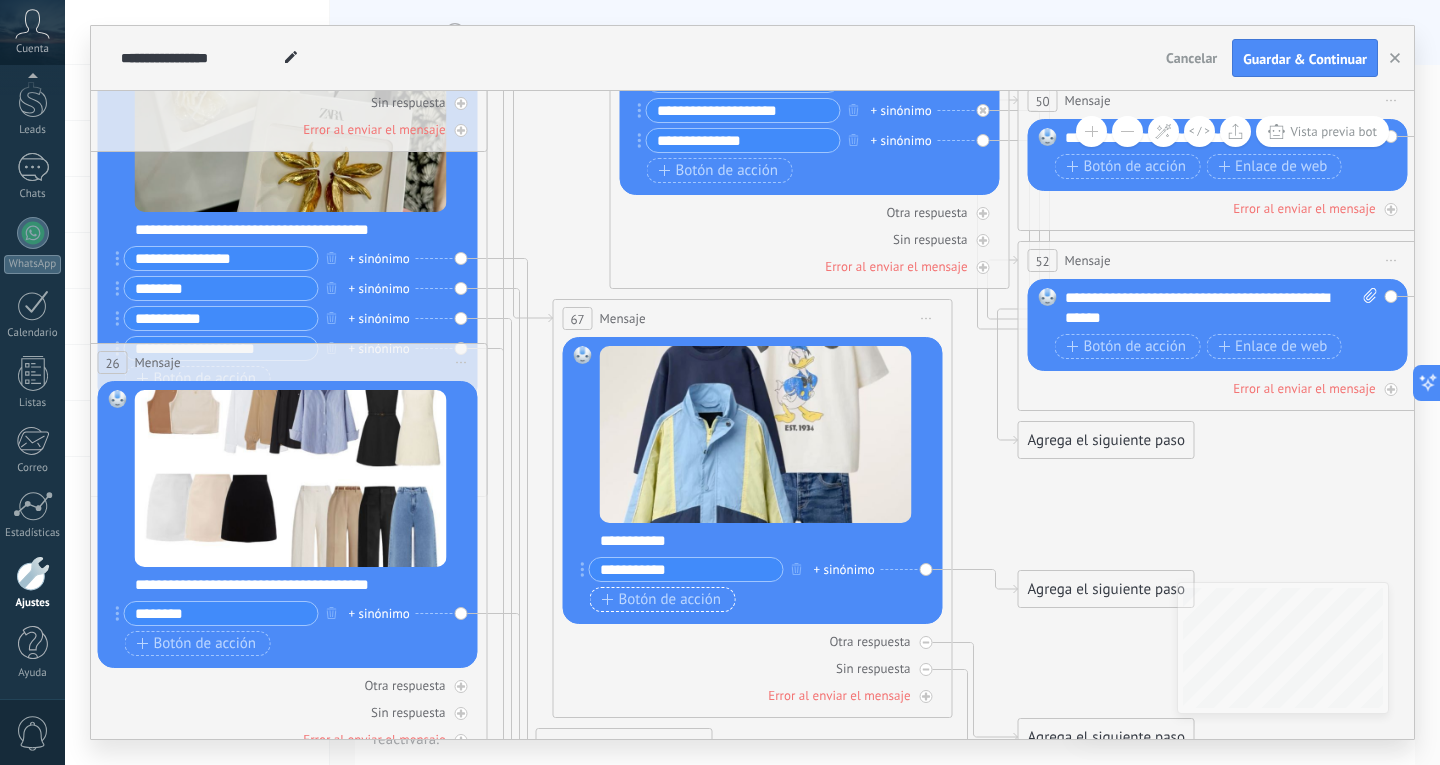 type on "**********" 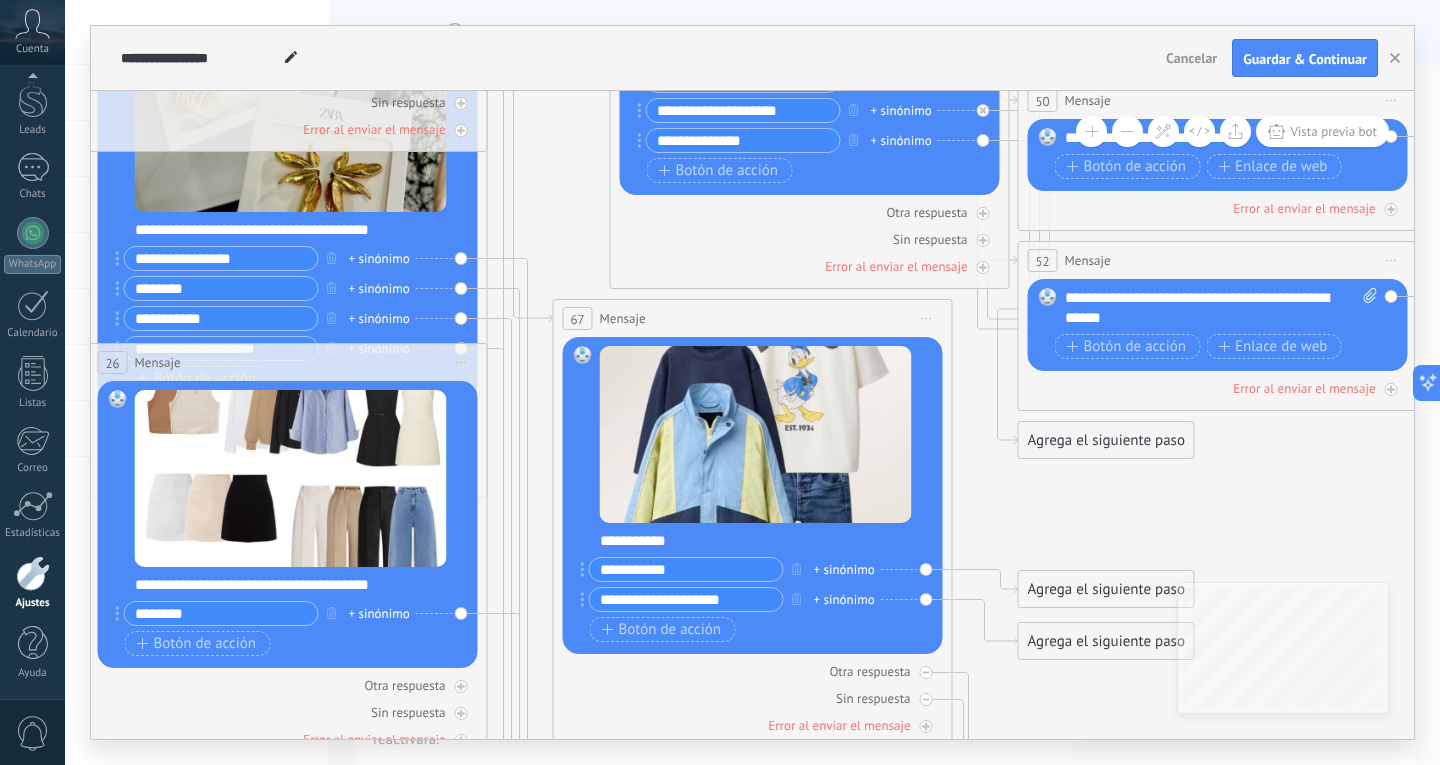 drag, startPoint x: 735, startPoint y: 596, endPoint x: 579, endPoint y: 607, distance: 156.38734 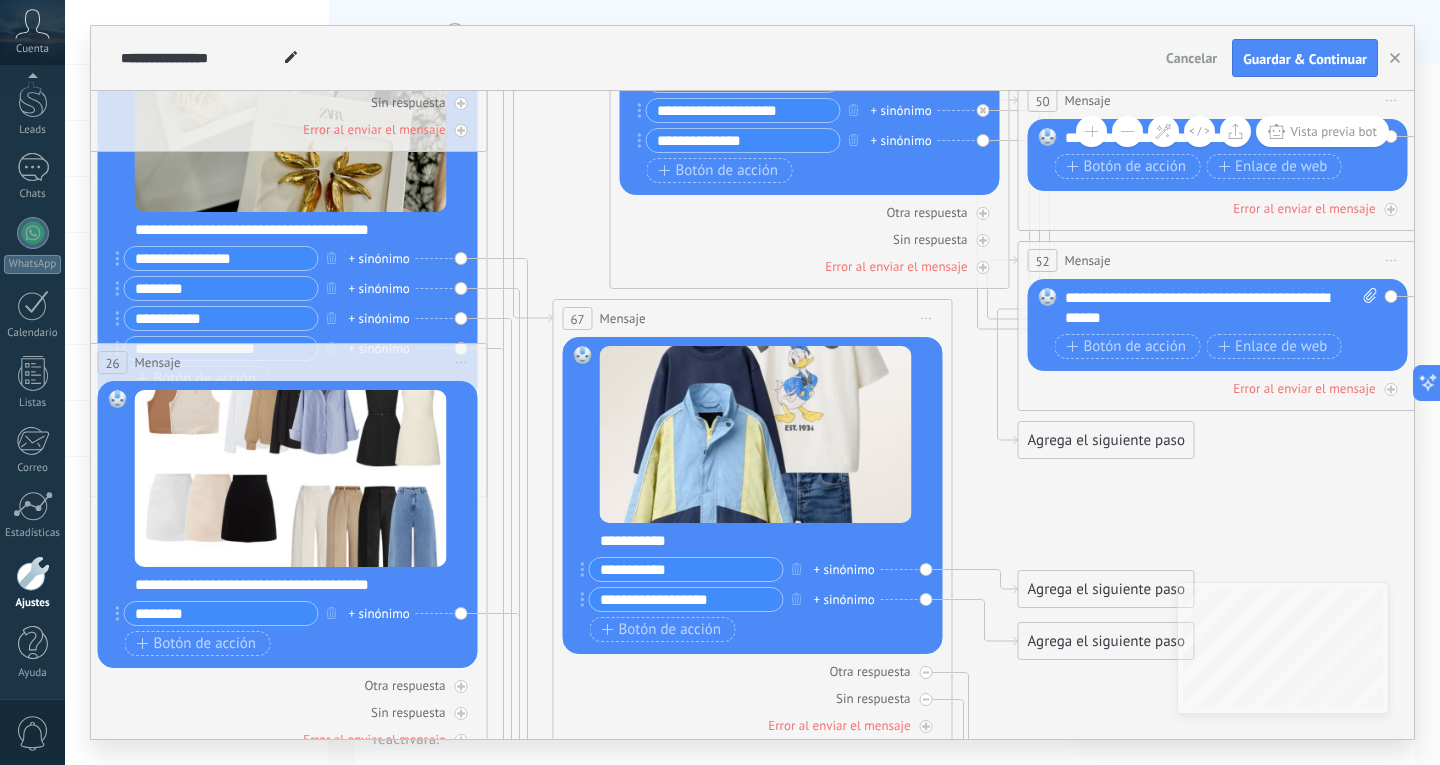 type on "**********" 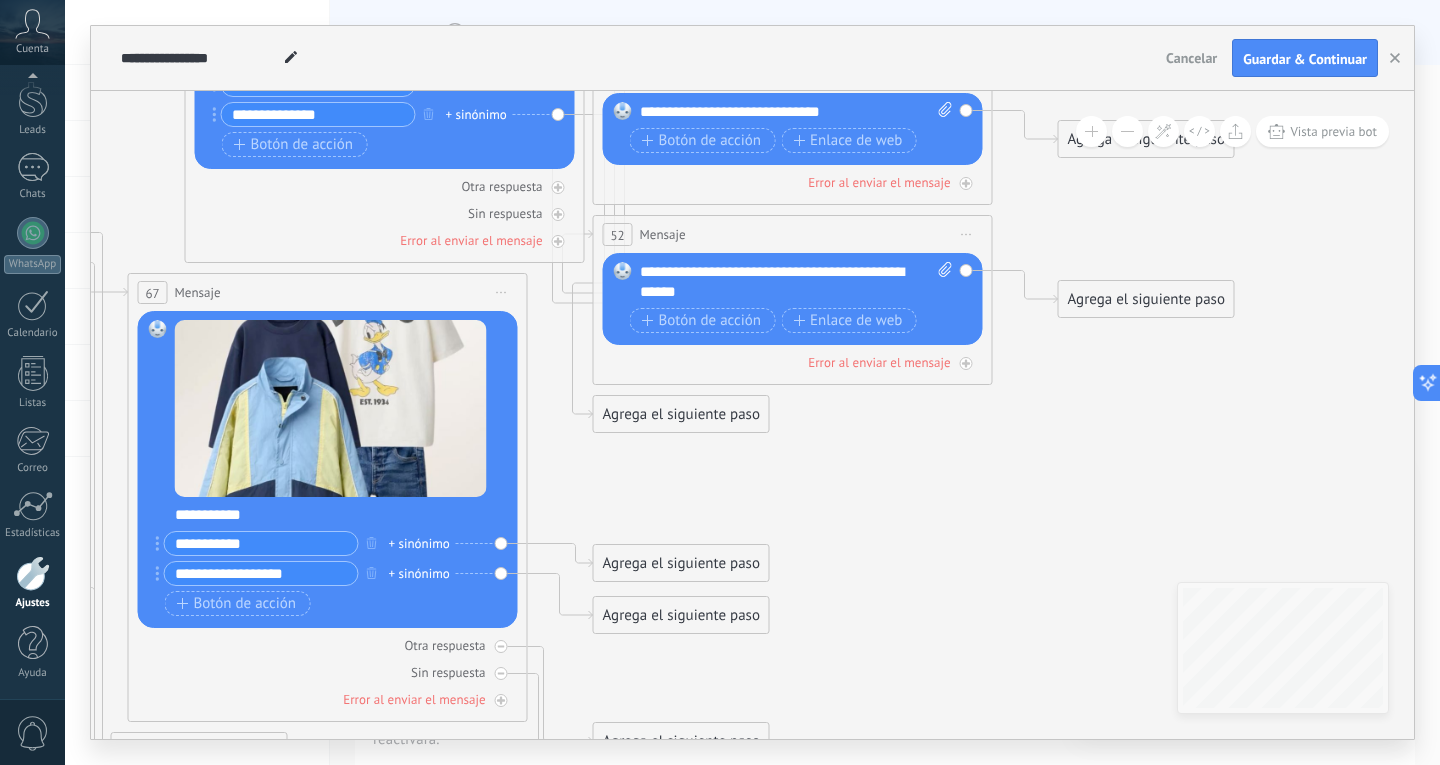 drag, startPoint x: 1167, startPoint y: 532, endPoint x: 742, endPoint y: 507, distance: 425.73465 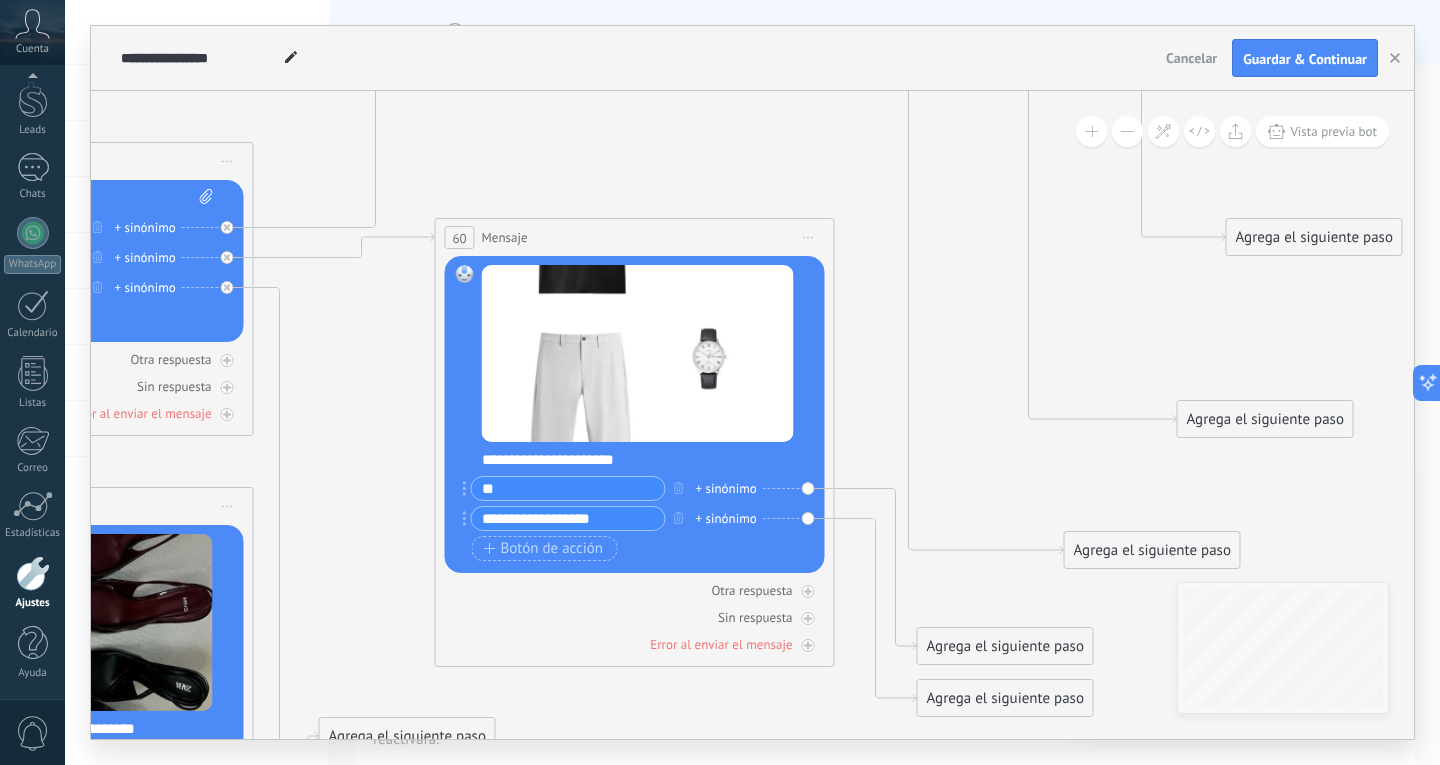 drag, startPoint x: 979, startPoint y: 580, endPoint x: 1421, endPoint y: 432, distance: 466.12015 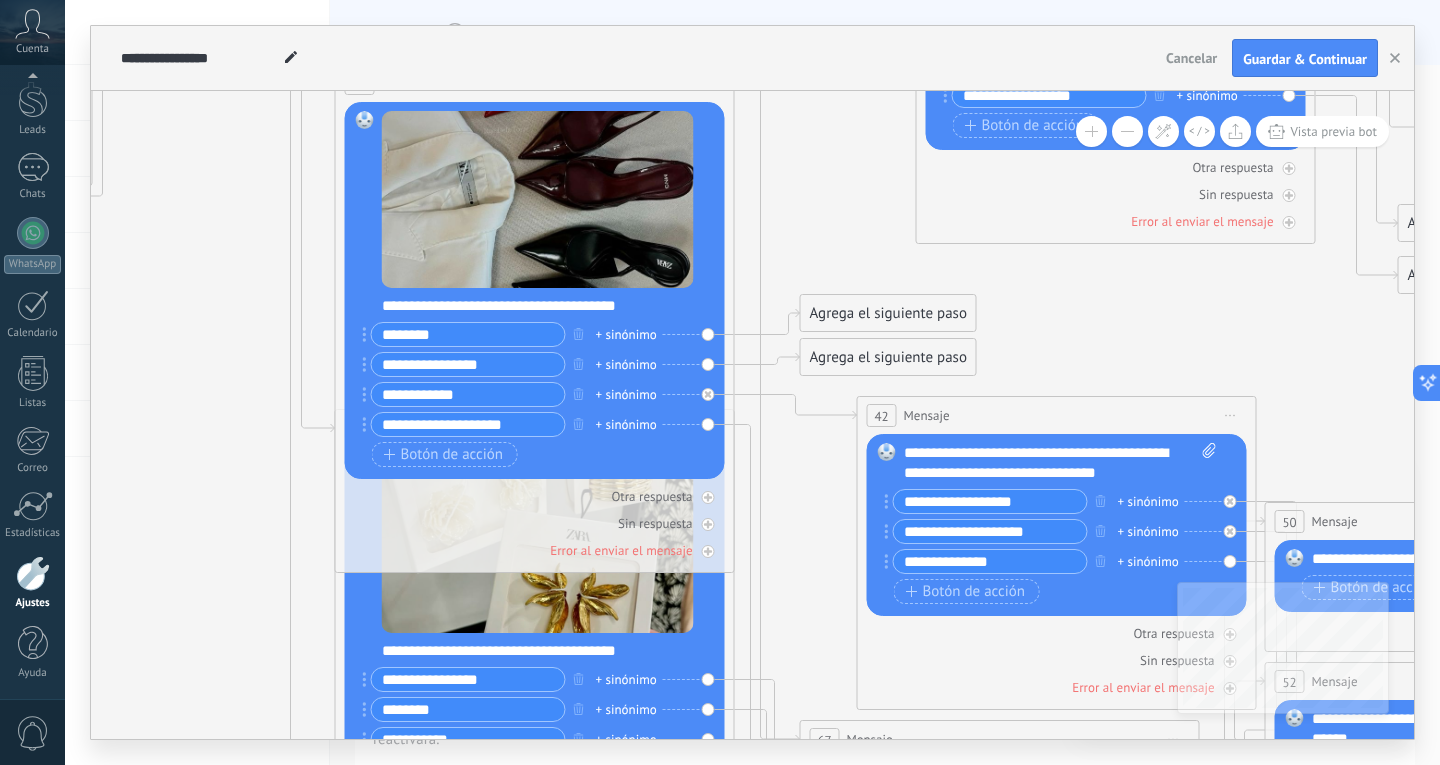 drag, startPoint x: 986, startPoint y: 667, endPoint x: 1203, endPoint y: 283, distance: 441.07257 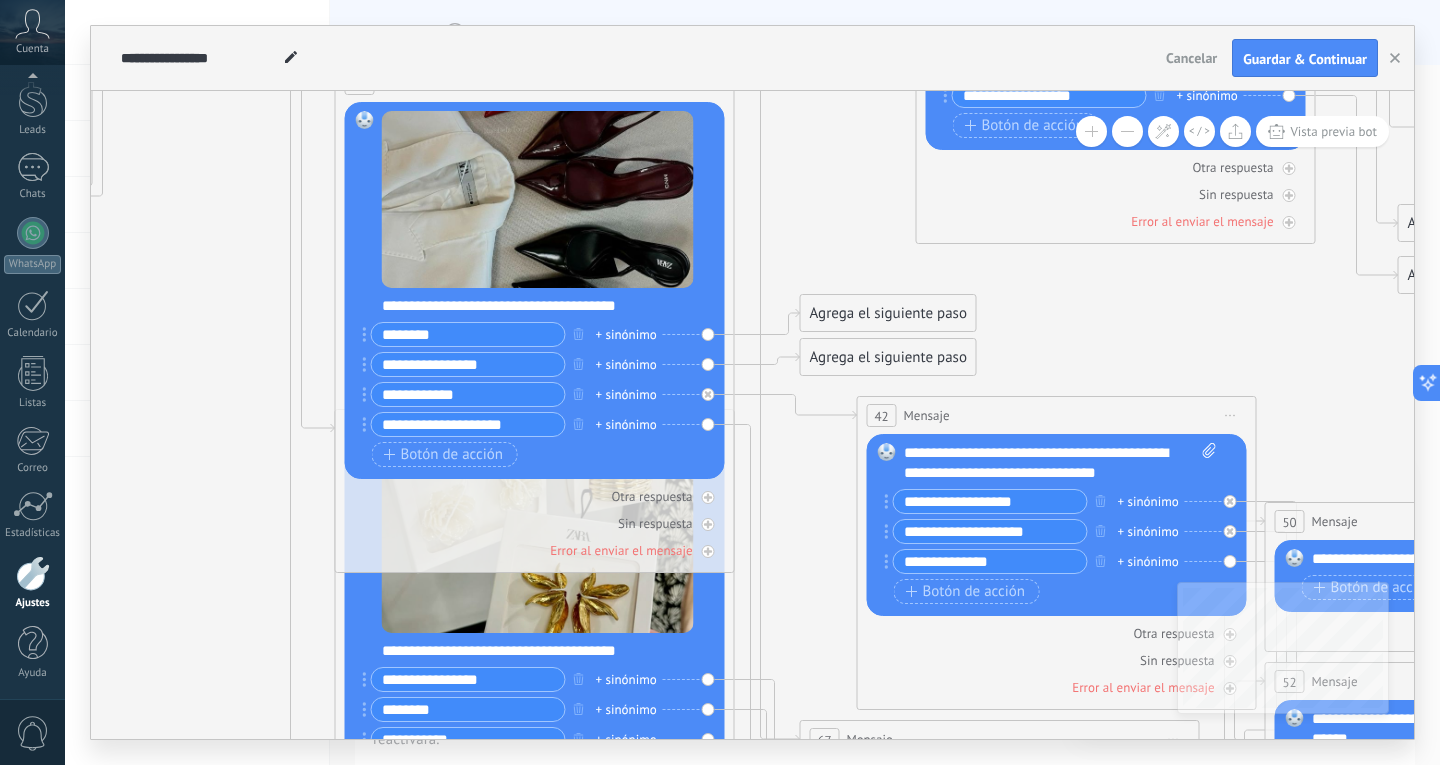 click 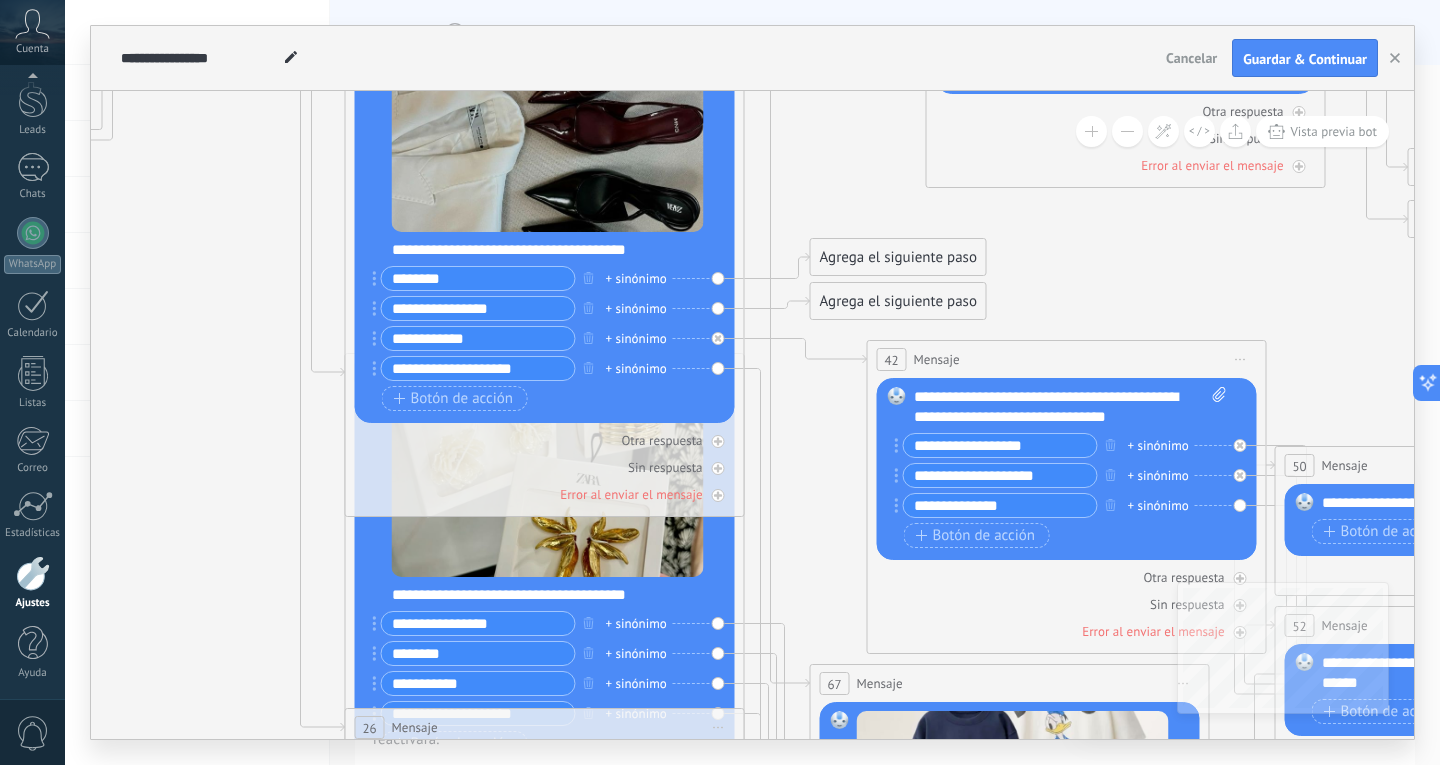 drag, startPoint x: 828, startPoint y: 648, endPoint x: 771, endPoint y: 174, distance: 477.41492 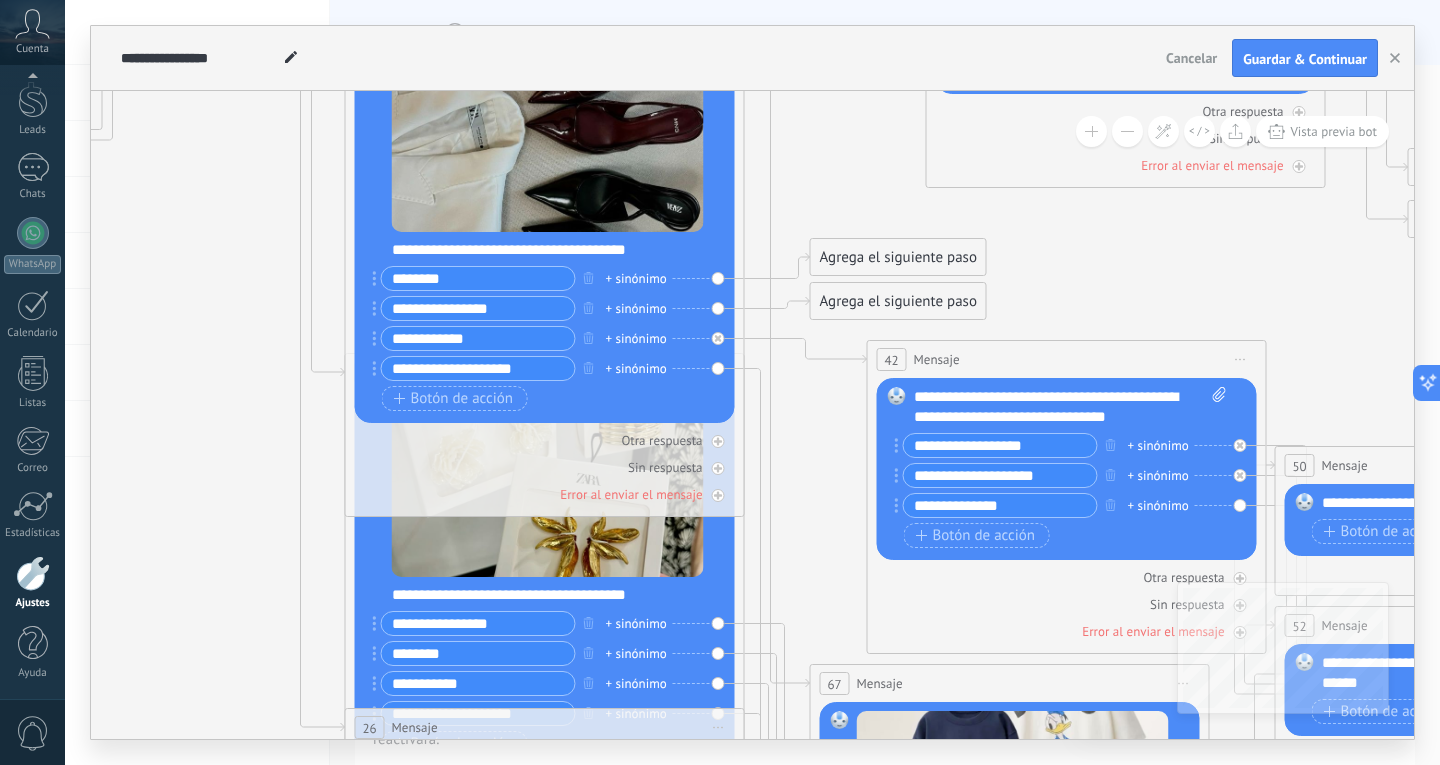 click 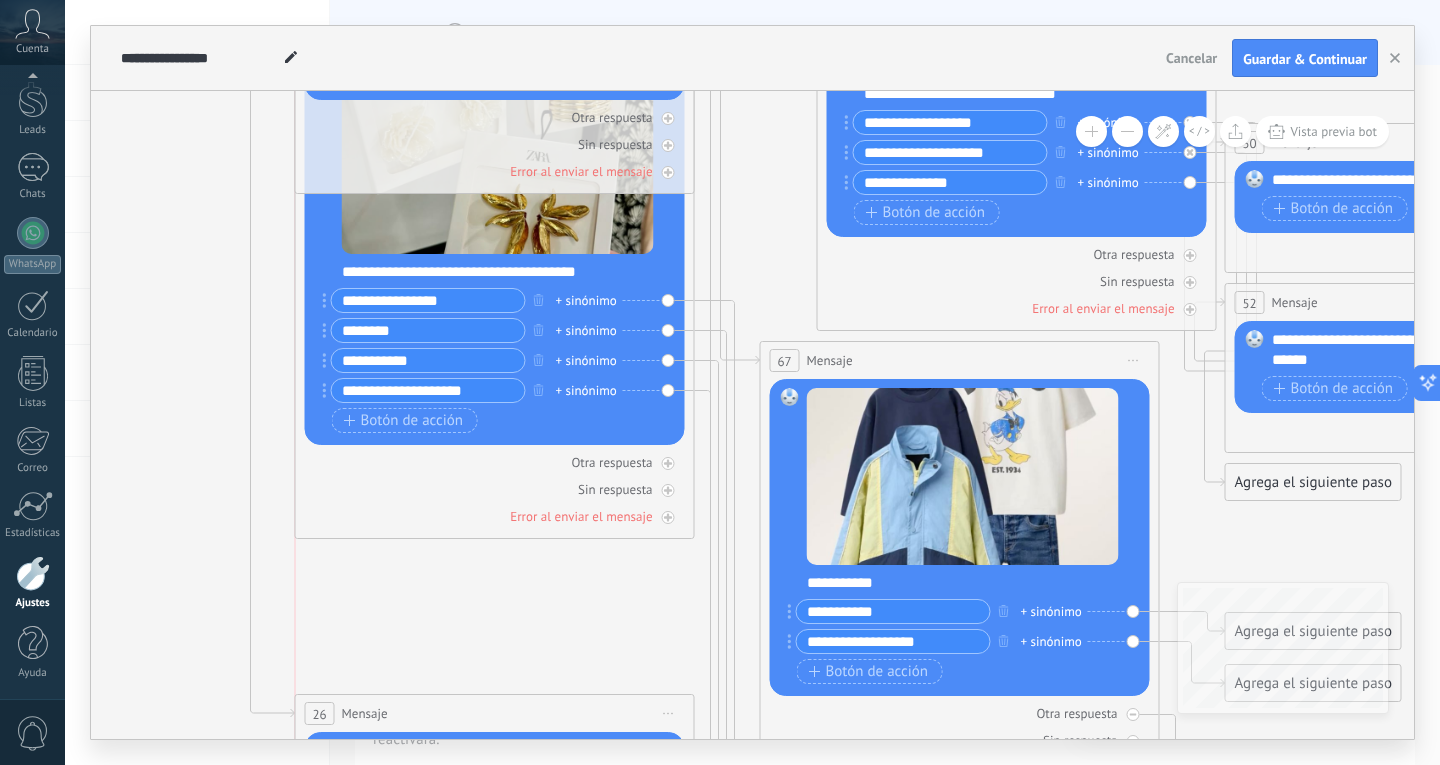 drag, startPoint x: 575, startPoint y: 395, endPoint x: 584, endPoint y: 704, distance: 309.13104 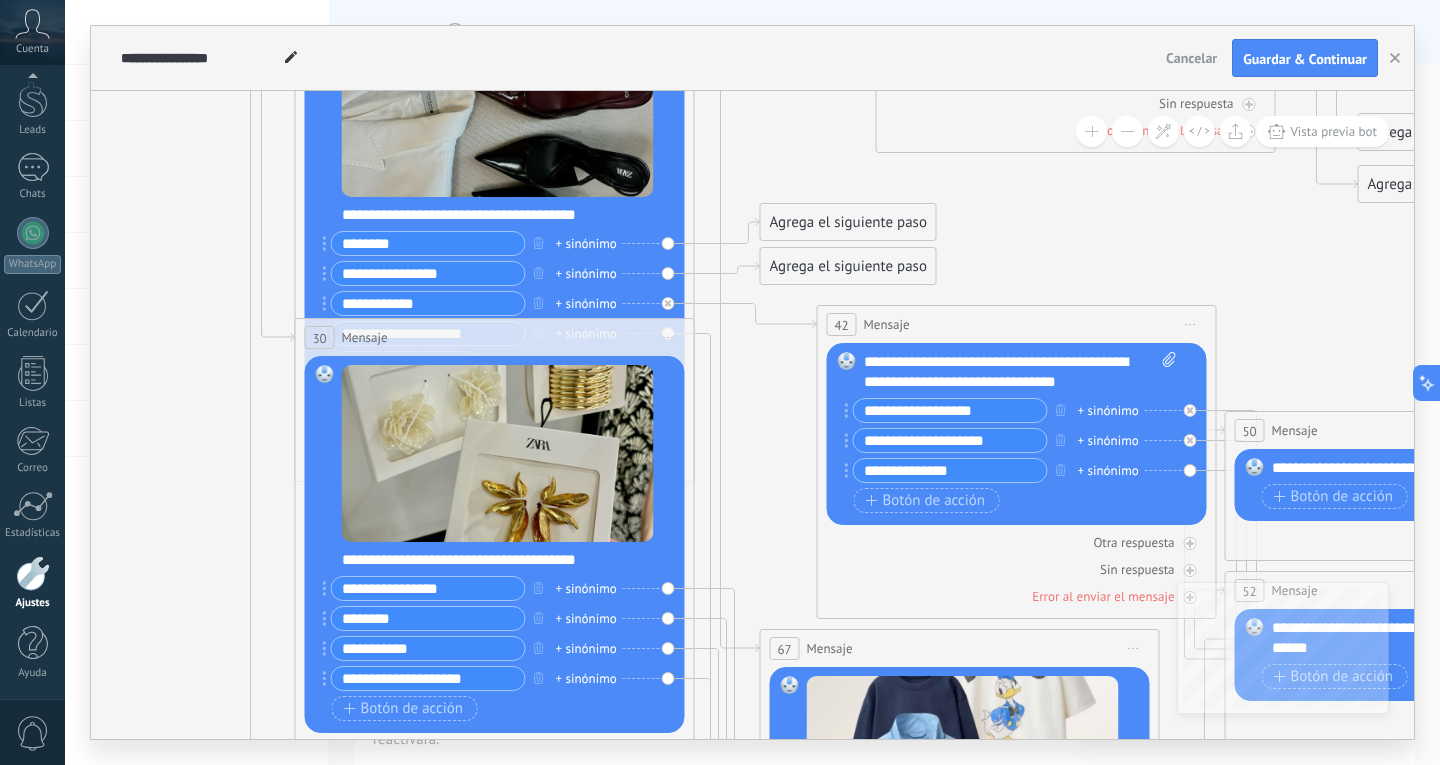 drag, startPoint x: 669, startPoint y: 535, endPoint x: 677, endPoint y: 643, distance: 108.29589 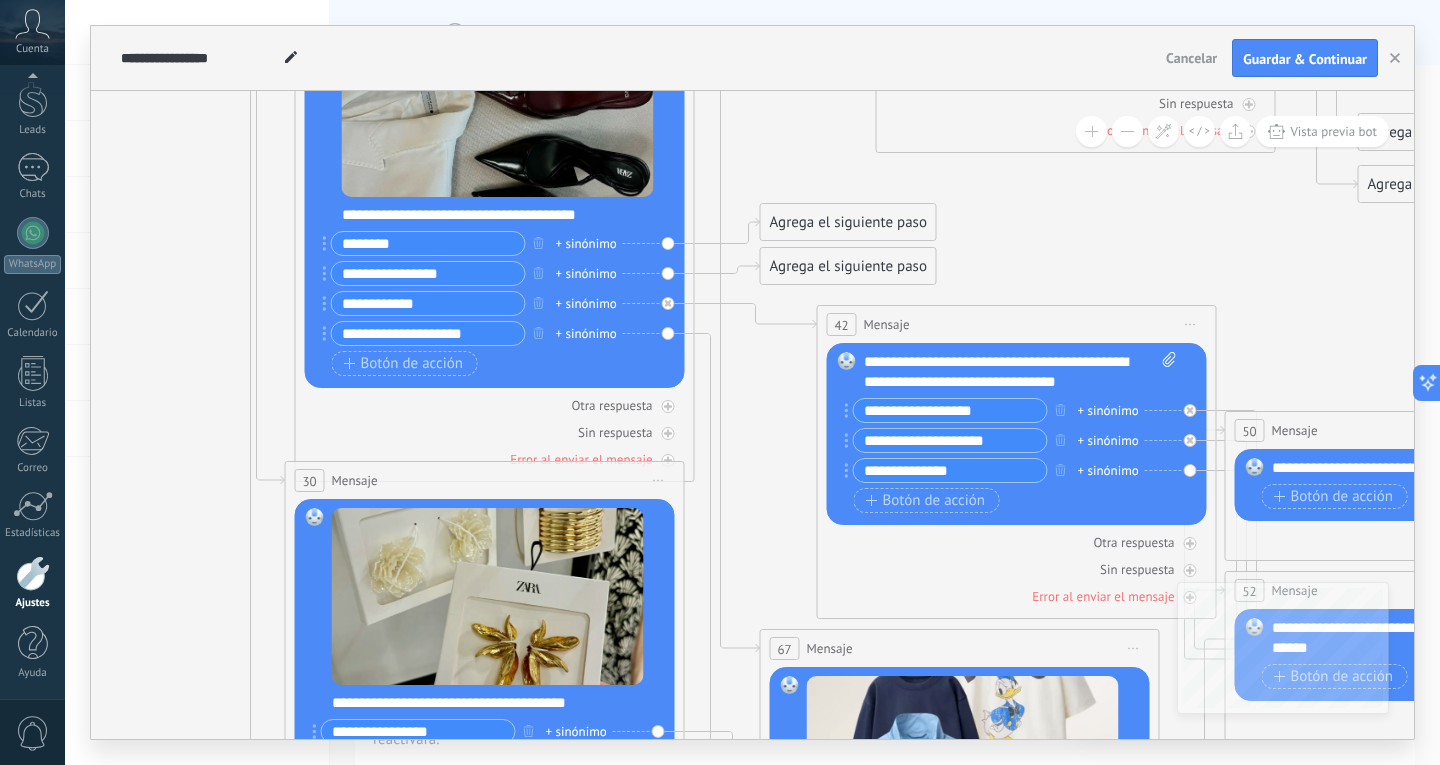 drag, startPoint x: 625, startPoint y: 338, endPoint x: 615, endPoint y: 481, distance: 143.34923 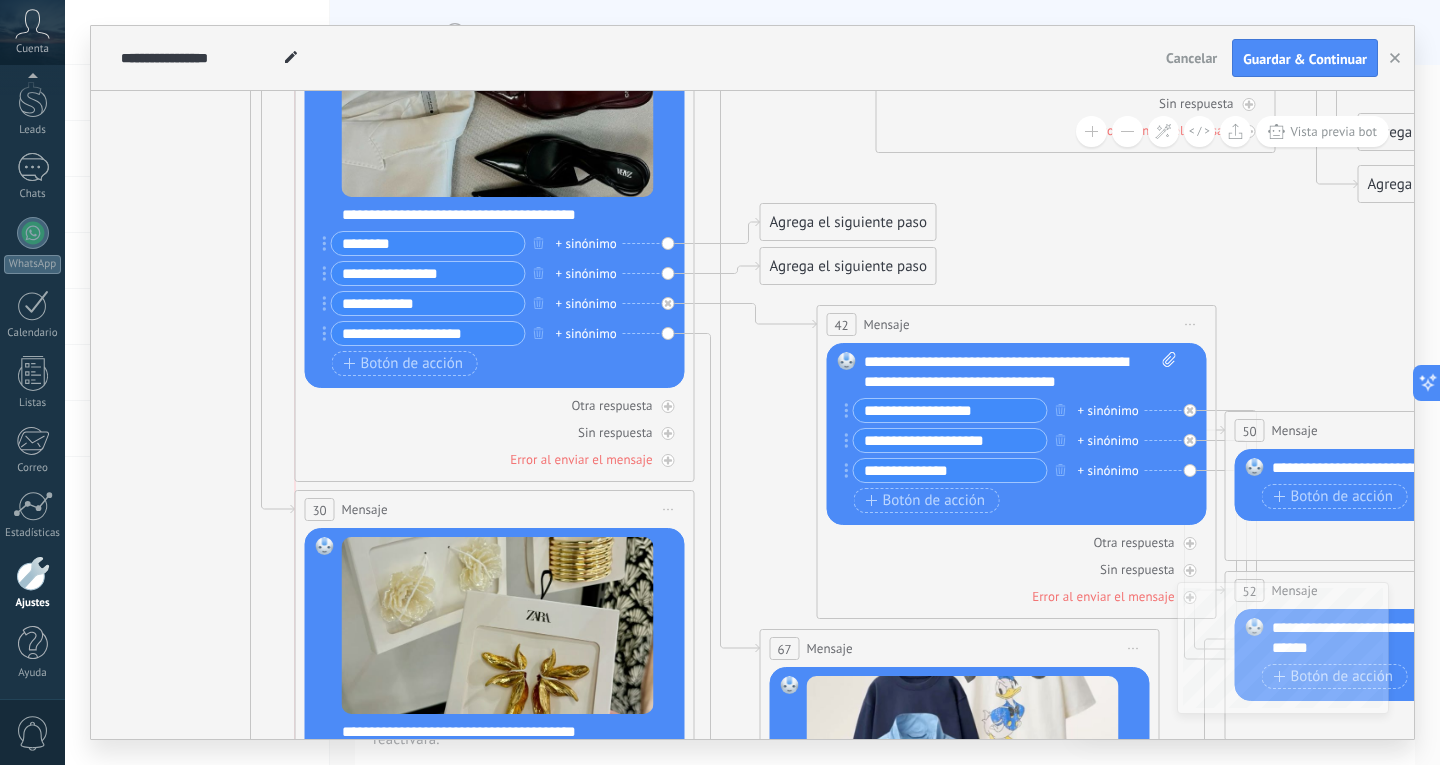 drag, startPoint x: 614, startPoint y: 479, endPoint x: 620, endPoint y: 508, distance: 29.614185 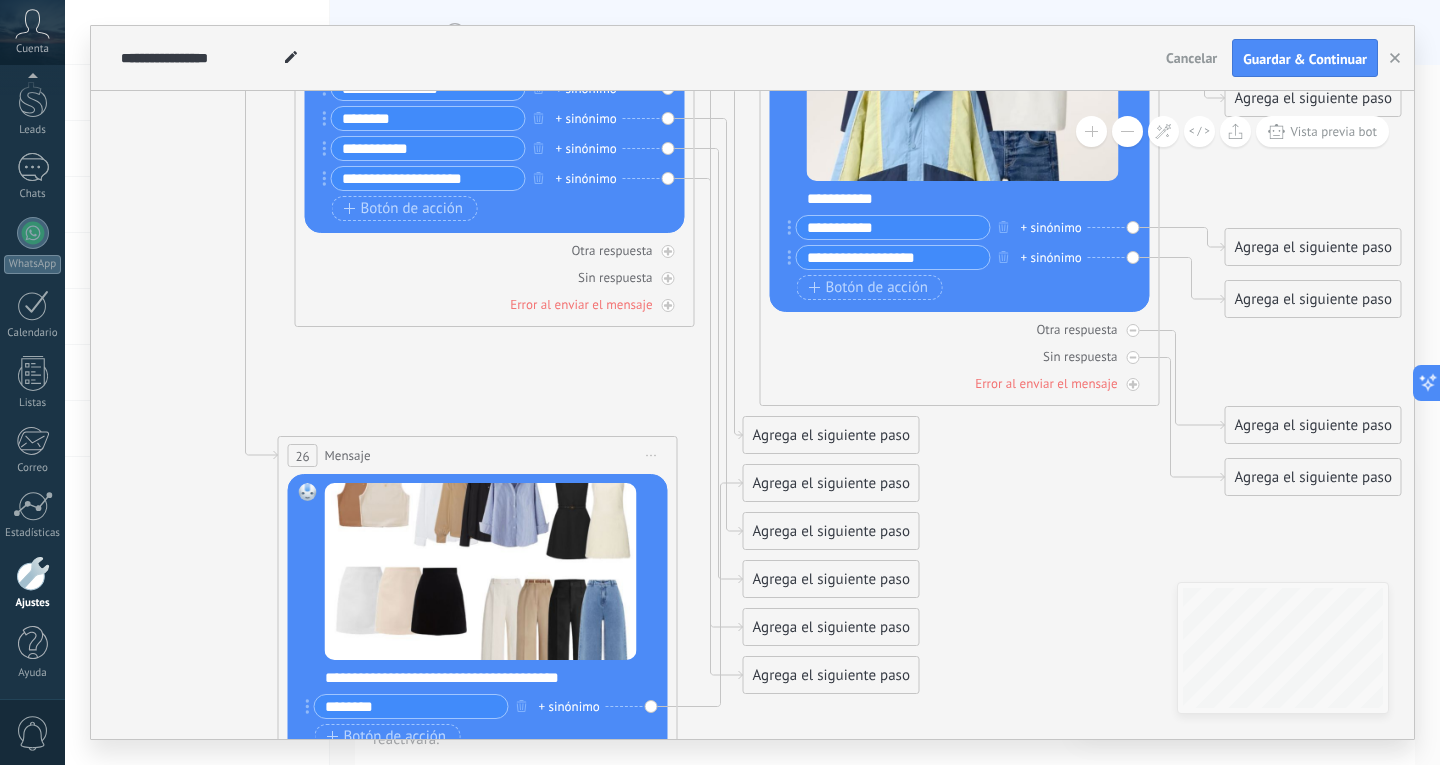 drag, startPoint x: 662, startPoint y: 327, endPoint x: 645, endPoint y: 453, distance: 127.141655 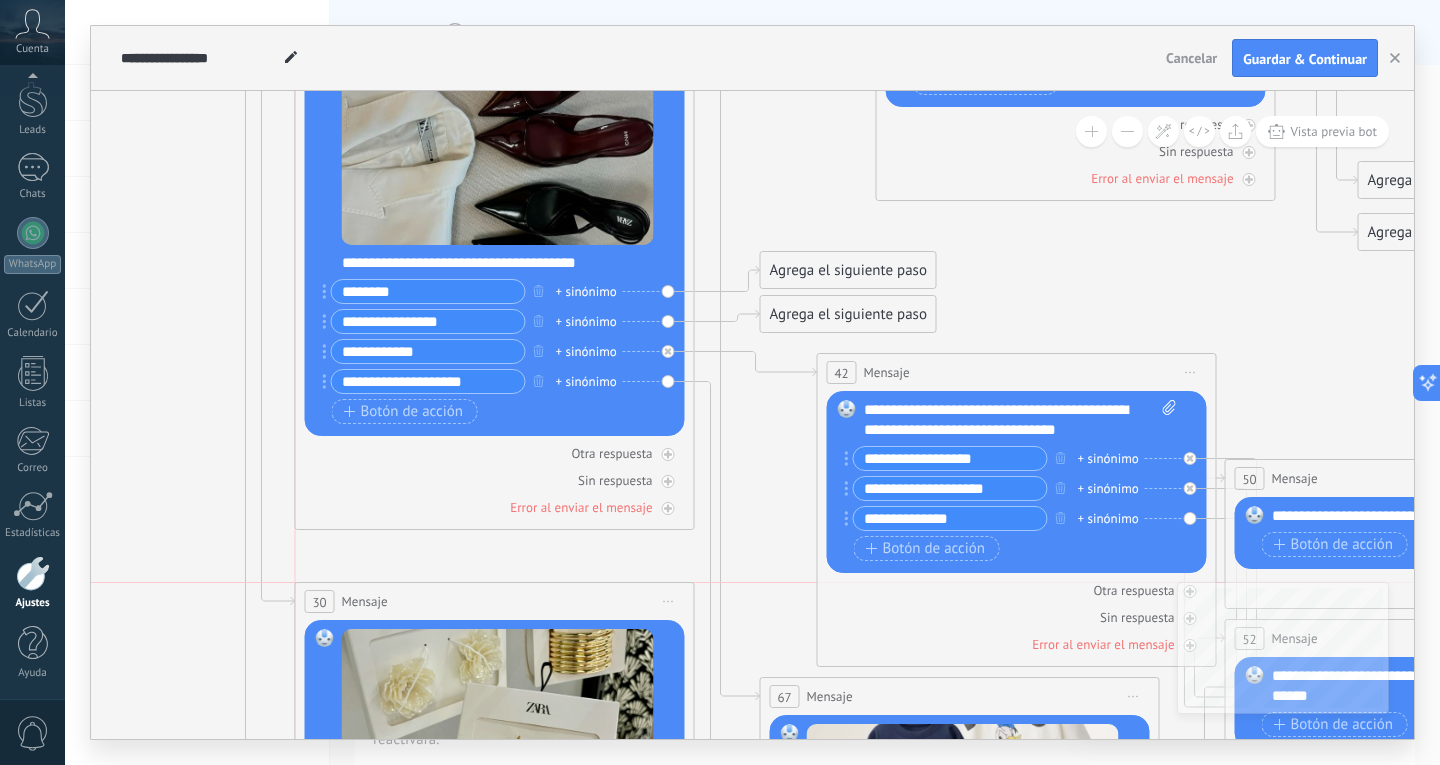 drag, startPoint x: 621, startPoint y: 550, endPoint x: 624, endPoint y: 600, distance: 50.08992 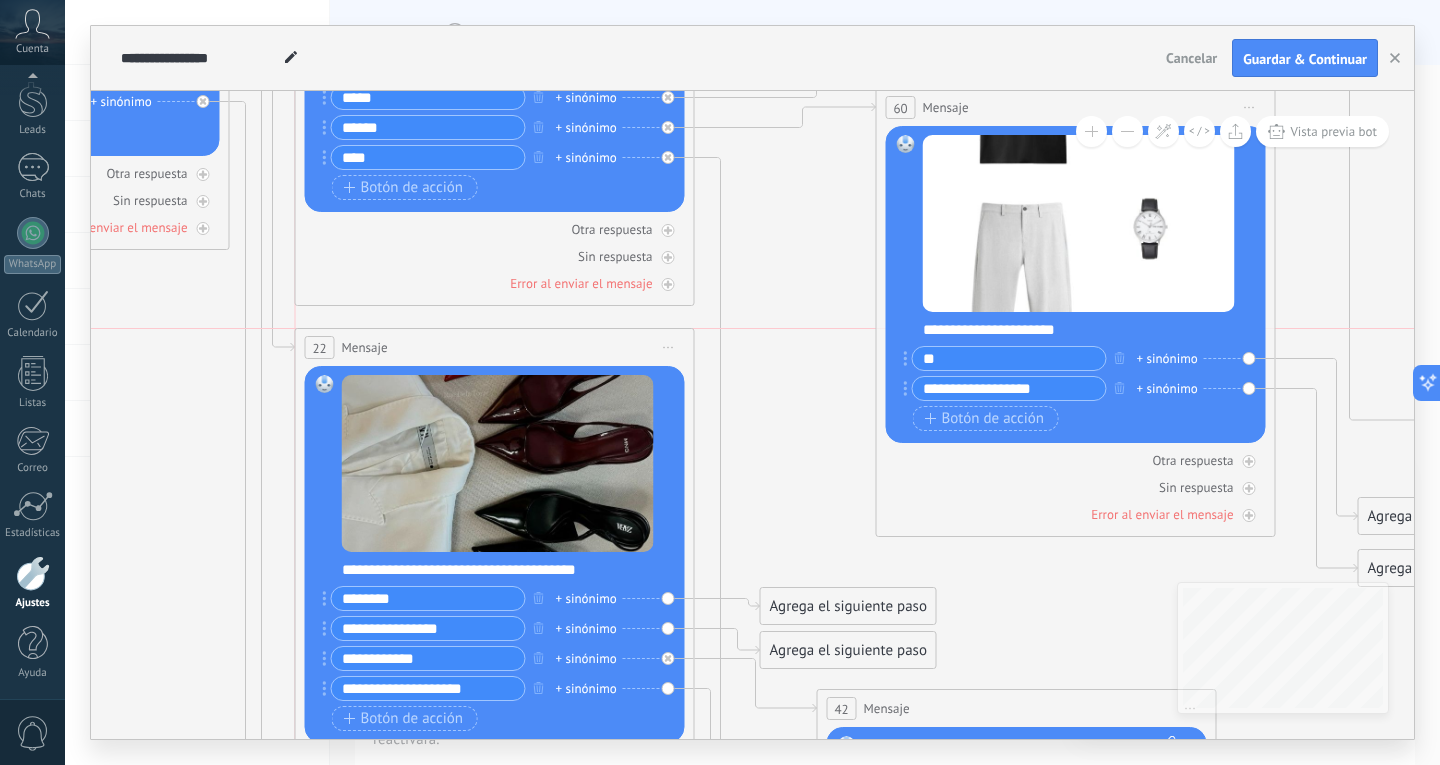 drag, startPoint x: 602, startPoint y: 370, endPoint x: 597, endPoint y: 344, distance: 26.476404 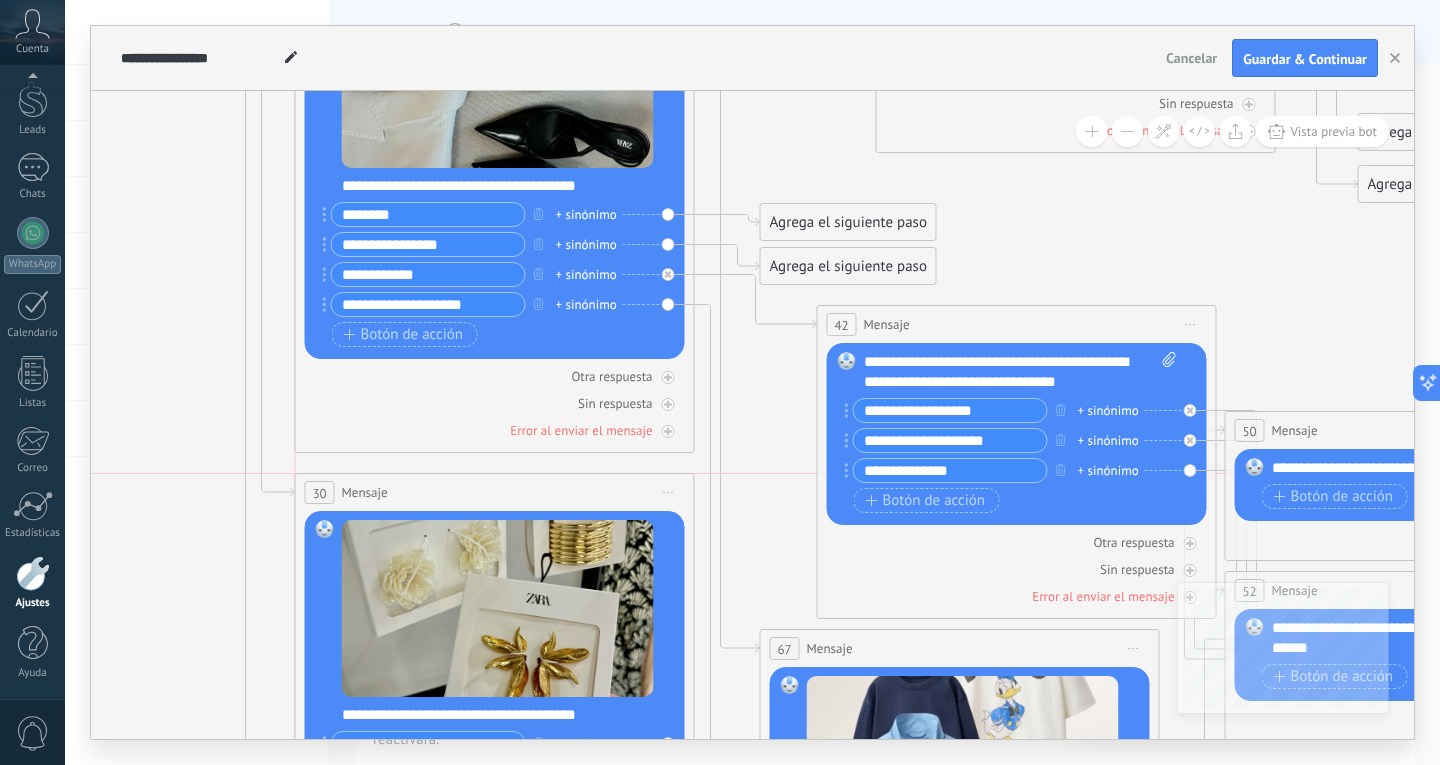 drag, startPoint x: 613, startPoint y: 549, endPoint x: 616, endPoint y: 481, distance: 68.06615 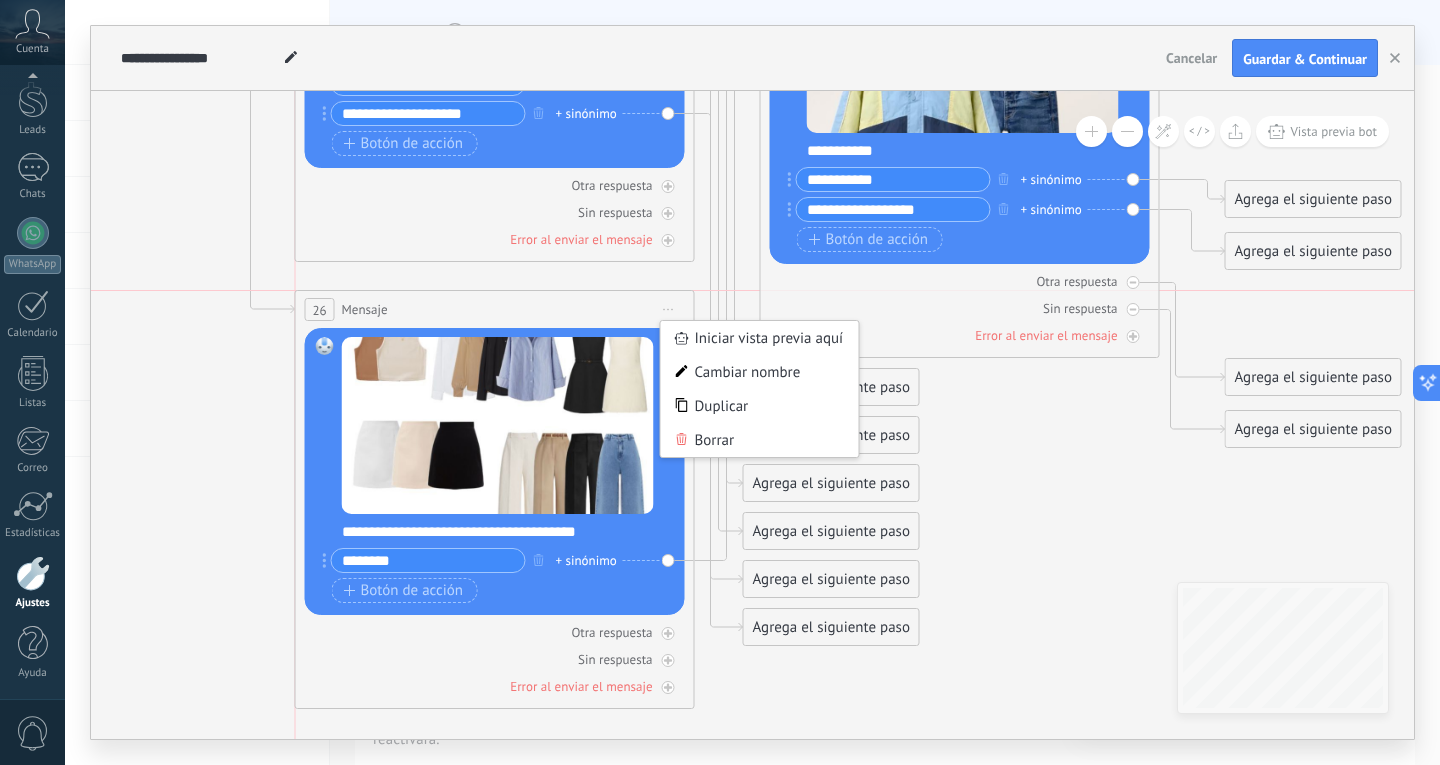 drag, startPoint x: 597, startPoint y: 408, endPoint x: 607, endPoint y: 316, distance: 92.541885 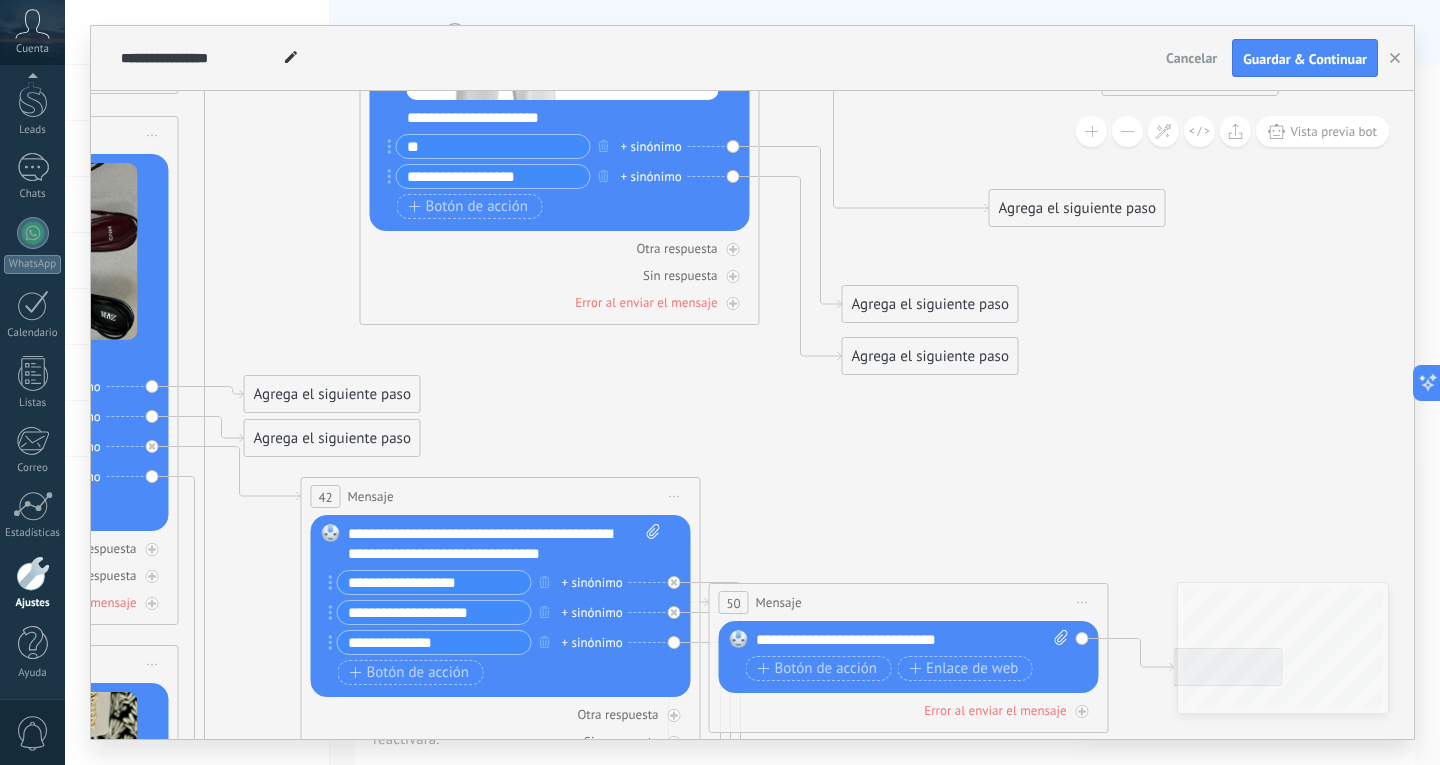 drag, startPoint x: 1159, startPoint y: 348, endPoint x: 599, endPoint y: 410, distance: 563.4217 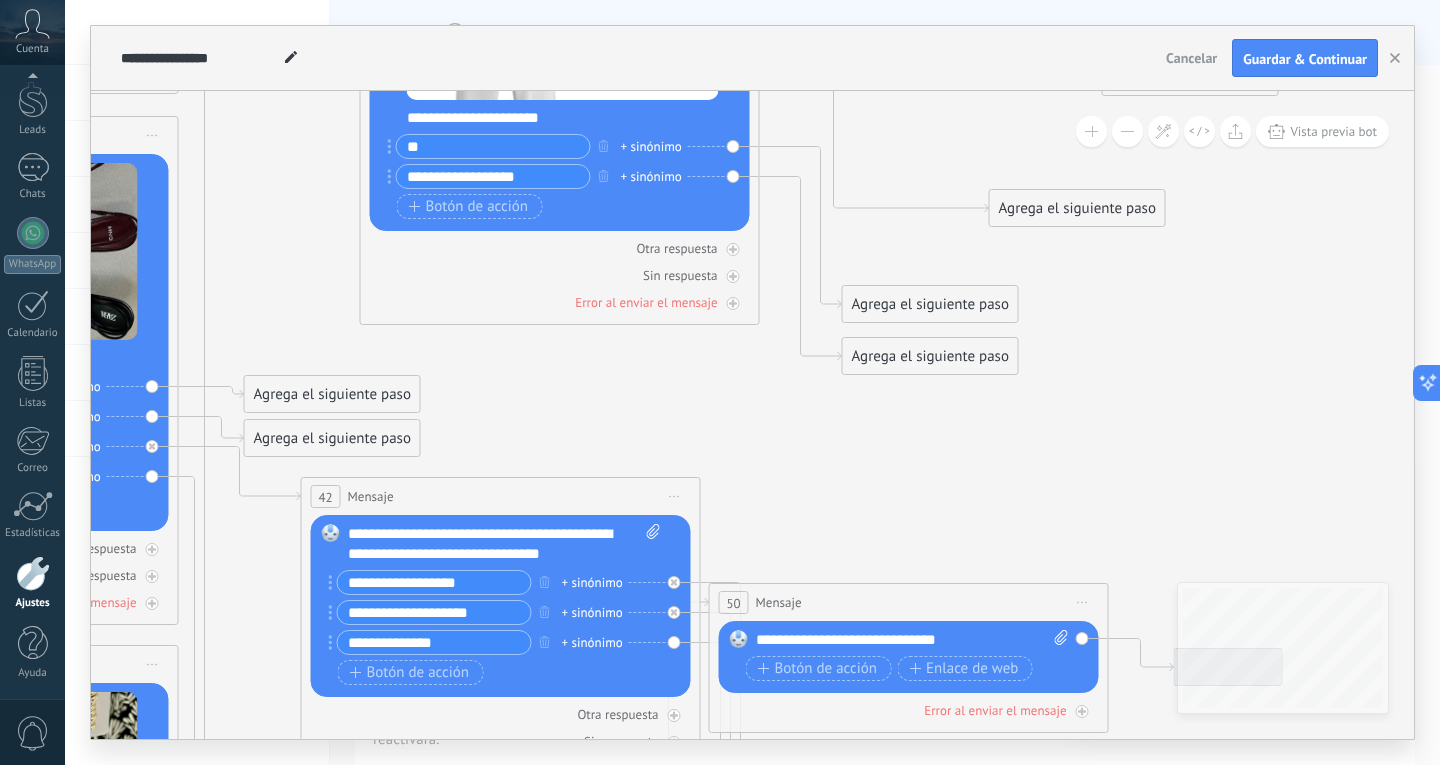 click 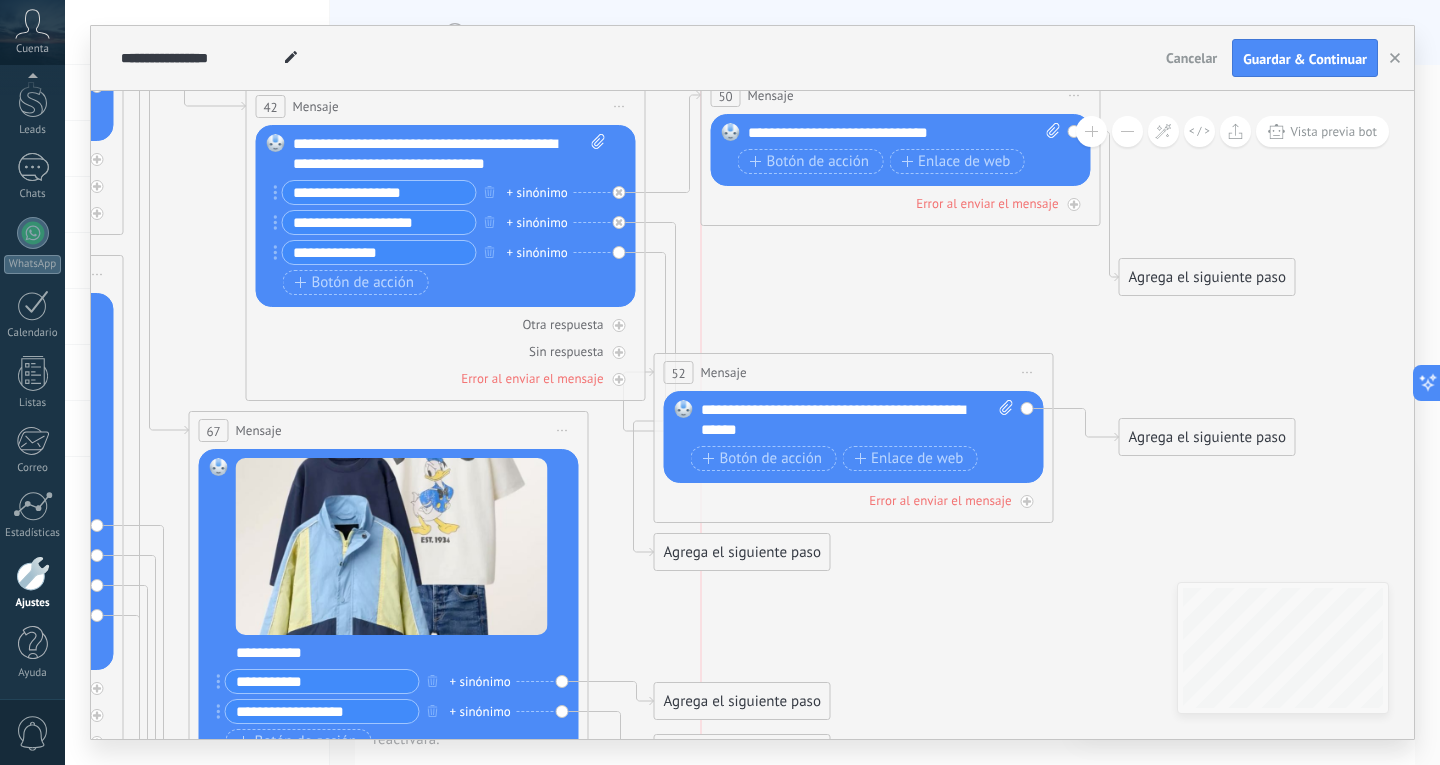drag, startPoint x: 877, startPoint y: 207, endPoint x: 920, endPoint y: 90, distance: 124.65151 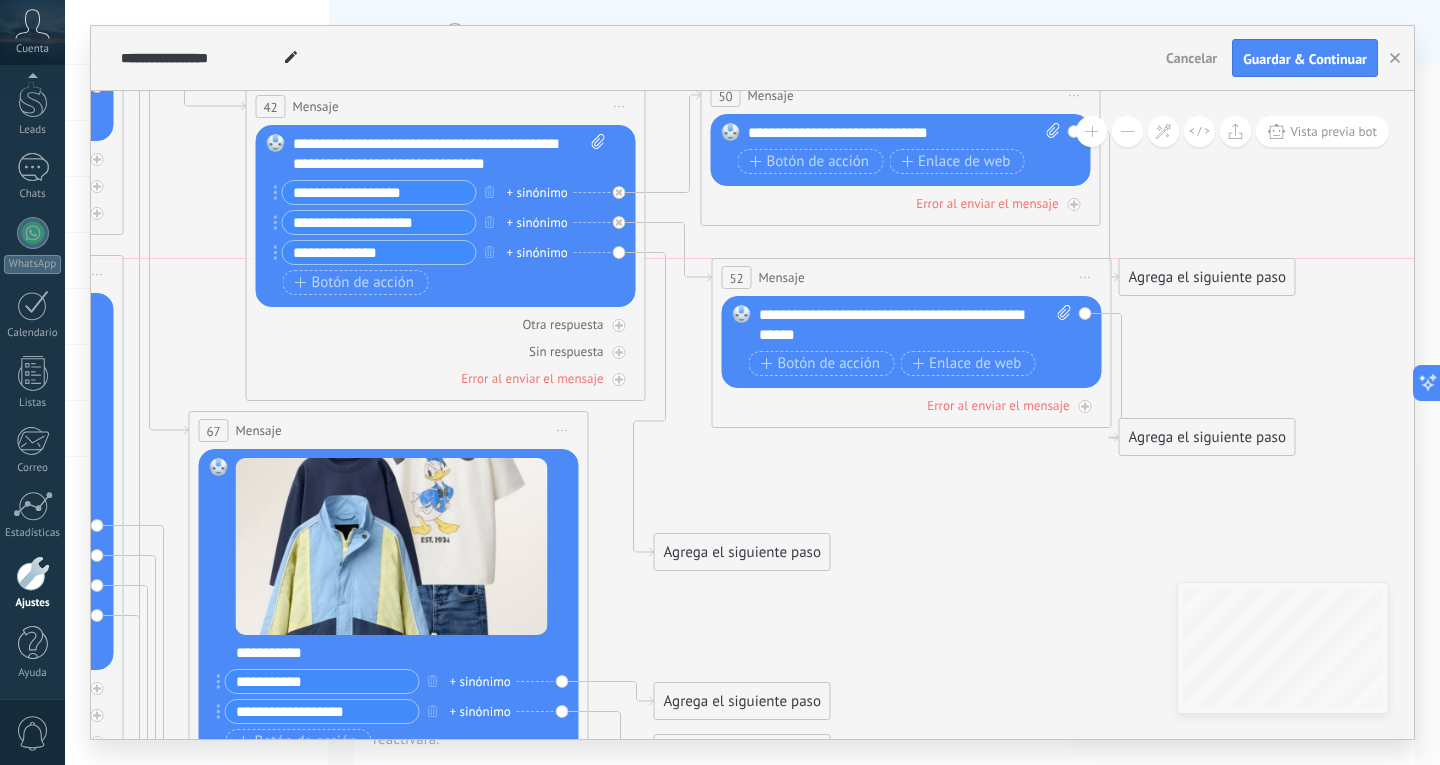 drag, startPoint x: 932, startPoint y: 367, endPoint x: 990, endPoint y: 264, distance: 118.20744 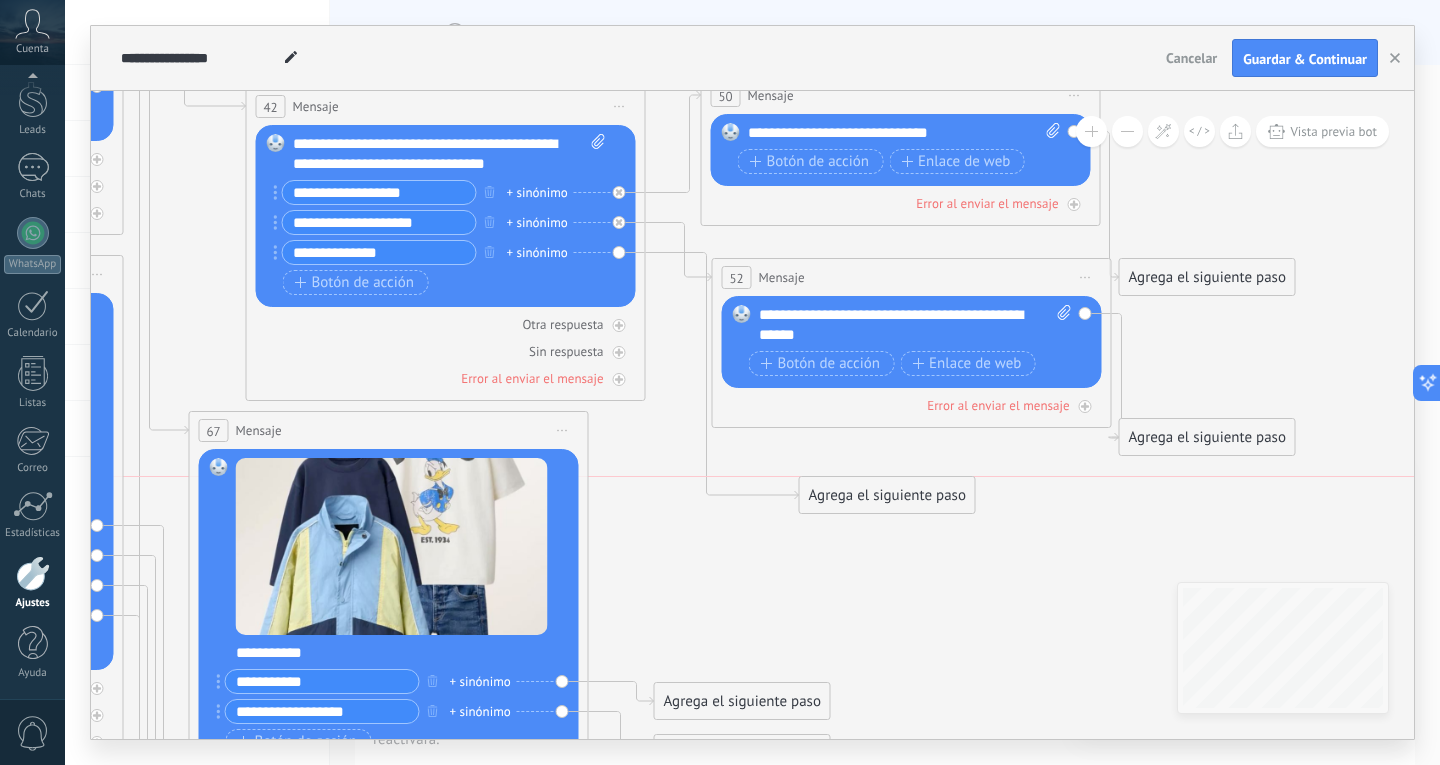 drag, startPoint x: 763, startPoint y: 549, endPoint x: 906, endPoint y: 485, distance: 156.66844 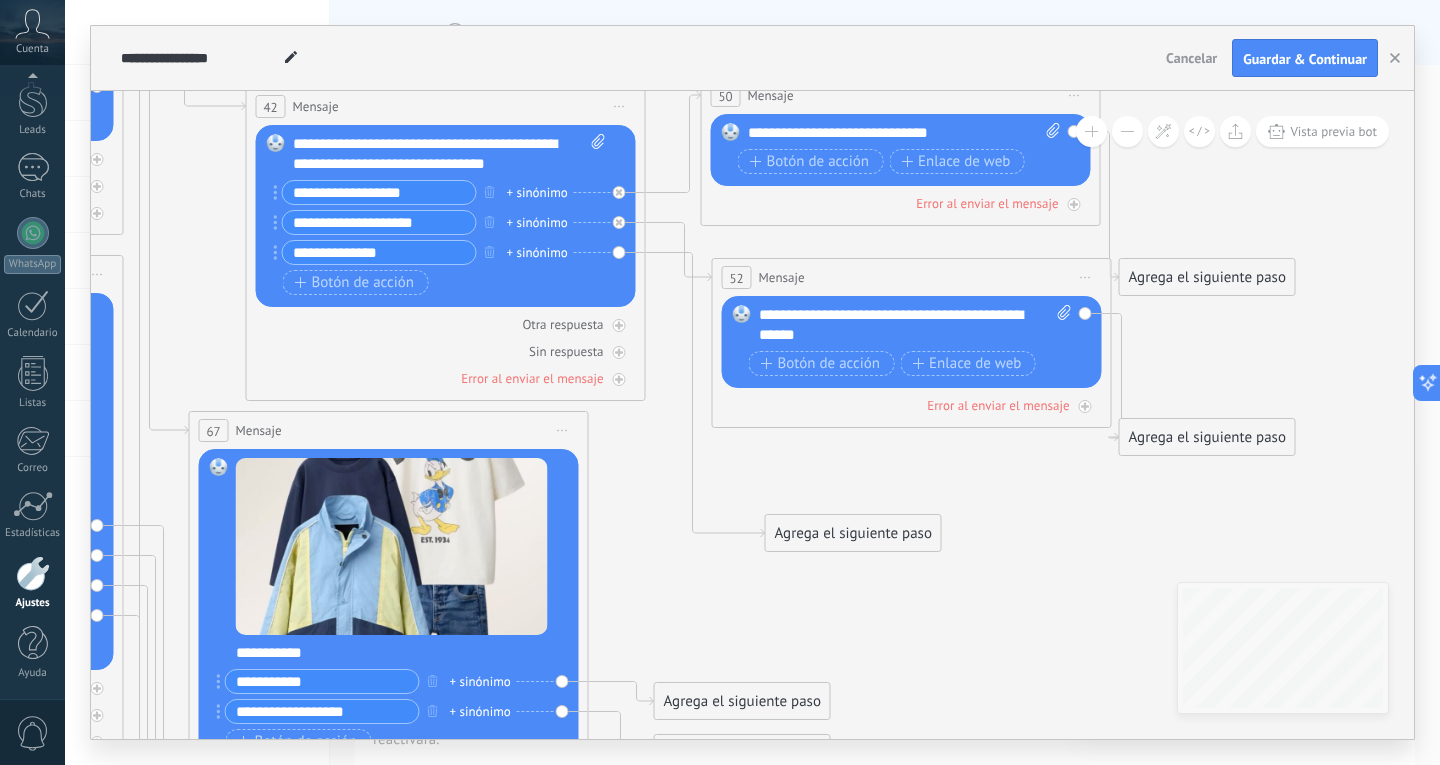 drag, startPoint x: 886, startPoint y: 499, endPoint x: 852, endPoint y: 537, distance: 50.990196 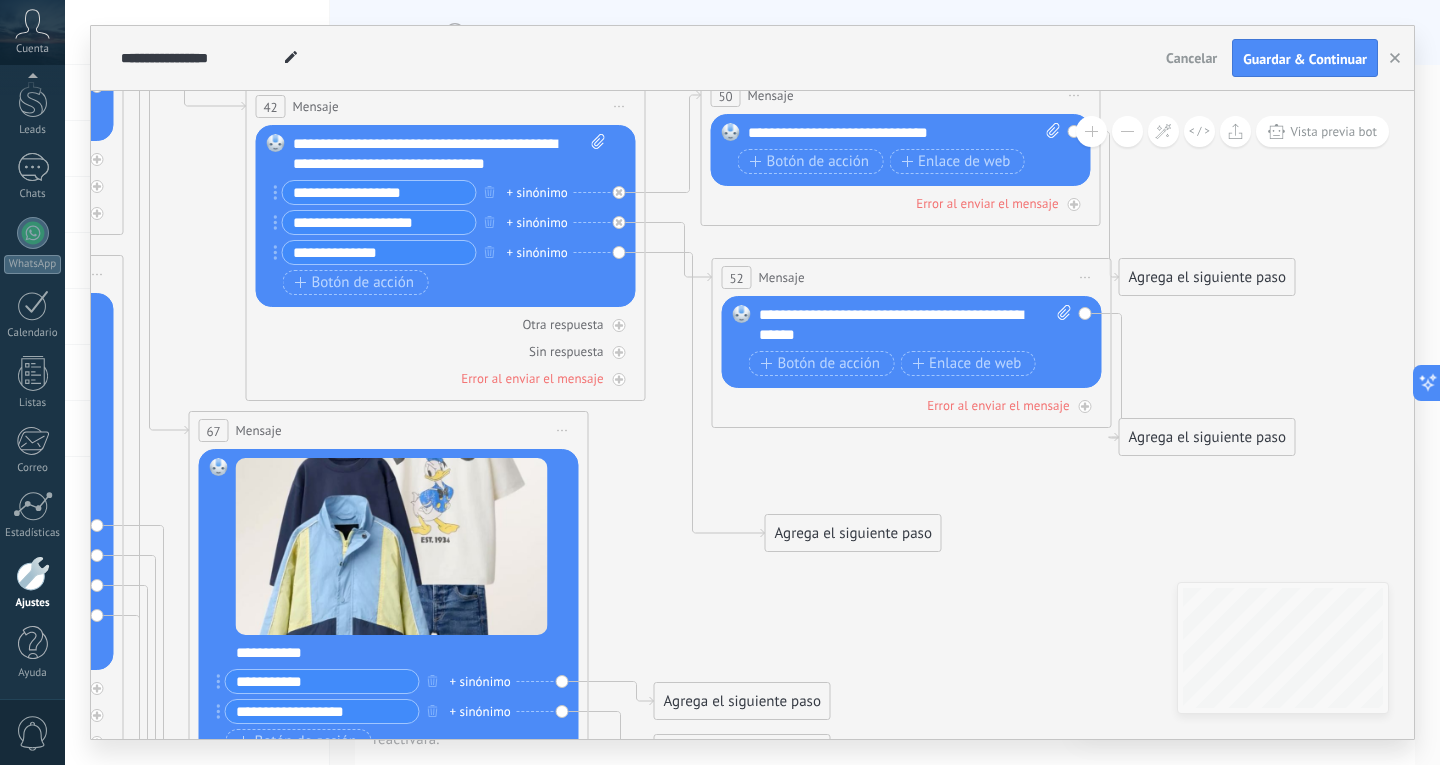 click on "Agrega el siguiente paso" at bounding box center [853, 533] 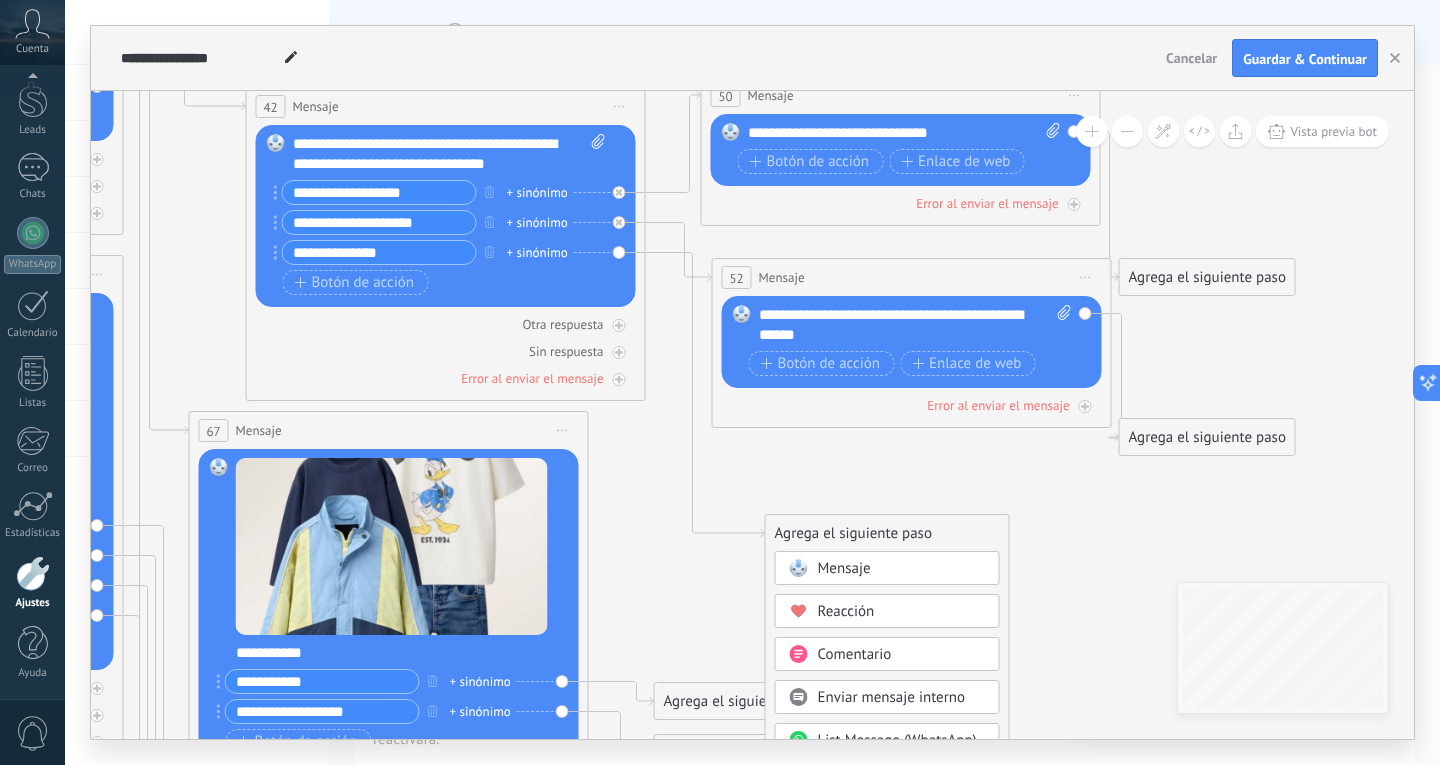 click on "Mensaje" at bounding box center [844, 568] 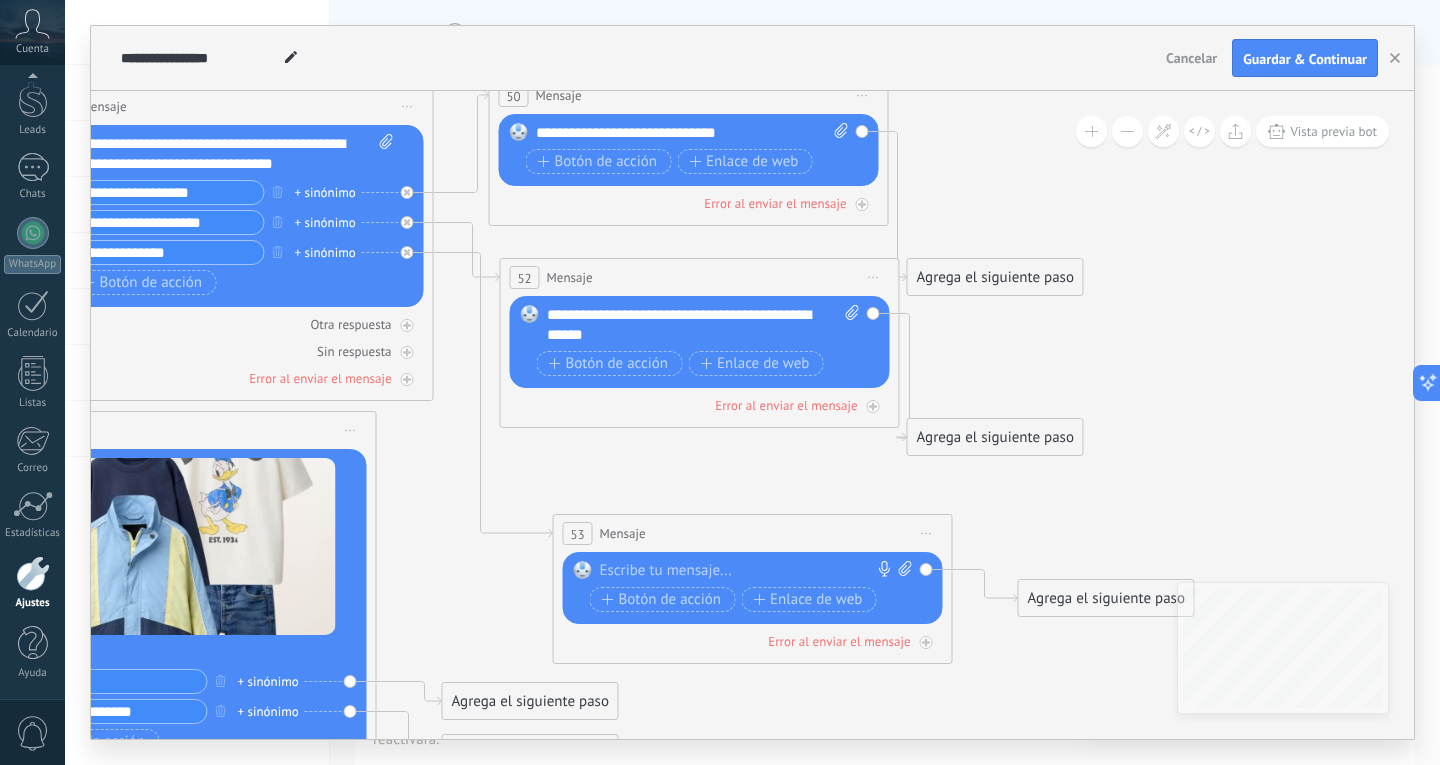 click at bounding box center [748, 571] 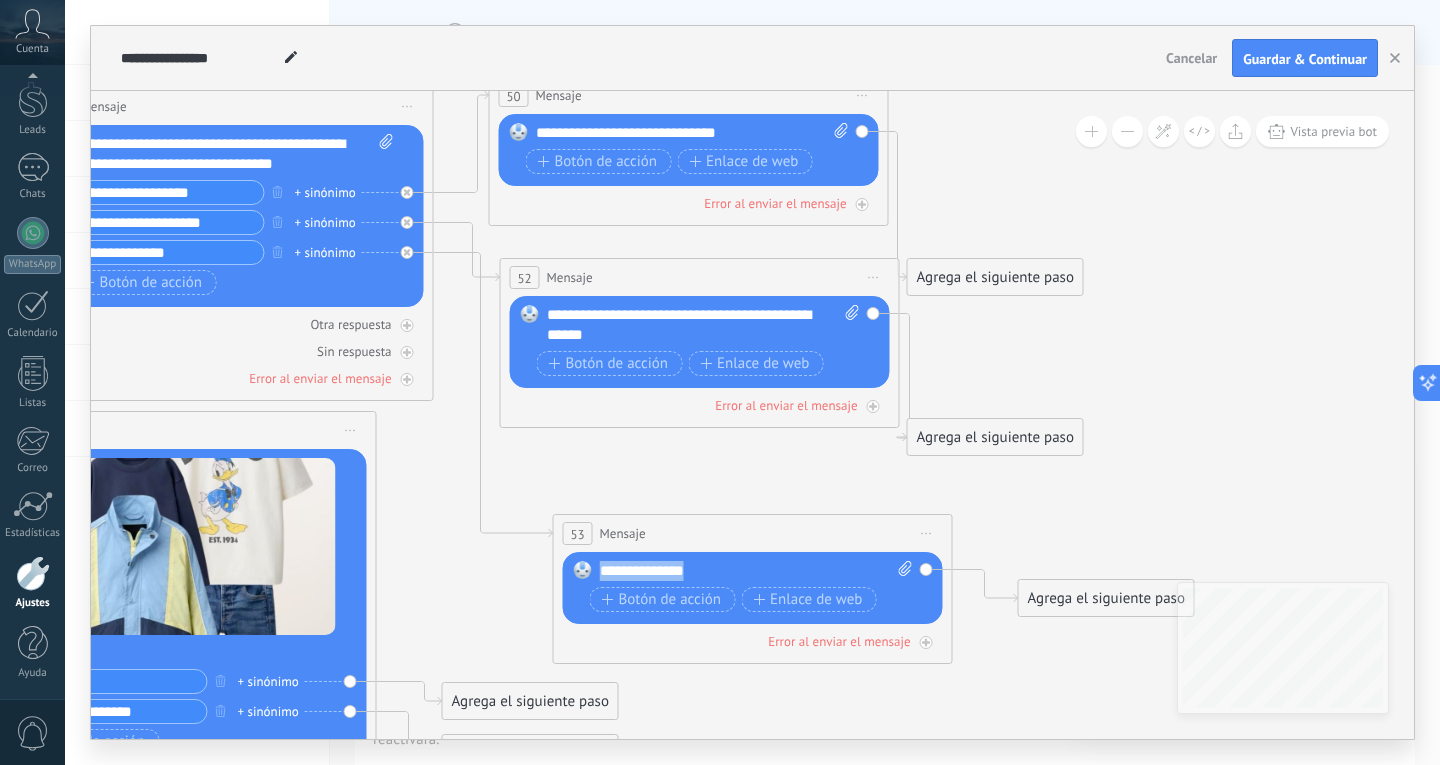 drag, startPoint x: 711, startPoint y: 570, endPoint x: 594, endPoint y: 579, distance: 117.34564 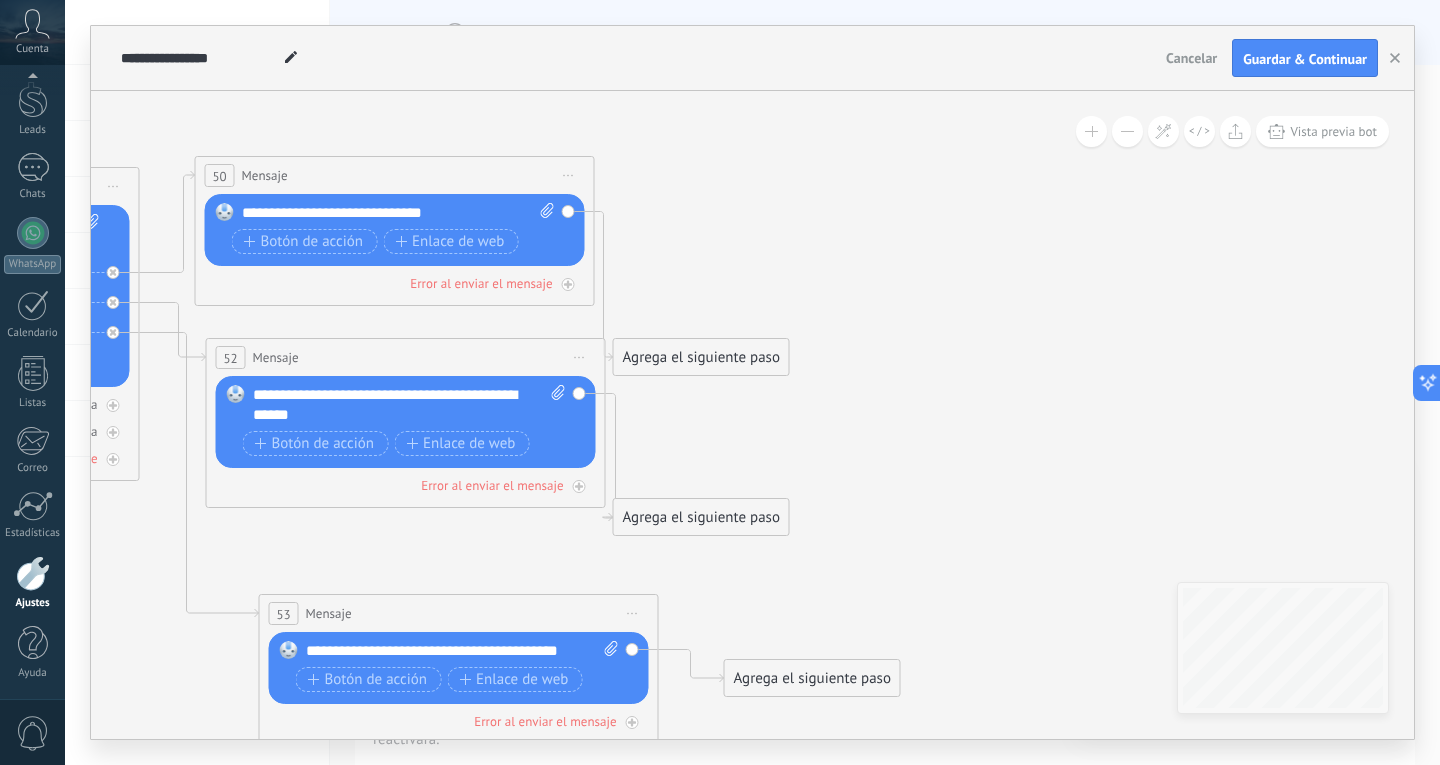 drag, startPoint x: 1132, startPoint y: 400, endPoint x: 795, endPoint y: 478, distance: 345.90894 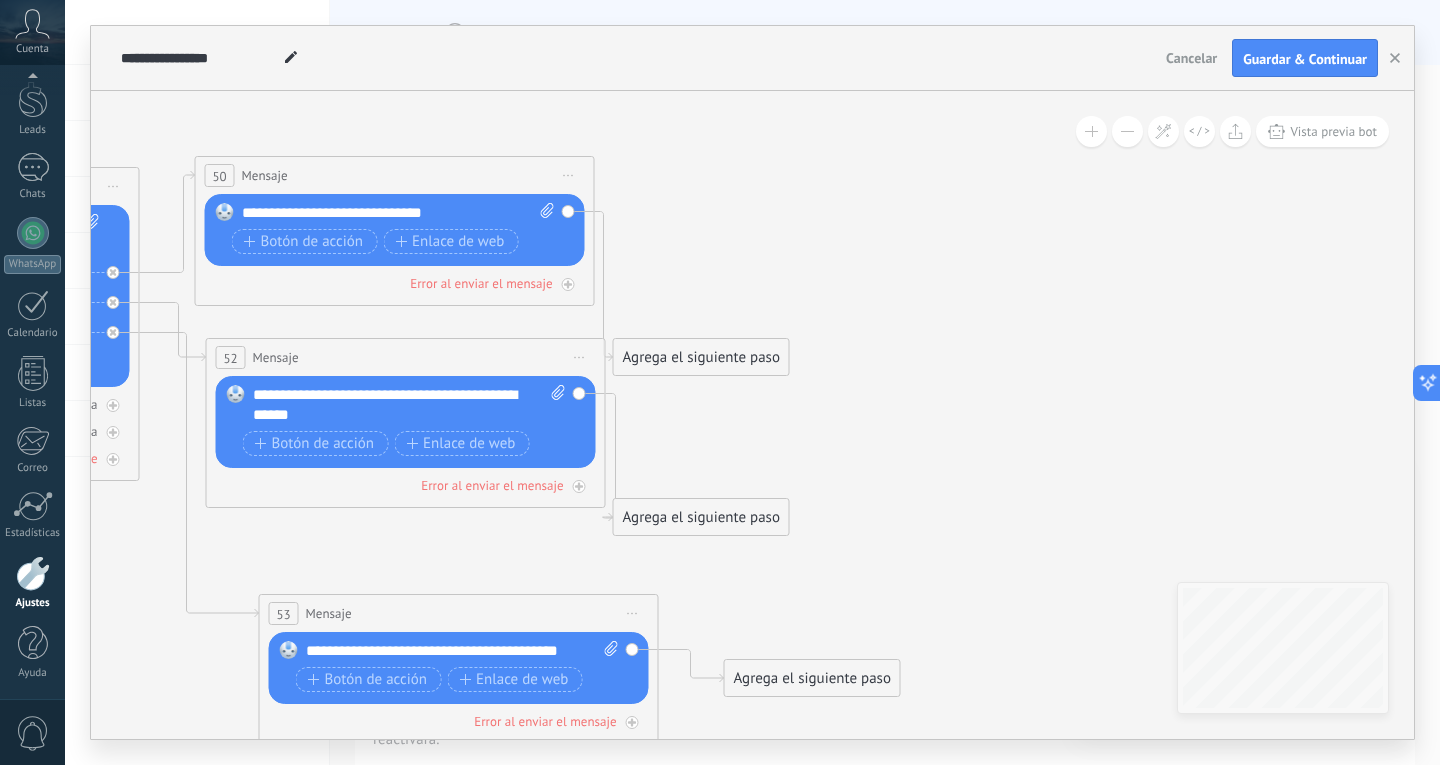 click 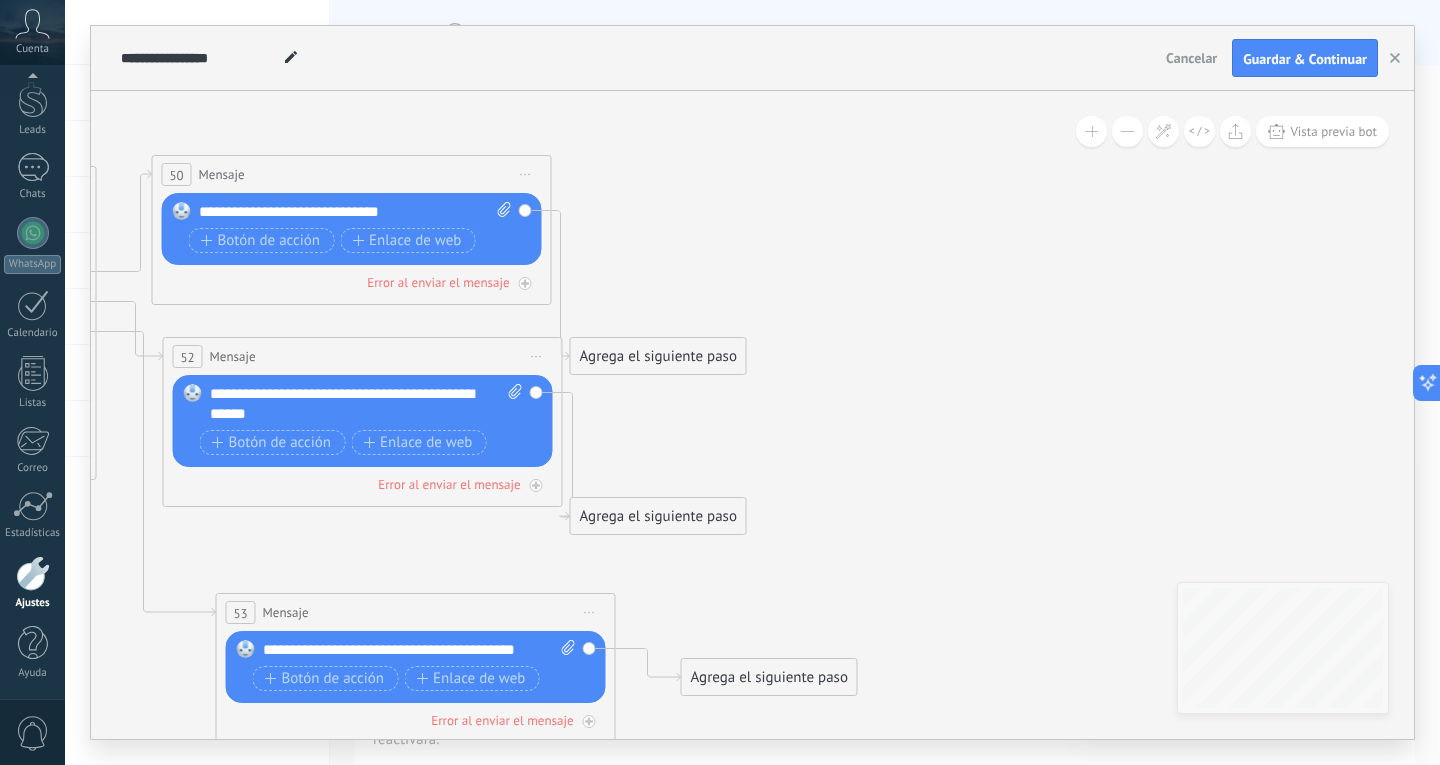 drag, startPoint x: 871, startPoint y: 405, endPoint x: 797, endPoint y: 309, distance: 121.21056 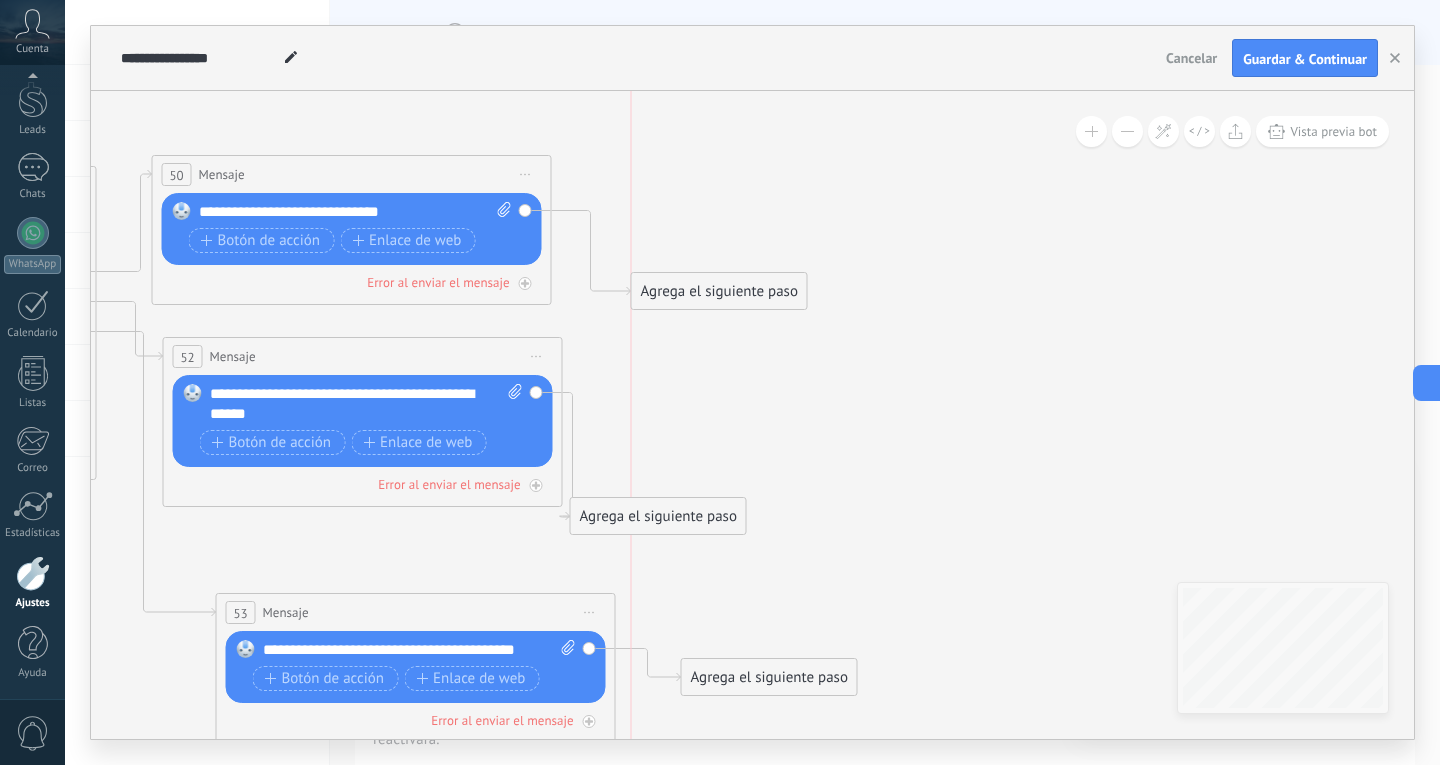 drag, startPoint x: 634, startPoint y: 350, endPoint x: 691, endPoint y: 285, distance: 86.4523 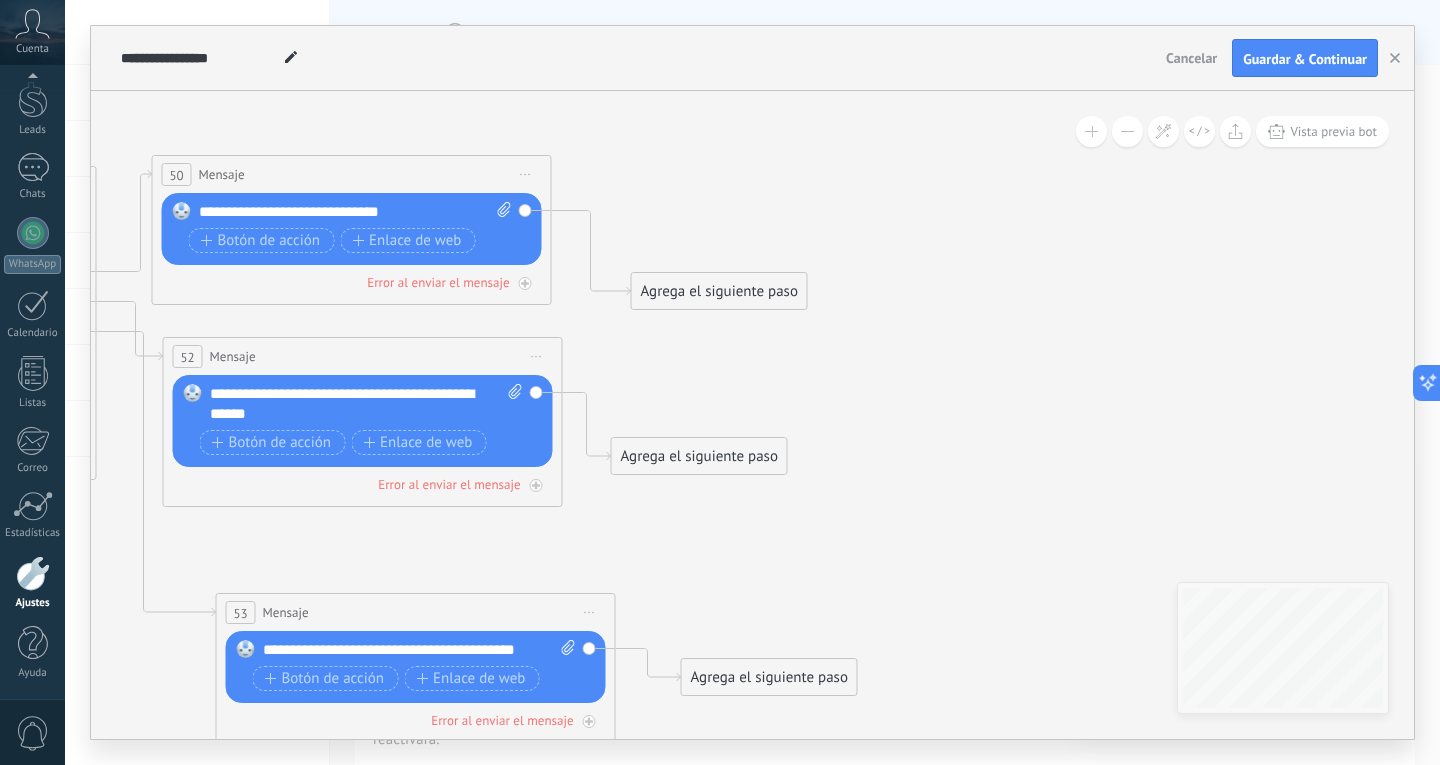 drag, startPoint x: 736, startPoint y: 513, endPoint x: 778, endPoint y: 453, distance: 73.239334 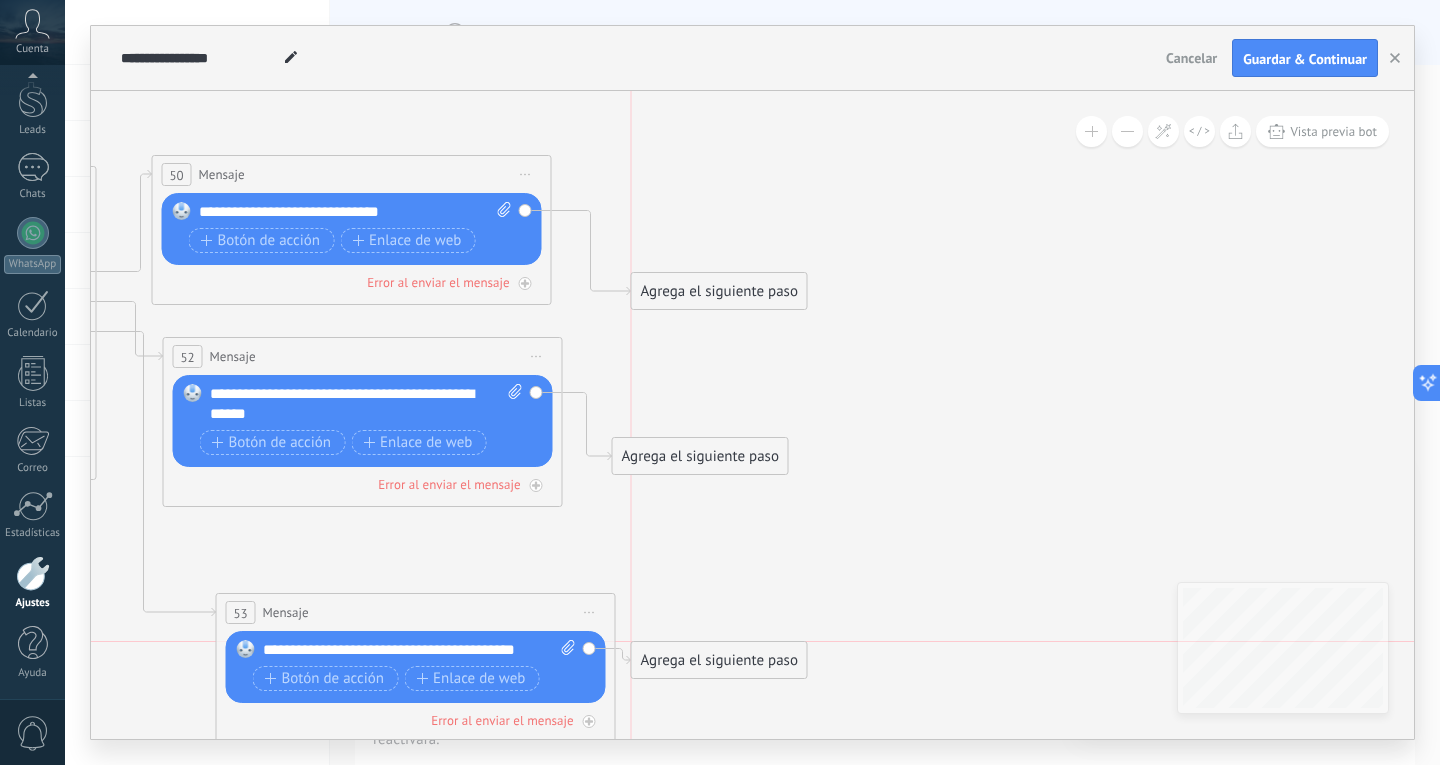 drag, startPoint x: 791, startPoint y: 680, endPoint x: 742, endPoint y: 663, distance: 51.86521 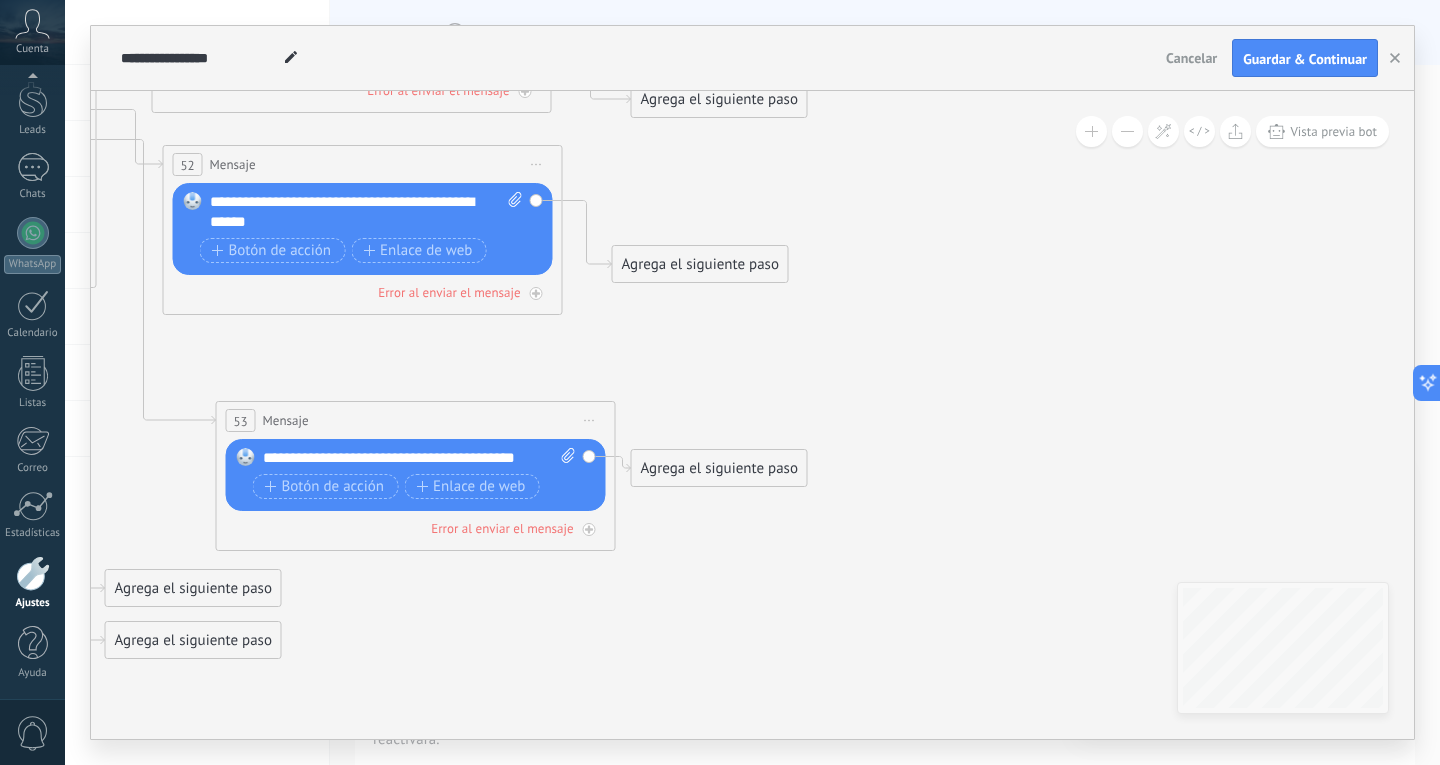 click on "Agrega el siguiente paso" at bounding box center [719, 468] 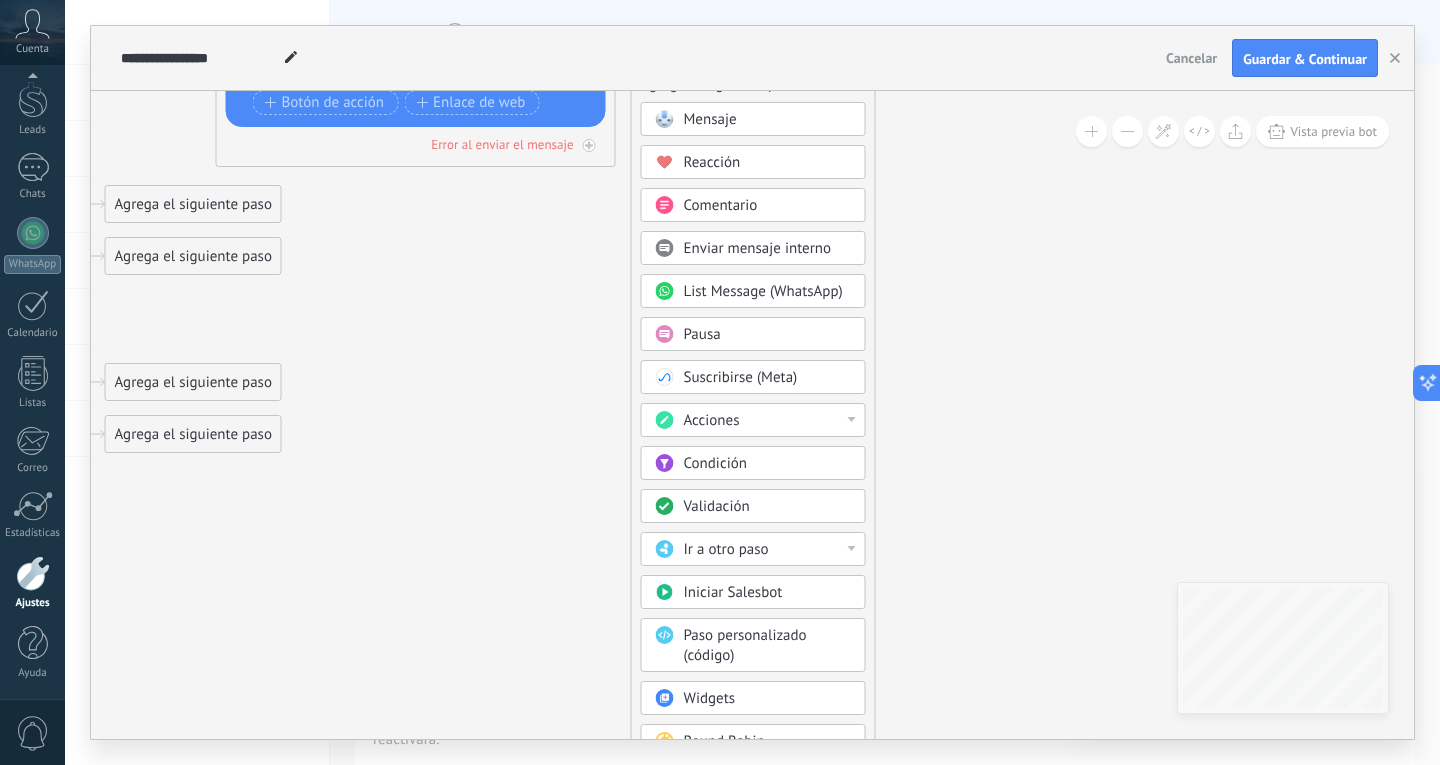 click on "Mensaje" at bounding box center [768, 120] 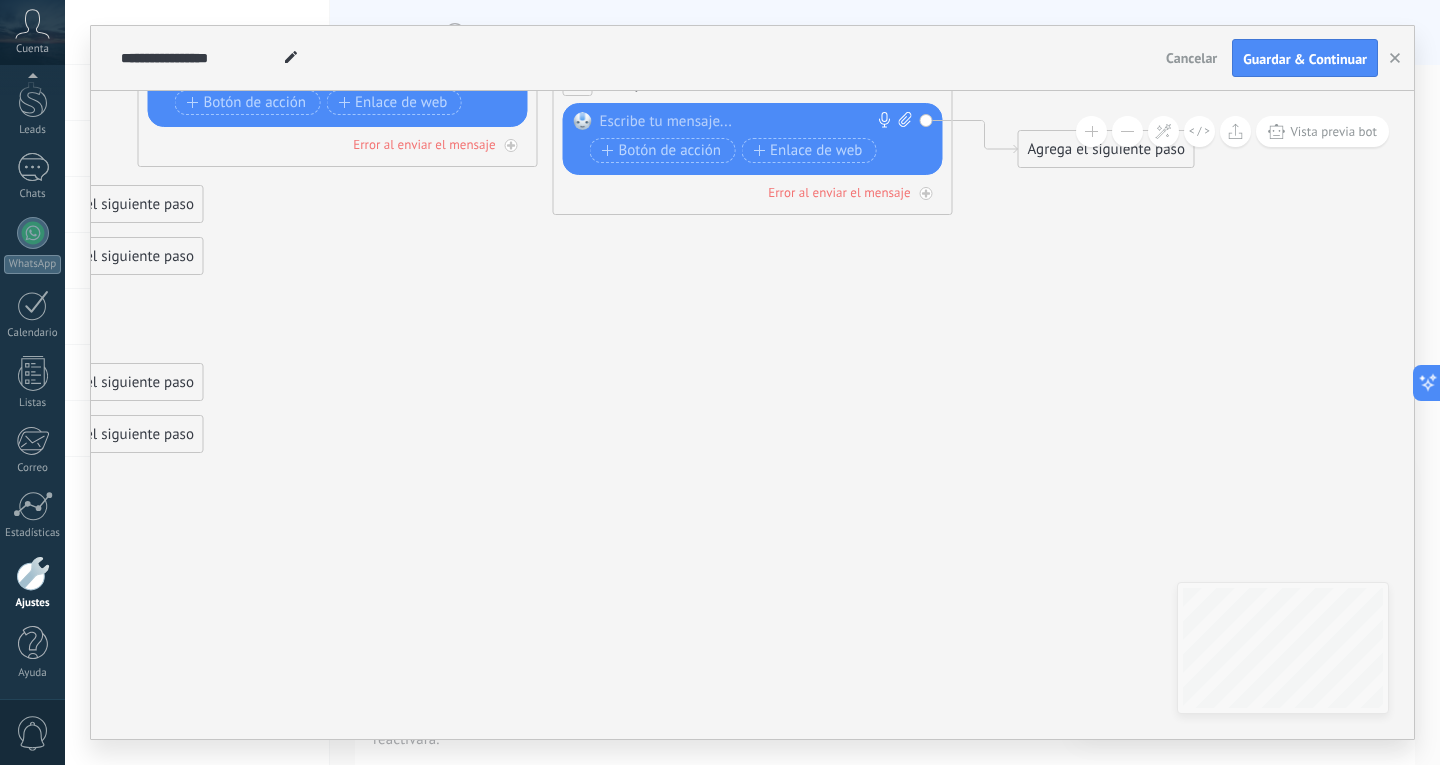 click on "Reemplazar
Quitar
Convertir a mensaje de voz
Arrastre la imagen aquí para adjuntarla.
Añadir imagen
Subir
Arrastrar y soltar
Archivo no encontrado
Escribe tu mensaje..." at bounding box center (753, 139) 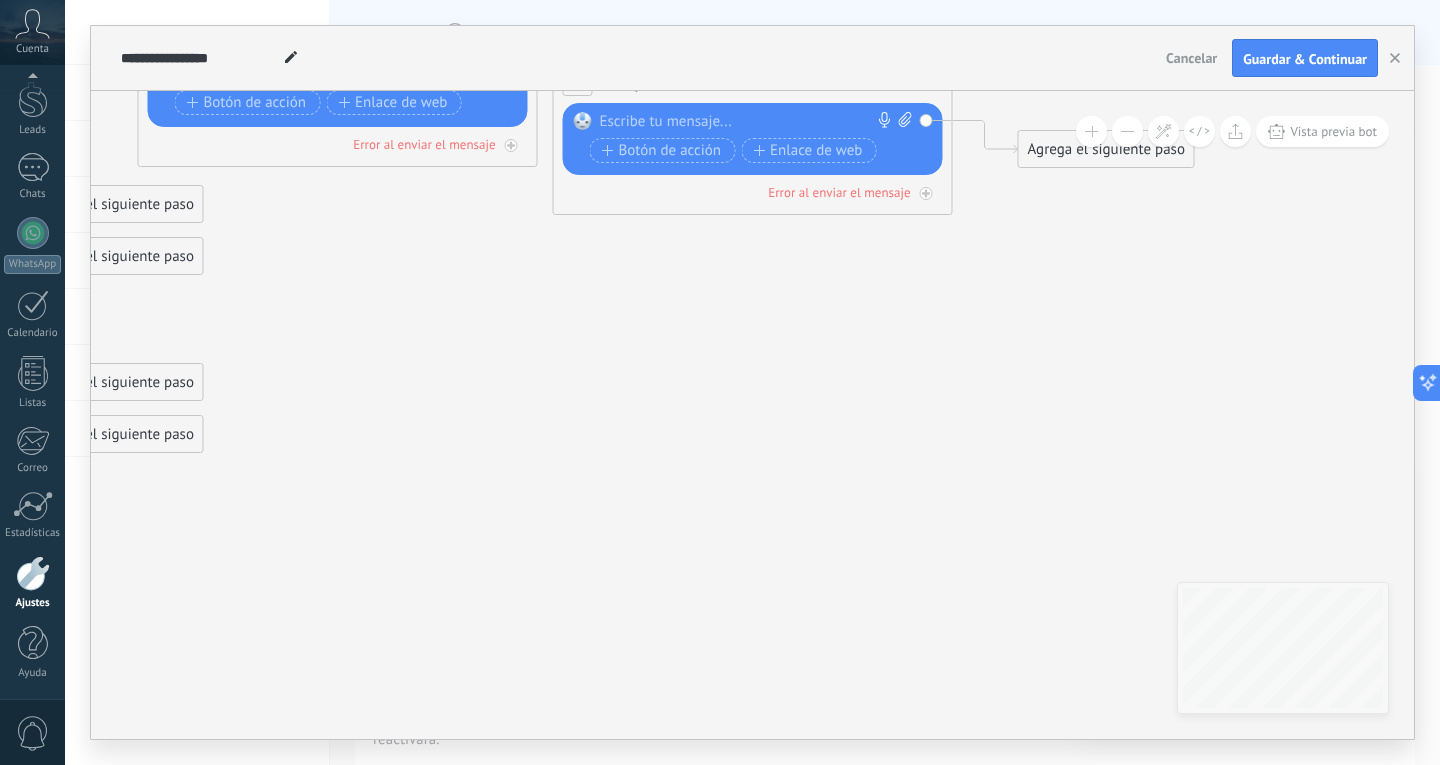 type 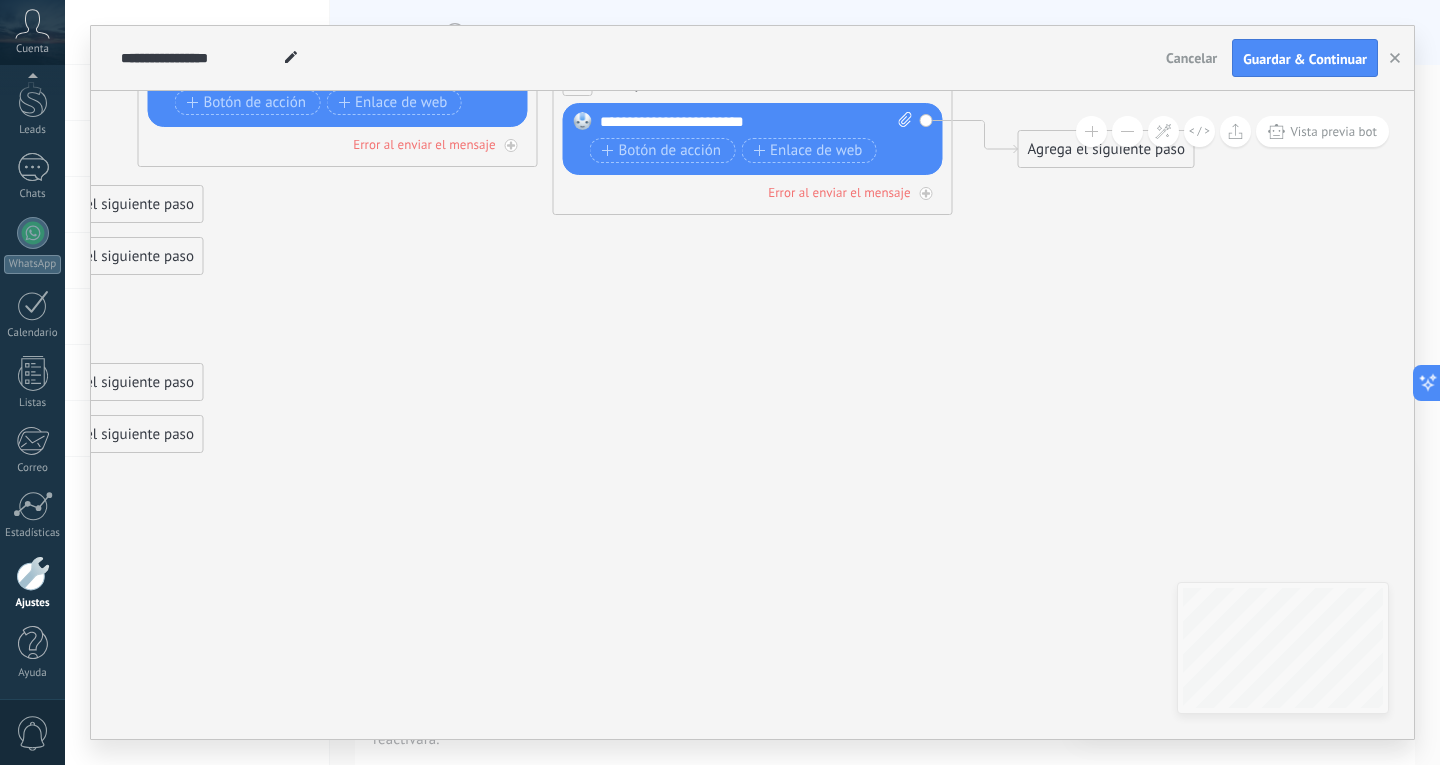 click on "**********" at bounding box center [756, 122] 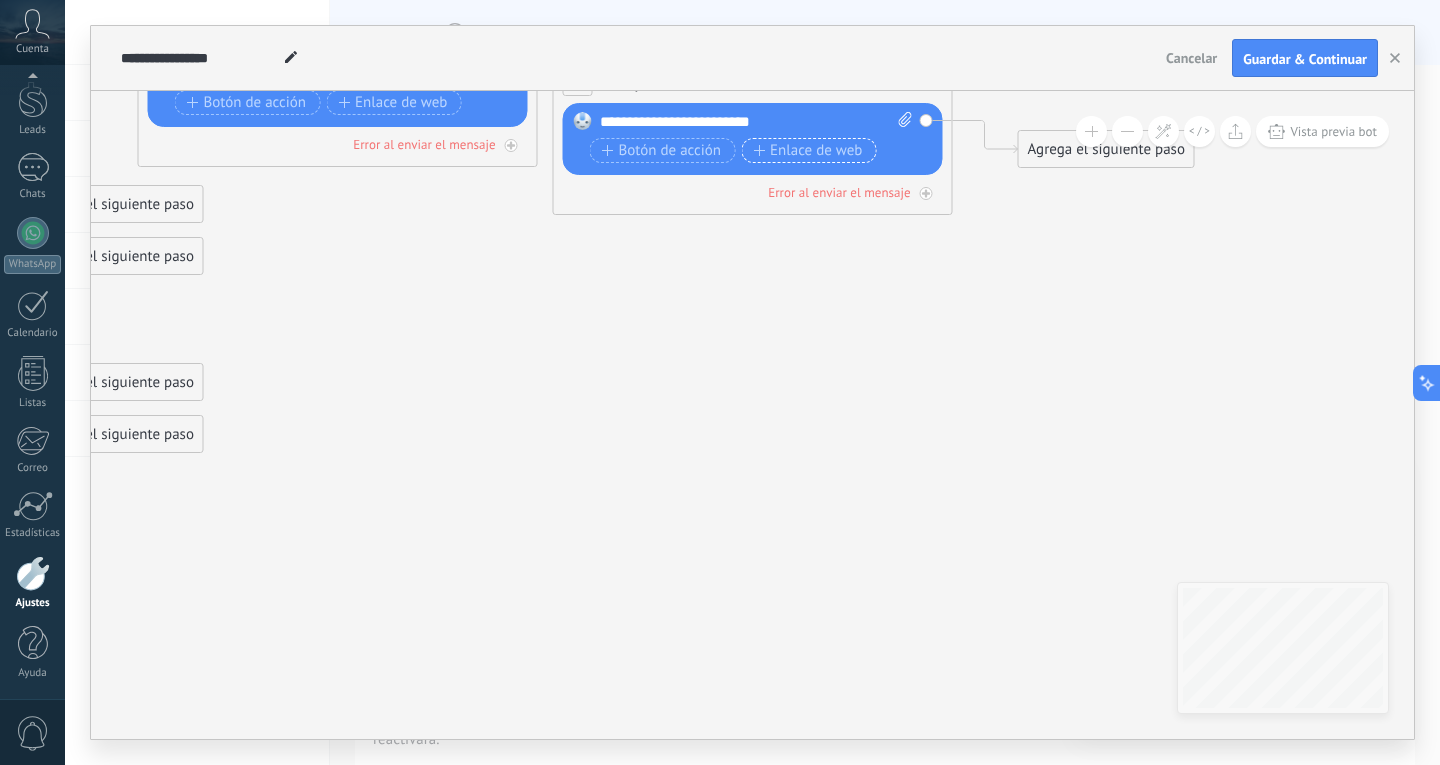 click on "Enlace de web" at bounding box center [807, 151] 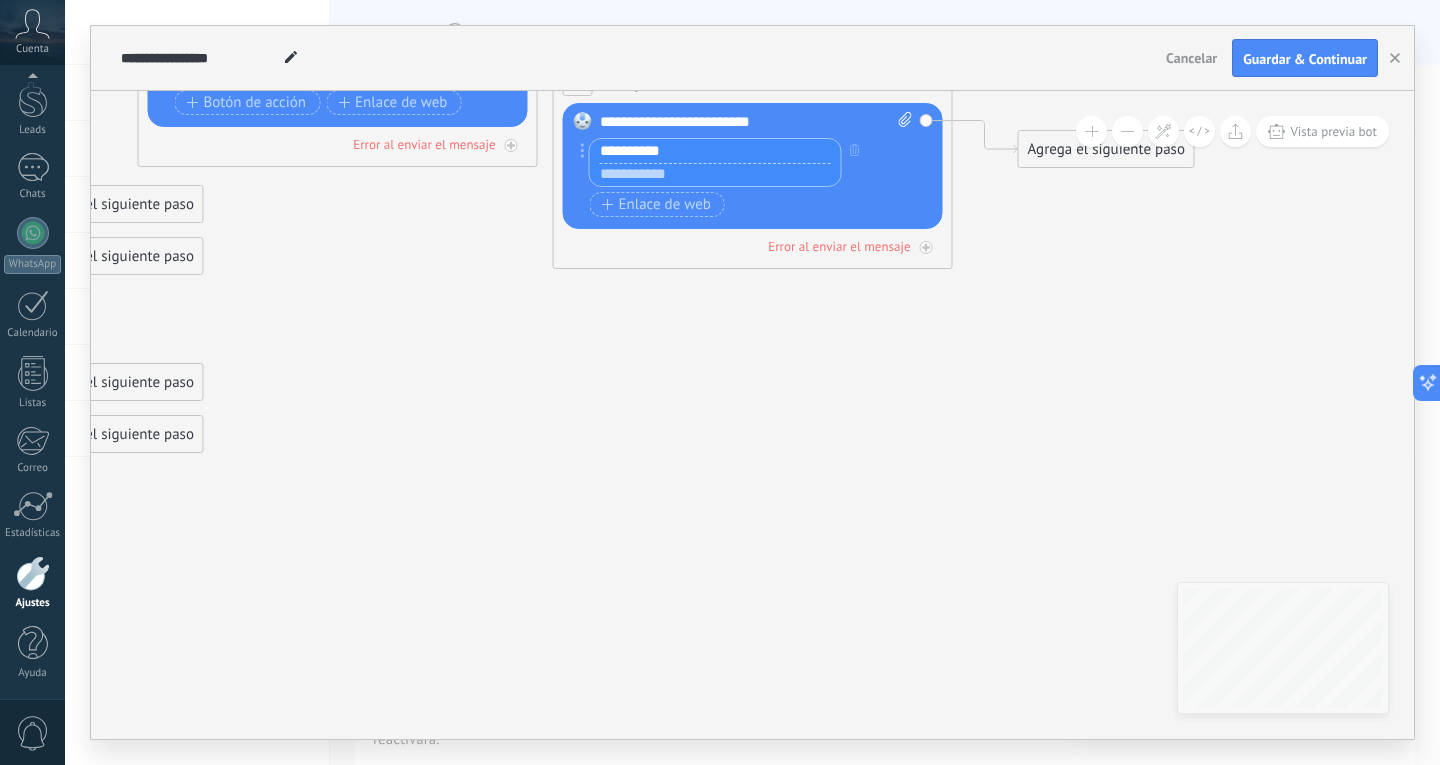 type on "*********" 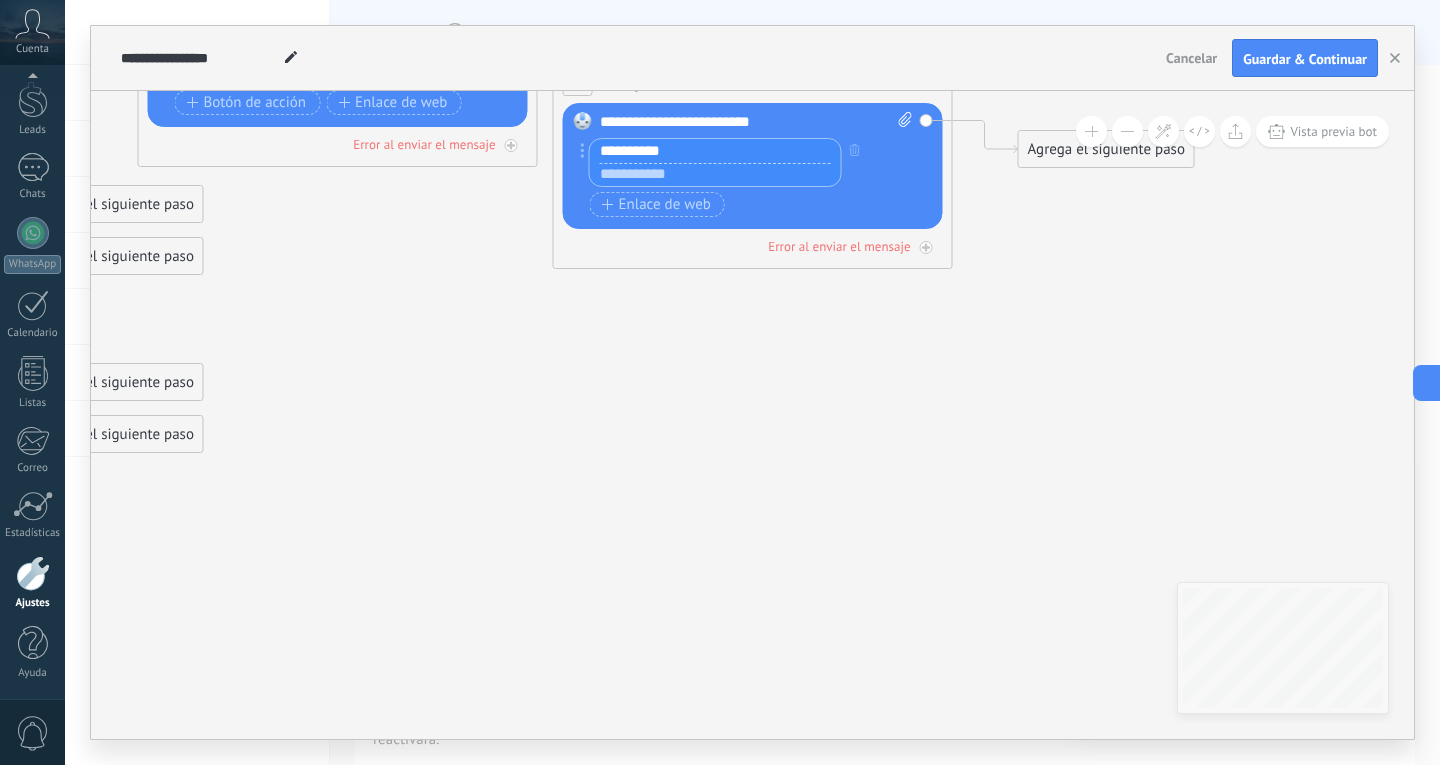 click at bounding box center [715, 175] 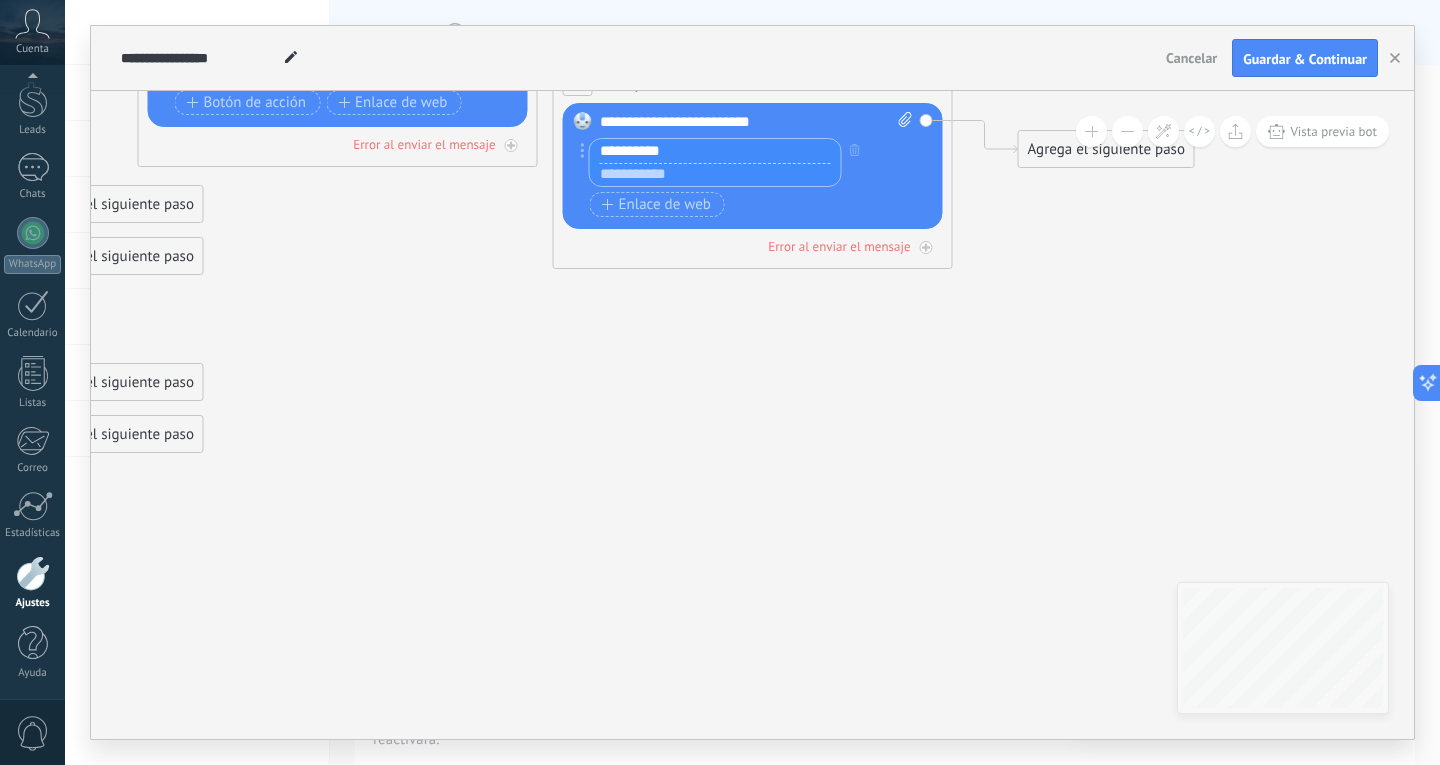 paste on "**********" 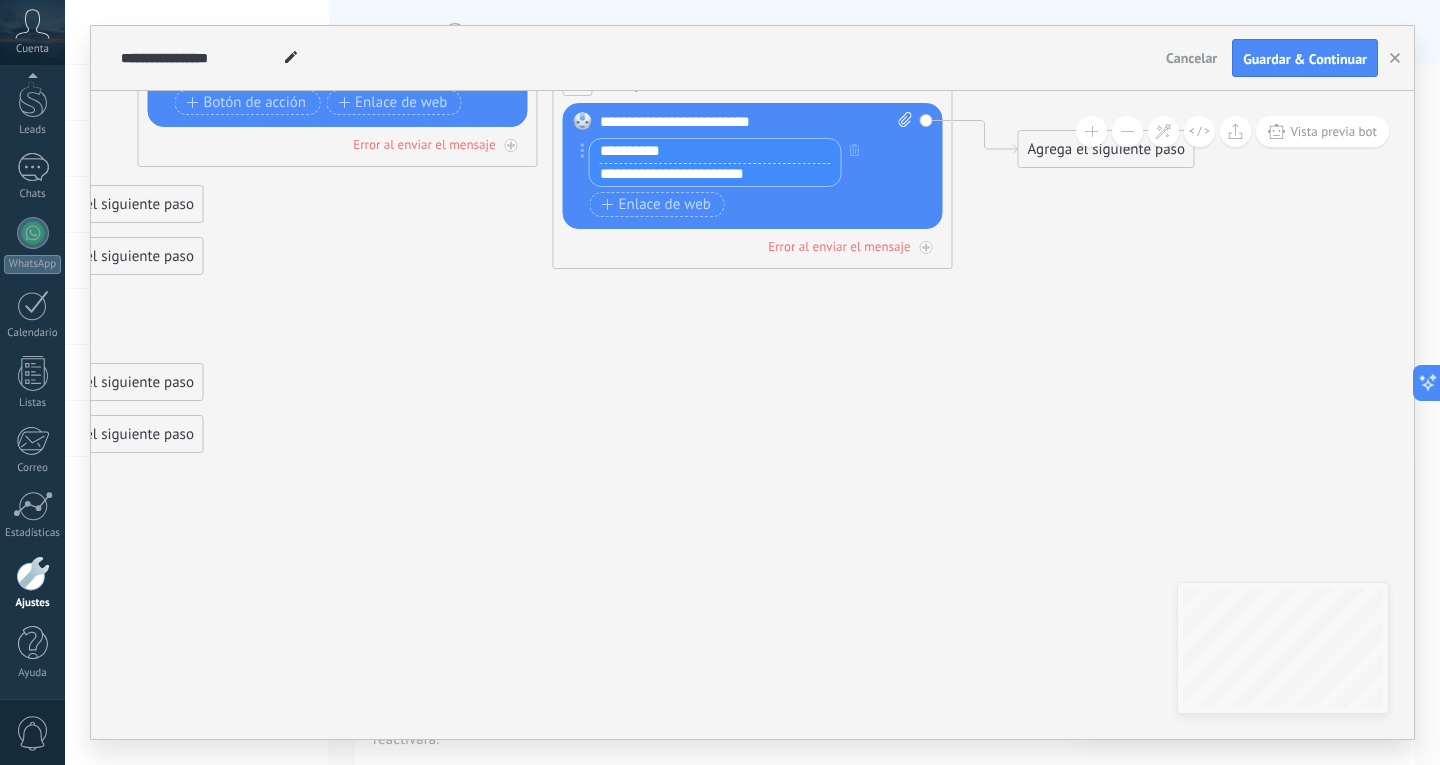 type on "**********" 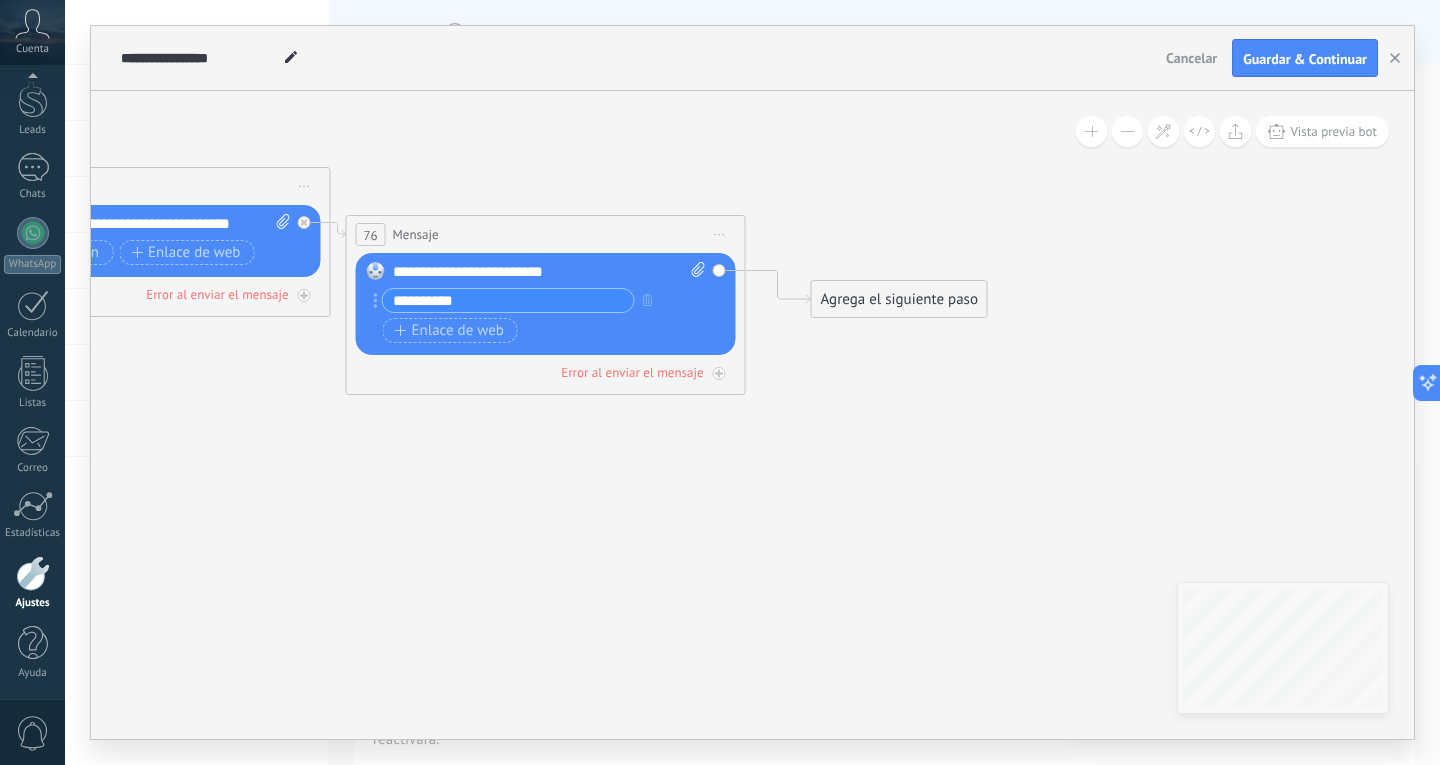 drag, startPoint x: 988, startPoint y: 288, endPoint x: 780, endPoint y: 427, distance: 250.16994 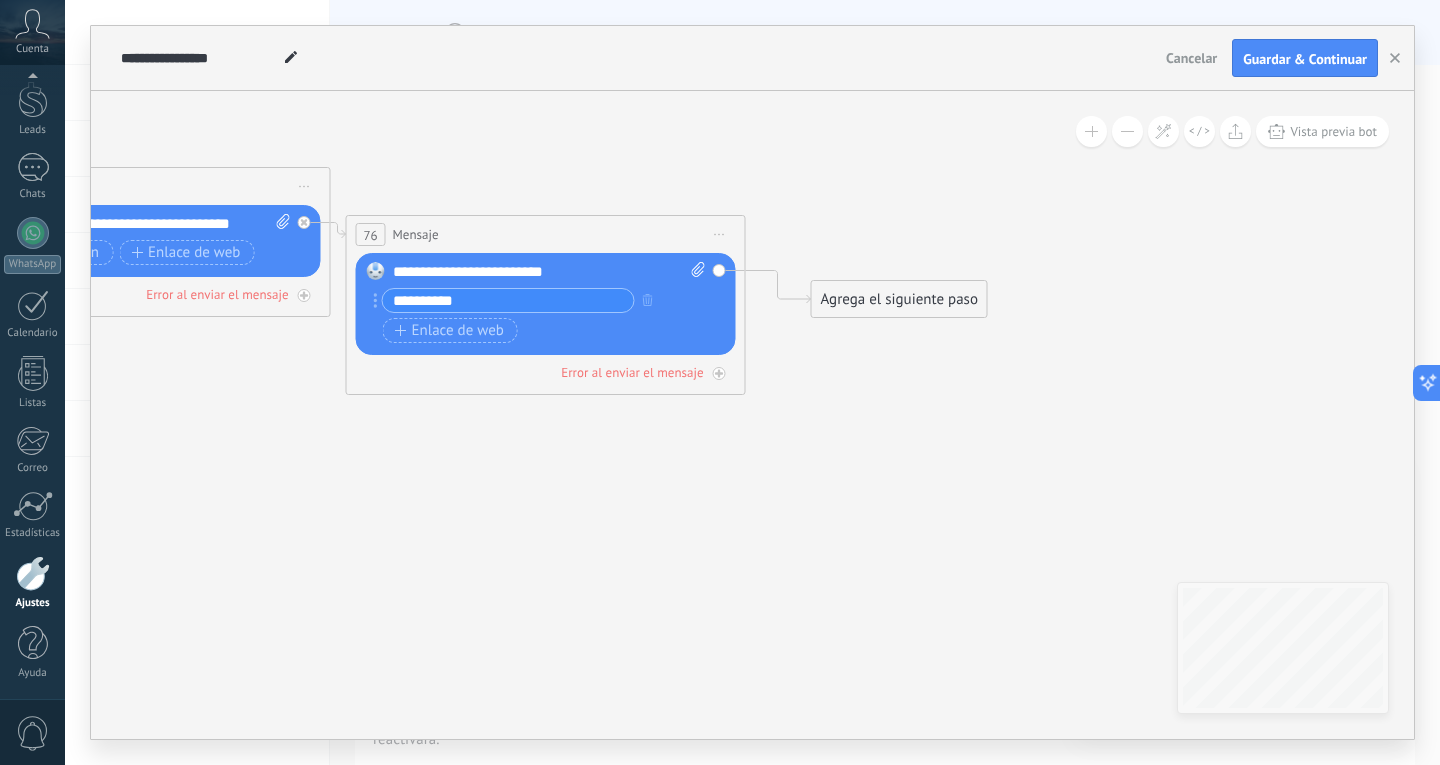 click 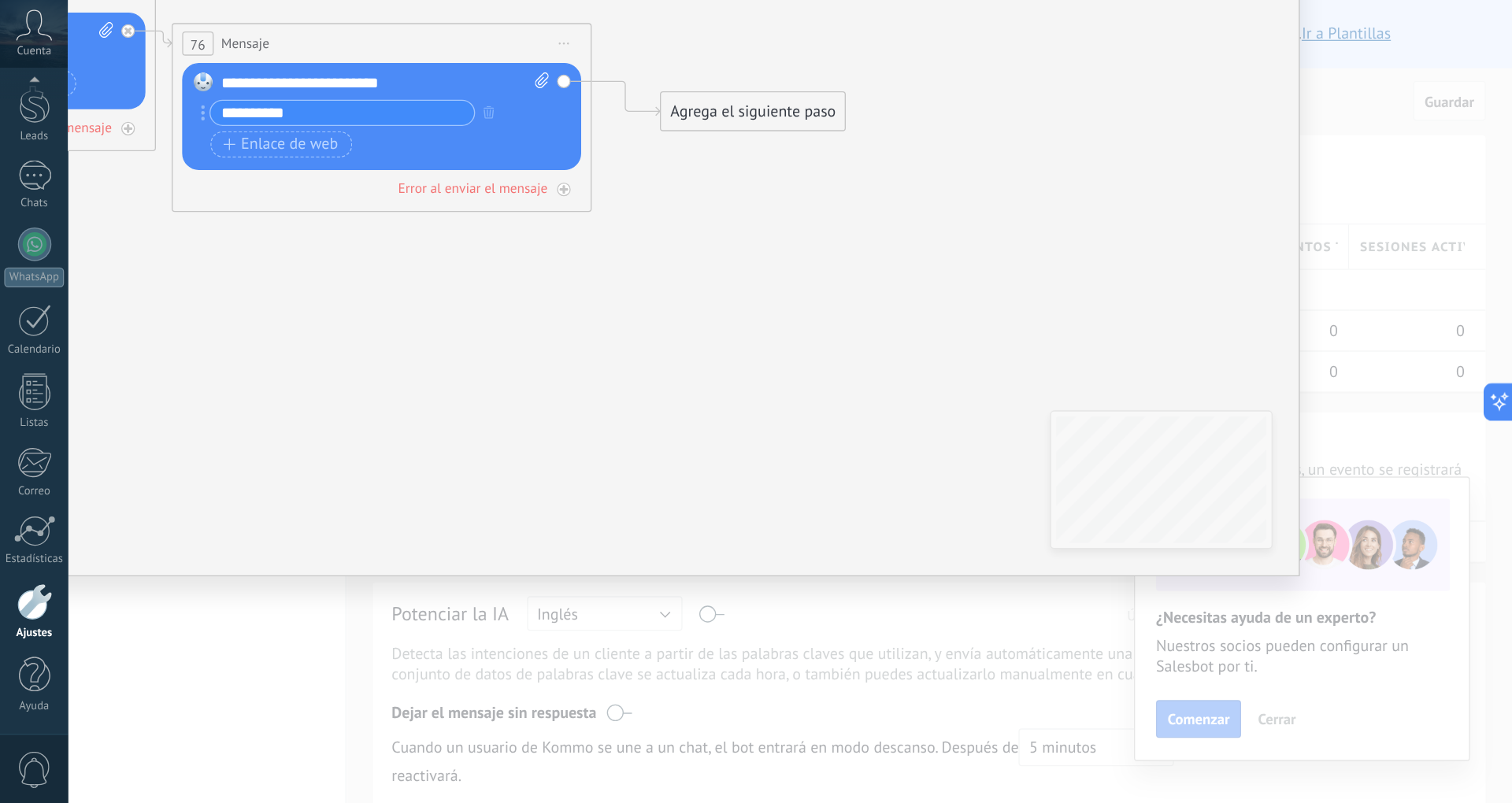 scroll, scrollTop: 0, scrollLeft: 0, axis: both 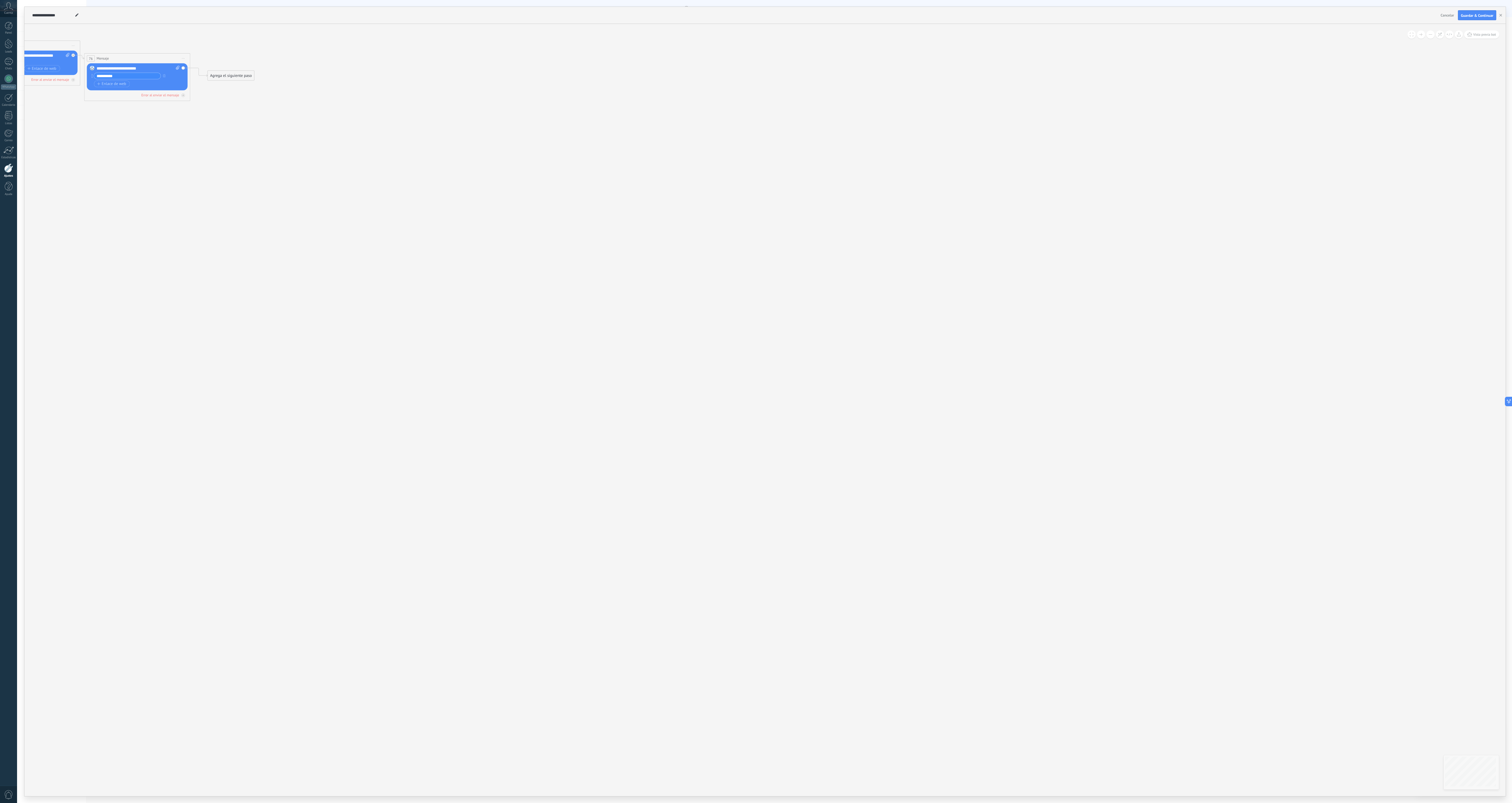 drag, startPoint x: 625, startPoint y: 325, endPoint x: 1147, endPoint y: 492, distance: 548.063 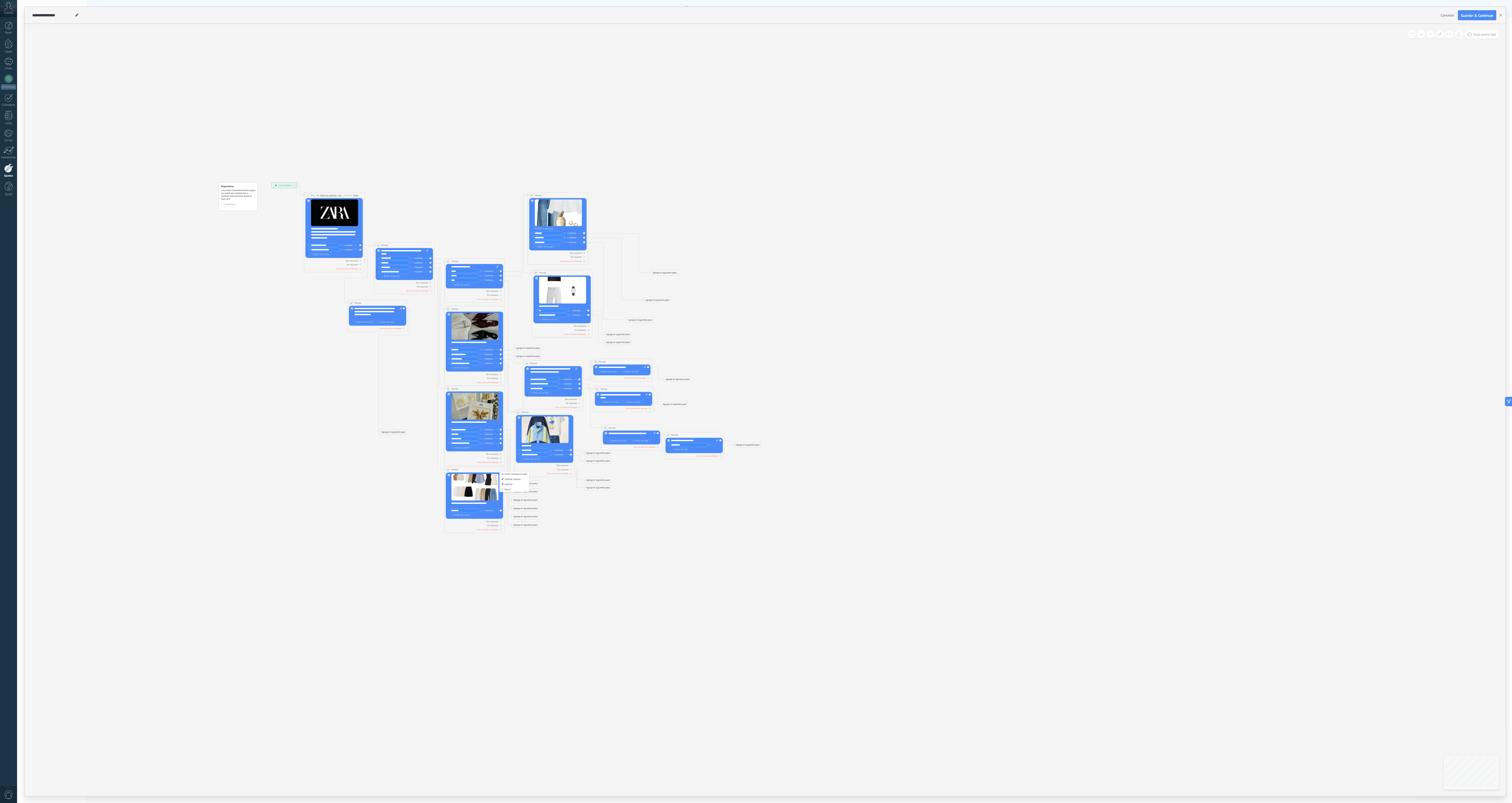 drag, startPoint x: 474, startPoint y: 304, endPoint x: 707, endPoint y: 575, distance: 357.393 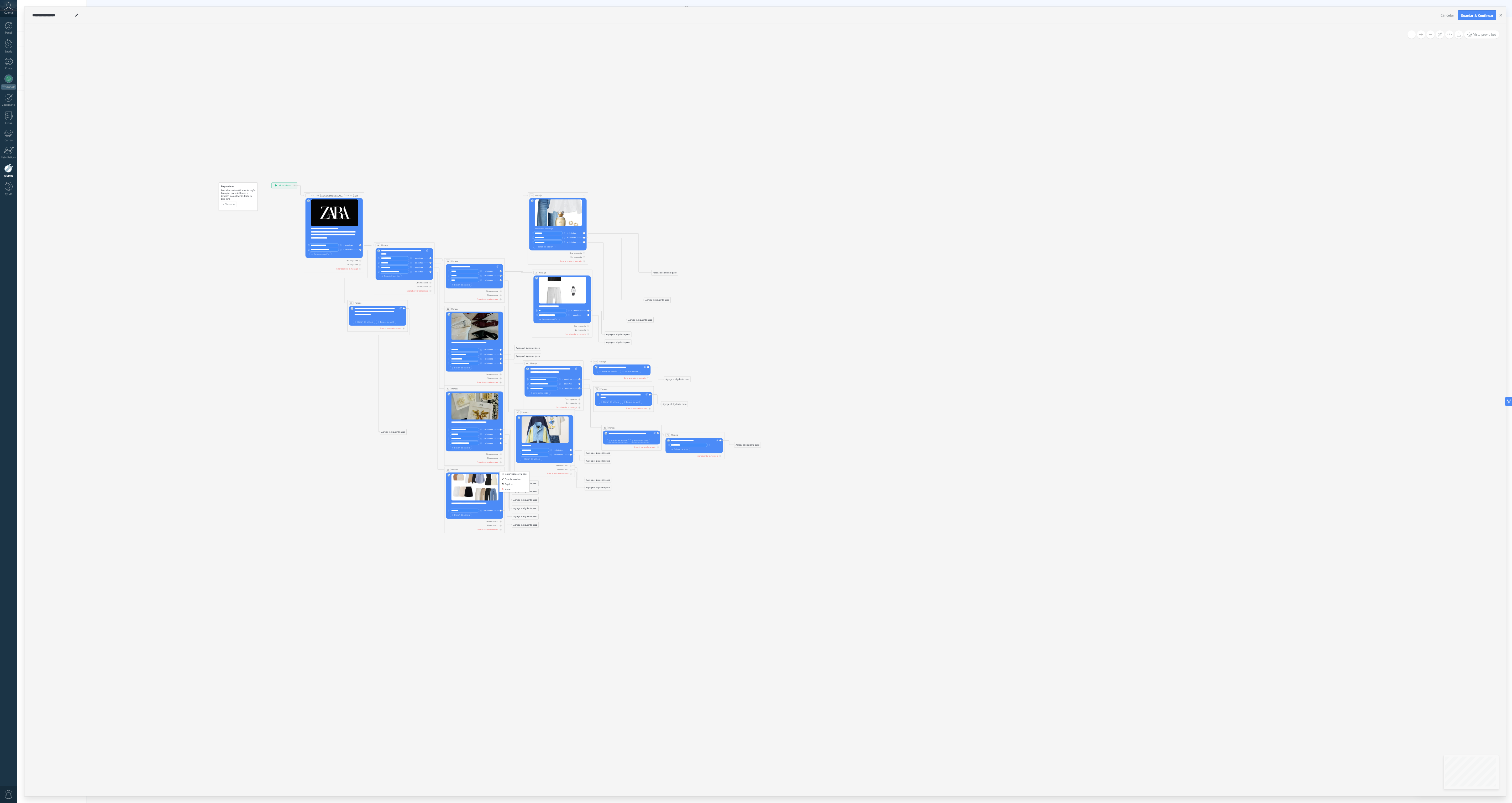 click 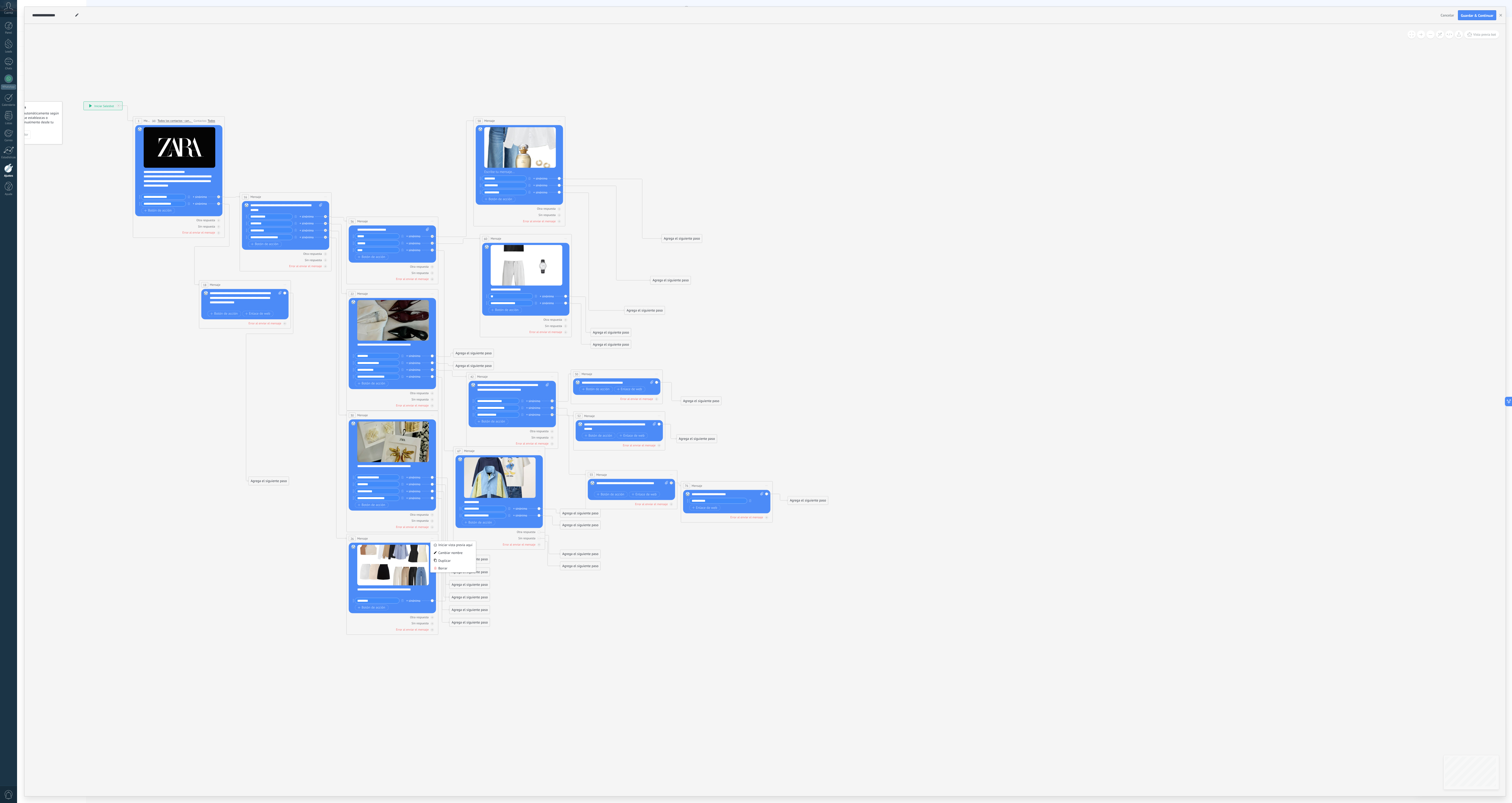 drag, startPoint x: 858, startPoint y: 278, endPoint x: 878, endPoint y: 358, distance: 82.46211 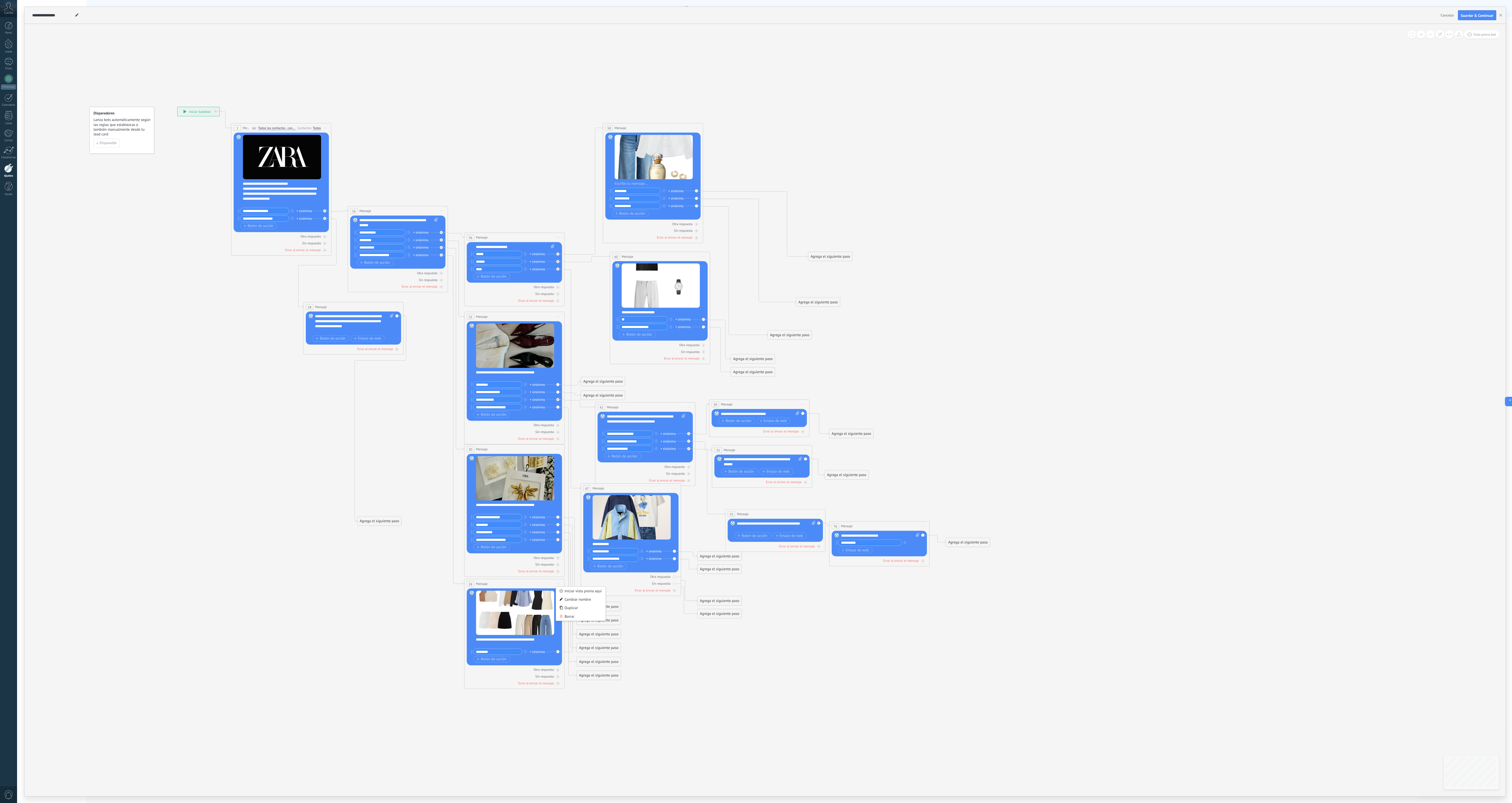 drag, startPoint x: 762, startPoint y: 312, endPoint x: 921, endPoint y: 329, distance: 159.9062 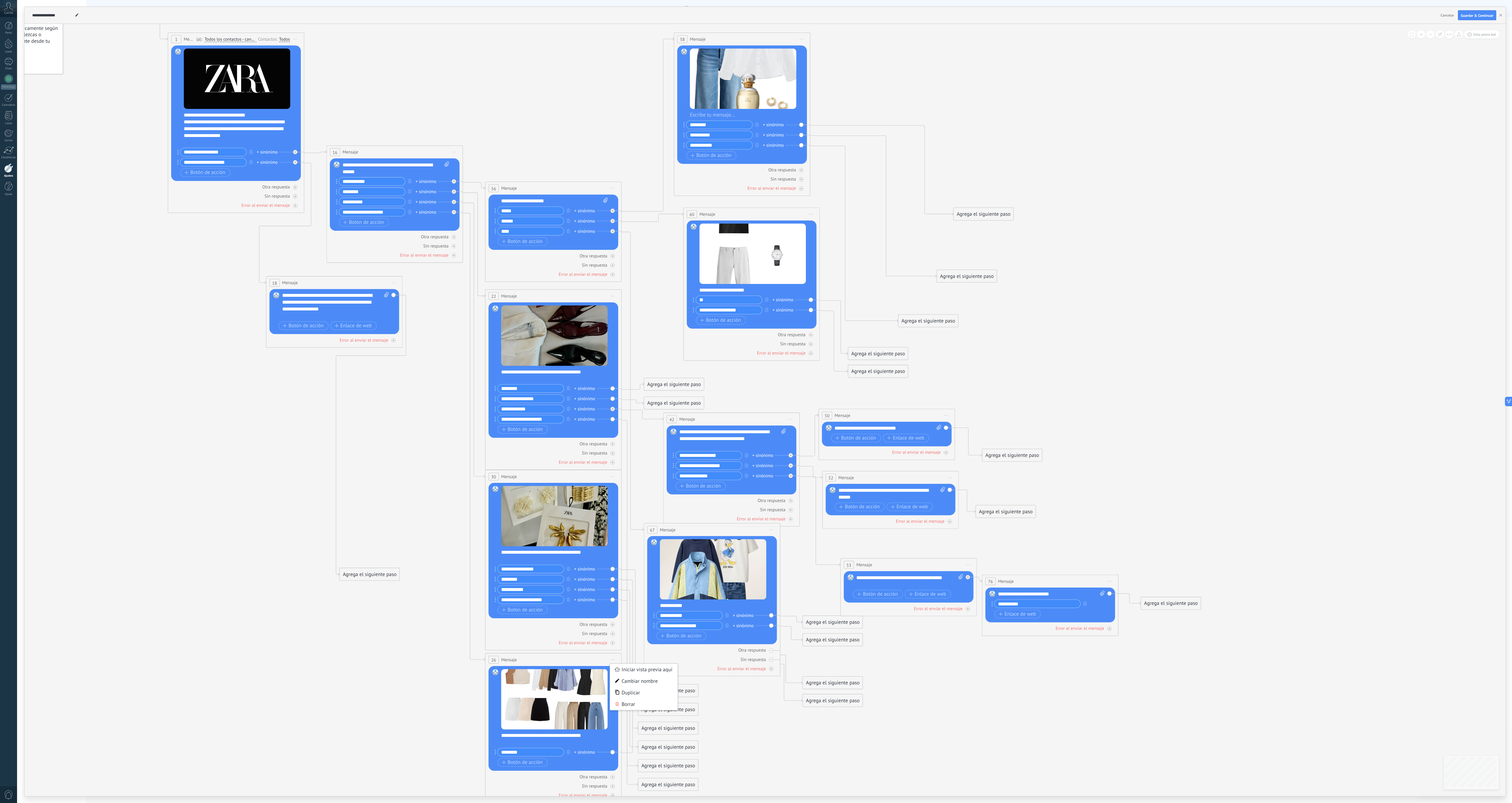 drag, startPoint x: 891, startPoint y: 351, endPoint x: 1075, endPoint y: 336, distance: 184.6104 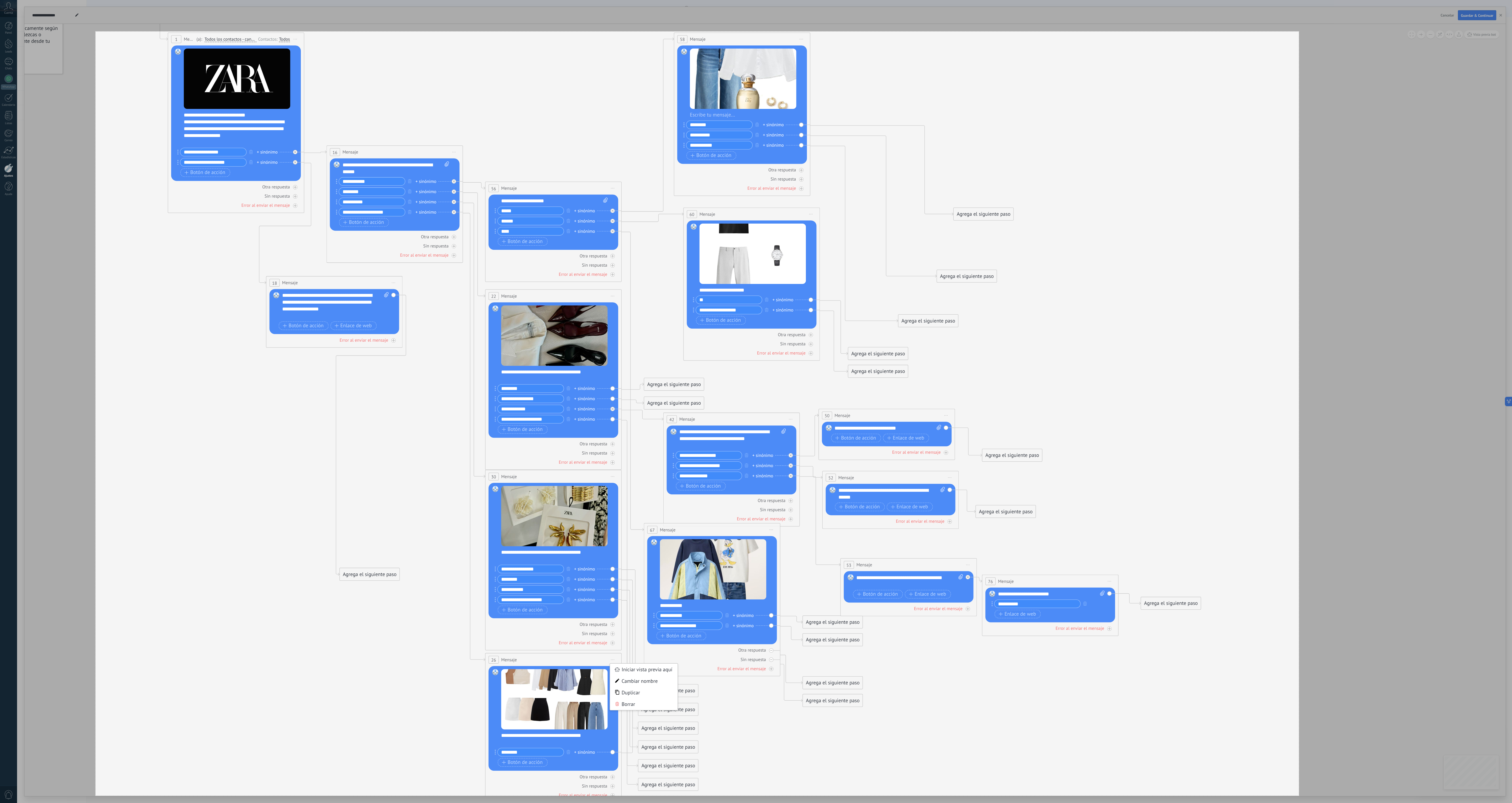 drag, startPoint x: 96, startPoint y: 31, endPoint x: 1299, endPoint y: 796, distance: 1425.6346 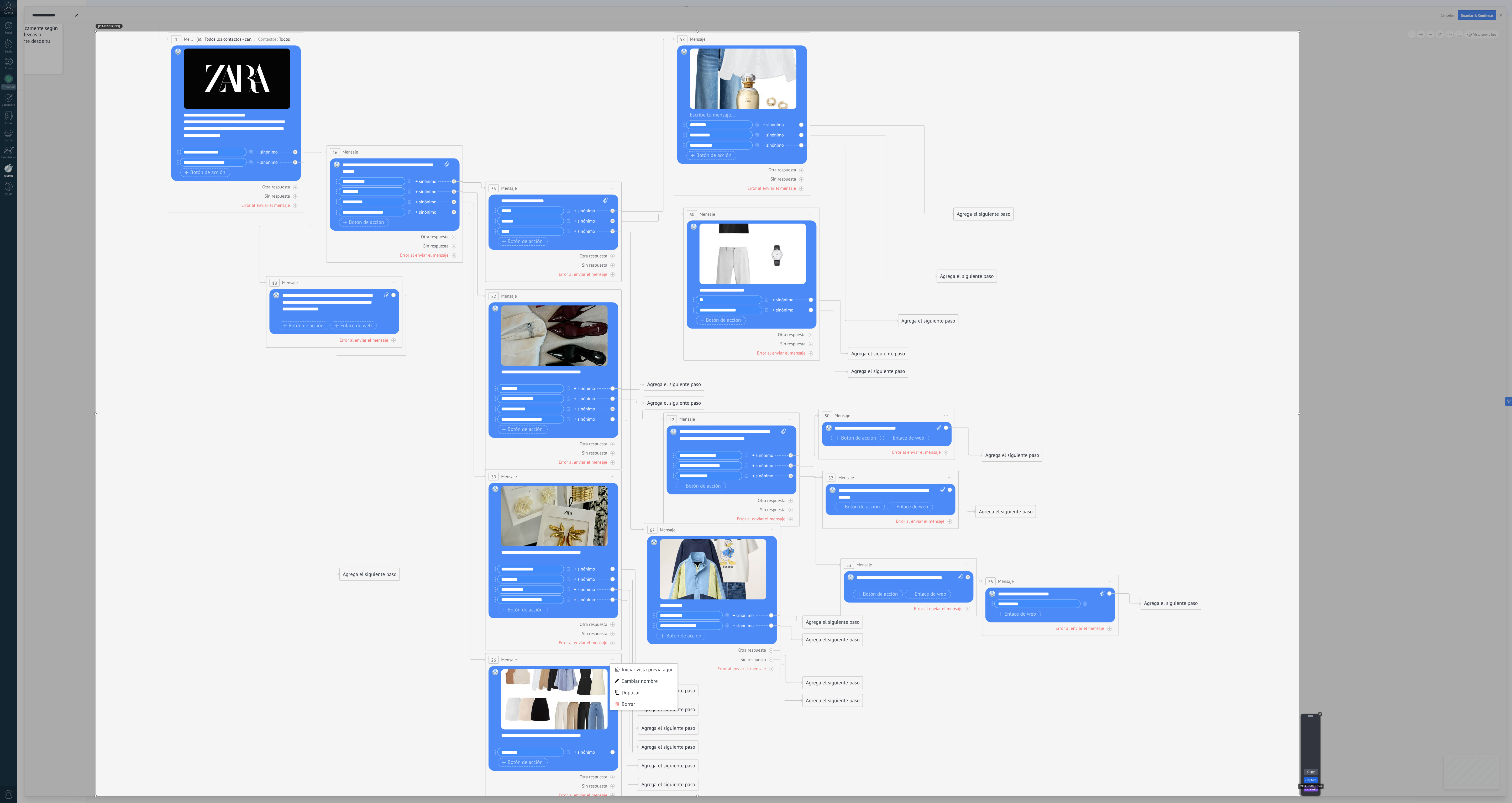 click on "Capture" at bounding box center (1311, 780) 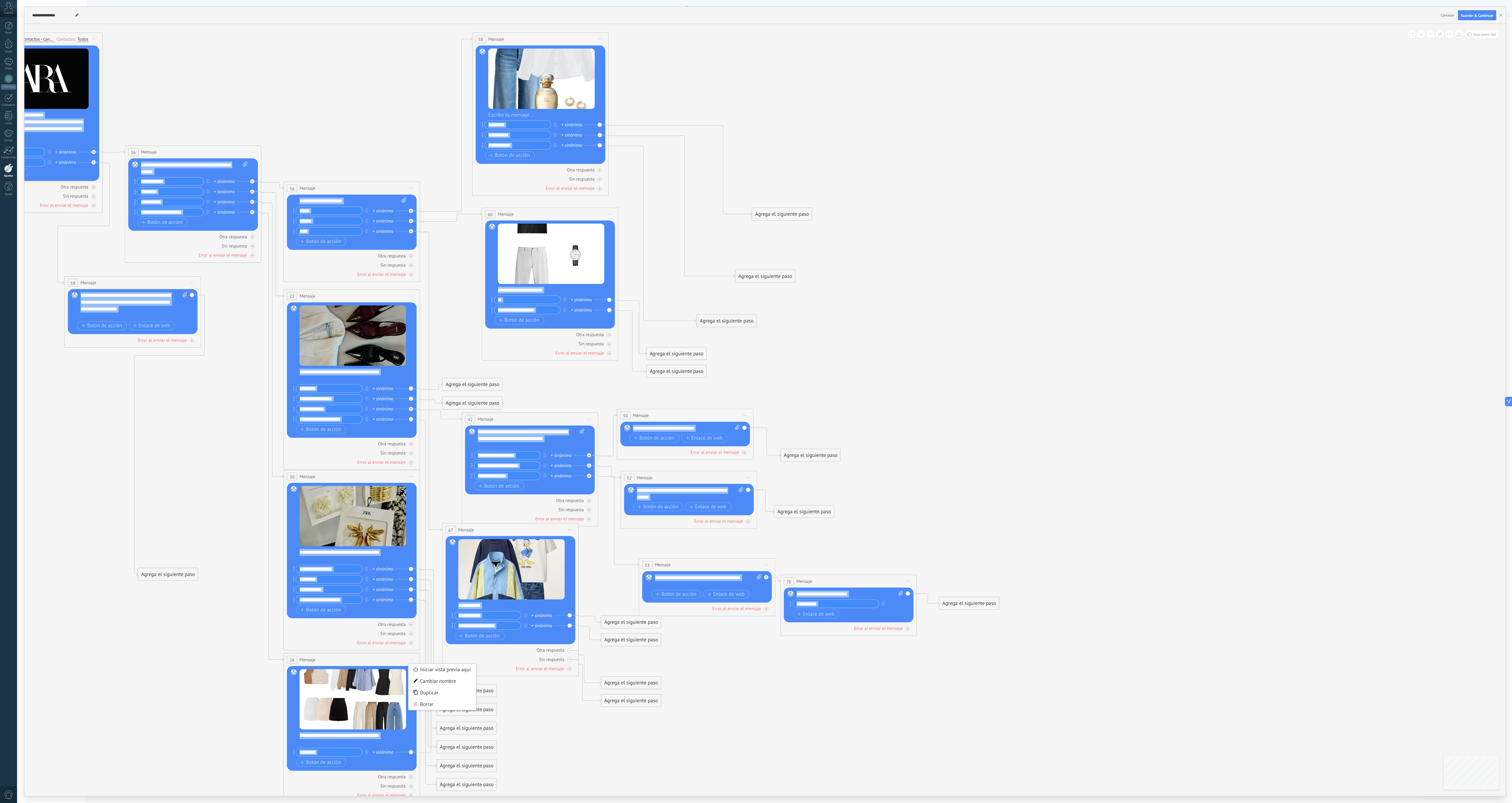 click on "**********" at bounding box center [765, 410] 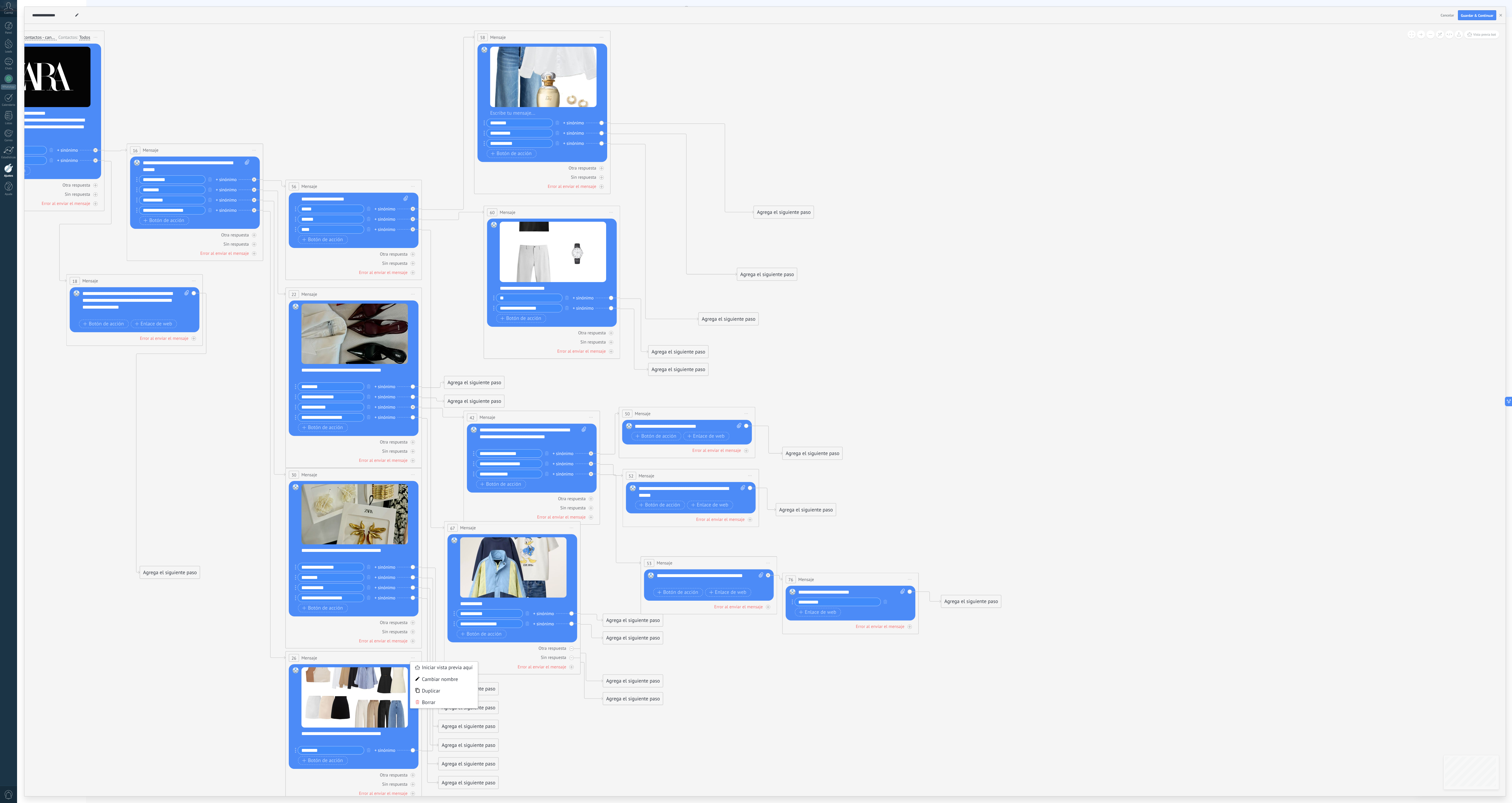 click on "**********" at bounding box center (765, 410) 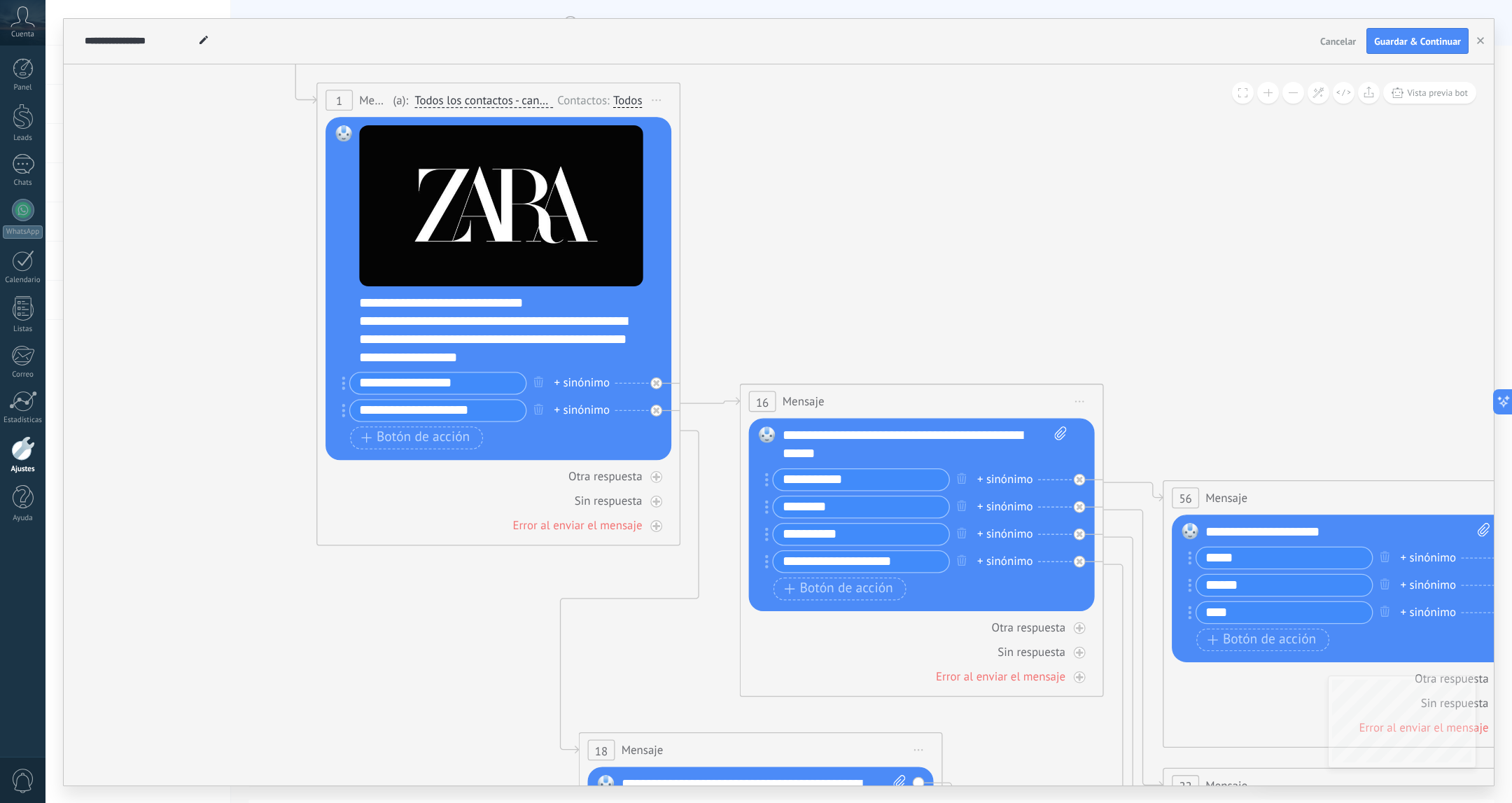 drag, startPoint x: 3508, startPoint y: 36, endPoint x: 1014, endPoint y: 225, distance: 2501.1511 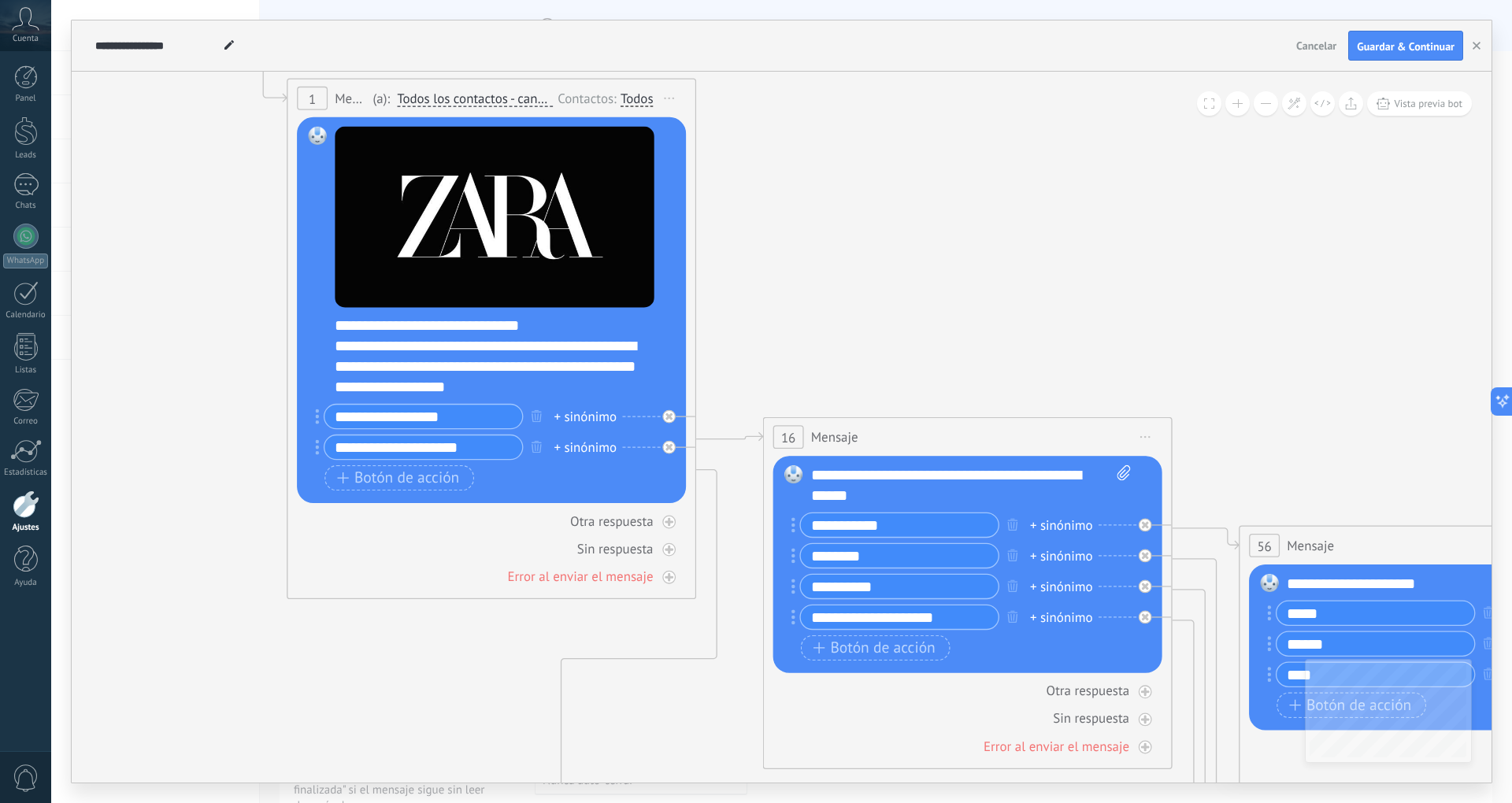 drag, startPoint x: 1675, startPoint y: 1, endPoint x: 715, endPoint y: 199, distance: 980.206 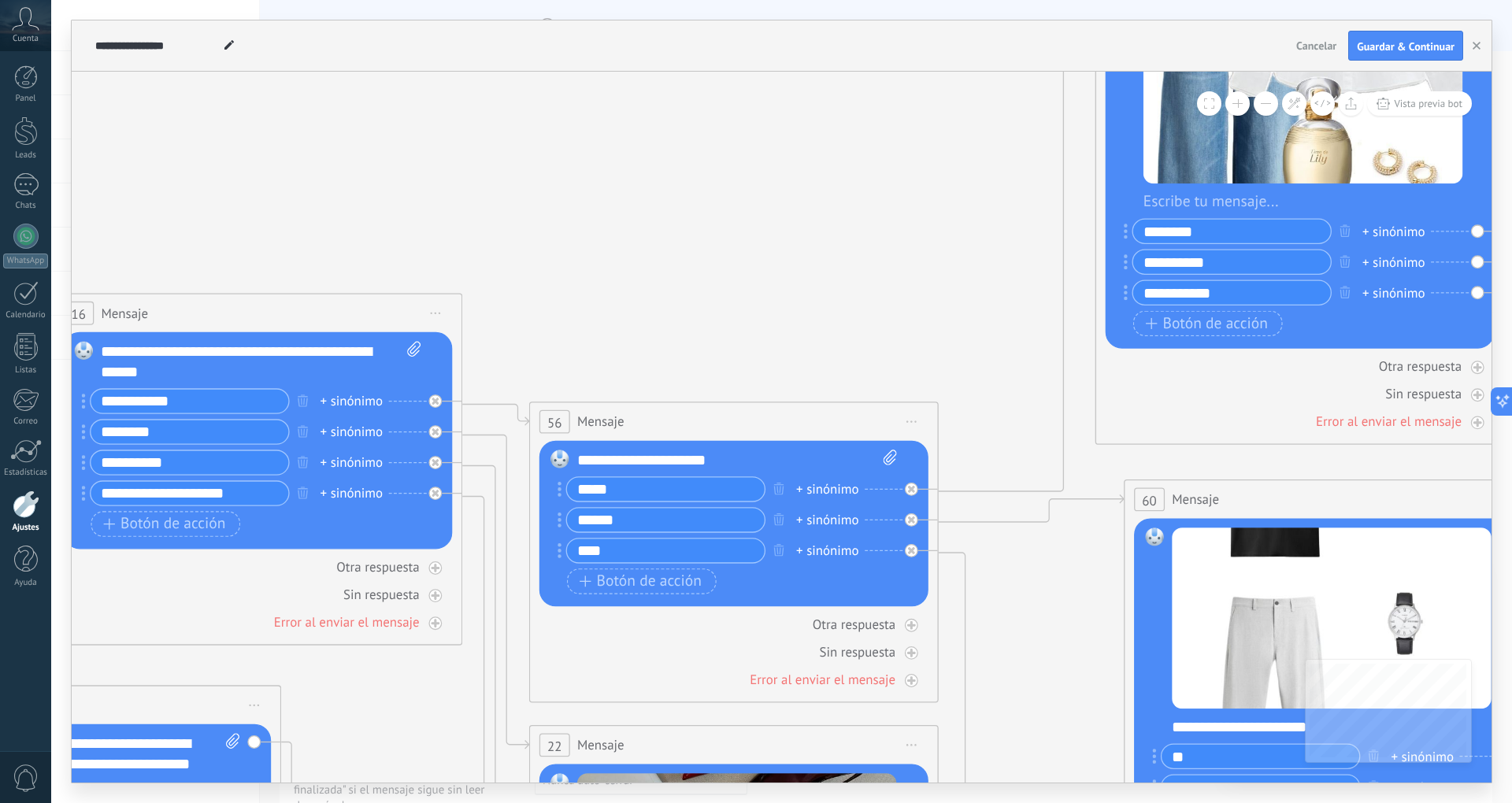 drag, startPoint x: 1409, startPoint y: 200, endPoint x: 885, endPoint y: 95, distance: 534.4165 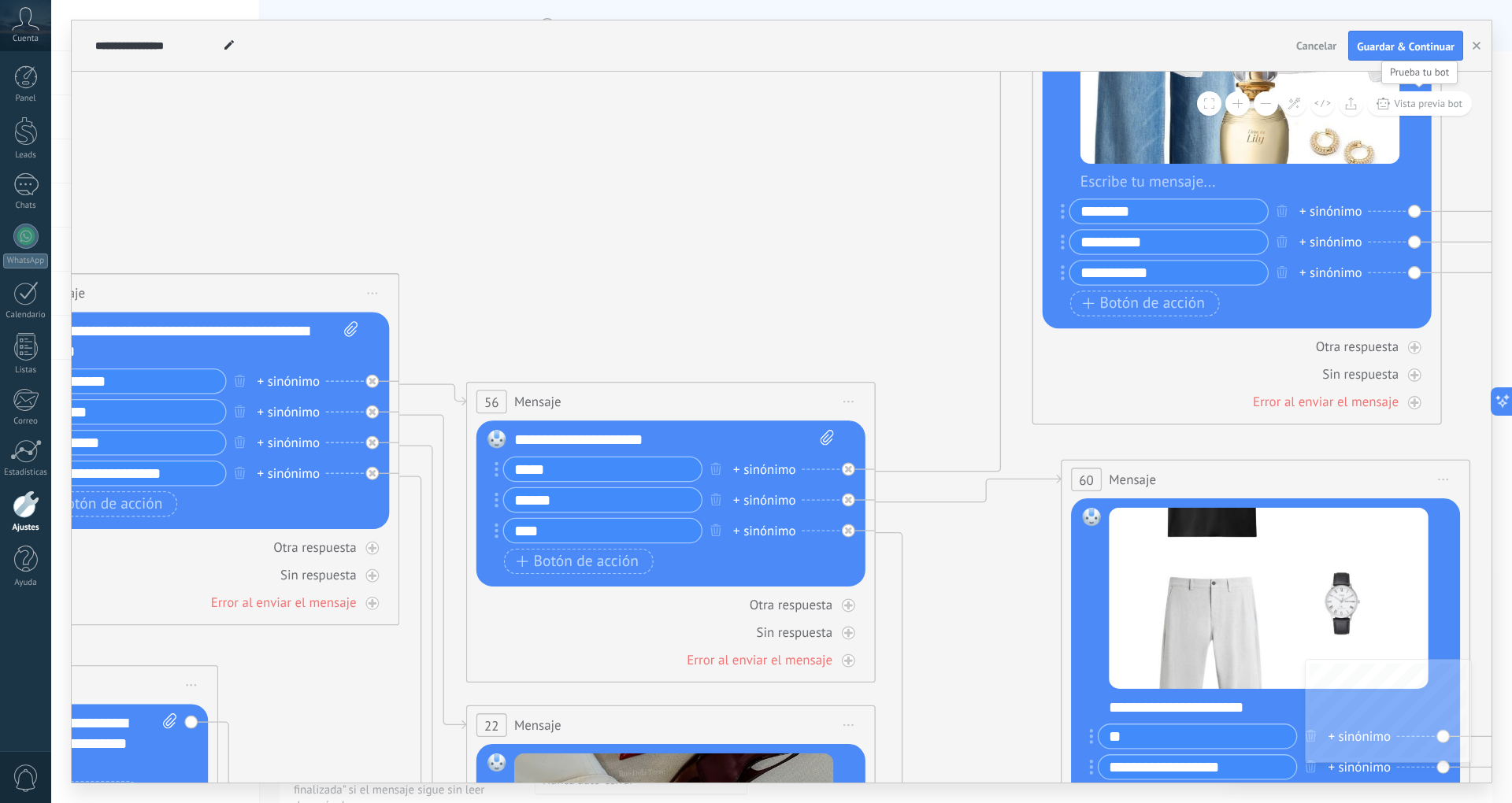 click on "Vista previa bot" at bounding box center [1428, 103] 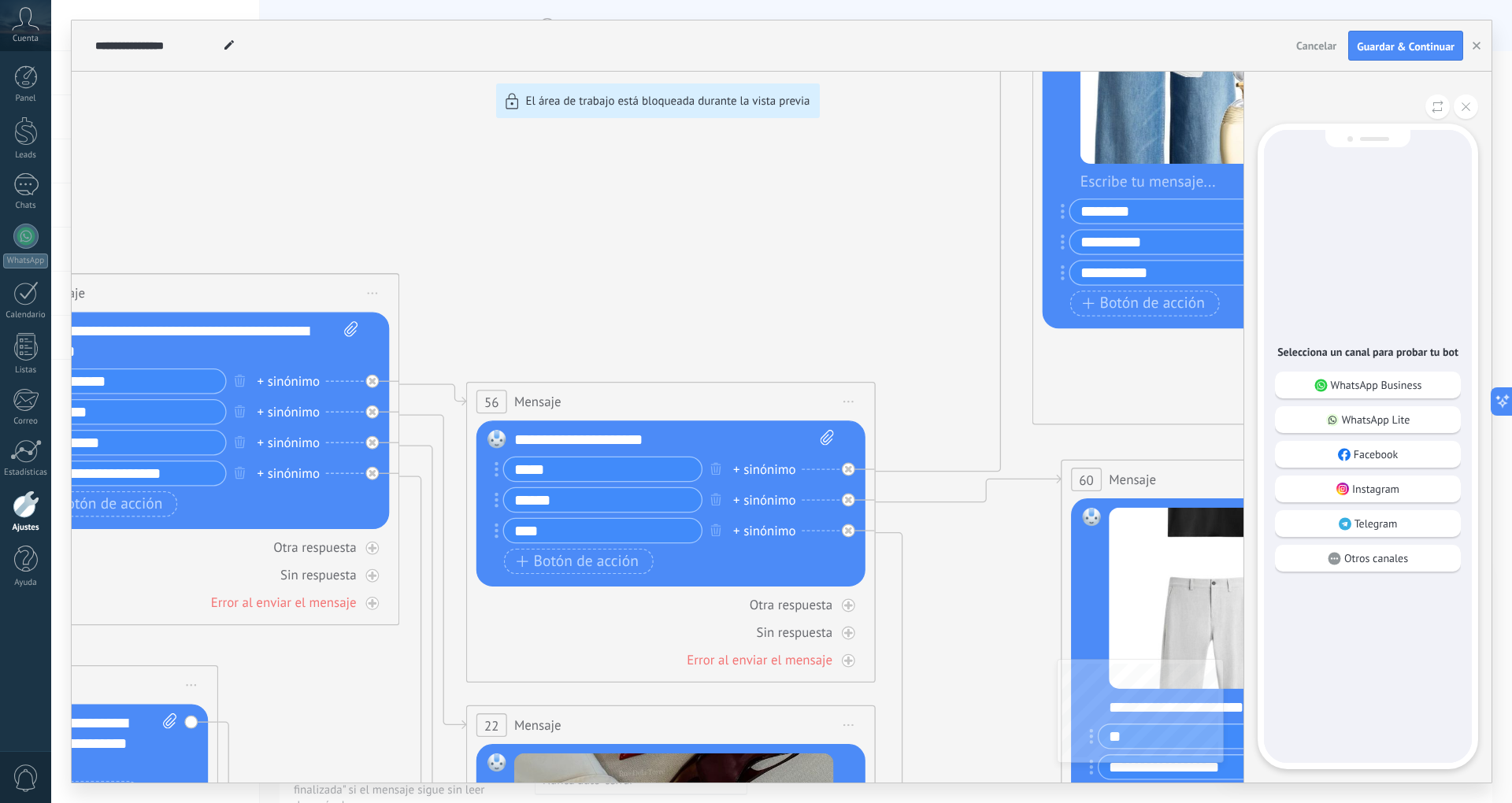 click on "Facebook" at bounding box center (1376, 454) 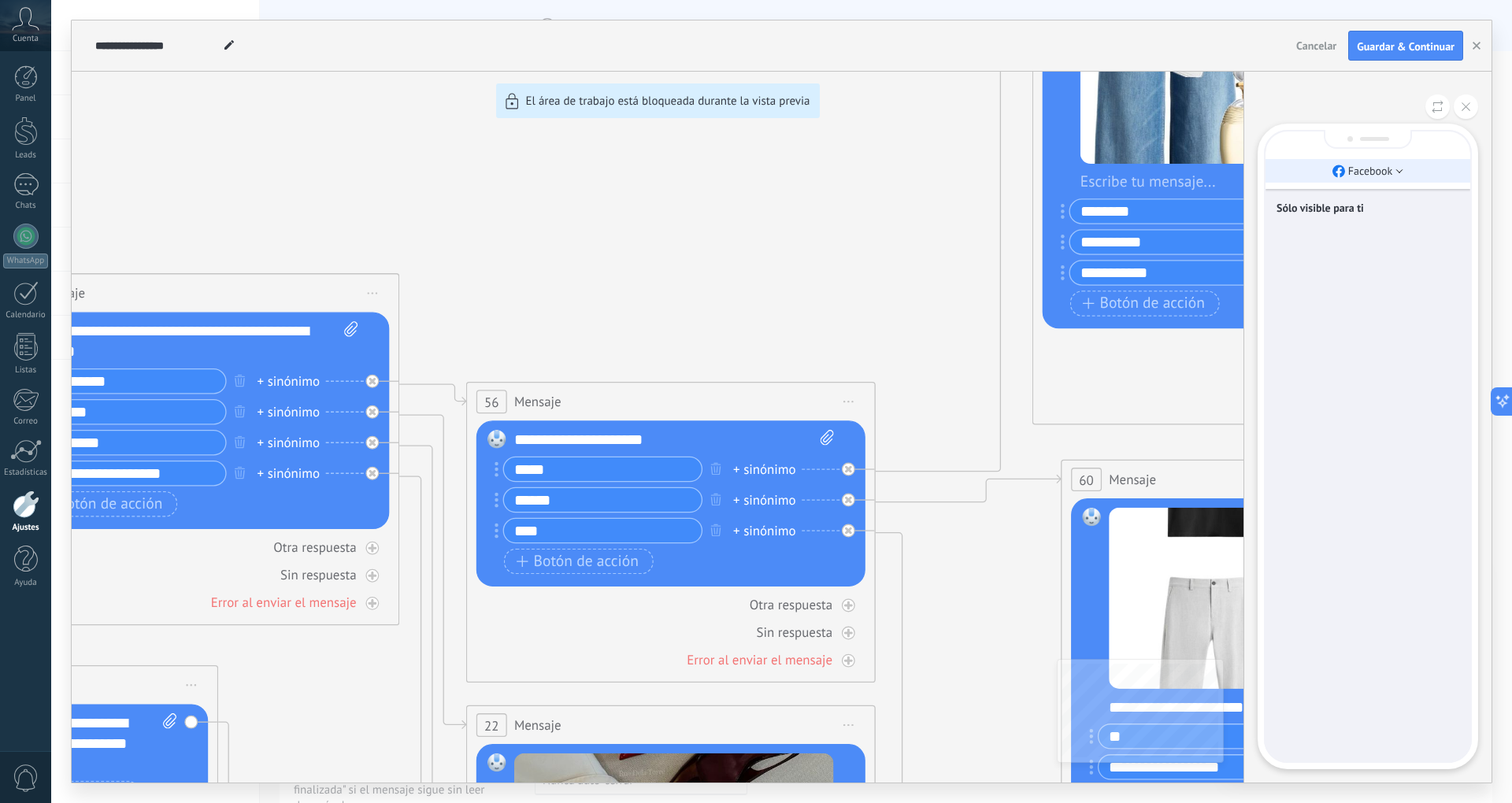click on "Facebook" at bounding box center [1368, 171] 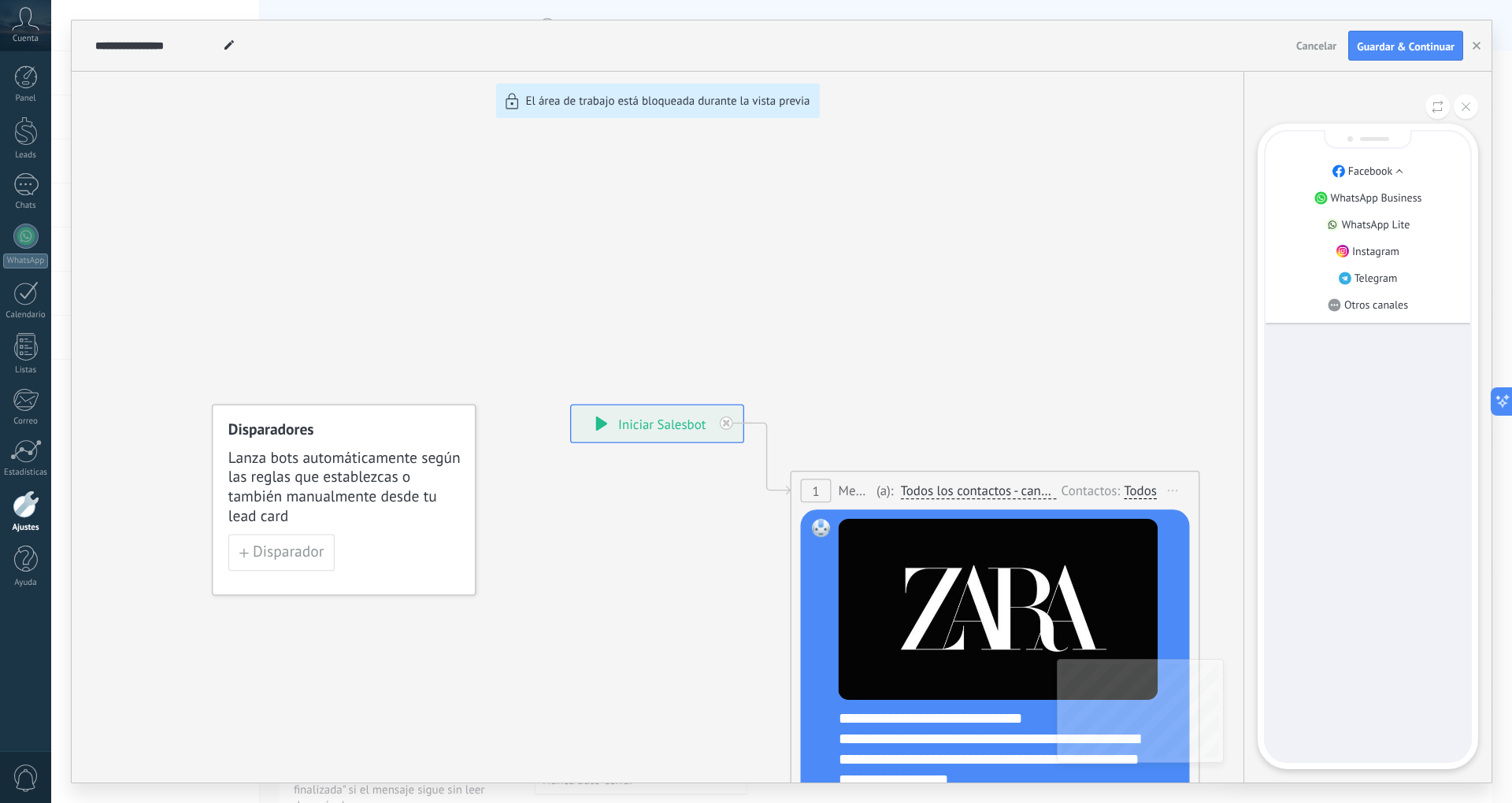 click on "Facebook" at bounding box center (1368, 171) 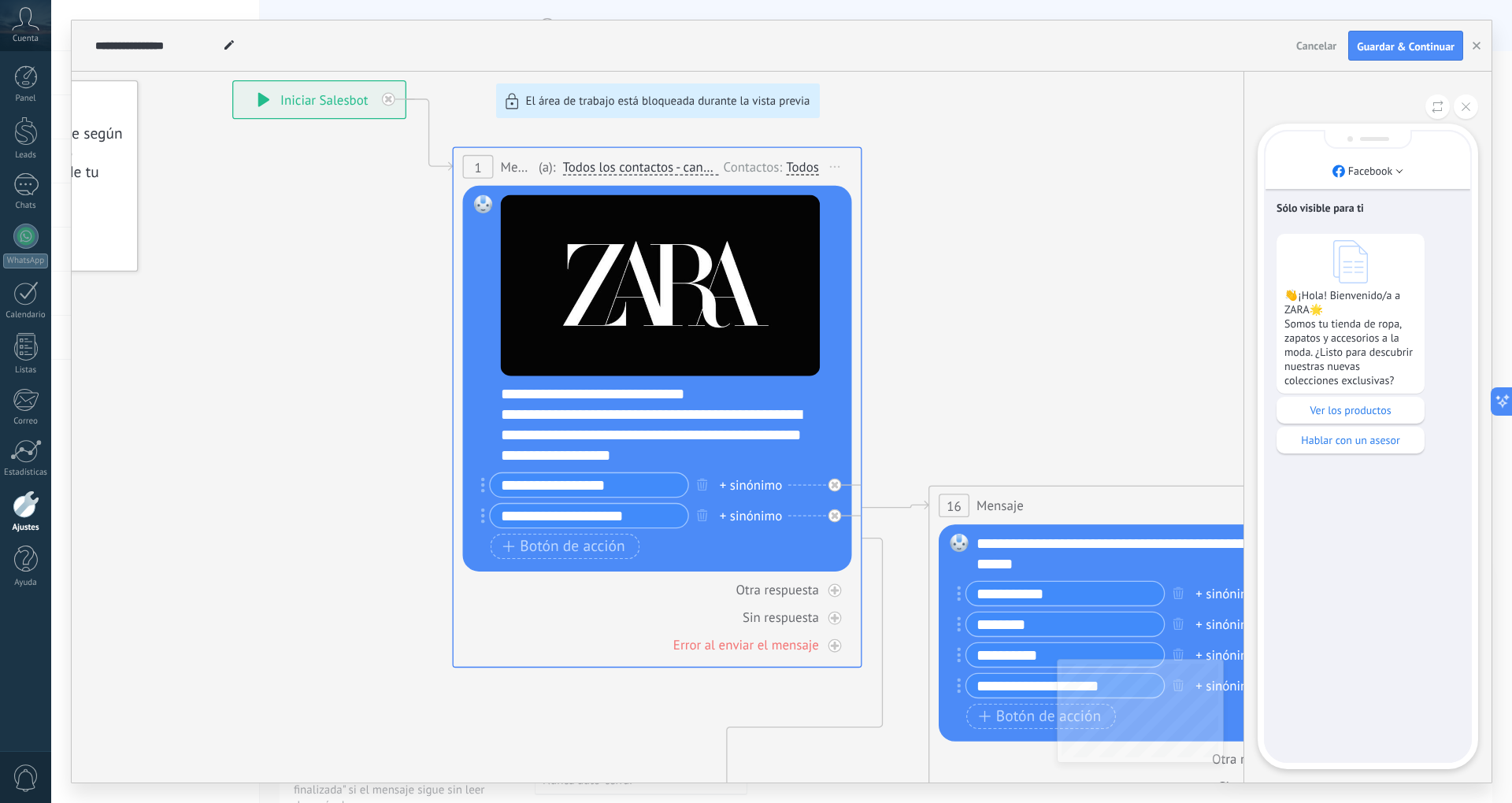 scroll, scrollTop: 0, scrollLeft: 0, axis: both 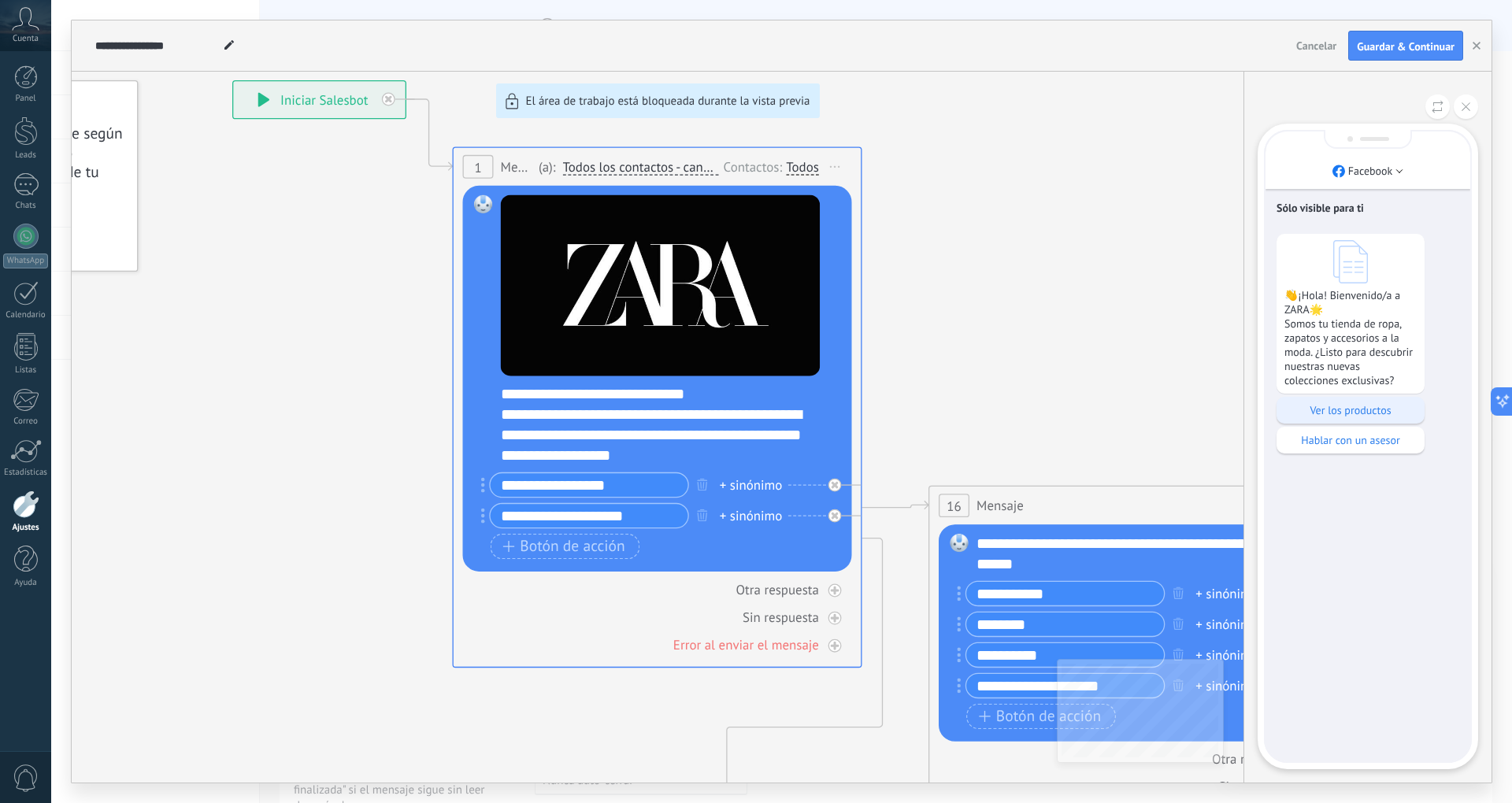 click on "Ver los productos" at bounding box center [1351, 410] 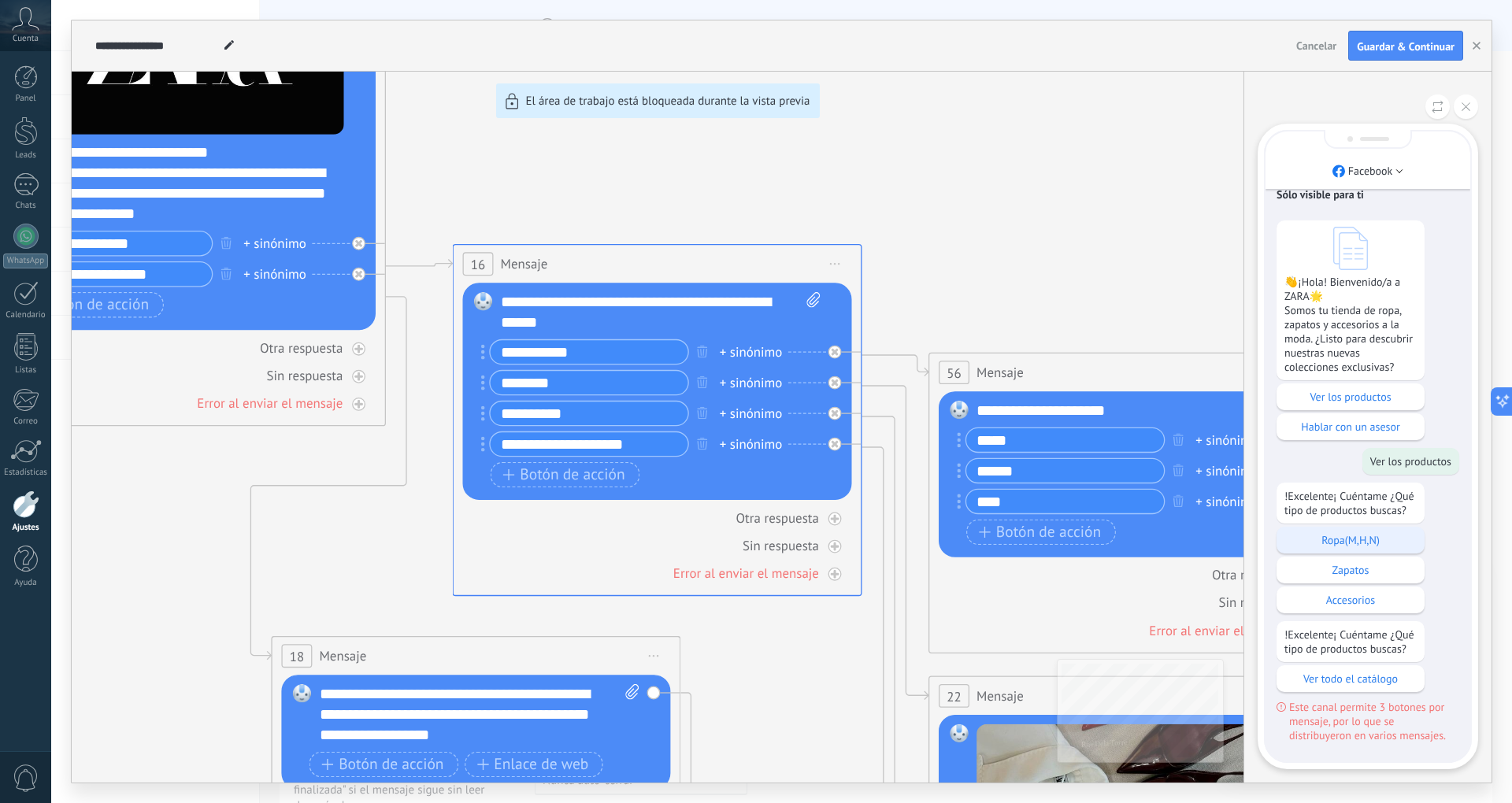 click on "Ropa(M,H,N)" at bounding box center (1351, 540) 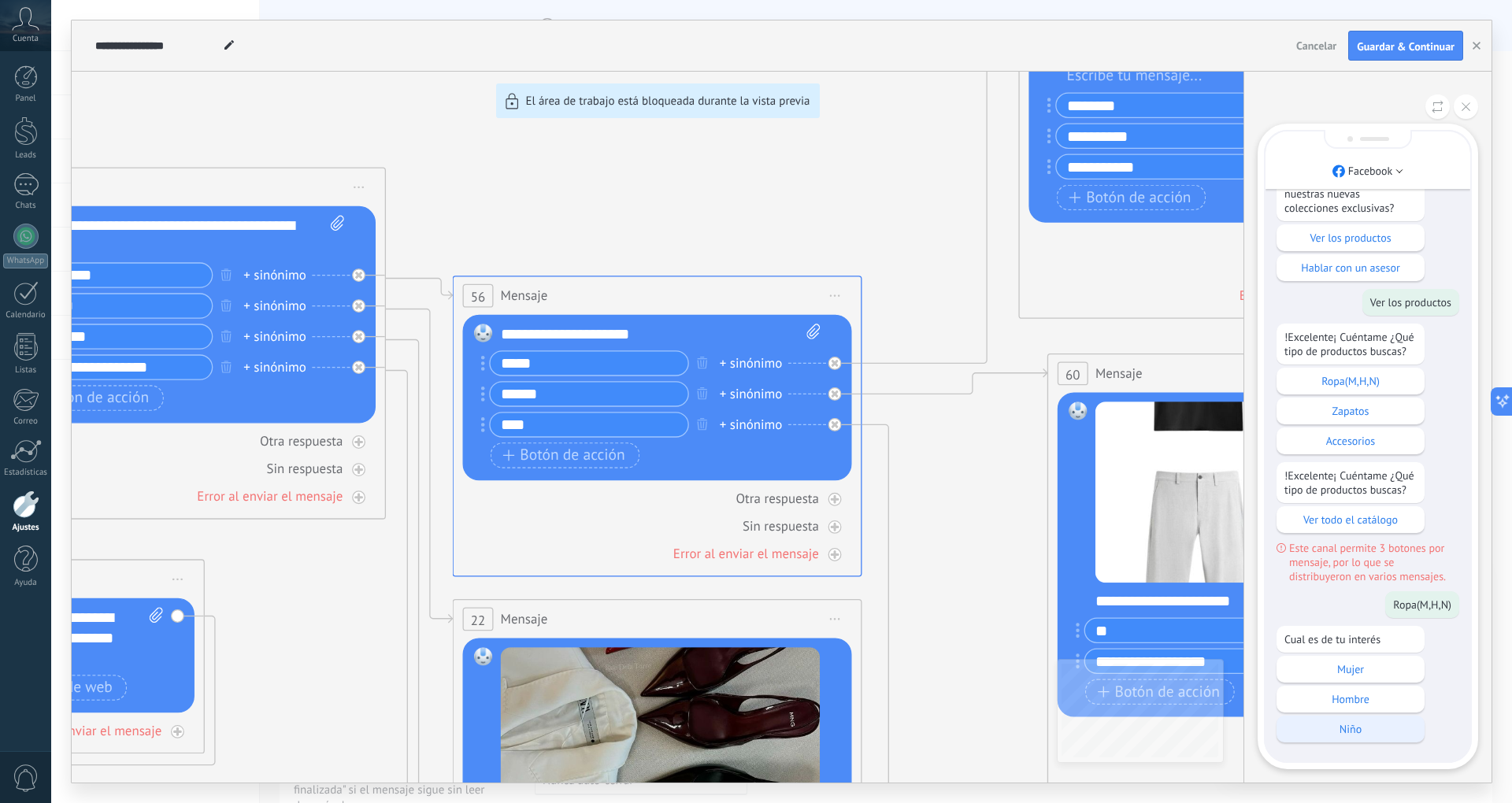 click on "Niño" at bounding box center (1351, 729) 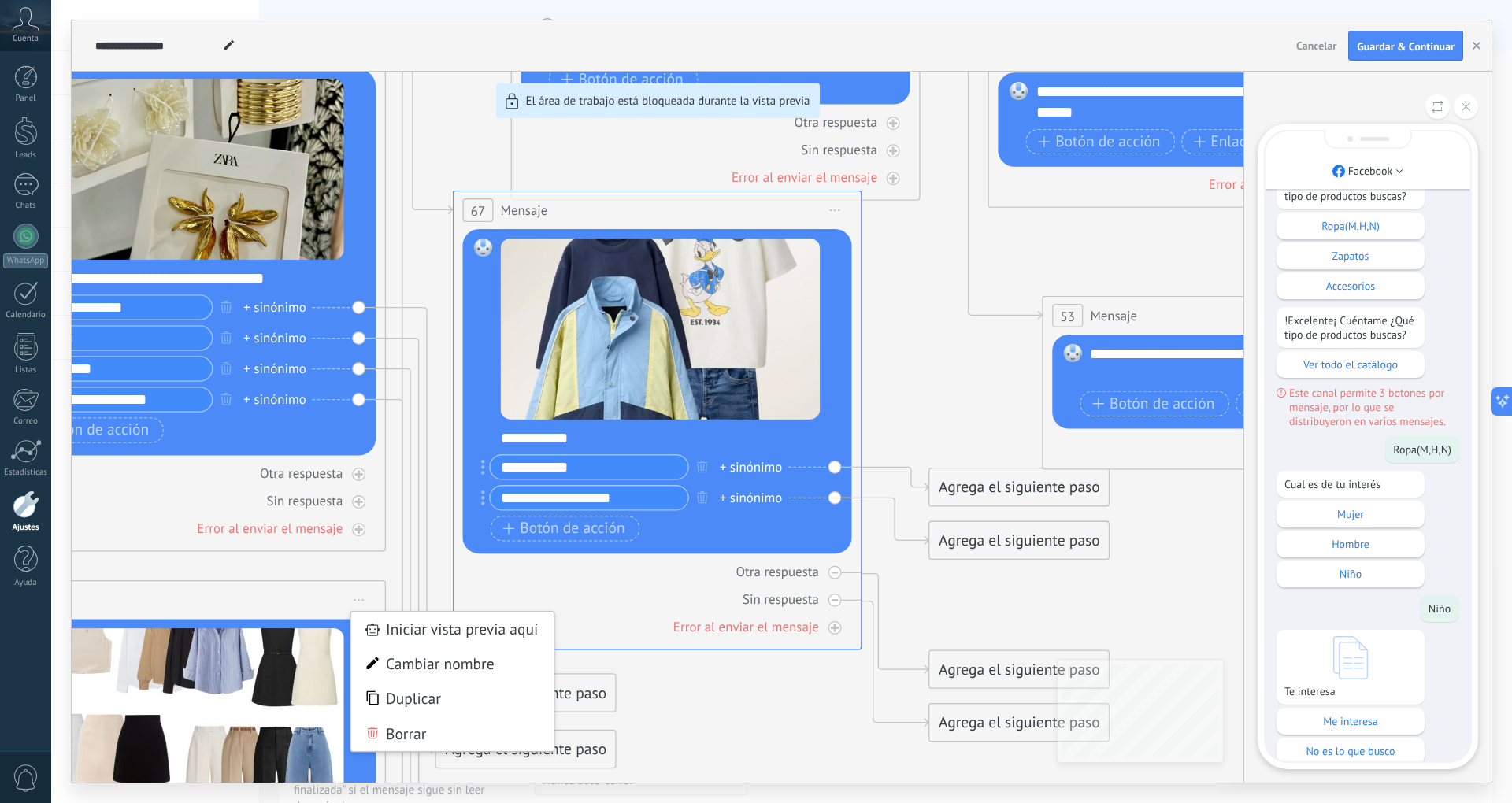 scroll, scrollTop: 0, scrollLeft: 0, axis: both 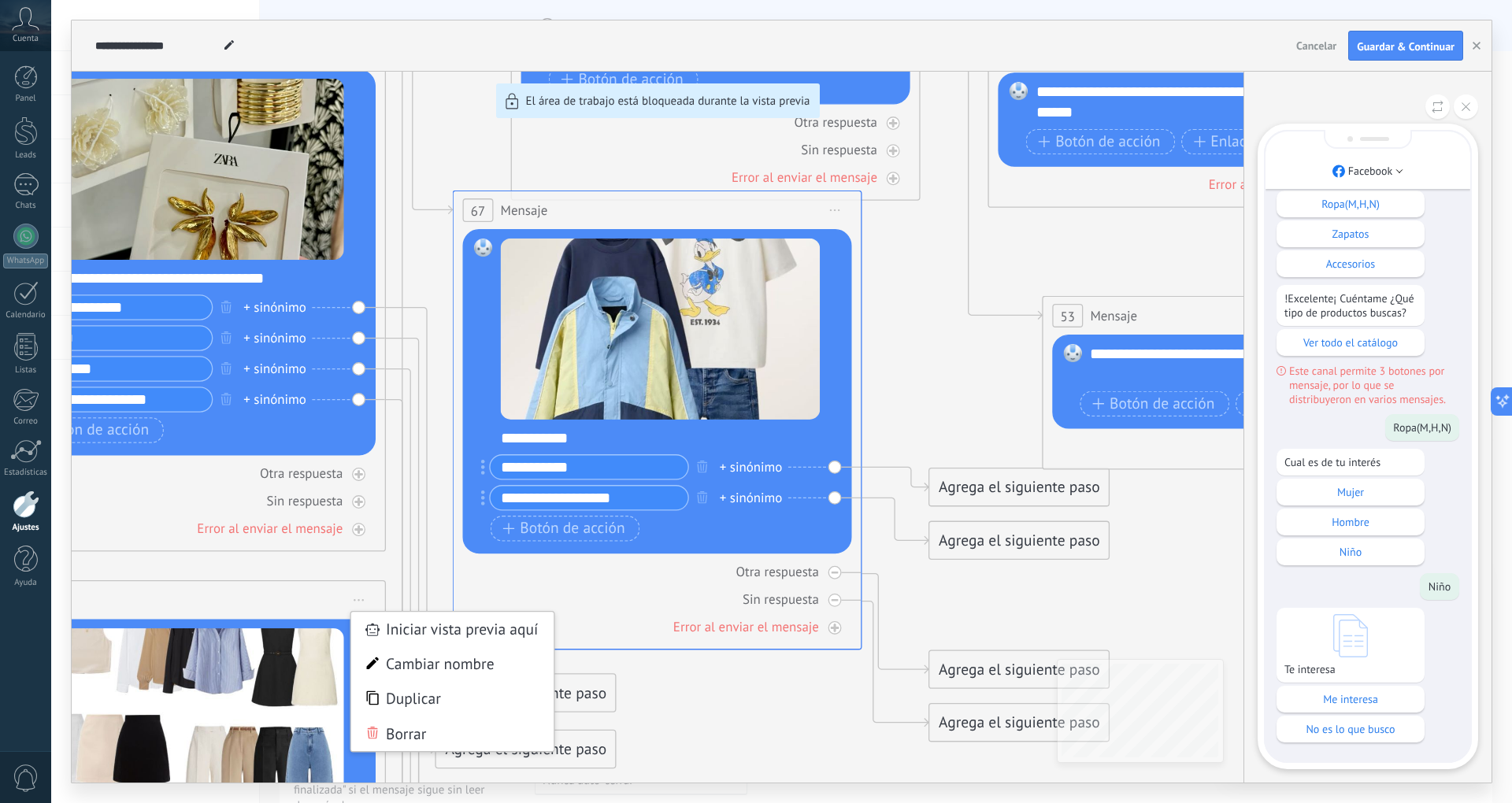drag, startPoint x: 947, startPoint y: 394, endPoint x: 849, endPoint y: 398, distance: 98.0816 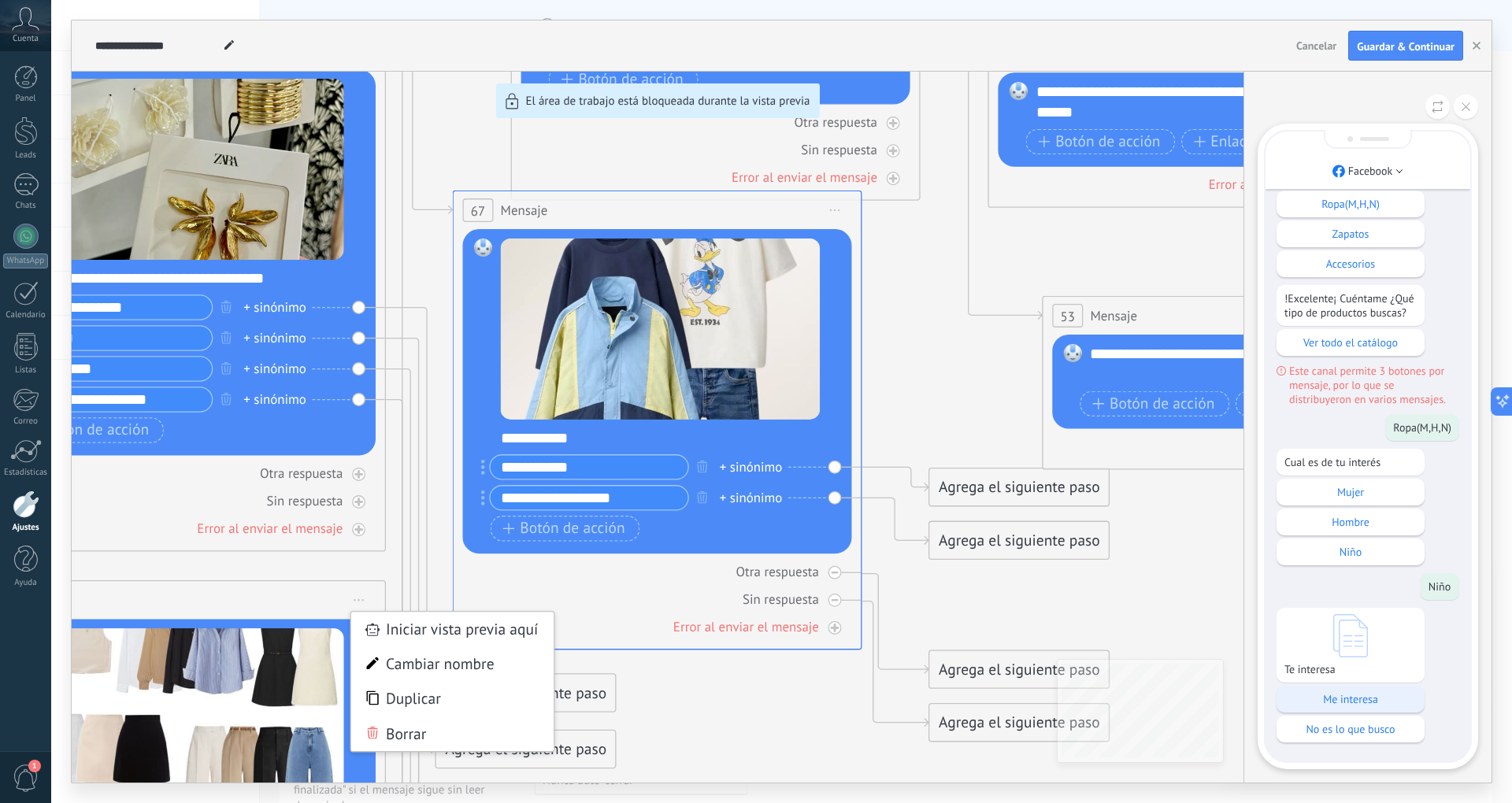 click on "Me interesa" at bounding box center [1351, 699] 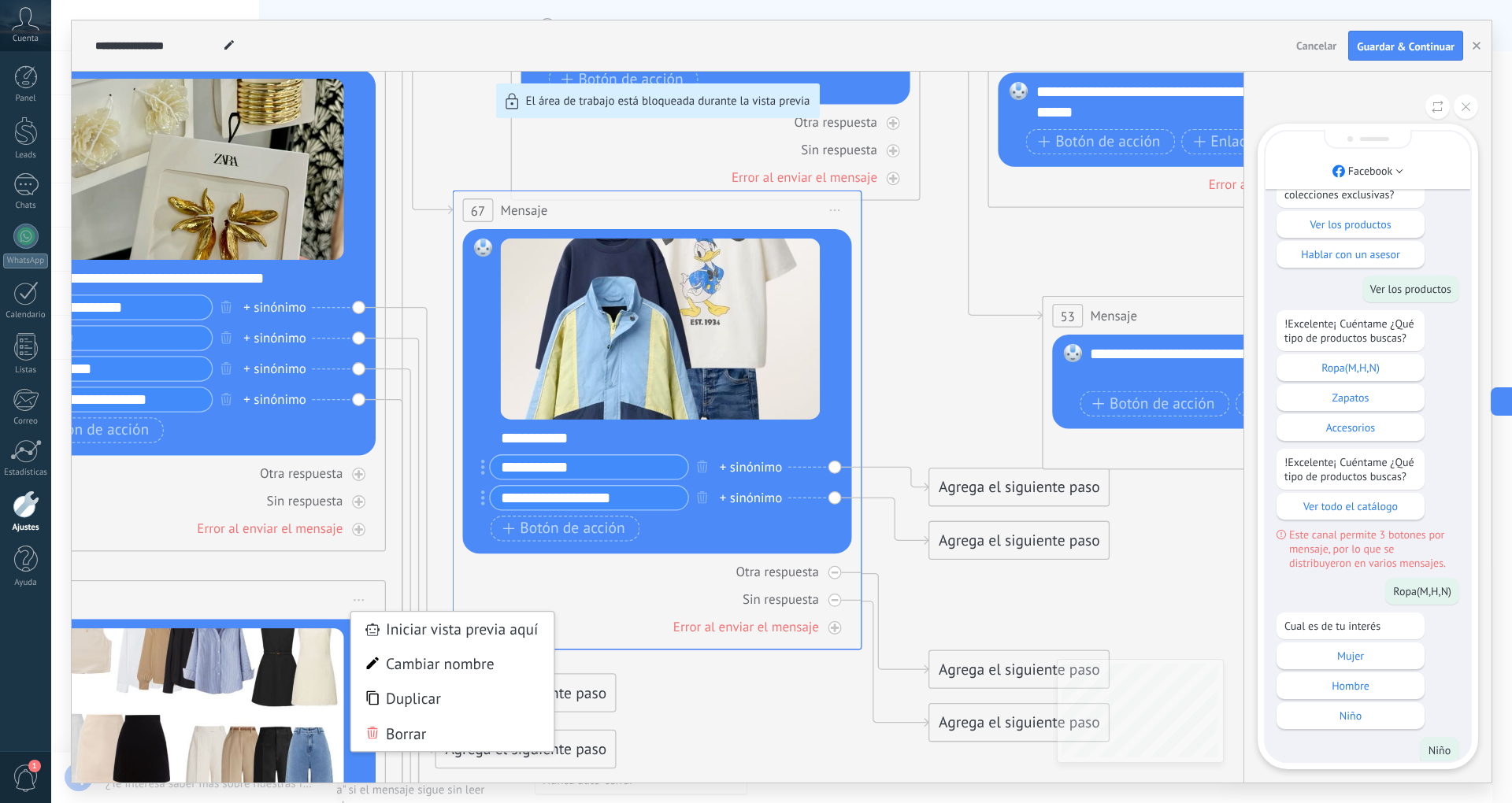 scroll, scrollTop: -209, scrollLeft: 0, axis: vertical 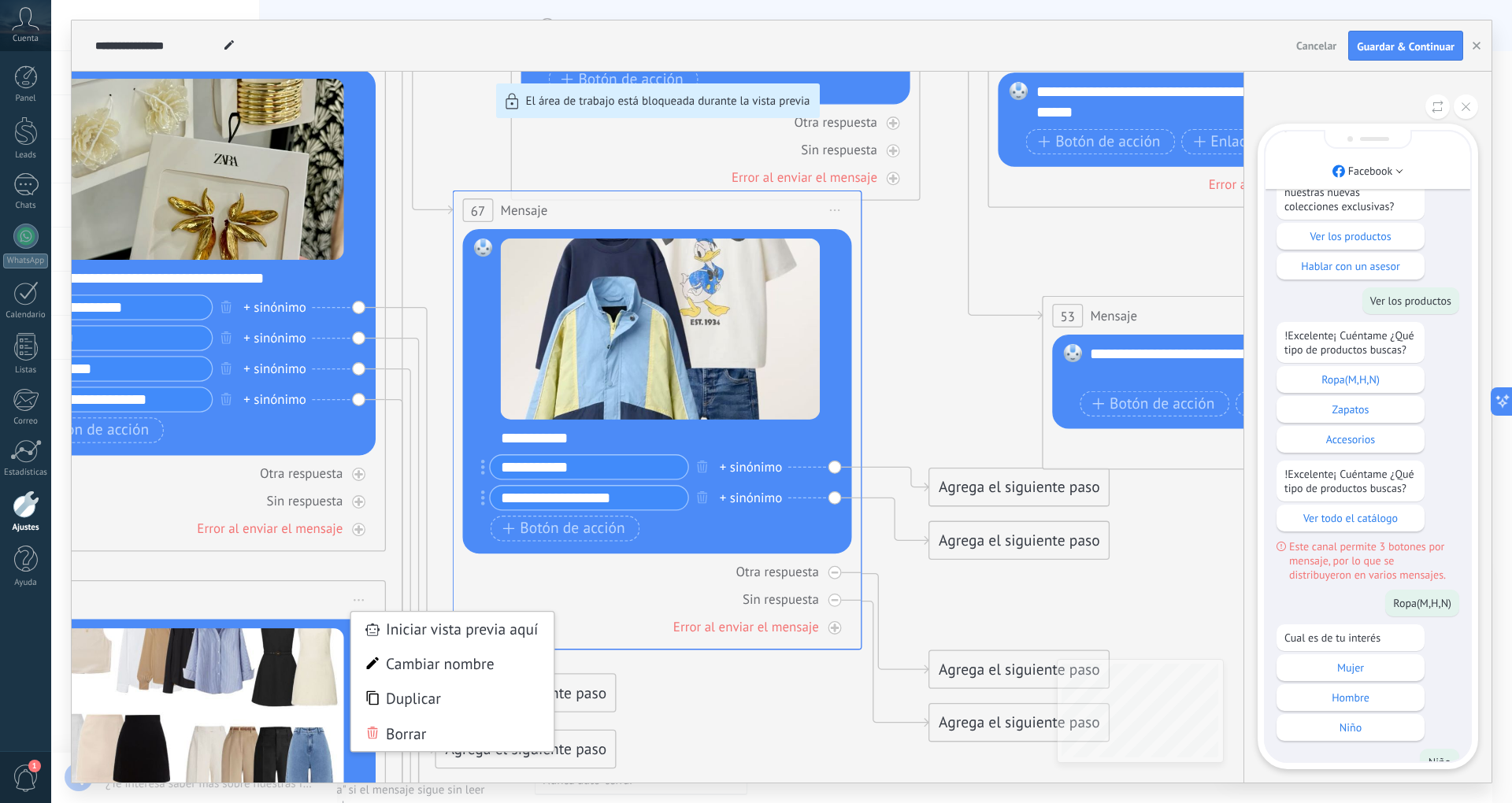 drag, startPoint x: 973, startPoint y: 594, endPoint x: 1063, endPoint y: 524, distance: 114.0175 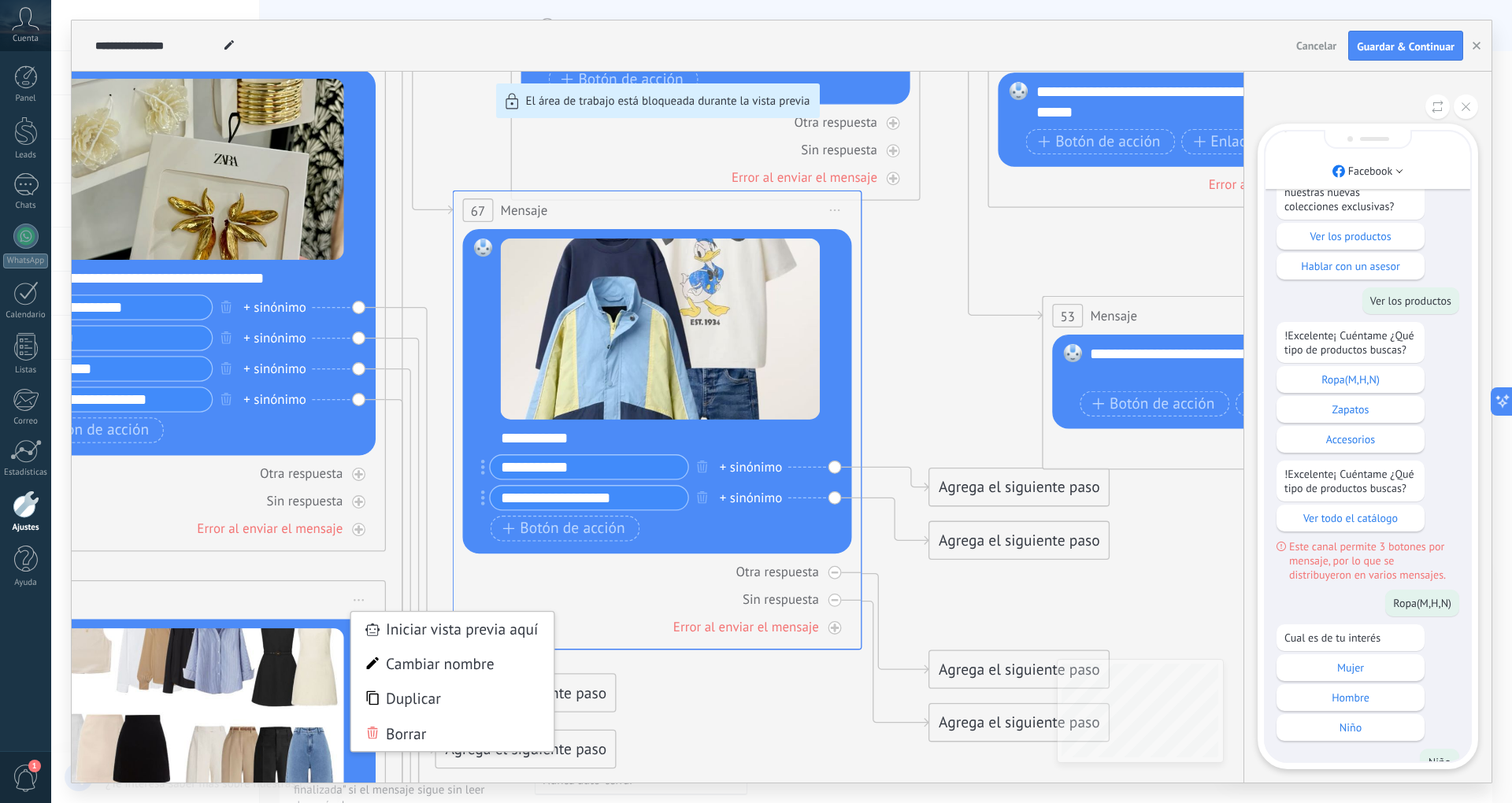 click on "**********" at bounding box center (781, 402) 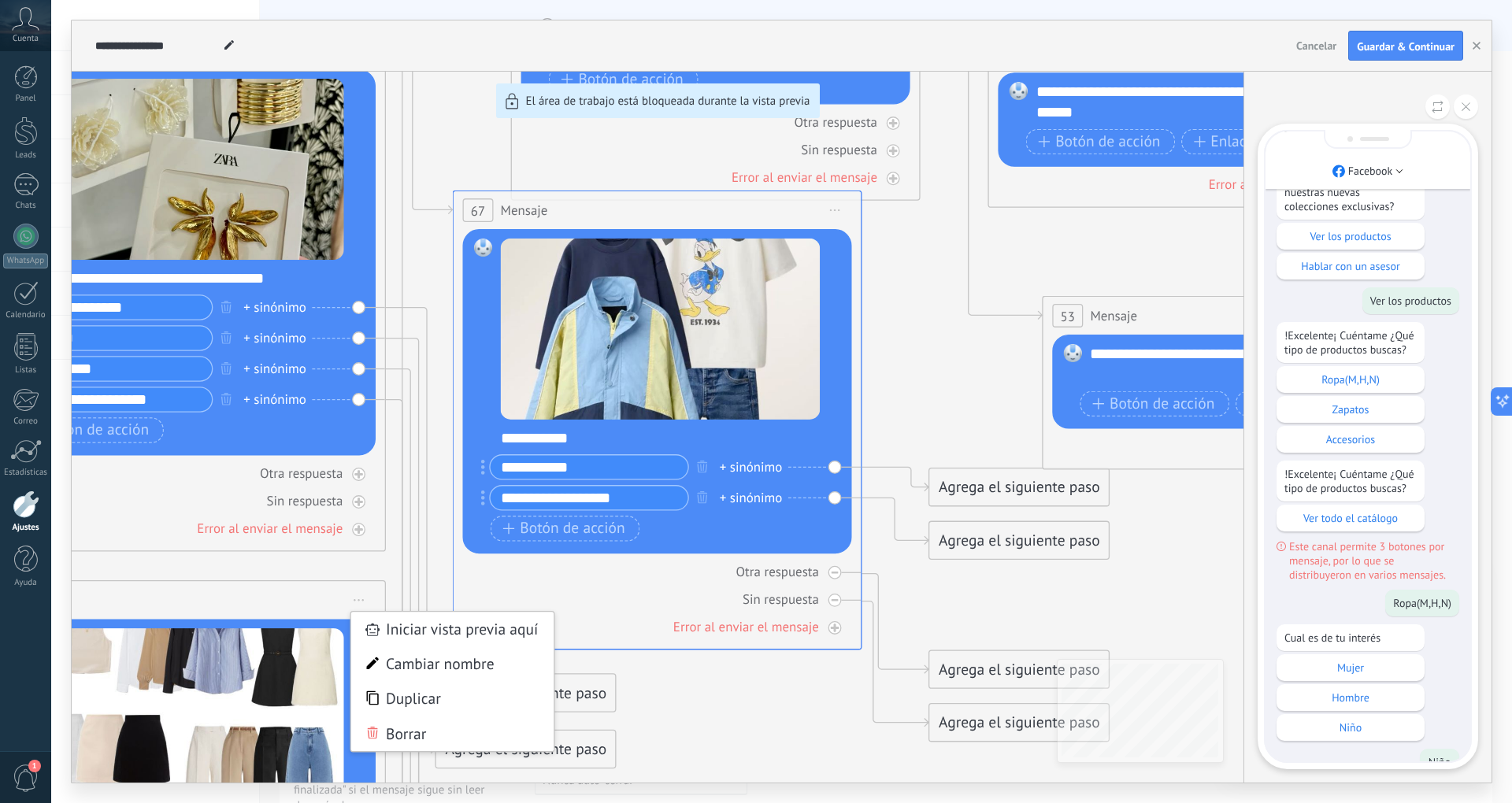 click on "**********" at bounding box center (781, 402) 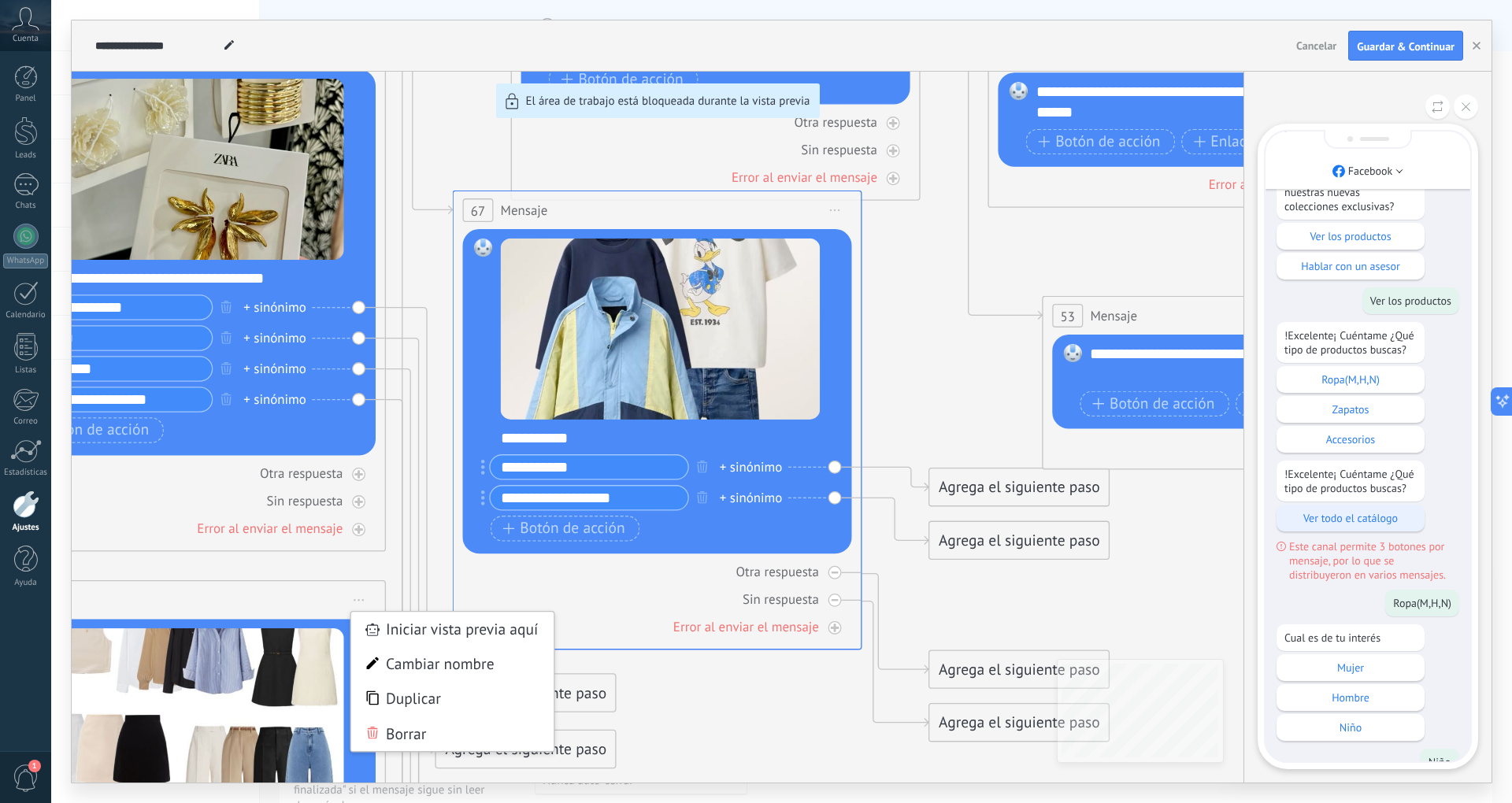 click on "Ver todo el catálogo" at bounding box center (1351, 518) 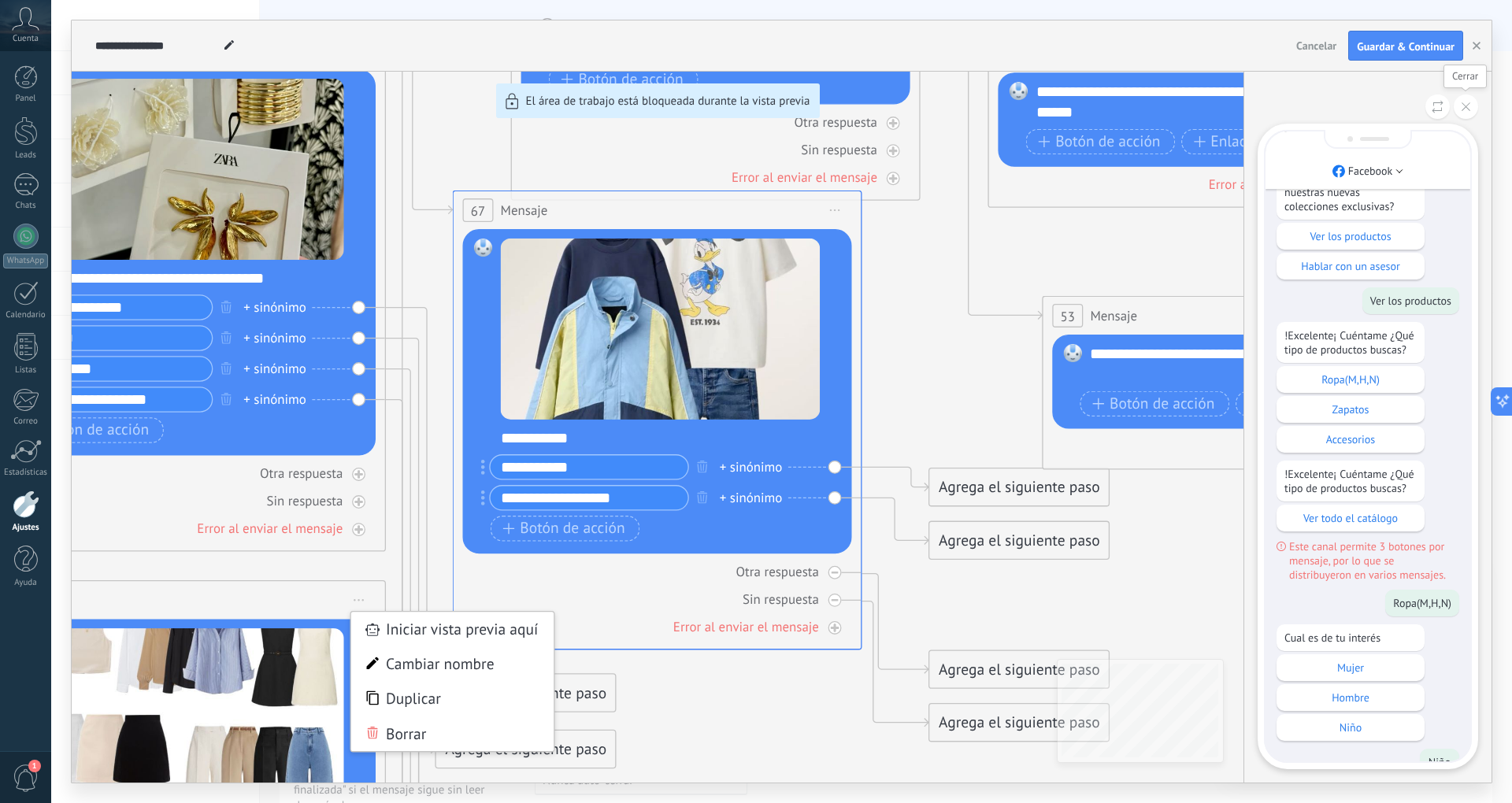 click 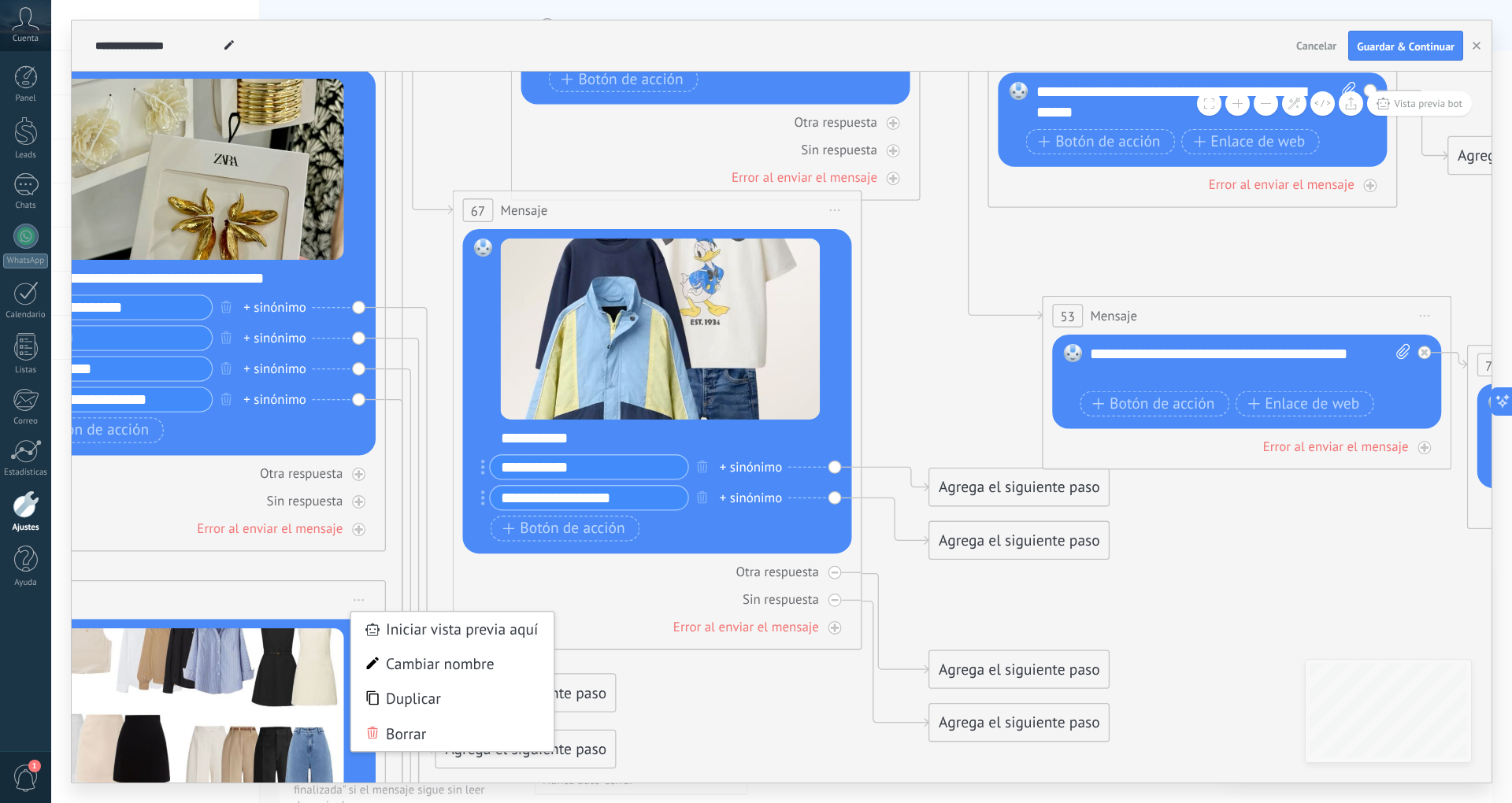 click 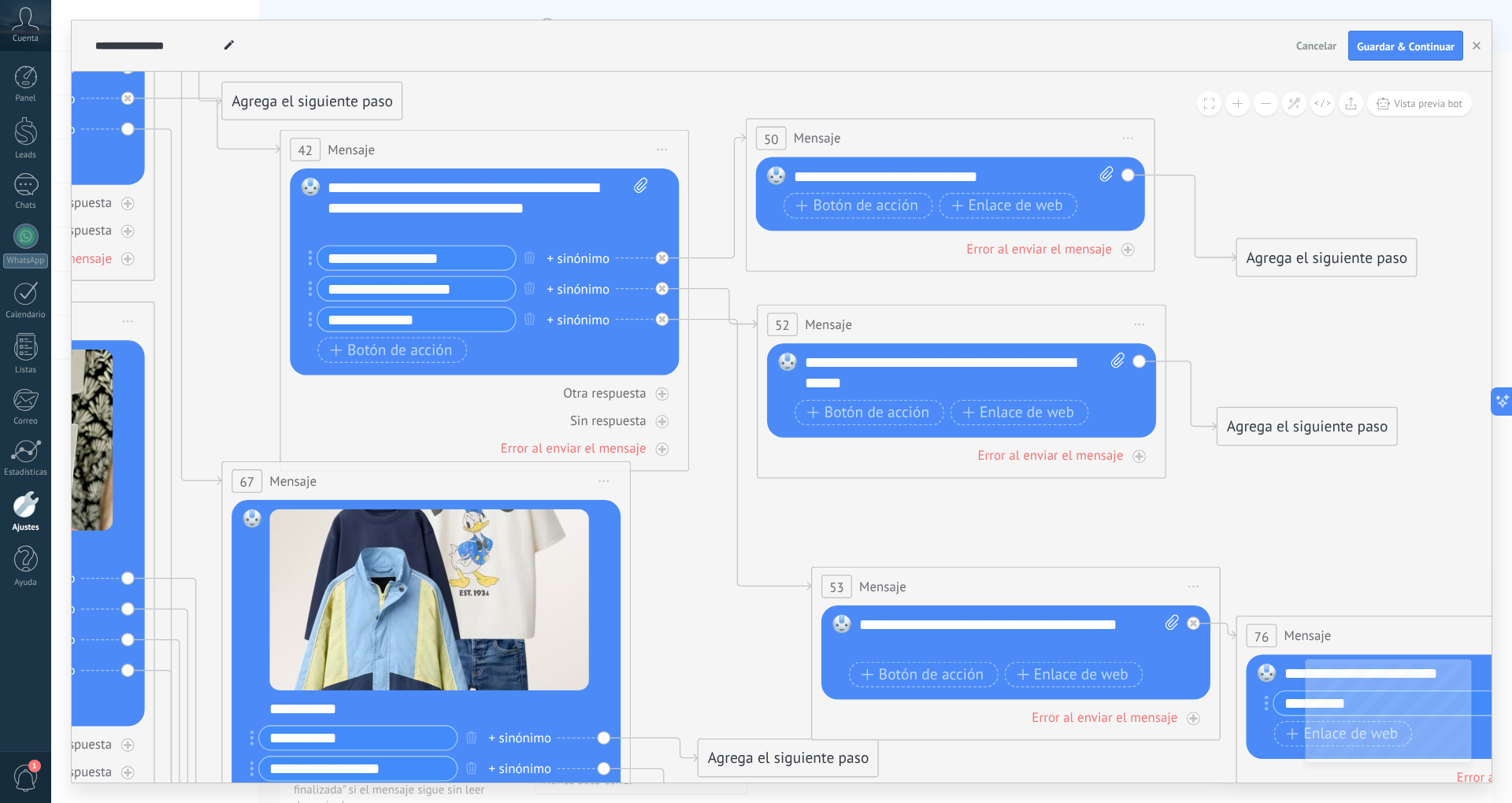 drag, startPoint x: 1428, startPoint y: 237, endPoint x: 1284, endPoint y: 552, distance: 346.35387 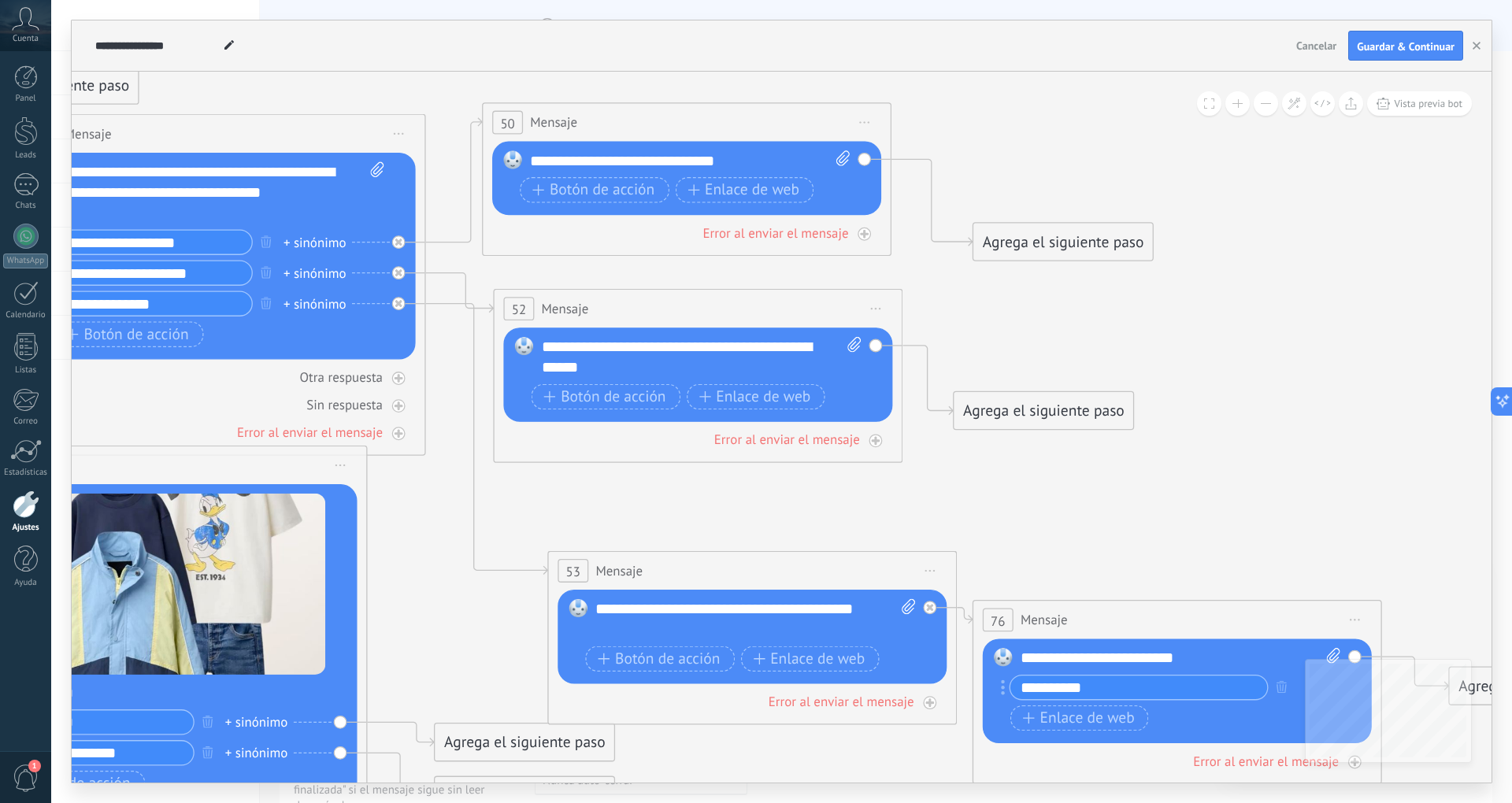 drag, startPoint x: 1329, startPoint y: 161, endPoint x: 1091, endPoint y: 30, distance: 271.671 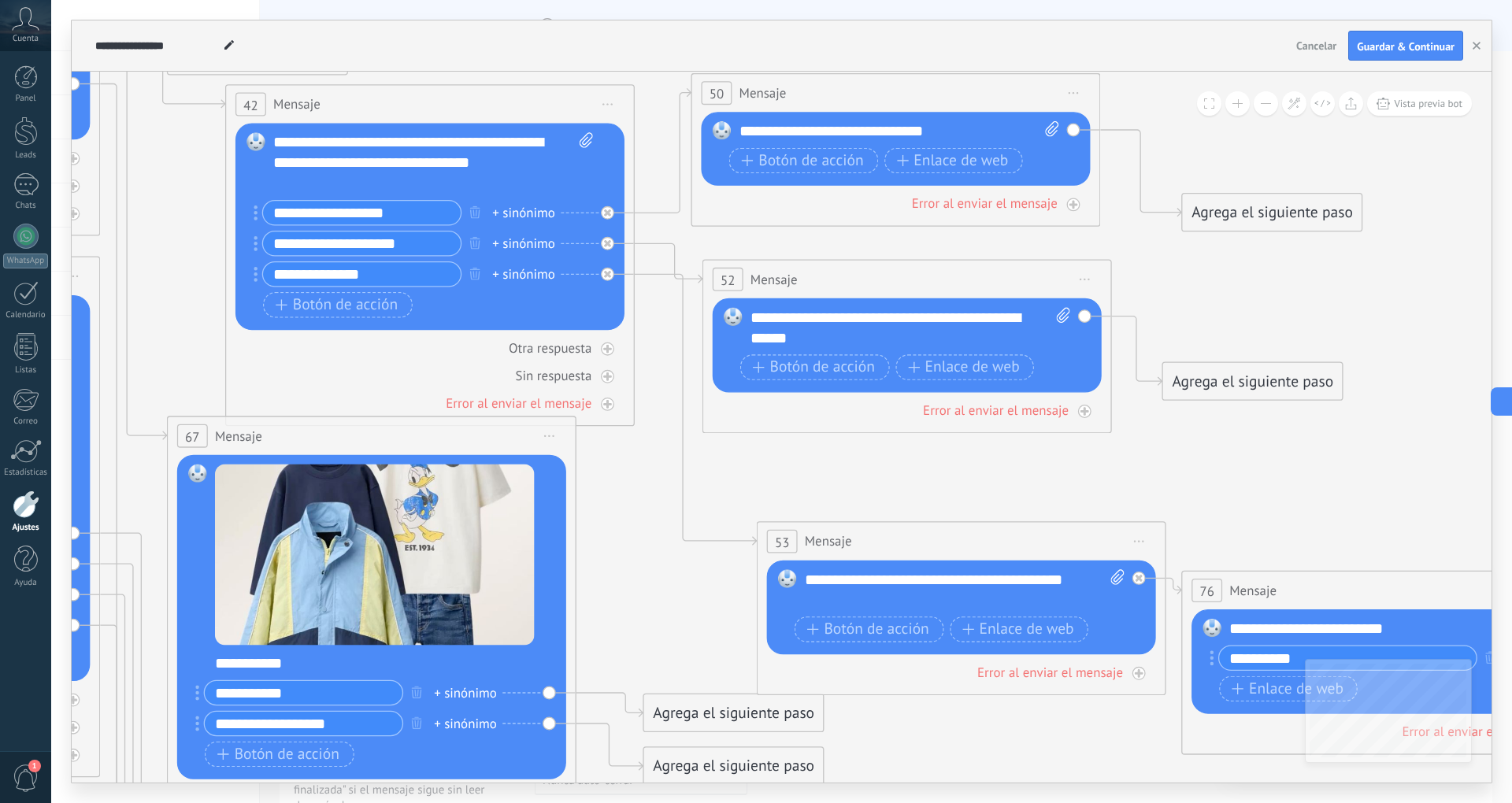 drag, startPoint x: 1197, startPoint y: 420, endPoint x: 1393, endPoint y: 453, distance: 198.75865 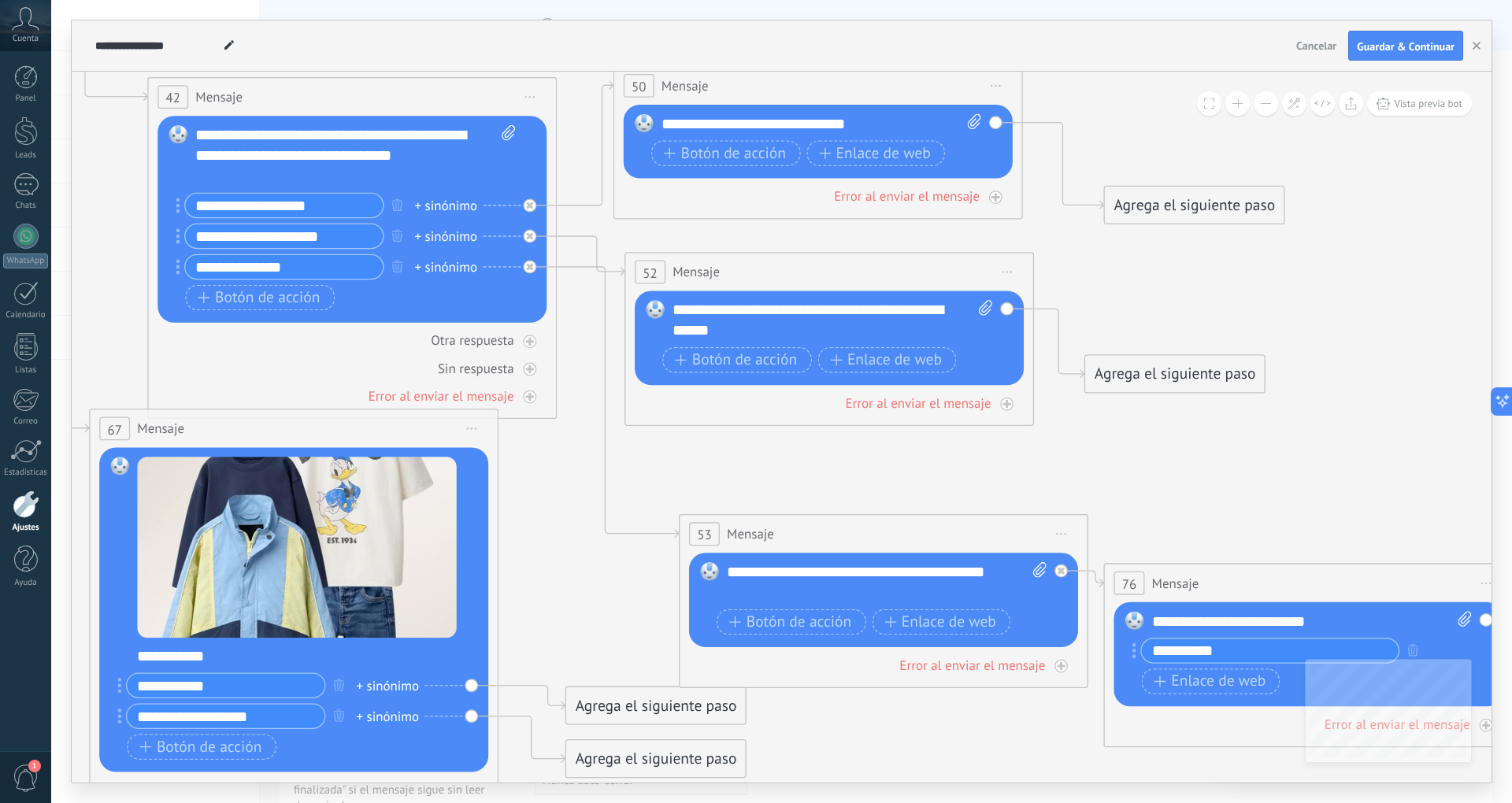 drag, startPoint x: 1066, startPoint y: 473, endPoint x: 989, endPoint y: 466, distance: 77.3175 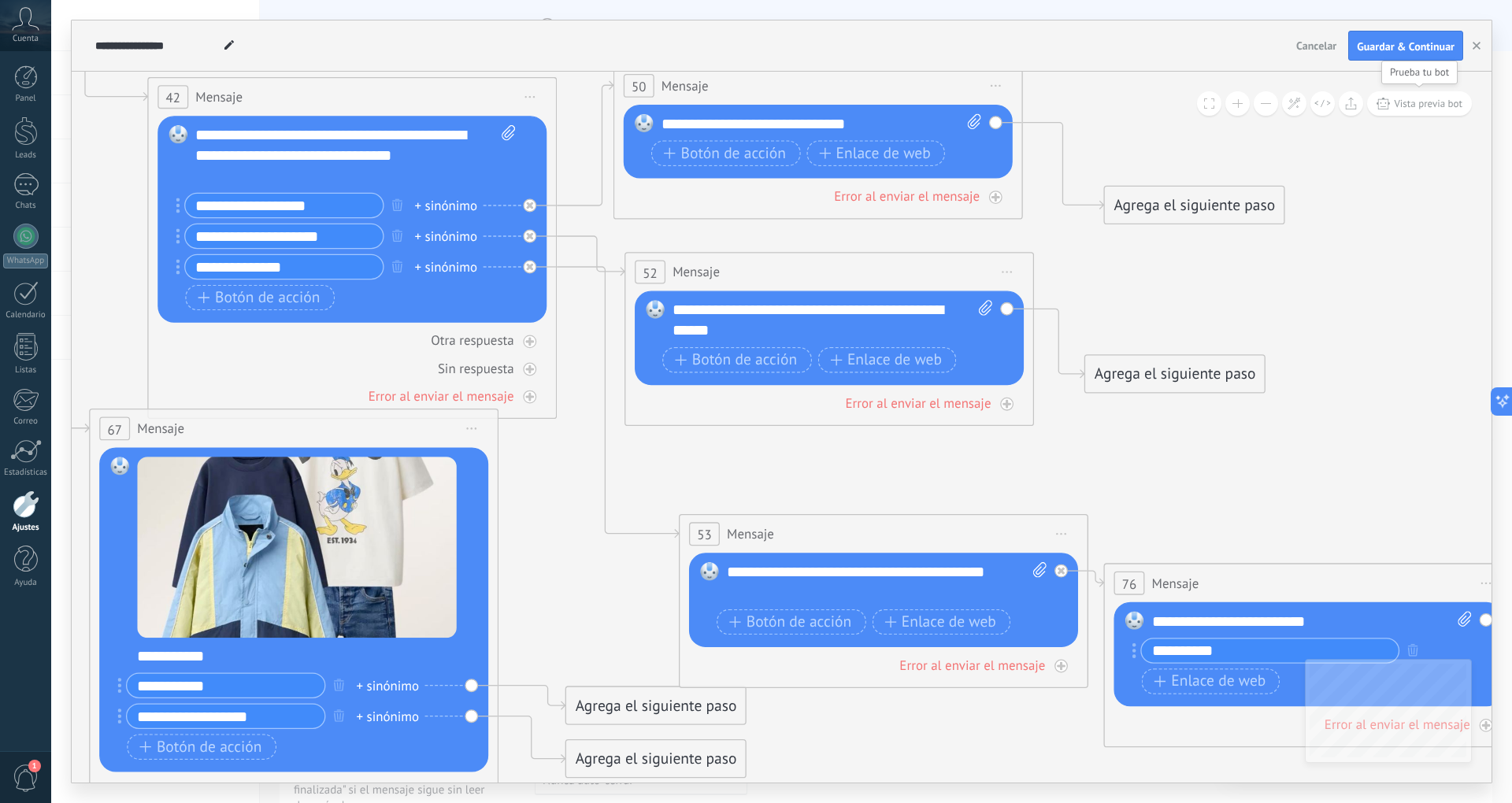 click on "Vista previa bot" at bounding box center (1428, 103) 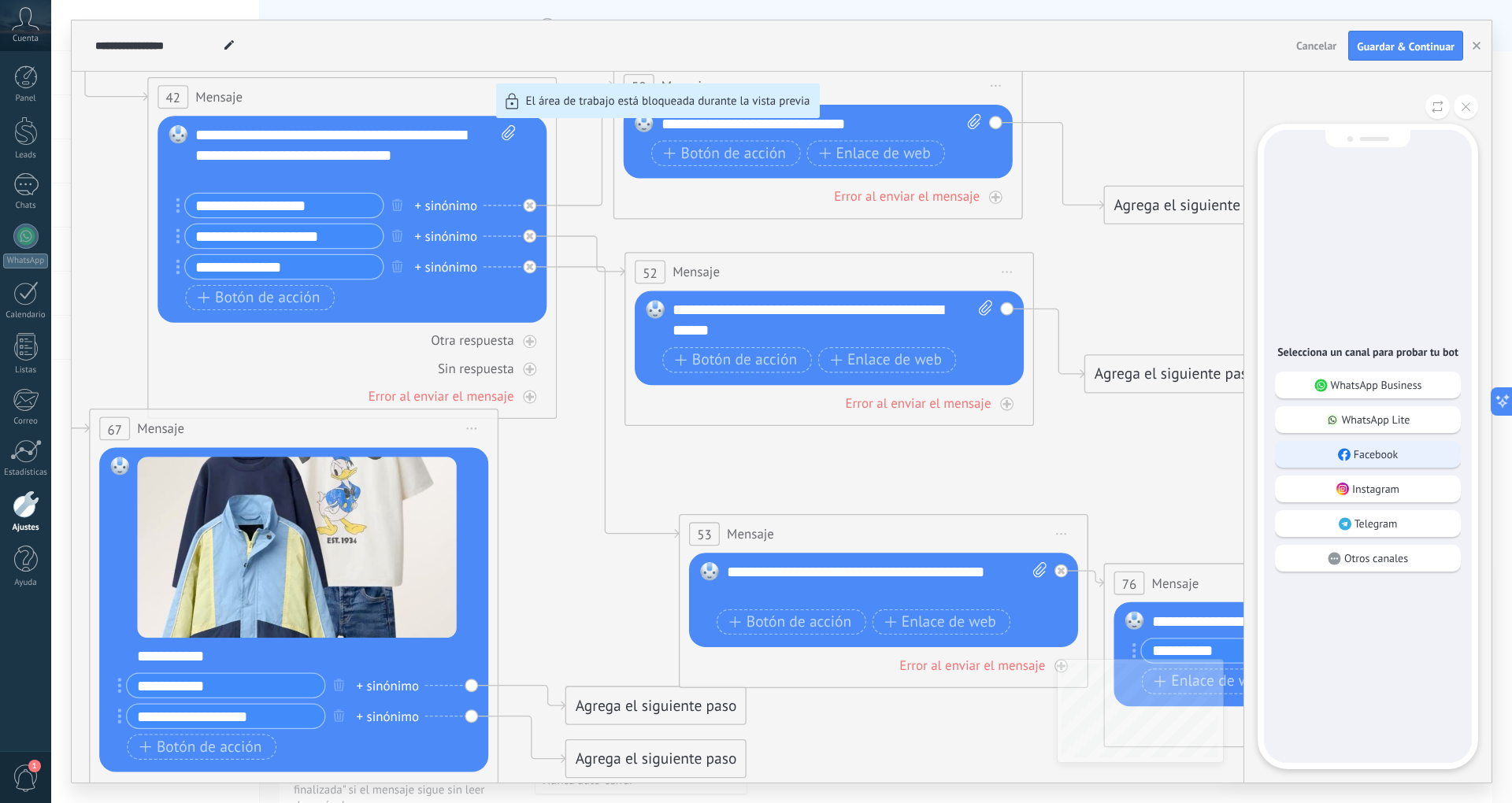 click on "Facebook" at bounding box center [1368, 454] 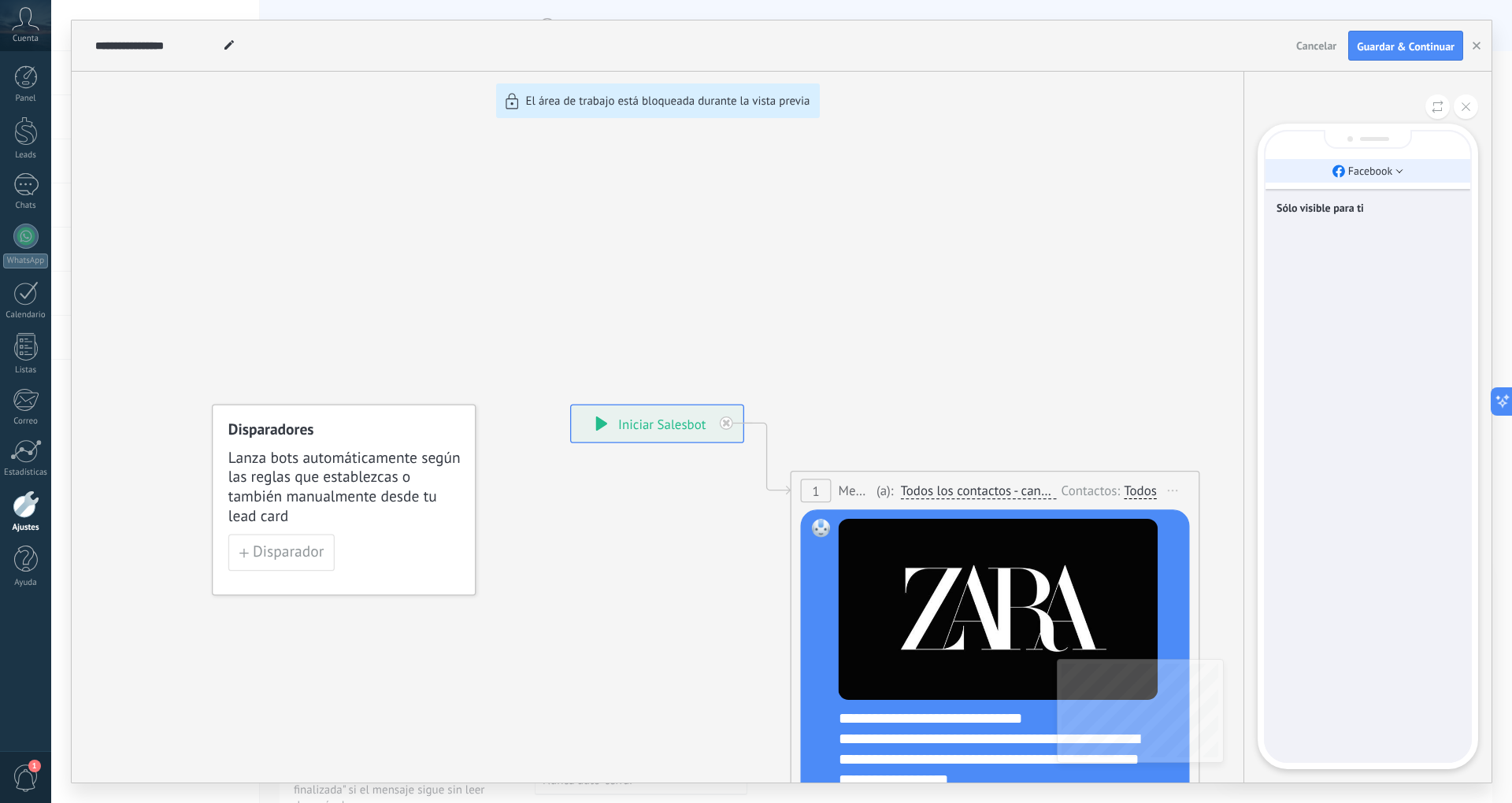 click on "Facebook" at bounding box center (1370, 171) 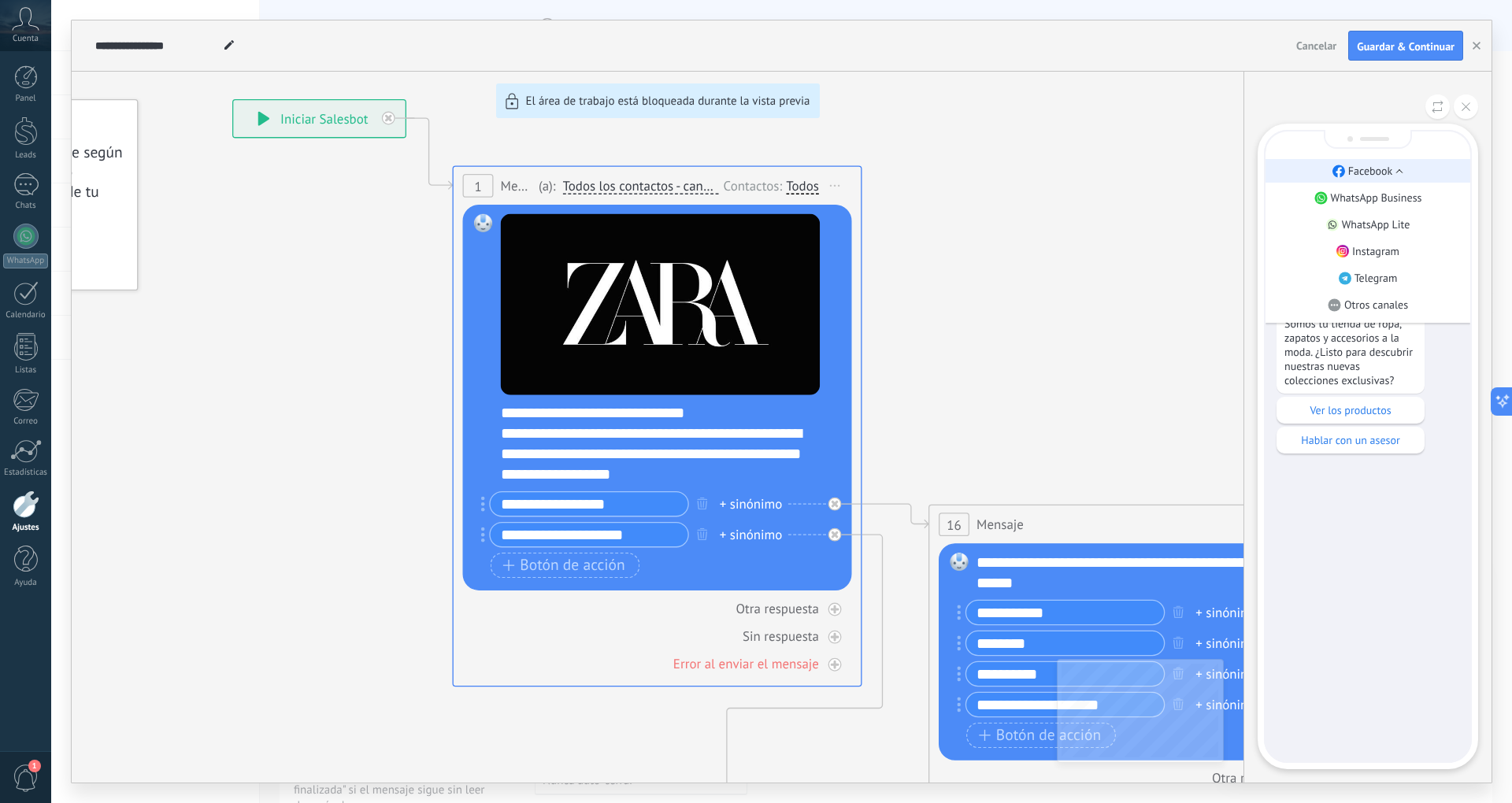 click on "Facebook" at bounding box center [1370, 171] 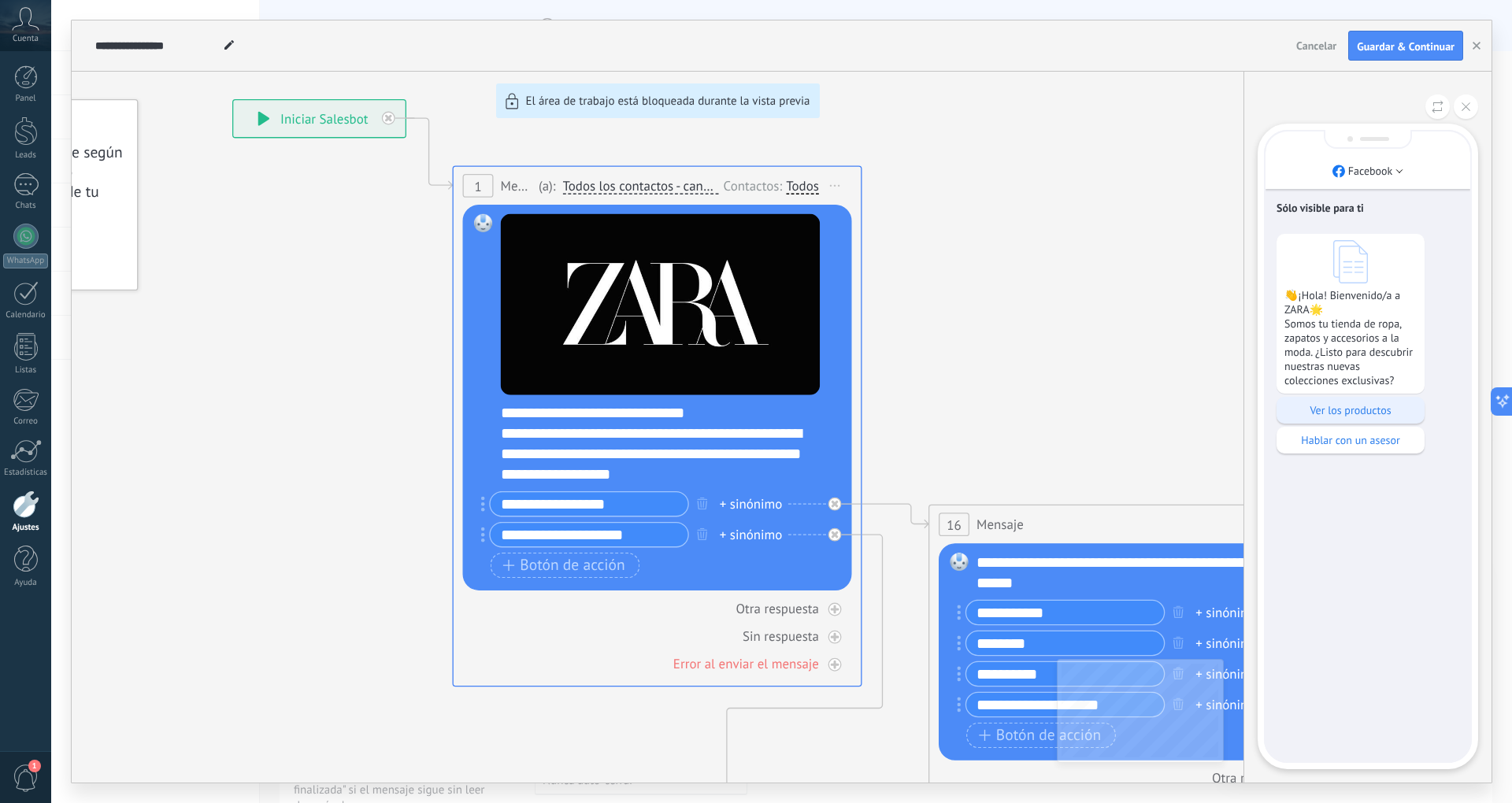 click on "Ver los productos" at bounding box center [1351, 410] 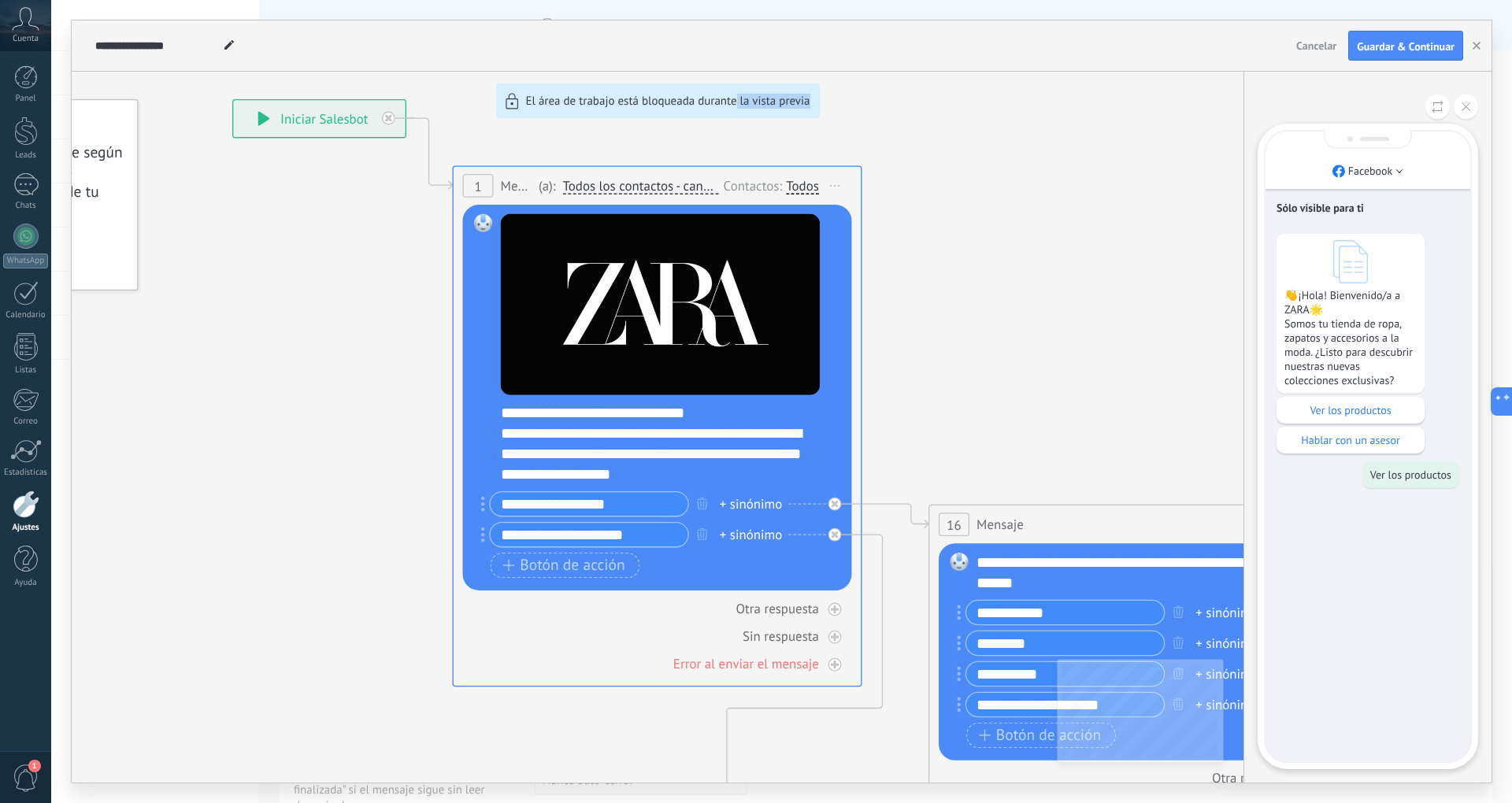 drag, startPoint x: 1076, startPoint y: 376, endPoint x: 736, endPoint y: 205, distance: 380.57982 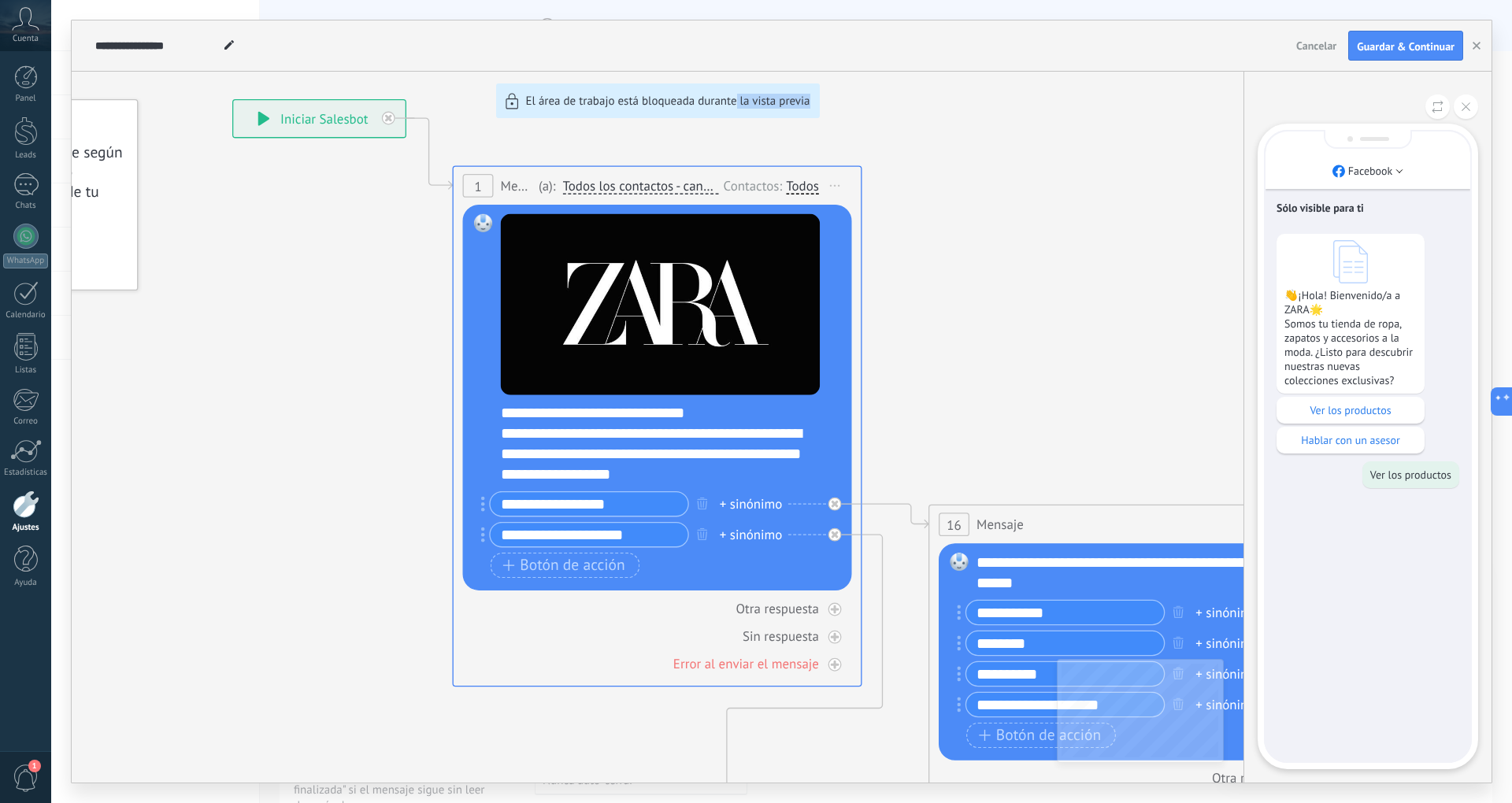 click on "**********" at bounding box center (781, 402) 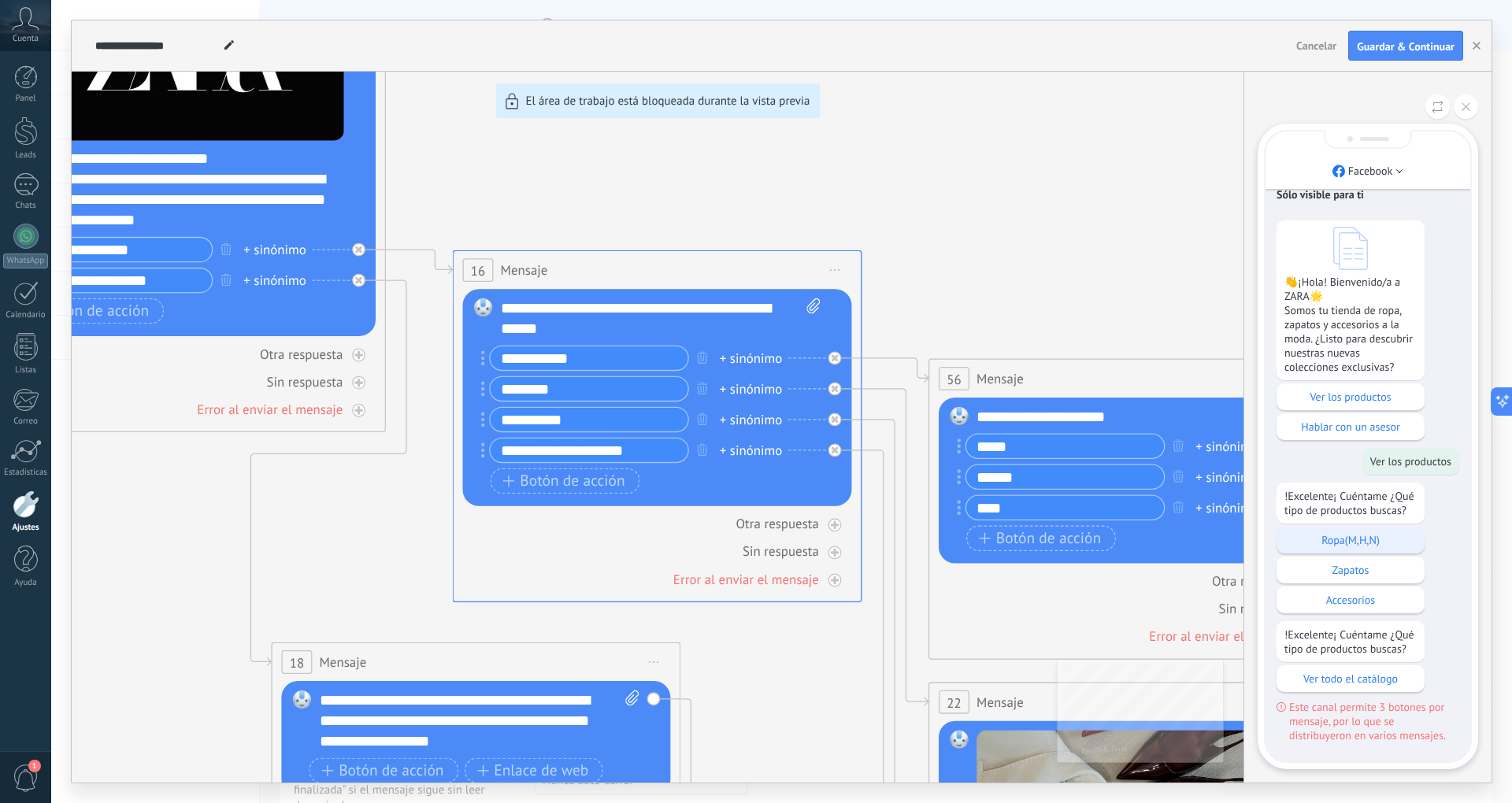 click on "Ropa(M,H,N)" at bounding box center [1351, 540] 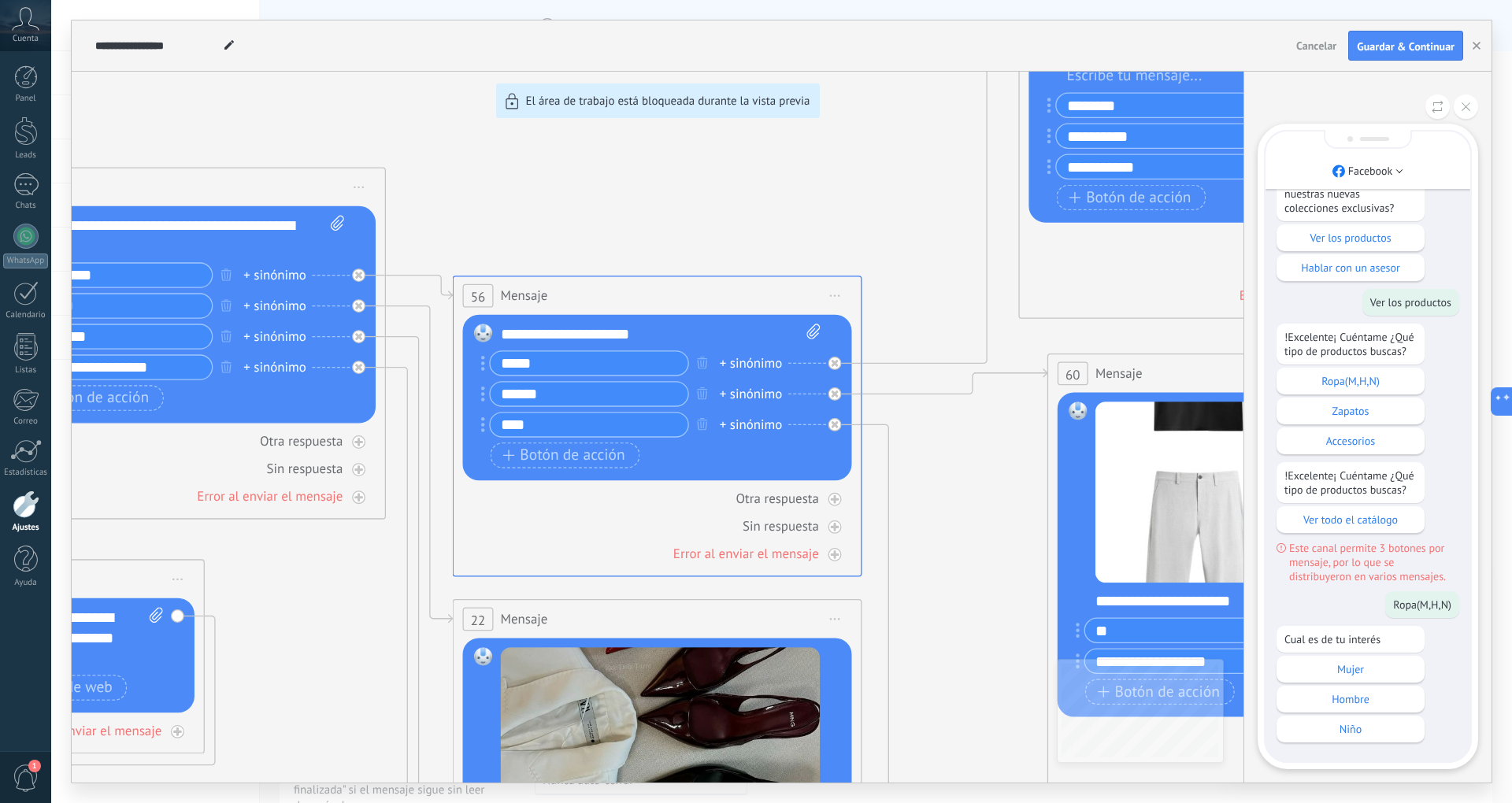 drag, startPoint x: 978, startPoint y: 558, endPoint x: 955, endPoint y: 485, distance: 76.53757 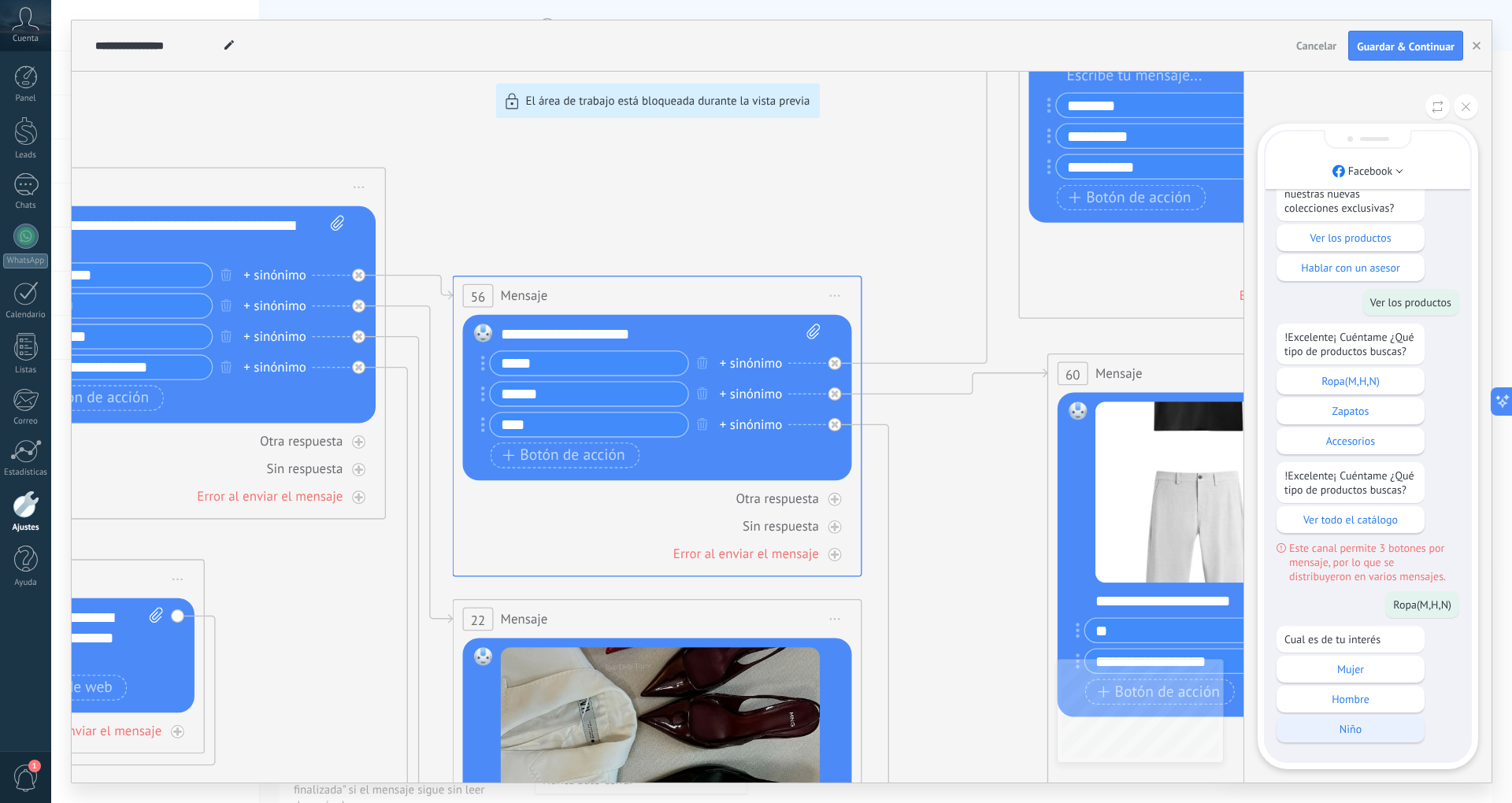 click on "Niño" at bounding box center (1351, 729) 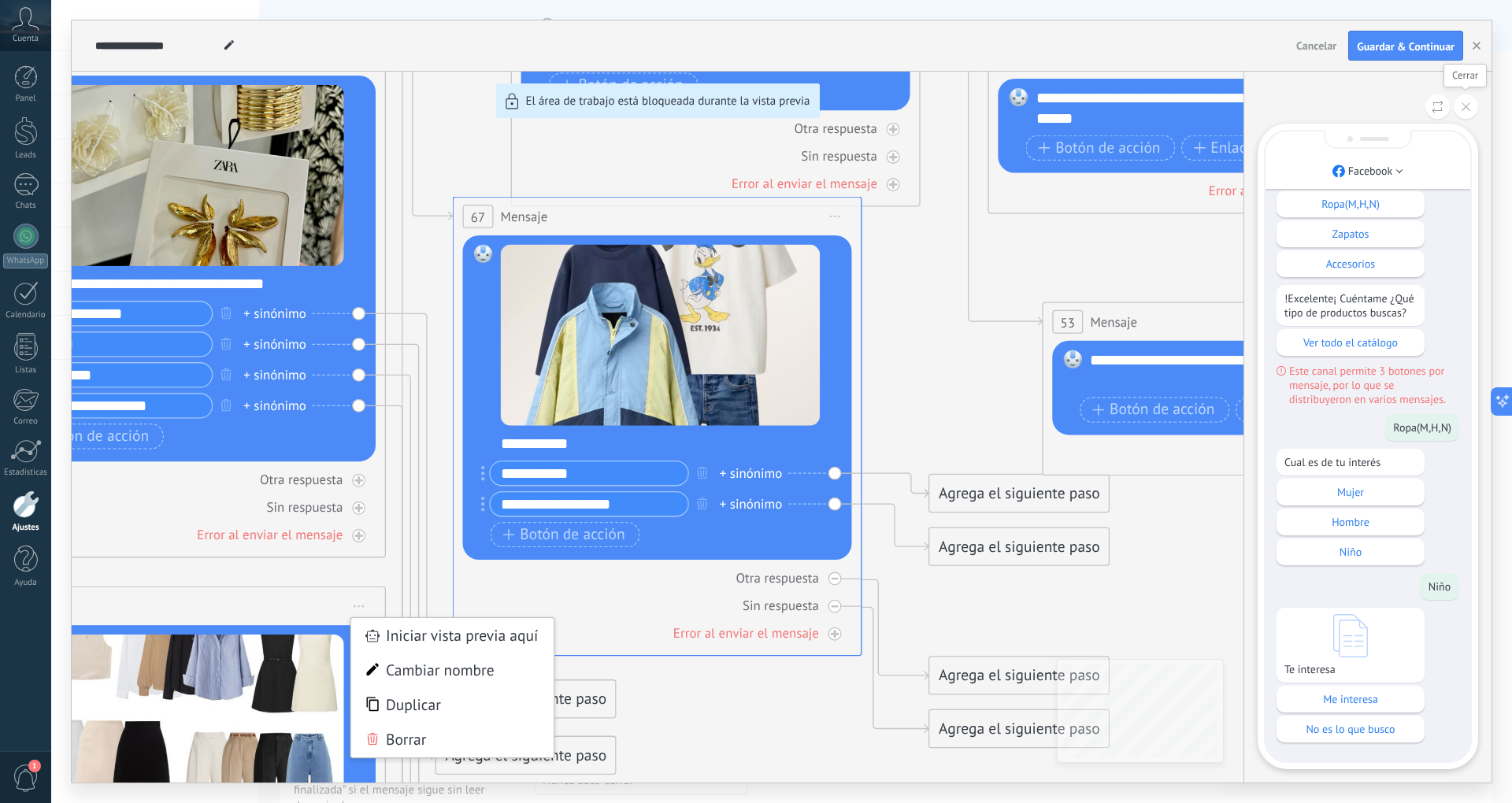 click at bounding box center (1466, 106) 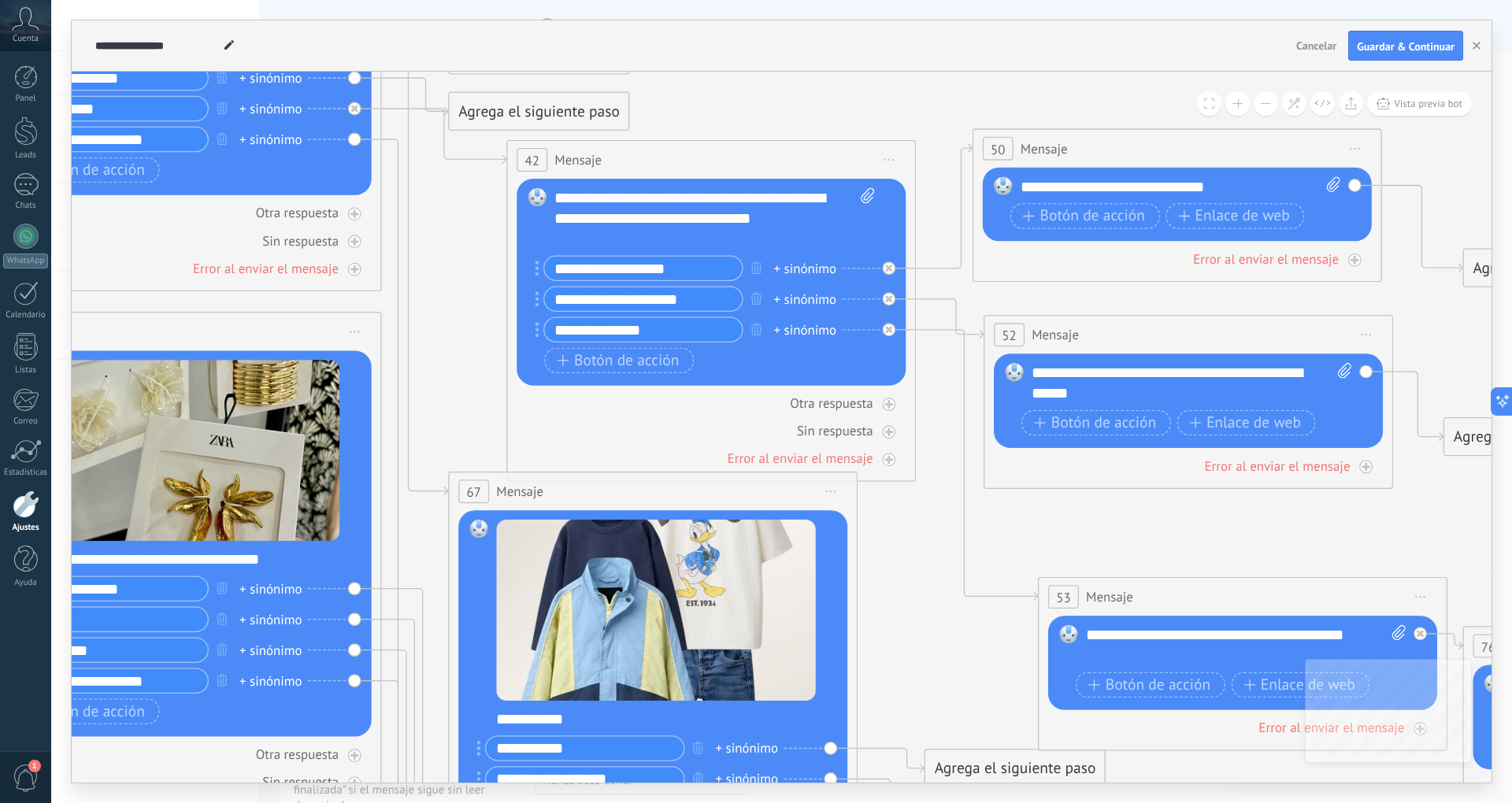 drag, startPoint x: 921, startPoint y: 325, endPoint x: 899, endPoint y: 617, distance: 292.8276 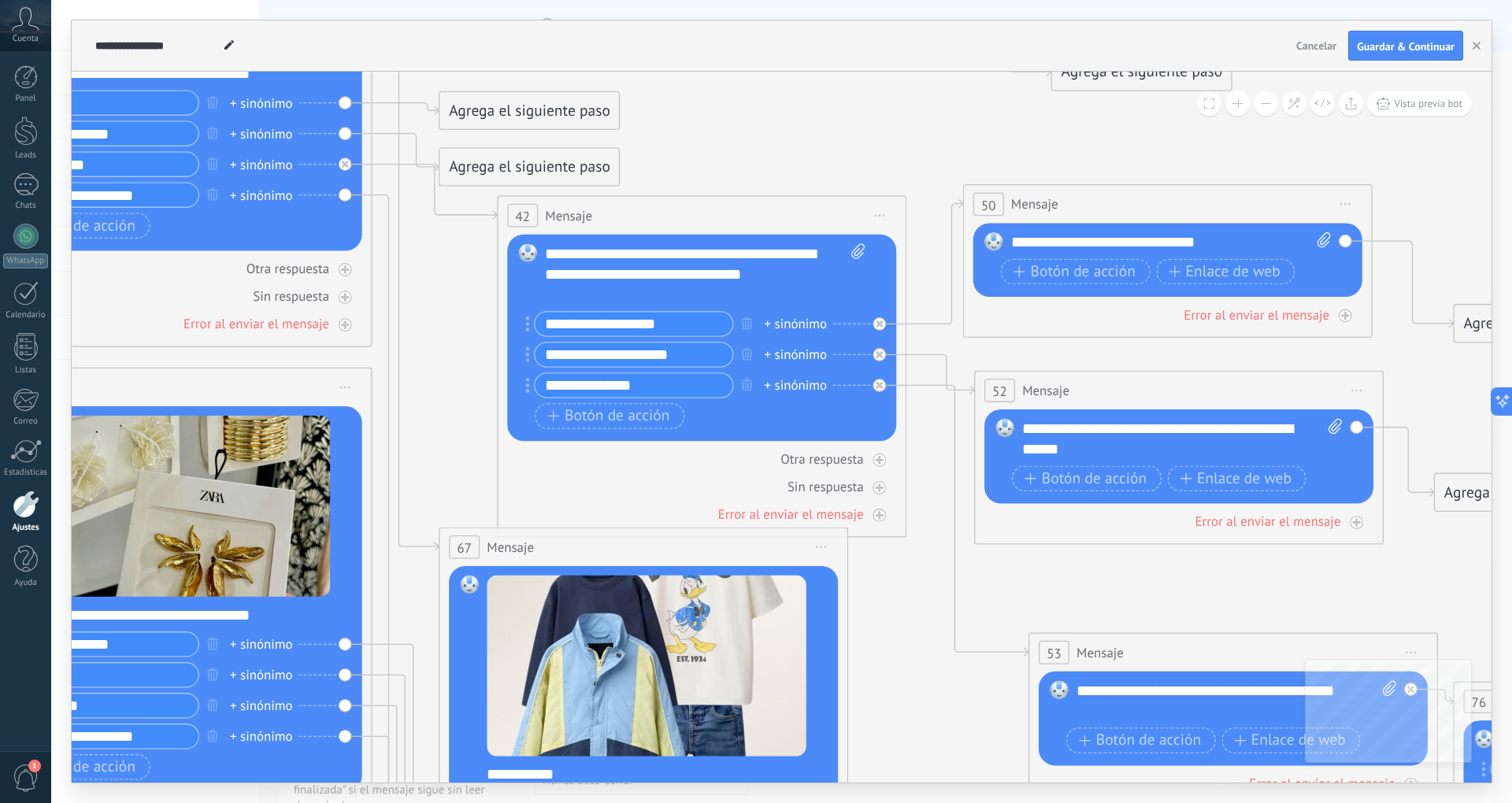 drag, startPoint x: 909, startPoint y: 127, endPoint x: 870, endPoint y: 142, distance: 41.785165 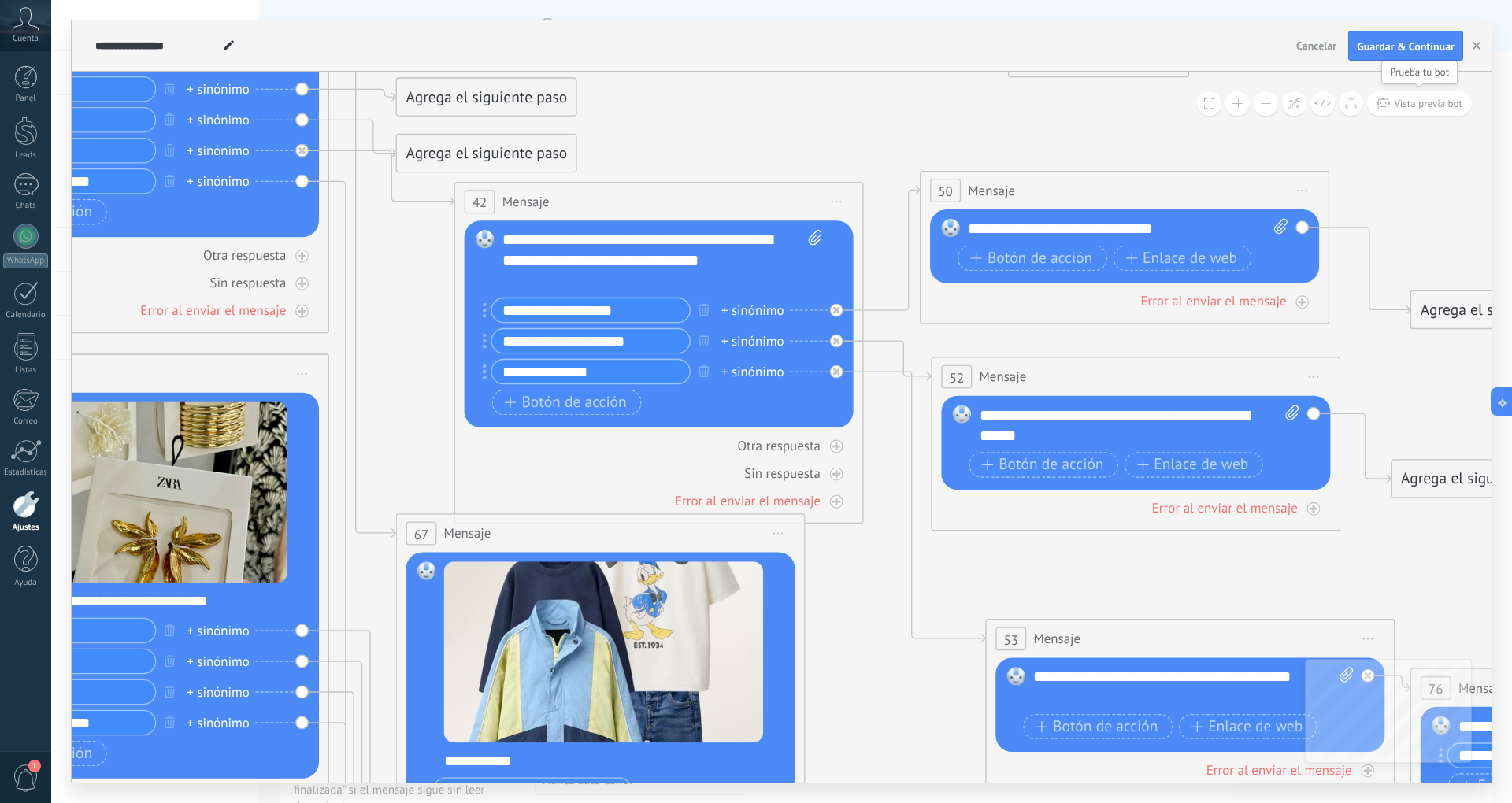 click on "Vista previa bot" at bounding box center [1428, 103] 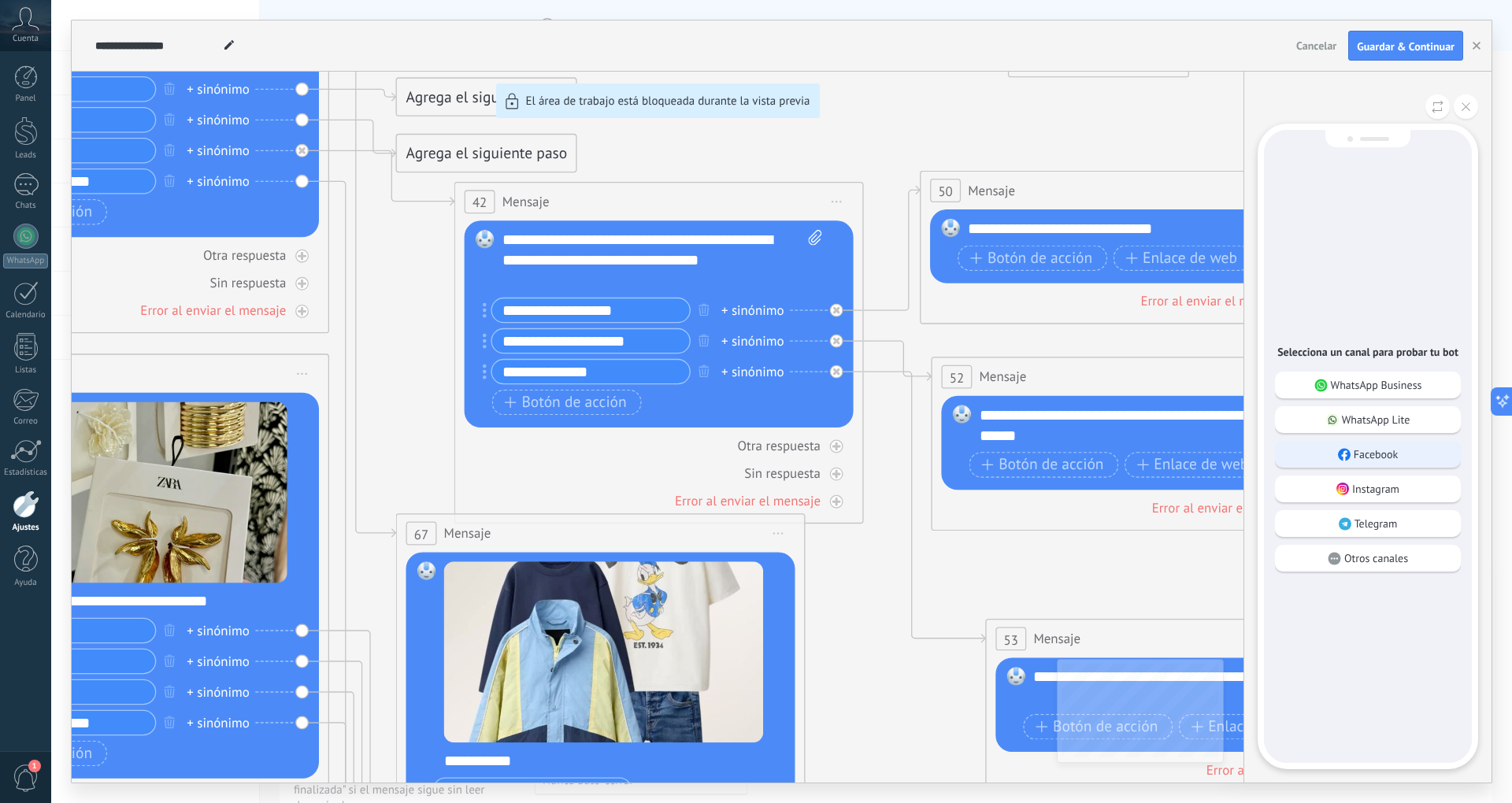 click on "Facebook" at bounding box center (1368, 454) 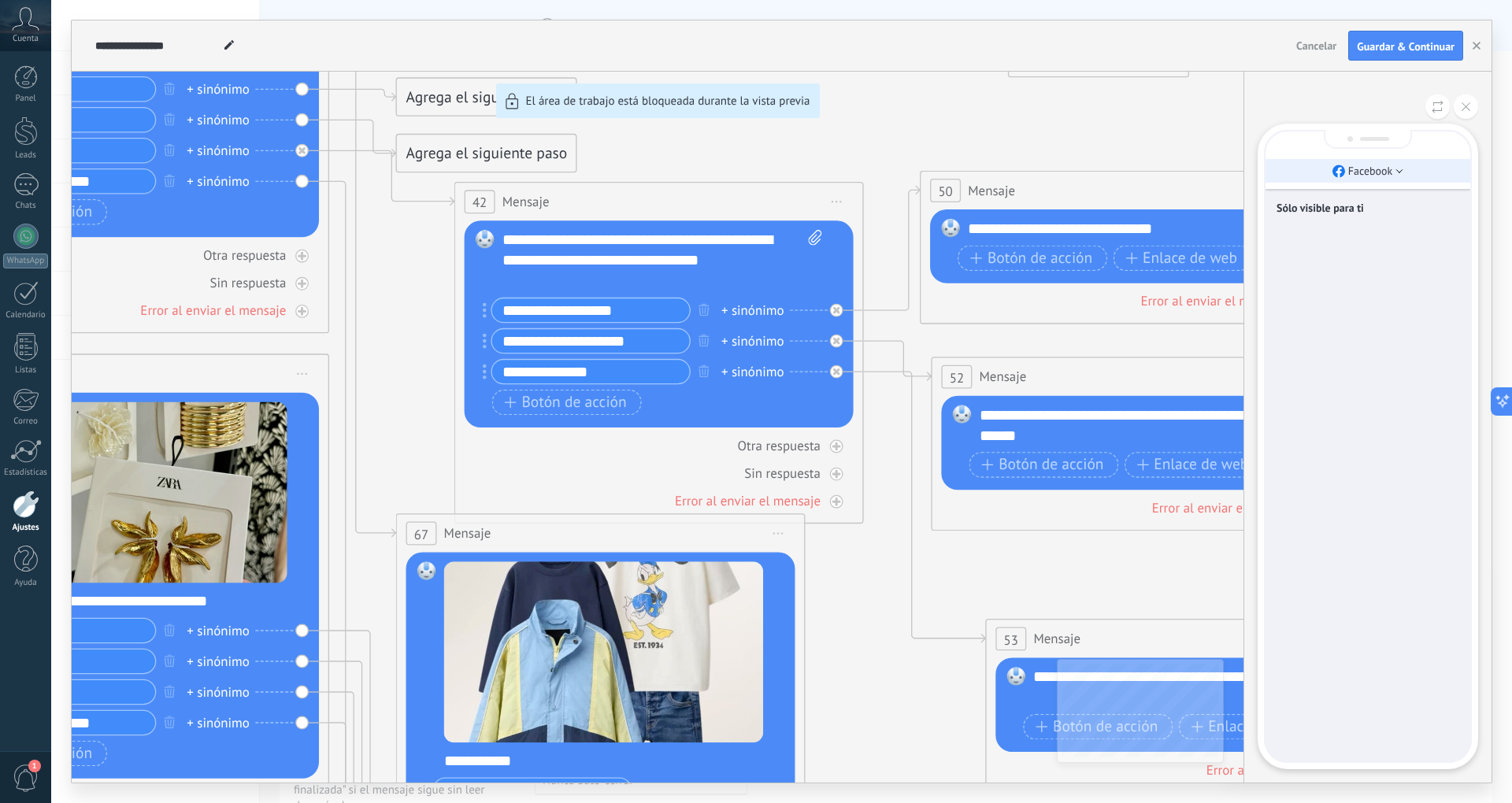 click on "Facebook" at bounding box center (1370, 171) 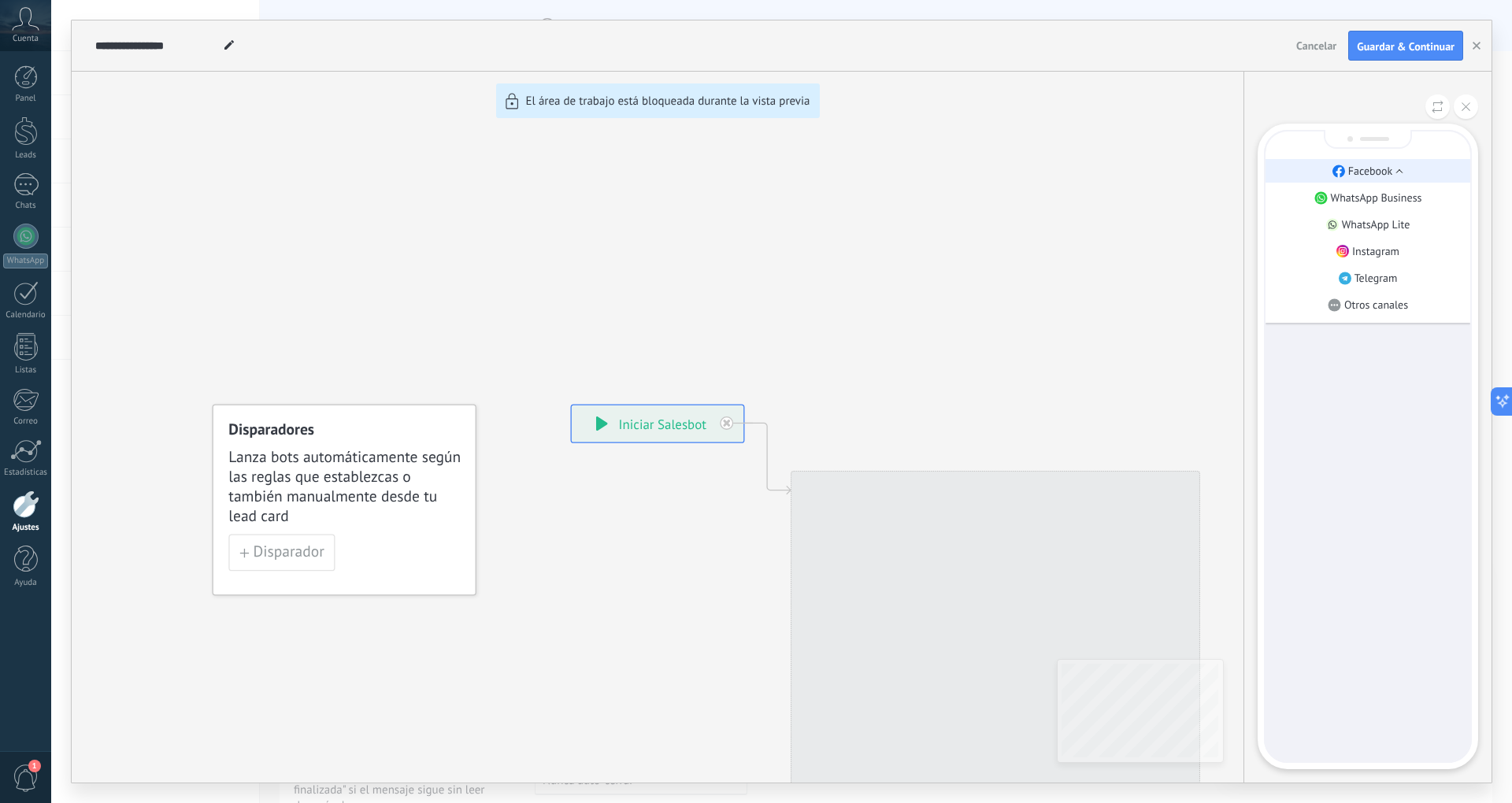 click on "Facebook" at bounding box center [1368, 171] 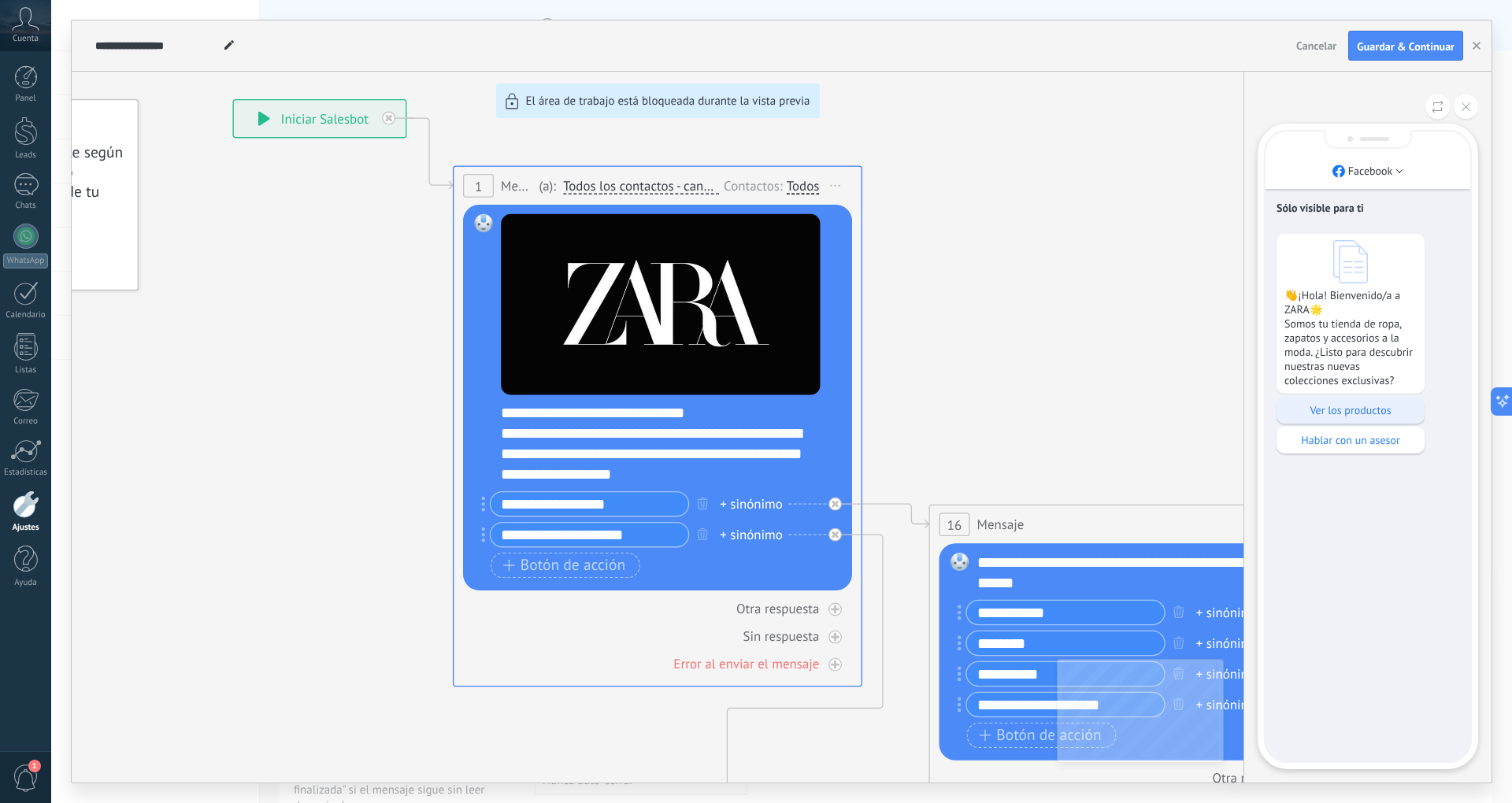 click on "Ver los productos" at bounding box center (1351, 410) 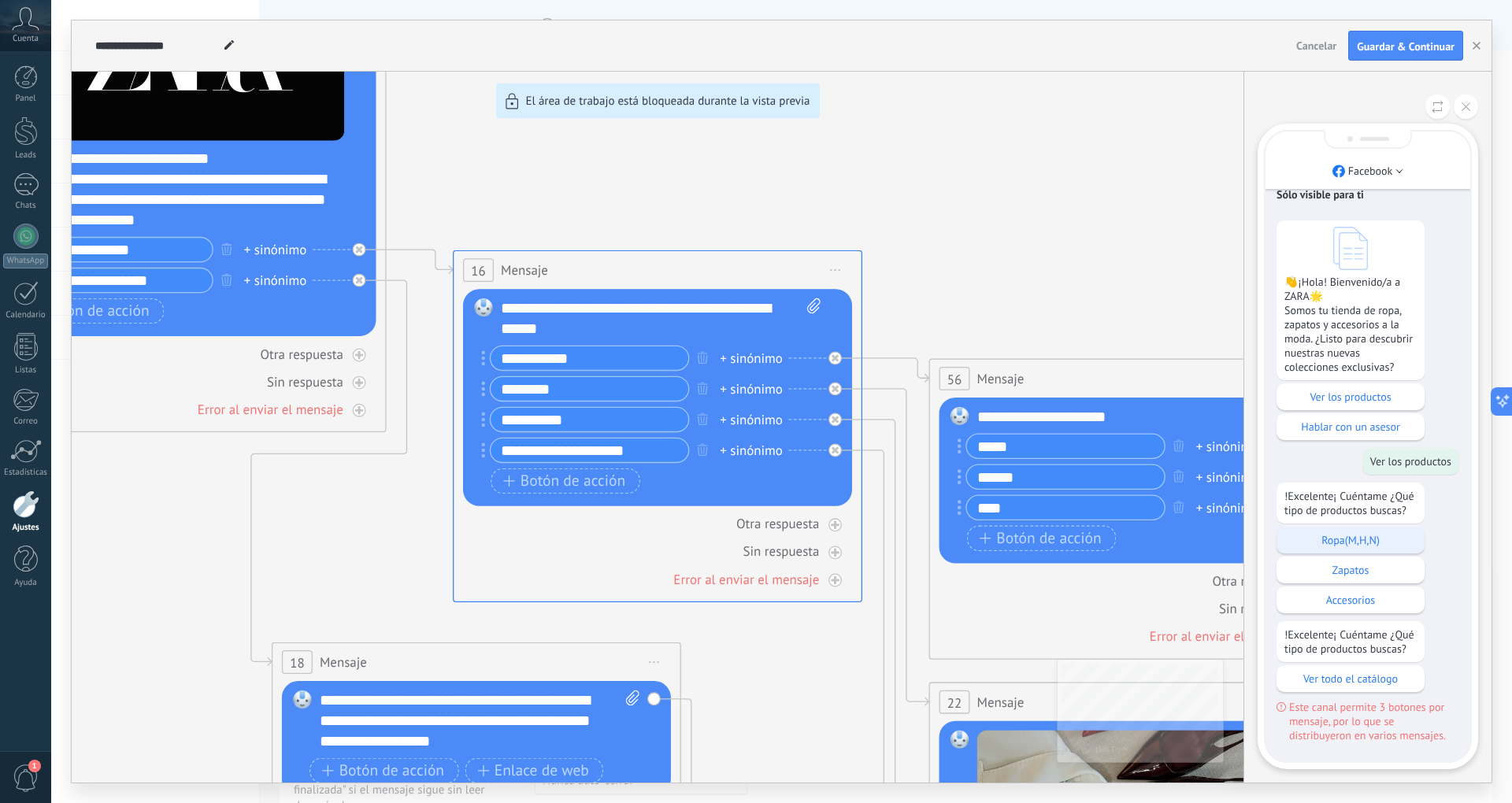 click on "Ropa(M,H,N)" at bounding box center [1351, 540] 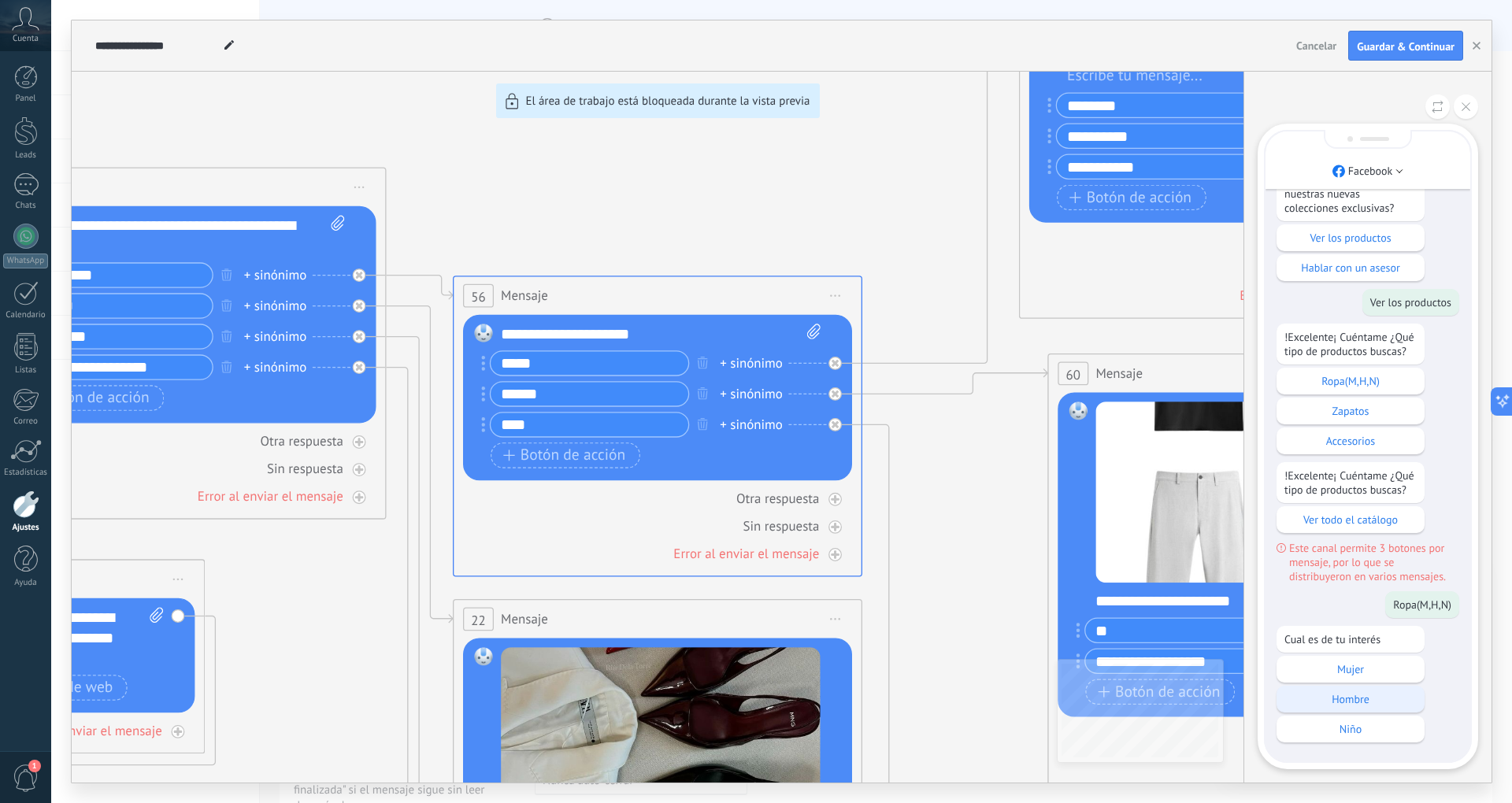 click on "Hombre" at bounding box center [1351, 699] 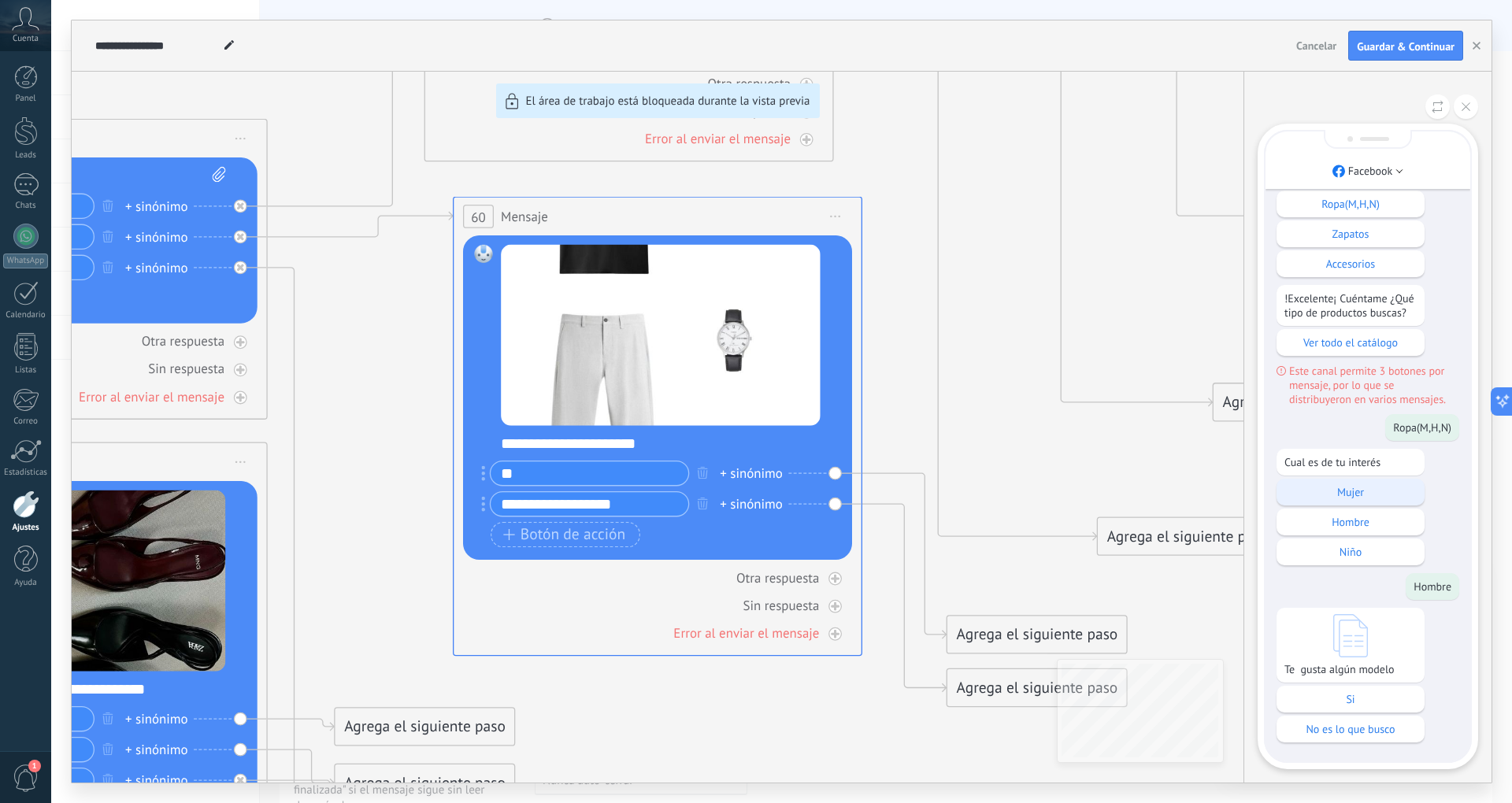 click on "Mujer" at bounding box center [1351, 492] 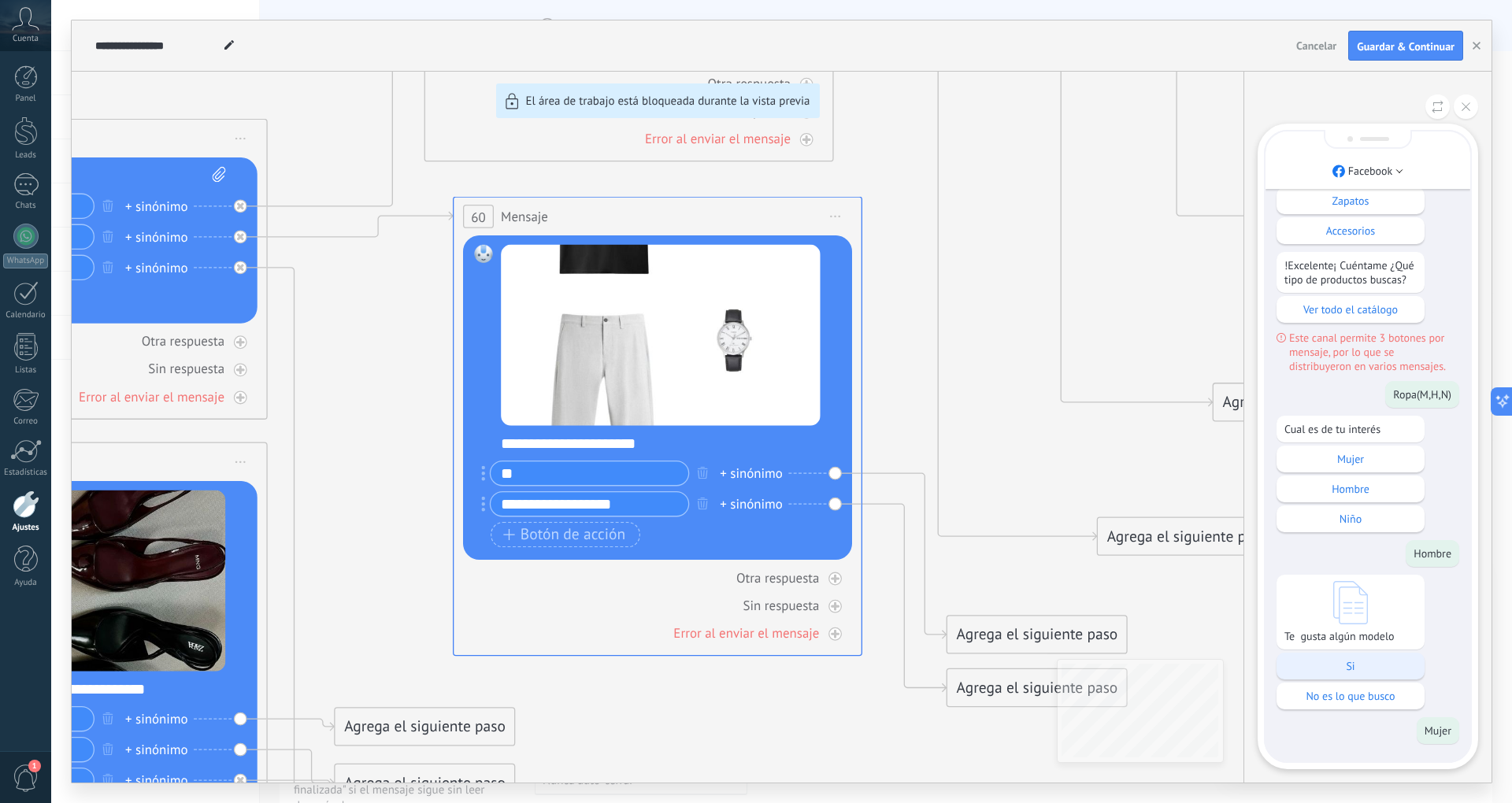 scroll, scrollTop: 0, scrollLeft: 0, axis: both 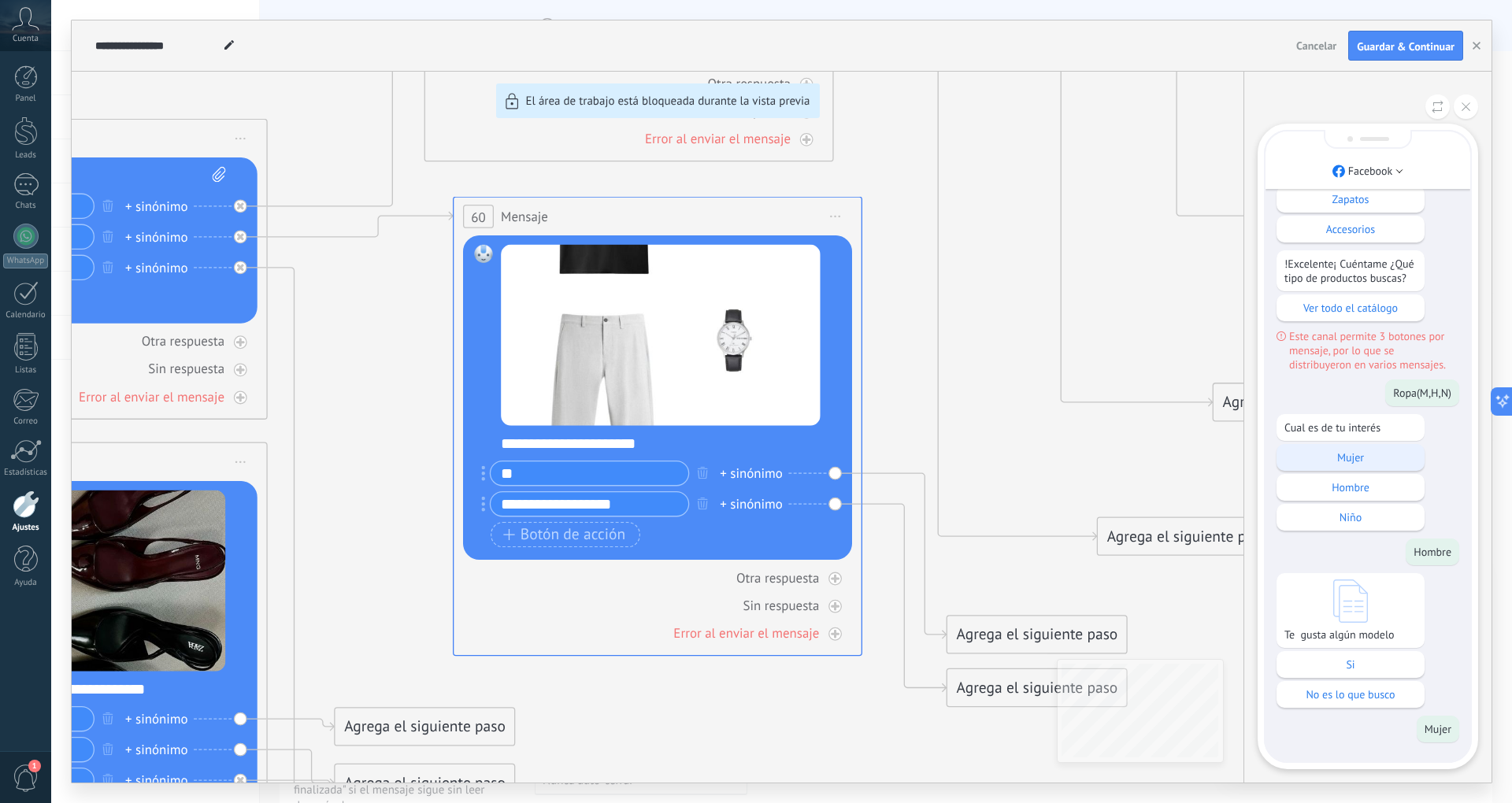 click on "Mujer" at bounding box center [1351, 457] 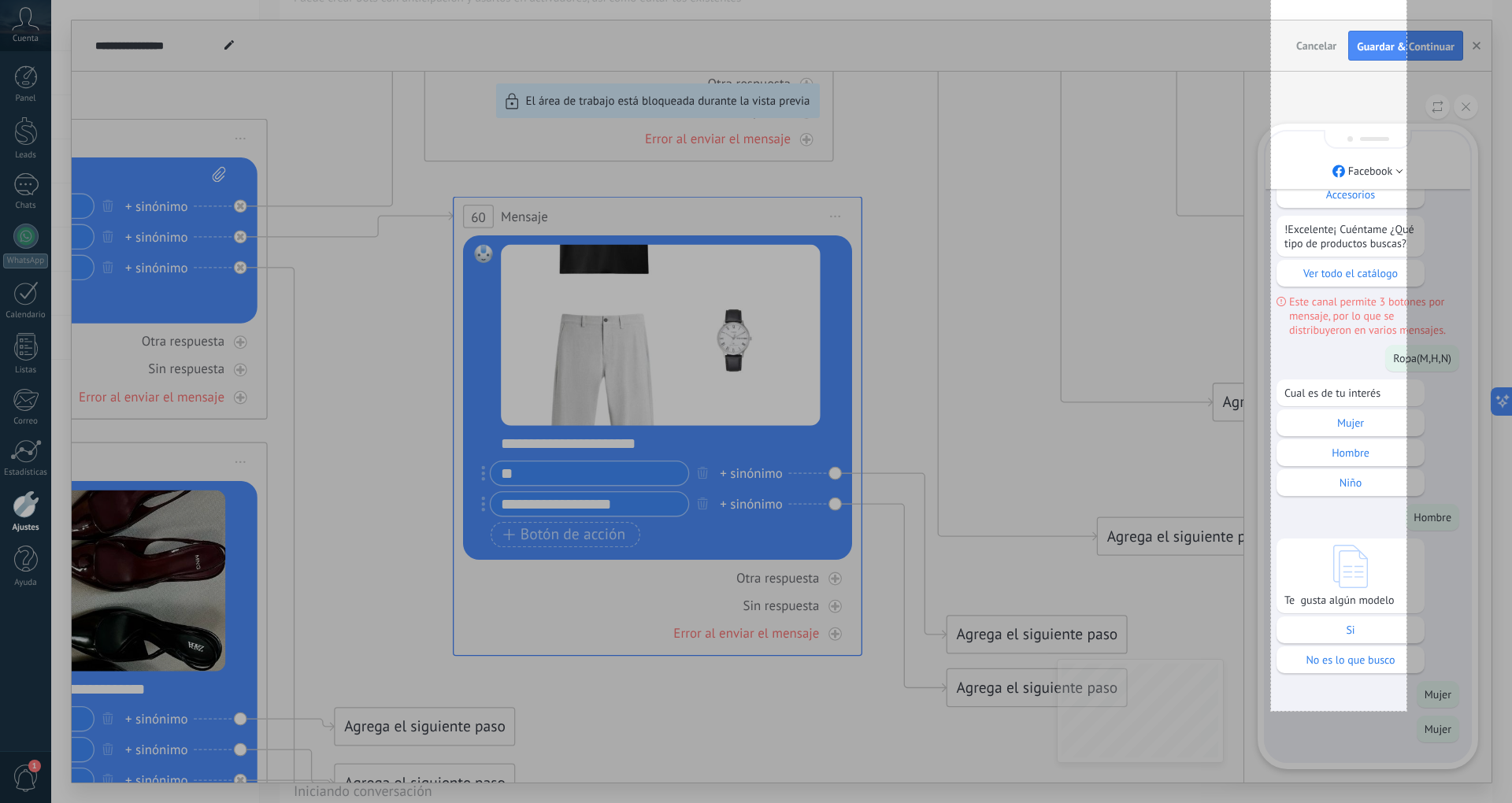 scroll, scrollTop: 369, scrollLeft: 0, axis: vertical 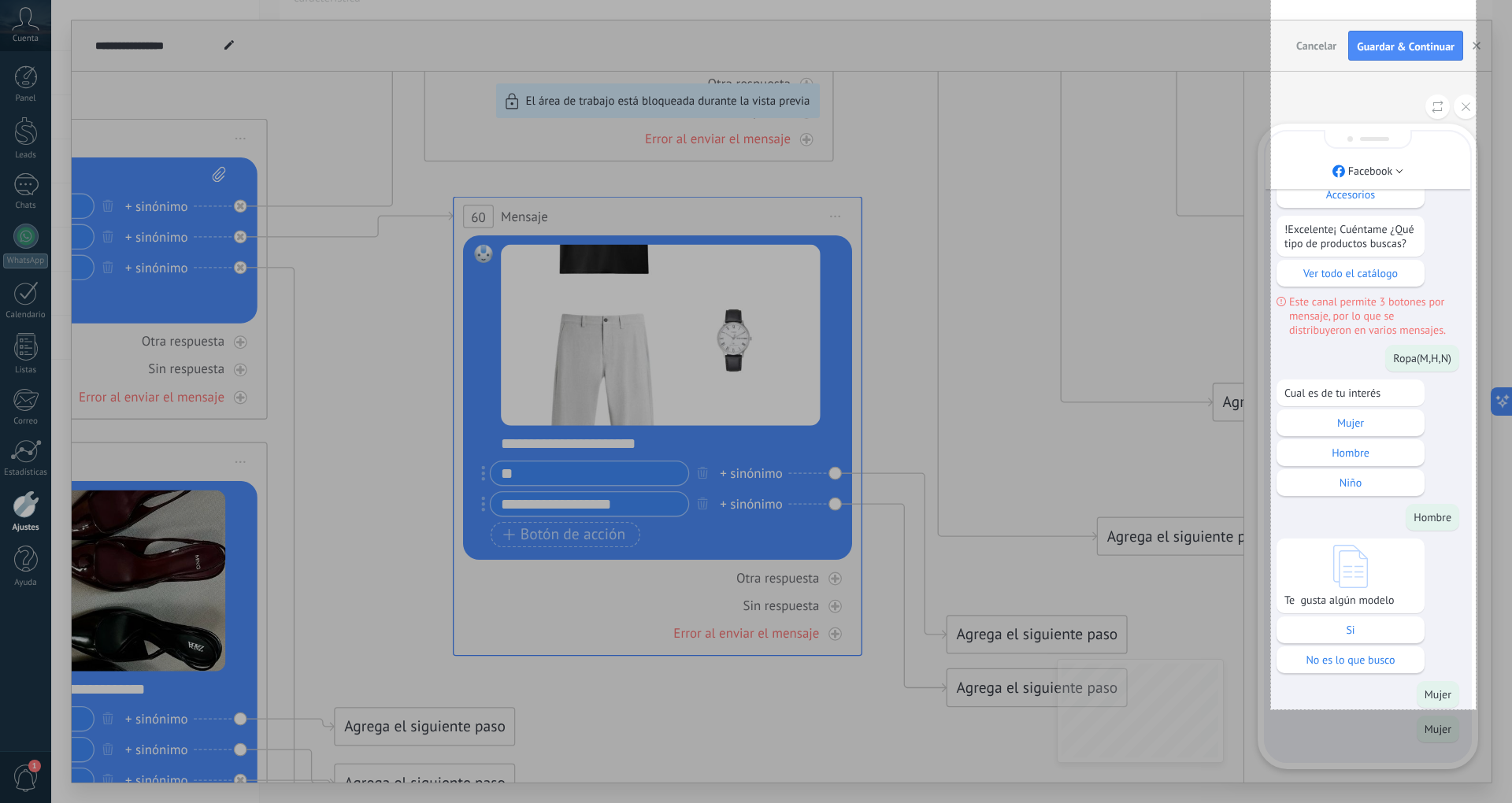 drag, startPoint x: 1271, startPoint y: 109, endPoint x: 1476, endPoint y: 709, distance: 634.0544 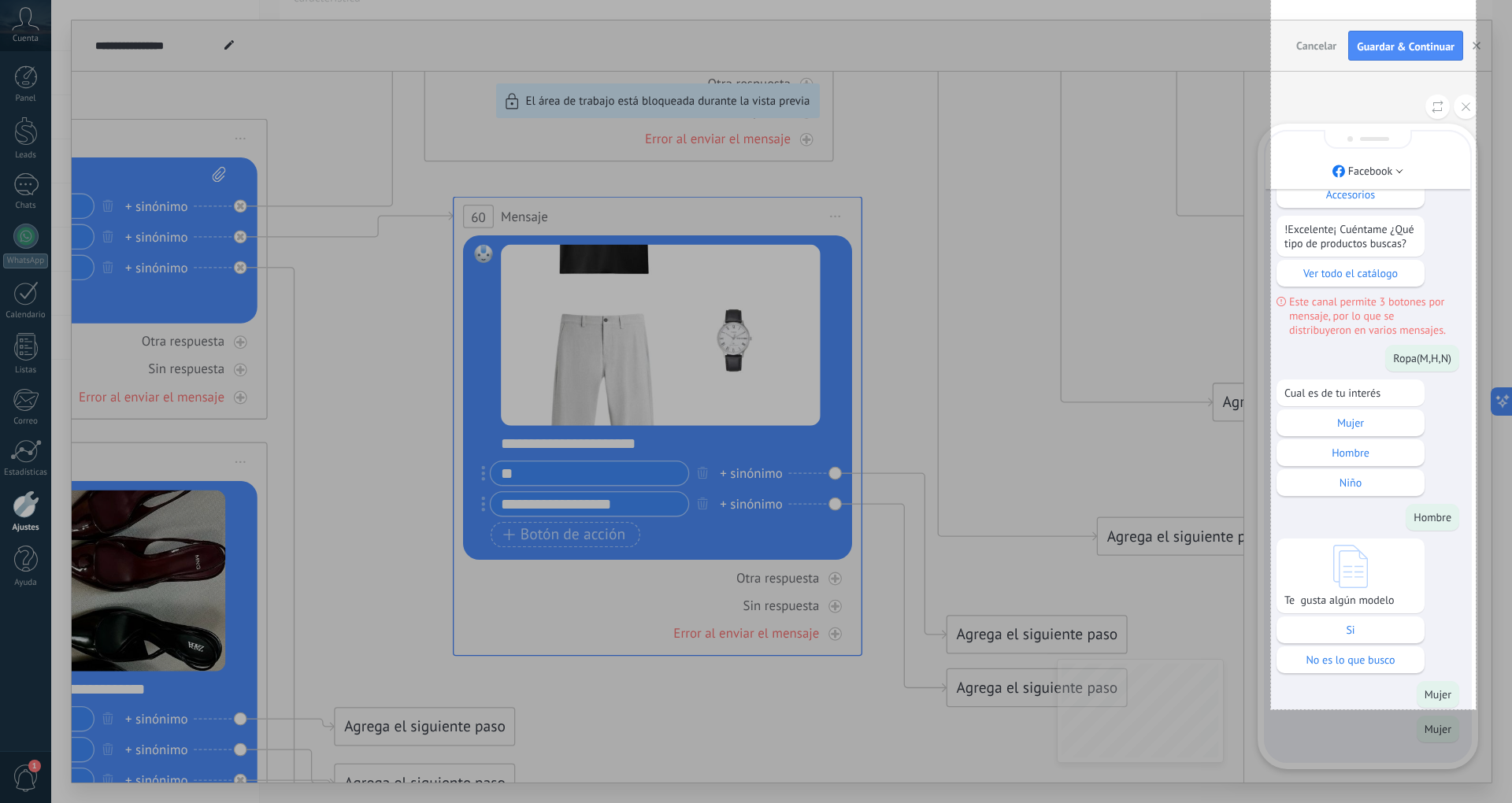 click on "260 X 1232" at bounding box center [756, 216] 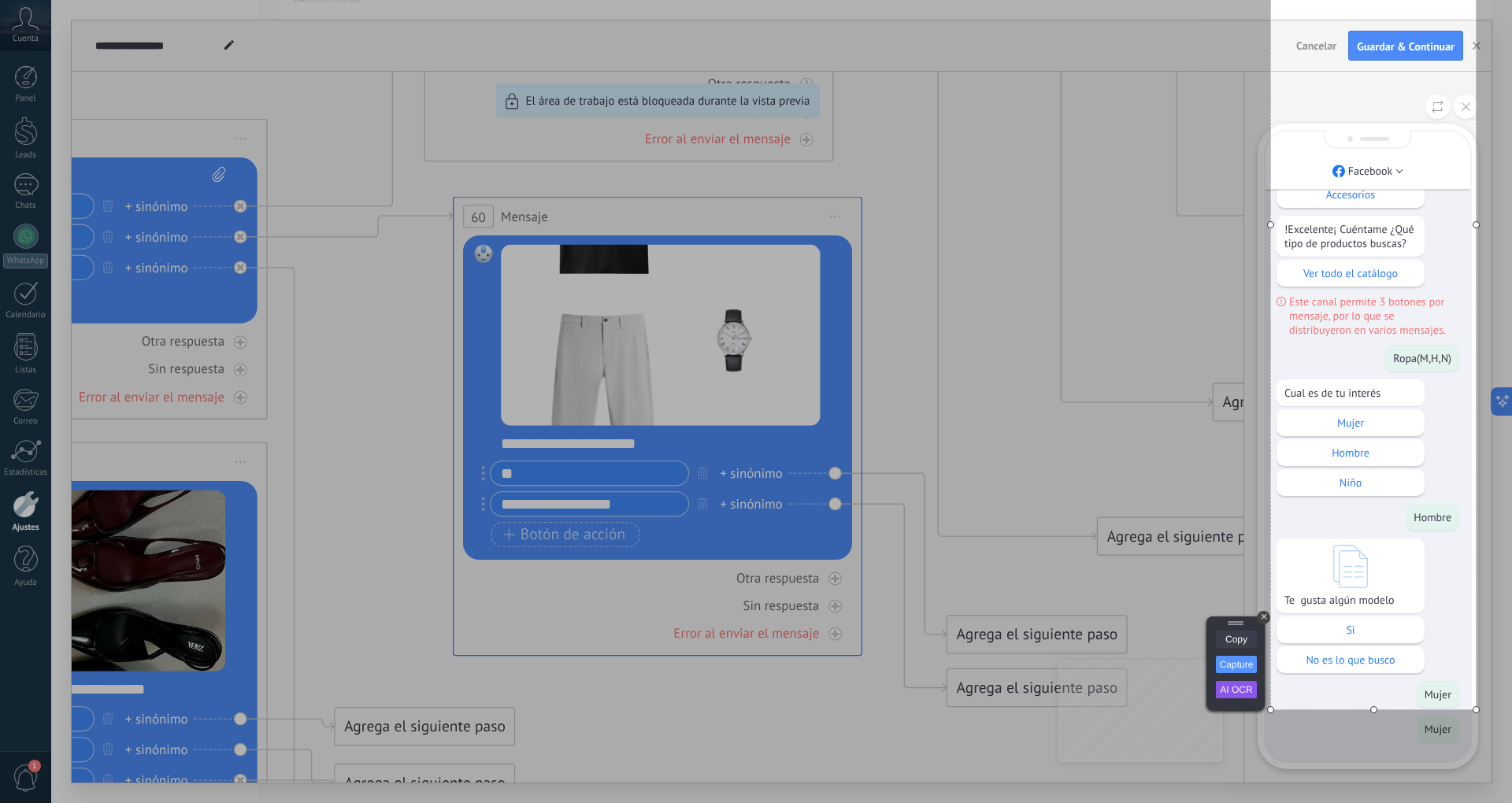 click on "Copy" at bounding box center (1236, 639) 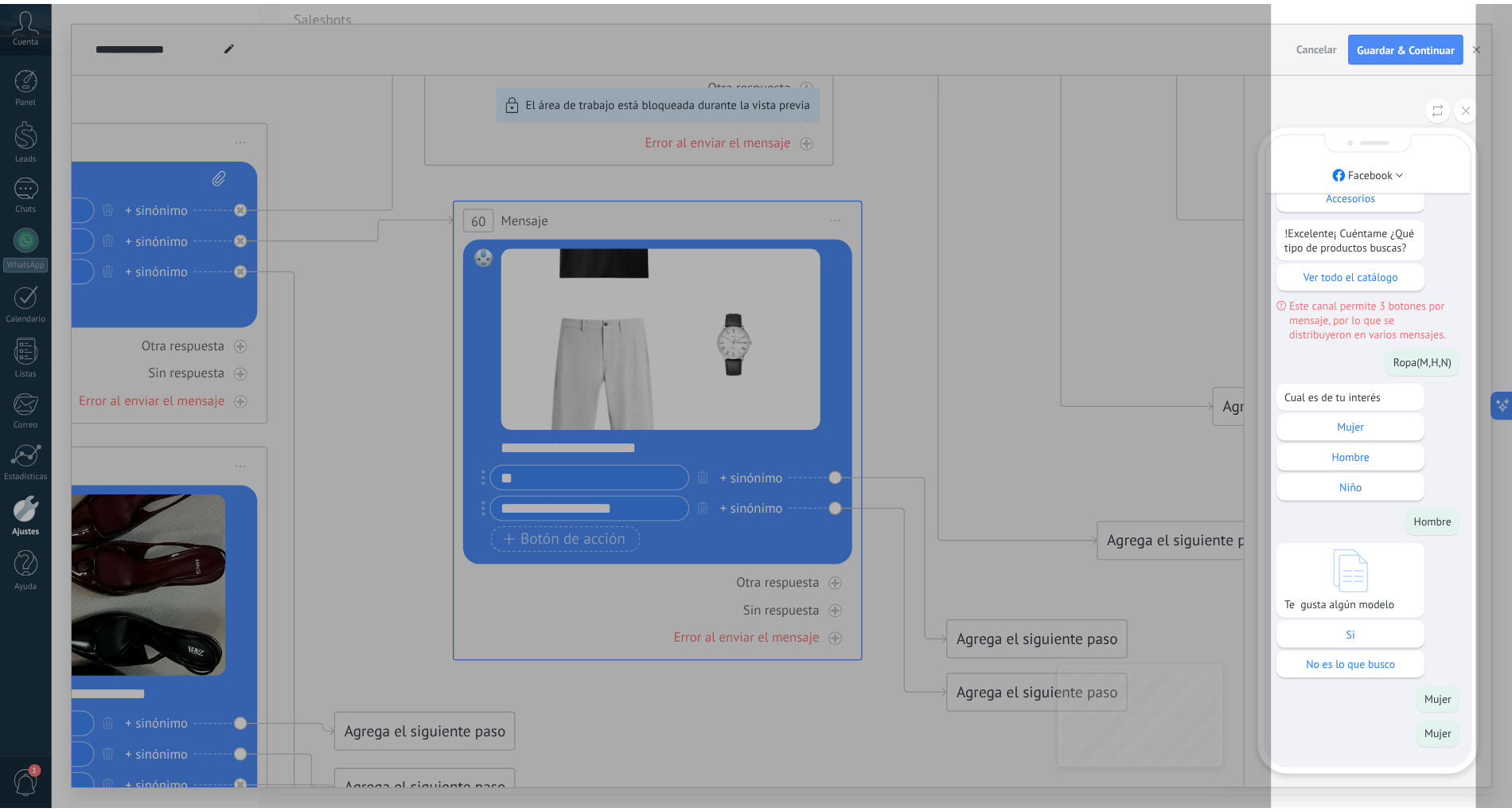 scroll, scrollTop: 279, scrollLeft: 0, axis: vertical 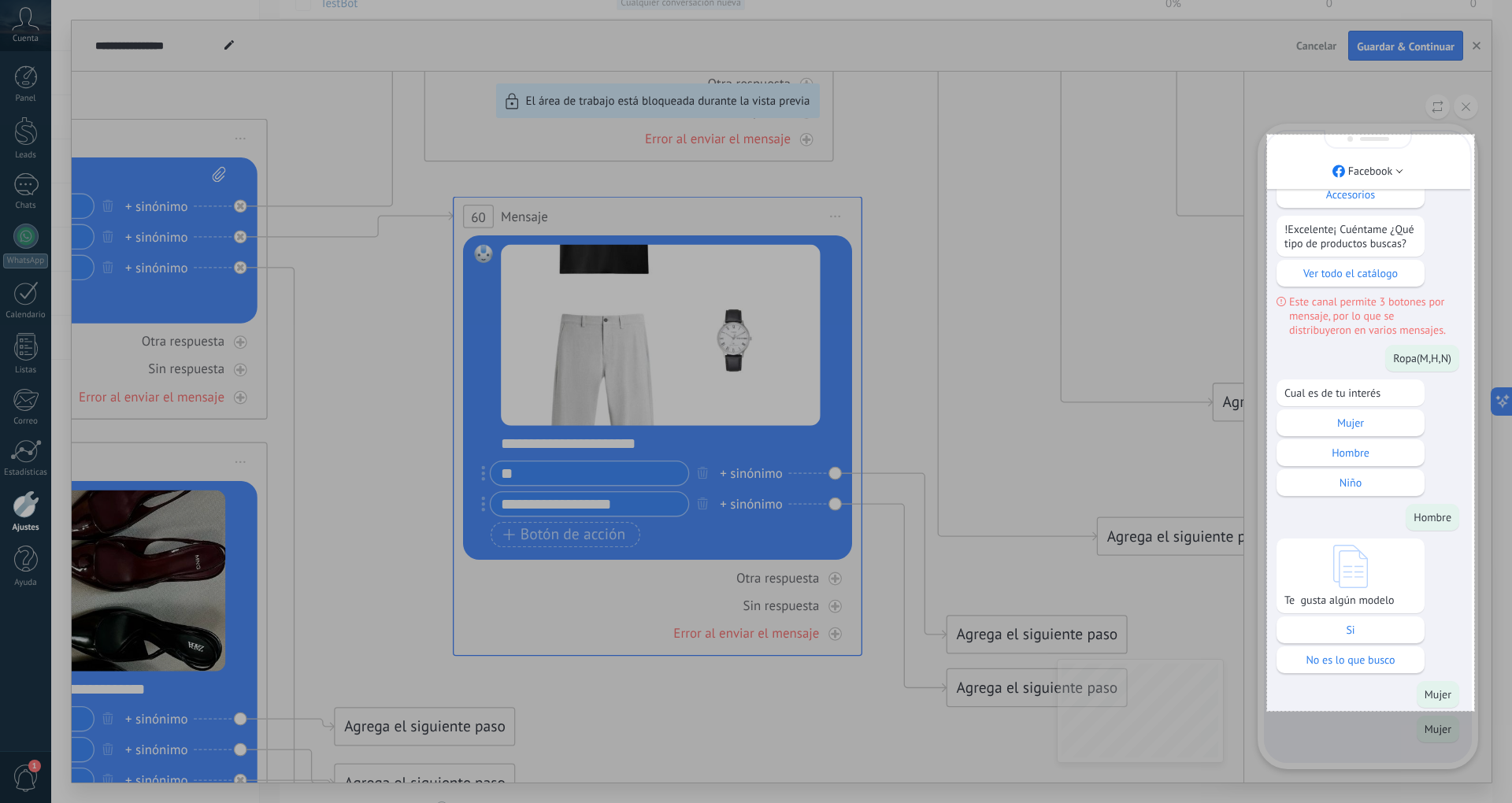 drag, startPoint x: 1267, startPoint y: 134, endPoint x: 1474, endPoint y: 710, distance: 612.066 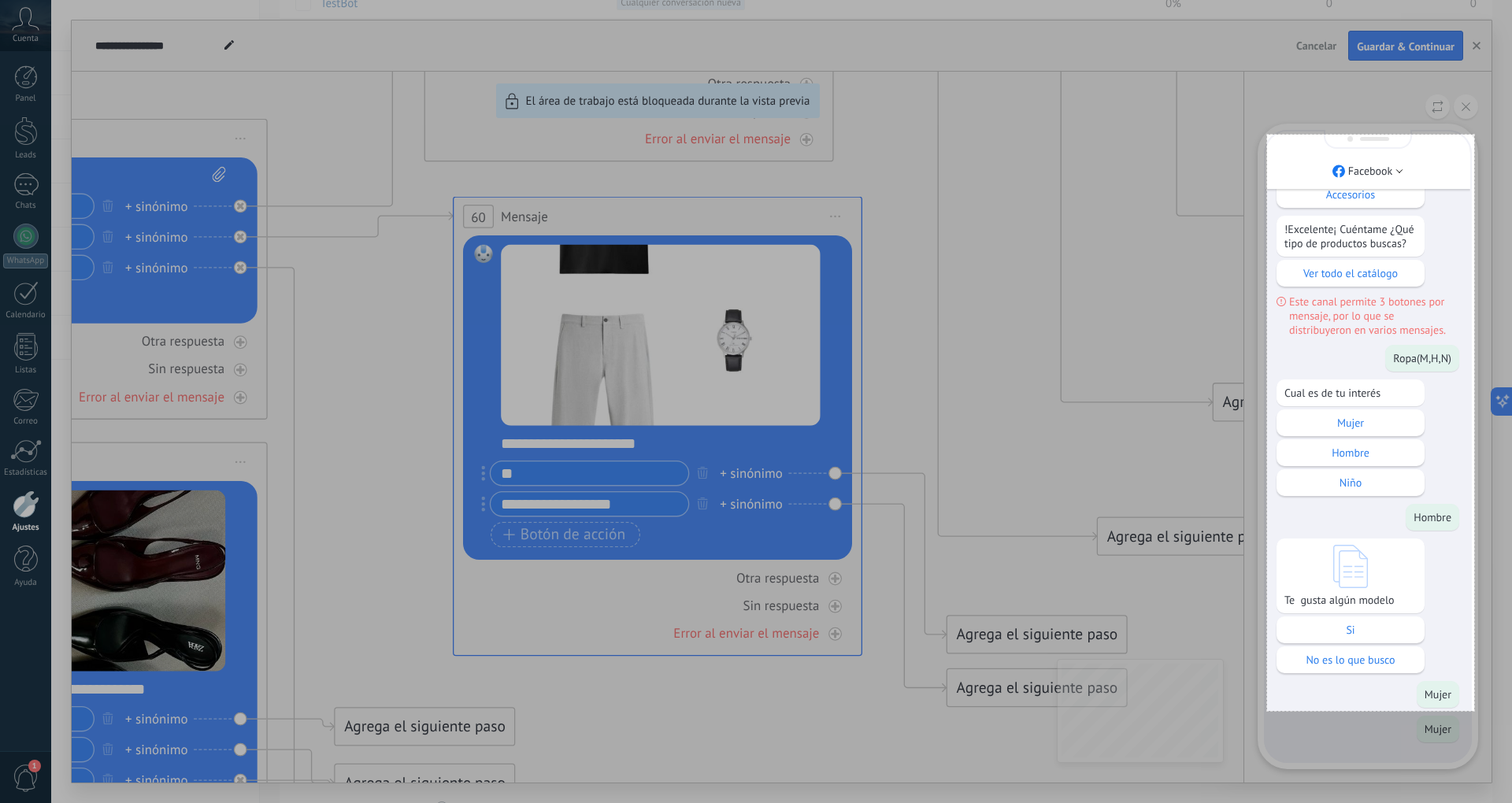 click on "263 X 732" at bounding box center [756, 310] 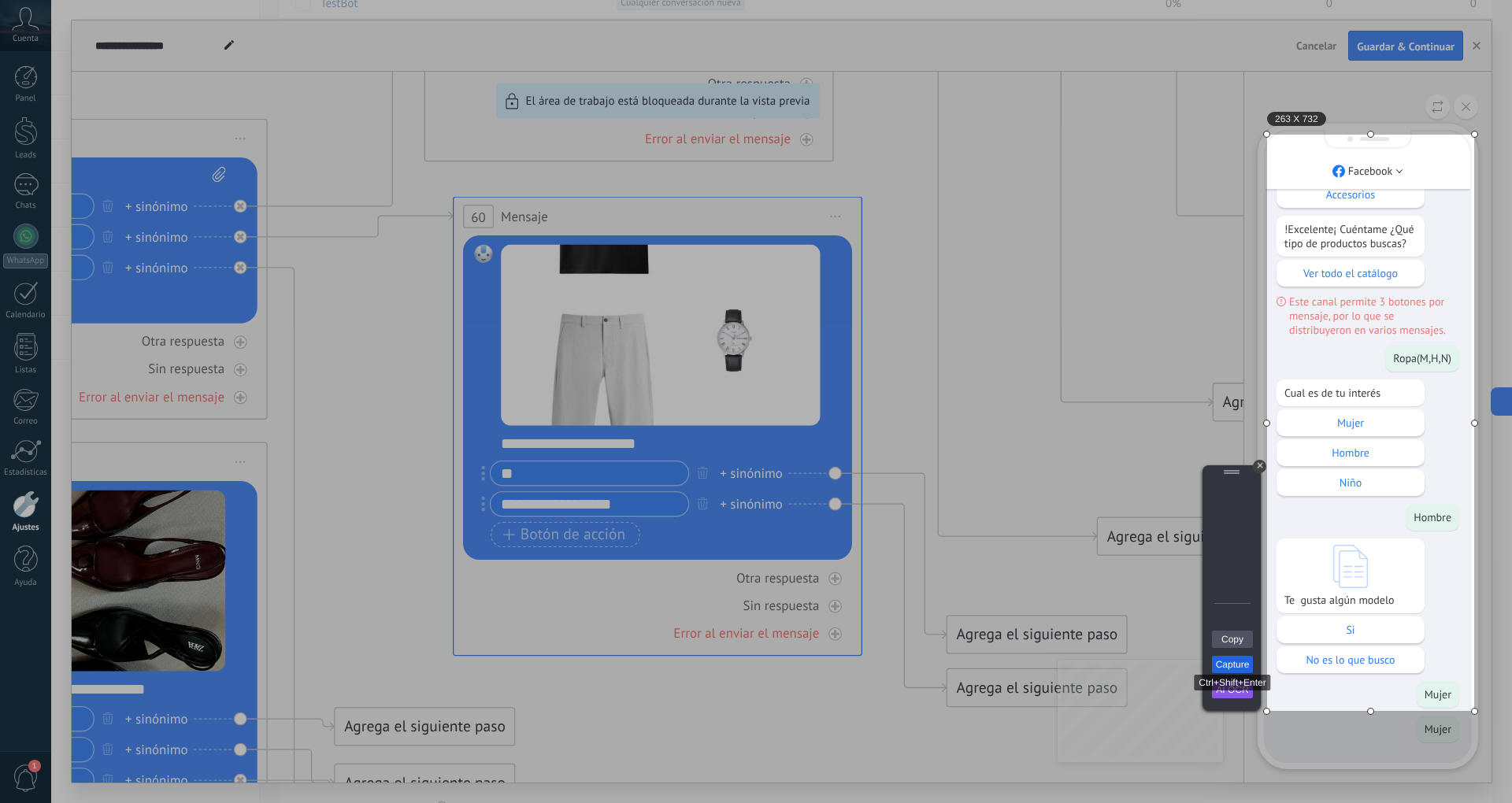 click on "Capture" at bounding box center [1232, 664] 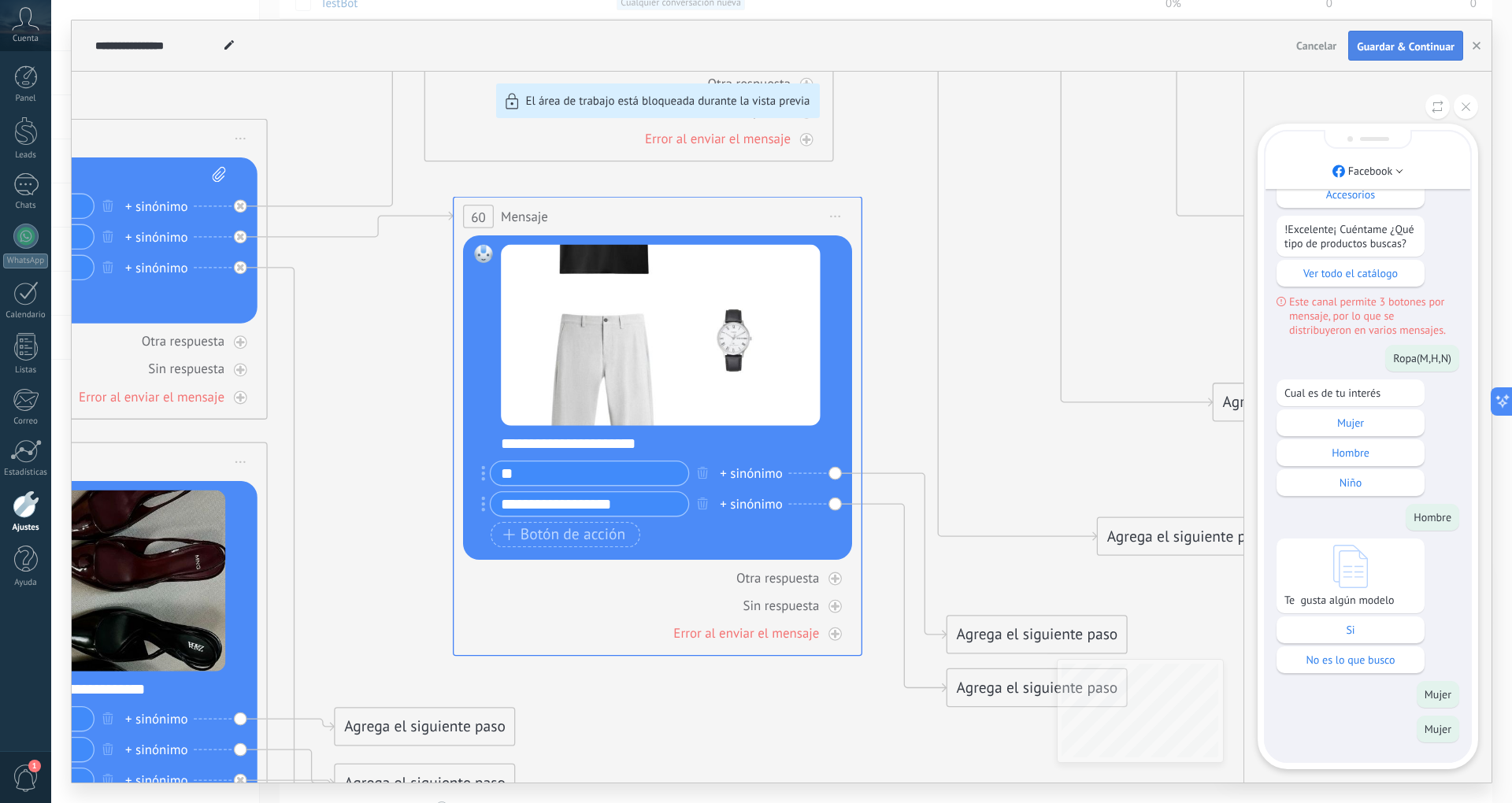 click on "Guardar & Continuar" at bounding box center (1406, 46) 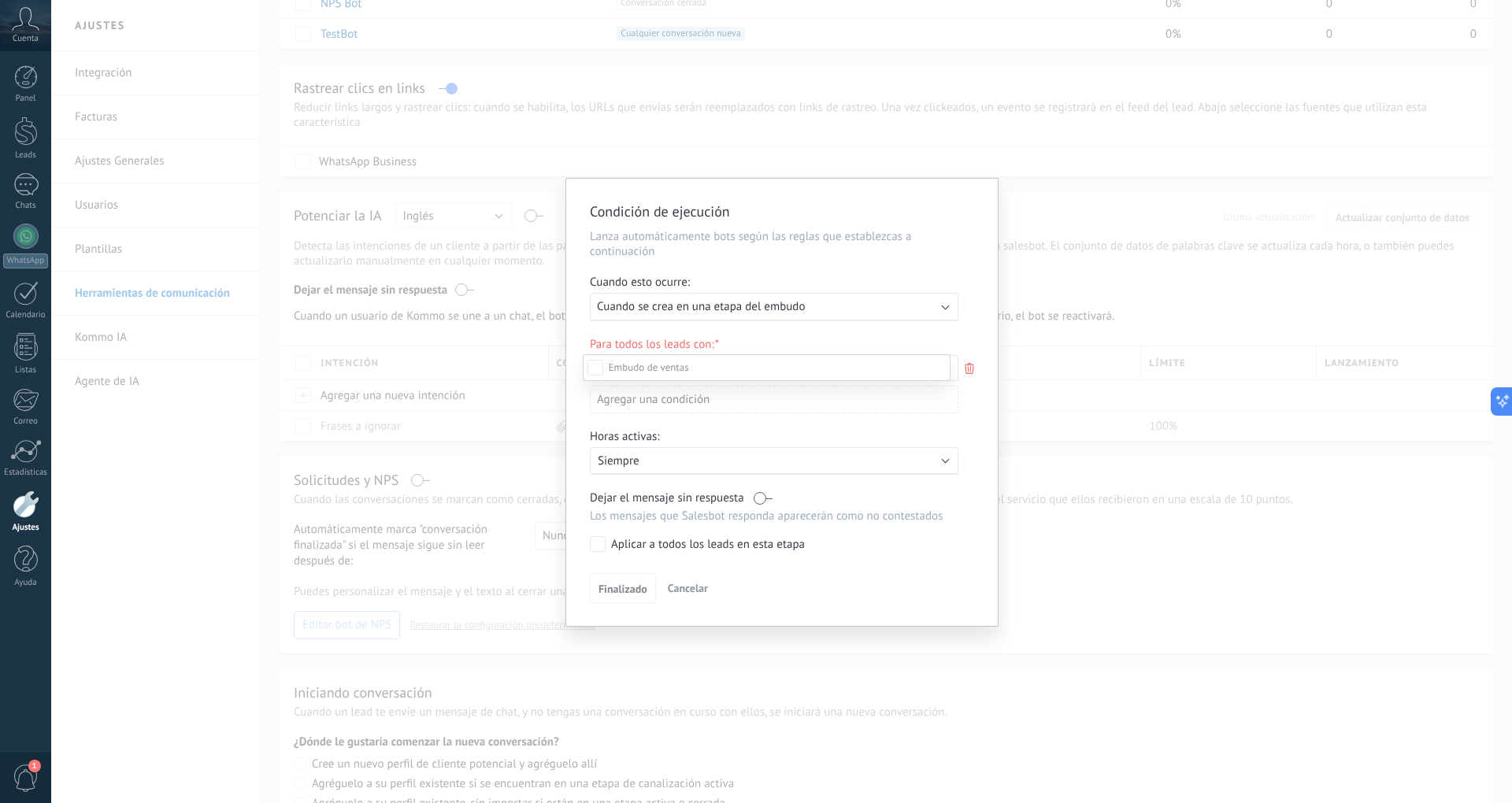 click on "Leads Entrantes Contacto inicial Negociación Debate contractual Discusión de contrato Logrado con éxito Venta Perdido" at bounding box center (766, 577) 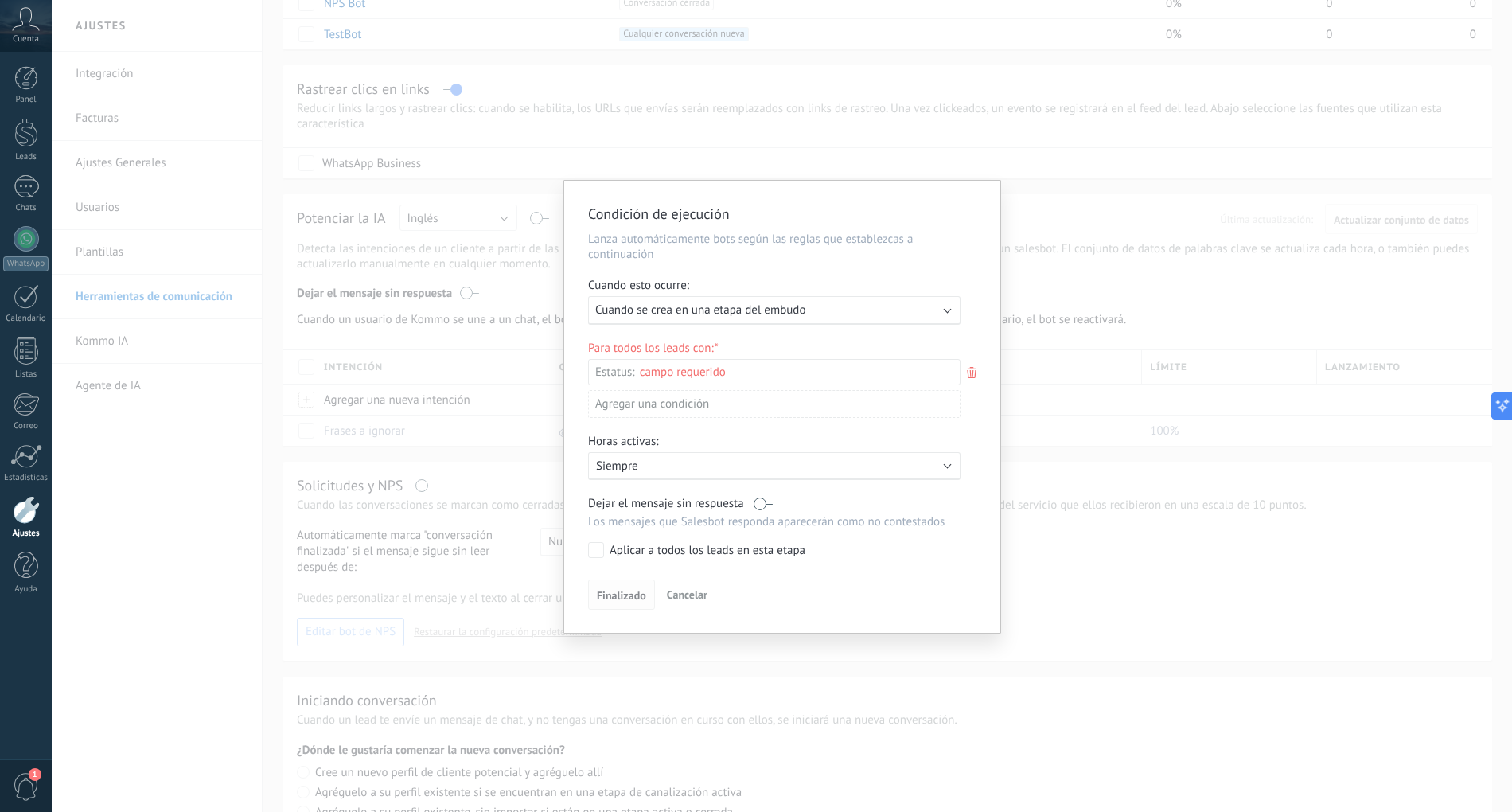click on "Finalizado" at bounding box center [622, 595] 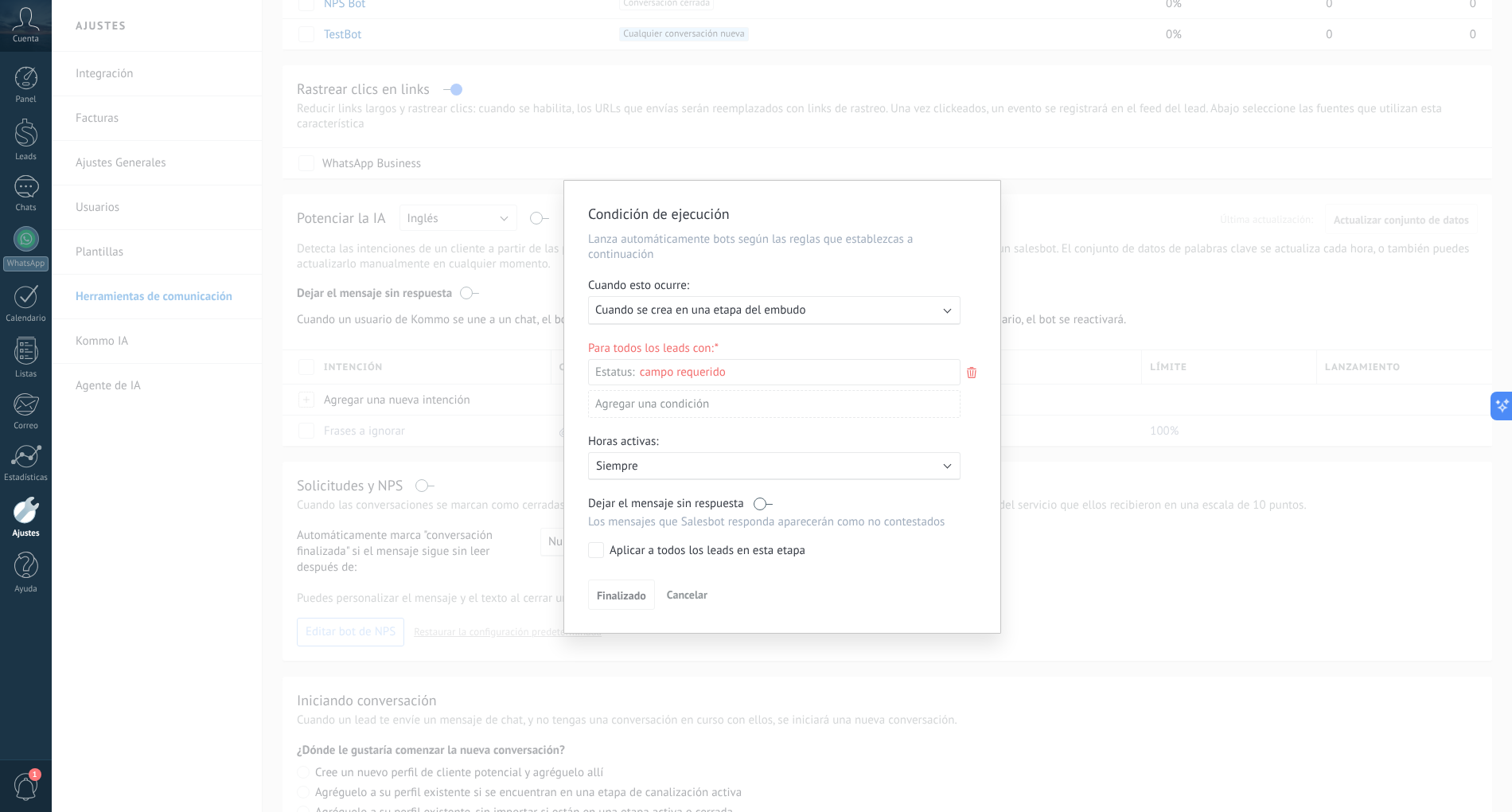 click on "Leads Entrantes Contacto inicial Negociación Debate contractual Discusión de contrato Logrado con éxito Venta Perdido" at bounding box center (0, 0) 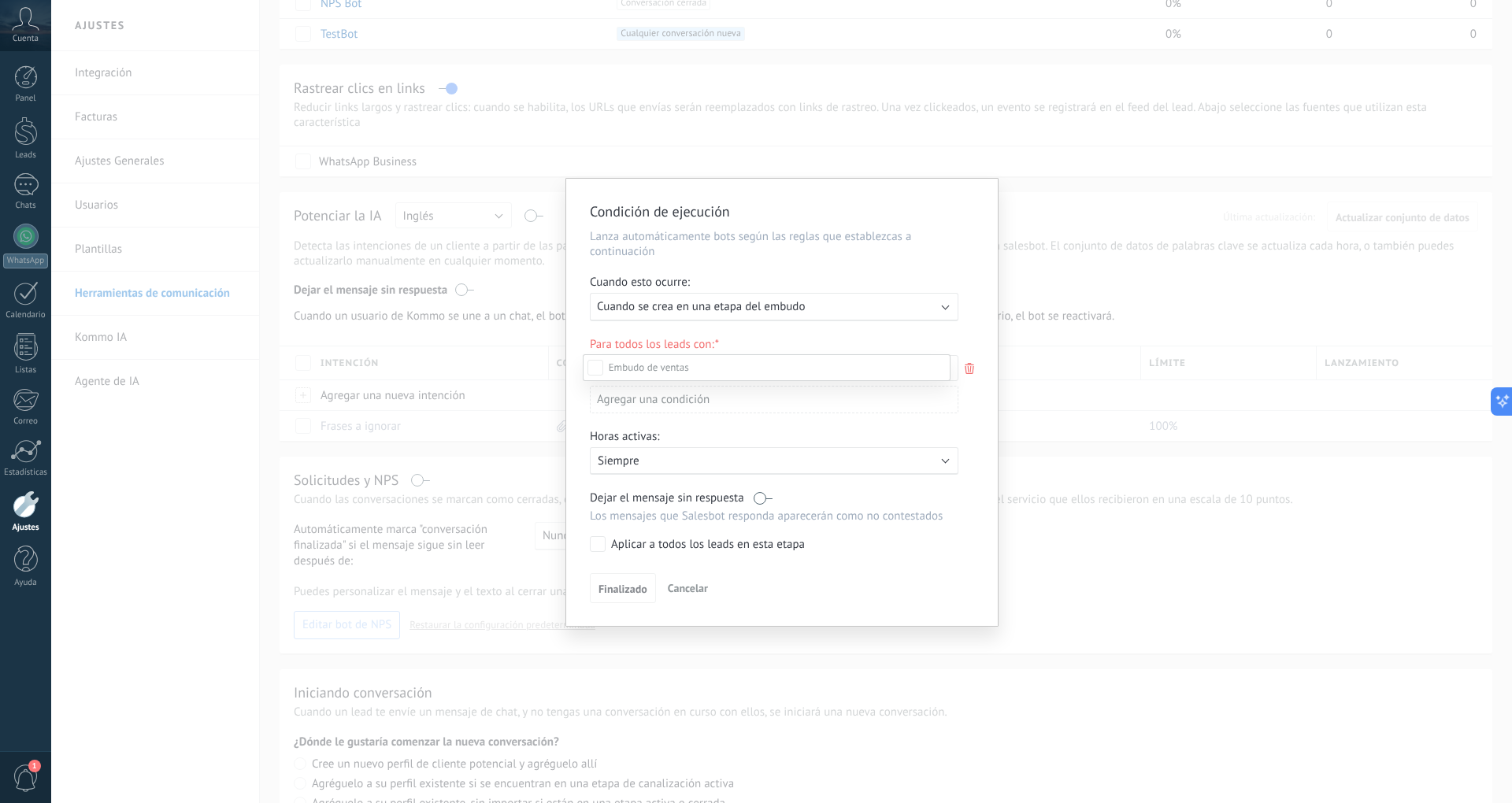 click on "Leads Entrantes" at bounding box center [0, 0] 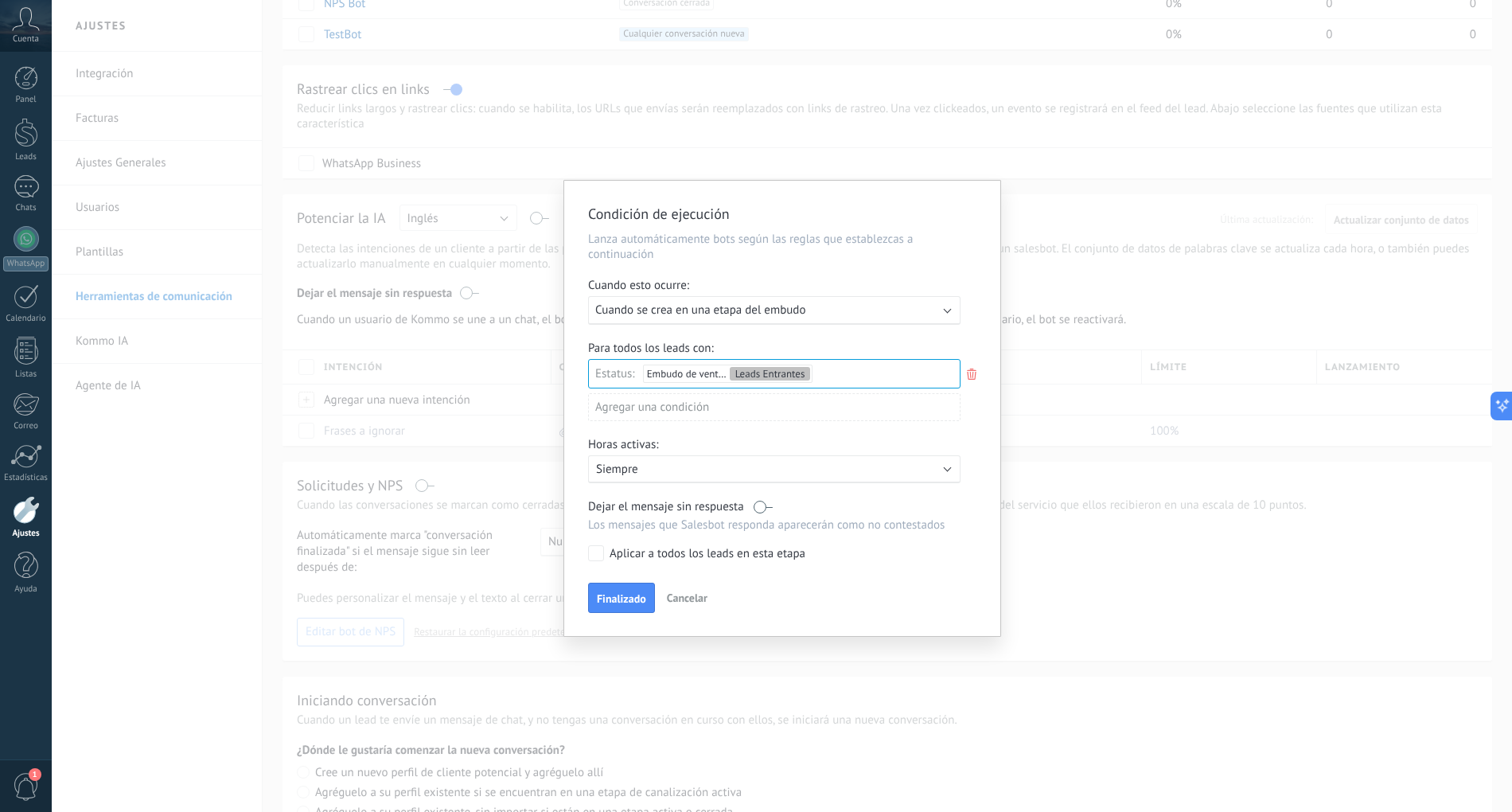 click on "Finalizado" at bounding box center (622, 598) 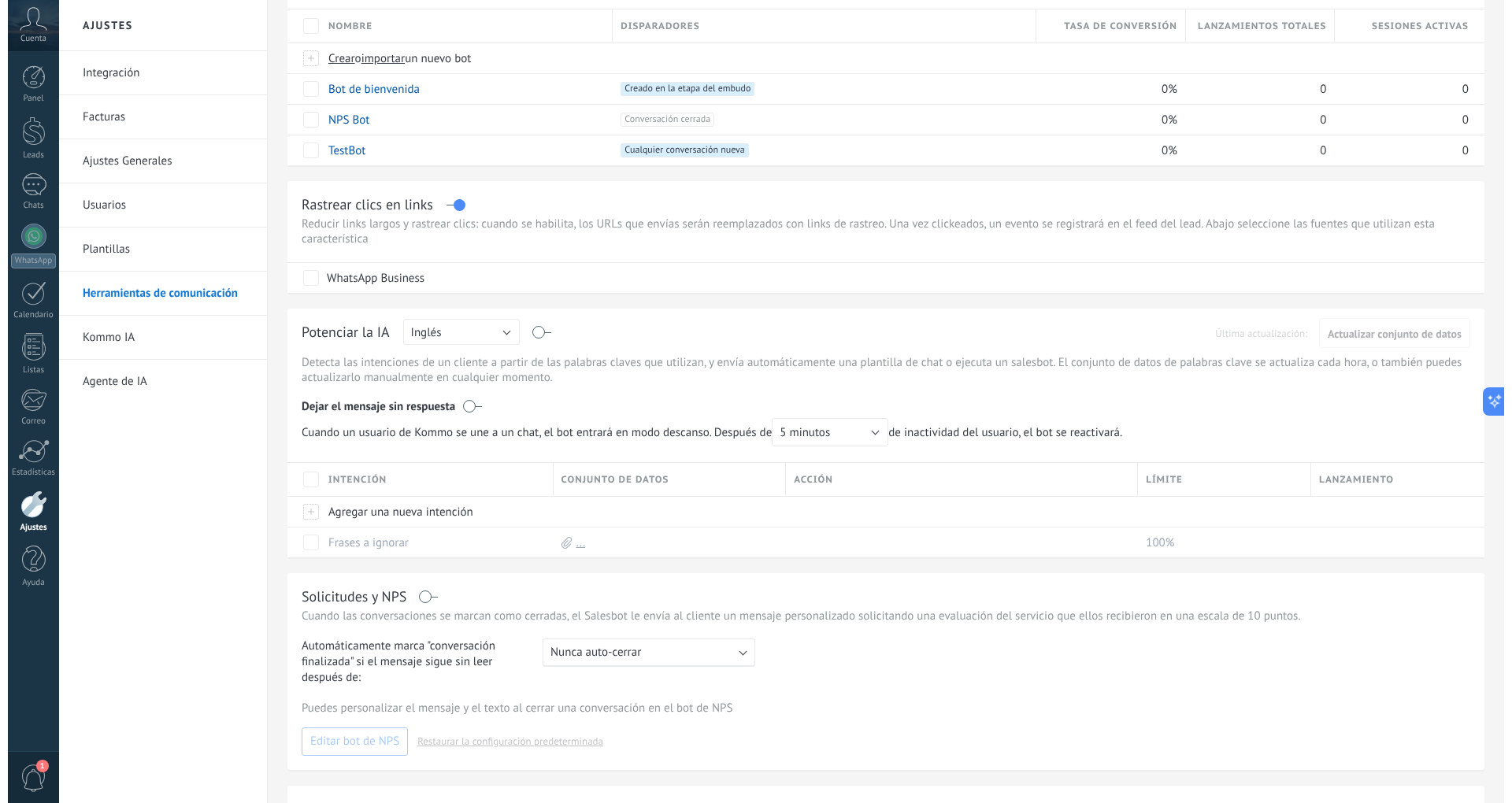 scroll, scrollTop: 0, scrollLeft: 0, axis: both 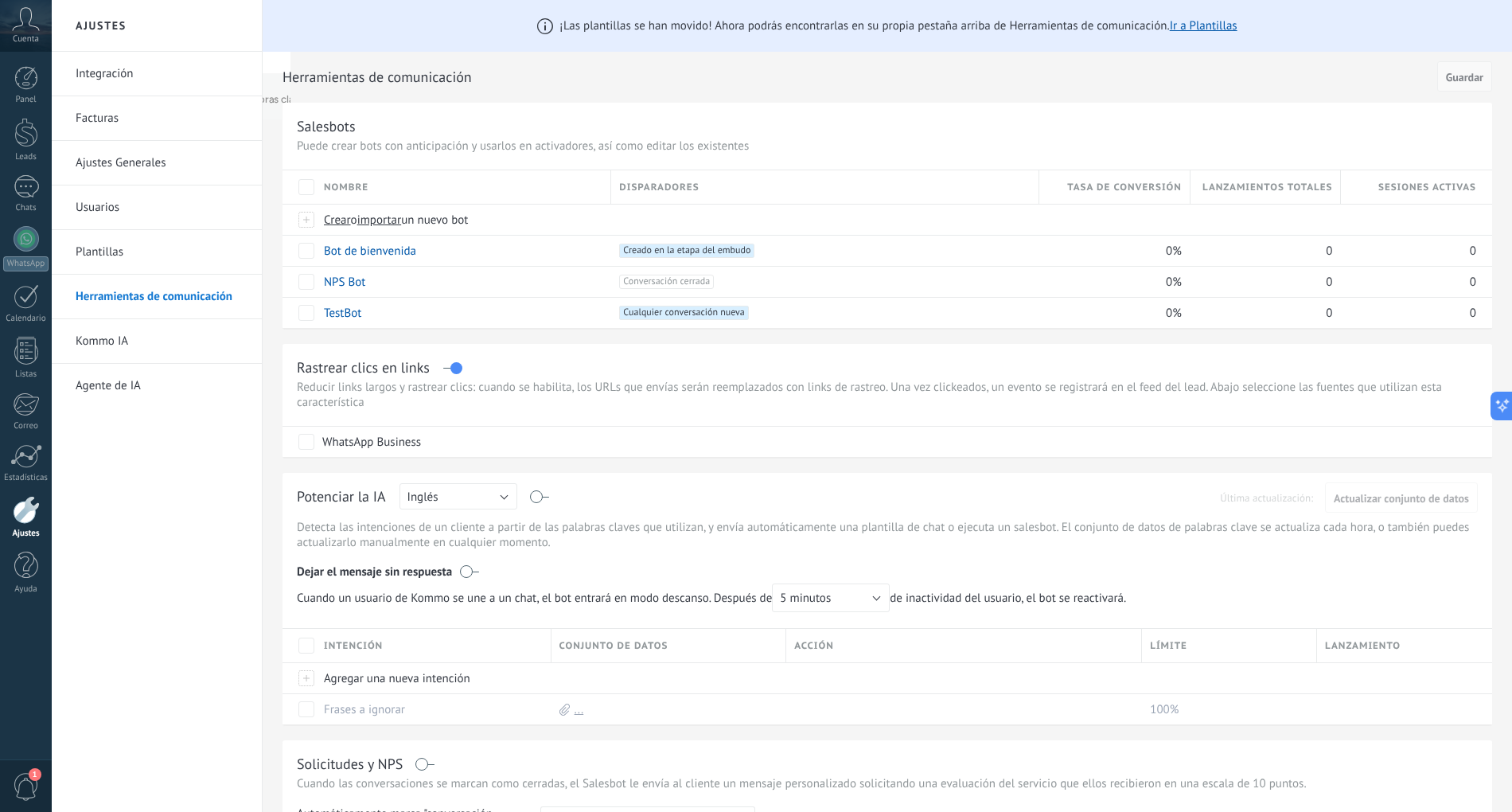 click on "Guardar" at bounding box center (1464, 77) 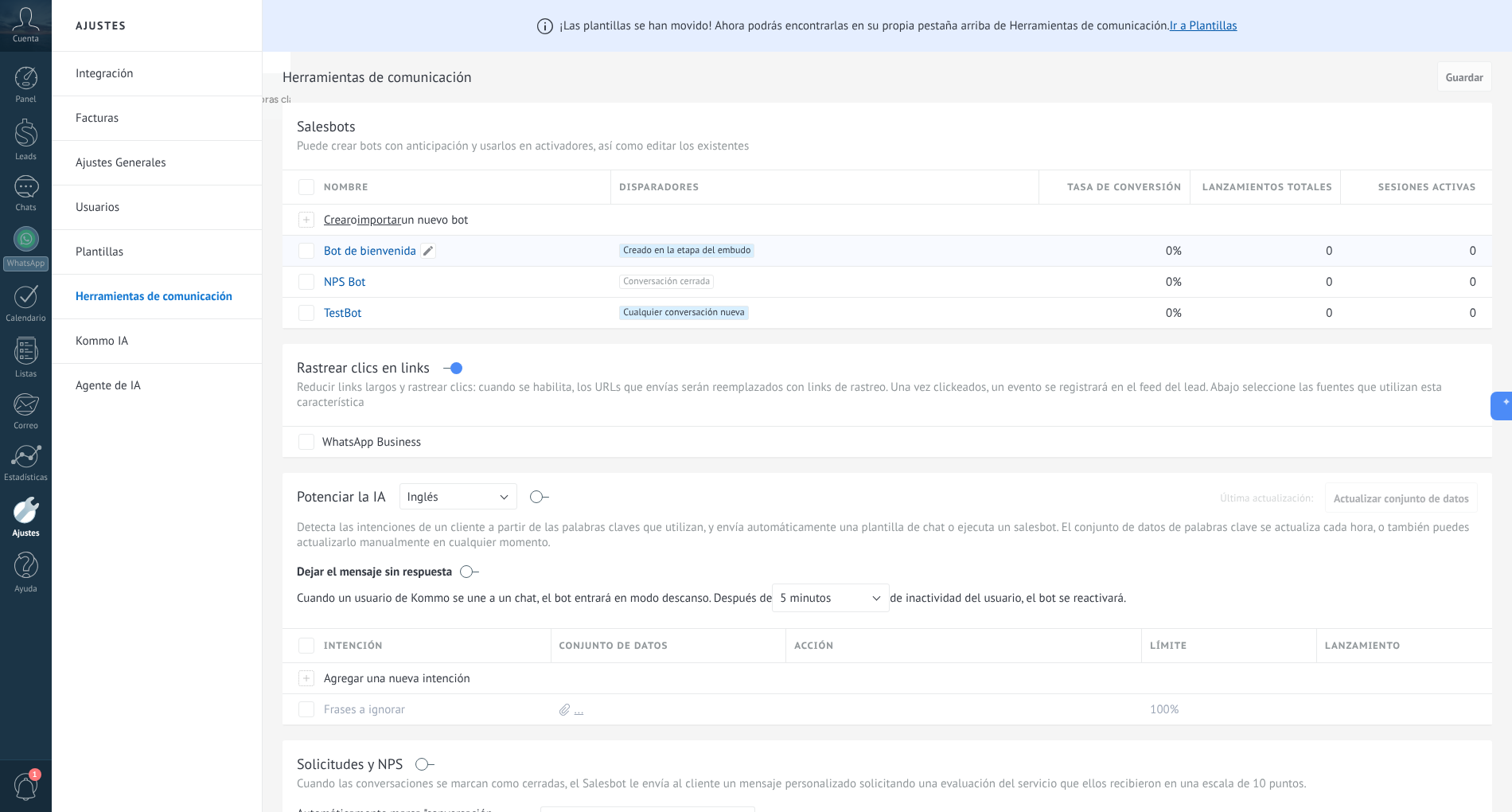 click on "Bot de bienvenida" at bounding box center (370, 251) 